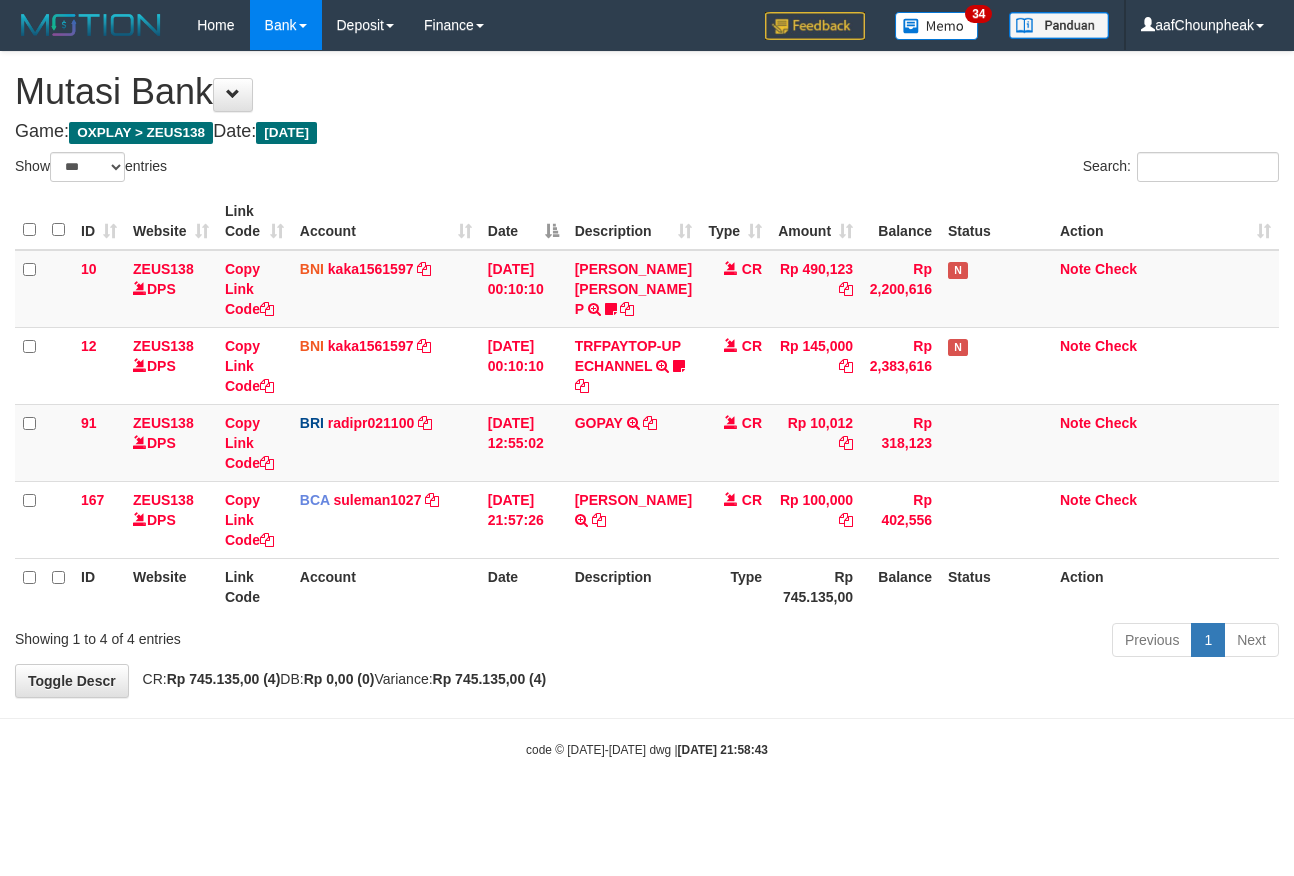 select on "***" 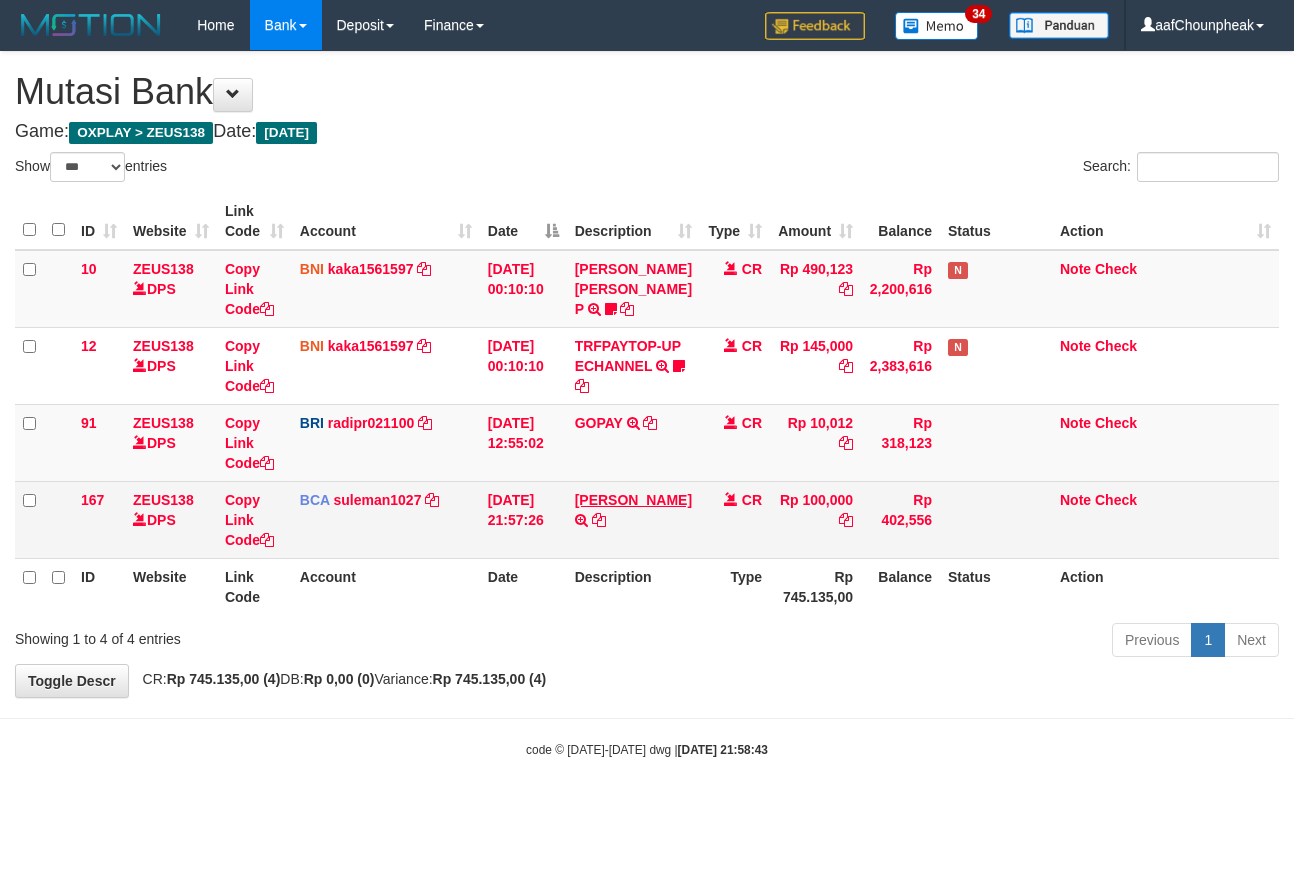 scroll, scrollTop: 0, scrollLeft: 0, axis: both 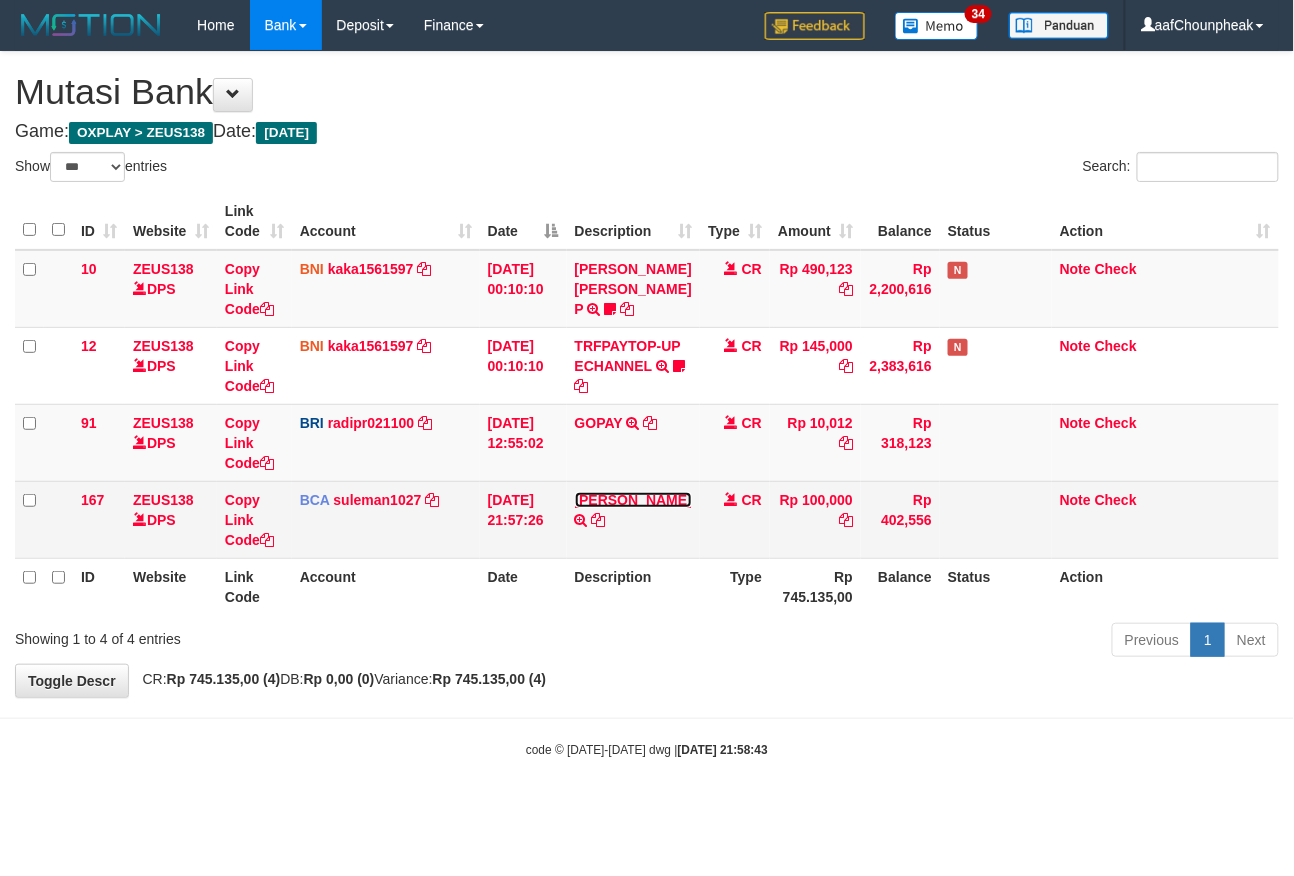 click on "RIKA FAUZIAH" at bounding box center (633, 500) 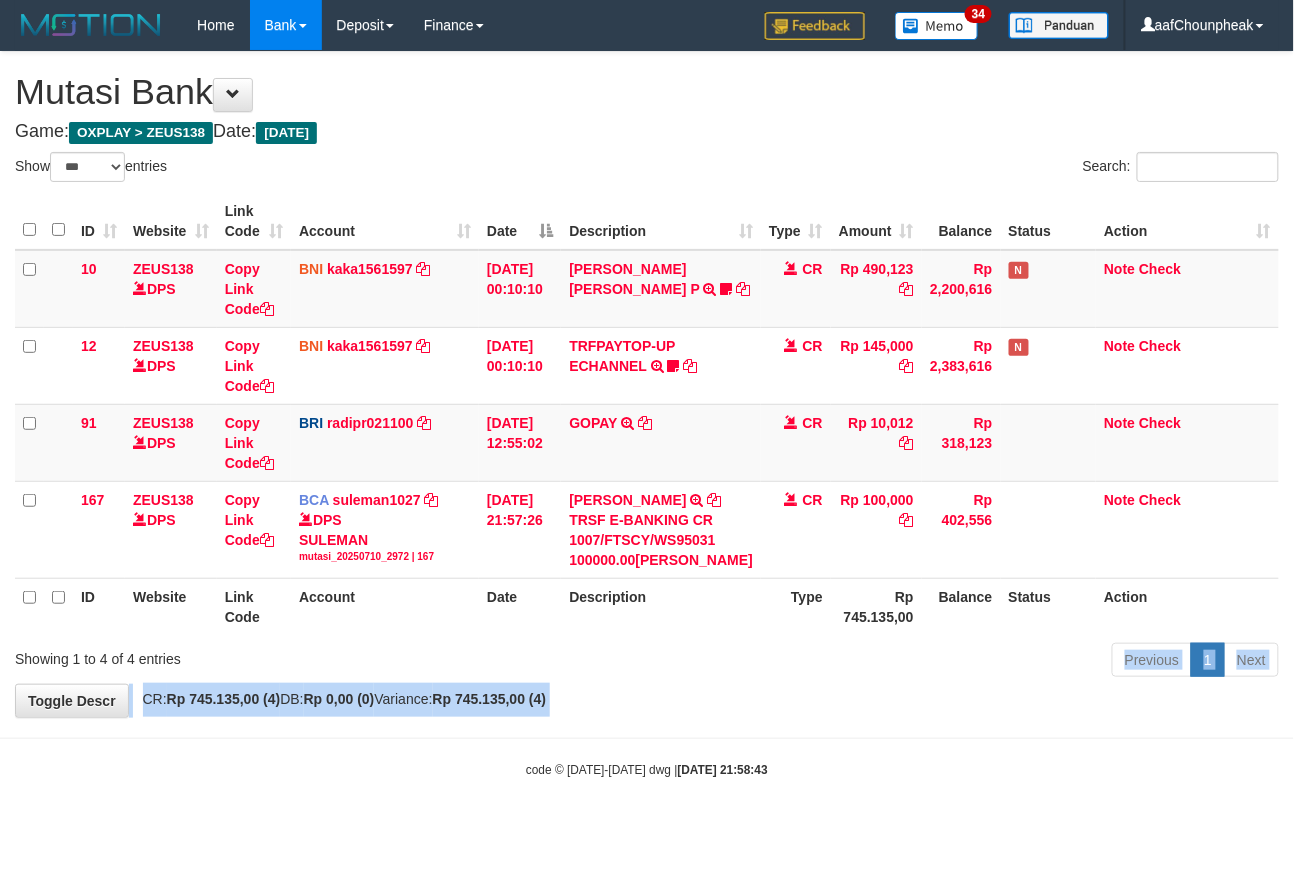 drag, startPoint x: 712, startPoint y: 709, endPoint x: 725, endPoint y: 752, distance: 44.922153 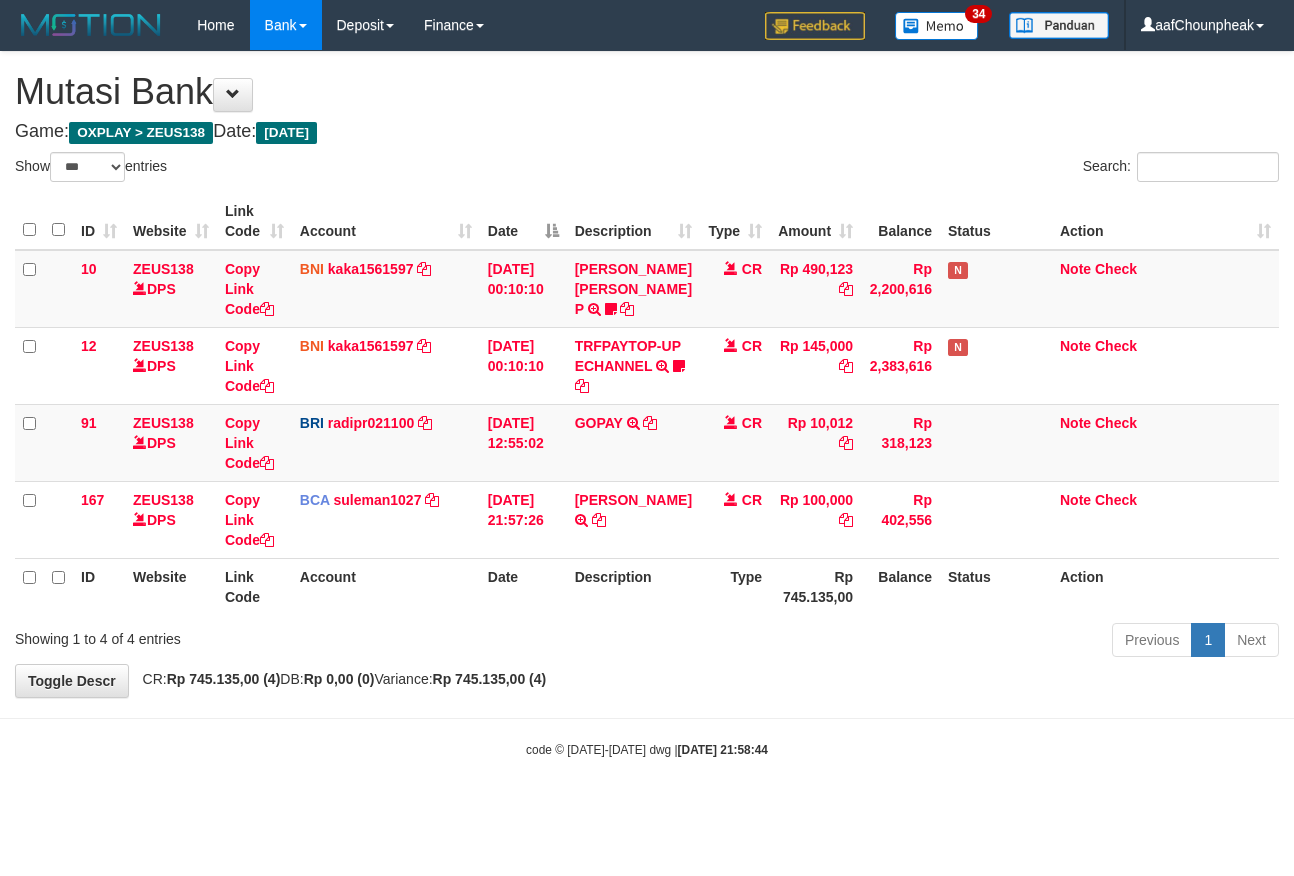 select on "***" 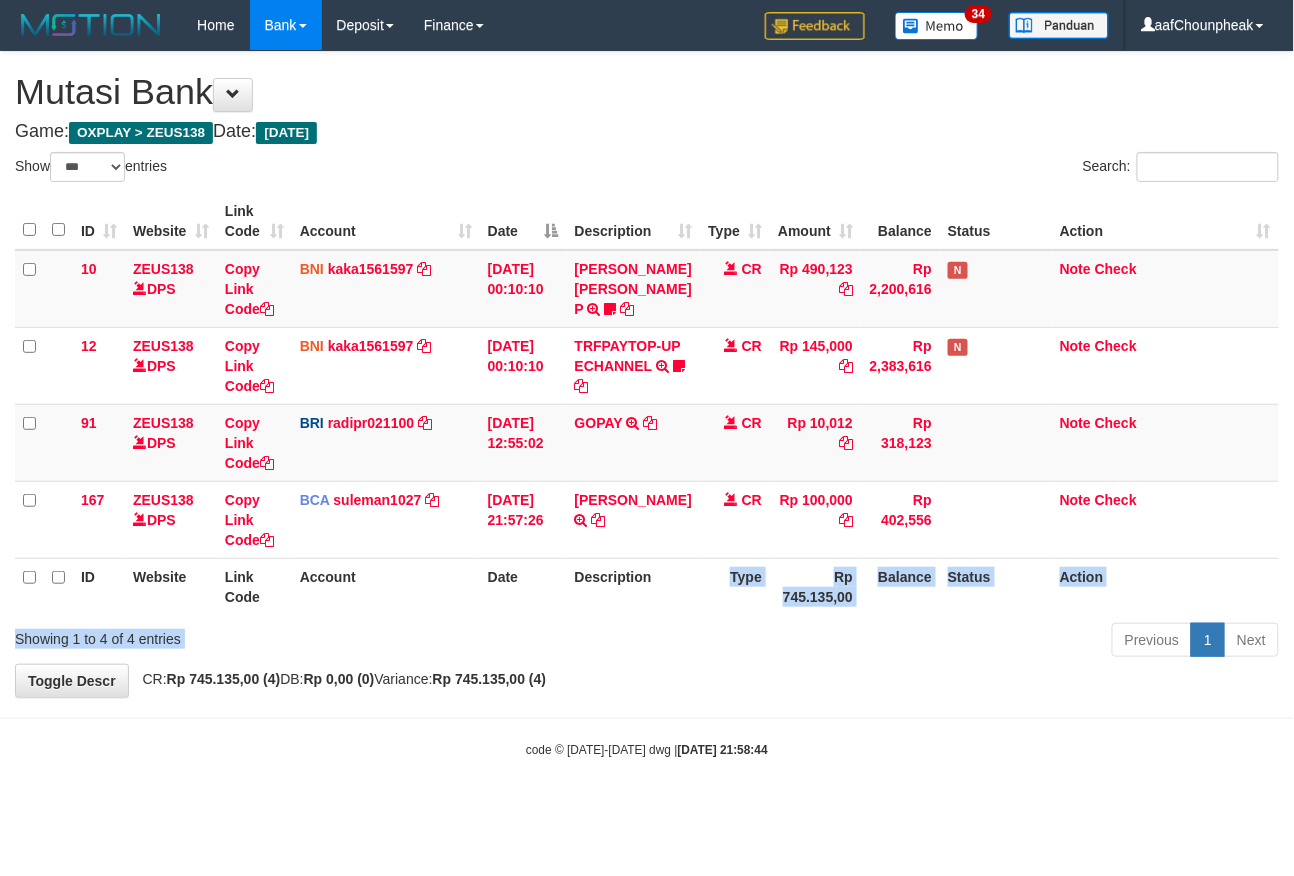drag, startPoint x: 678, startPoint y: 605, endPoint x: 681, endPoint y: 624, distance: 19.235384 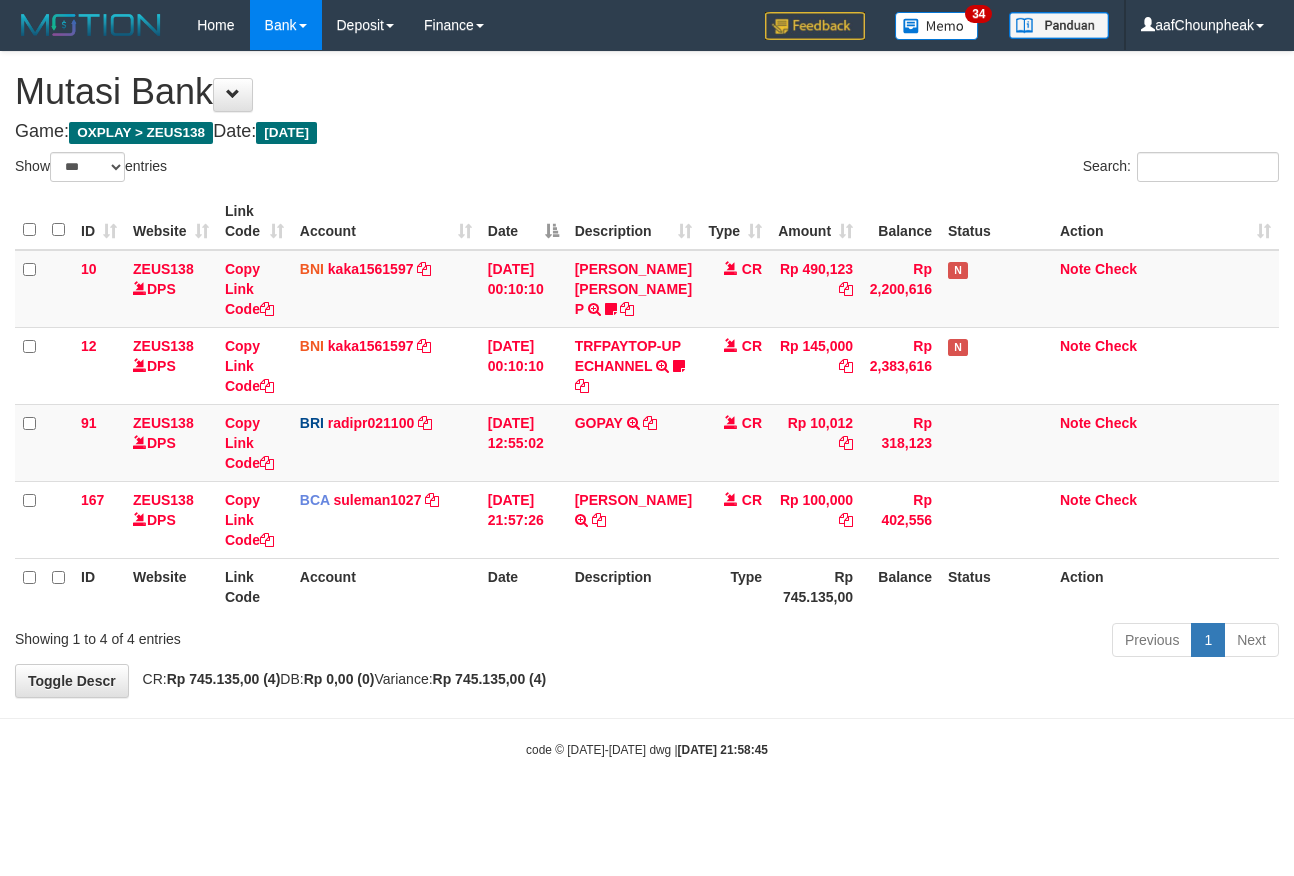 select on "***" 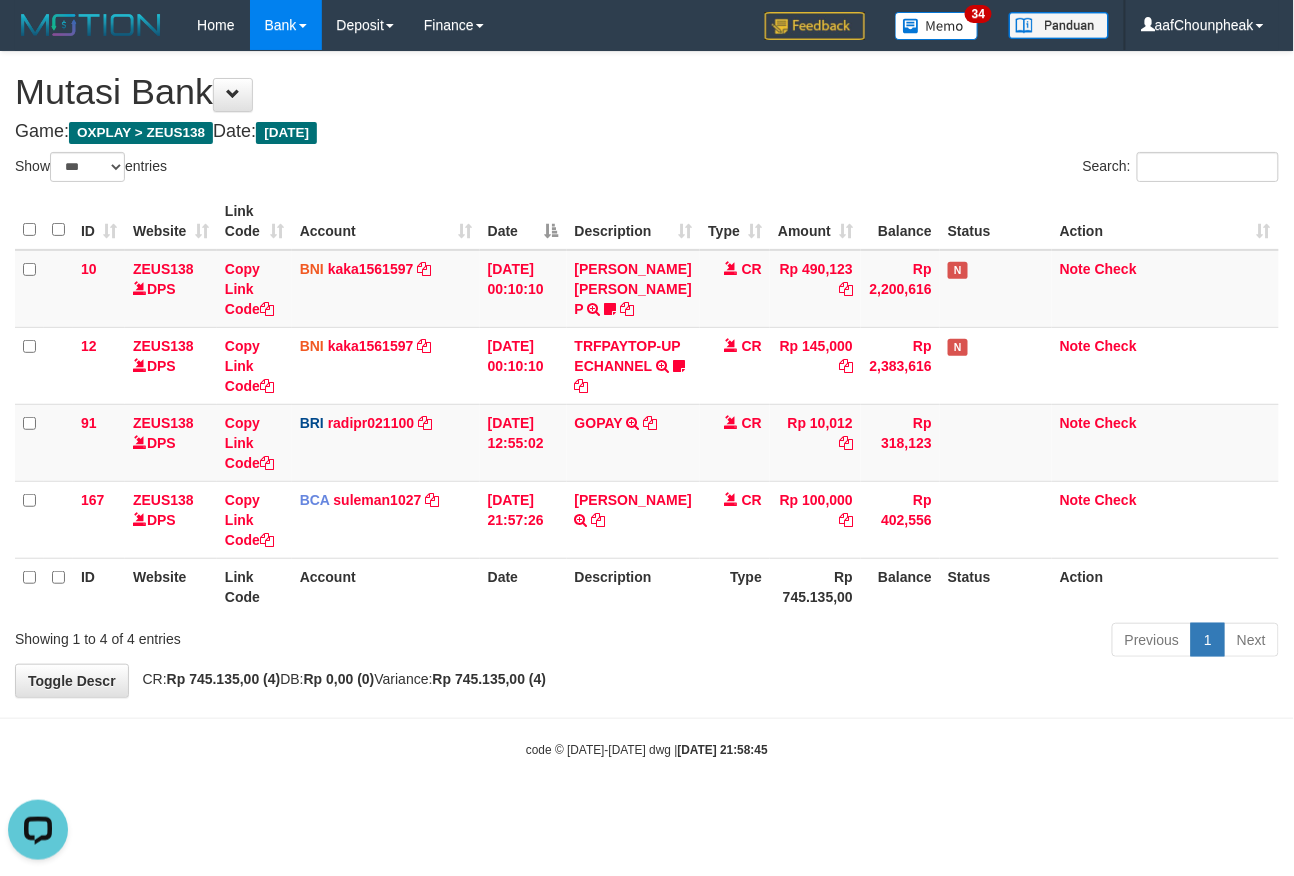 scroll, scrollTop: 0, scrollLeft: 0, axis: both 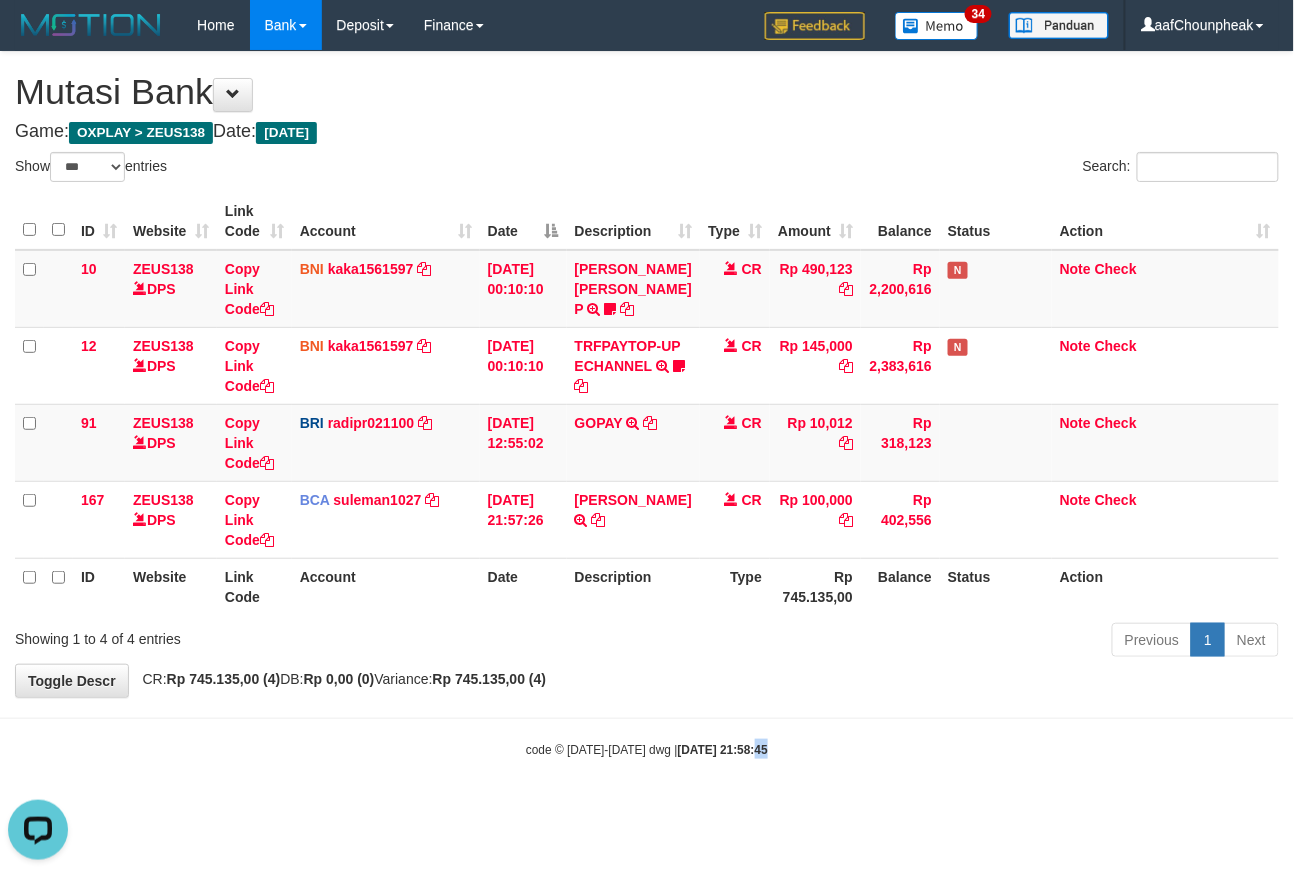 drag, startPoint x: 734, startPoint y: 748, endPoint x: 745, endPoint y: 780, distance: 33.83785 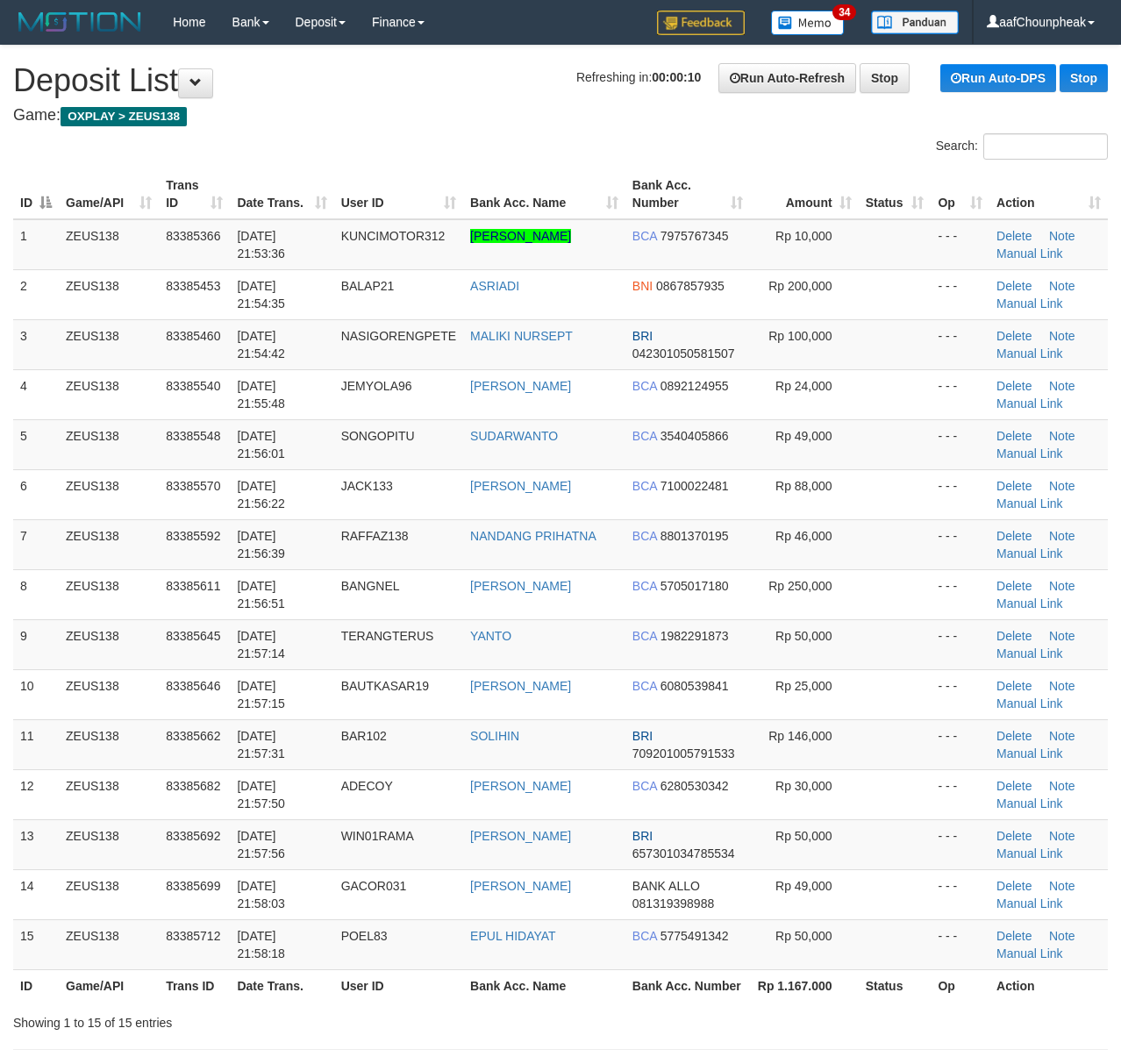 scroll, scrollTop: 0, scrollLeft: 0, axis: both 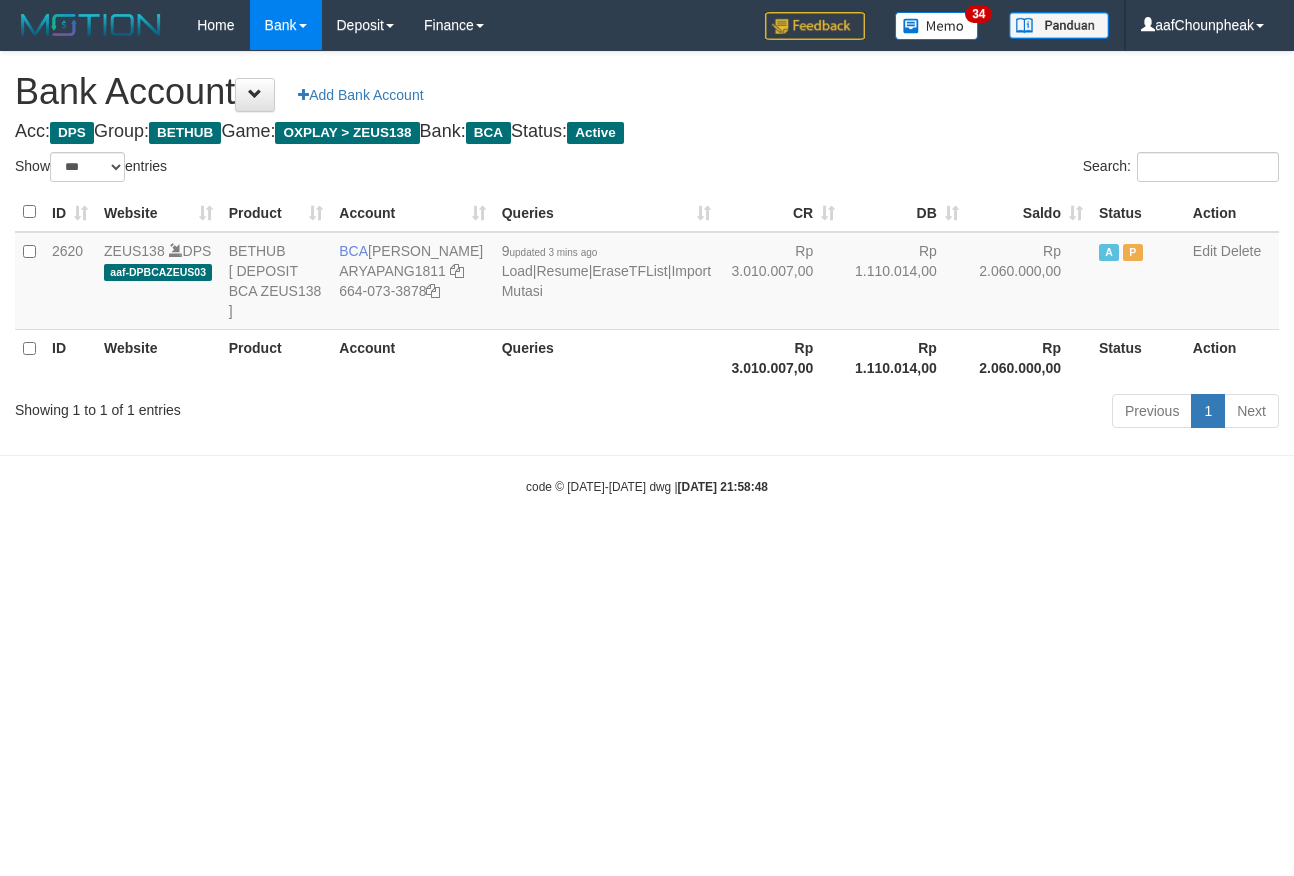 select on "***" 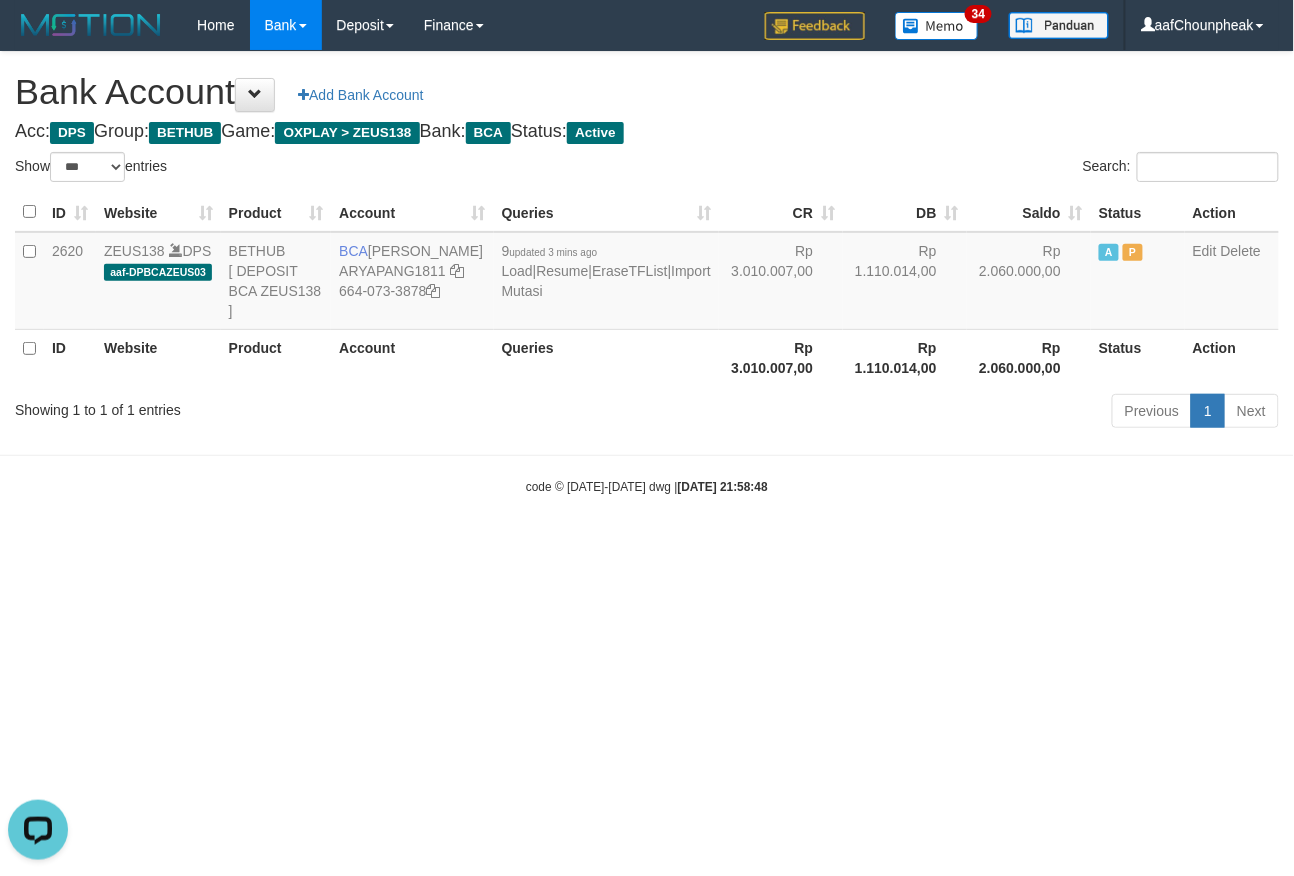 scroll, scrollTop: 0, scrollLeft: 0, axis: both 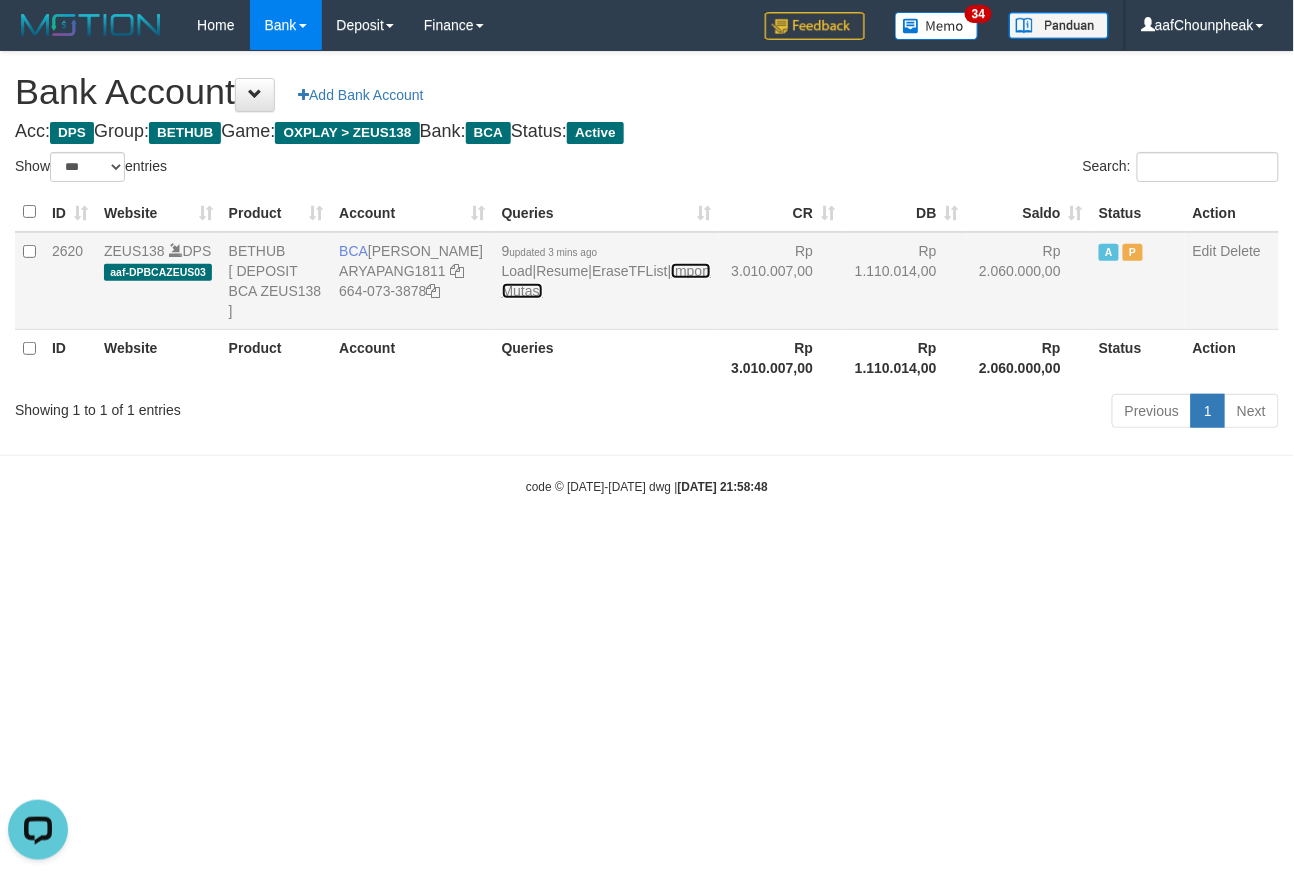 click on "Import Mutasi" at bounding box center [606, 281] 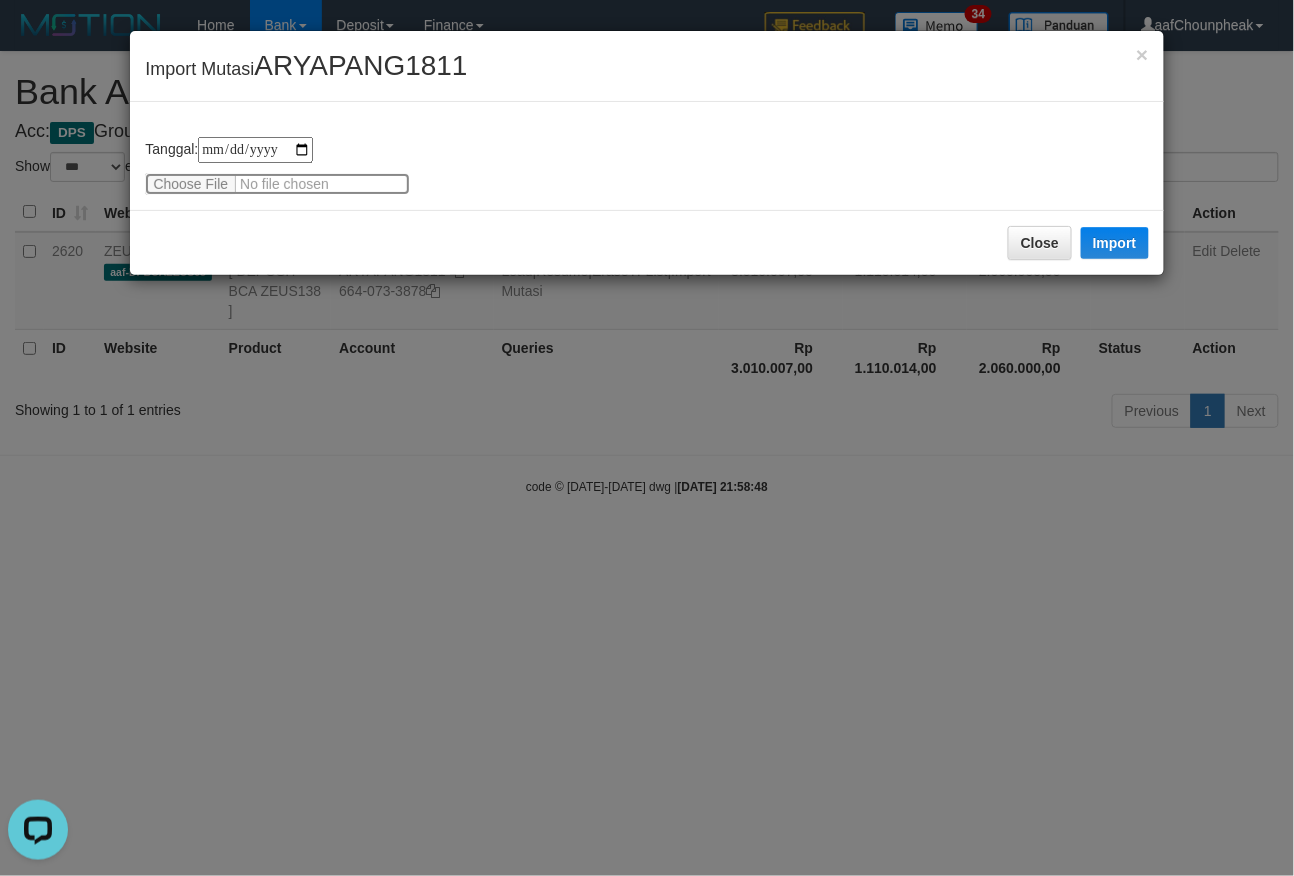click at bounding box center [277, 184] 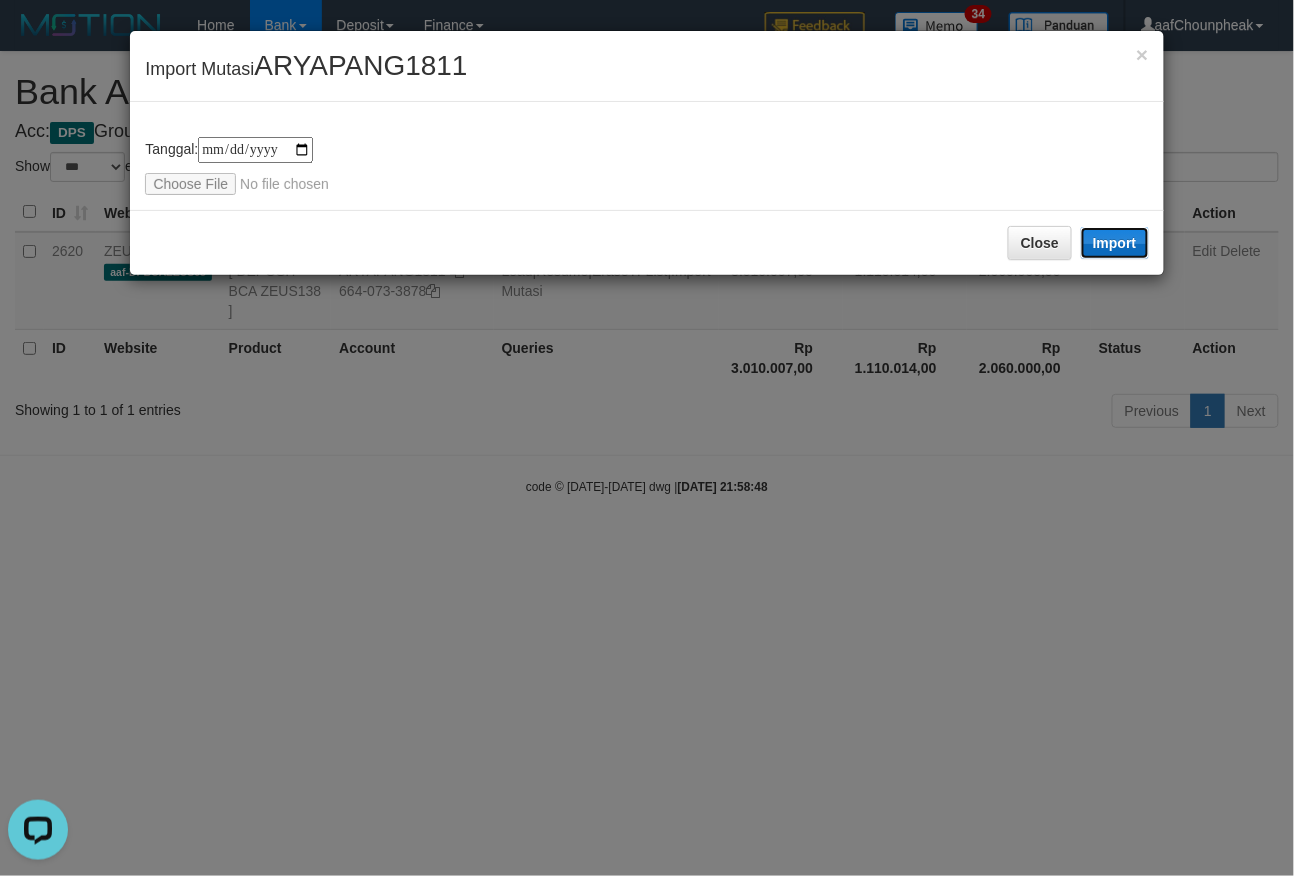 click on "Import" at bounding box center (1115, 243) 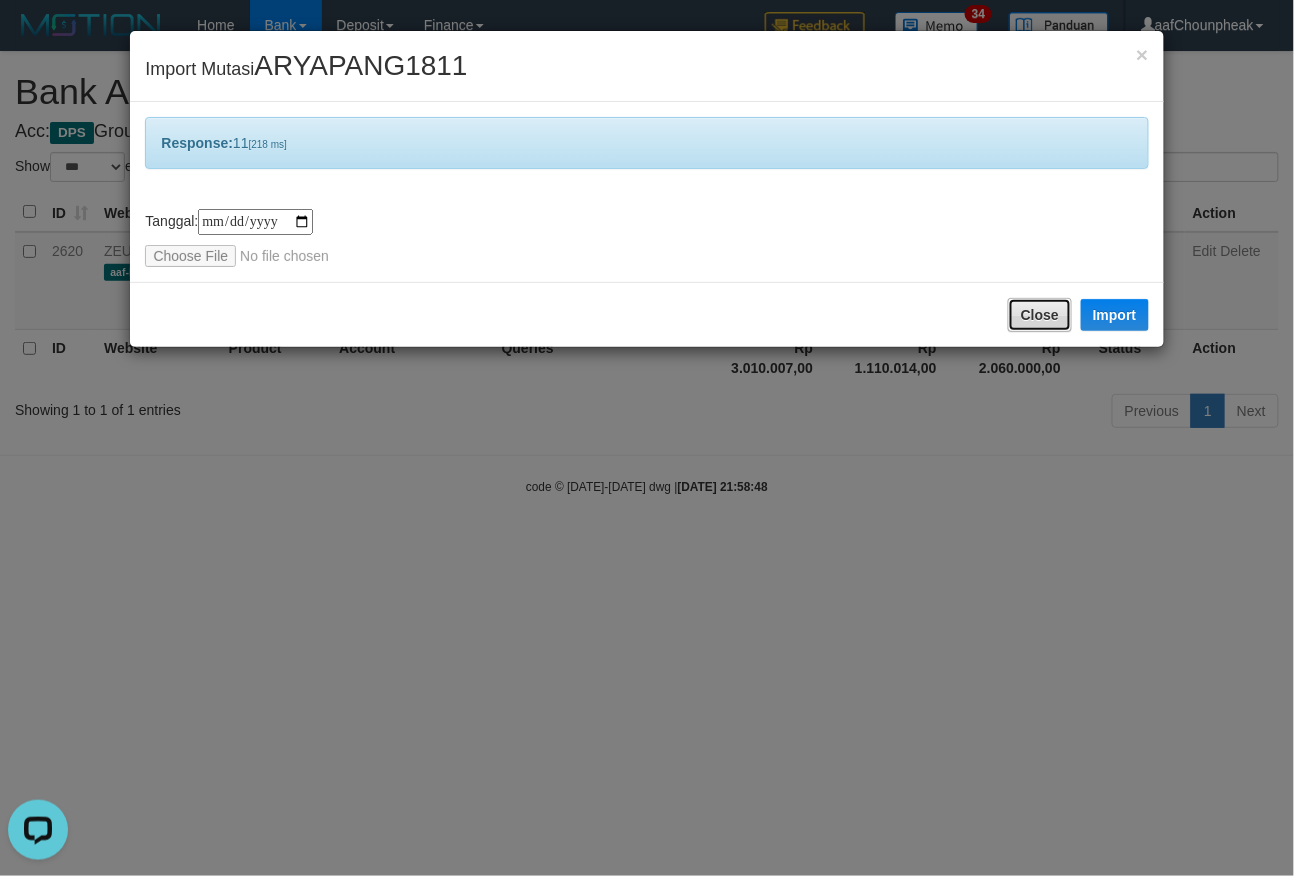 click on "Close" at bounding box center (1040, 315) 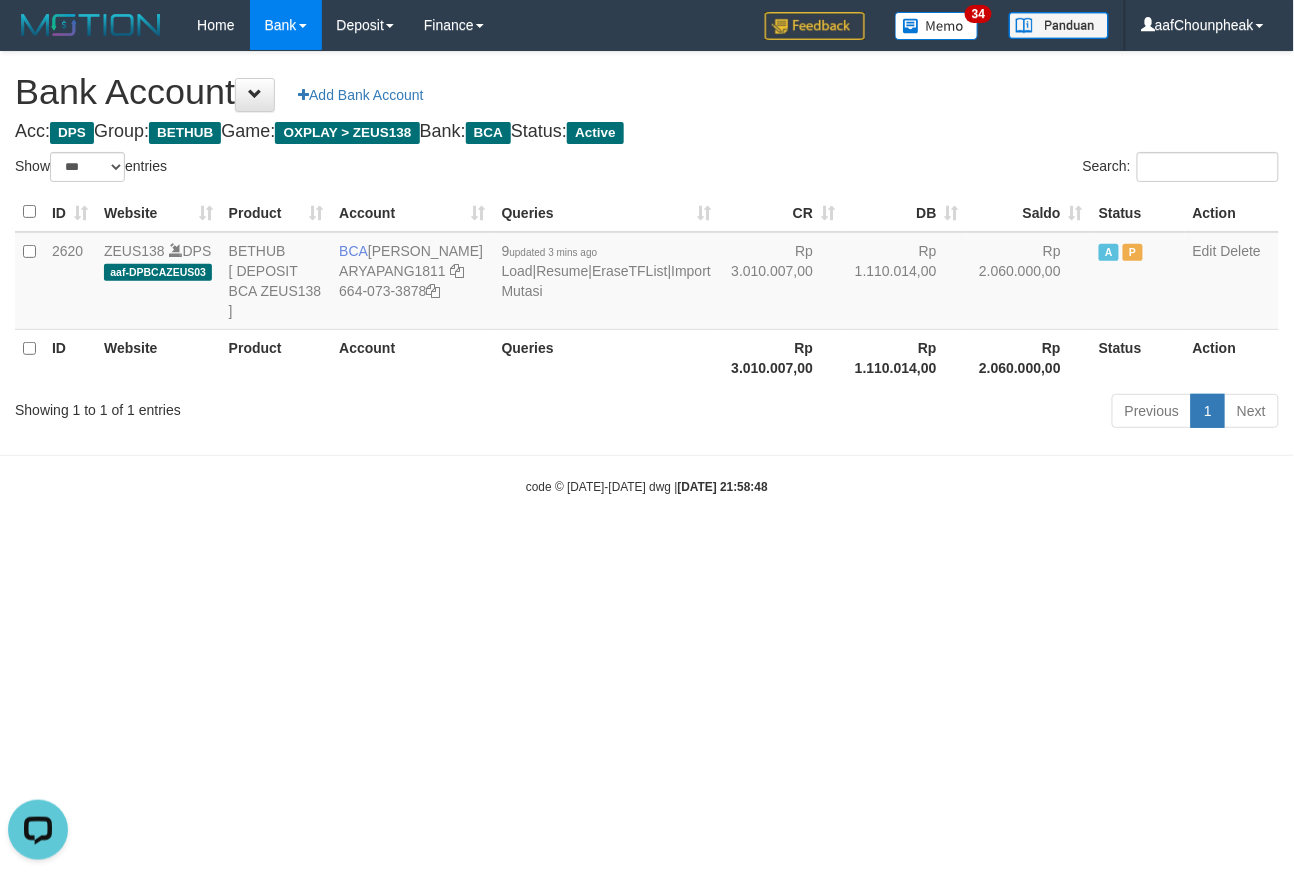 drag, startPoint x: 781, startPoint y: 613, endPoint x: 777, endPoint y: 640, distance: 27.294687 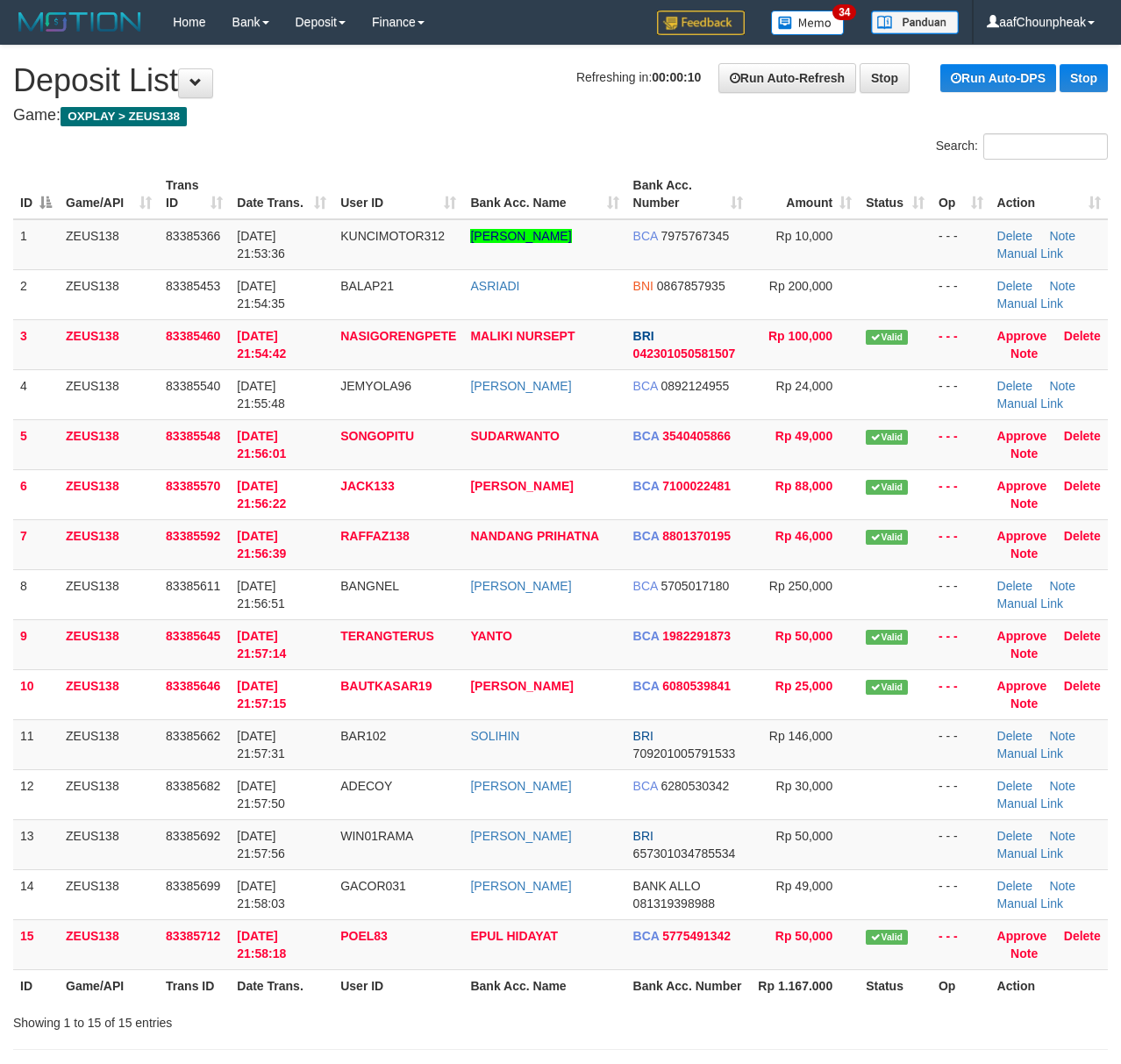 scroll, scrollTop: 0, scrollLeft: 0, axis: both 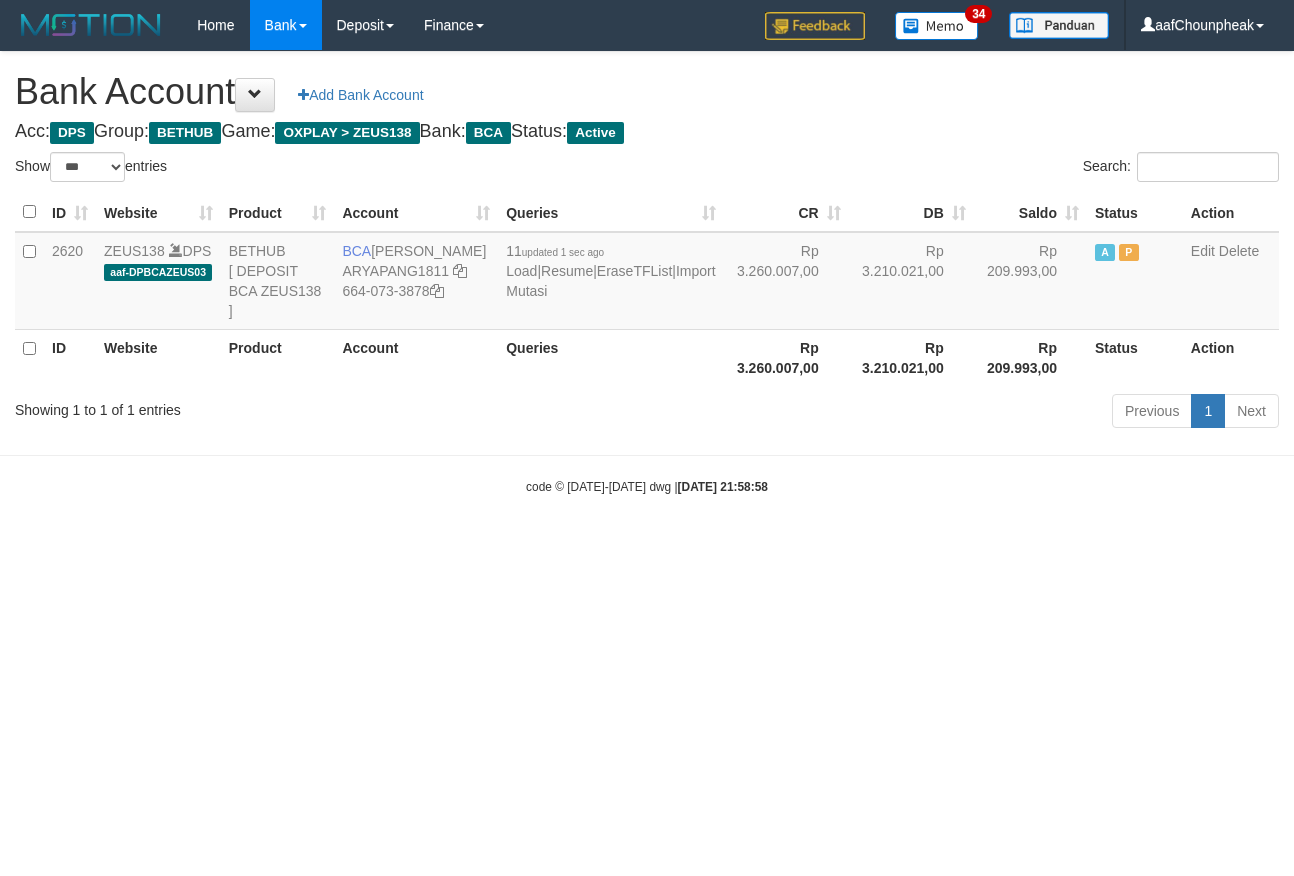 select on "***" 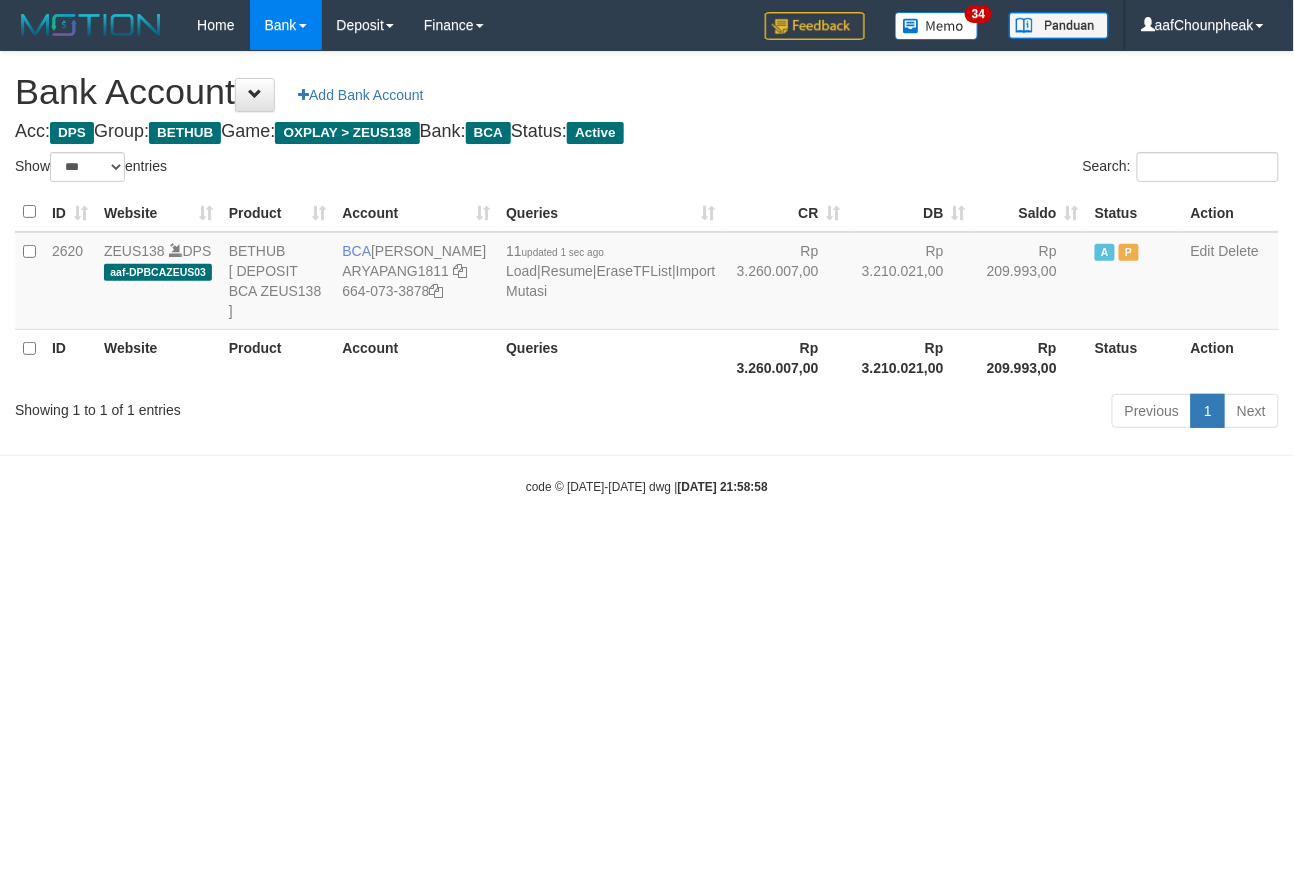 click on "Toggle navigation
Home
Bank
Account List
Mutasi Bank
Search
Note Mutasi
Deposit
DPS List
History
Finance
Financial Data
aafChounpheak
My Profile
Log Out
34" at bounding box center [647, 273] 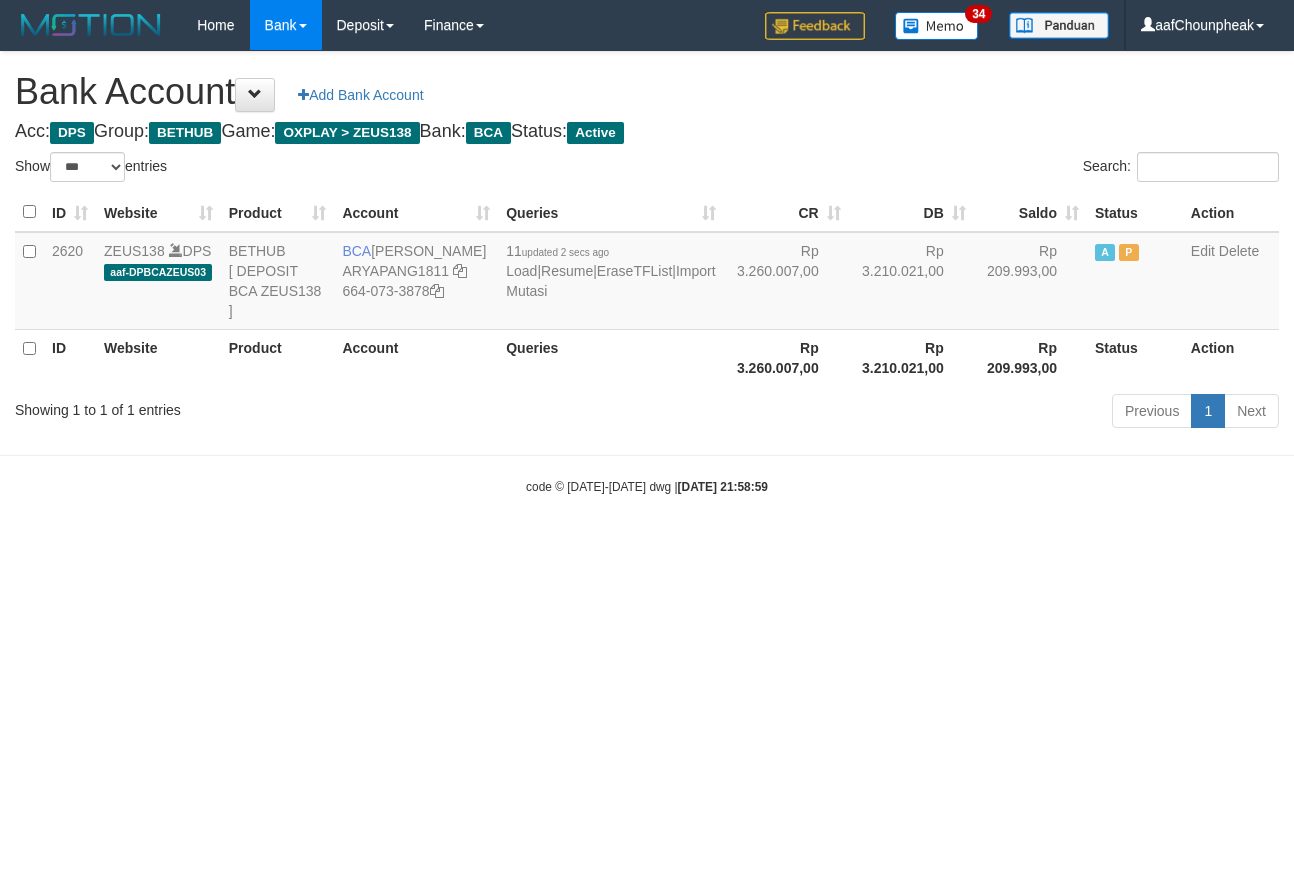 select on "***" 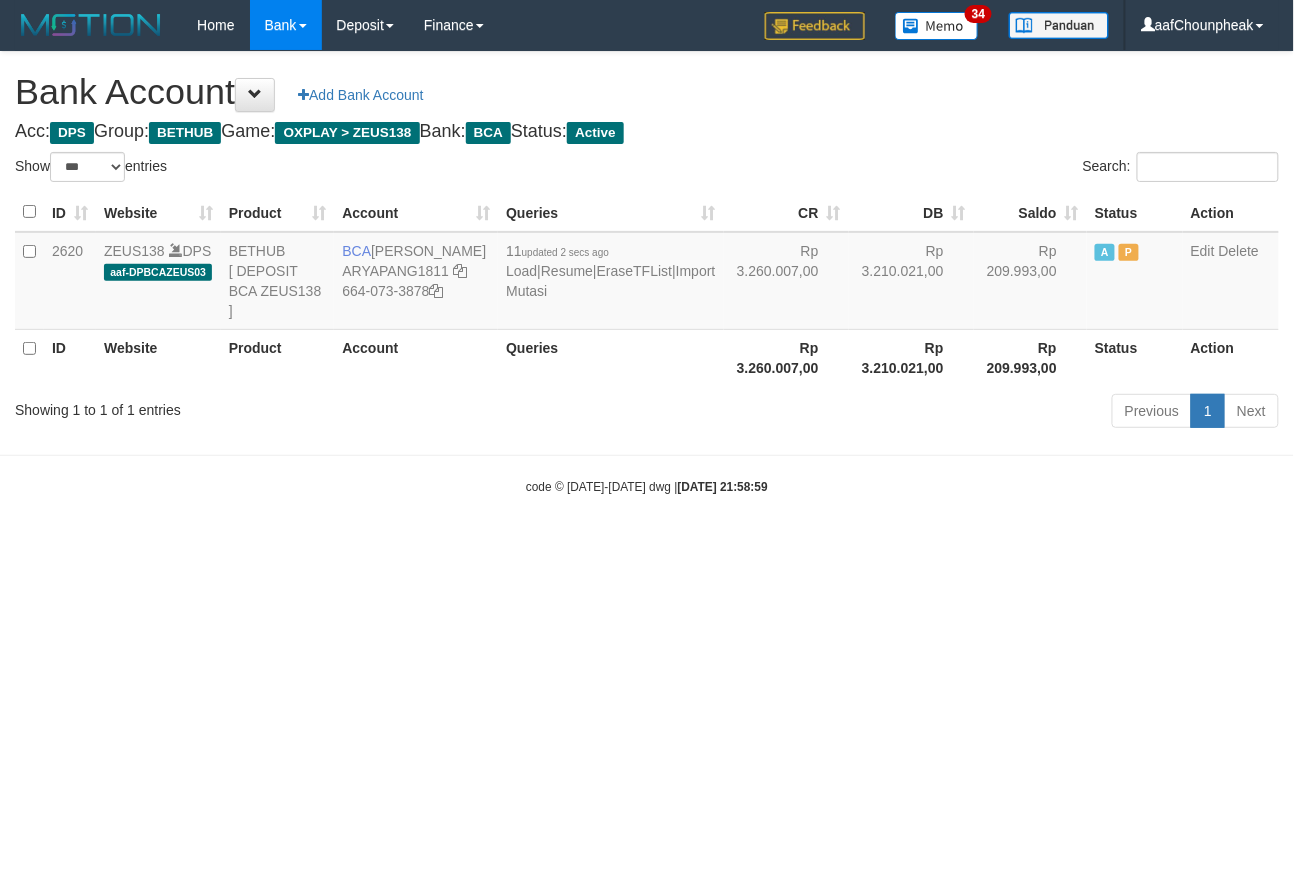 click on "Toggle navigation
Home
Bank
Account List
Mutasi Bank
Search
Note Mutasi
Deposit
DPS List
History
Finance
Financial Data
aafChounpheak
My Profile
Log Out
34" at bounding box center [647, 273] 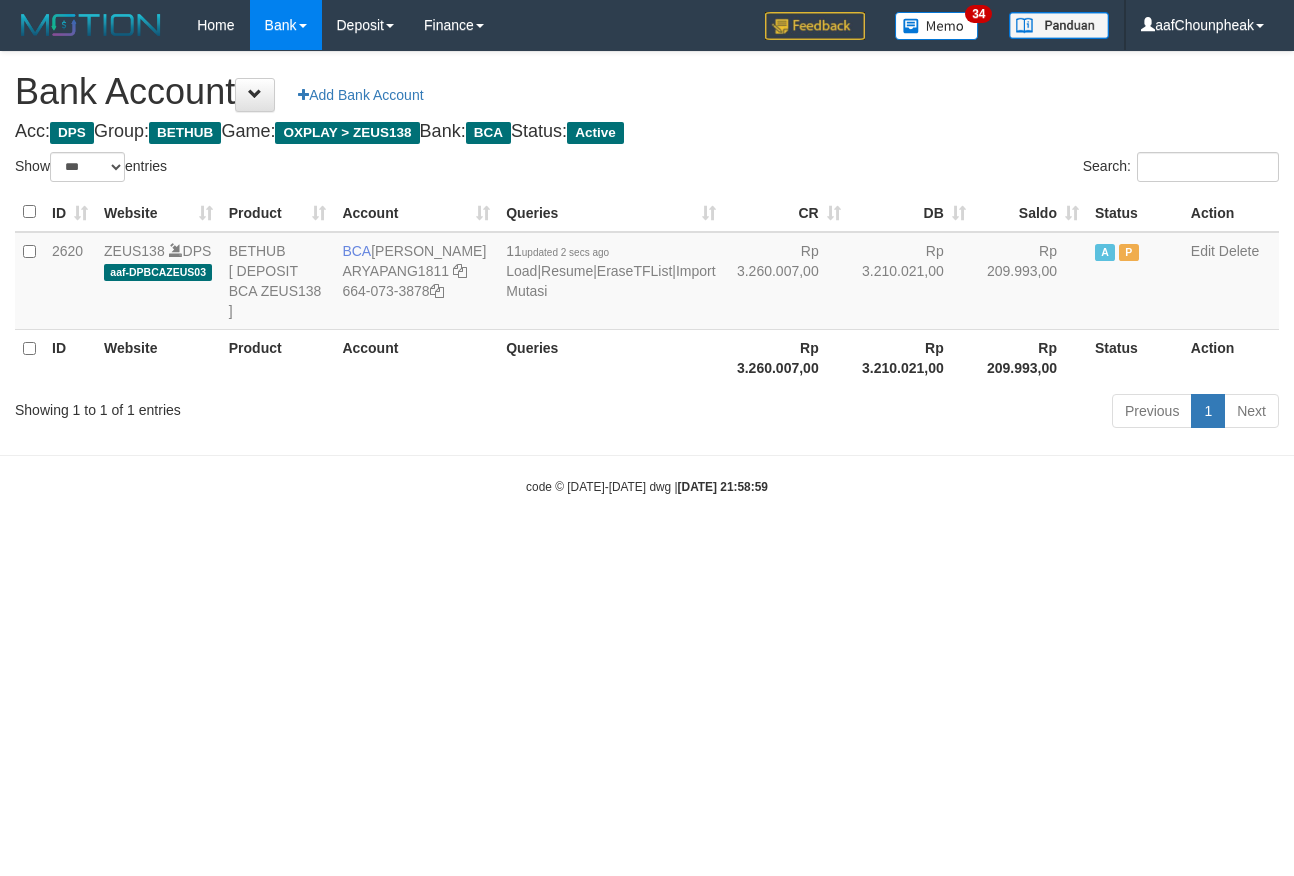 select on "***" 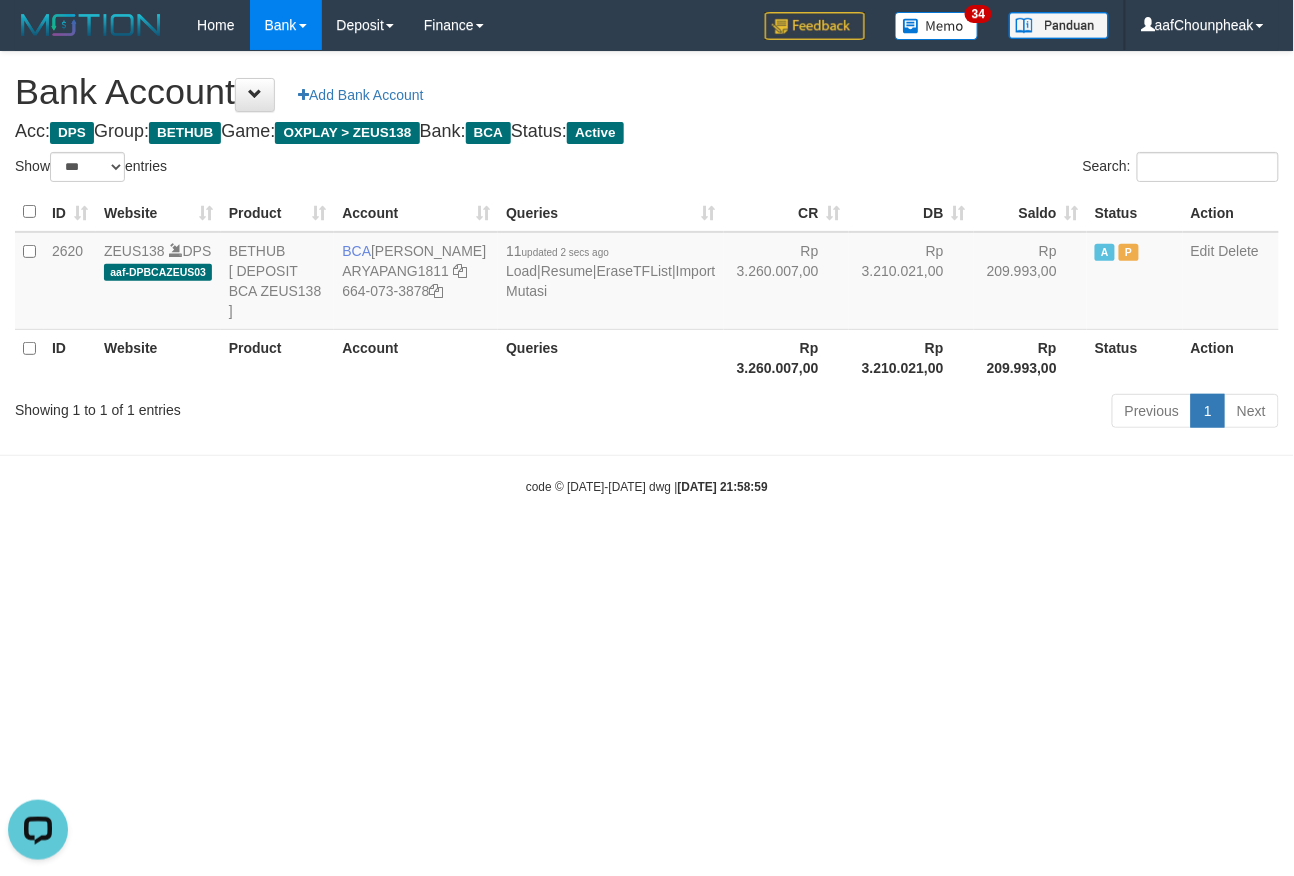 scroll, scrollTop: 0, scrollLeft: 0, axis: both 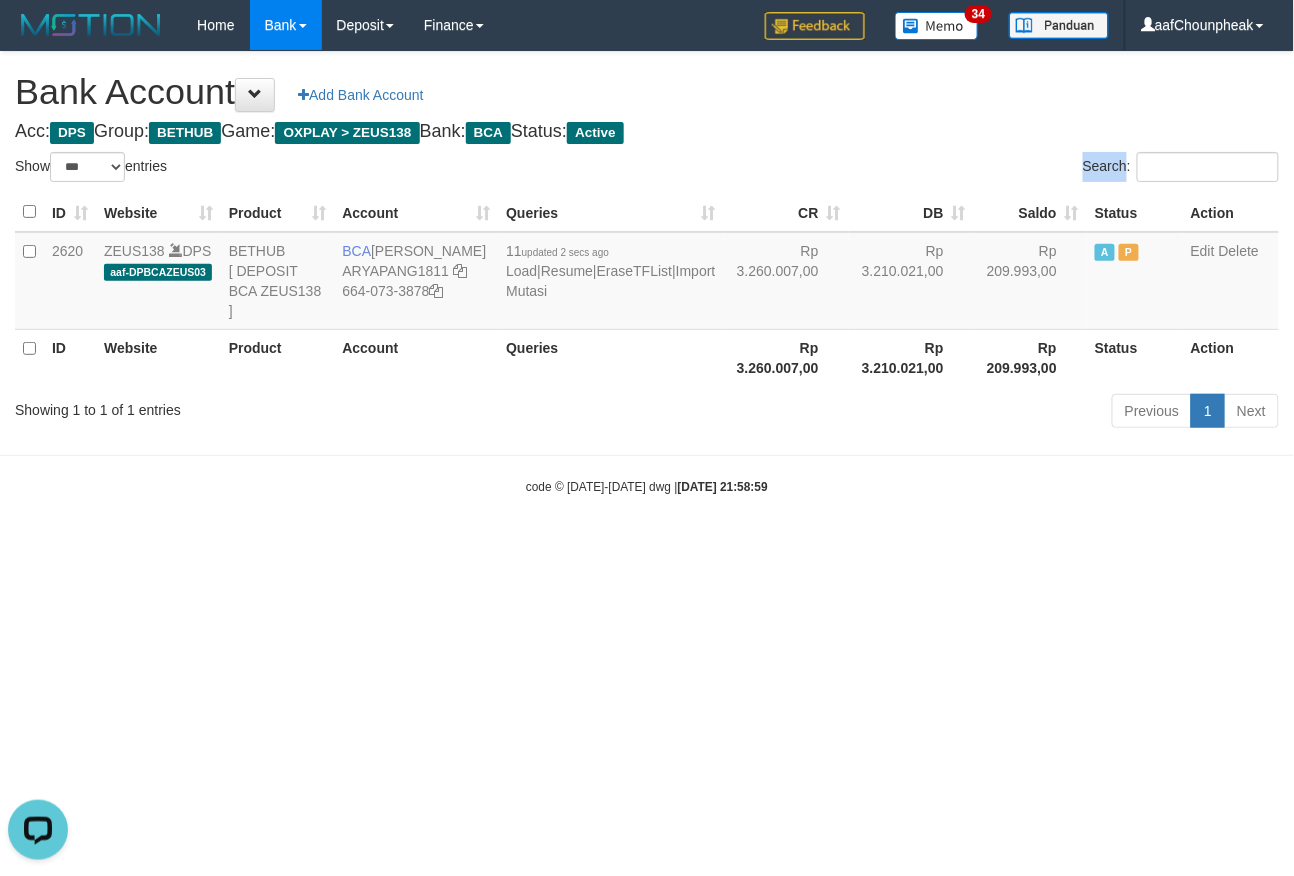 drag, startPoint x: 716, startPoint y: 173, endPoint x: 721, endPoint y: 228, distance: 55.226807 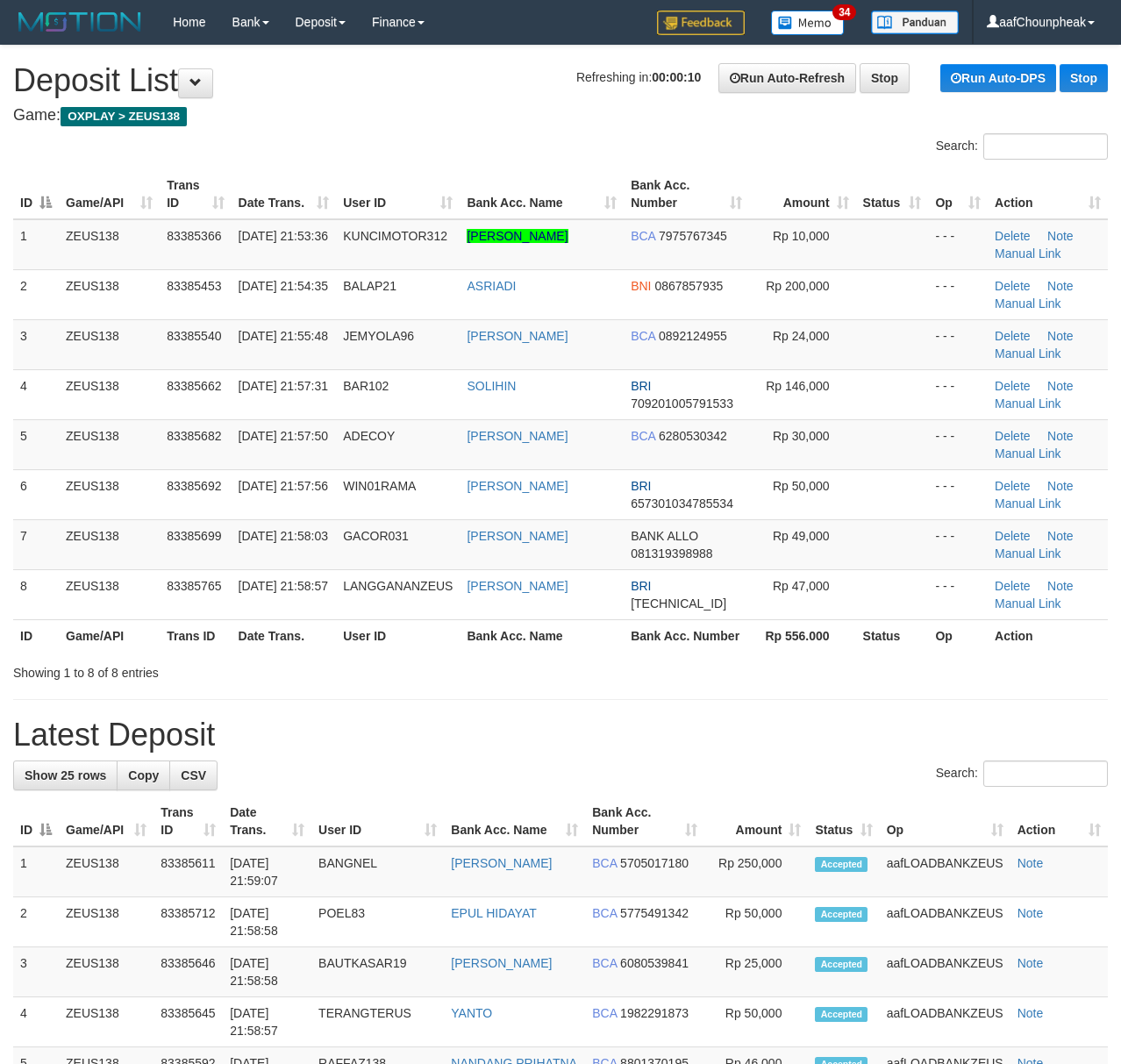 scroll, scrollTop: 0, scrollLeft: 0, axis: both 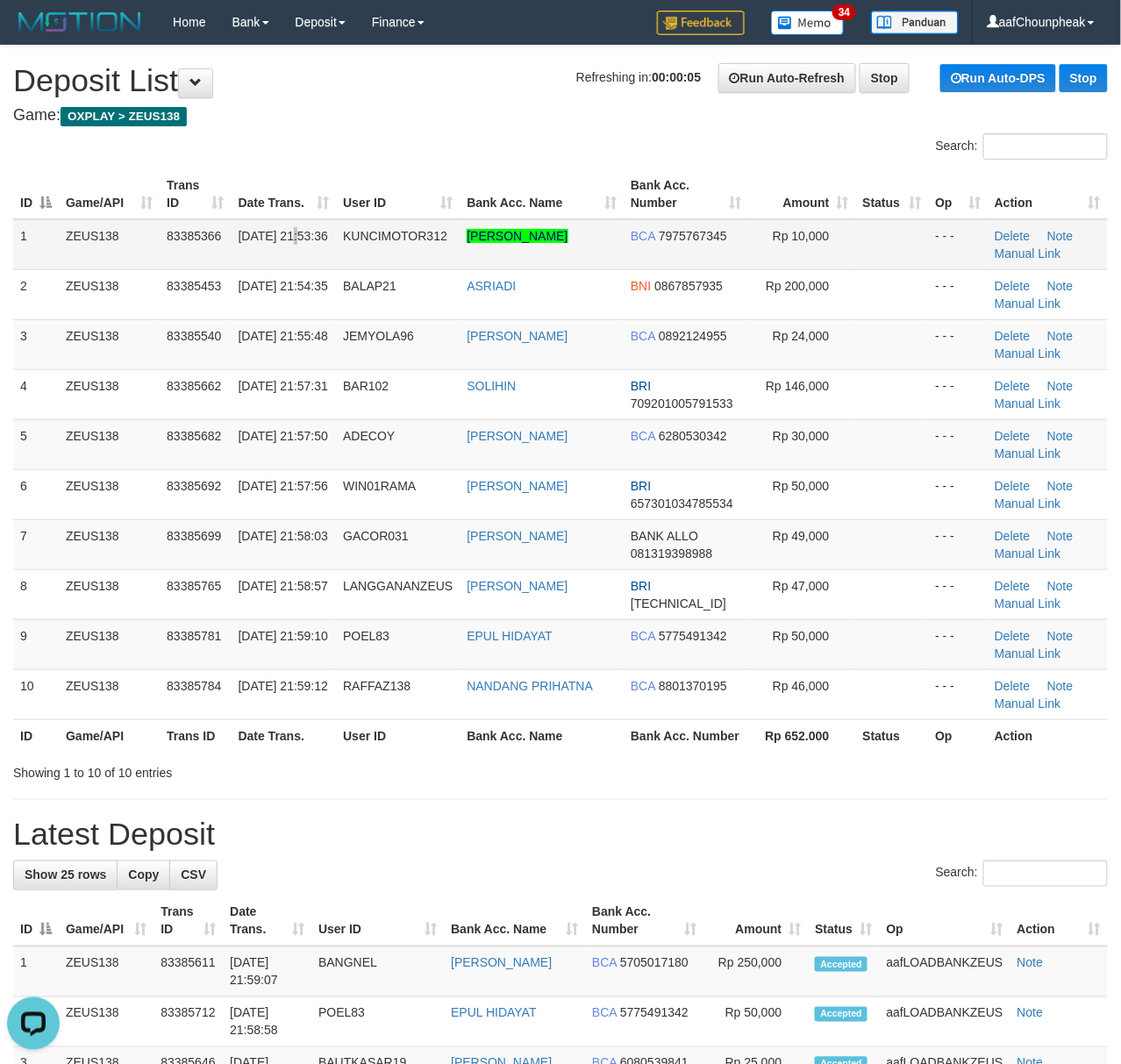 click on "[DATE] 21:53:36" at bounding box center (284, 245) 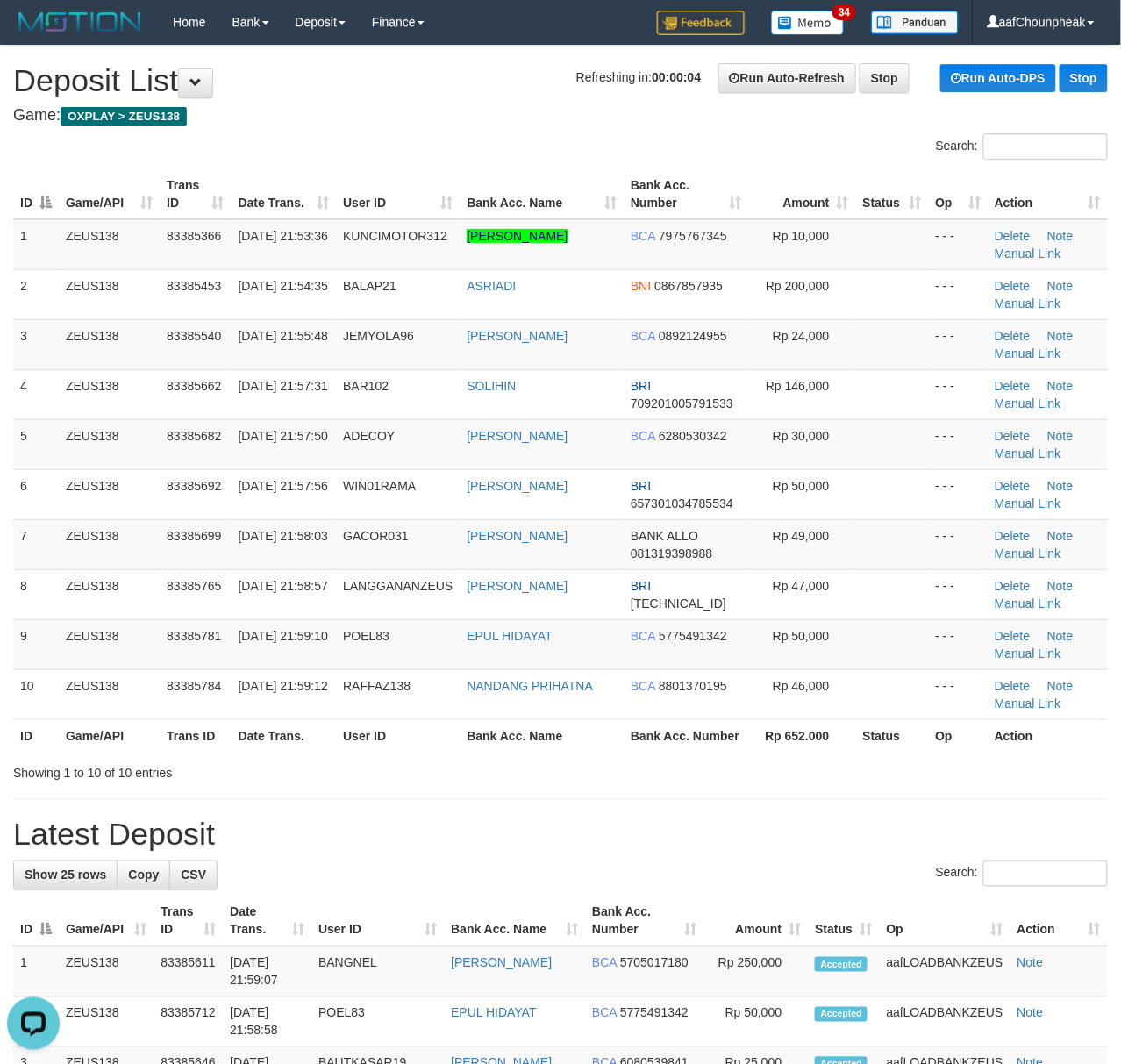 drag, startPoint x: 321, startPoint y: 131, endPoint x: 191, endPoint y: 131, distance: 130 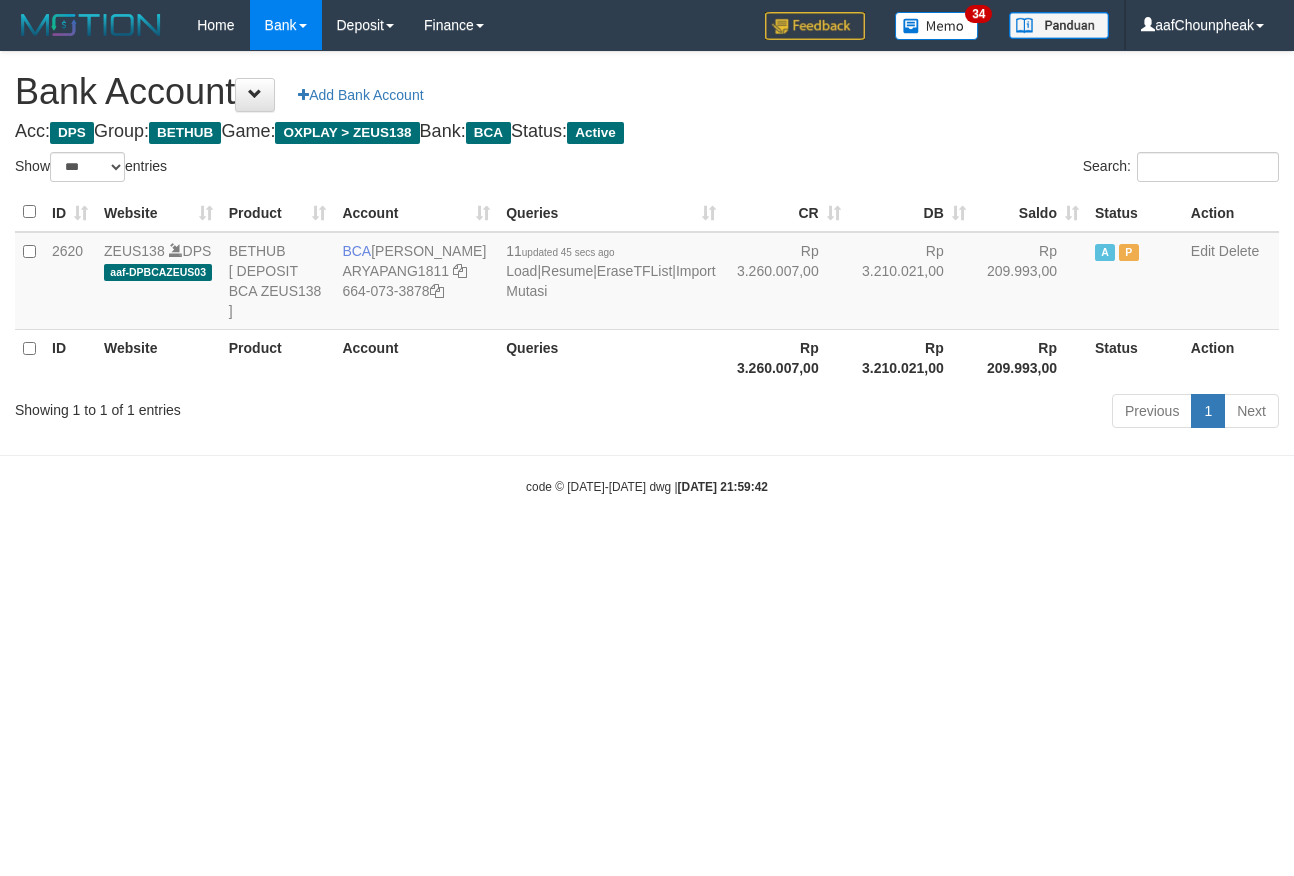 select on "***" 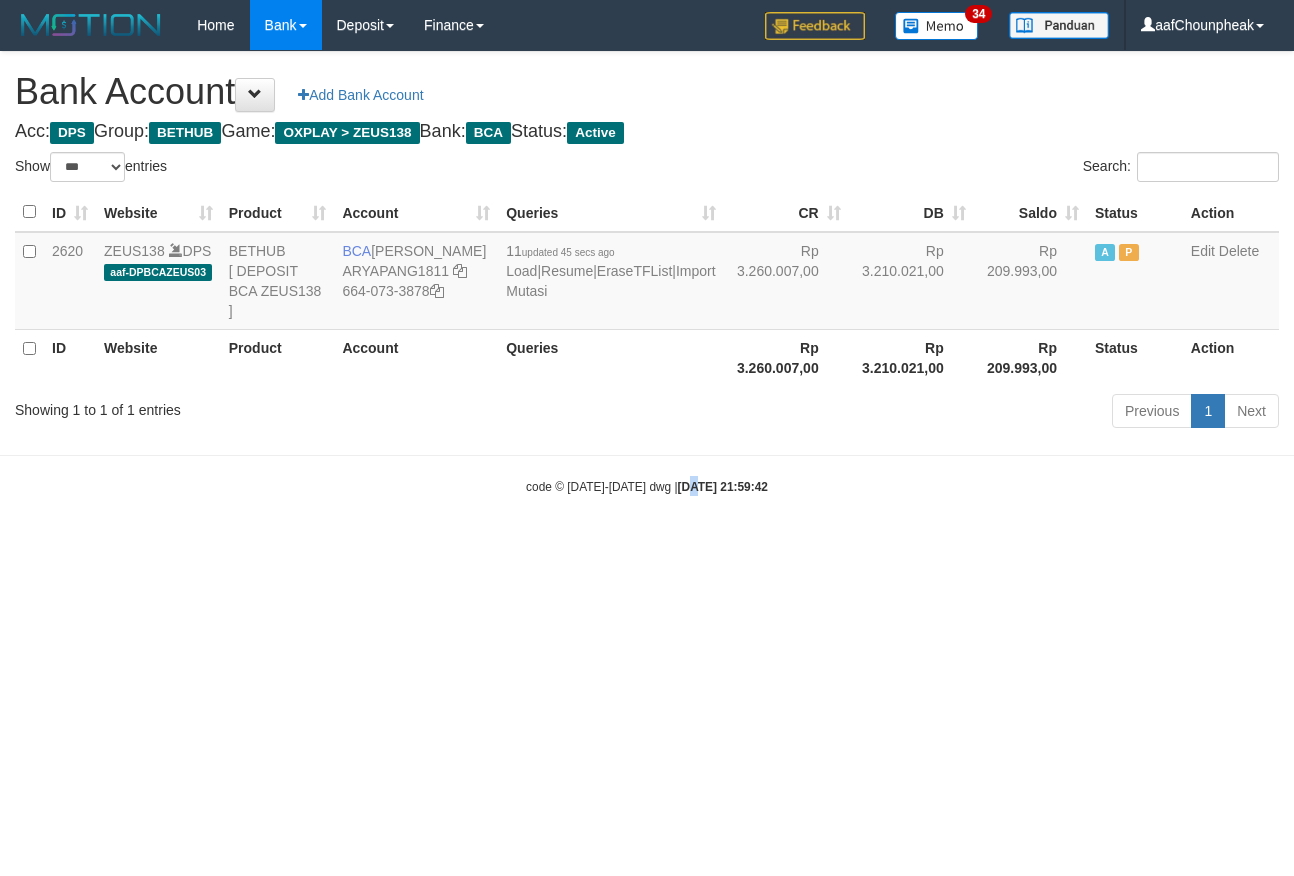 scroll, scrollTop: 0, scrollLeft: 0, axis: both 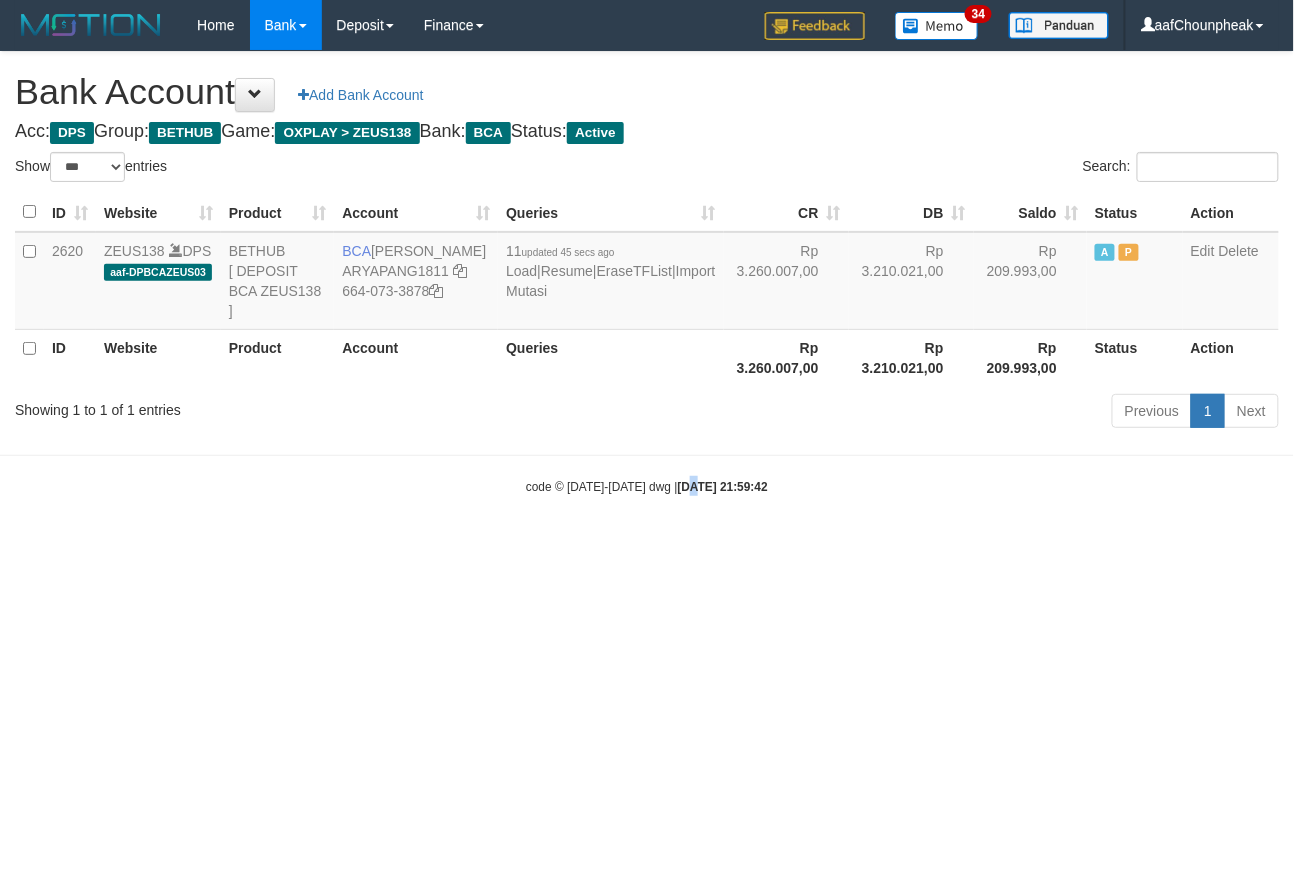 click on "Toggle navigation
Home
Bank
Account List
Mutasi Bank
Search
Note Mutasi
Deposit
DPS List
History
Finance
Financial Data
aafChounpheak
My Profile
Log Out
34" at bounding box center (647, 273) 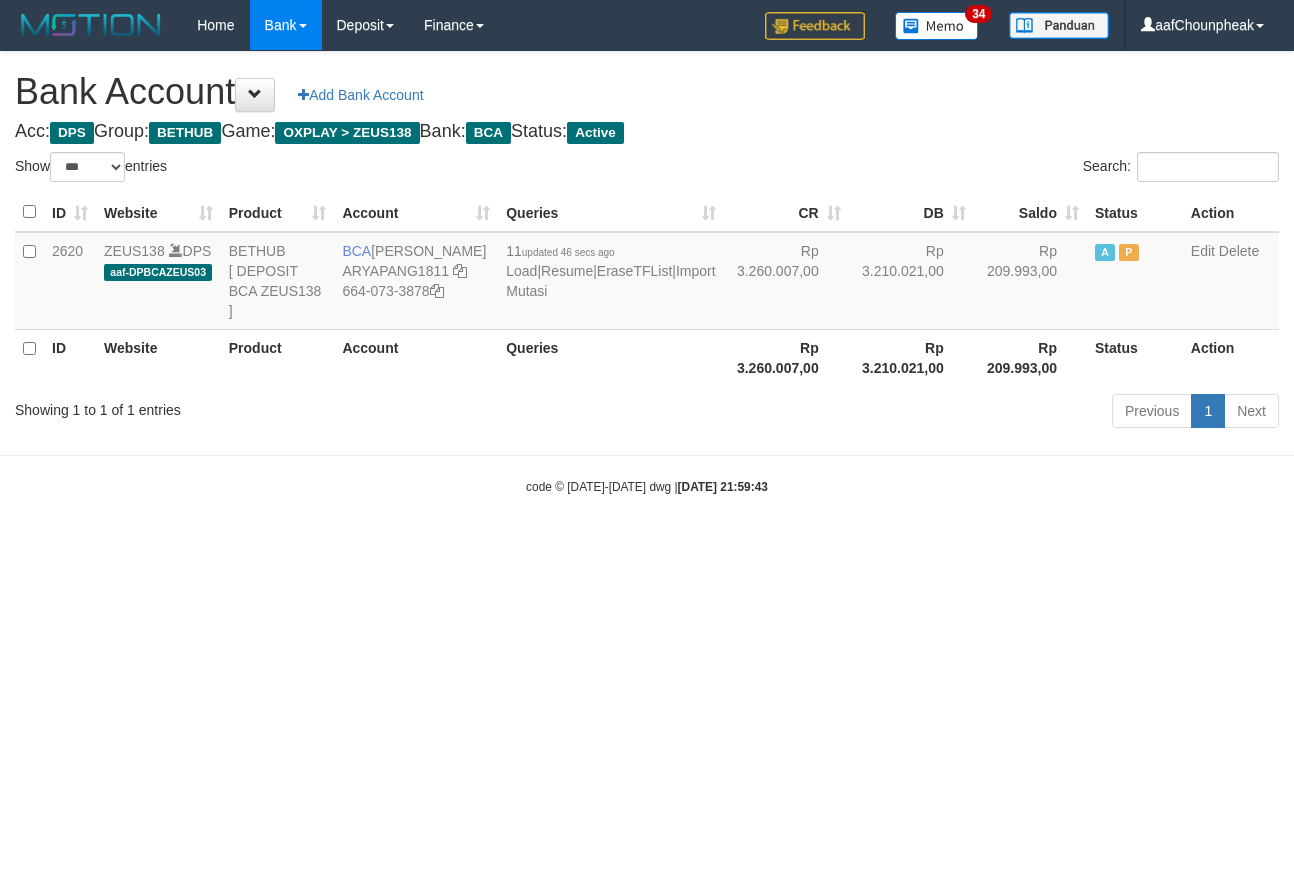 select on "***" 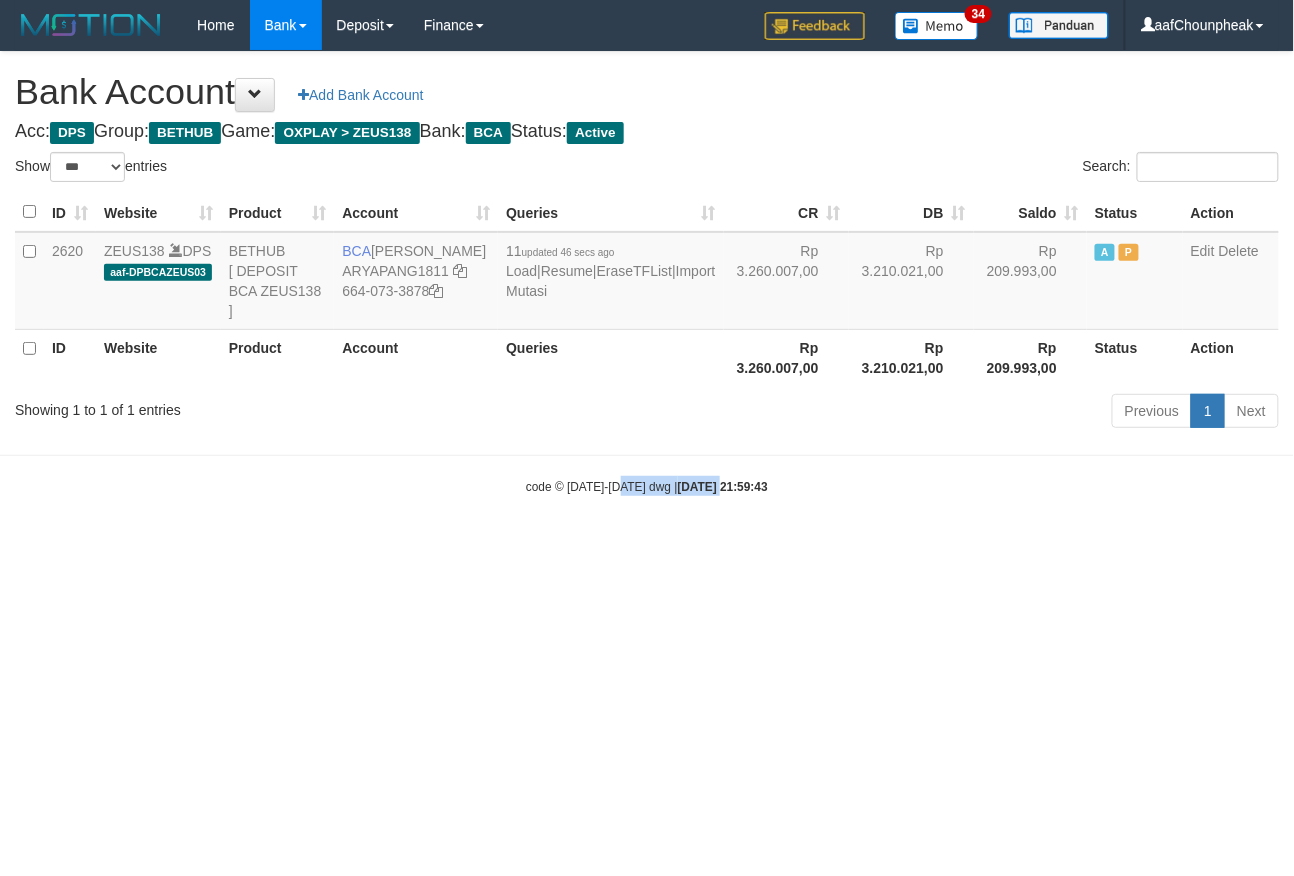 drag, startPoint x: 622, startPoint y: 586, endPoint x: 622, endPoint y: 604, distance: 18 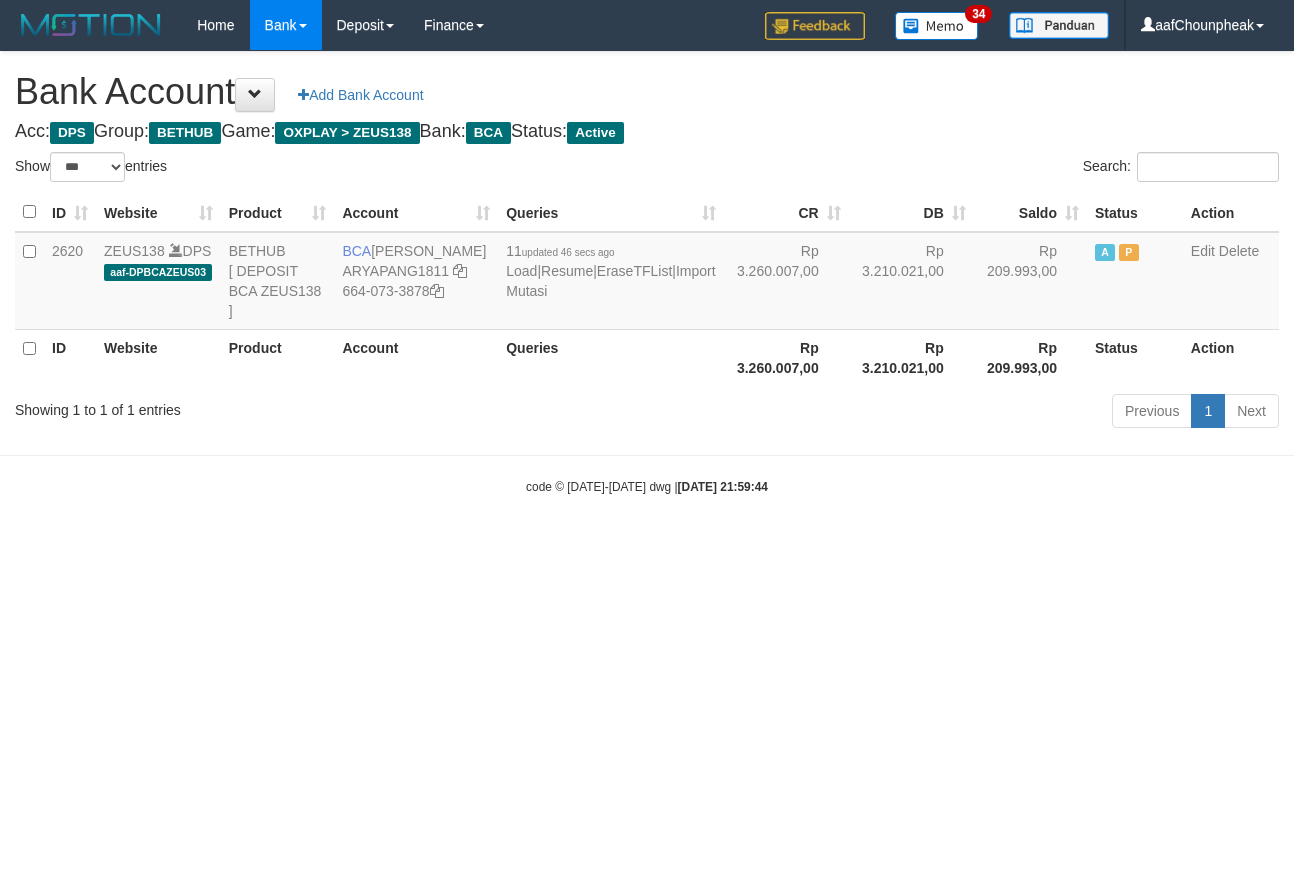 select on "***" 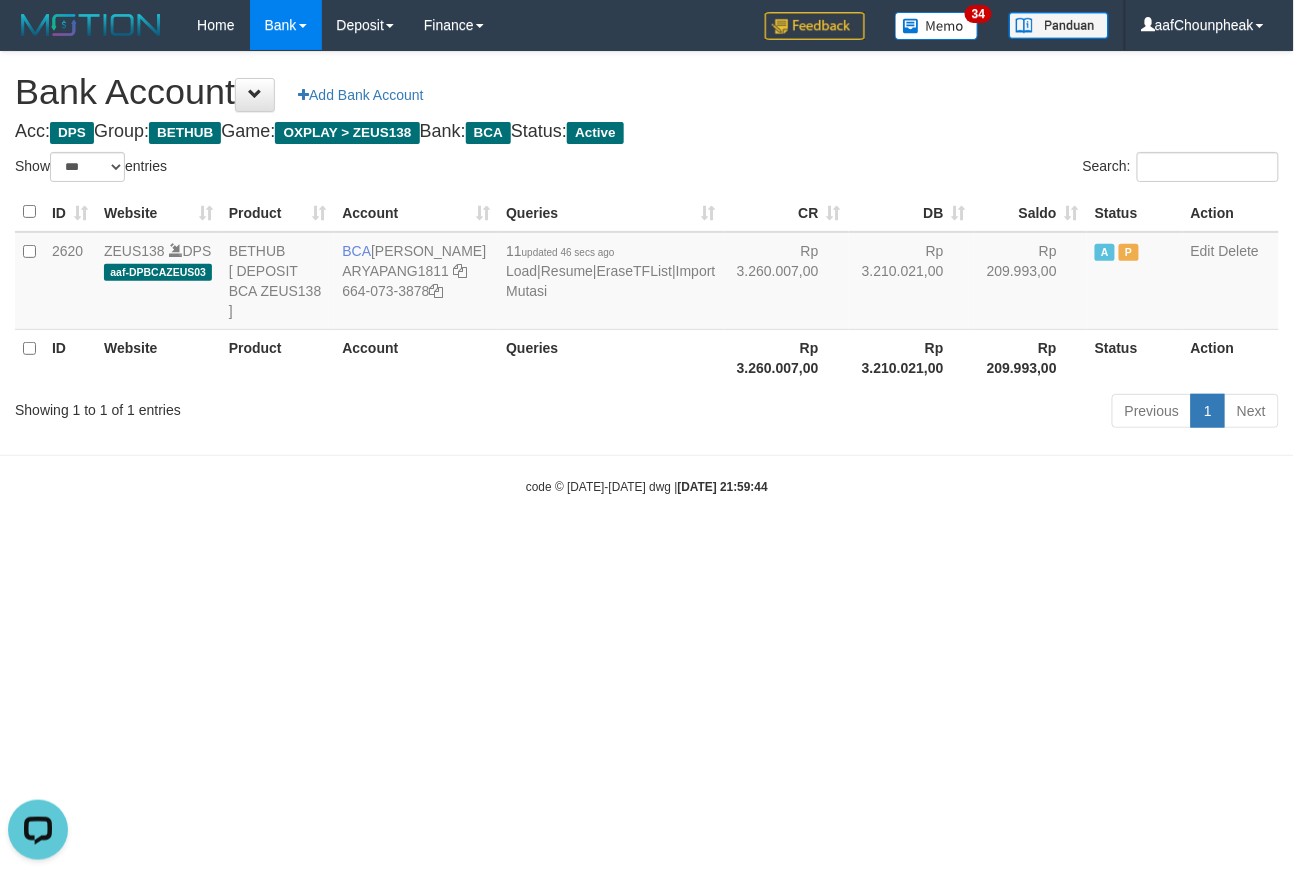scroll, scrollTop: 0, scrollLeft: 0, axis: both 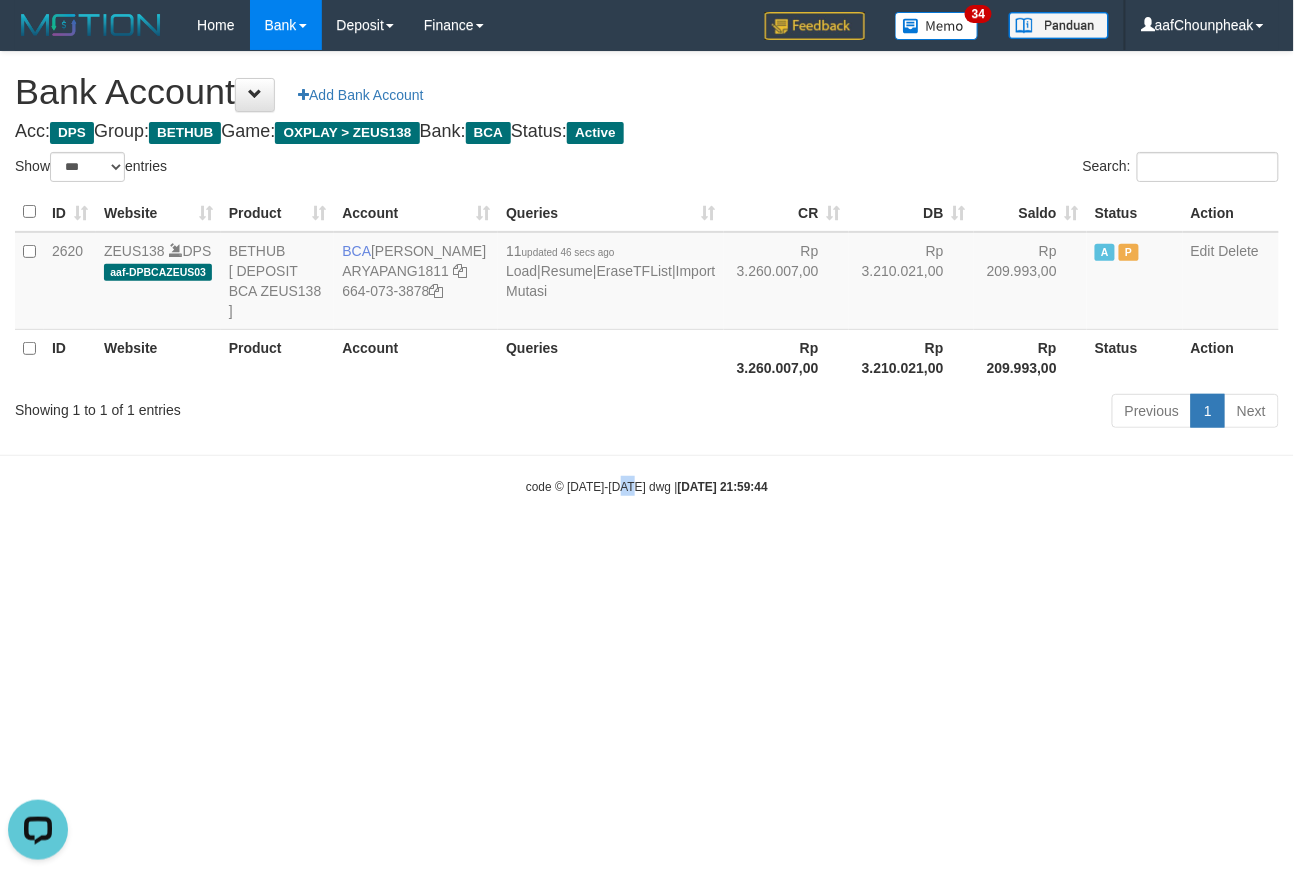 click on "Toggle navigation
Home
Bank
Account List
Mutasi Bank
Search
Note Mutasi
Deposit
DPS List
History
Finance
Financial Data
aafChounpheak
My Profile
Log Out
34" at bounding box center [647, 273] 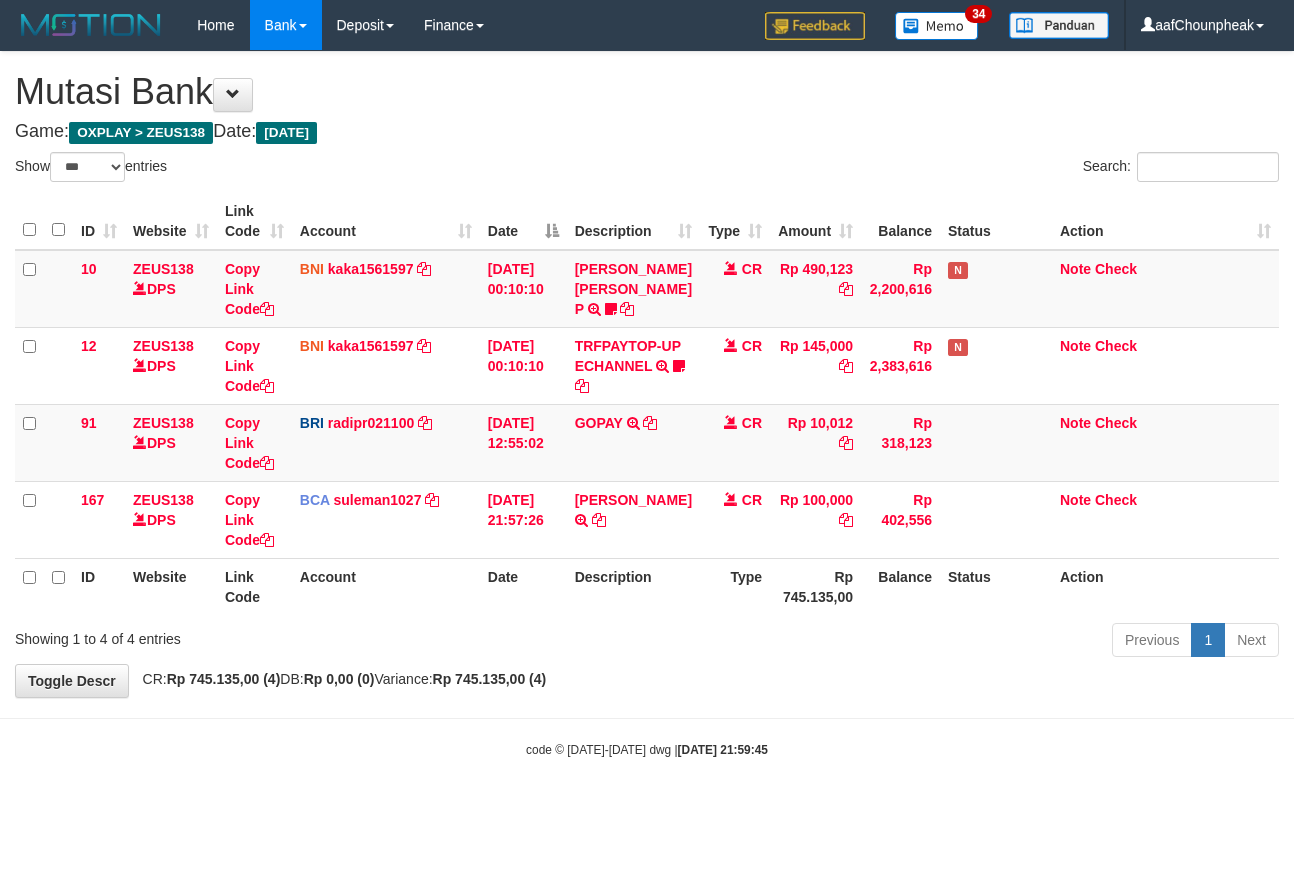 select on "***" 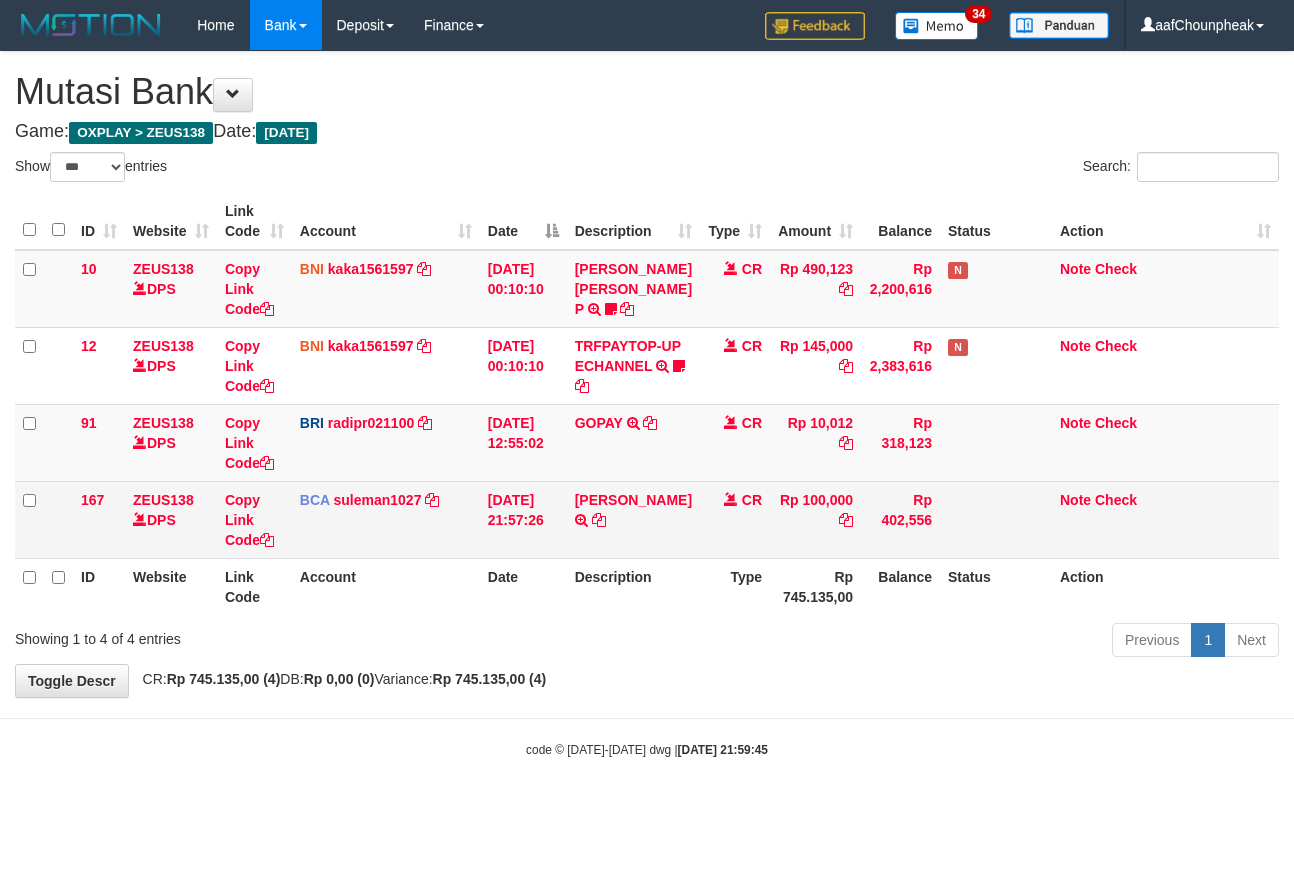 scroll, scrollTop: 0, scrollLeft: 0, axis: both 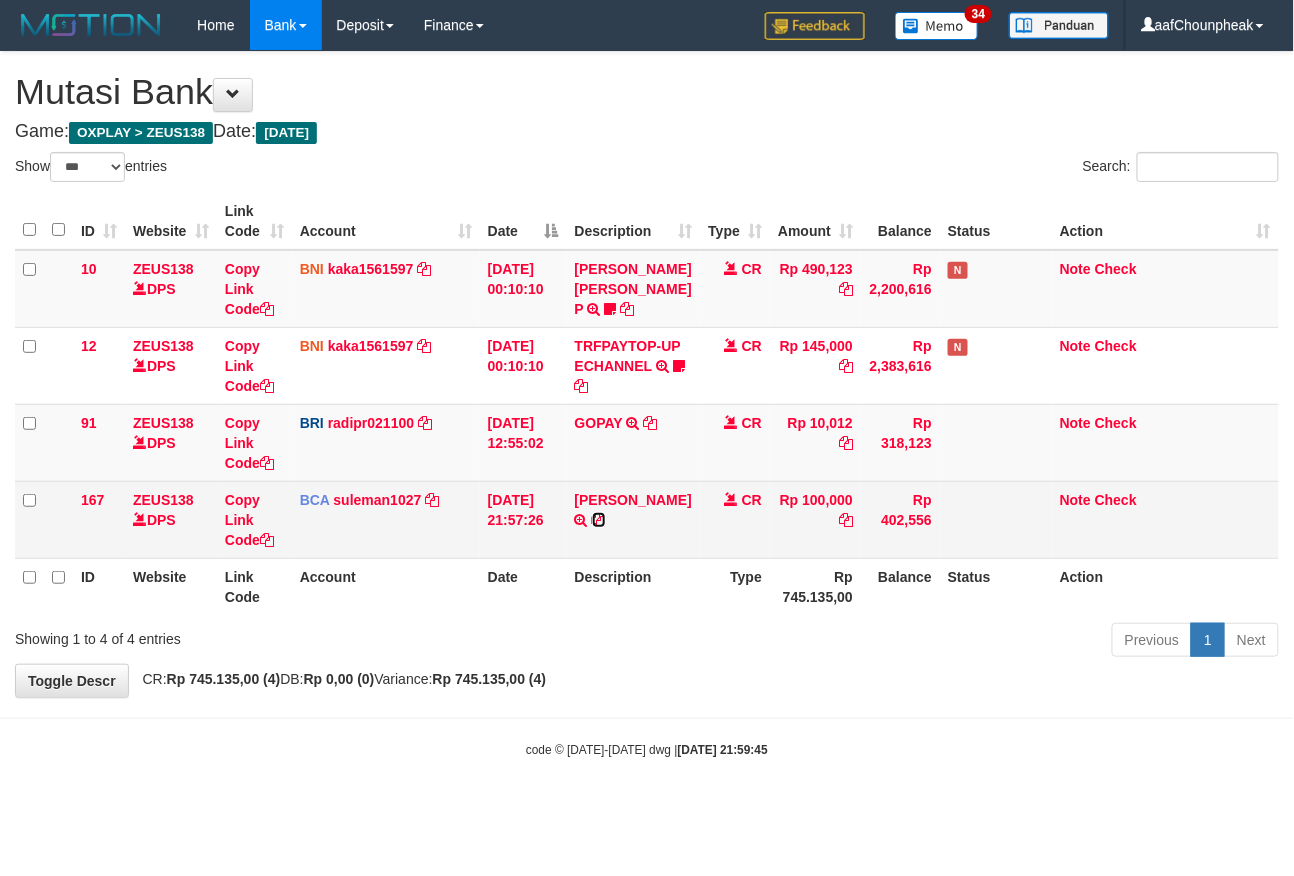 click at bounding box center (599, 520) 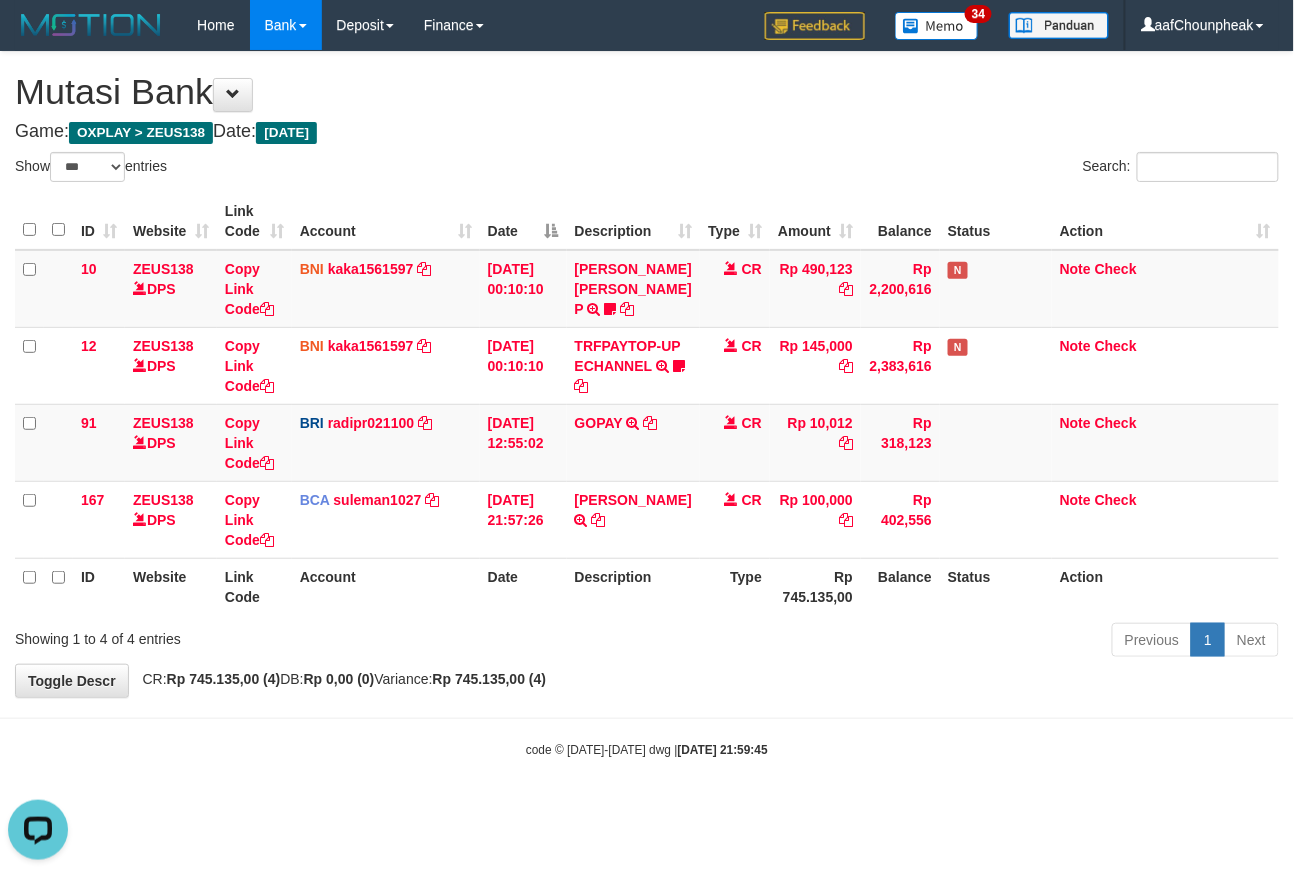 scroll, scrollTop: 0, scrollLeft: 0, axis: both 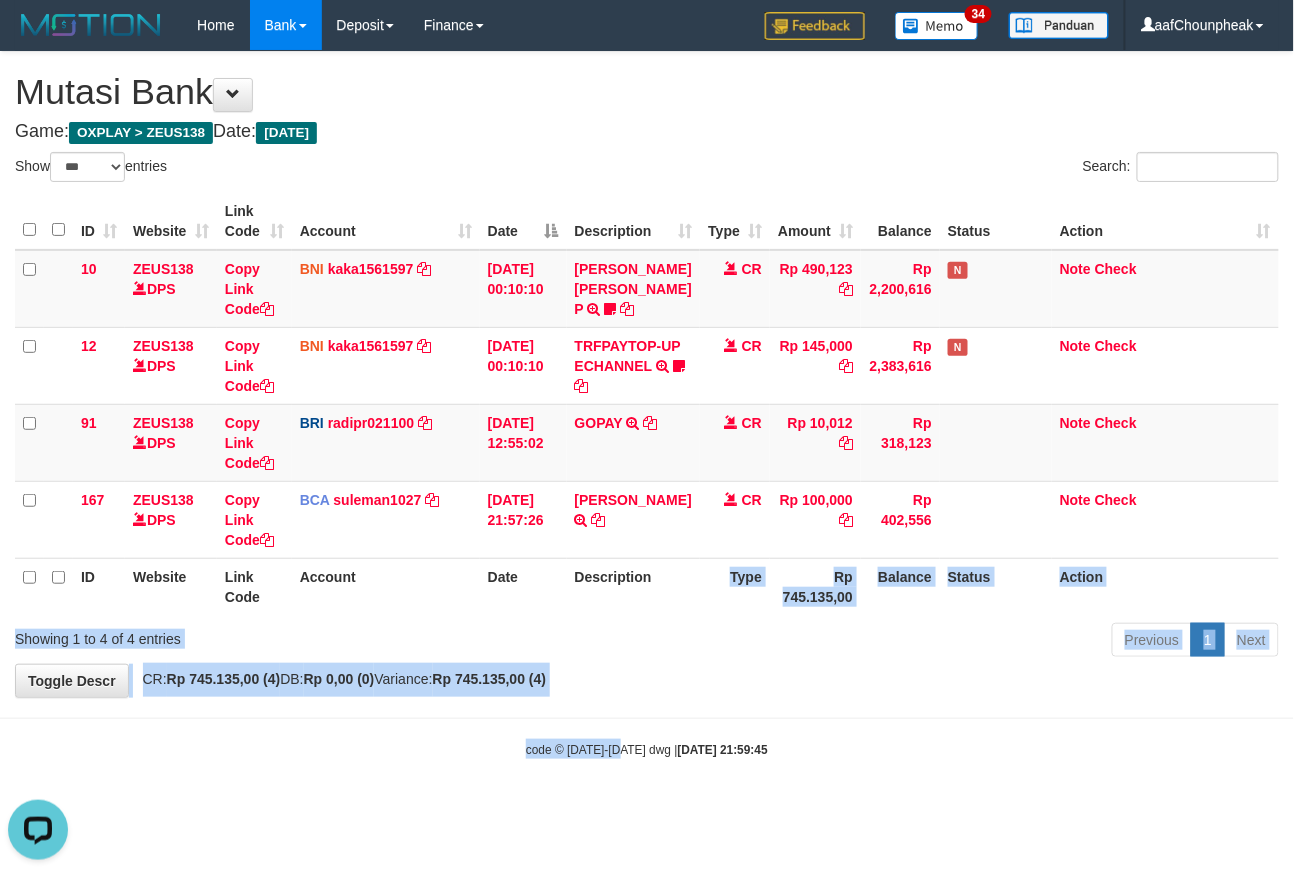 click on "Toggle navigation
Home
Bank
Account List
Mutasi Bank
Search
Note Mutasi
Deposit
DPS List
History
Finance
Financial Data
aafChounpheak
My Profile
Log Out
34" at bounding box center [647, 404] 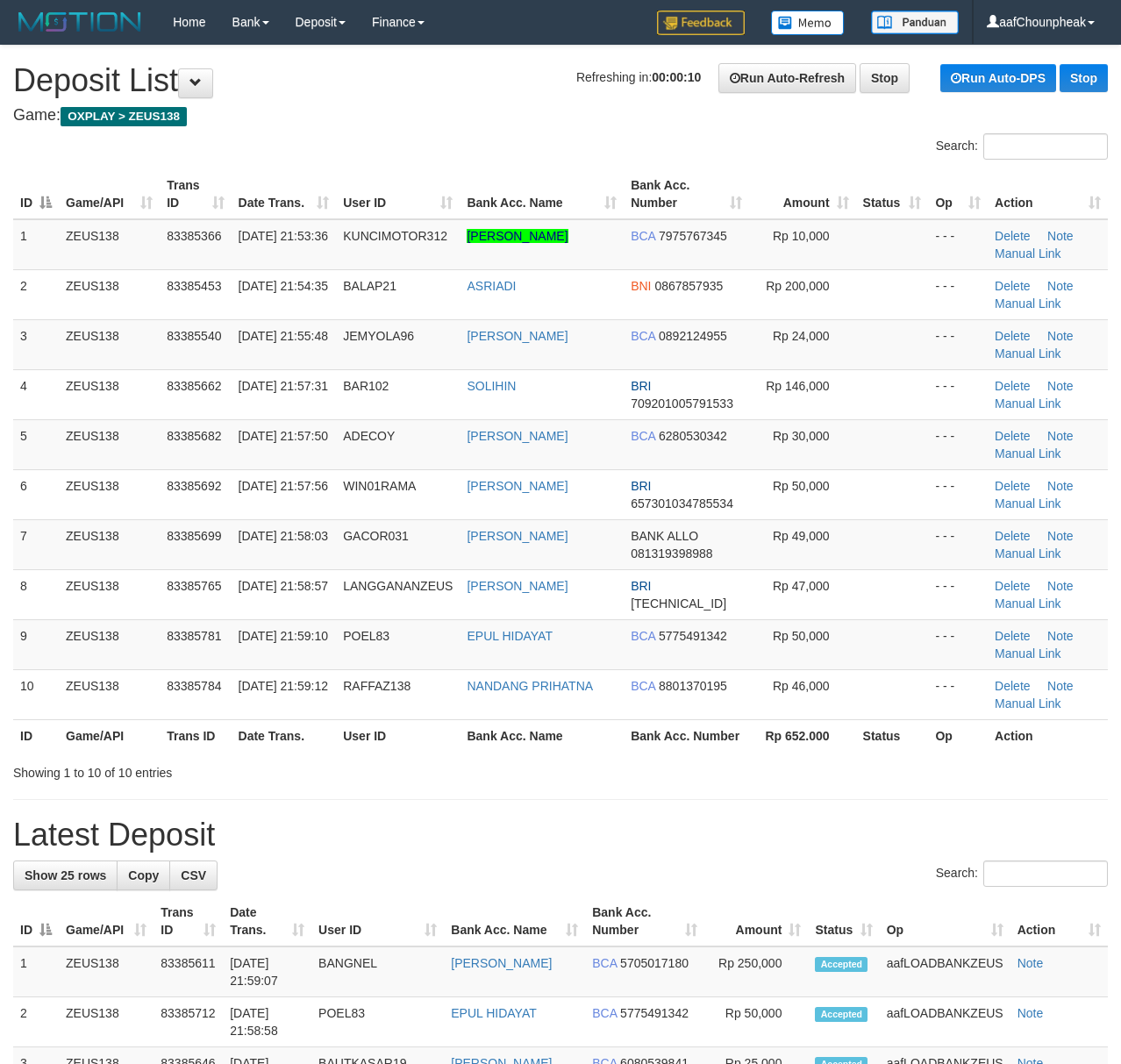scroll, scrollTop: 0, scrollLeft: 0, axis: both 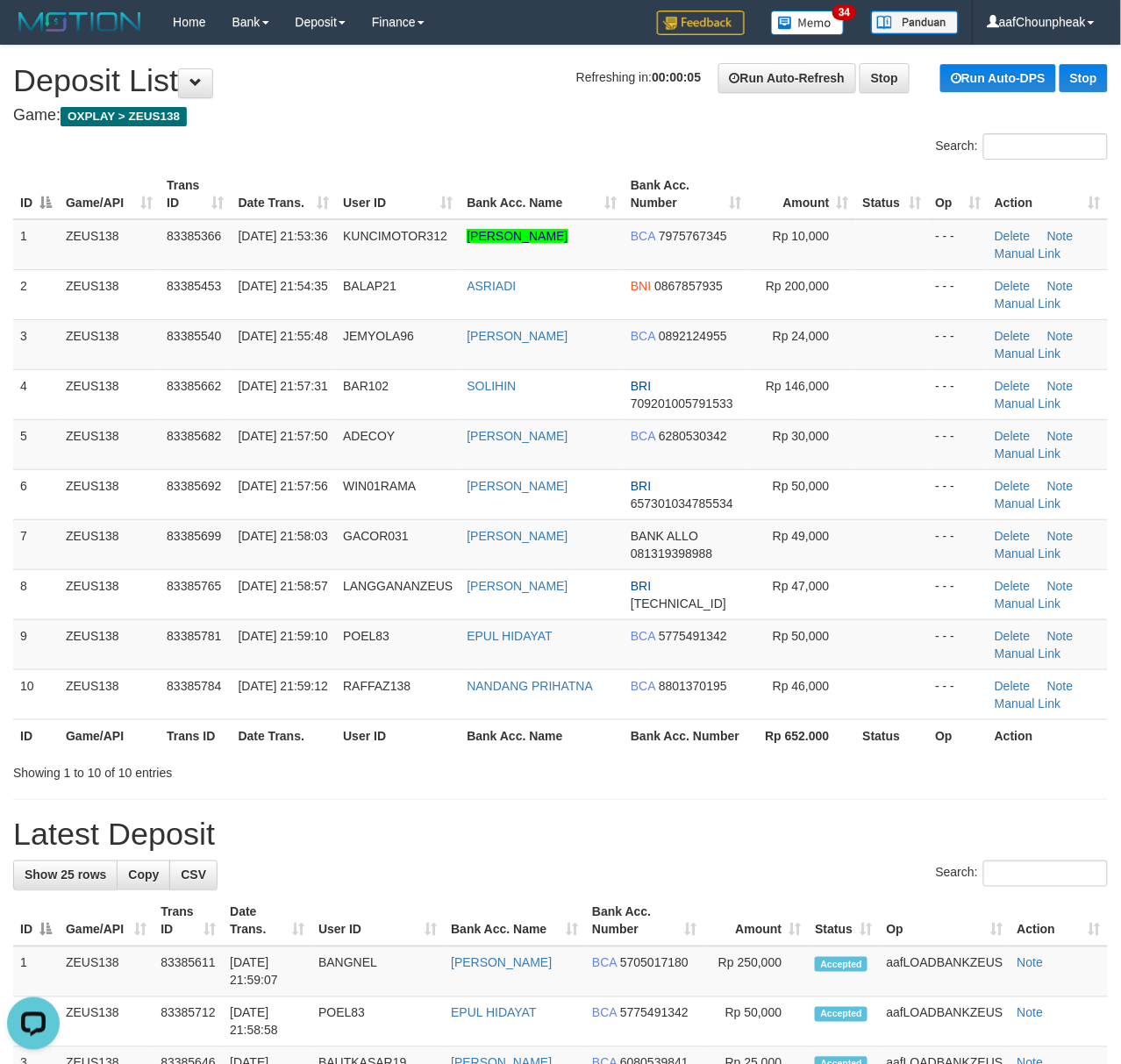 drag, startPoint x: 114, startPoint y: 182, endPoint x: 4, endPoint y: 189, distance: 110.222502 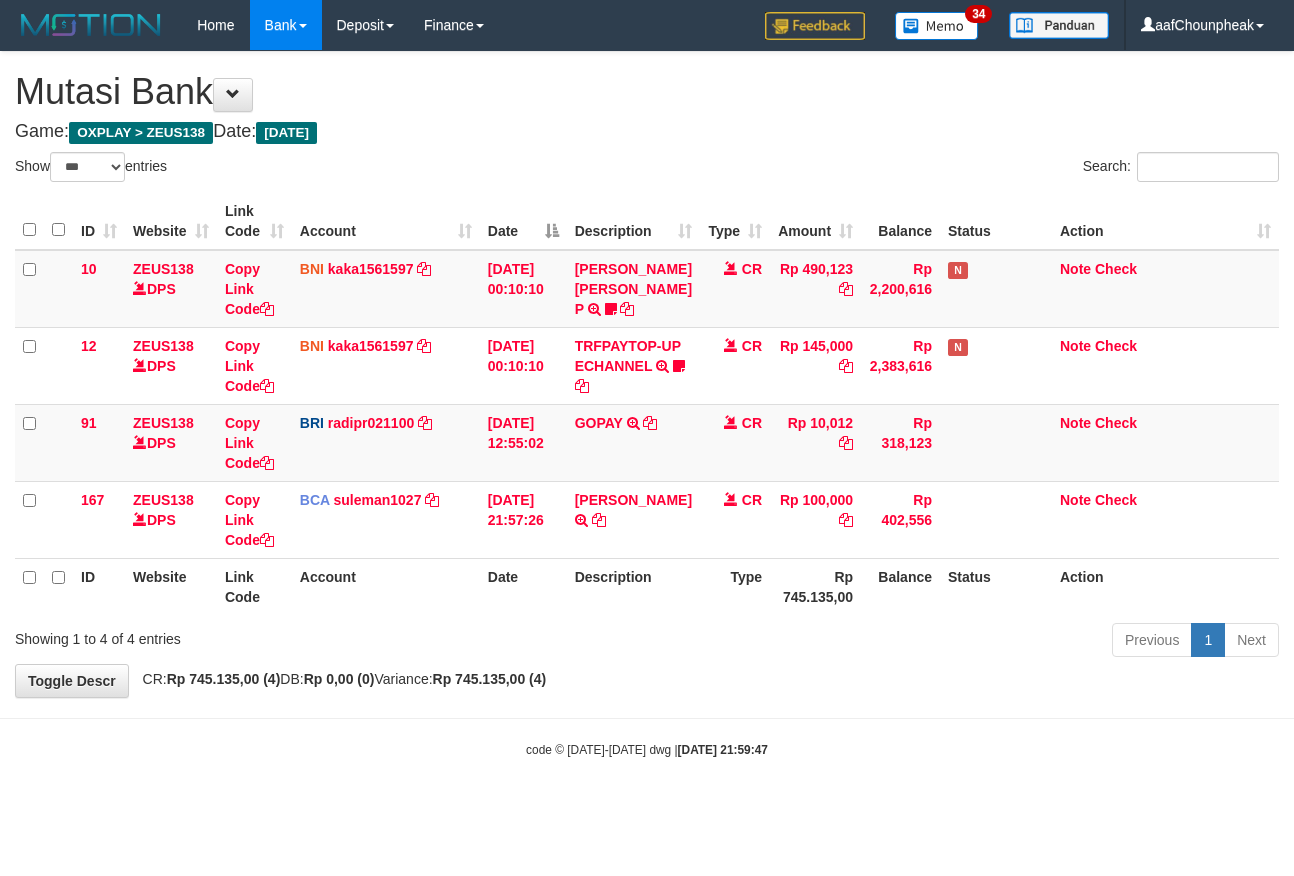 select on "***" 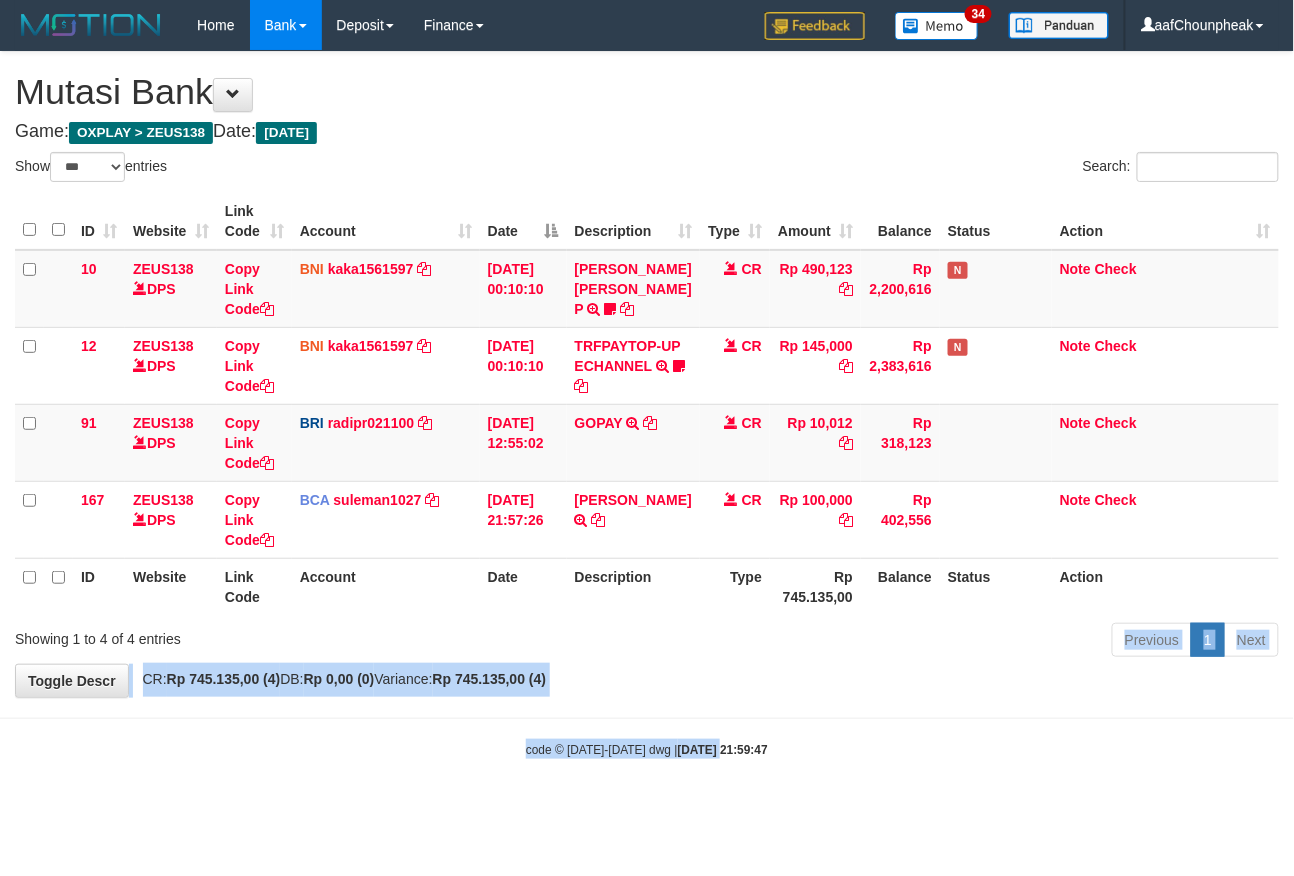 click on "Toggle navigation
Home
Bank
Account List
Mutasi Bank
Search
Note Mutasi
Deposit
DPS List
History
Finance
Financial Data
aafChounpheak
My Profile
Log Out
34" at bounding box center [647, 404] 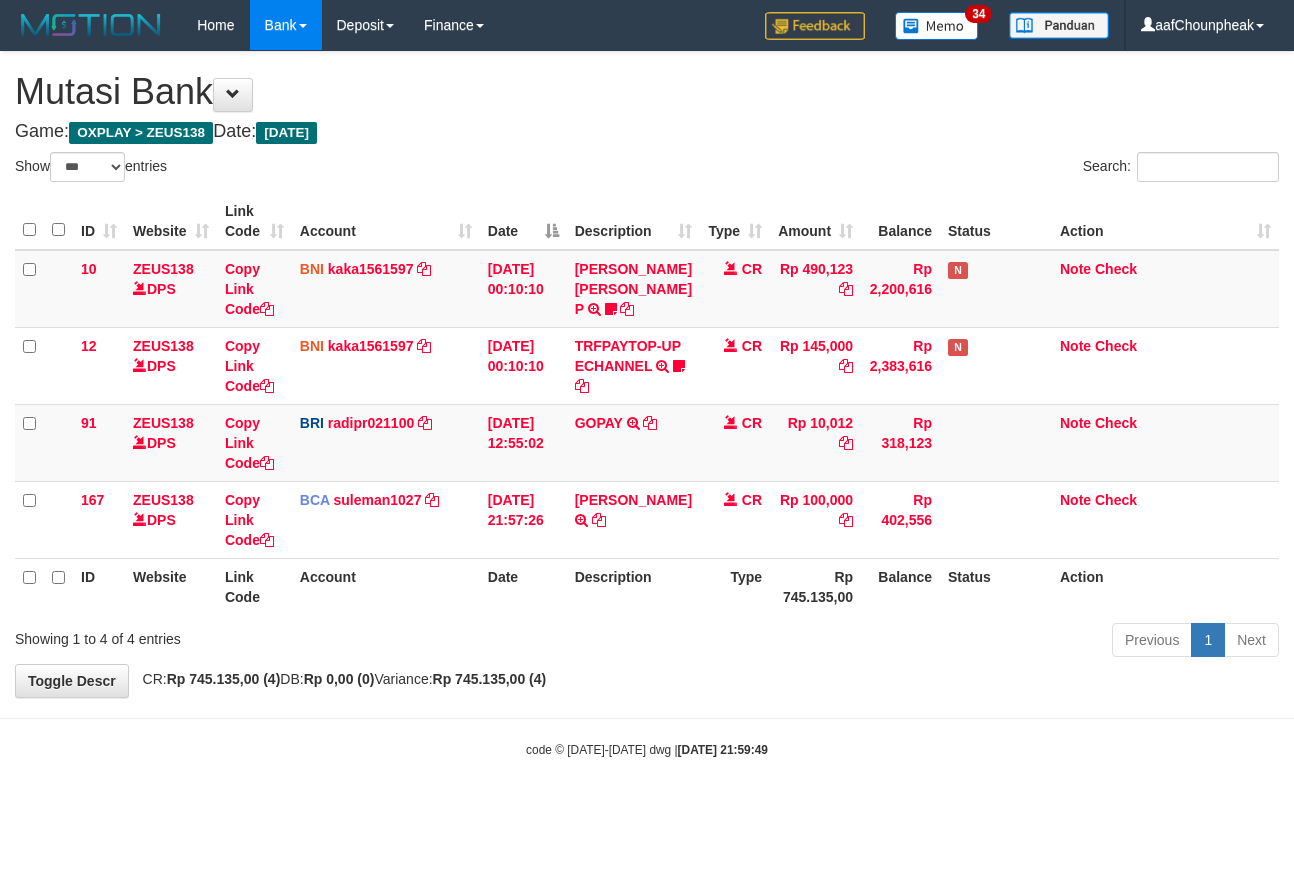 select on "***" 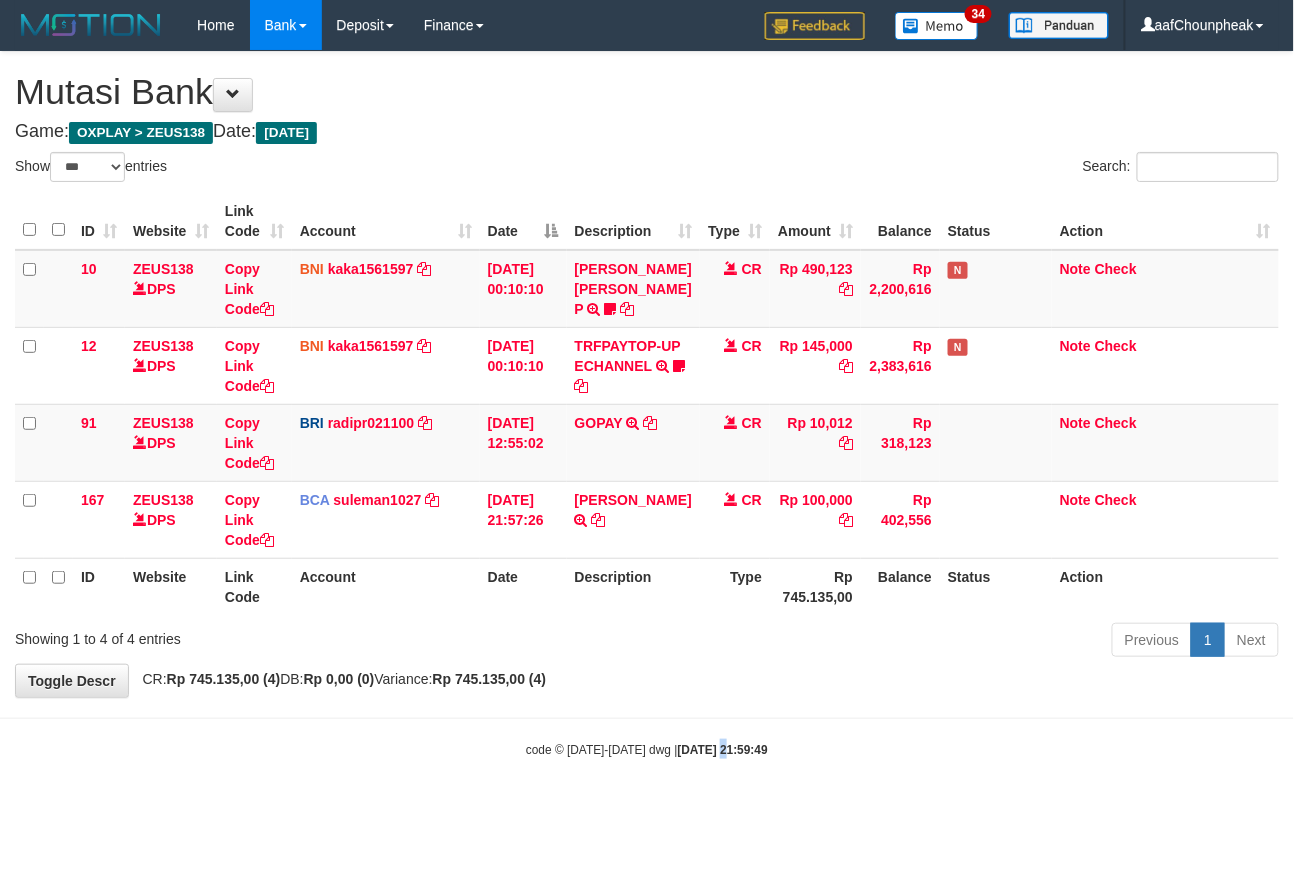 click on "Toggle navigation
Home
Bank
Account List
Mutasi Bank
Search
Note Mutasi
Deposit
DPS List
History
Finance
Financial Data
aafChounpheak
My Profile
Log Out
34" at bounding box center (647, 404) 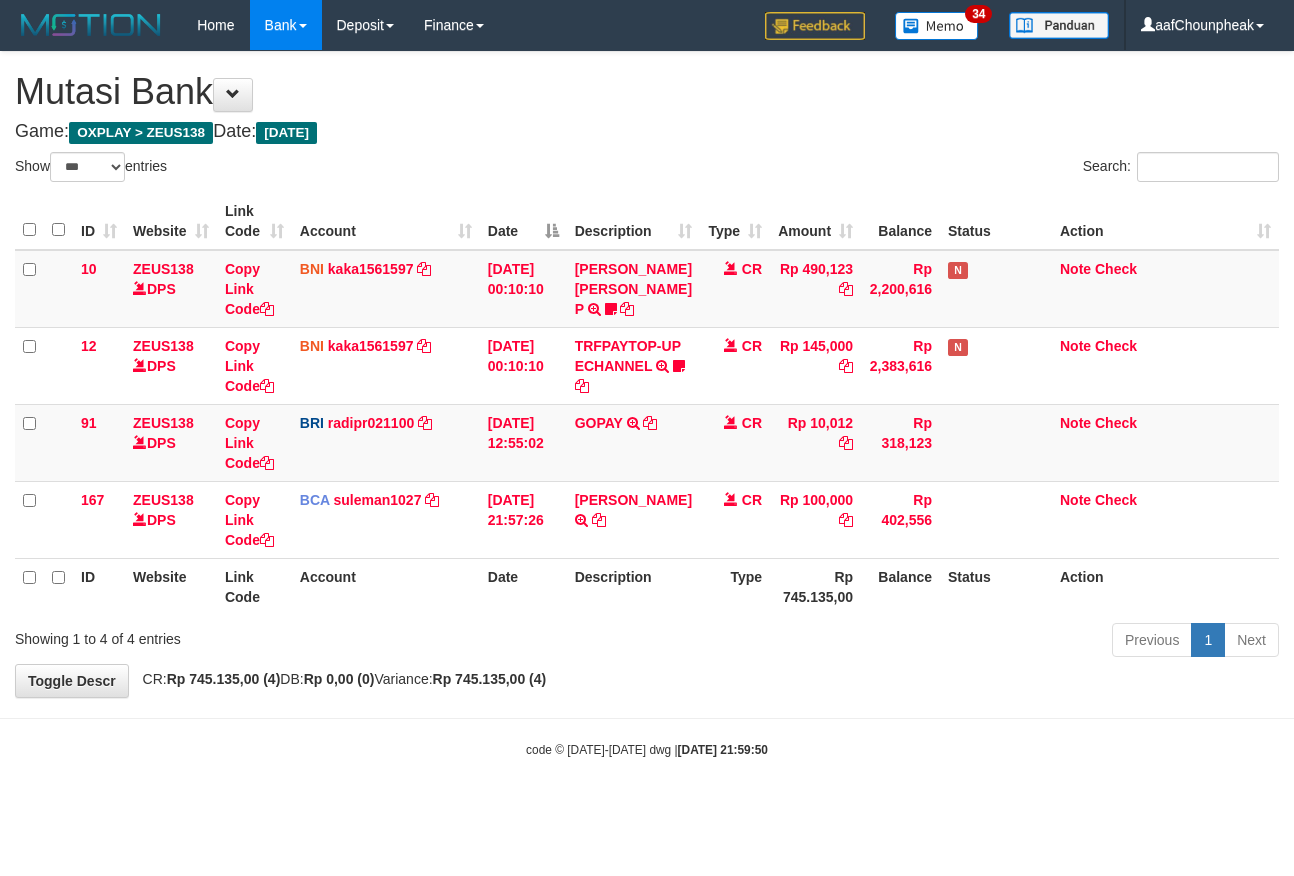 select on "***" 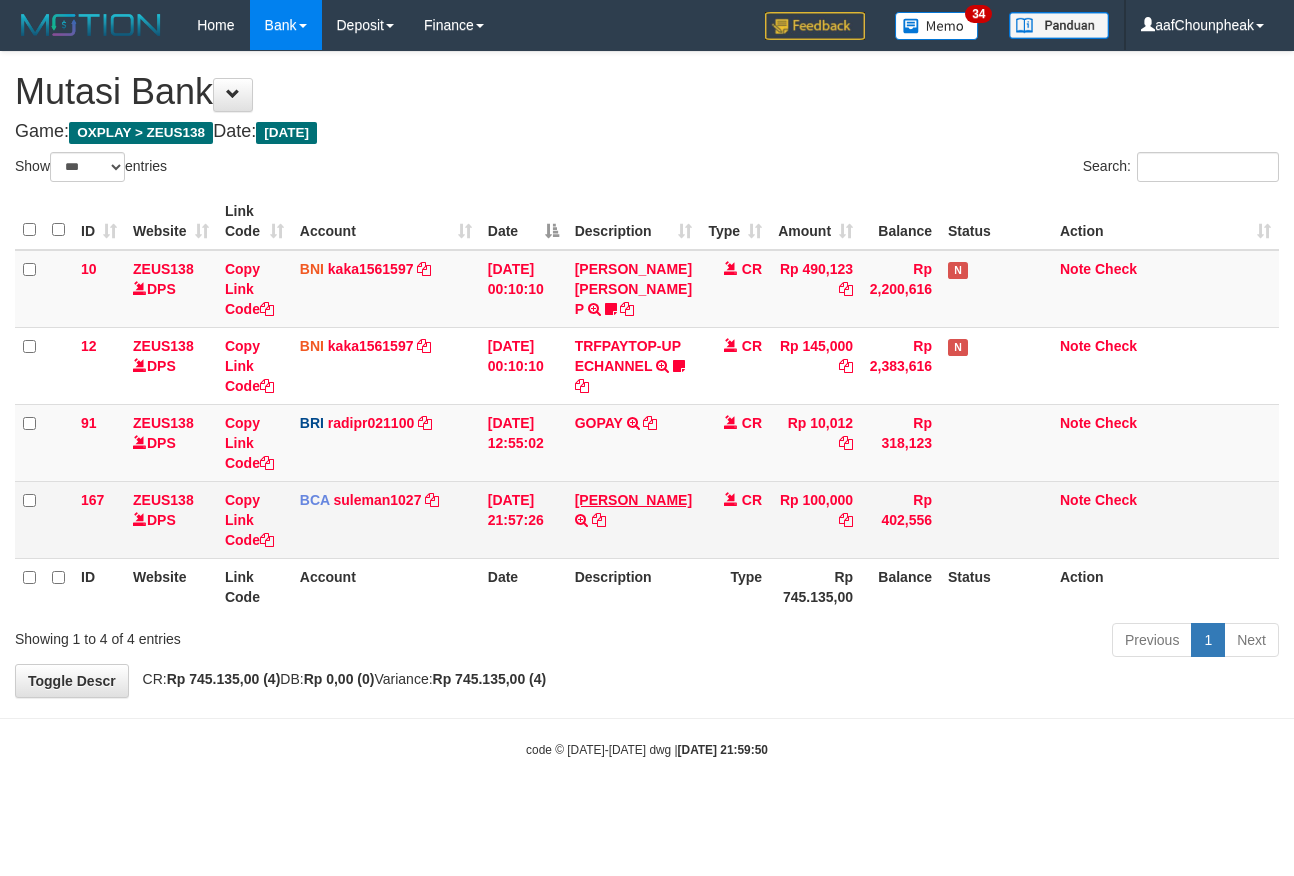 scroll, scrollTop: 0, scrollLeft: 0, axis: both 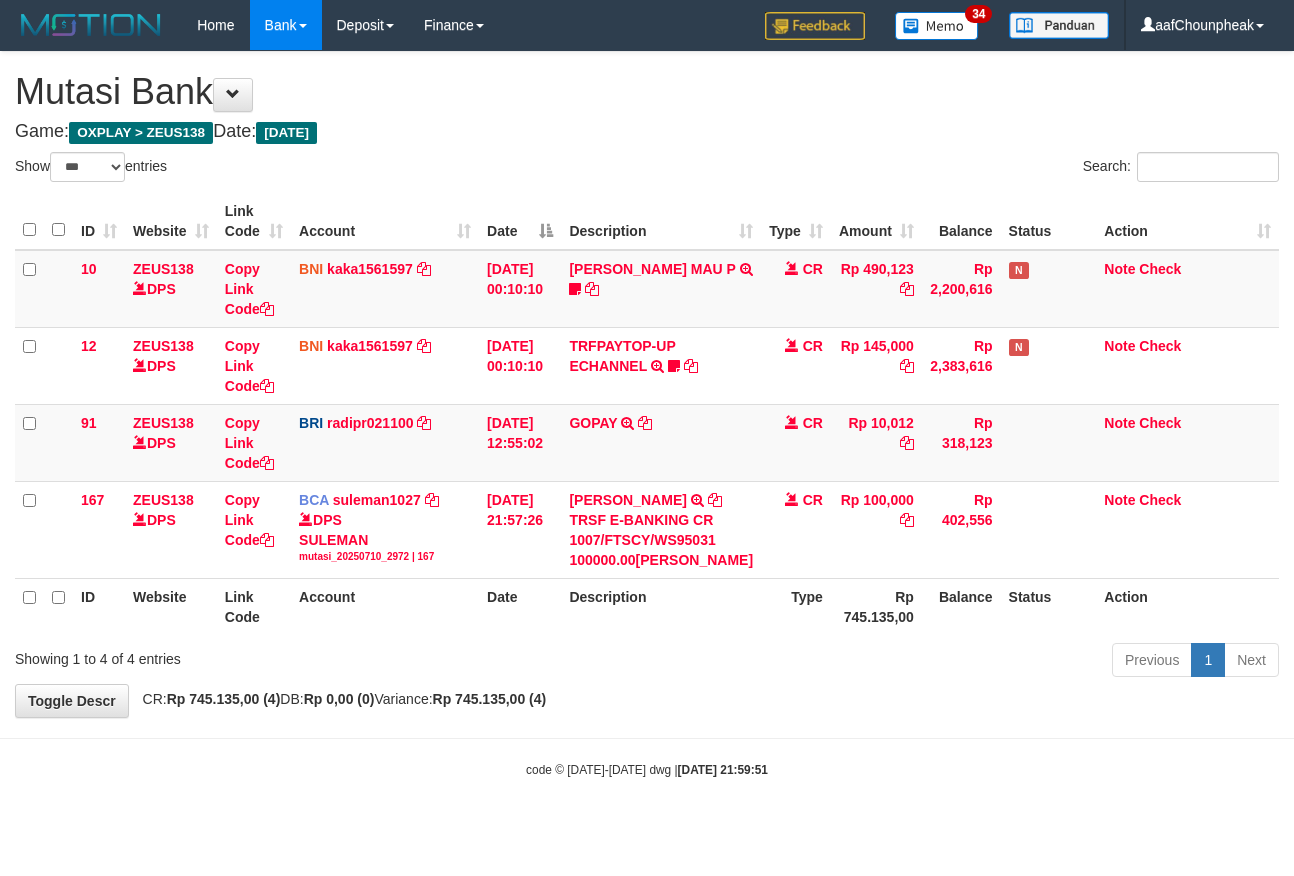 select on "***" 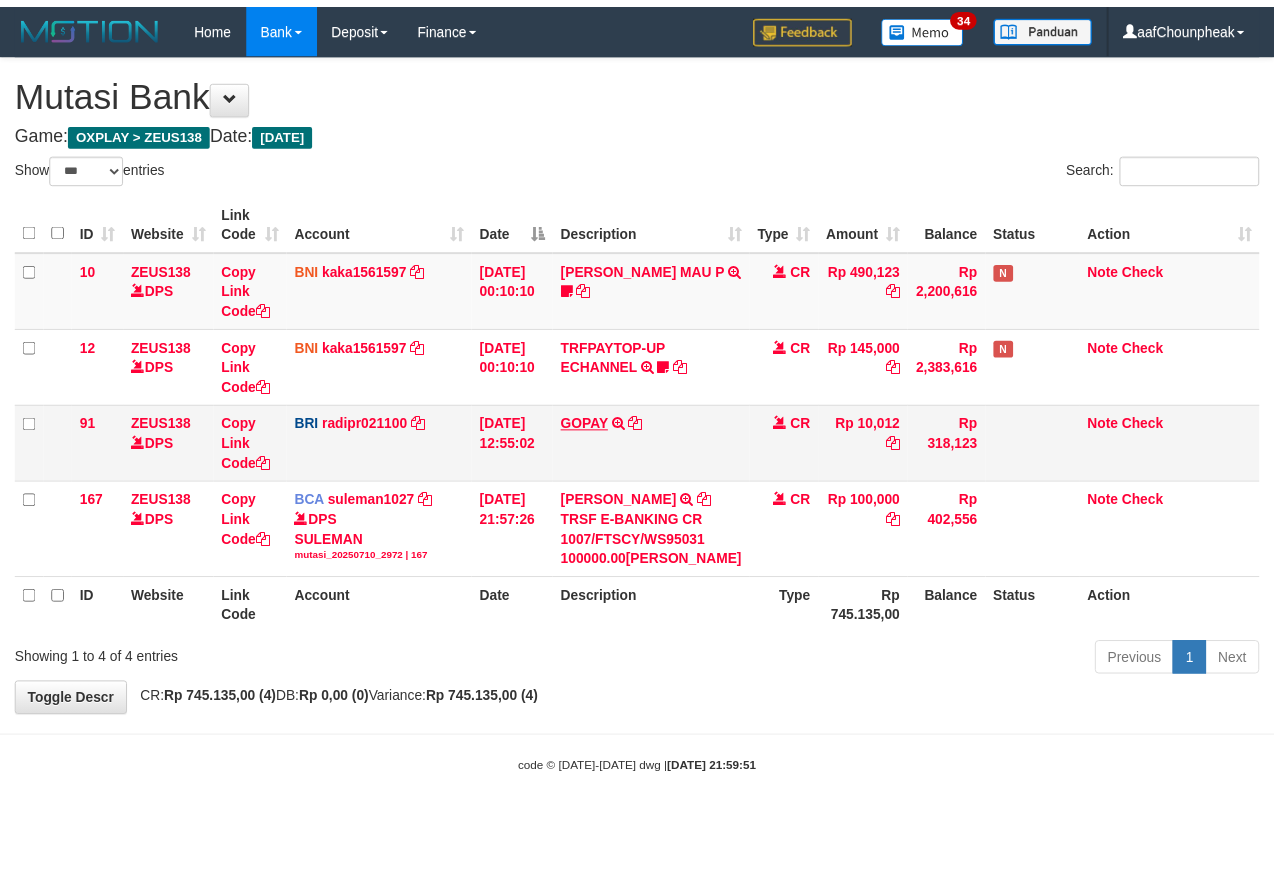 scroll, scrollTop: 0, scrollLeft: 0, axis: both 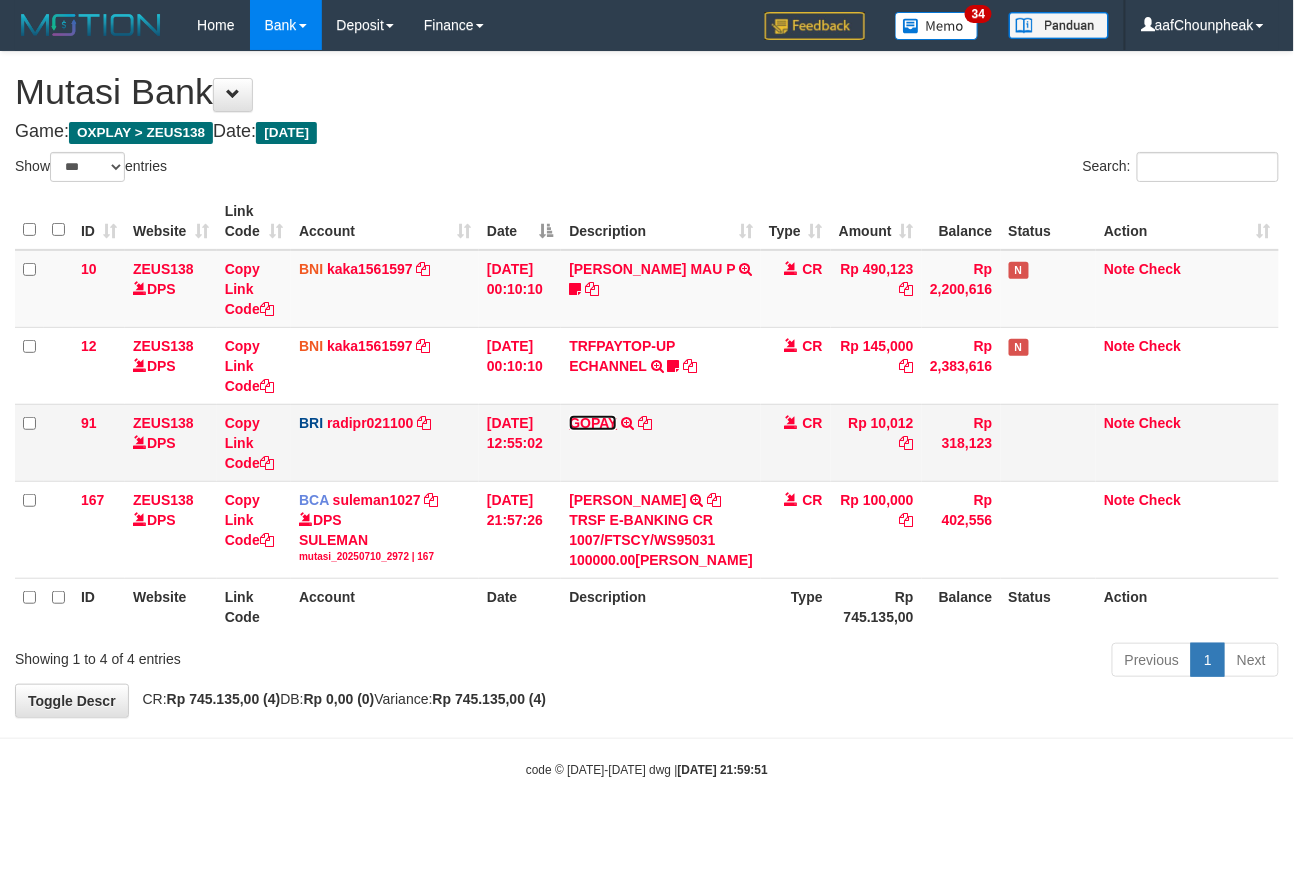 click on "GOPAY" at bounding box center [593, 423] 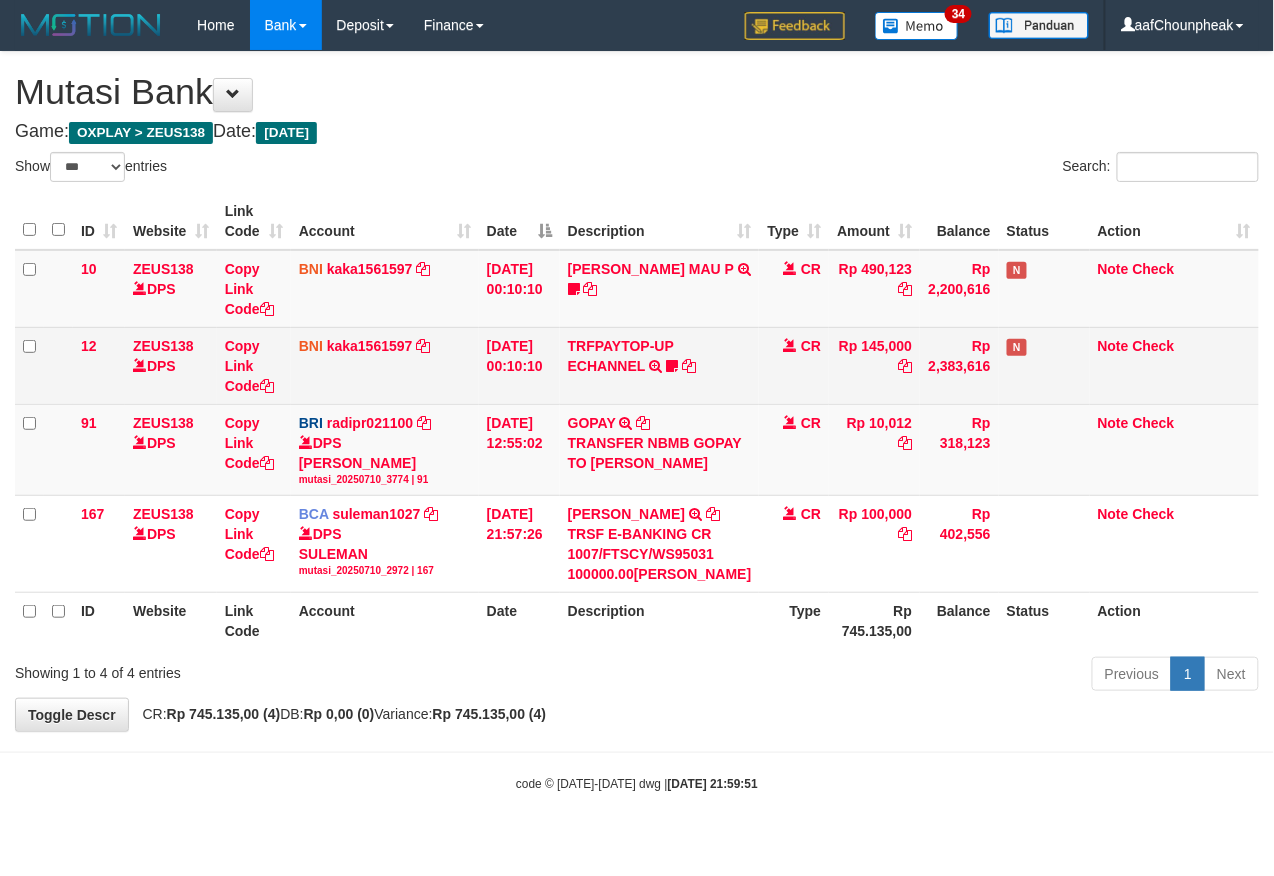 click on "TRFPAYTOP-UP ECHANNEL            TRF/PAY/TOP-UP ECHANNEL    Apip123456789BANTU BUKTI TF" at bounding box center [660, 365] 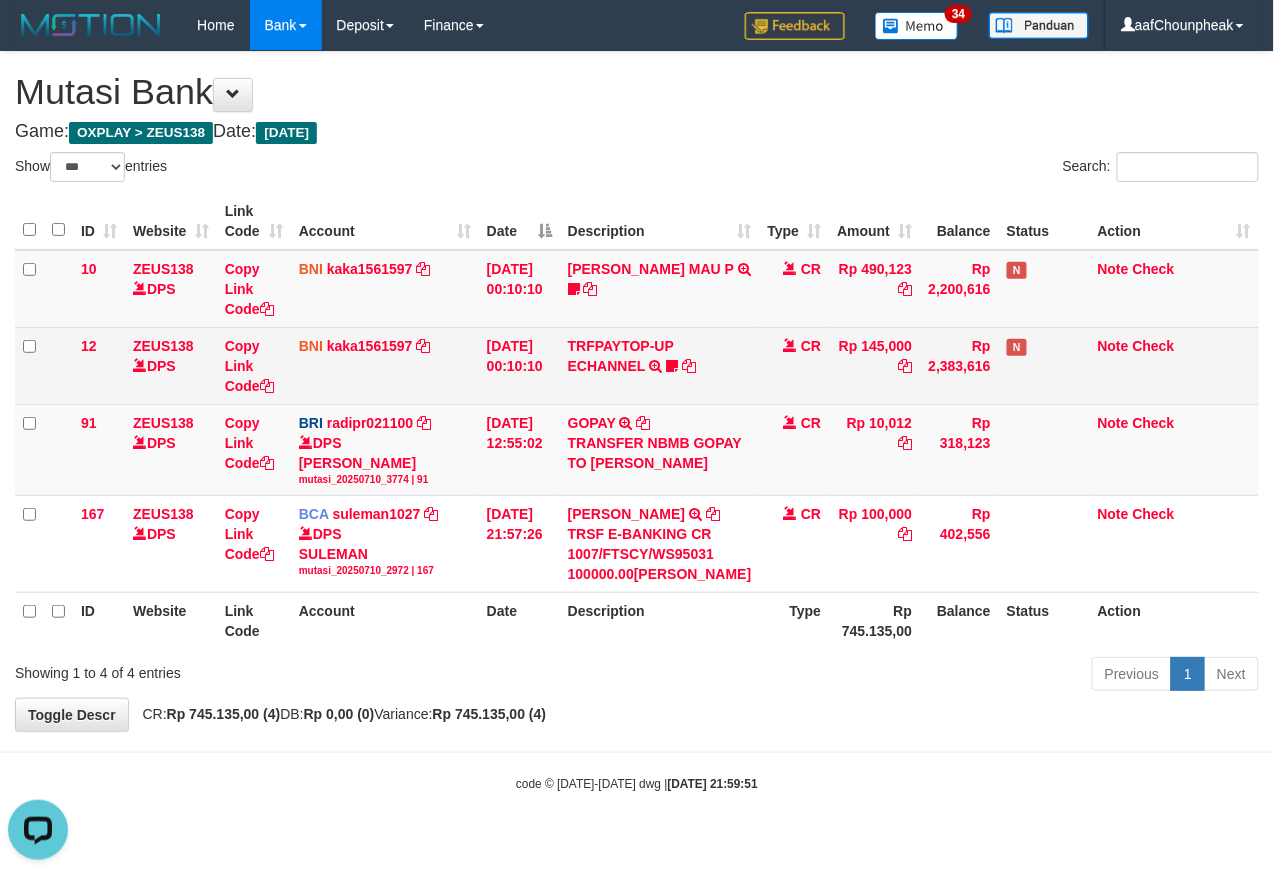 scroll, scrollTop: 0, scrollLeft: 0, axis: both 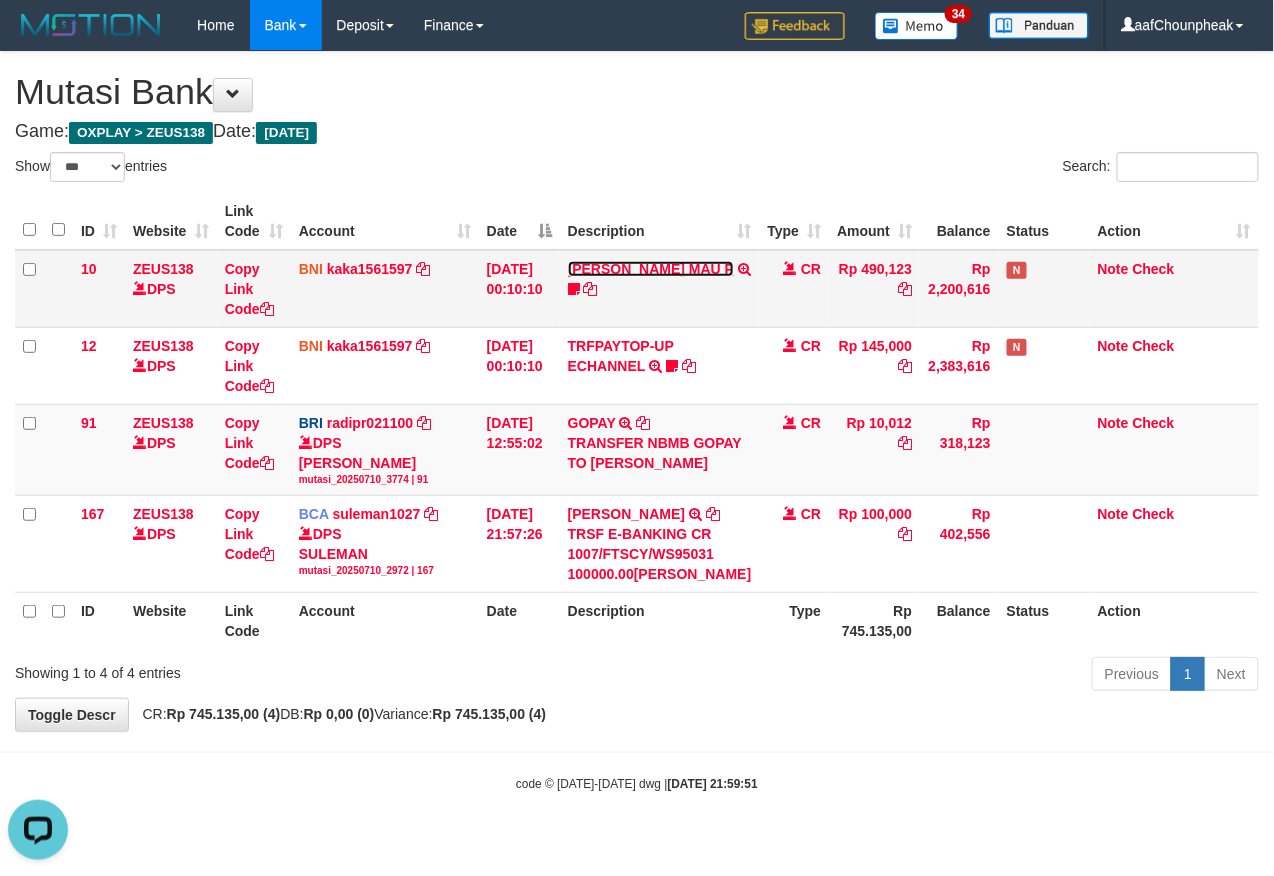 click on "[PERSON_NAME] [PERSON_NAME] P" at bounding box center [651, 269] 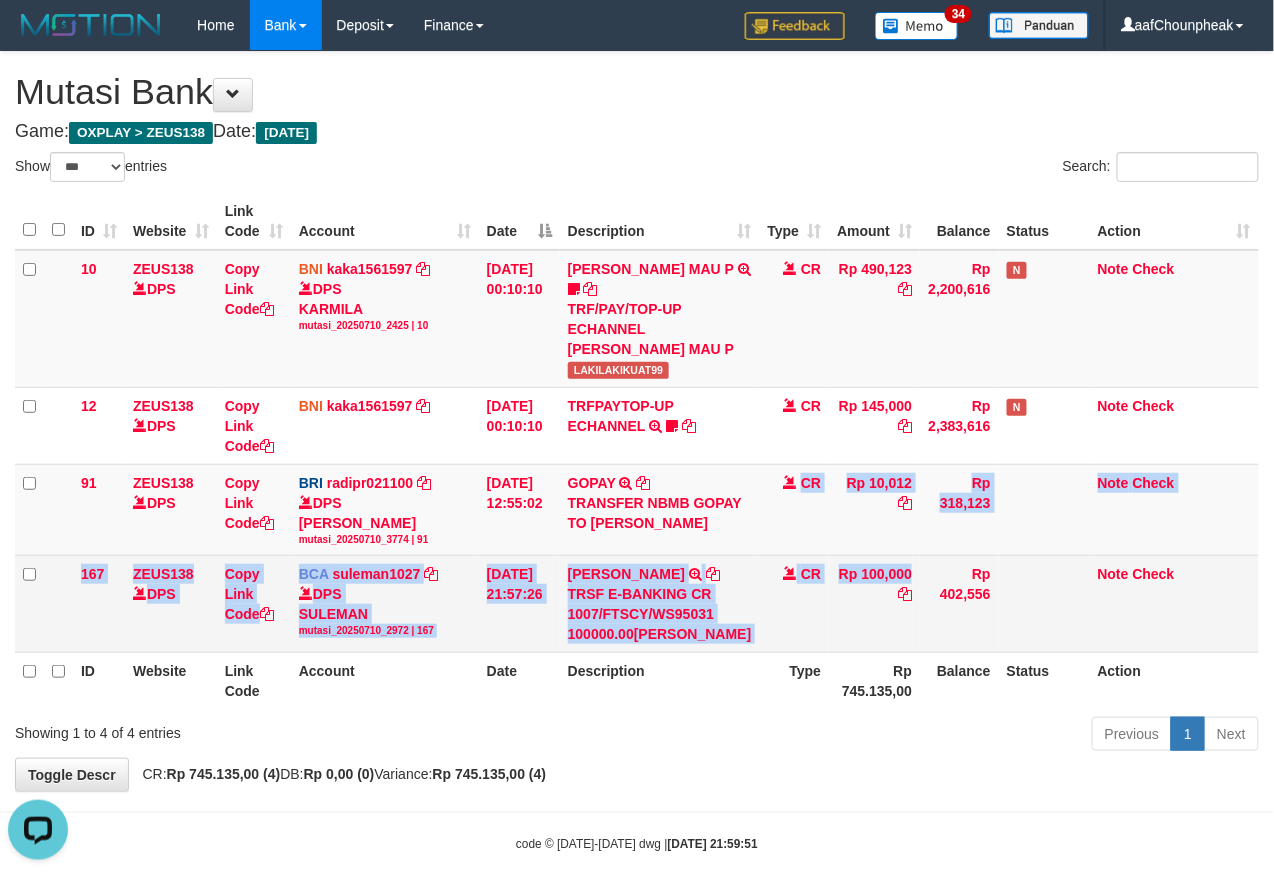 drag, startPoint x: 782, startPoint y: 564, endPoint x: 985, endPoint y: 606, distance: 207.2993 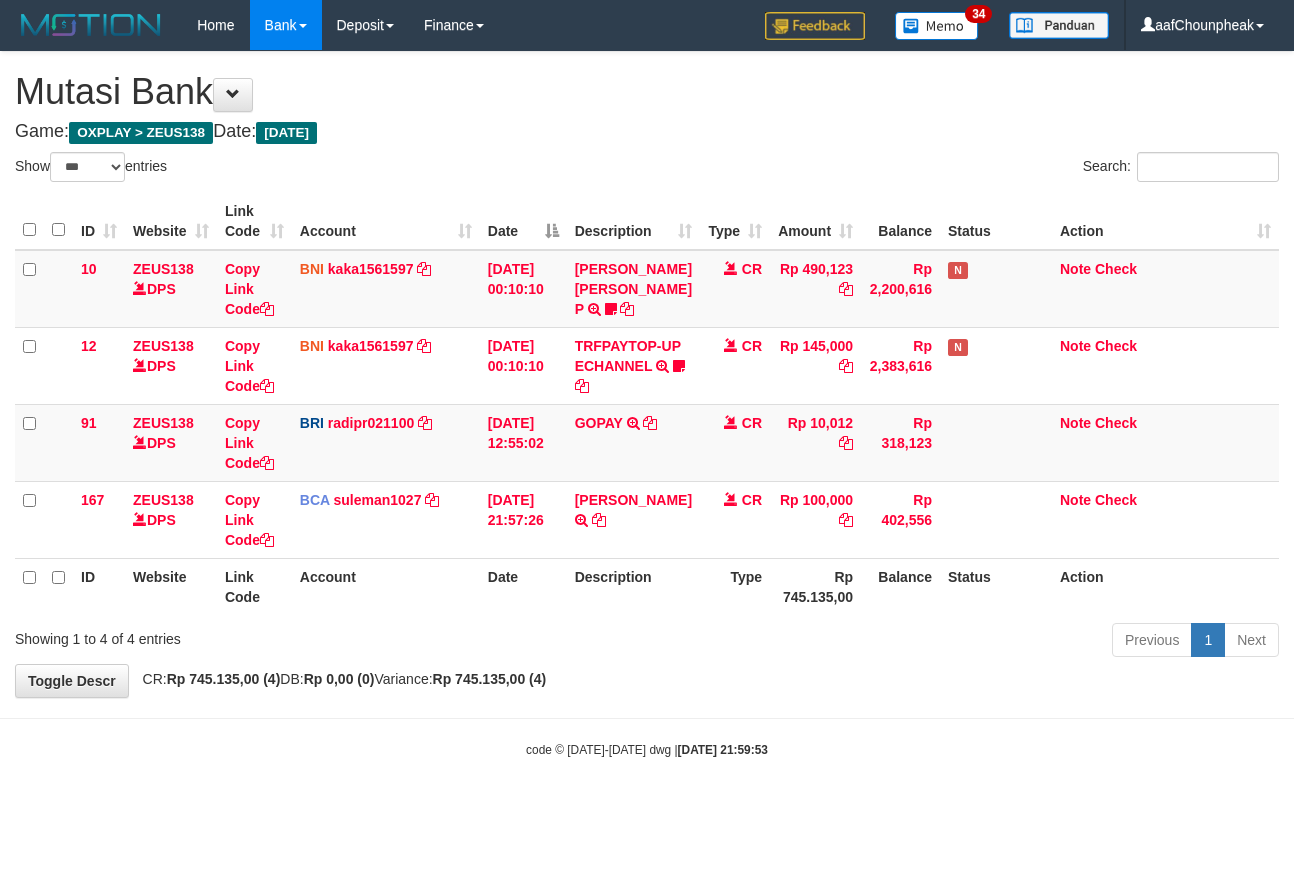 select on "***" 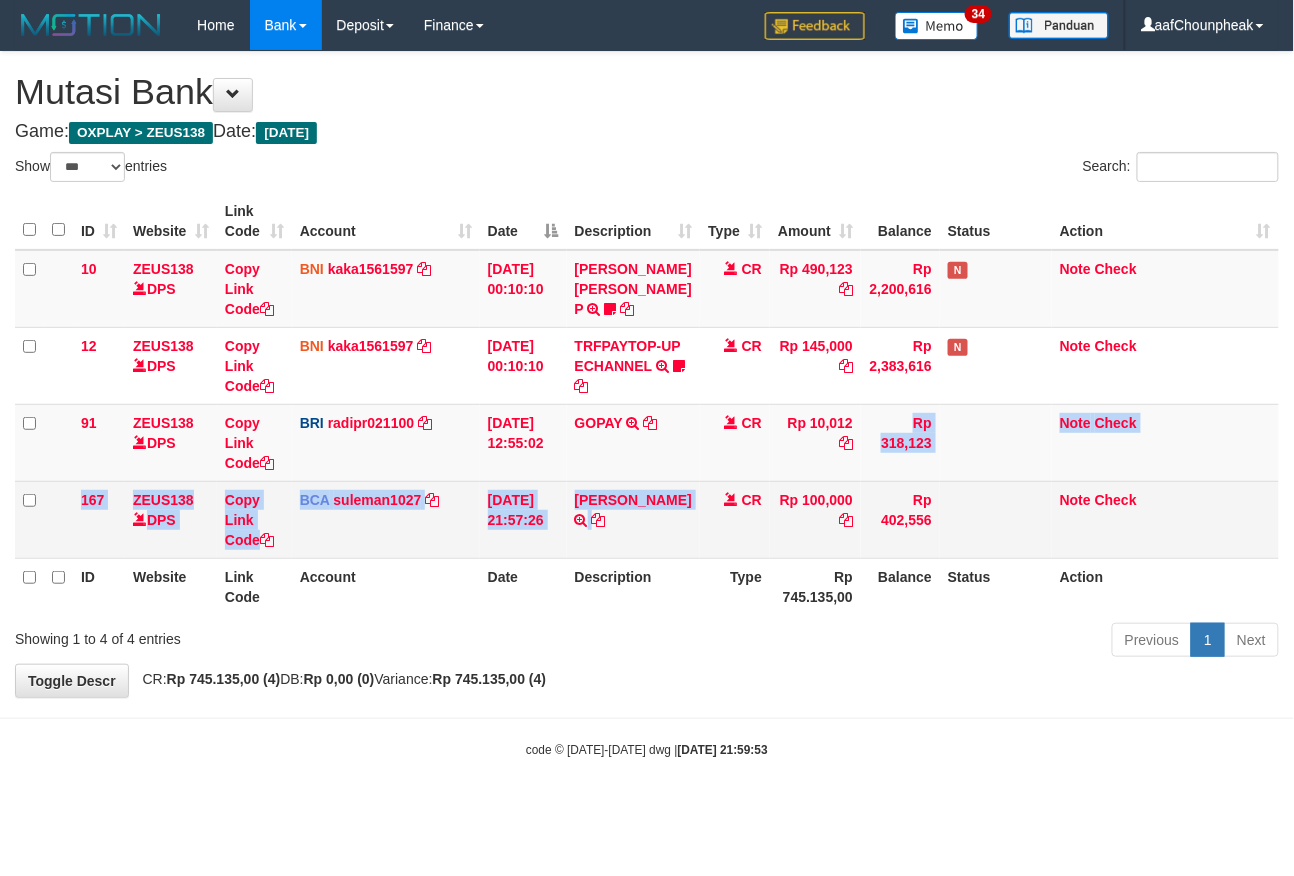 click on "10
ZEUS138    DPS
Copy Link Code
BNI
kaka1561597
DPS
KARMILA
mutasi_20250710_2425 | 10
mutasi_20250710_2425 | 10
10/07/2025 00:10:10
MARIO MATERNUS MAU P            TRF/PAY/TOP-UP ECHANNEL MARIO MATERNUS MAU P    LAKILAKIKUAT99
CR
Rp 490,123
Rp 2,200,616
N
Note
Check
12
ZEUS138    DPS
Copy Link Code
BNI
kaka1561597
DPS
KARMILA
mutasi_20250710_2425 | 12
mutasi_20250710_2425 | 12" at bounding box center [647, 404] 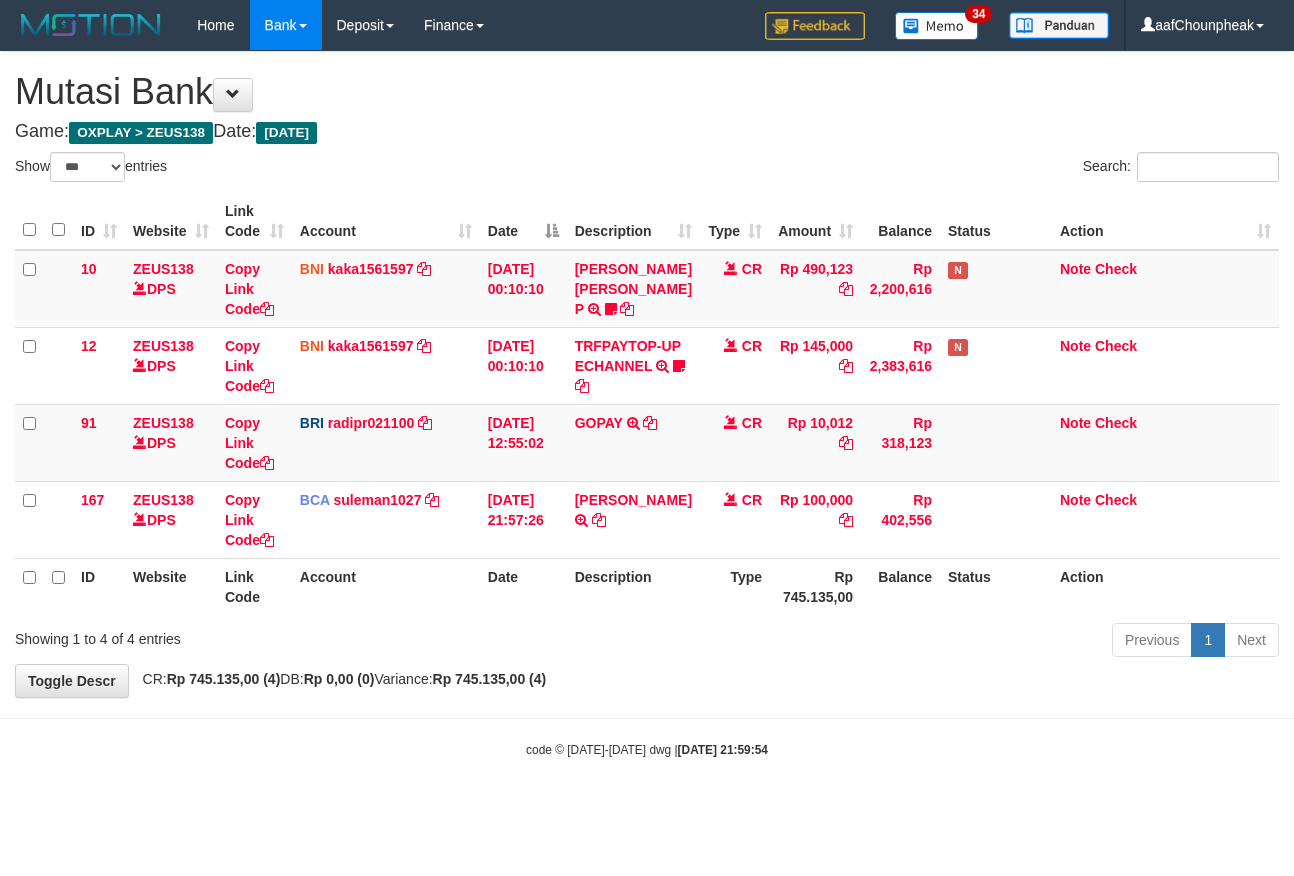 select on "***" 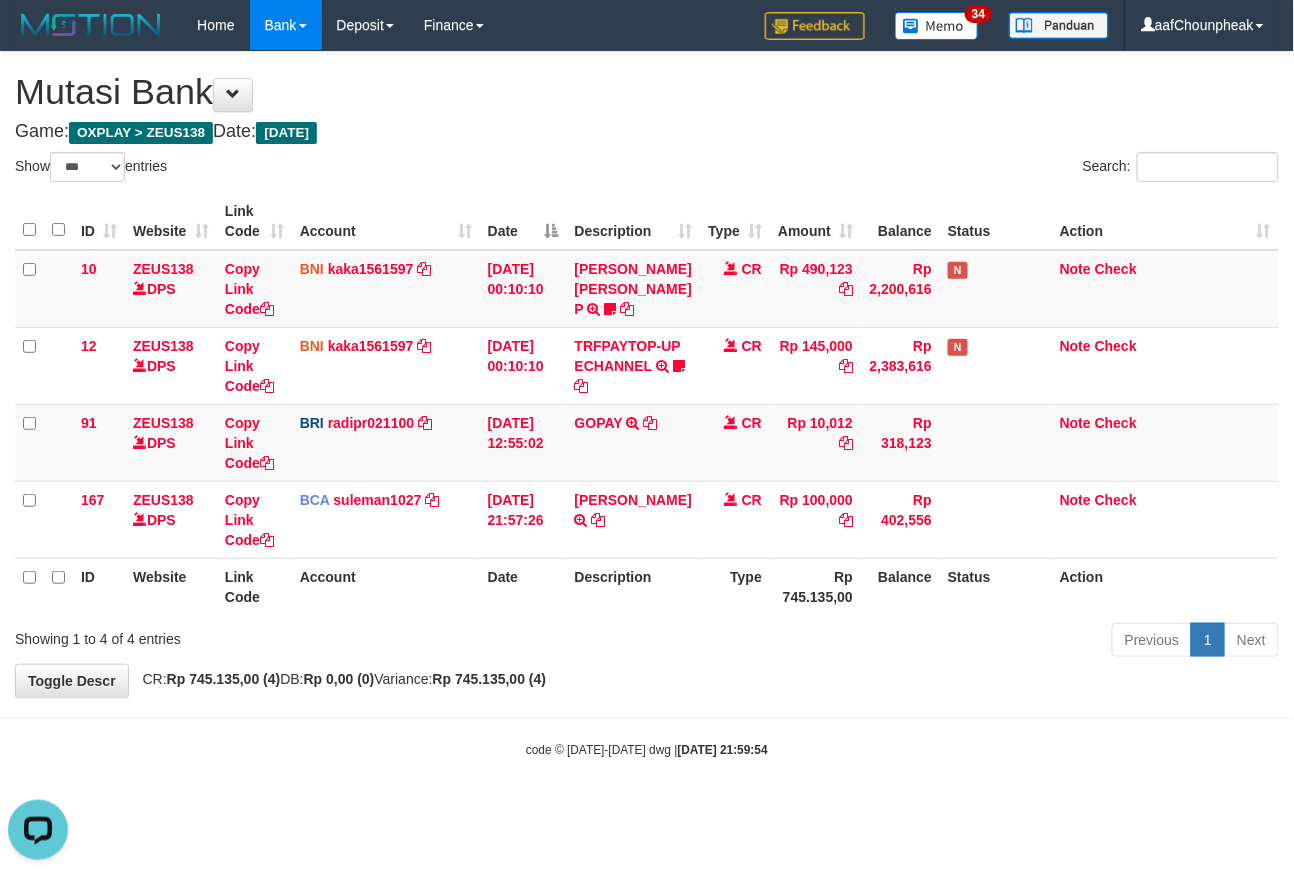 scroll, scrollTop: 0, scrollLeft: 0, axis: both 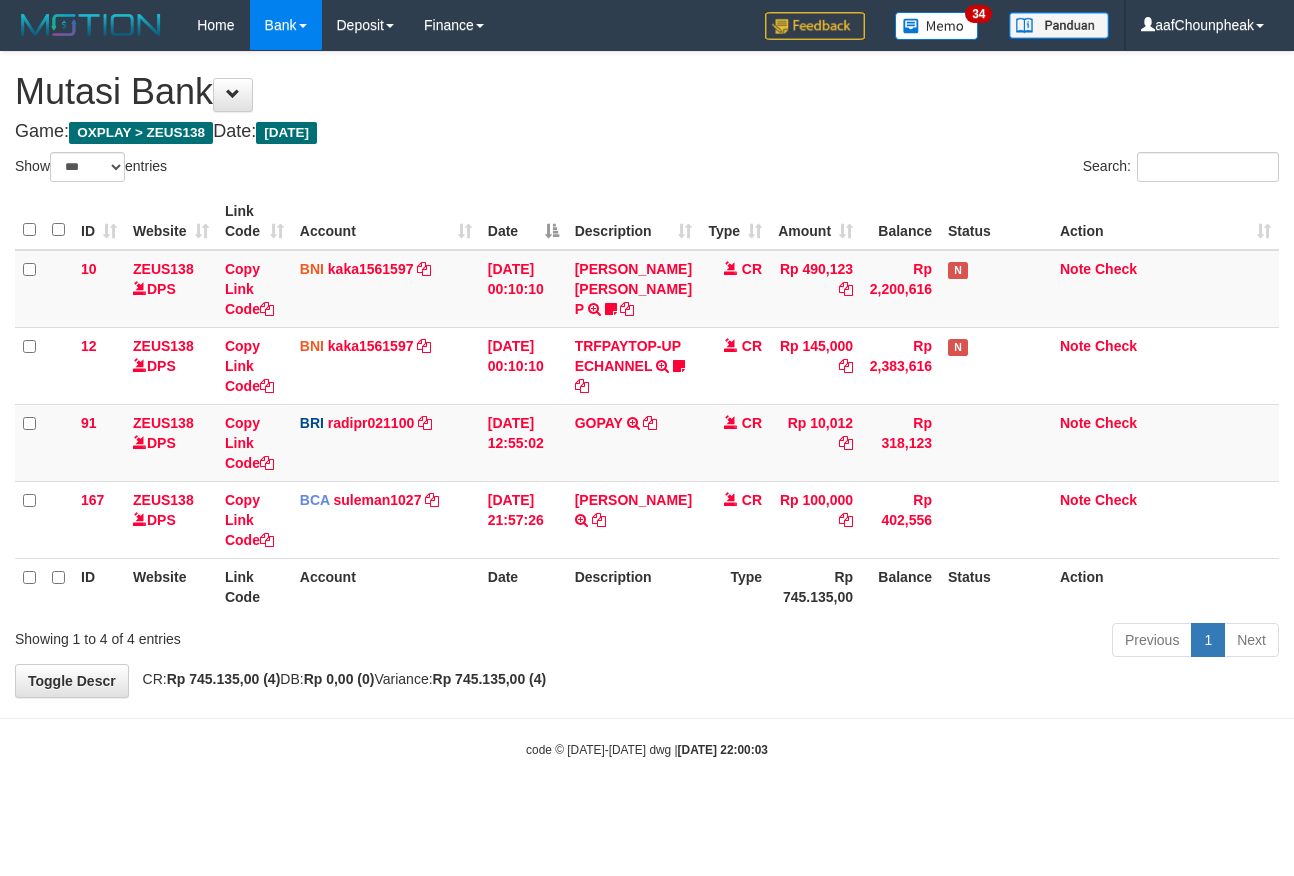 select on "***" 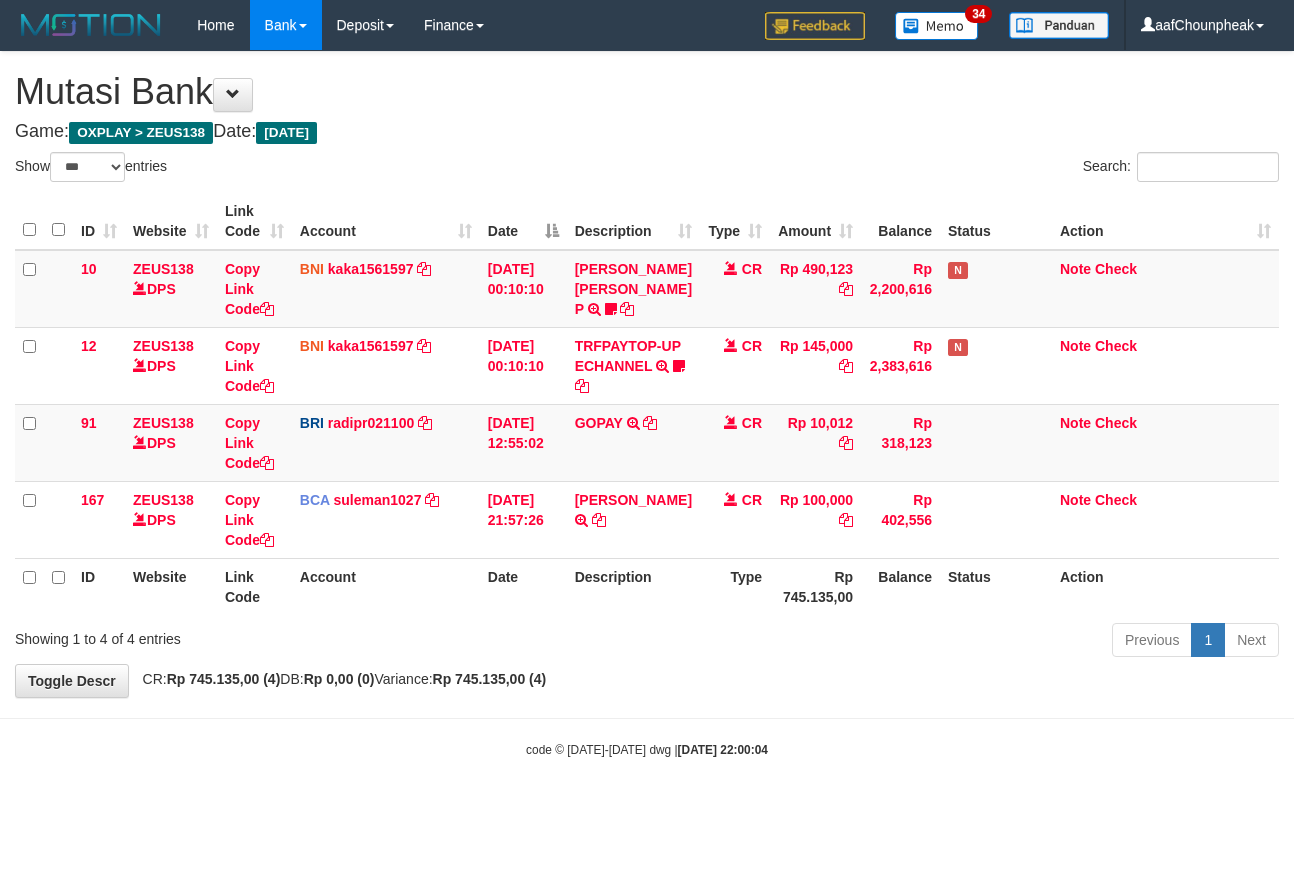 select on "***" 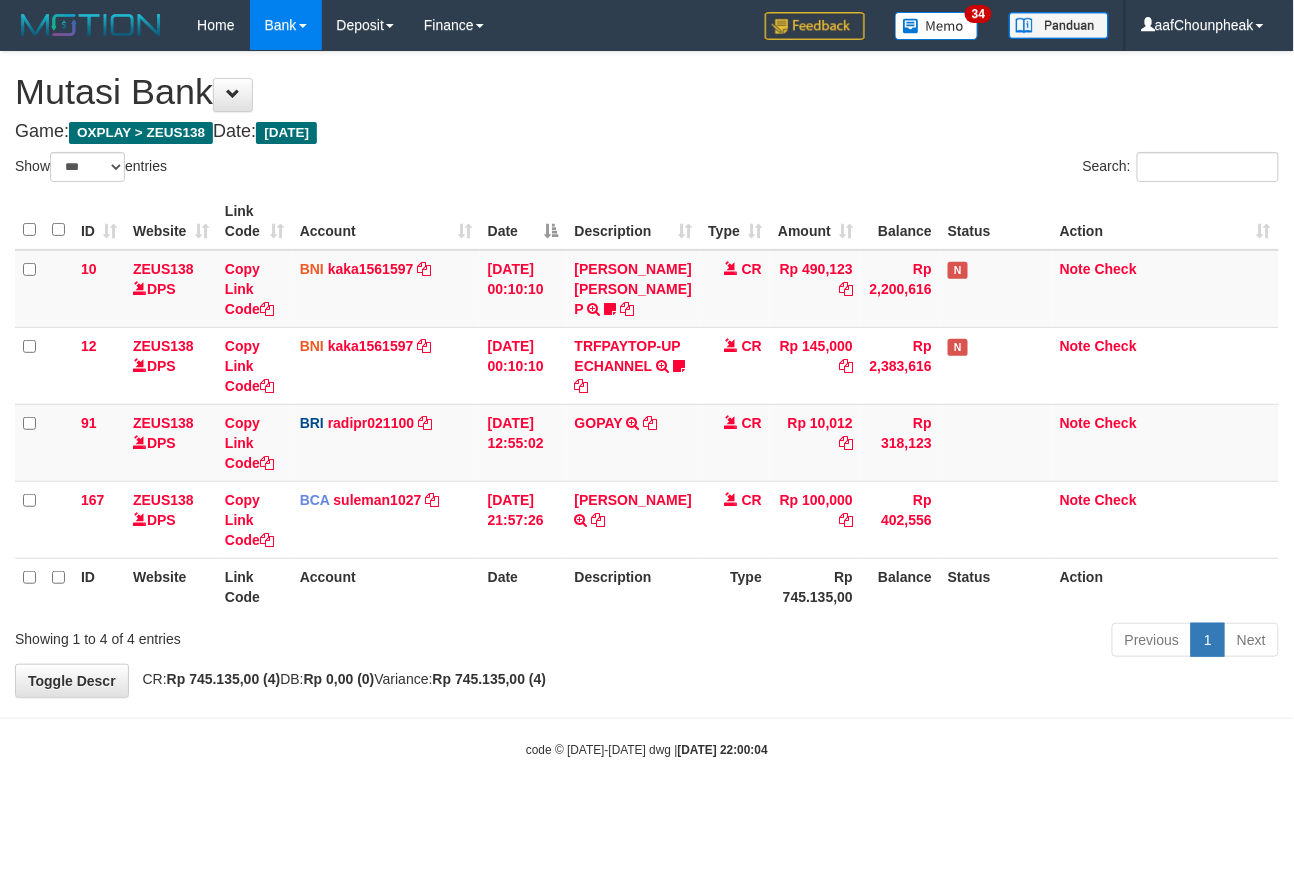 click on "Toggle navigation
Home
Bank
Account List
Mutasi Bank
Search
Note Mutasi
Deposit
DPS List
History
Finance
Financial Data
aafChounpheak
My Profile
Log Out
34" at bounding box center (647, 404) 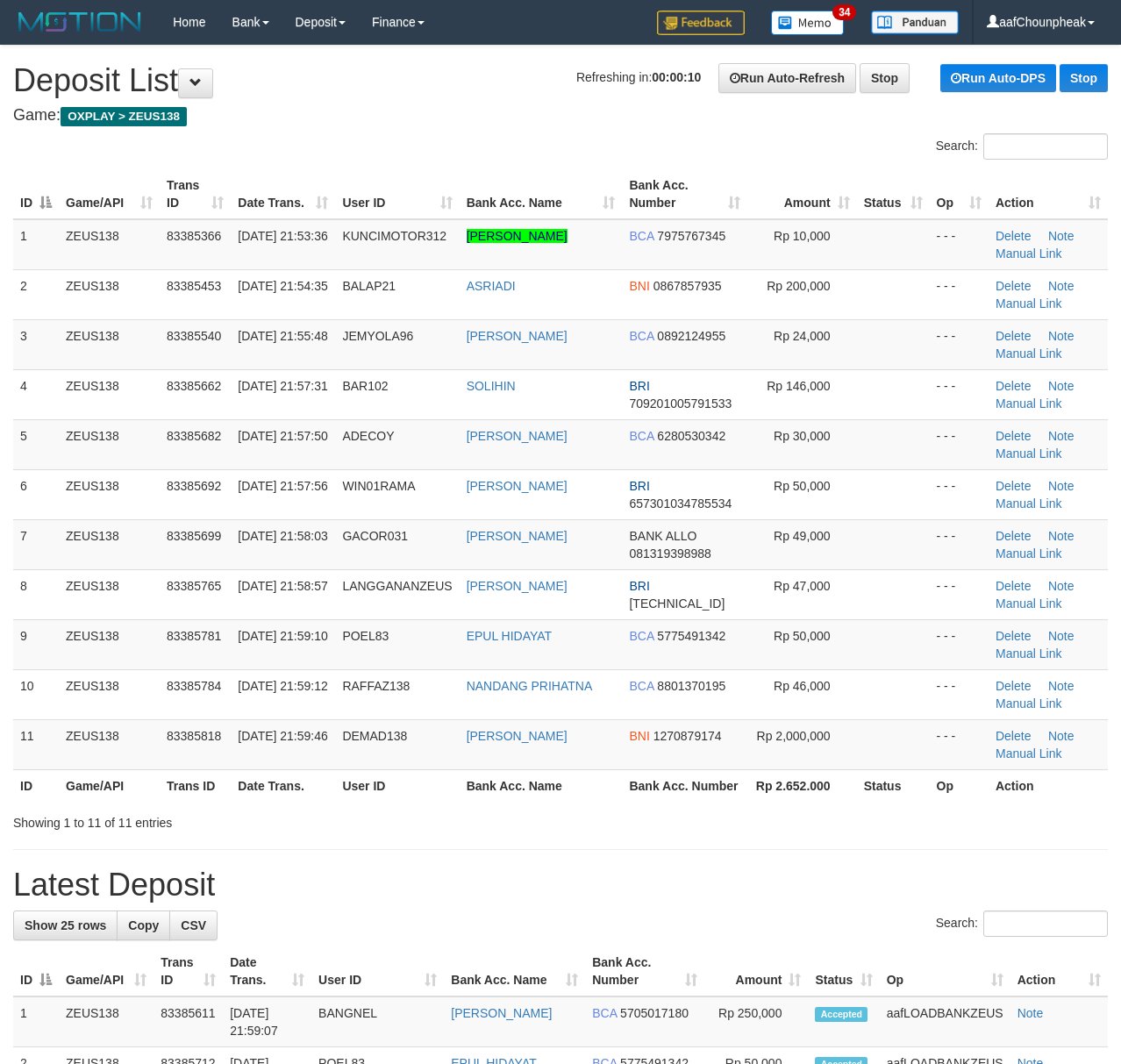 scroll, scrollTop: 0, scrollLeft: 0, axis: both 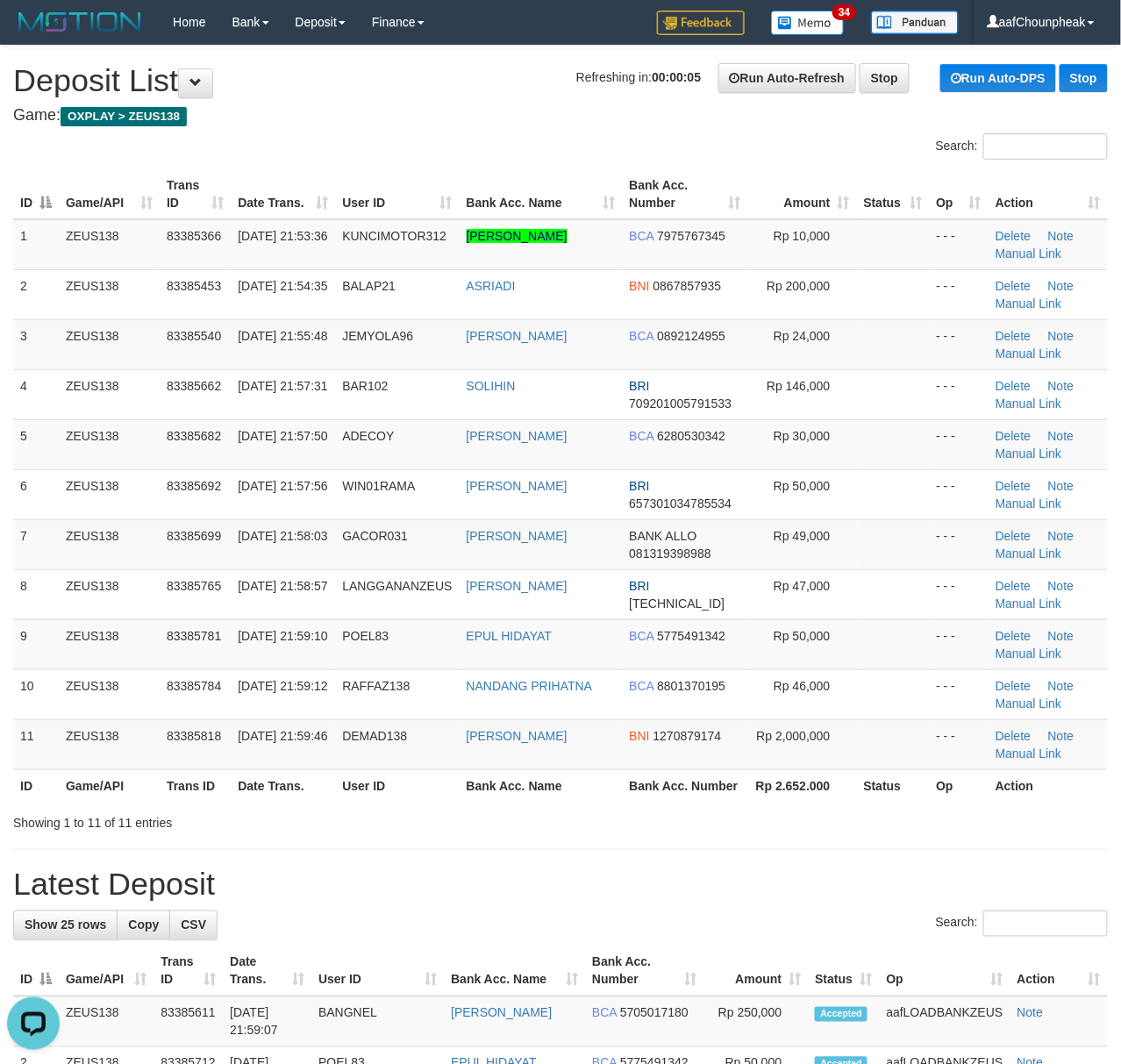 click on "Search:" at bounding box center [560, 148] 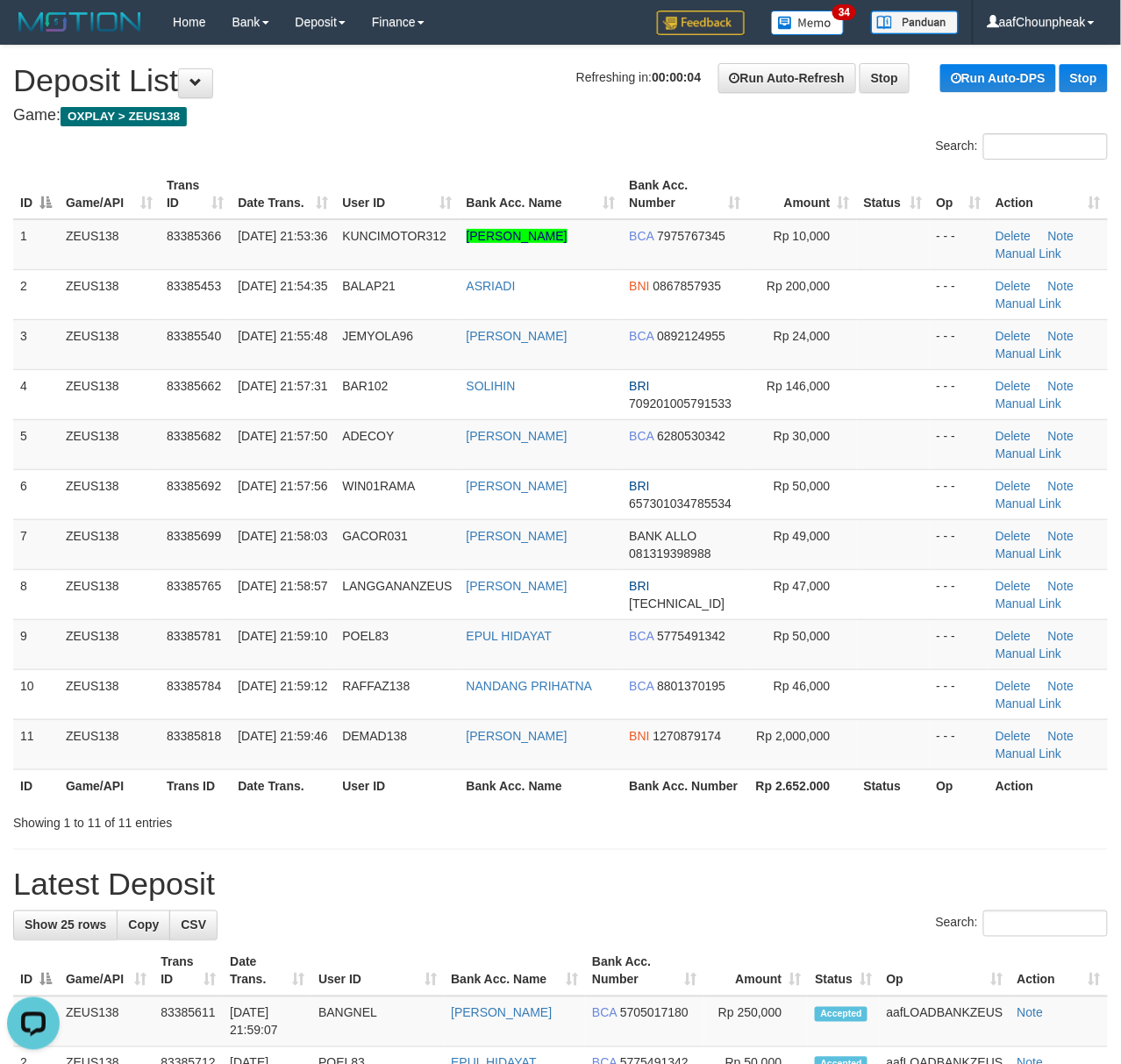 drag, startPoint x: 235, startPoint y: 141, endPoint x: 146, endPoint y: 165, distance: 92.17917 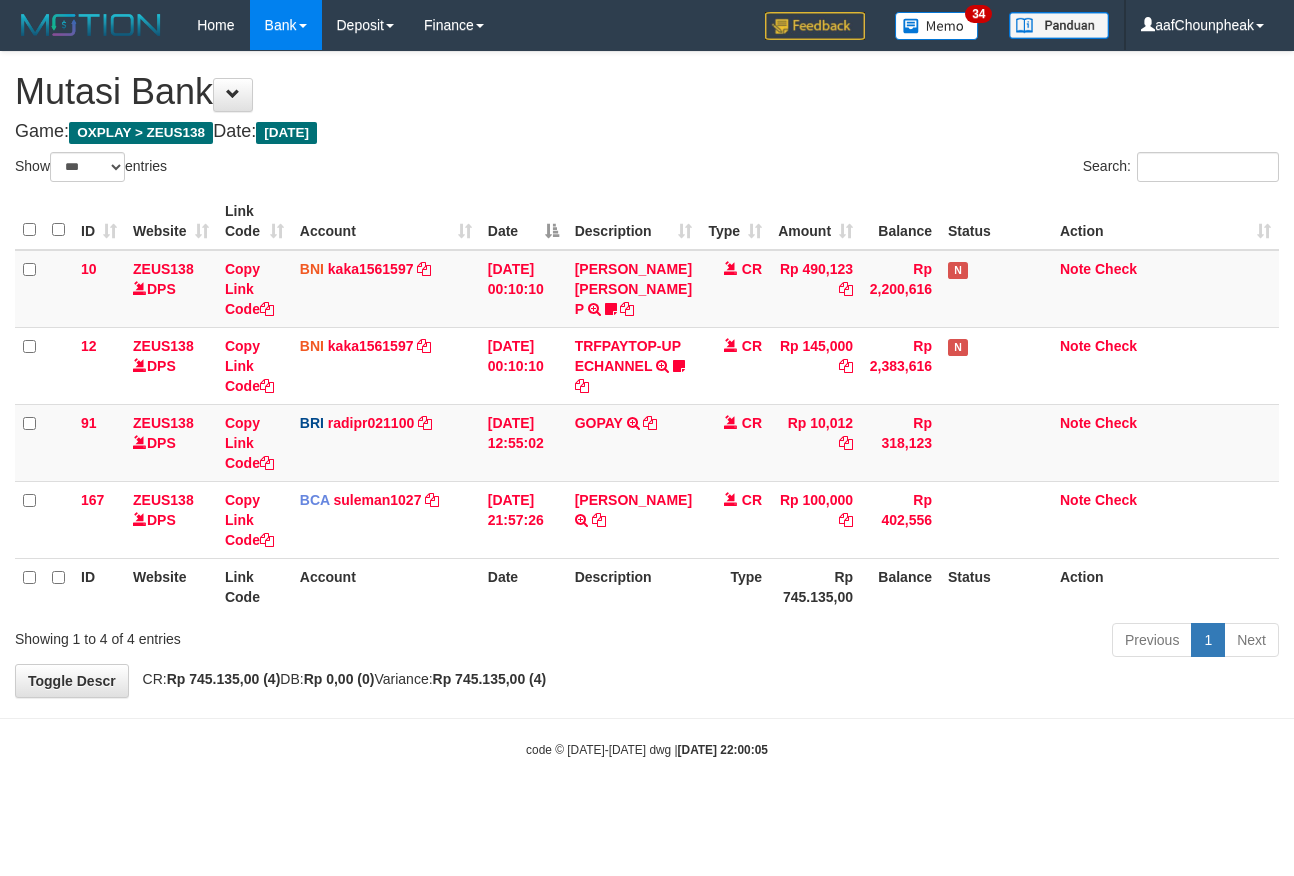 select on "***" 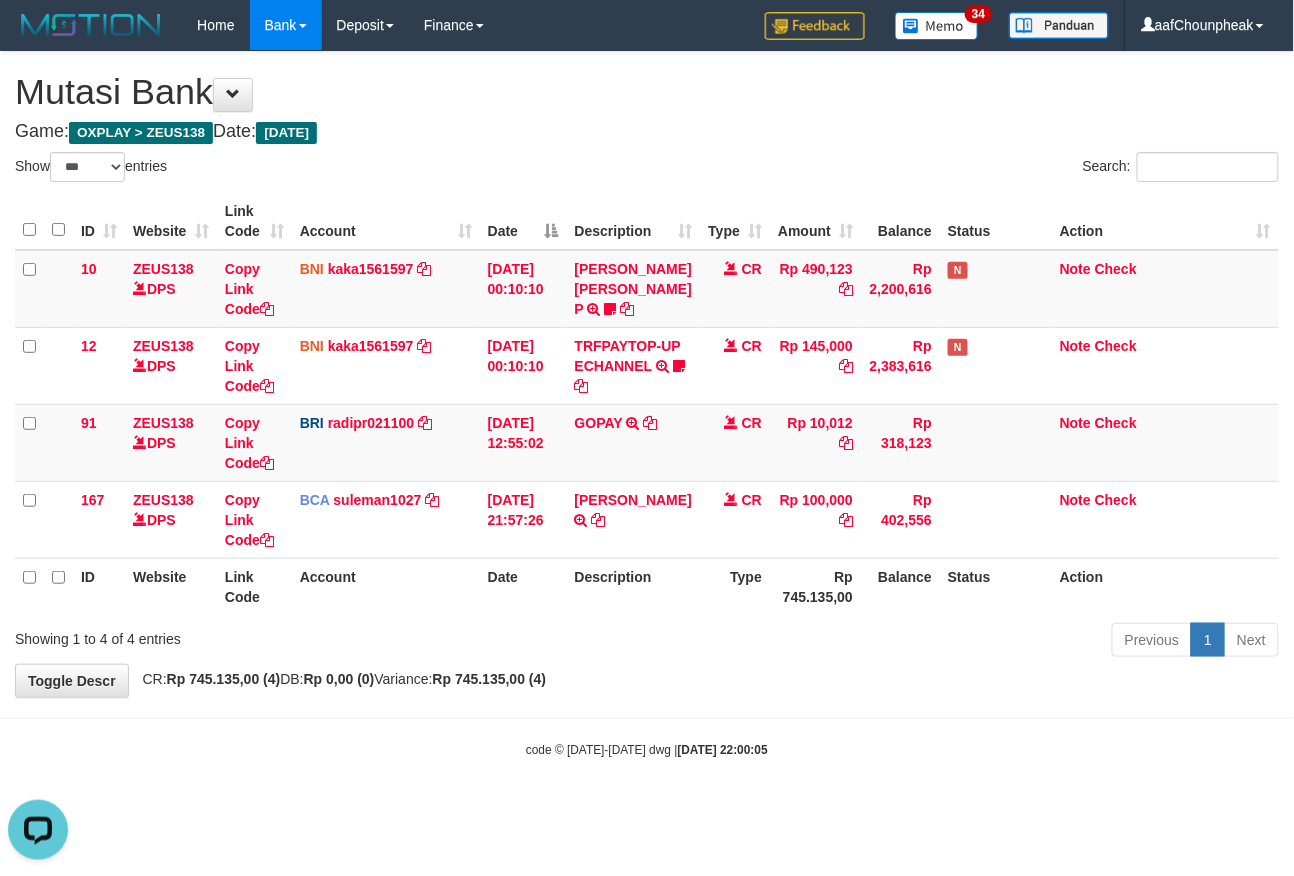 scroll, scrollTop: 0, scrollLeft: 0, axis: both 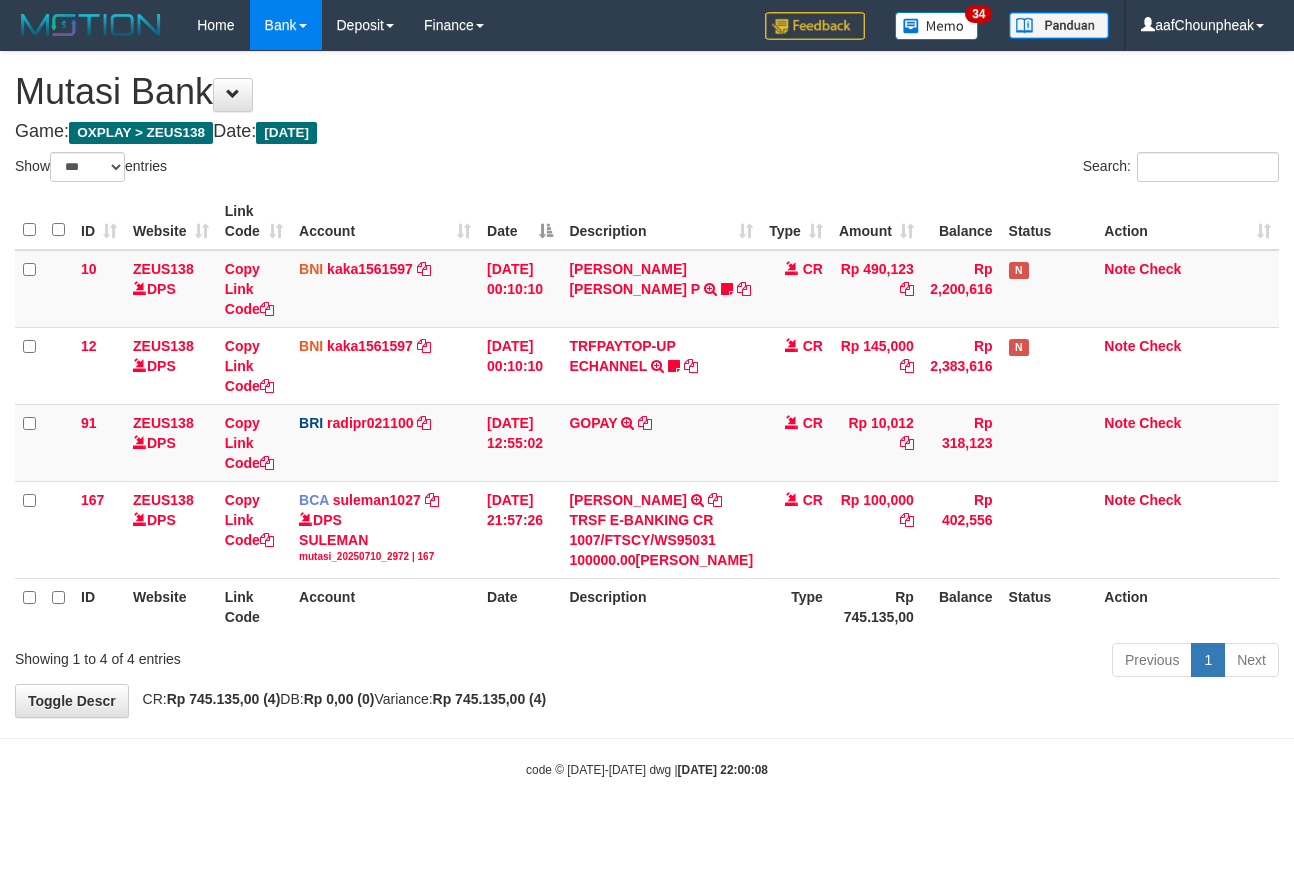 select on "***" 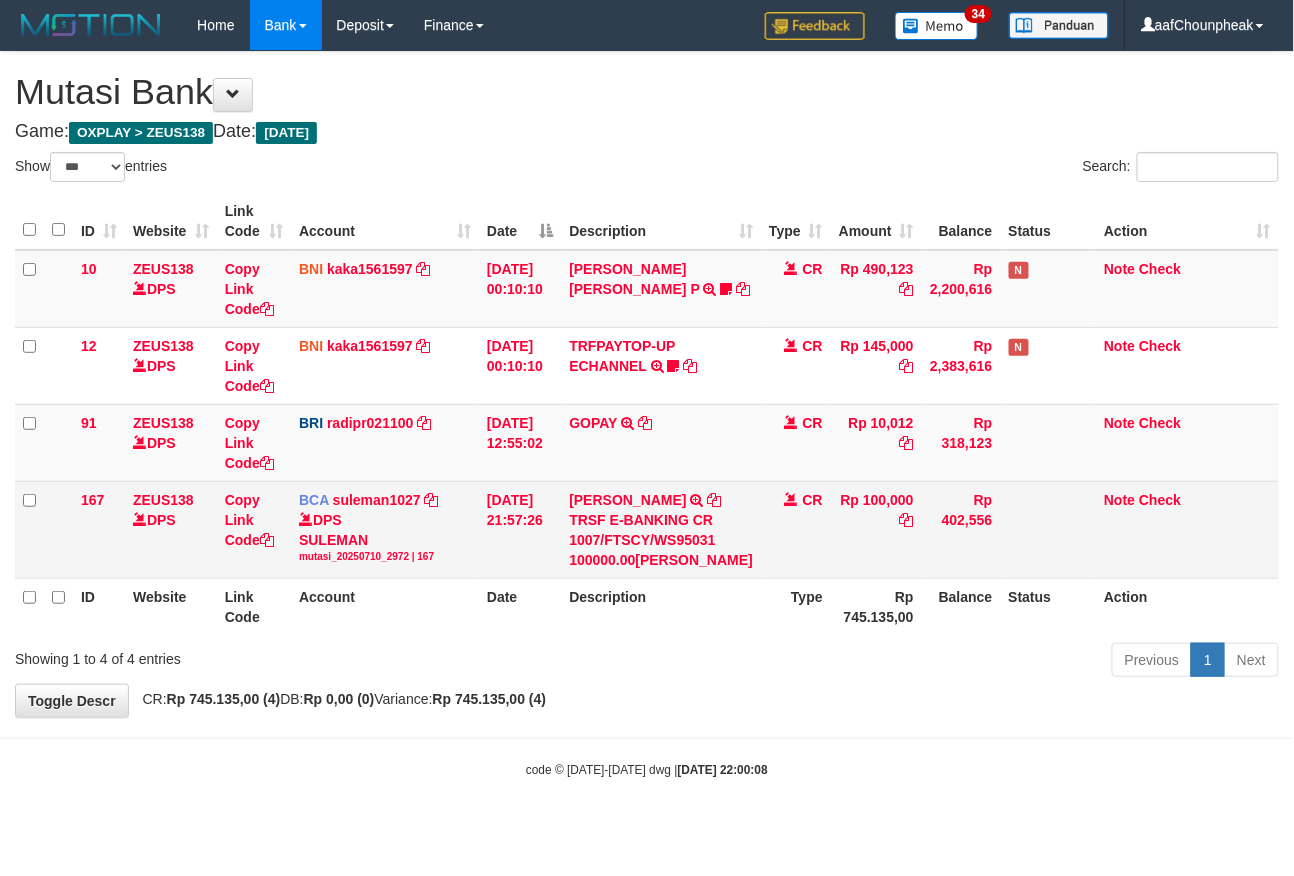 click on "RIKA FAUZIAH         TRSF E-BANKING CR 1007/FTSCY/WS95031
100000.00RIKA FAUZIAH" at bounding box center (661, 529) 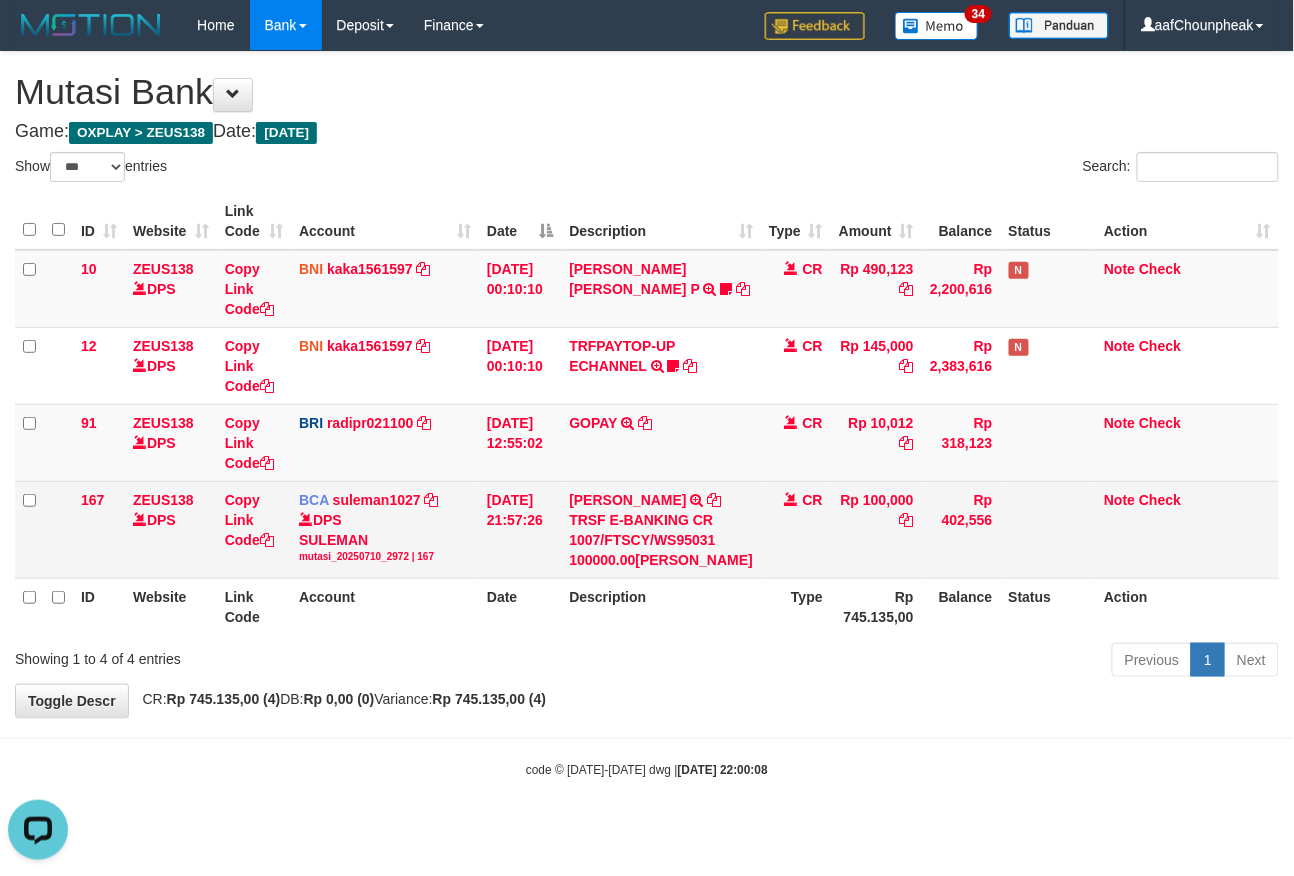 scroll, scrollTop: 0, scrollLeft: 0, axis: both 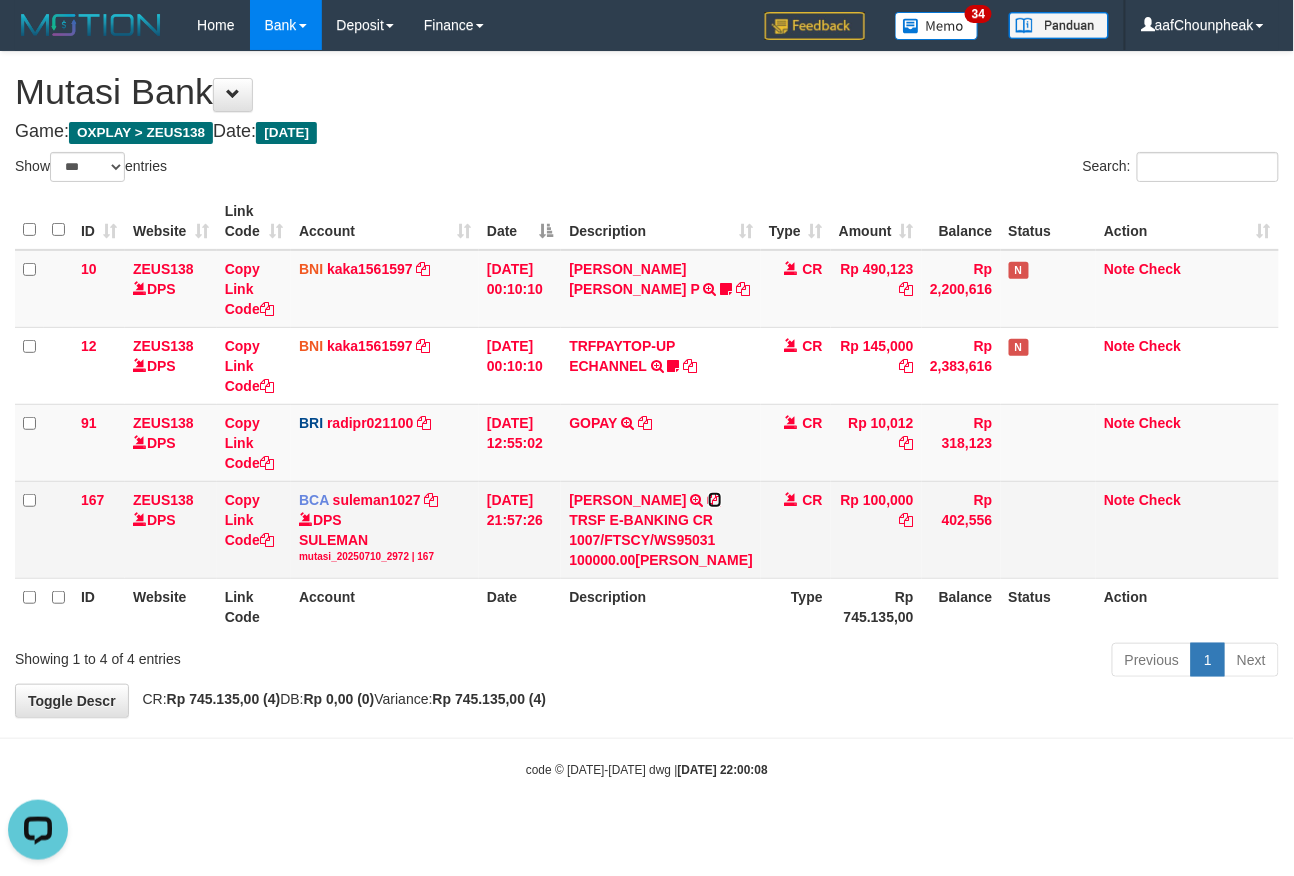 click at bounding box center (715, 500) 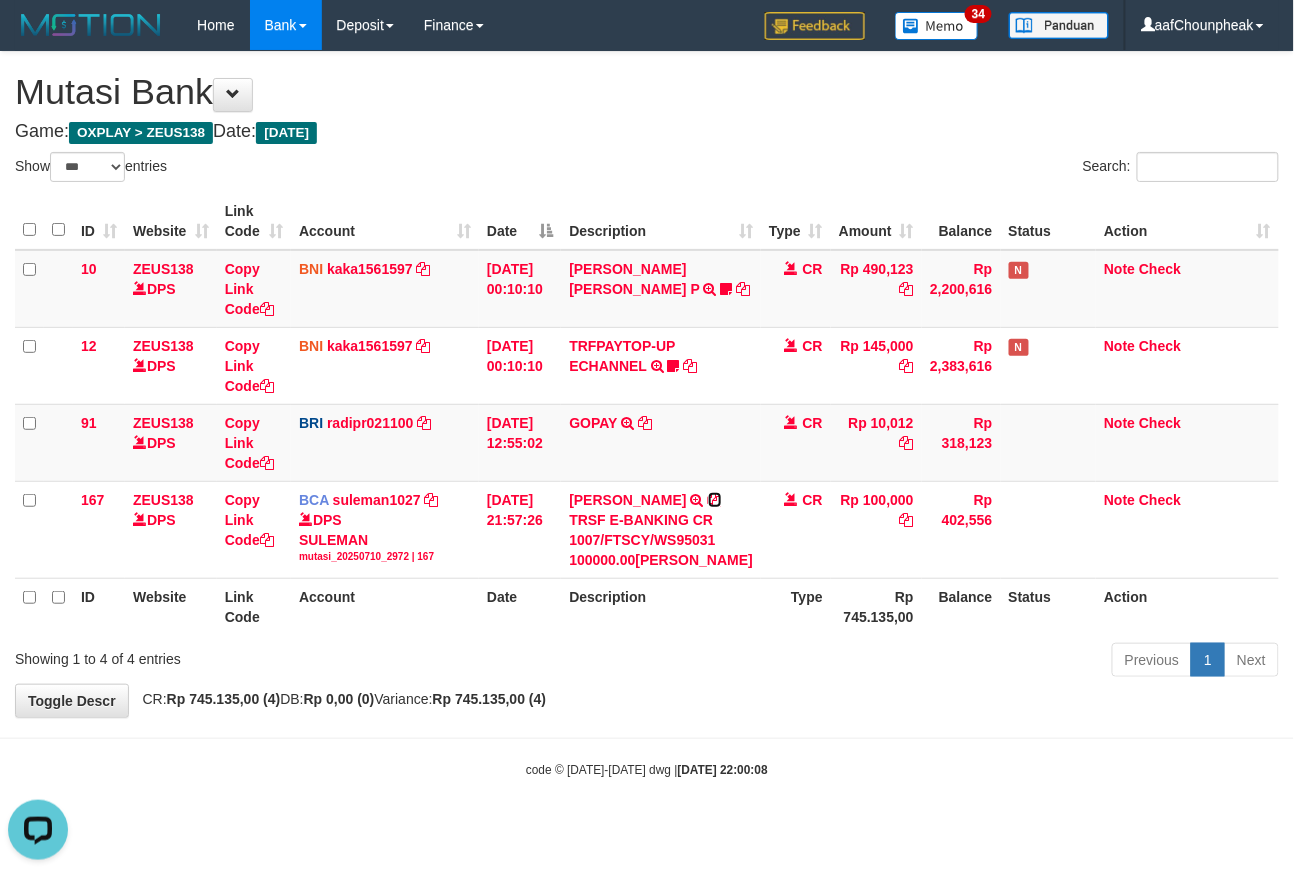 drag, startPoint x: 704, startPoint y: 498, endPoint x: 1290, endPoint y: 474, distance: 586.4913 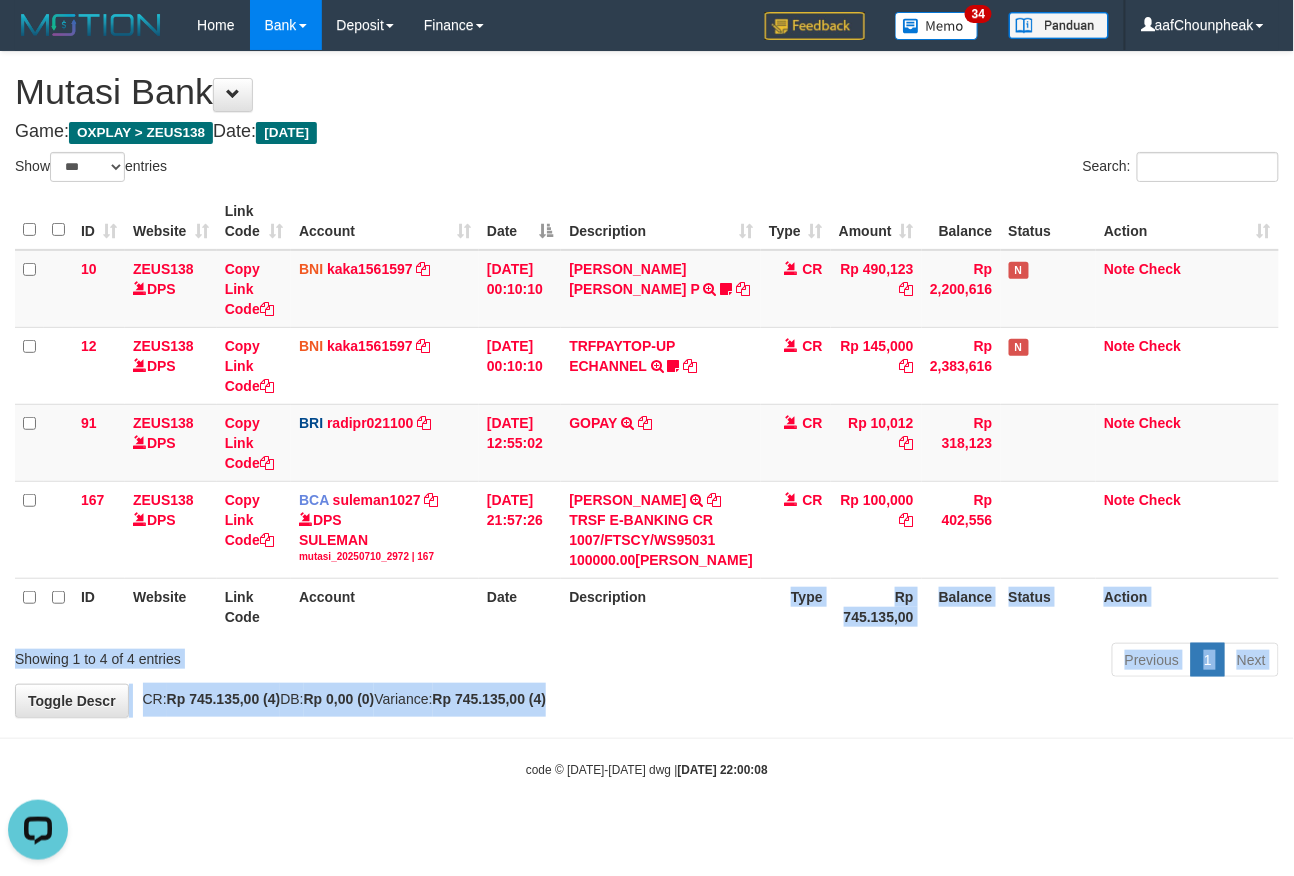 drag, startPoint x: 596, startPoint y: 698, endPoint x: 604, endPoint y: 724, distance: 27.202942 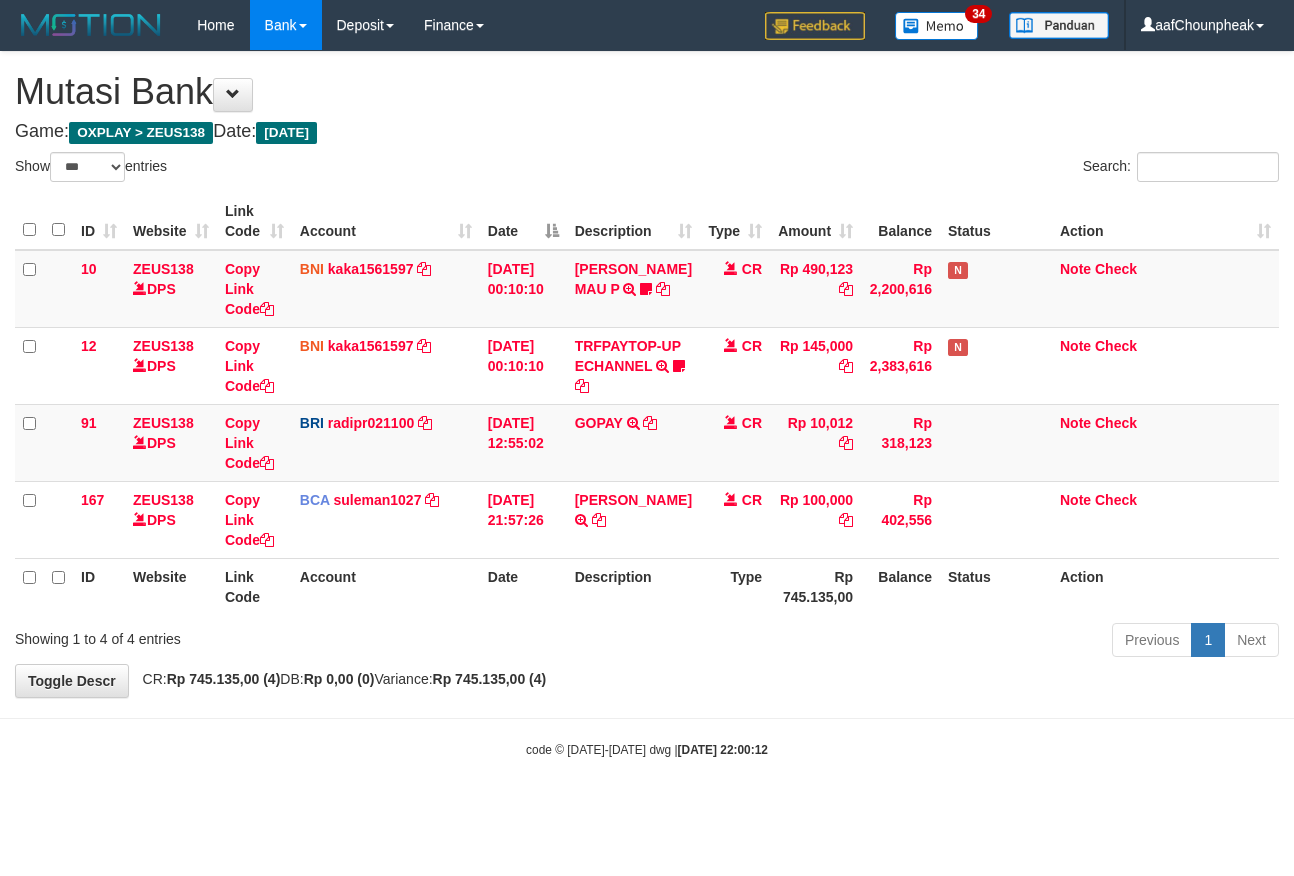 select on "***" 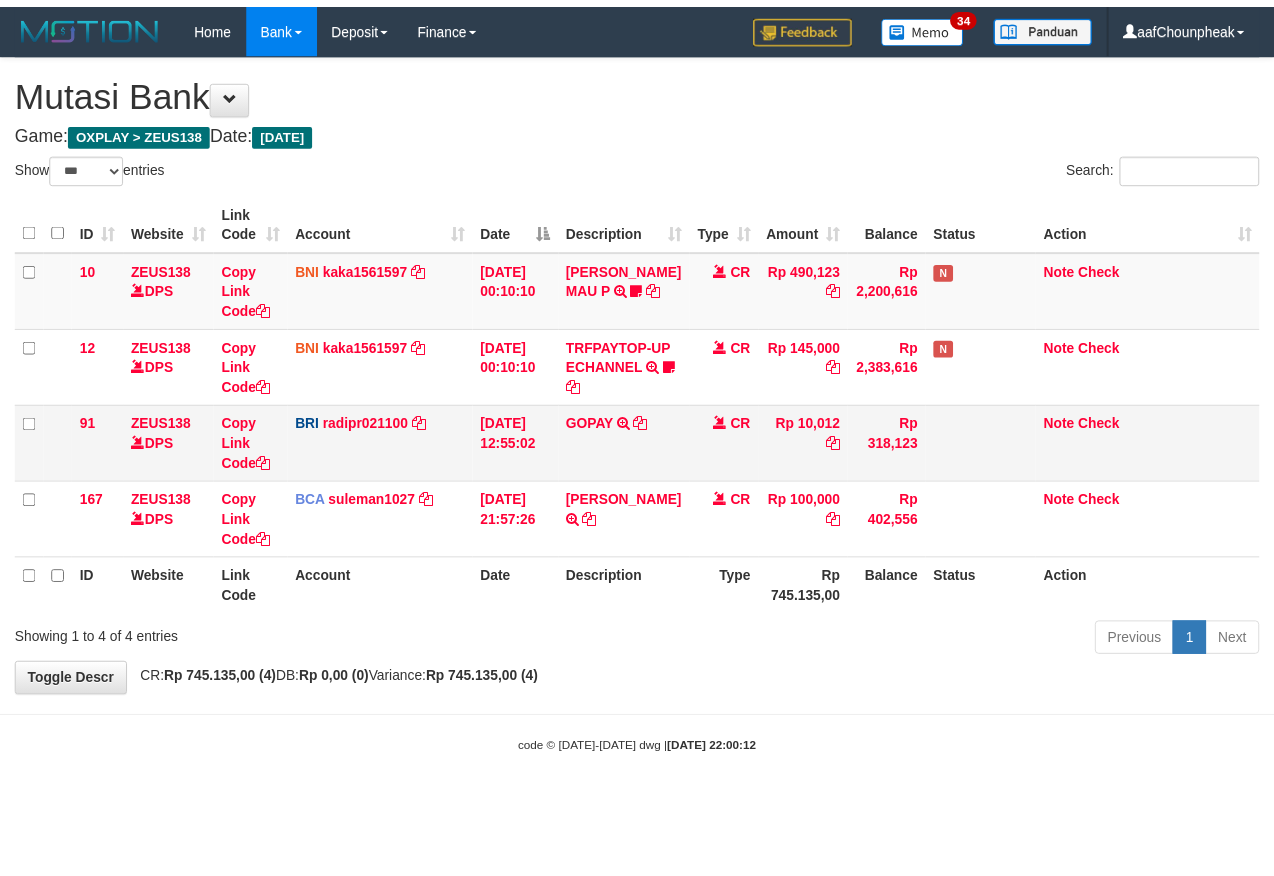 scroll, scrollTop: 0, scrollLeft: 0, axis: both 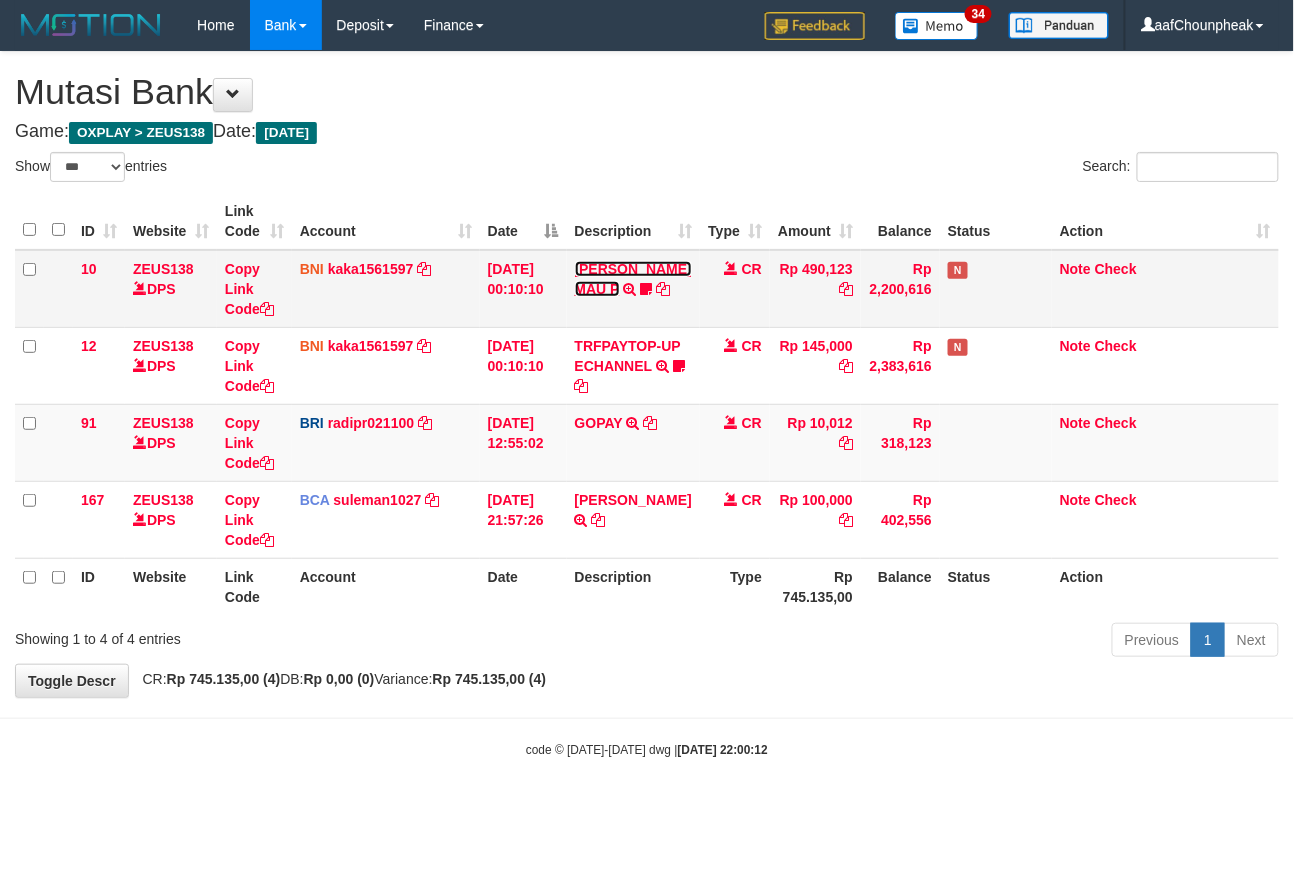 click on "[PERSON_NAME] MAU P" at bounding box center (633, 279) 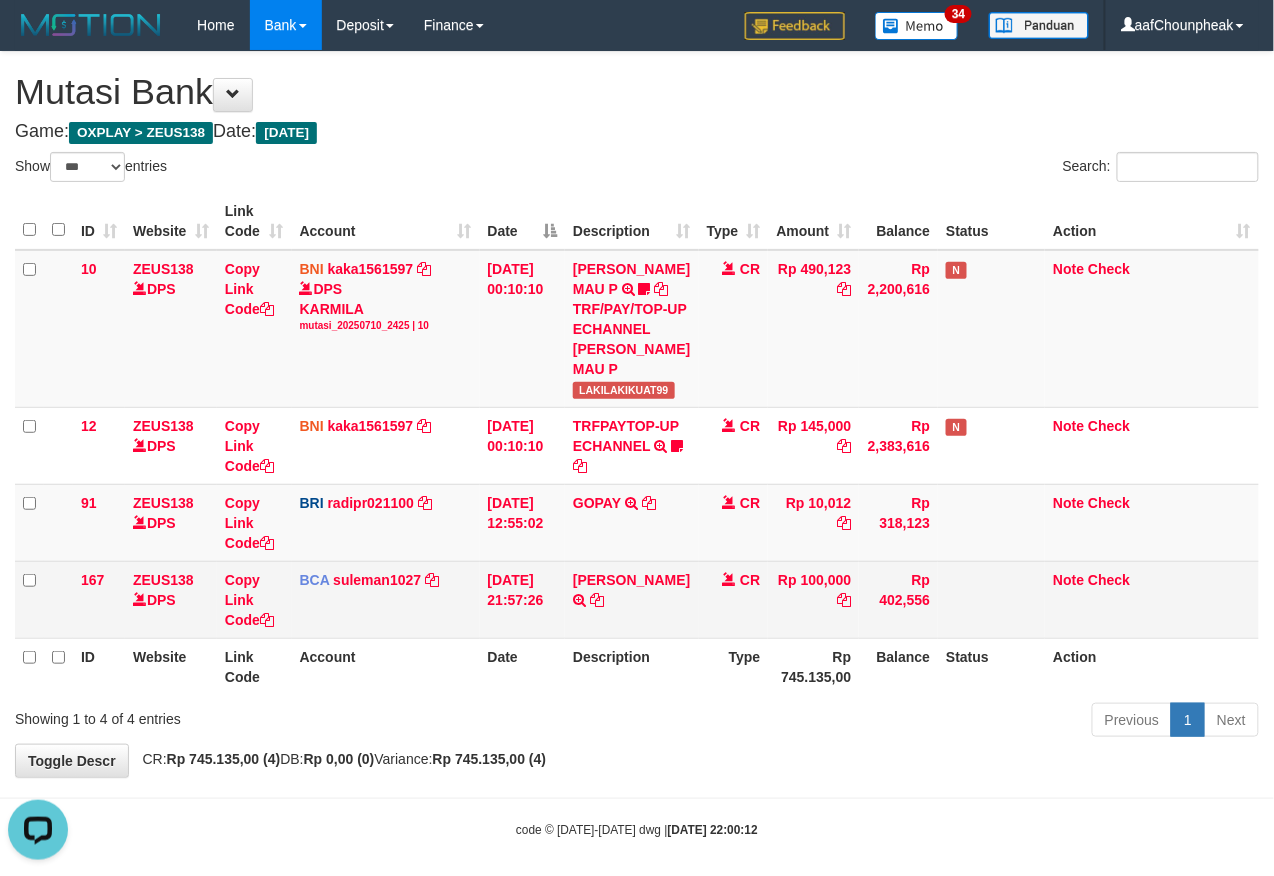 click on "10
ZEUS138    DPS
Copy Link Code
BNI
kaka1561597
DPS
KARMILA
mutasi_20250710_2425 | 10
mutasi_20250710_2425 | 10
[DATE] 00:10:10
[PERSON_NAME] MAU P            TRF/PAY/TOP-UP ECHANNEL [PERSON_NAME] MAU P    LAKILAKIKUAT99
CR
Rp 490,123
Rp 2,200,616
N
Note
Check
12
ZEUS138    DPS
Copy Link Code
BNI
kaka1561597
DPS
KARMILA
mutasi_20250710_2425 | 12
mutasi_20250710_2425 | 12" at bounding box center [637, 444] 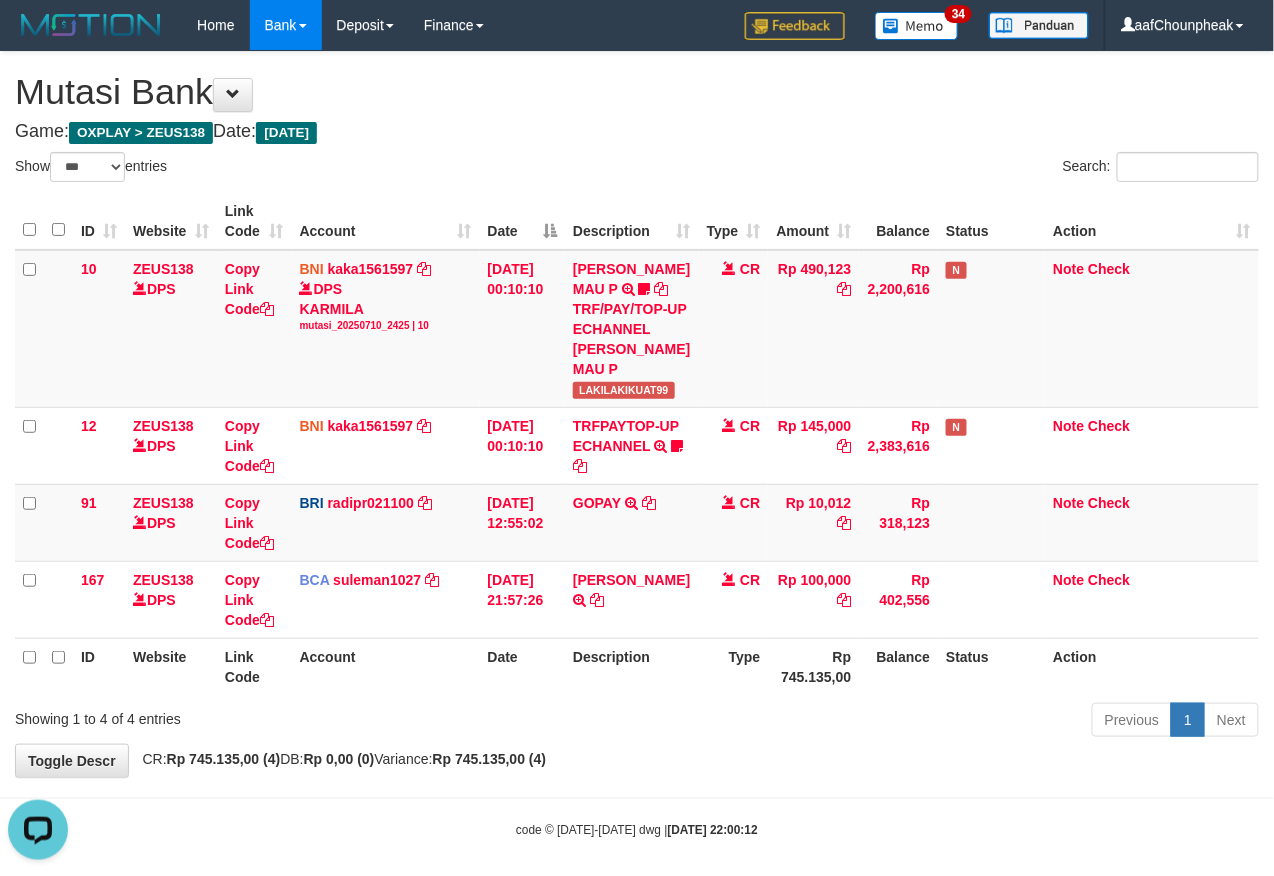 scroll, scrollTop: 0, scrollLeft: 0, axis: both 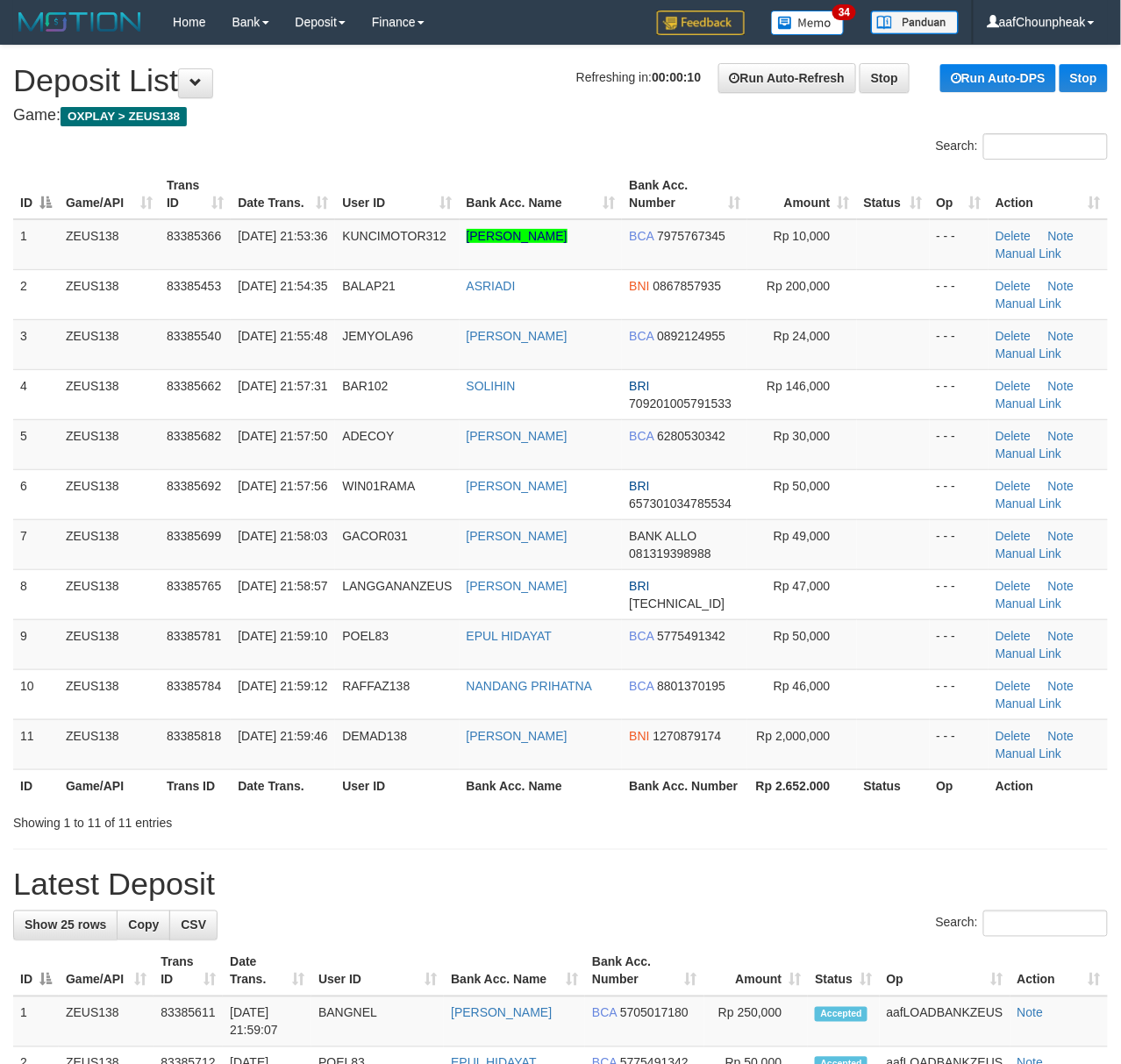 drag, startPoint x: 163, startPoint y: 163, endPoint x: 7, endPoint y: 188, distance: 157.9905 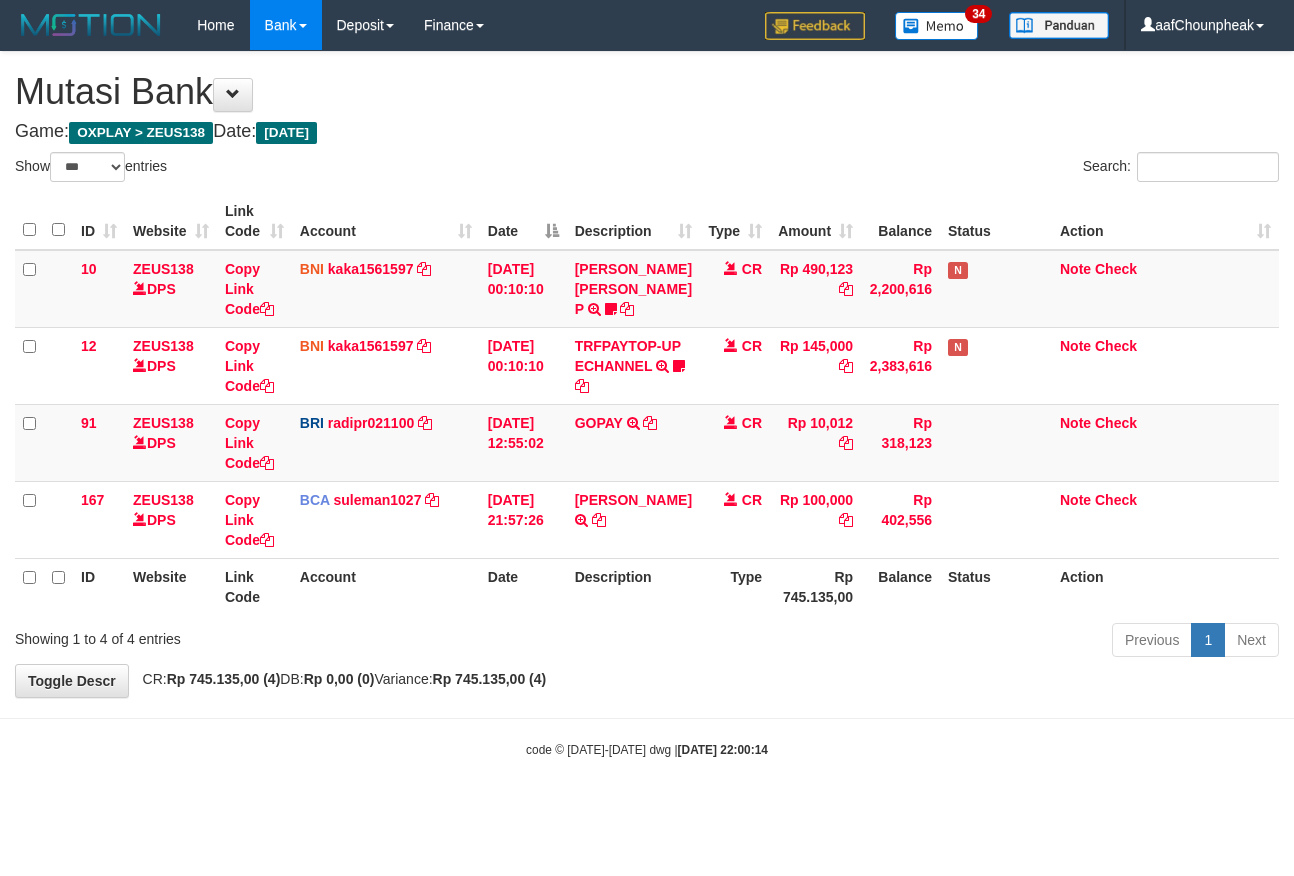 select on "***" 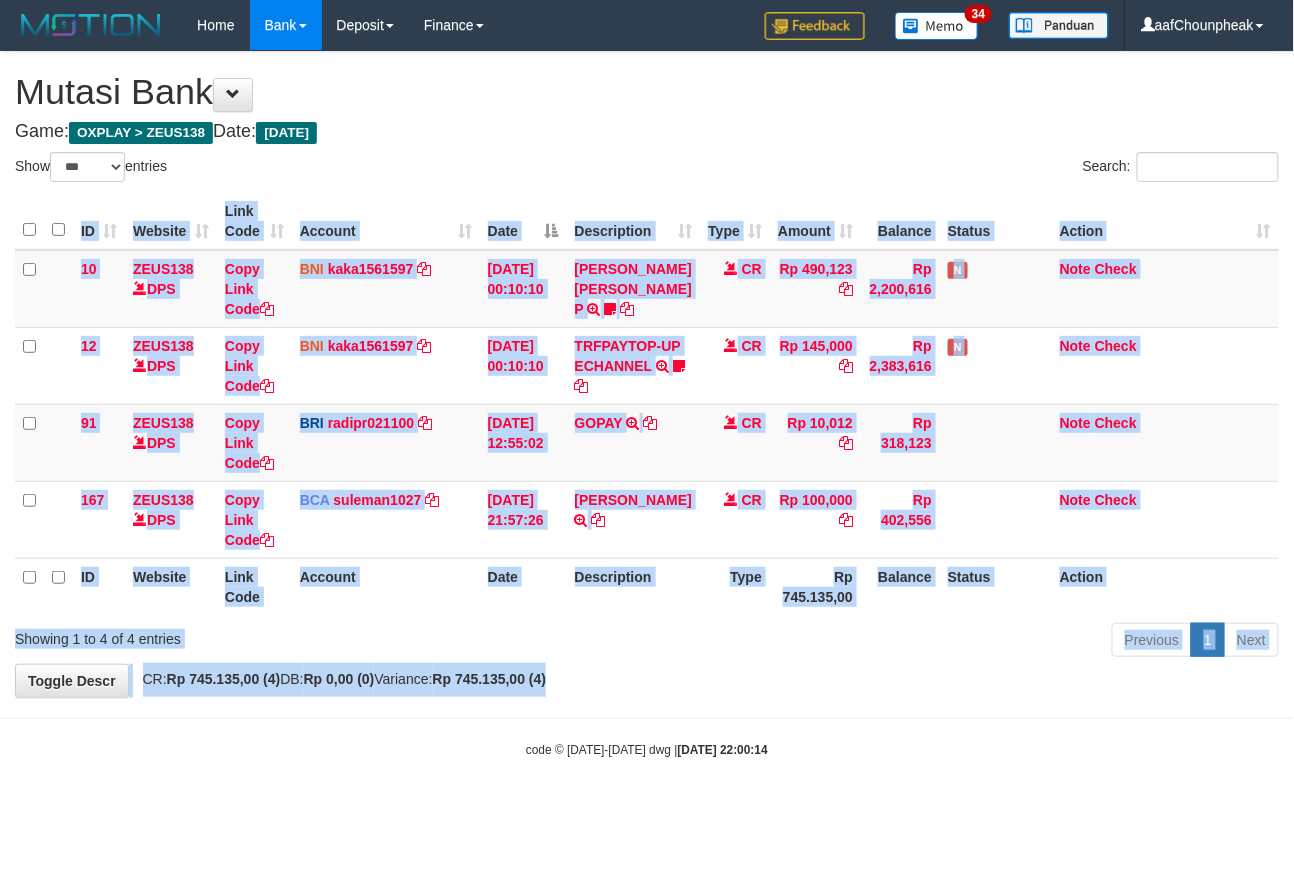 drag, startPoint x: 678, startPoint y: 685, endPoint x: 672, endPoint y: 698, distance: 14.3178215 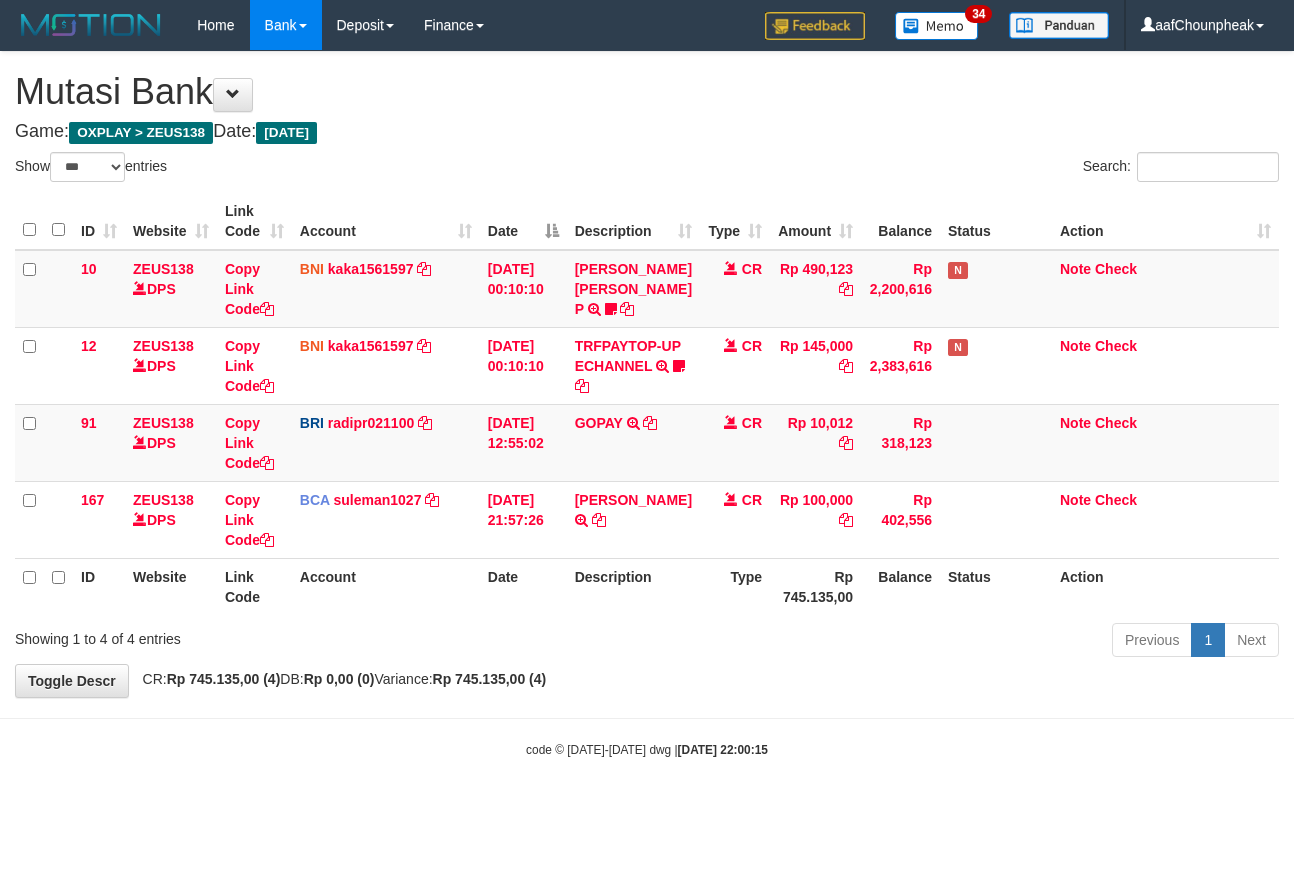select on "***" 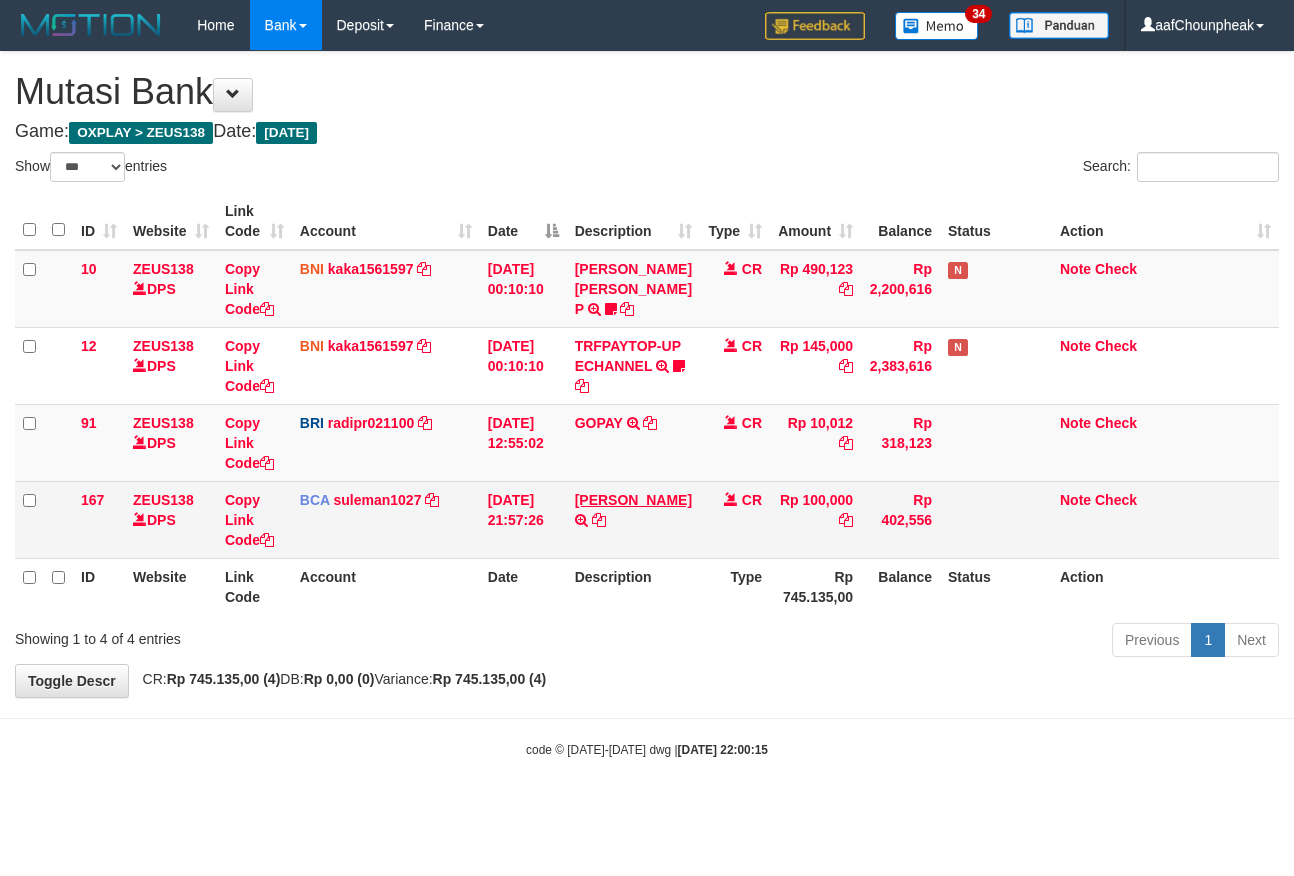 scroll, scrollTop: 0, scrollLeft: 0, axis: both 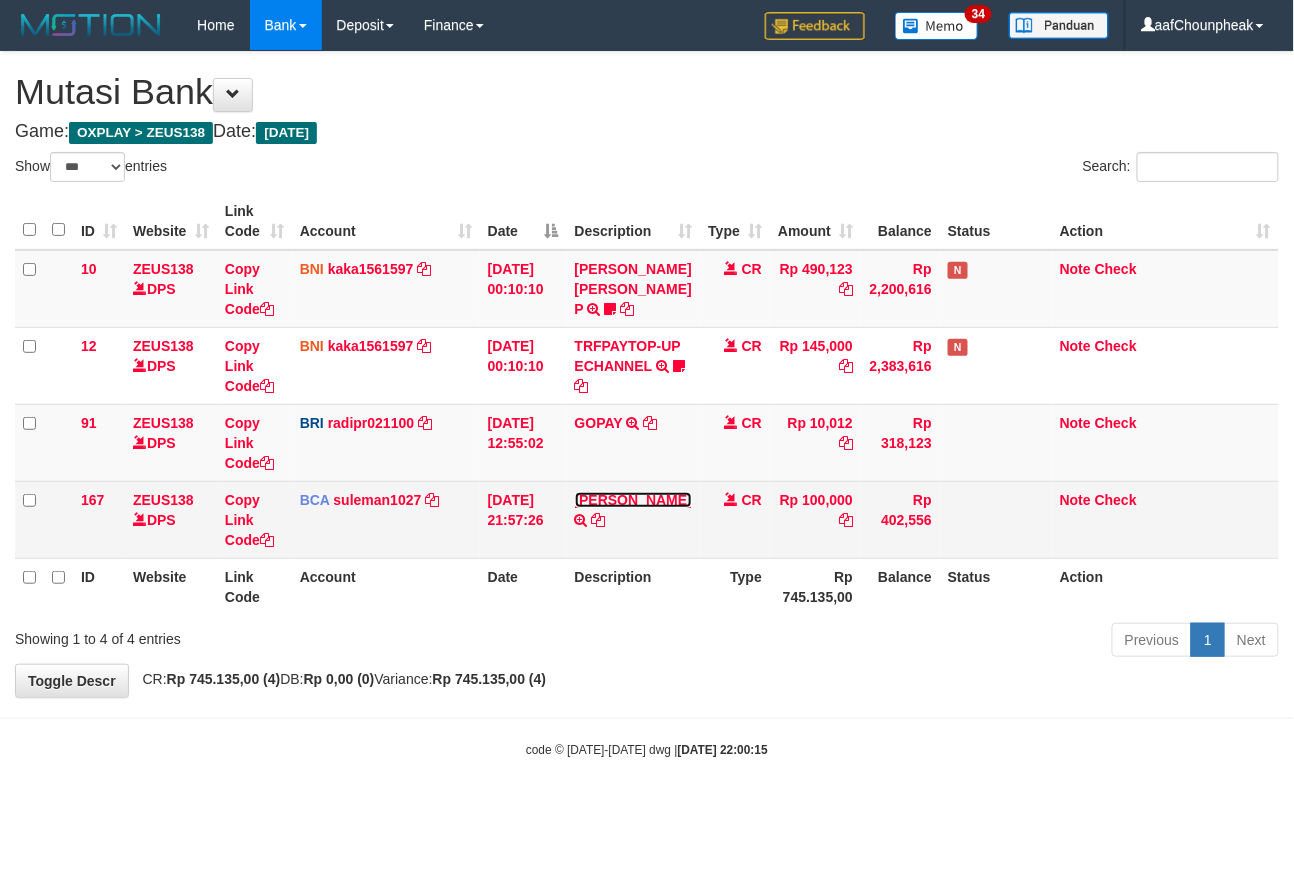 click on "[PERSON_NAME]" at bounding box center [633, 500] 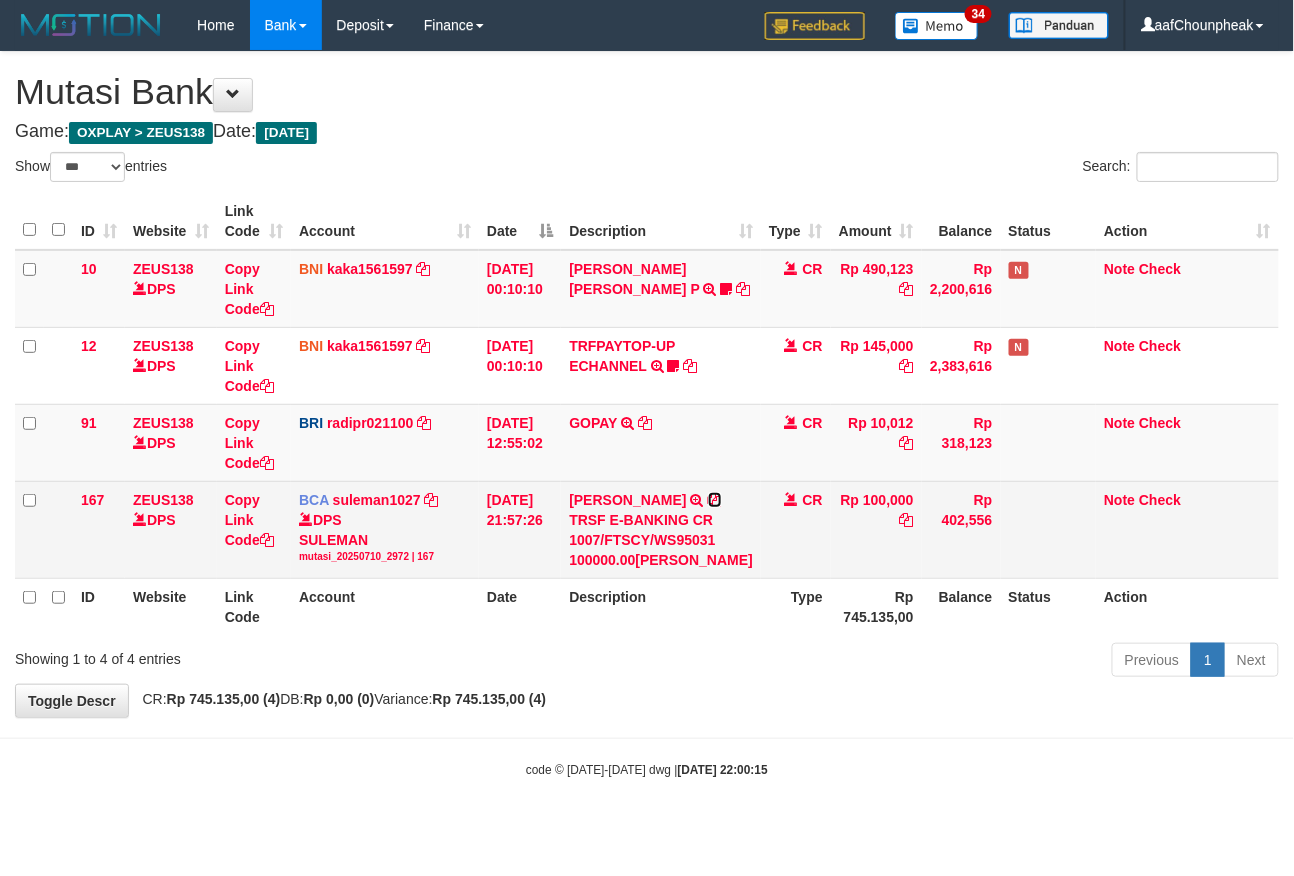 click at bounding box center (715, 500) 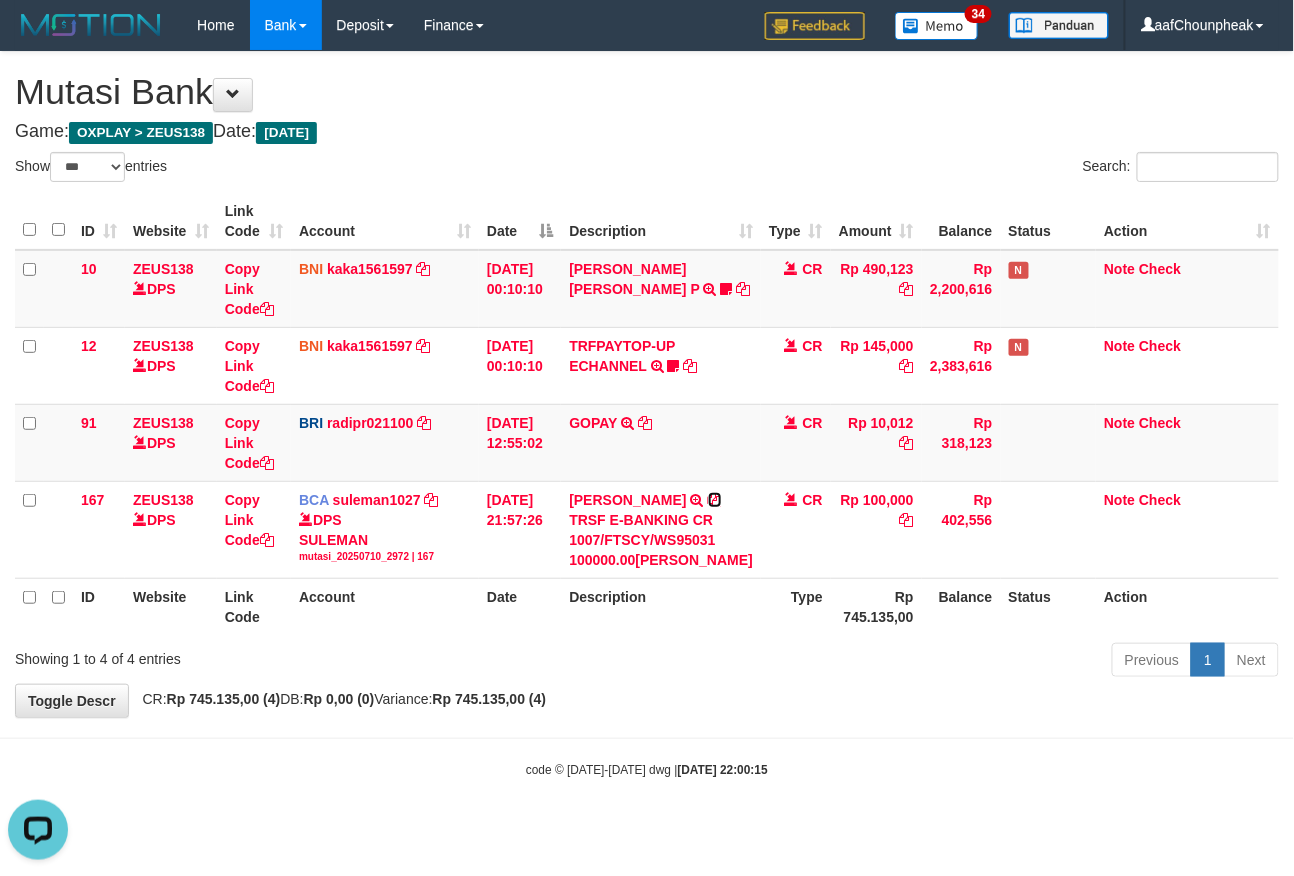 scroll, scrollTop: 0, scrollLeft: 0, axis: both 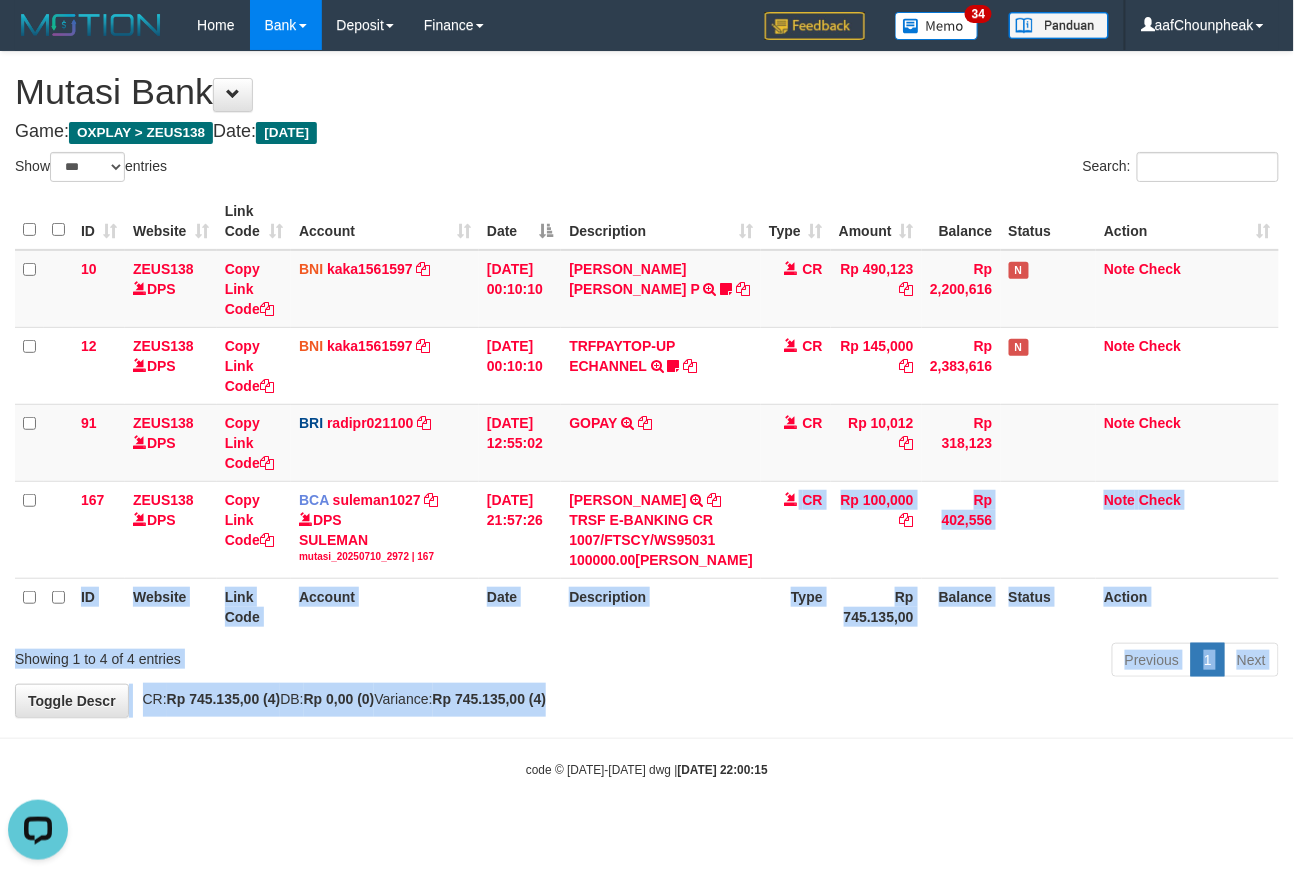 click on "**********" at bounding box center [647, 384] 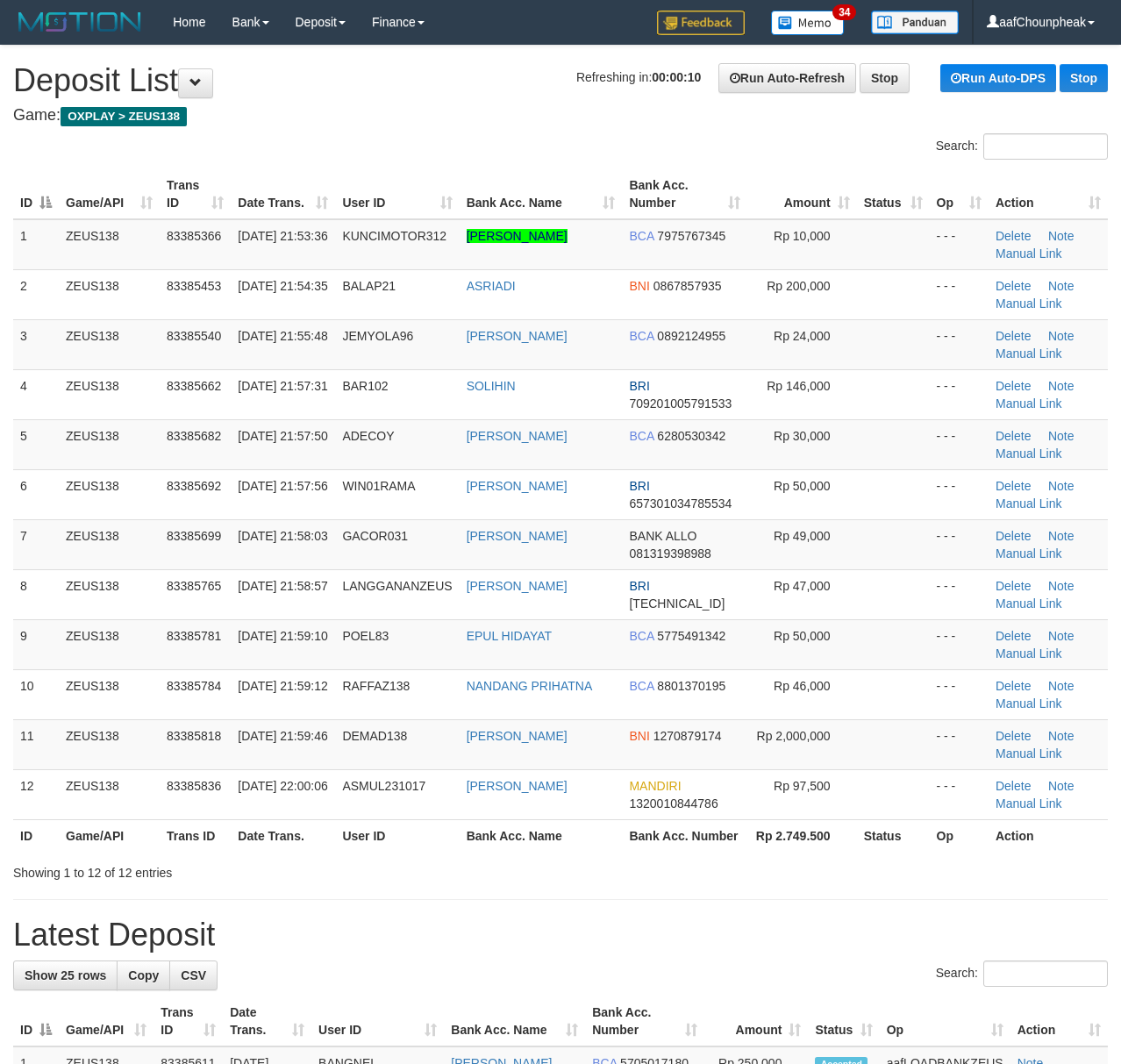 scroll, scrollTop: 0, scrollLeft: 0, axis: both 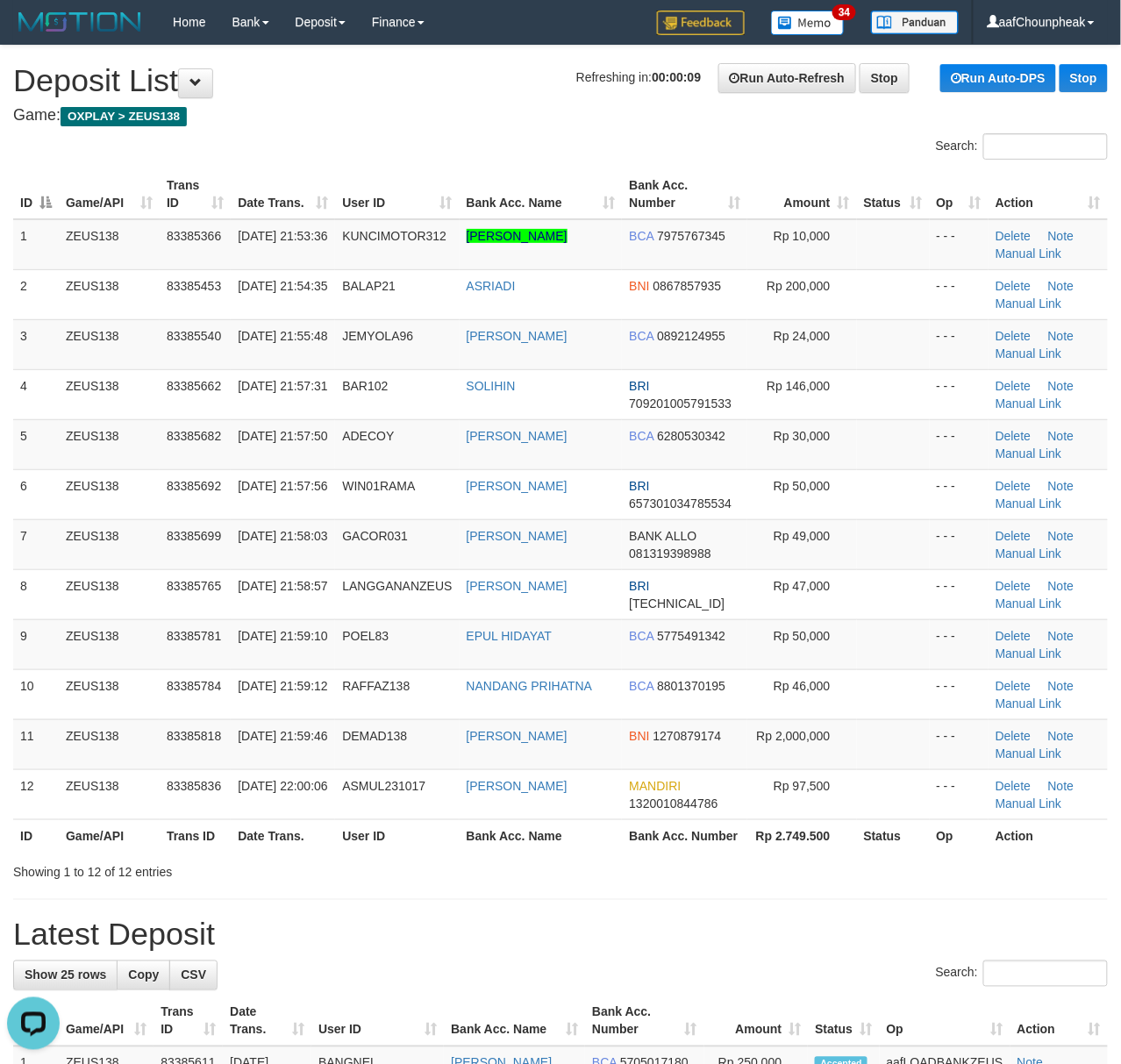 click on "ID Game/API Trans ID Date Trans. User ID Bank Acc. Name Bank Acc. Number Amount Status Op Action" at bounding box center (560, 194) 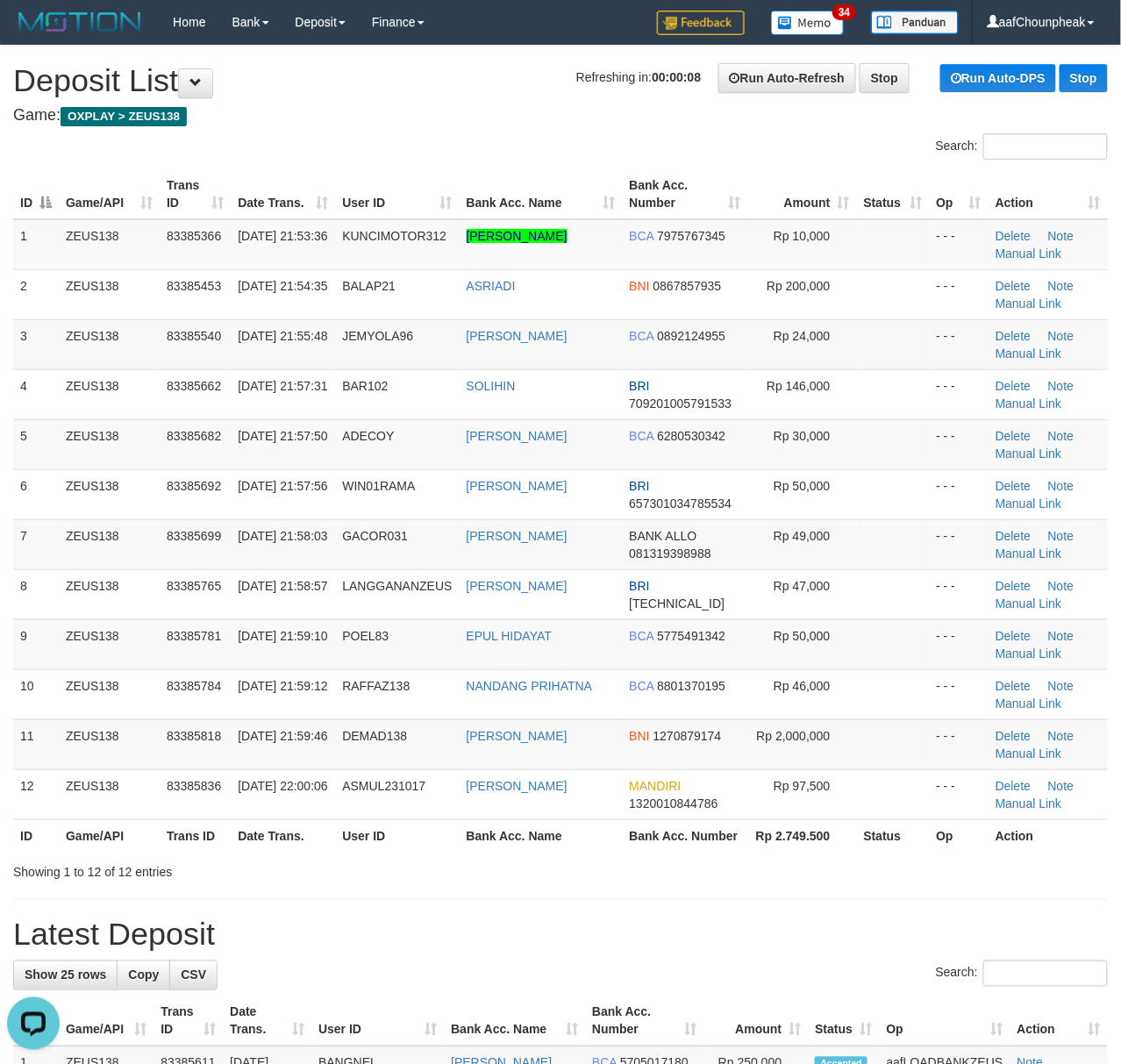 drag, startPoint x: 353, startPoint y: 135, endPoint x: 4, endPoint y: 236, distance: 363.3208 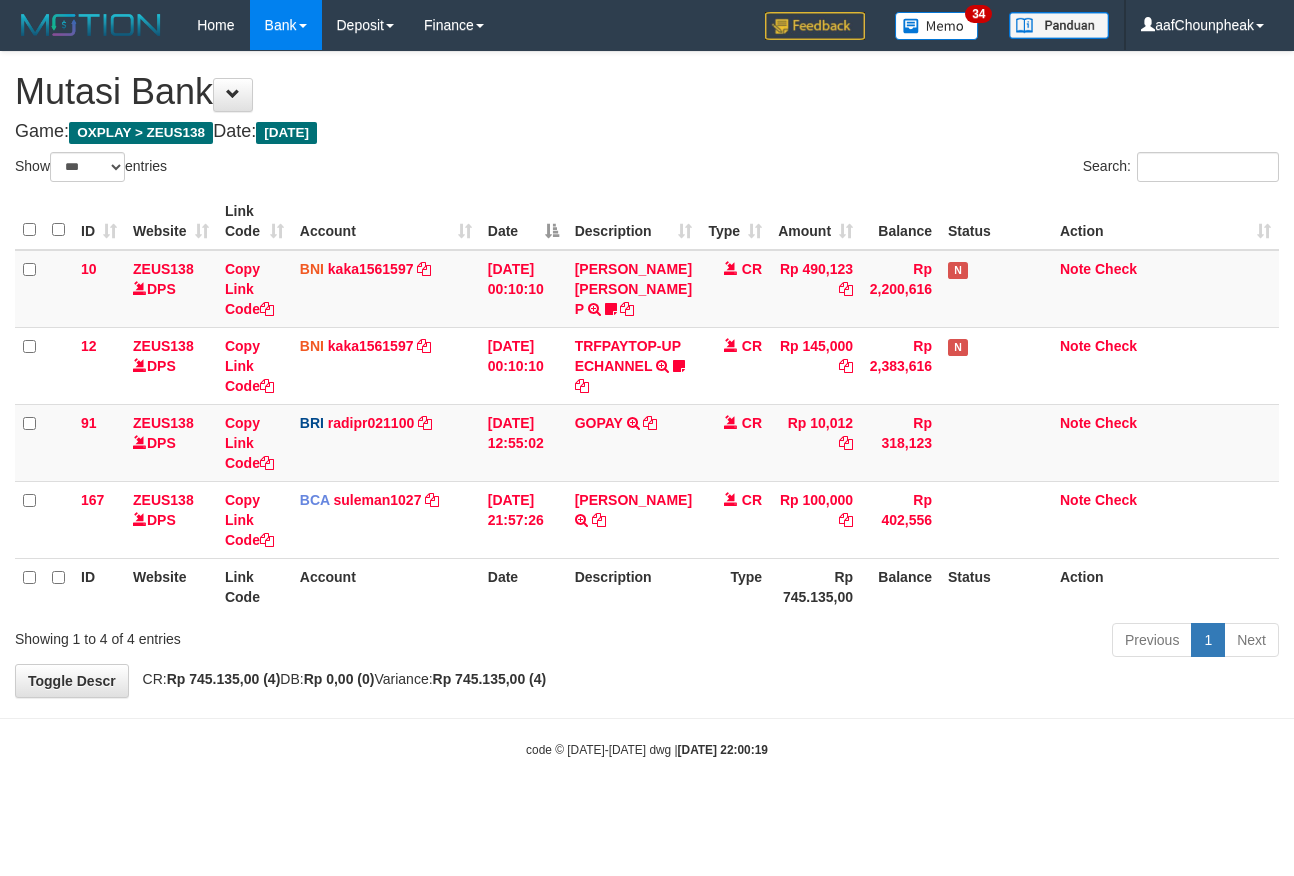 select on "***" 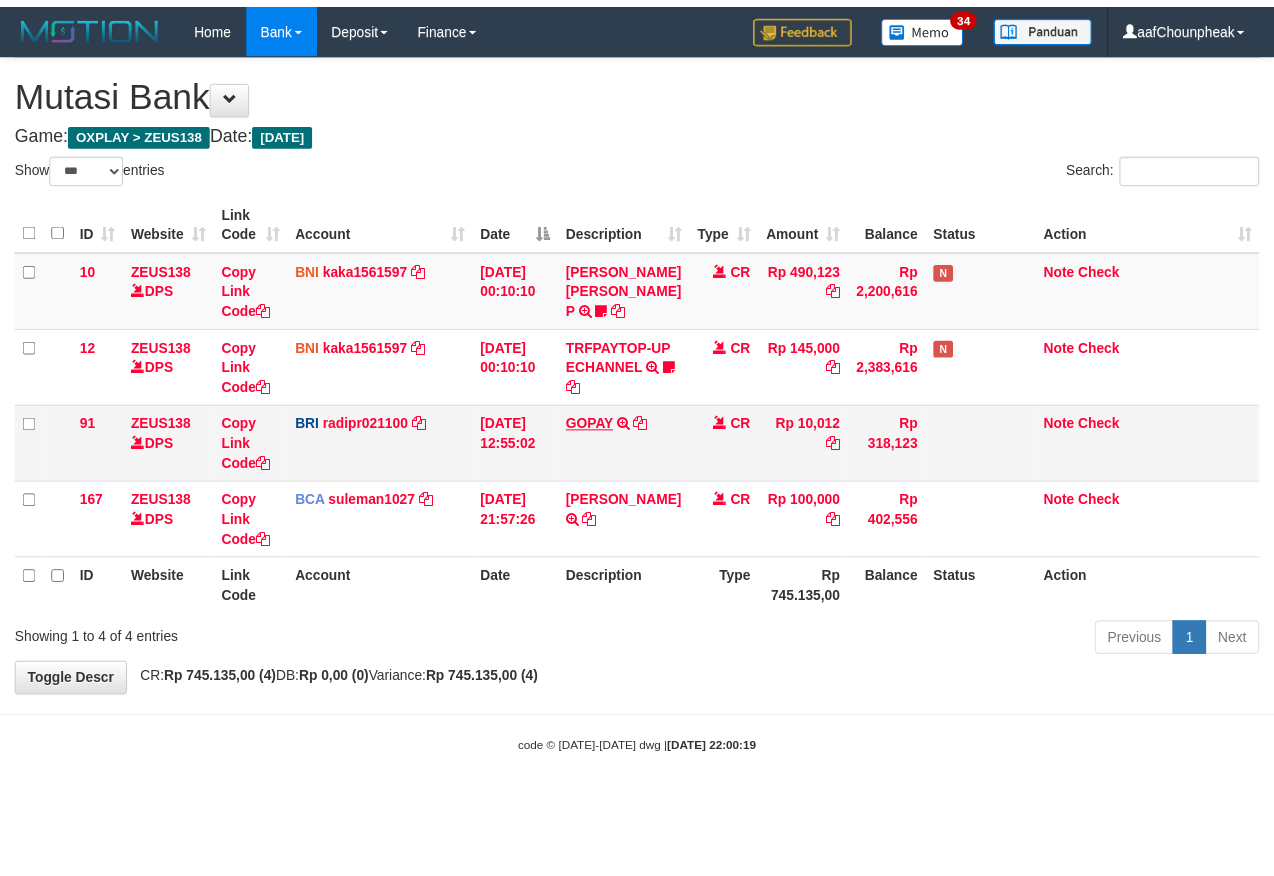scroll, scrollTop: 0, scrollLeft: 0, axis: both 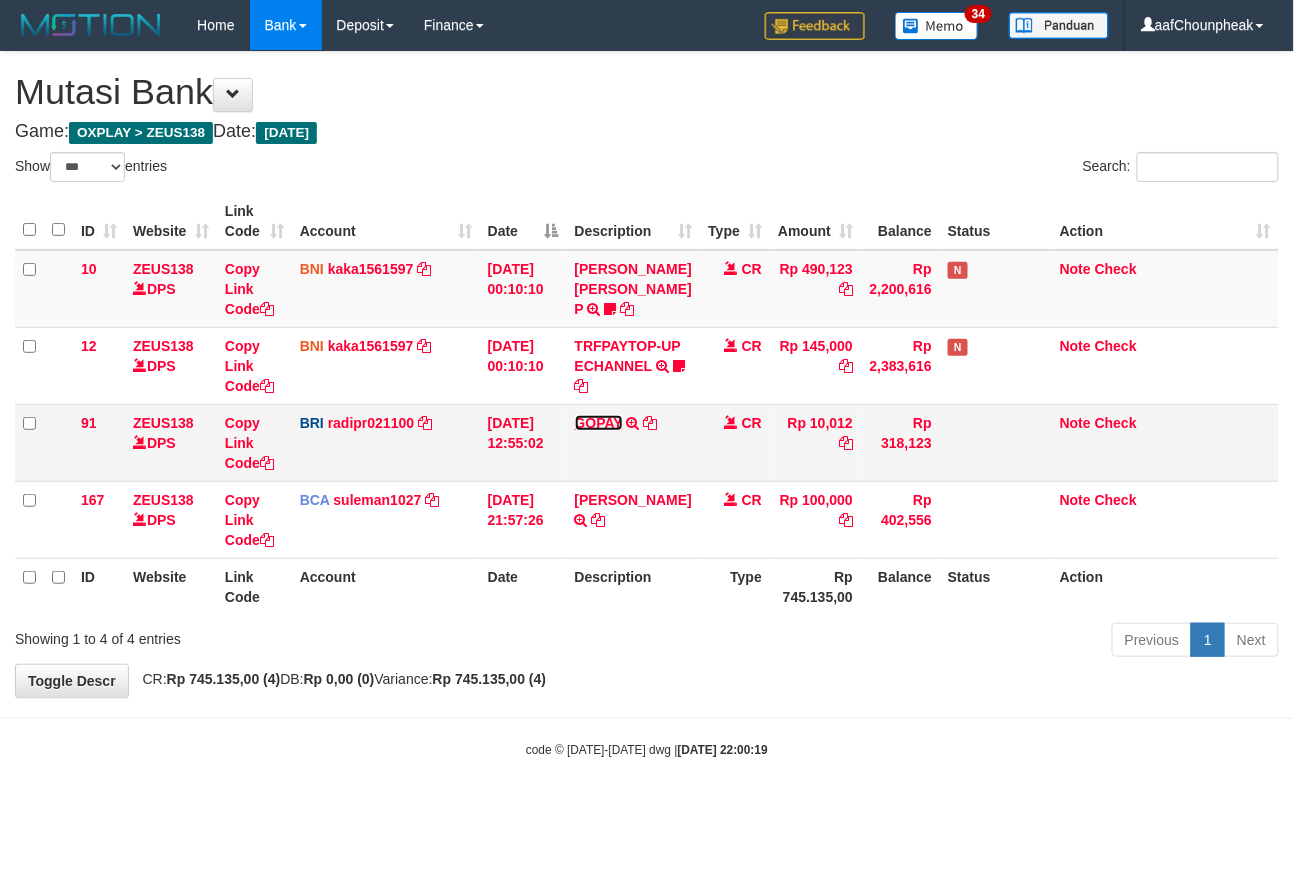 click on "GOPAY" at bounding box center [599, 423] 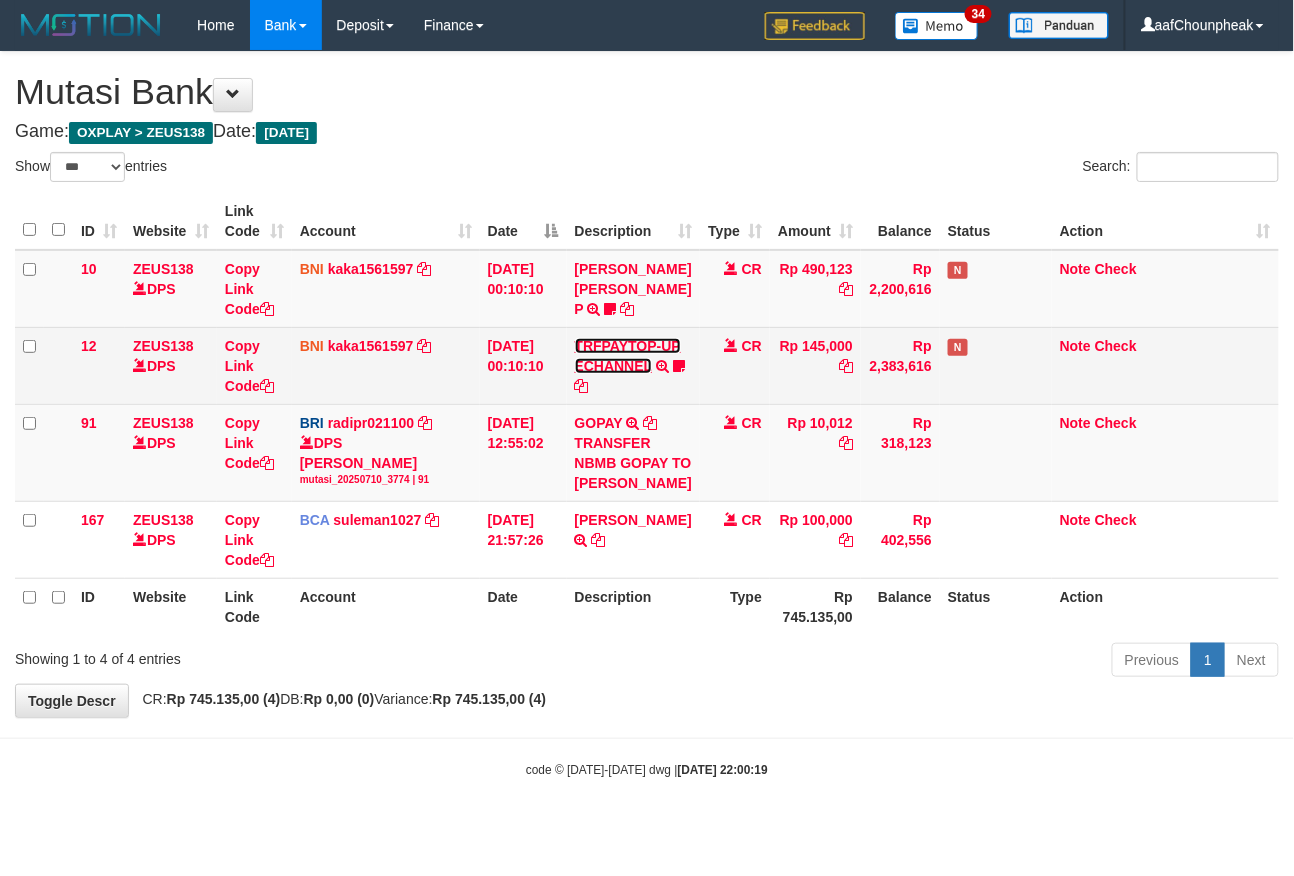 click on "TRFPAYTOP-UP ECHANNEL" at bounding box center (628, 356) 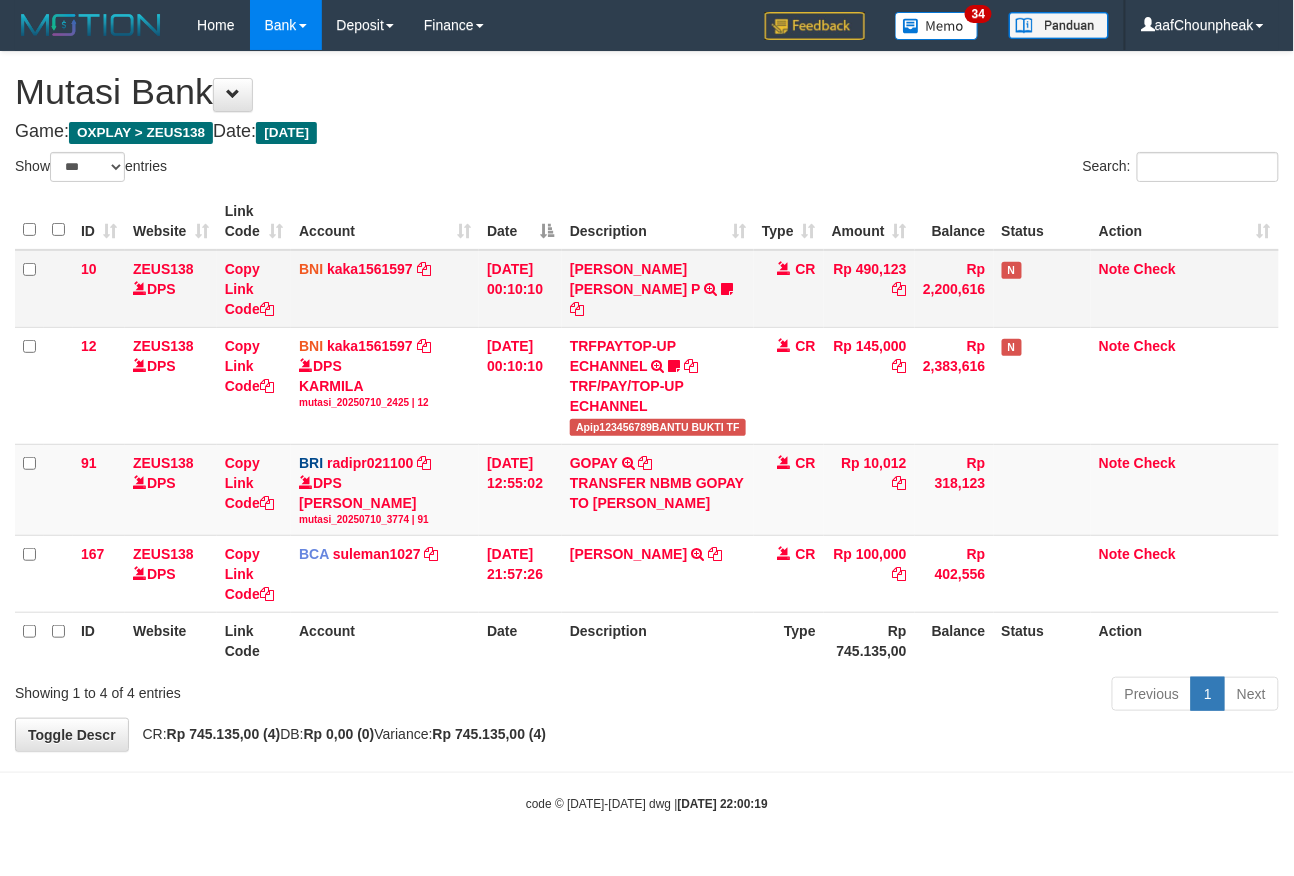 click on "MARIO MATERNUS MAU P            TRF/PAY/TOP-UP ECHANNEL MARIO MATERNUS MAU P    LAKILAKIKUAT99" at bounding box center (658, 289) 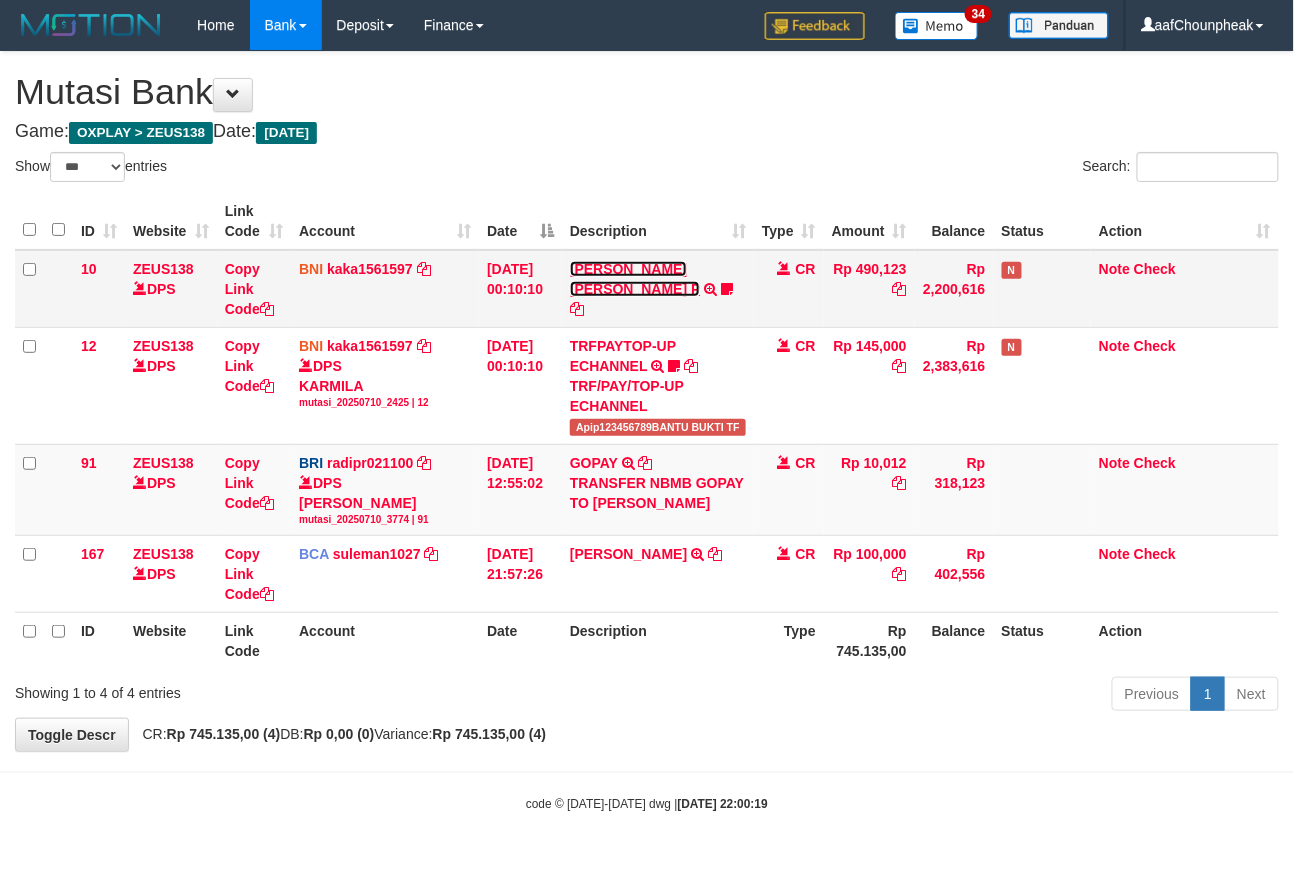 click on "MARIO MATERNUS MAU P" at bounding box center (635, 279) 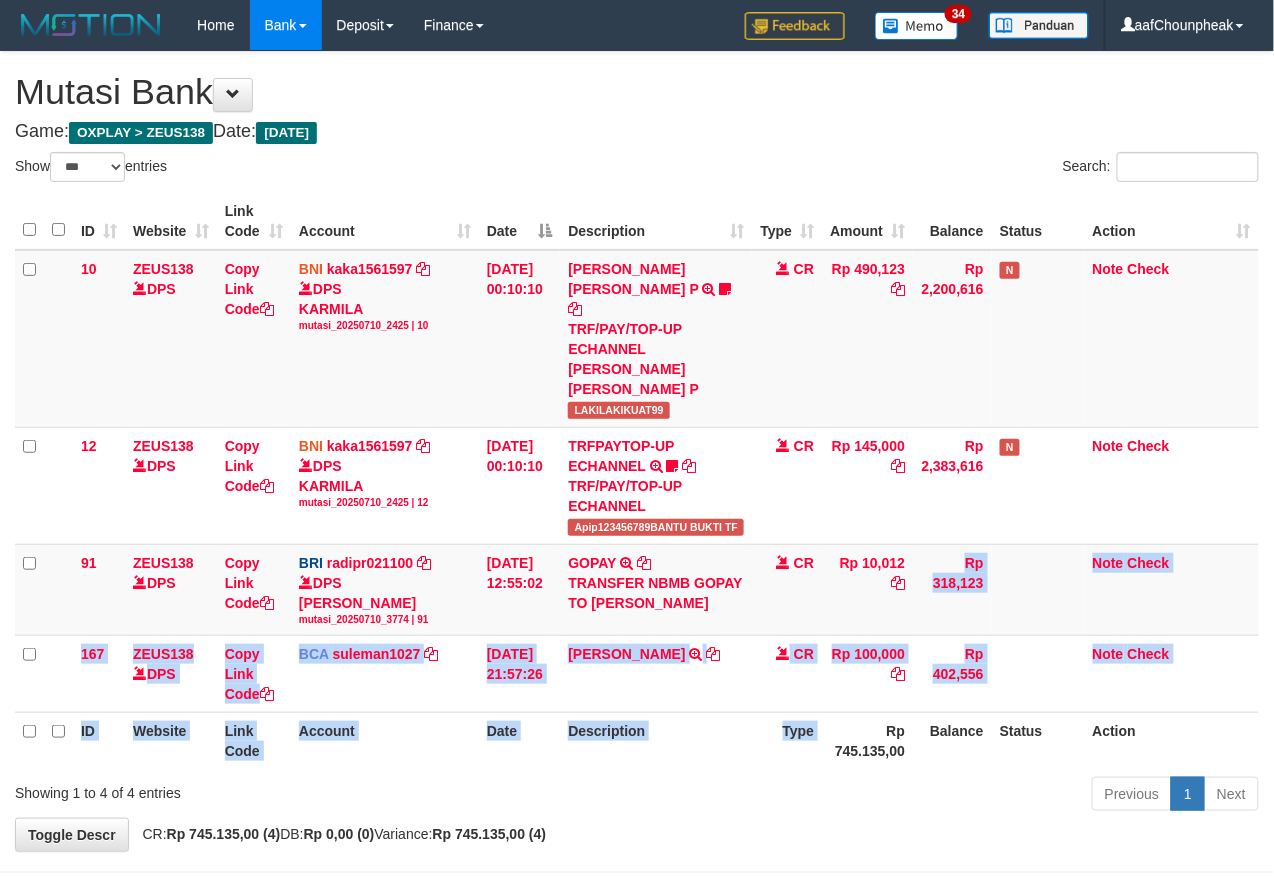 click on "ID Website Link Code Account Date Description Type Amount Balance Status Action
10
ZEUS138    DPS
Copy Link Code
BNI
kaka1561597
DPS
KARMILA
mutasi_20250710_2425 | 10
mutasi_20250710_2425 | 10
10/07/2025 00:10:10
MARIO MATERNUS MAU P            TRF/PAY/TOP-UP ECHANNEL MARIO MATERNUS MAU P    LAKILAKIKUAT99
CR
Rp 490,123
Rp 2,200,616
N
Note
Check
12
ZEUS138    DPS
Copy Link Code
BNI
kaka1561597
DPS" at bounding box center (637, 481) 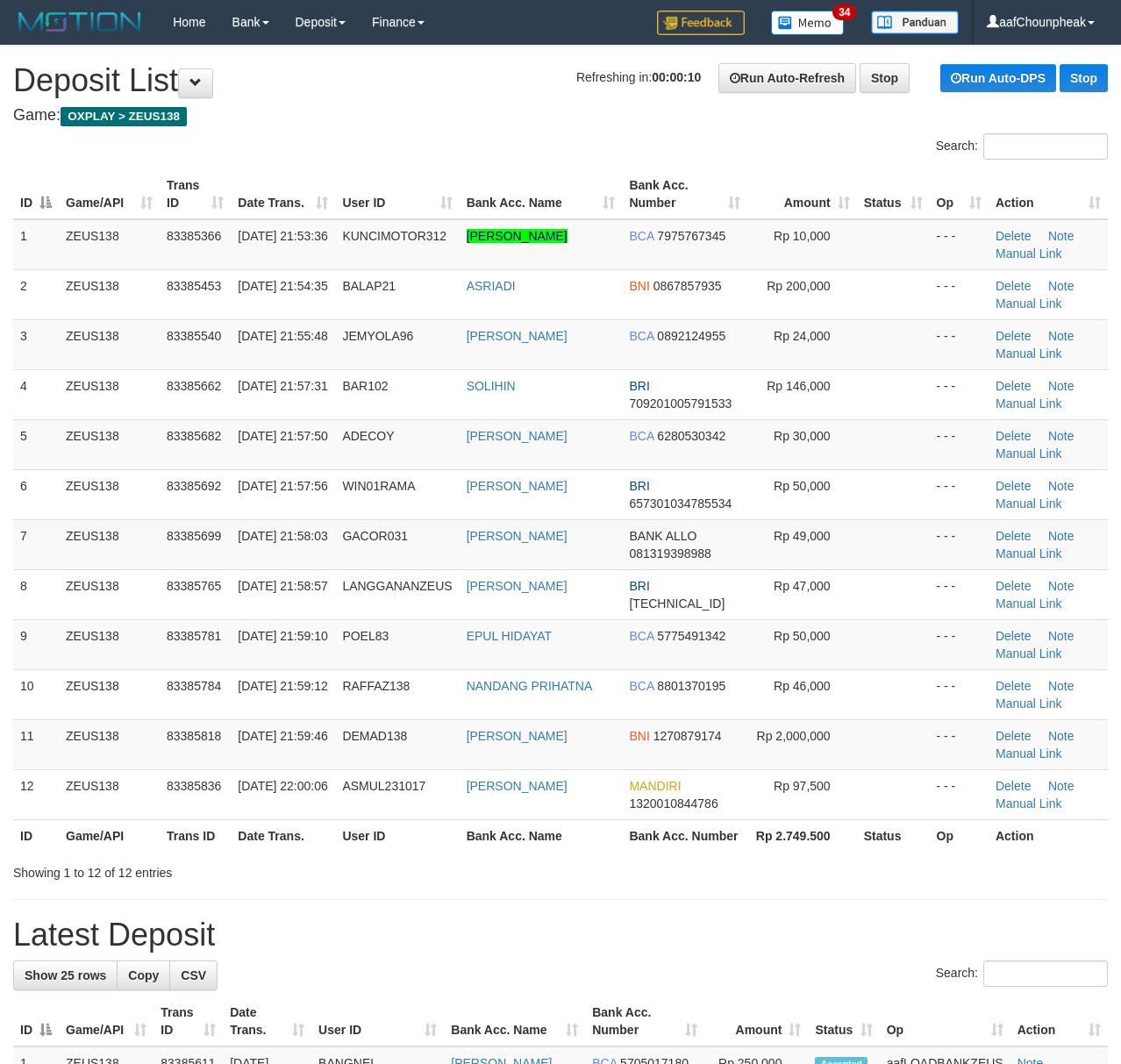 scroll, scrollTop: 0, scrollLeft: 0, axis: both 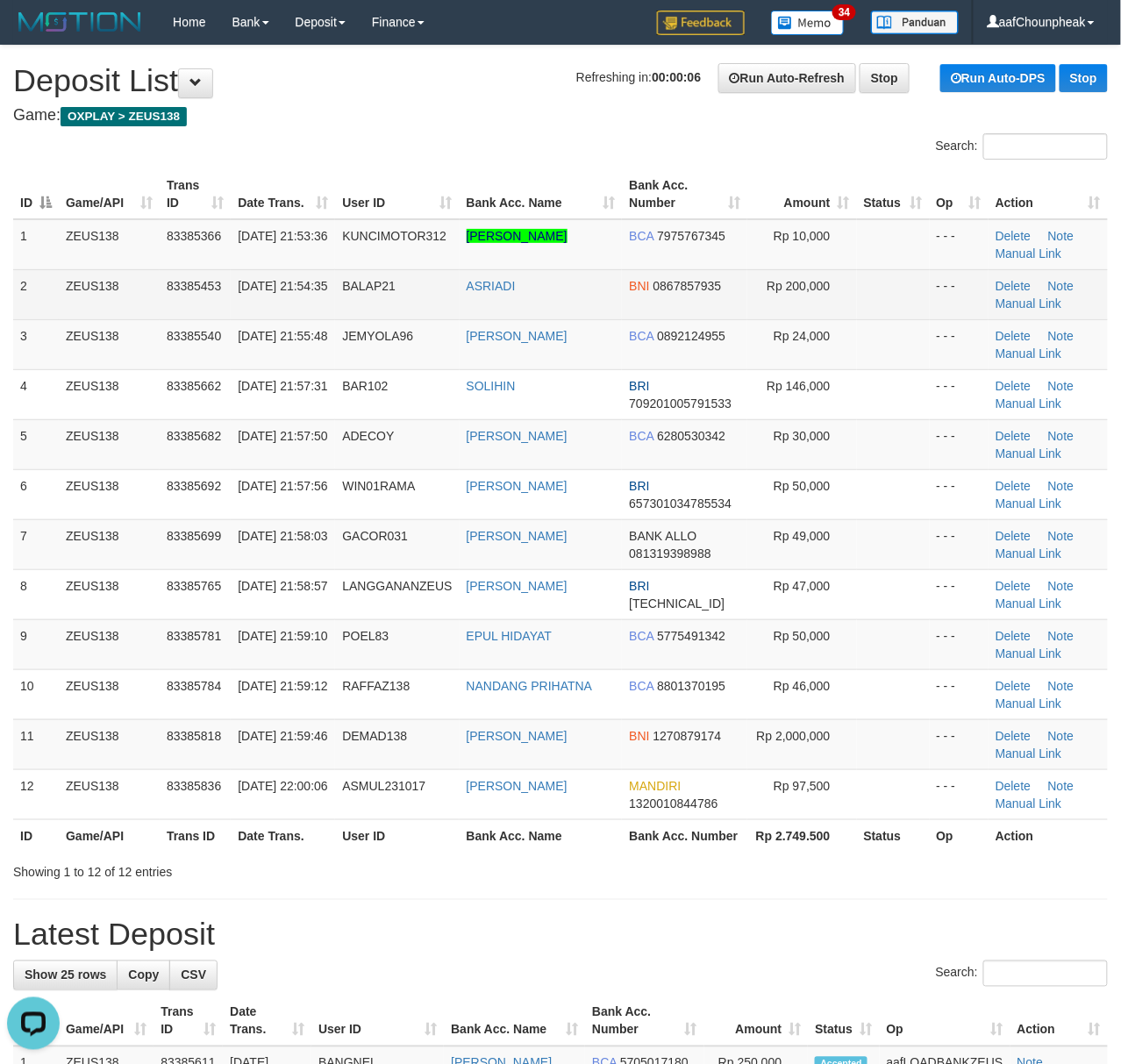click on "2
ZEUS138
83385453
[DATE] 21:54:35
BALAP21
ASRIADI
BNI
0867857935
Rp 200,000
- - -
[GEOGRAPHIC_DATA]
Note
Manual Link" at bounding box center (560, 294) 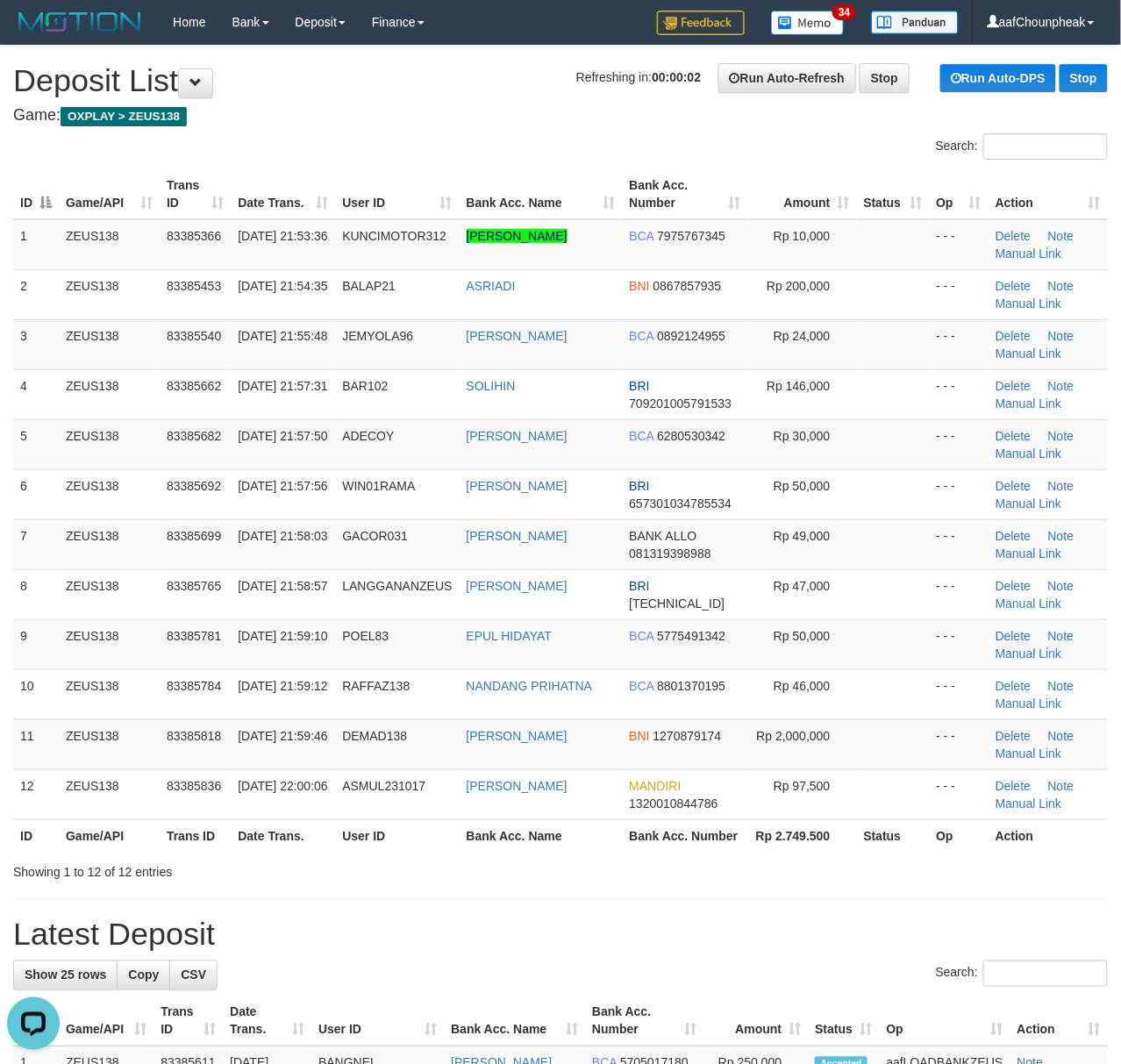 drag, startPoint x: 387, startPoint y: 155, endPoint x: 4, endPoint y: 251, distance: 394.84807 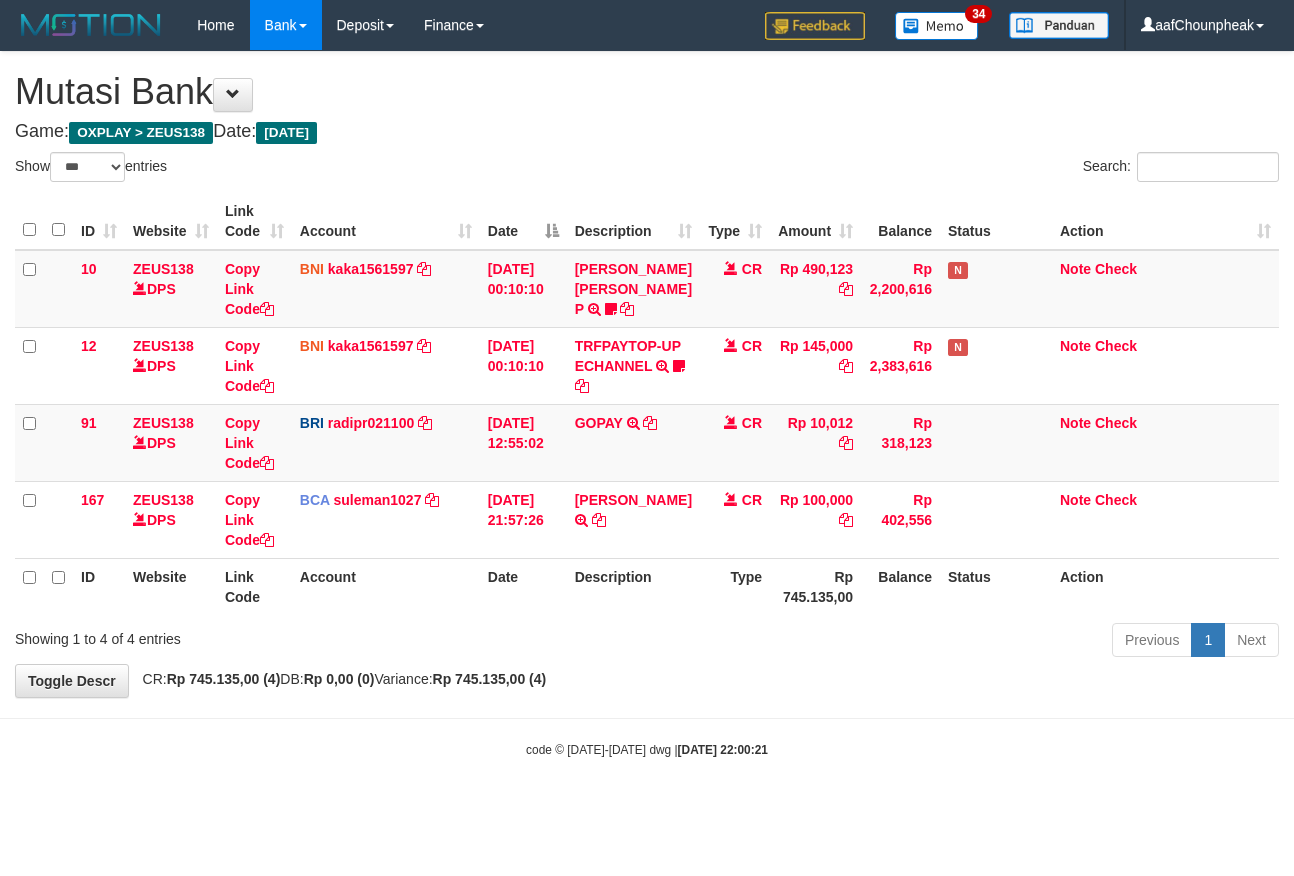 select on "***" 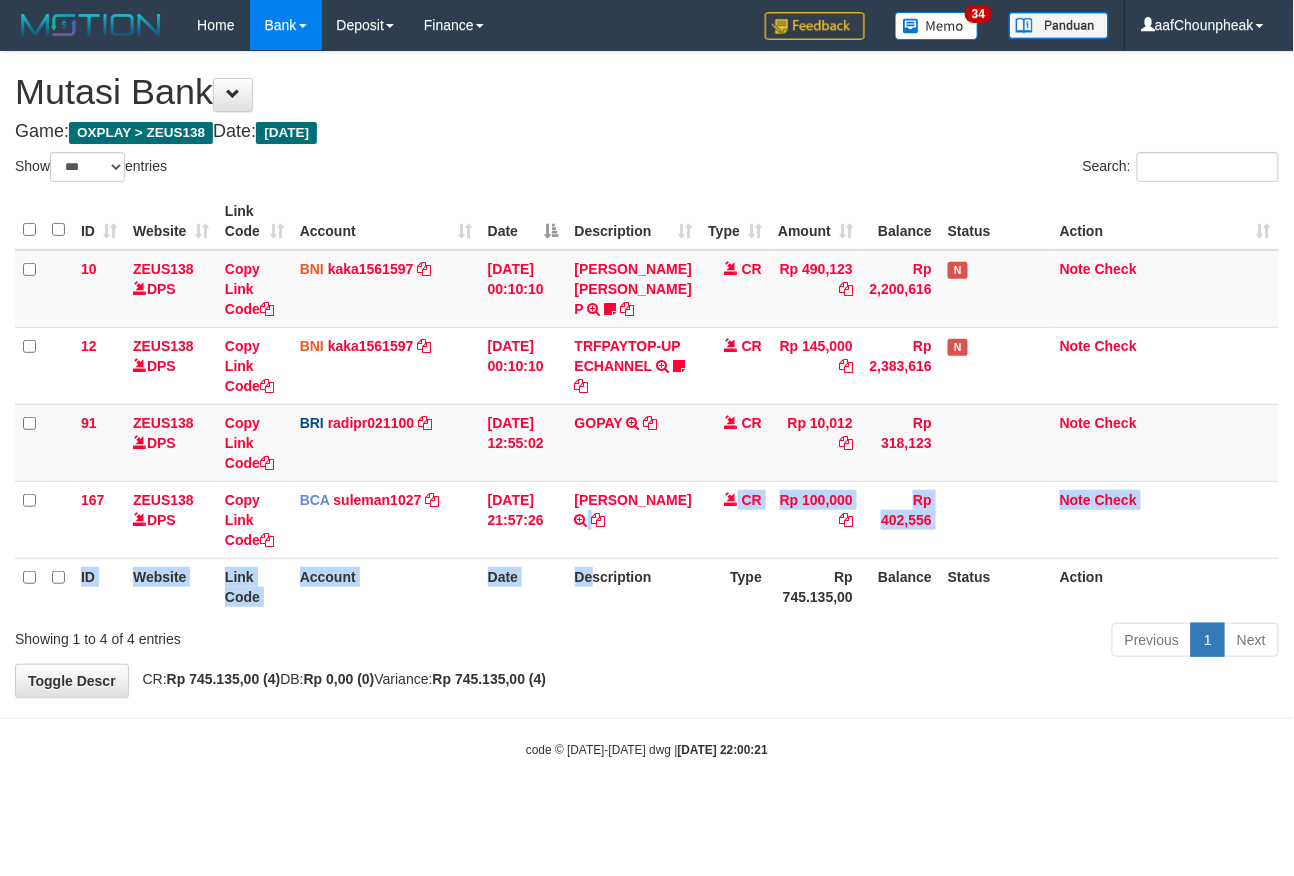 click on "ID Website Link Code Account Date Description Type Amount Balance Status Action
10
ZEUS138    DPS
Copy Link Code
BNI
kaka1561597
DPS
KARMILA
mutasi_20250710_2425 | 10
mutasi_20250710_2425 | 10
10/07/2025 00:10:10
MARIO MATERNUS MAU P            TRF/PAY/TOP-UP ECHANNEL MARIO MATERNUS MAU P    LAKILAKIKUAT99
CR
Rp 490,123
Rp 2,200,616
N
Note
Check
12
ZEUS138    DPS
Copy Link Code
BNI
kaka1561597
DPS" at bounding box center [647, 404] 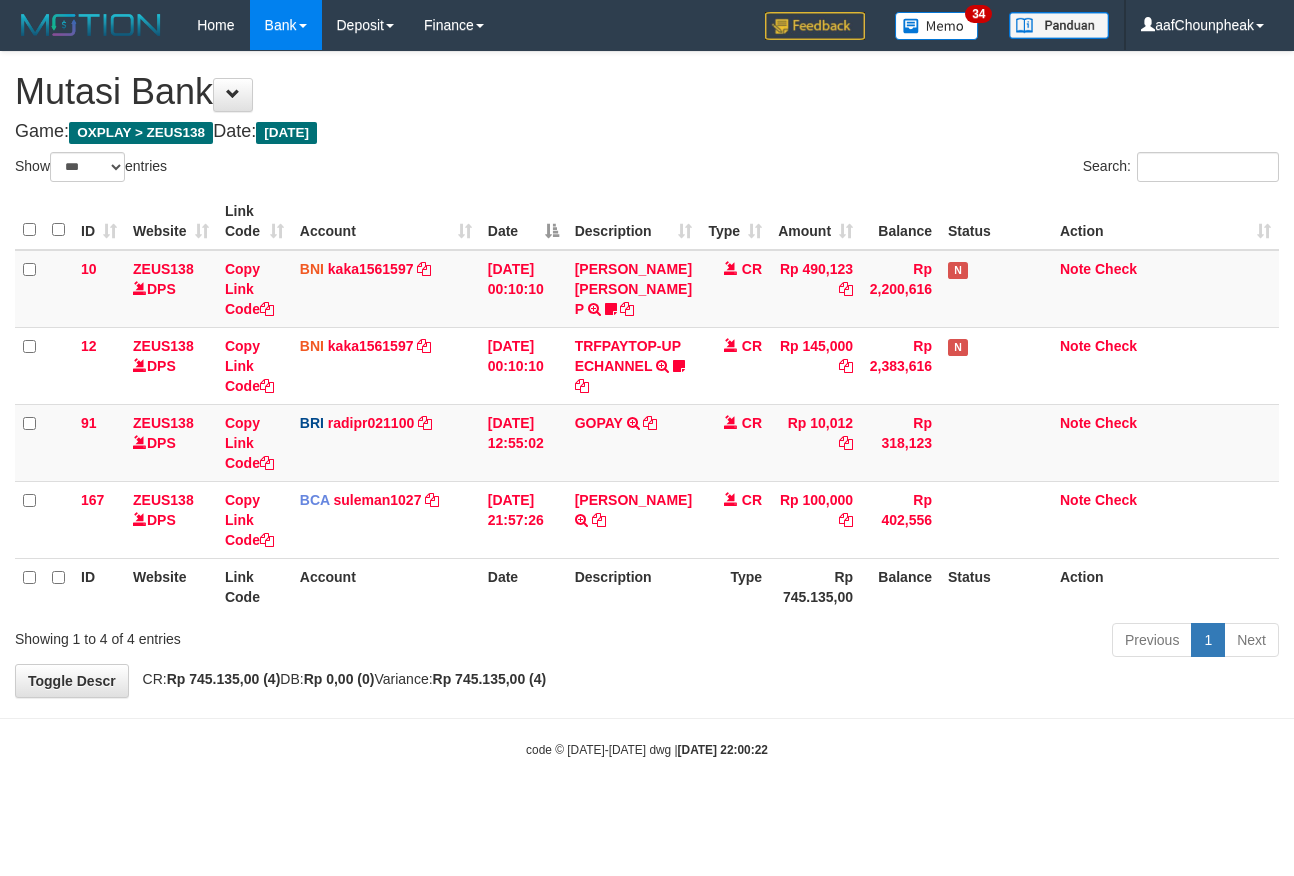 select on "***" 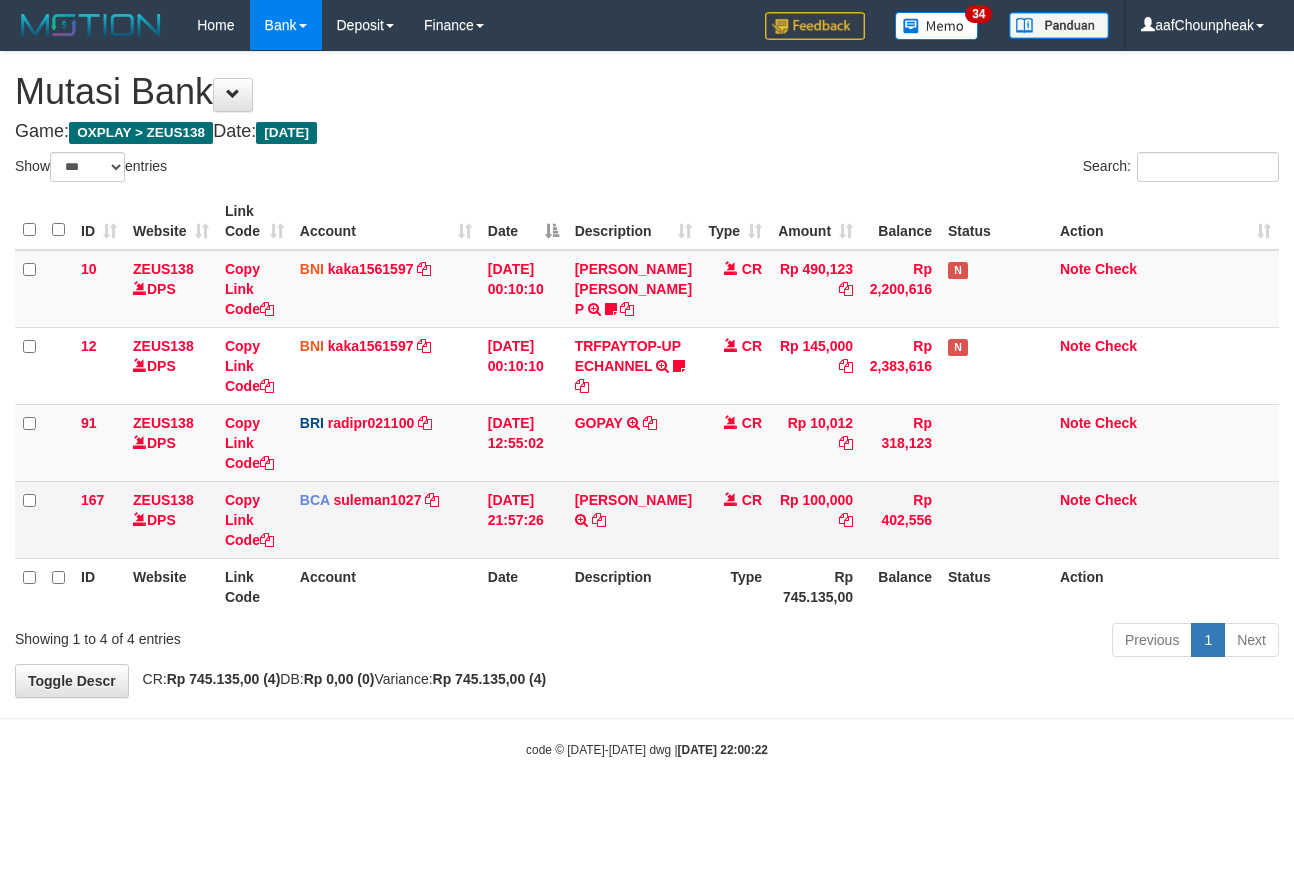 scroll, scrollTop: 0, scrollLeft: 0, axis: both 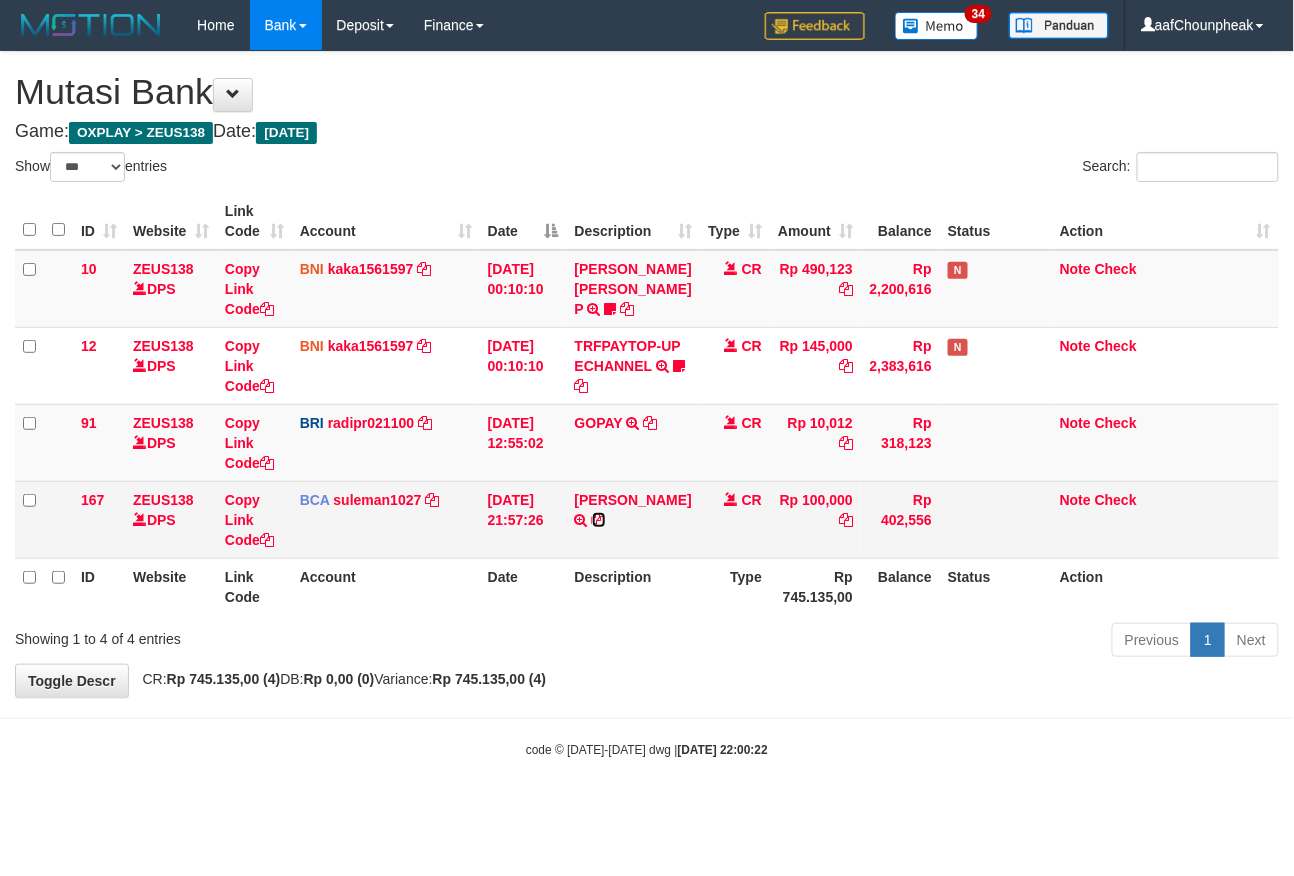 click at bounding box center [599, 520] 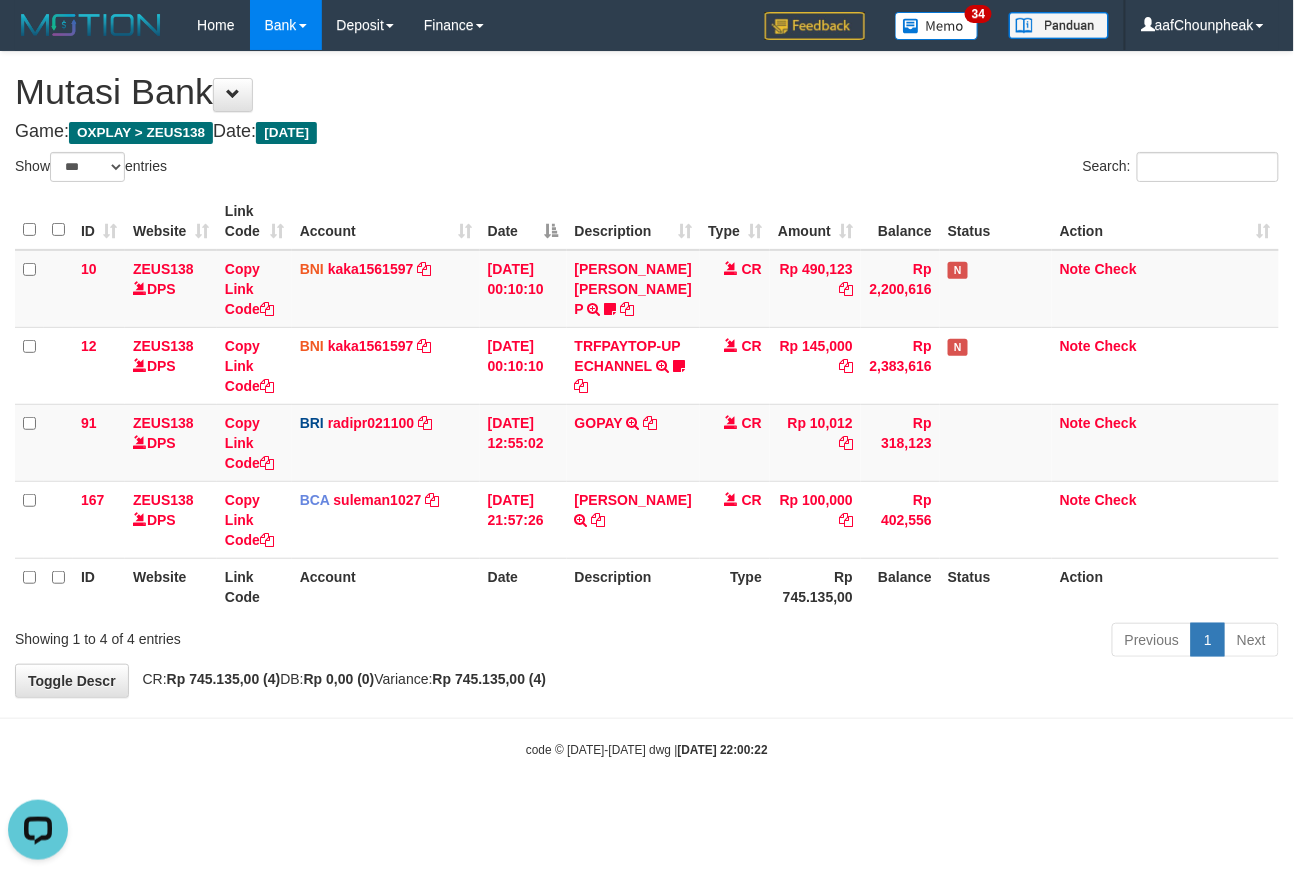 scroll, scrollTop: 0, scrollLeft: 0, axis: both 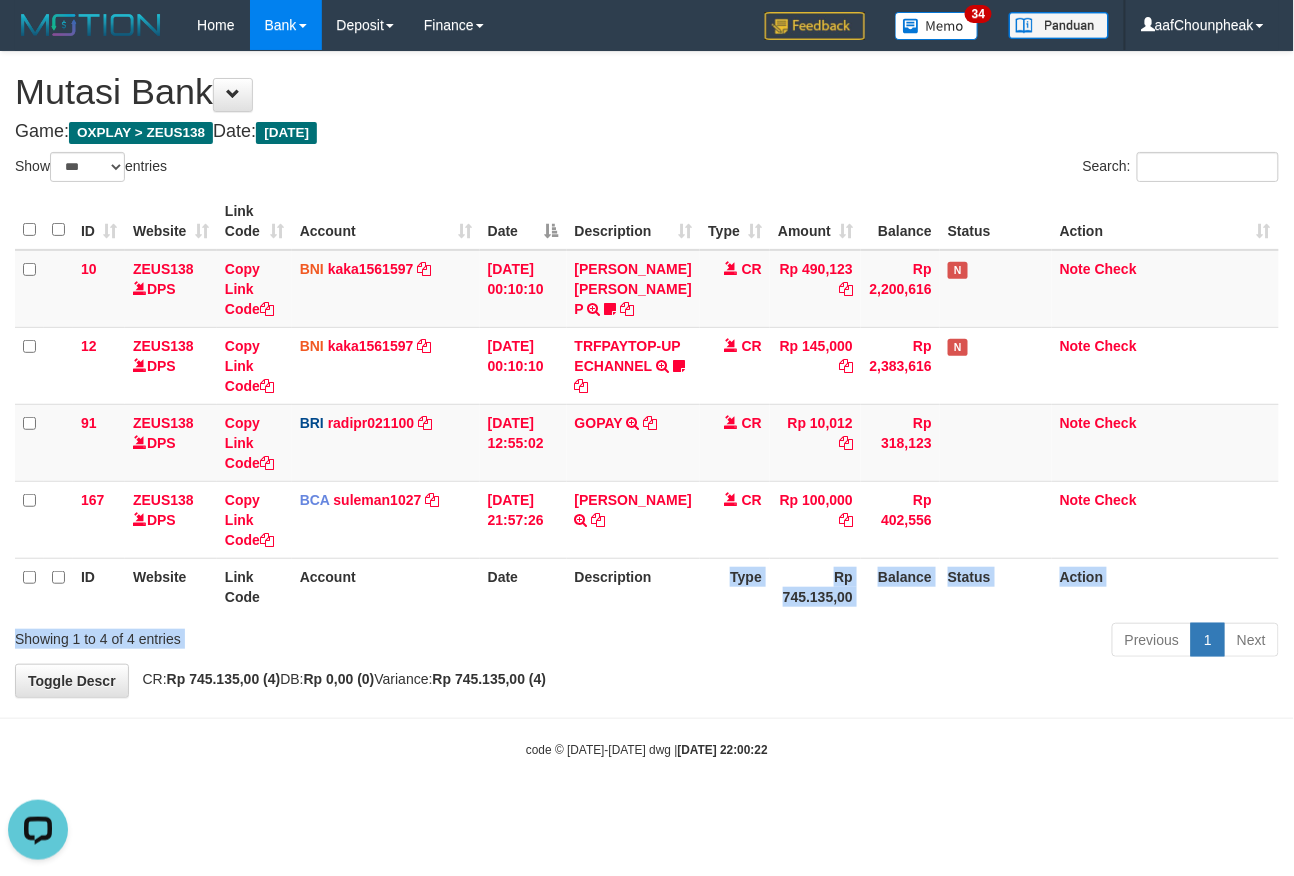 drag, startPoint x: 578, startPoint y: 638, endPoint x: 581, endPoint y: 648, distance: 10.440307 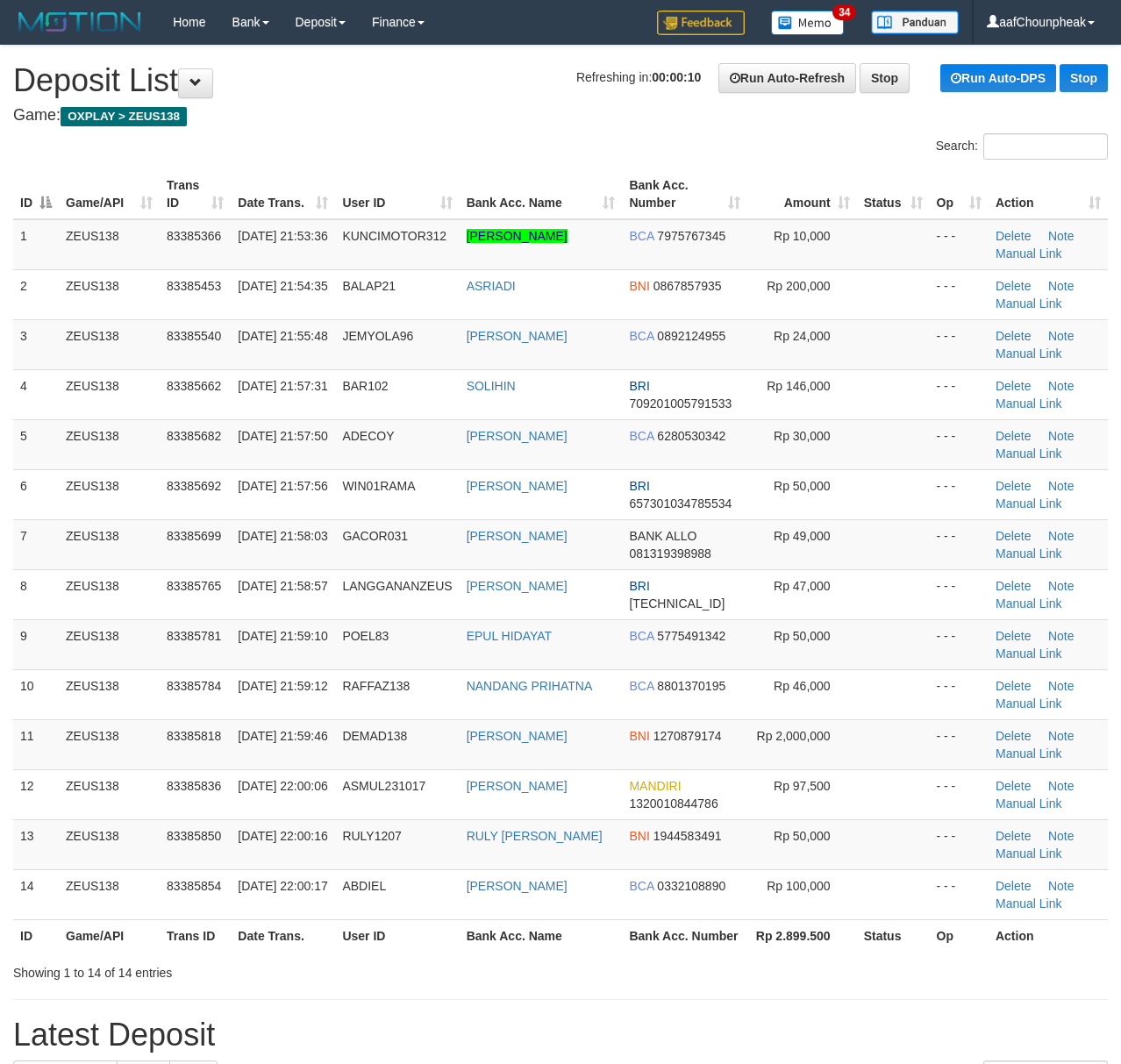 scroll, scrollTop: 0, scrollLeft: 0, axis: both 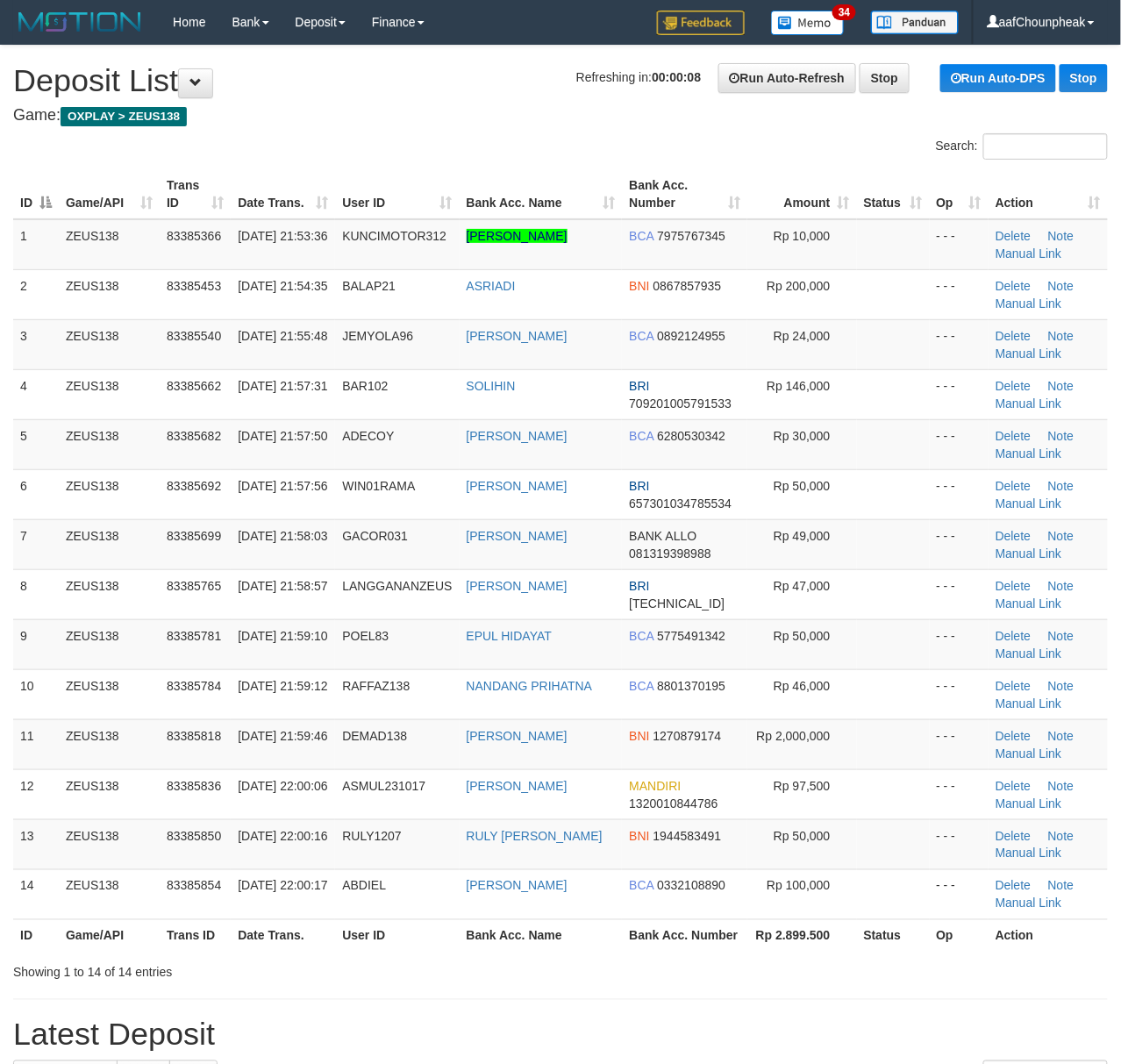 click on "Trans ID" at bounding box center (195, 194) 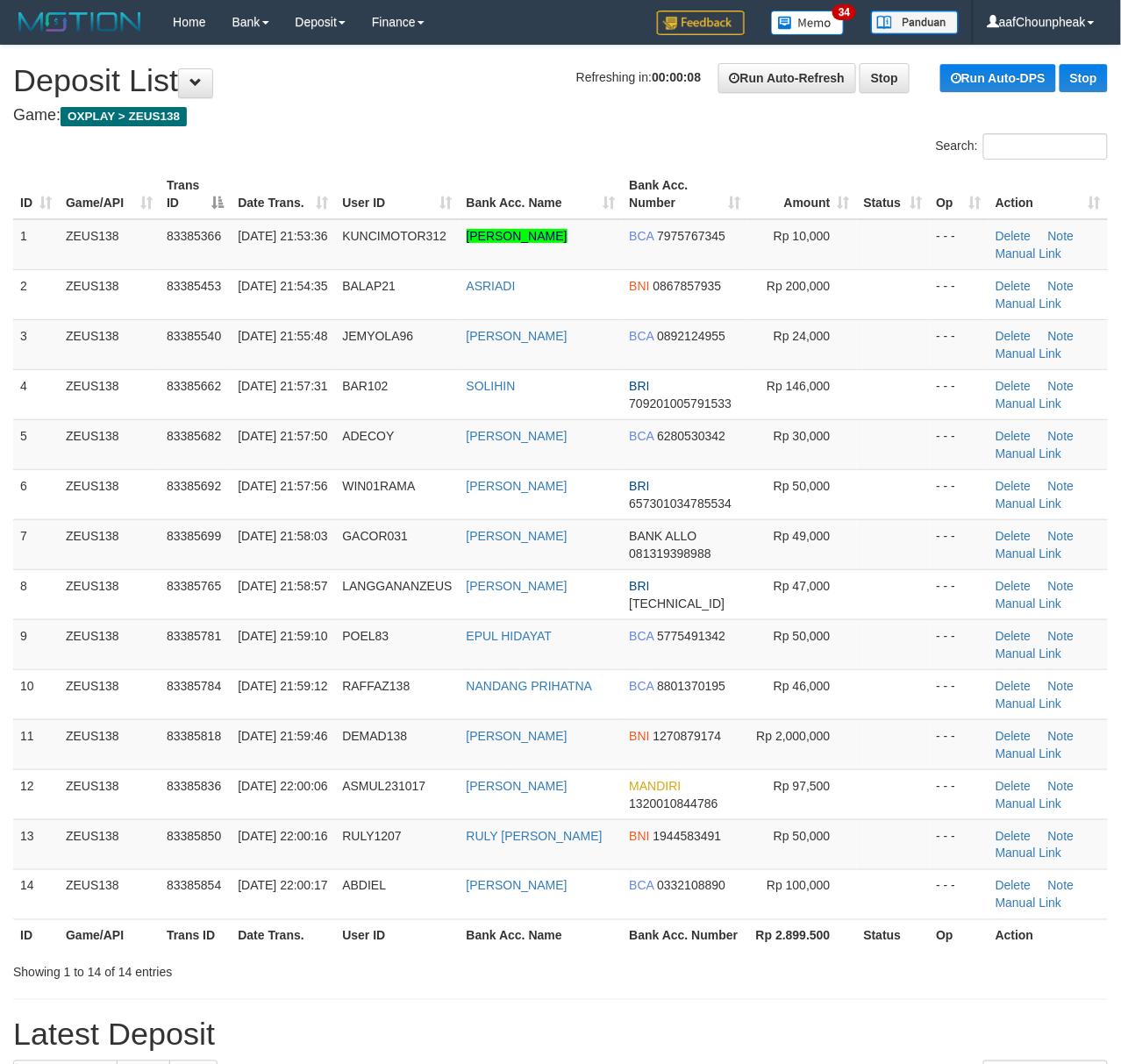 drag, startPoint x: 263, startPoint y: 123, endPoint x: 162, endPoint y: 126, distance: 101.04454 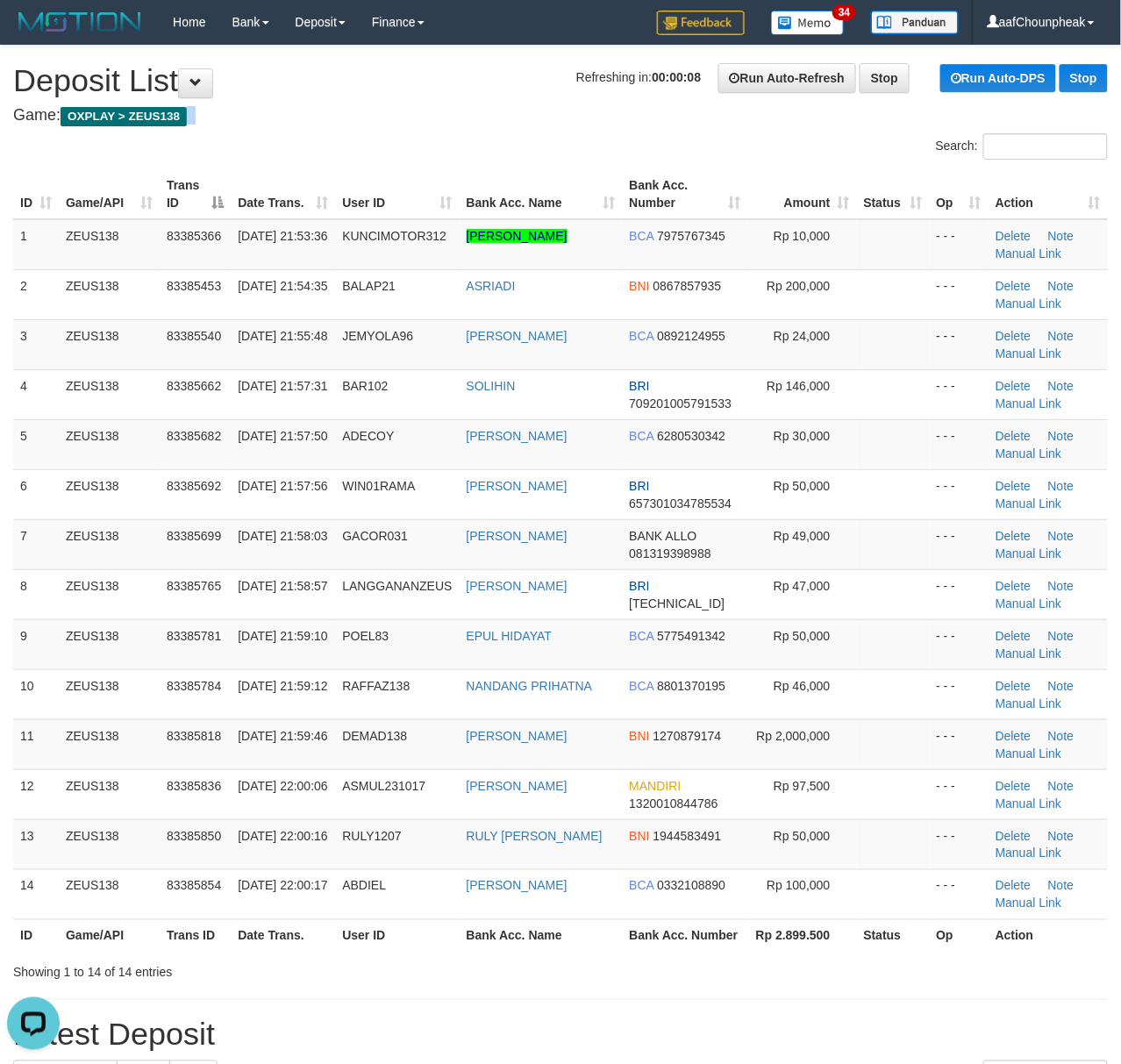 scroll, scrollTop: 0, scrollLeft: 0, axis: both 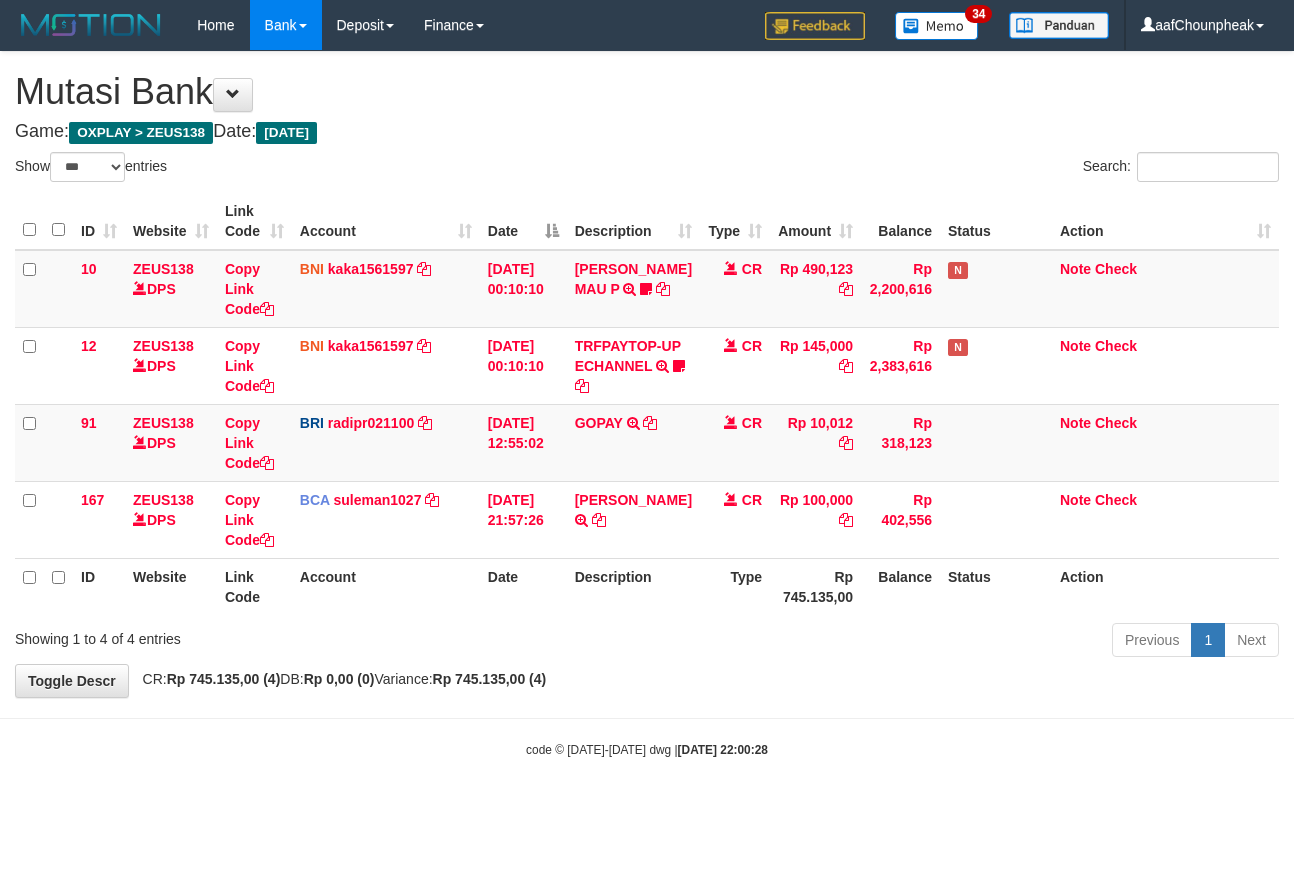 select on "***" 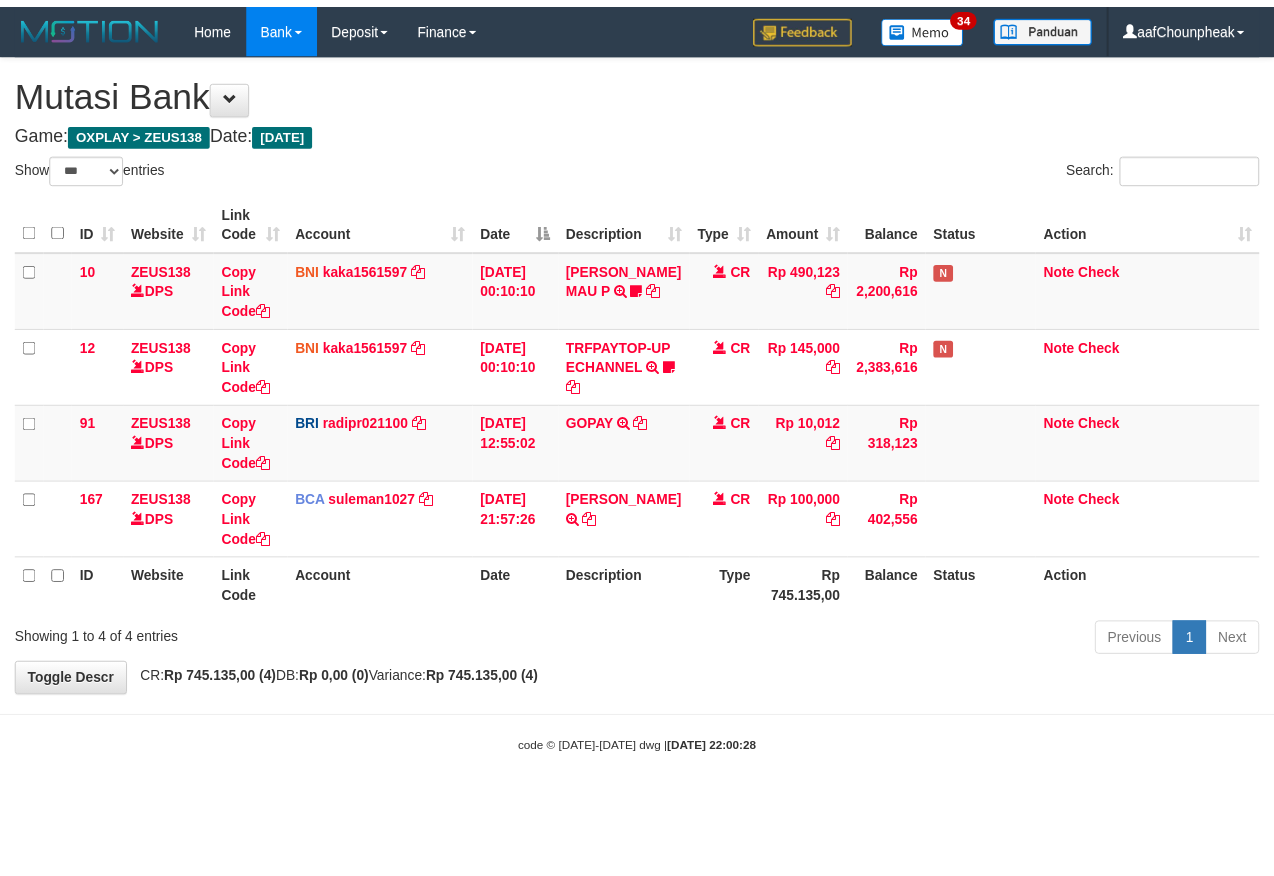 scroll, scrollTop: 0, scrollLeft: 0, axis: both 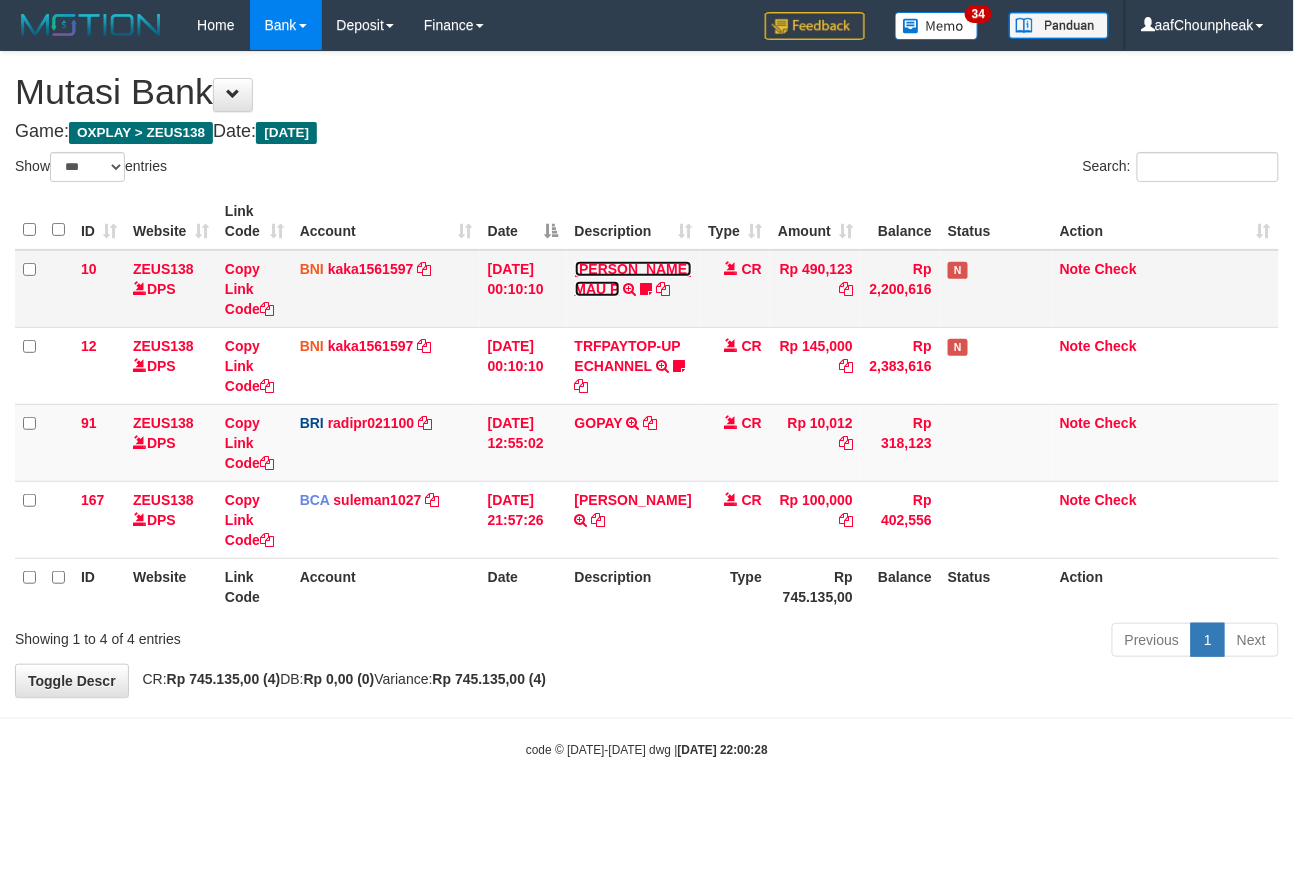 click on "[PERSON_NAME] MAU P" at bounding box center (633, 279) 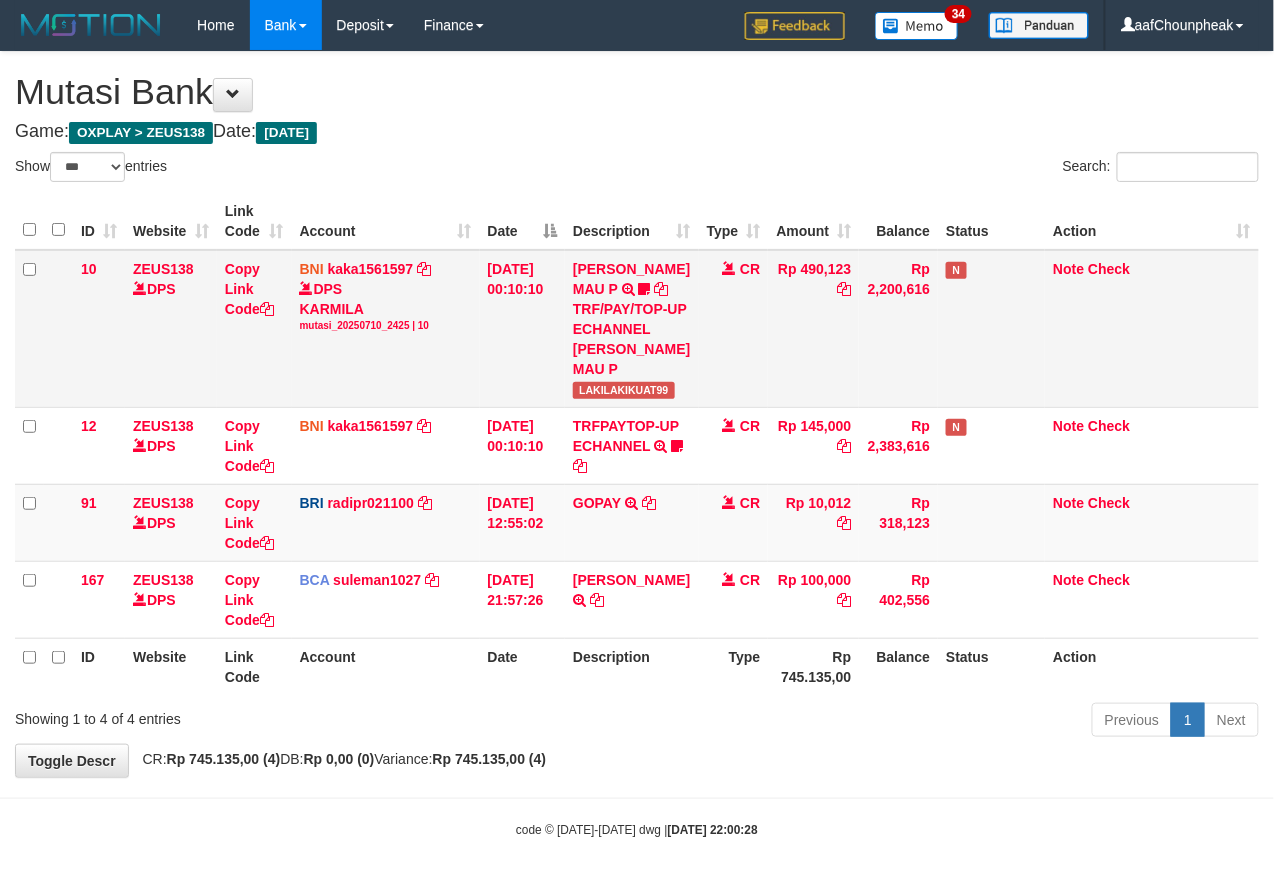 click on "LAKILAKIKUAT99" at bounding box center (624, 390) 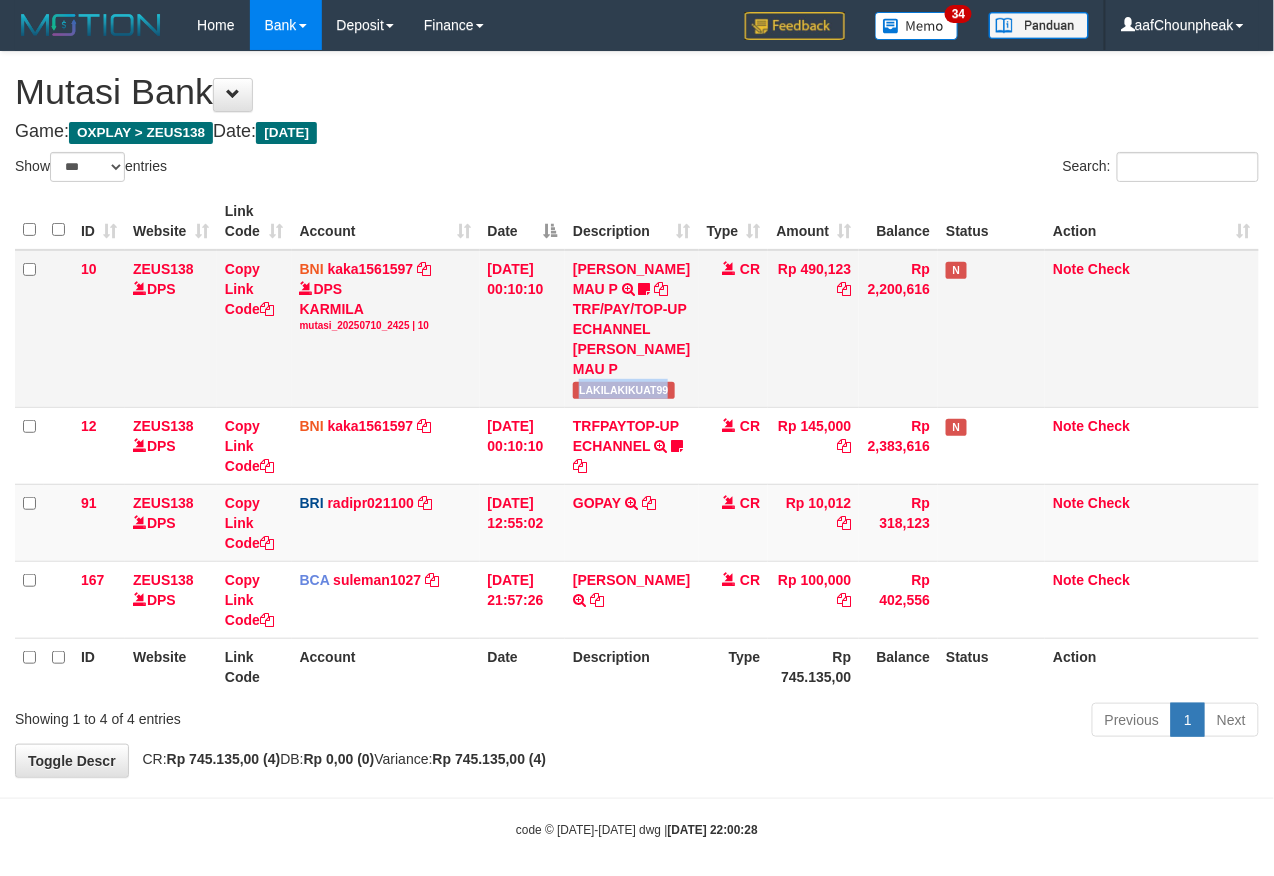 click on "LAKILAKIKUAT99" at bounding box center [624, 390] 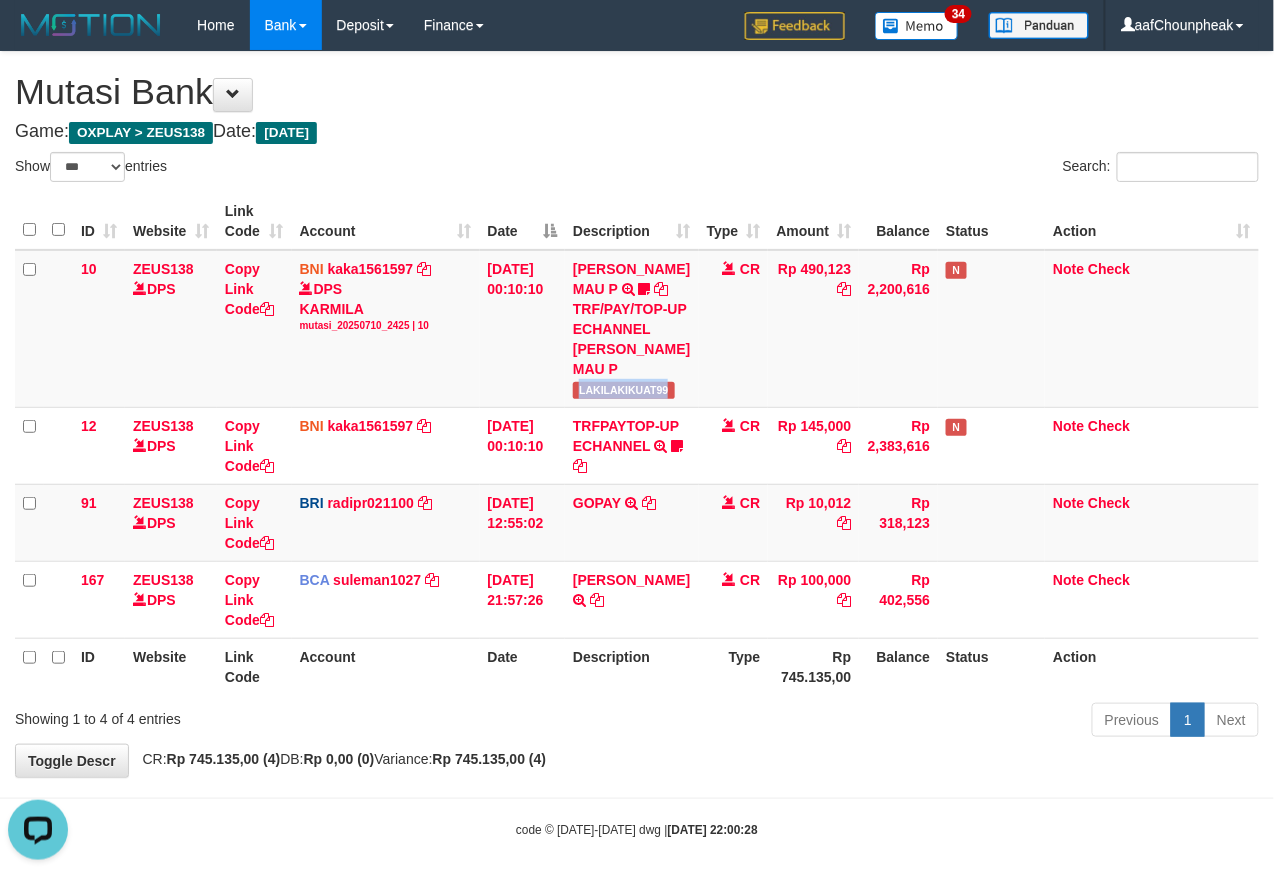 scroll, scrollTop: 0, scrollLeft: 0, axis: both 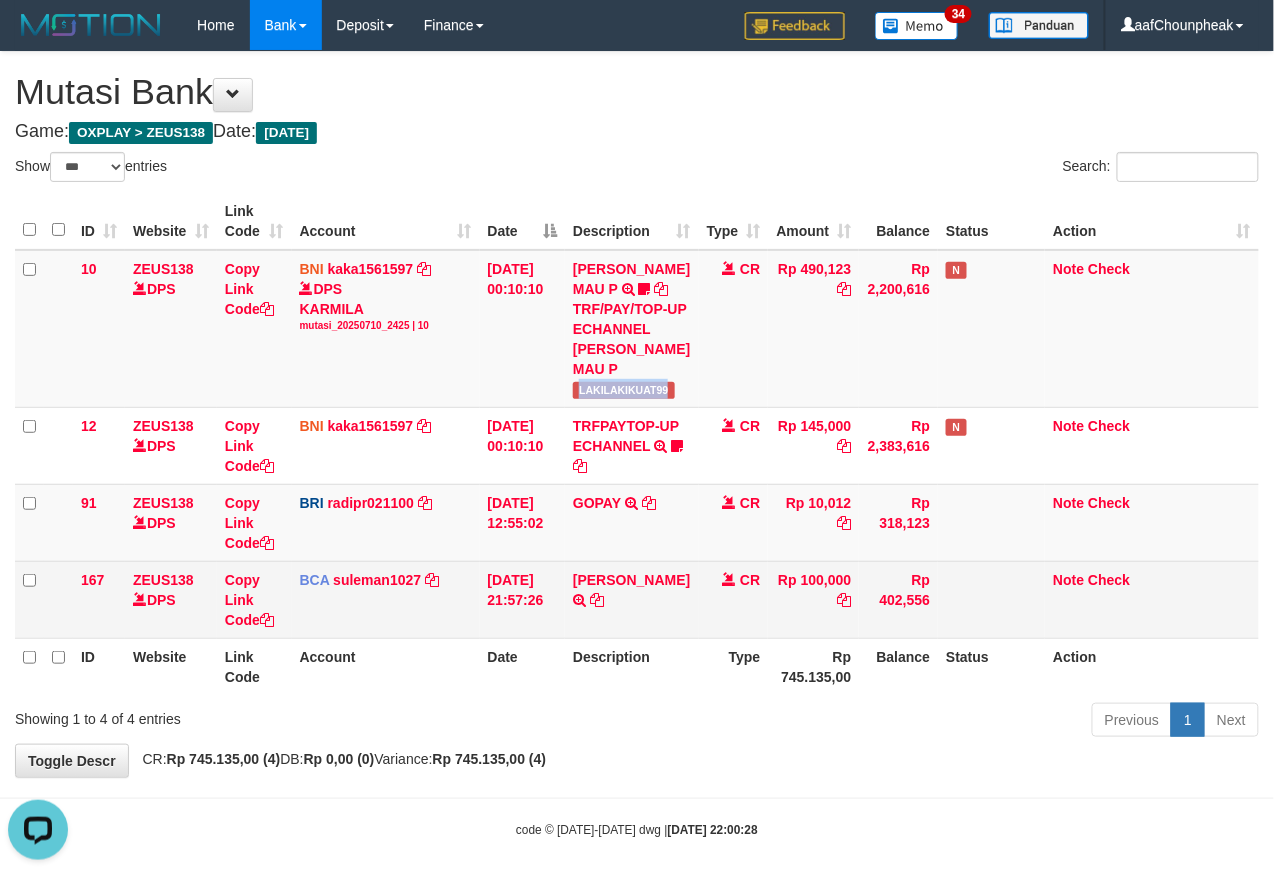 click on "10
ZEUS138    DPS
Copy Link Code
BNI
kaka1561597
DPS
KARMILA
mutasi_20250710_2425 | 10
mutasi_20250710_2425 | 10
10/07/2025 00:10:10
MARIO MATERNUS MAU P            TRF/PAY/TOP-UP ECHANNEL MARIO MATERNUS MAU P    LAKILAKIKUAT99
CR
Rp 490,123
Rp 2,200,616
N
Note
Check
12
ZEUS138    DPS
Copy Link Code
BNI
kaka1561597
DPS
KARMILA
mutasi_20250710_2425 | 12
mutasi_20250710_2425 | 12" at bounding box center (637, 444) 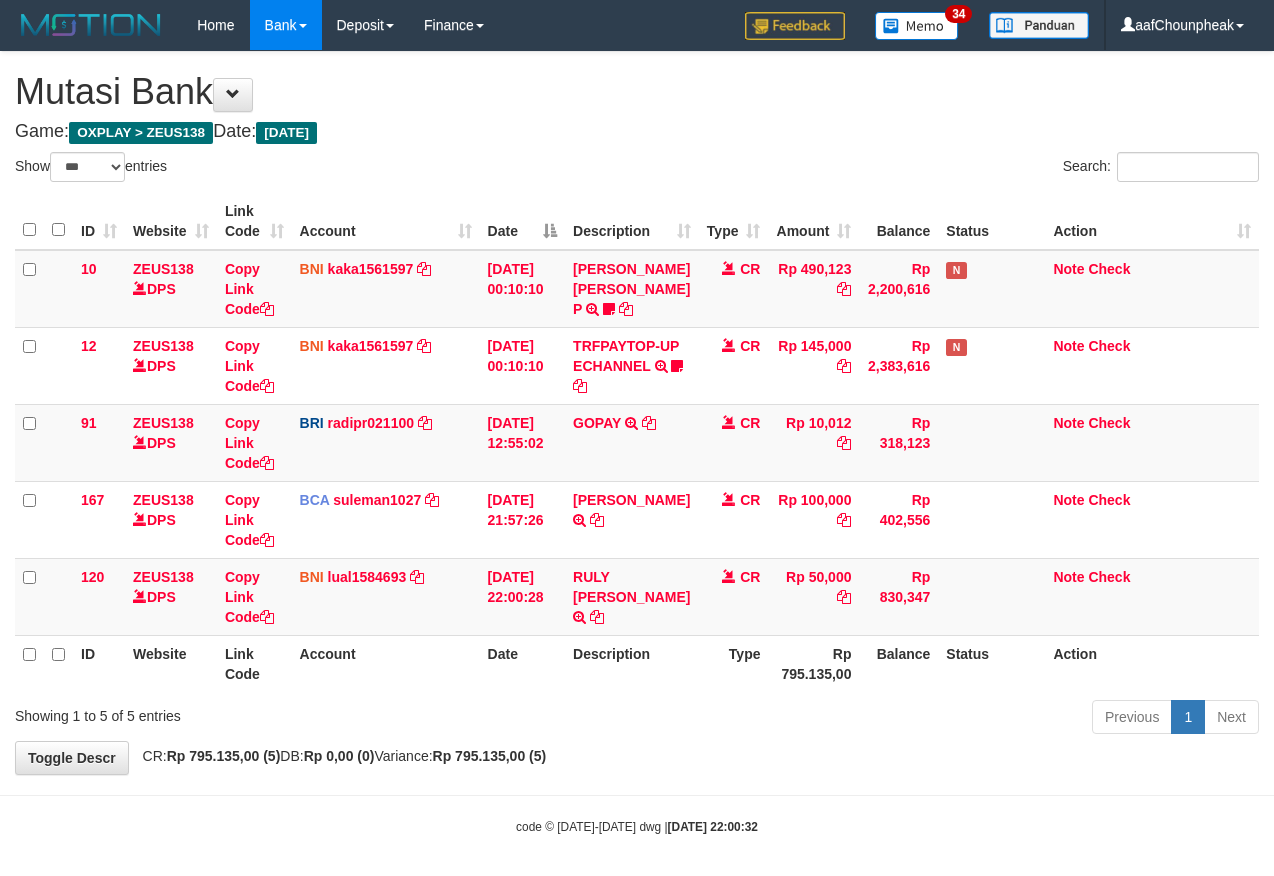 select on "***" 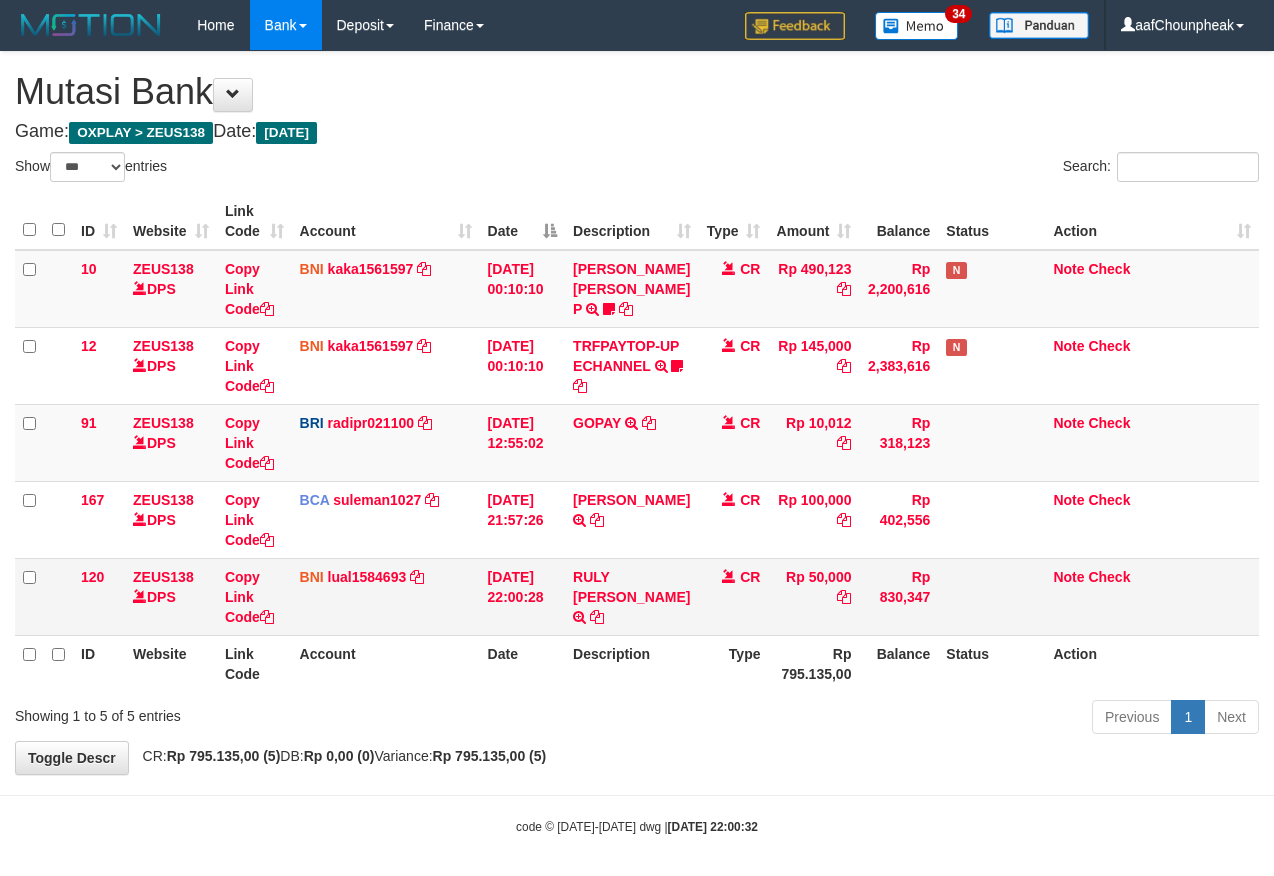 scroll, scrollTop: 0, scrollLeft: 0, axis: both 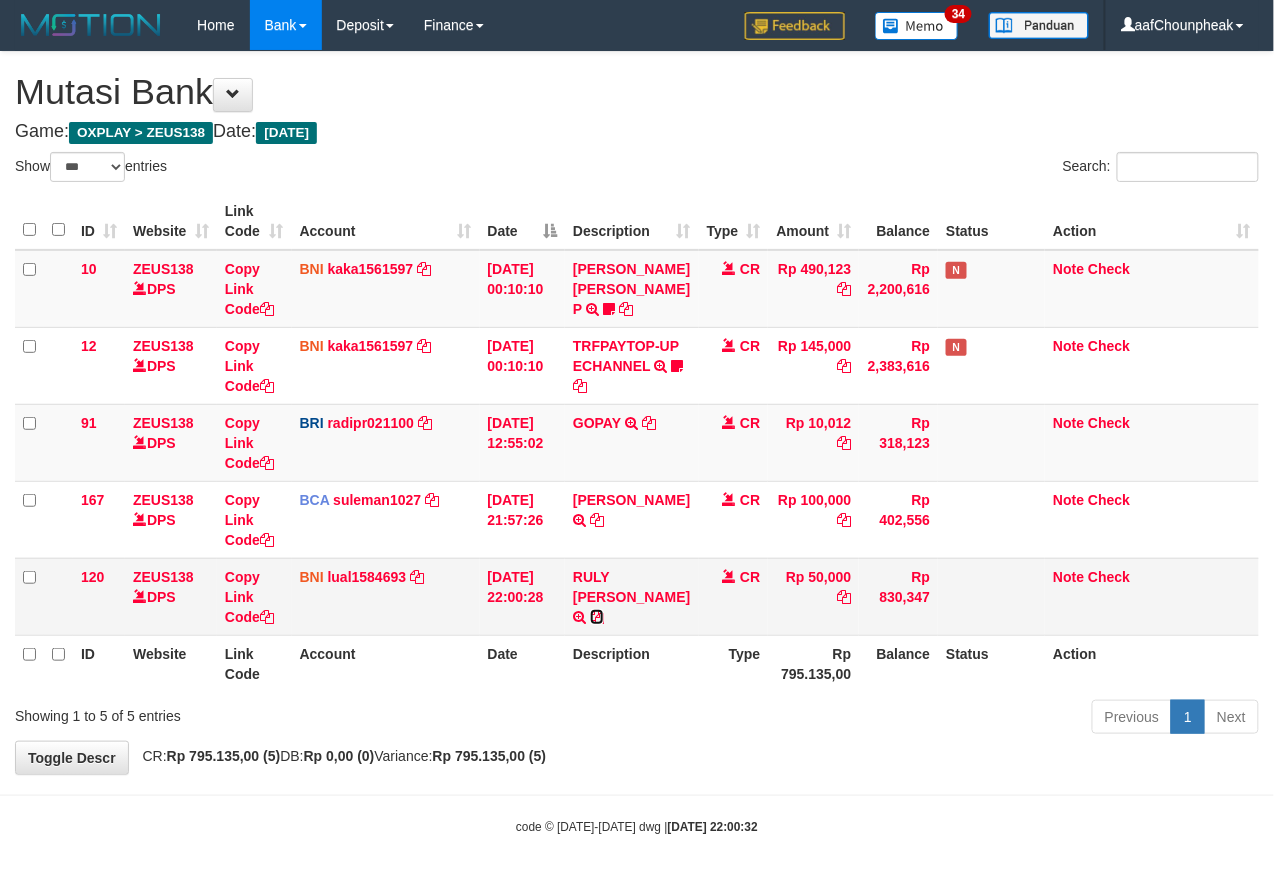 click at bounding box center (597, 617) 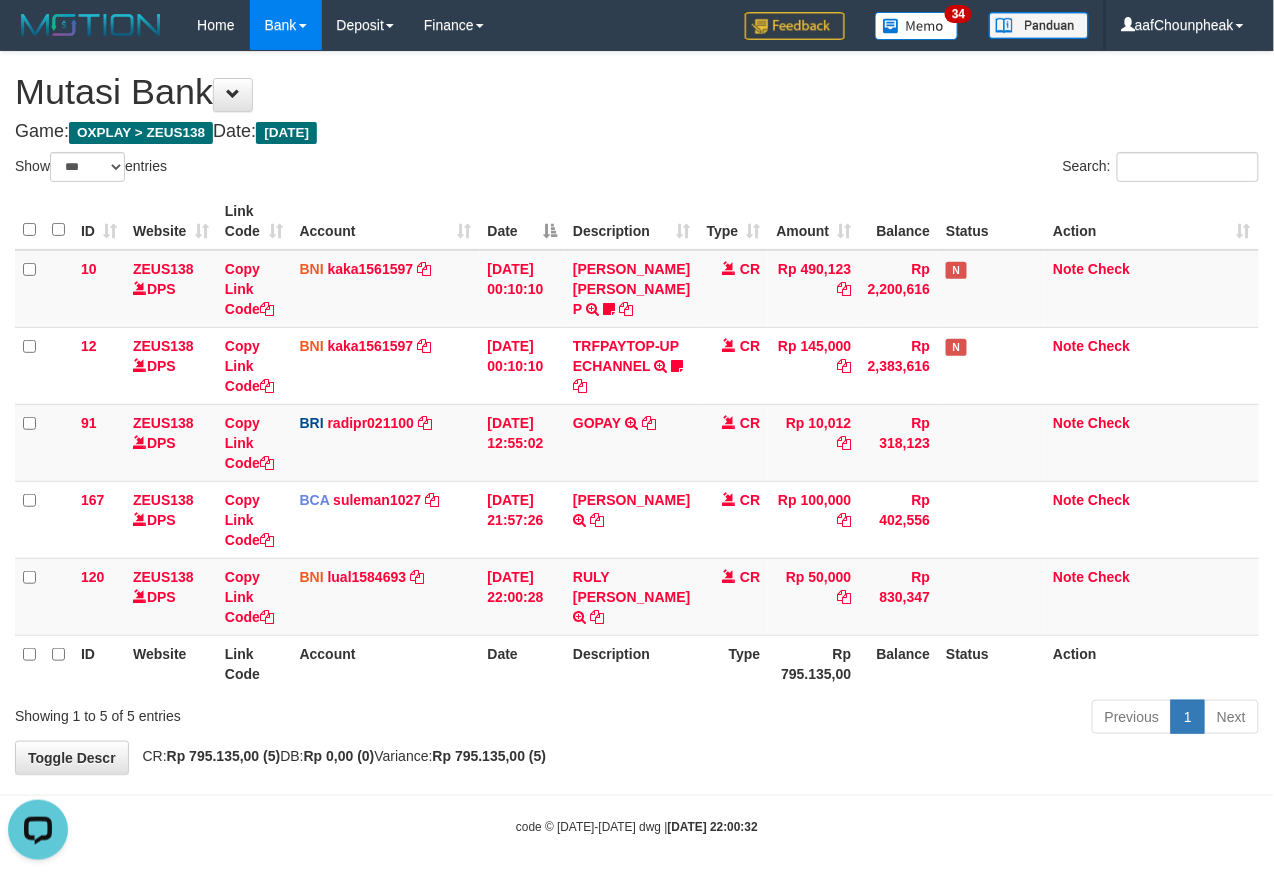 scroll, scrollTop: 0, scrollLeft: 0, axis: both 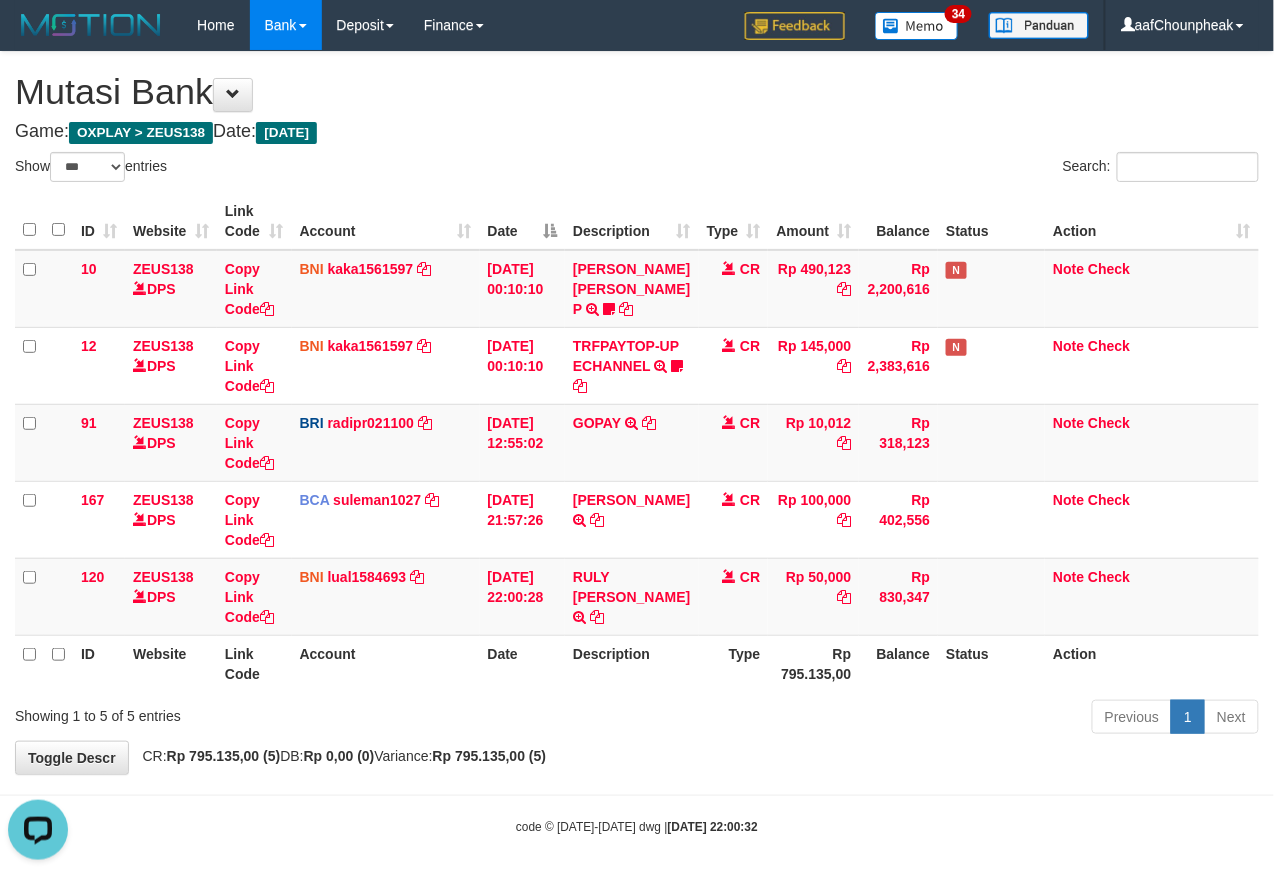 click on "ID Website Link Code Account Date Description Type Amount Balance Status Action
10
ZEUS138    DPS
Copy Link Code
BNI
kaka1561597
DPS
KARMILA
mutasi_20250710_2425 | 10
mutasi_20250710_2425 | 10
10/07/2025 00:10:10
MARIO MATERNUS MAU P            TRF/PAY/TOP-UP ECHANNEL MARIO MATERNUS MAU P    LAKILAKIKUAT99
CR
Rp 490,123
Rp 2,200,616
N
Note
Check
12
ZEUS138    DPS
Copy Link Code
BNI
kaka1561597
DPS" at bounding box center [637, 442] 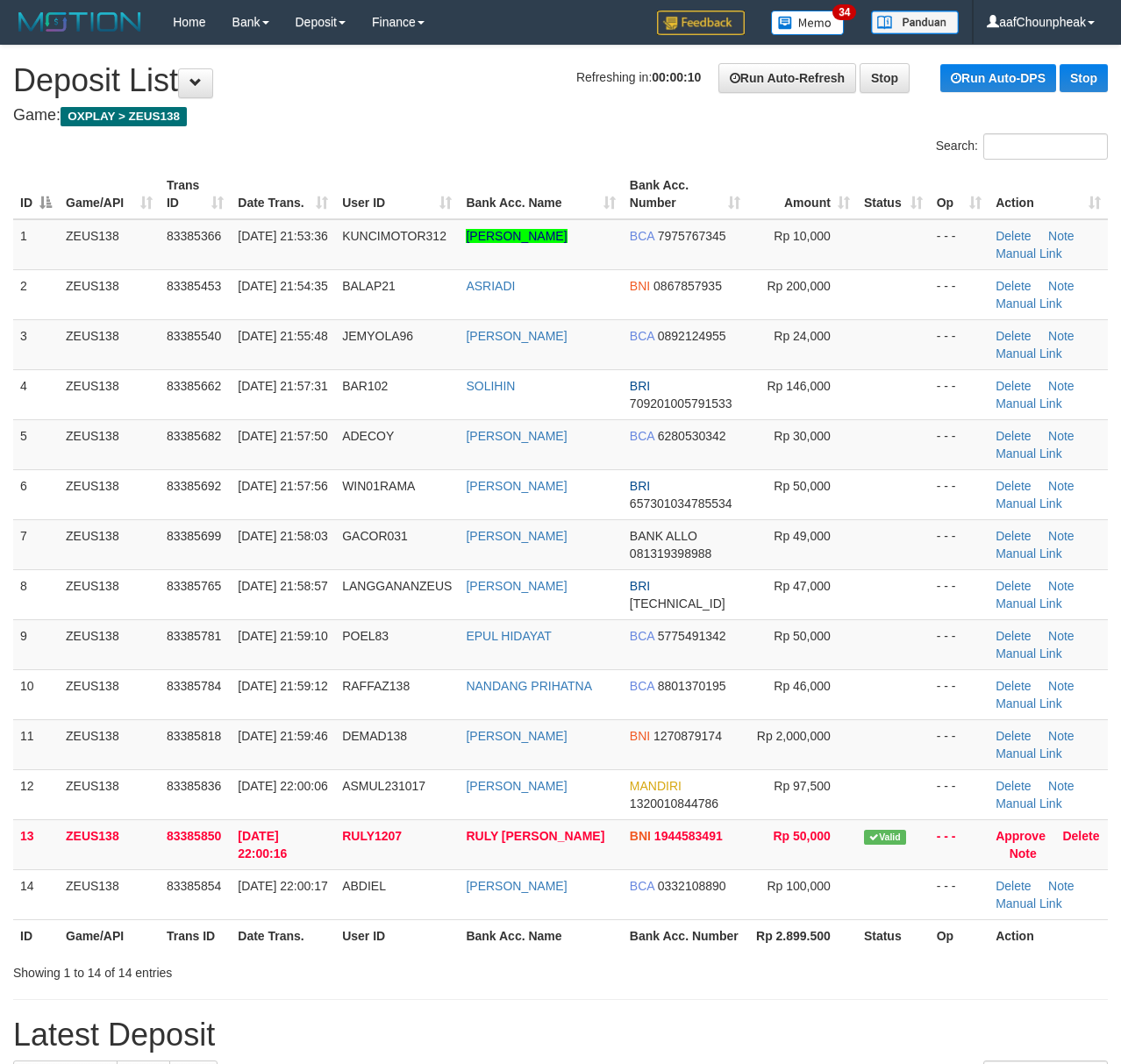 scroll, scrollTop: 0, scrollLeft: 0, axis: both 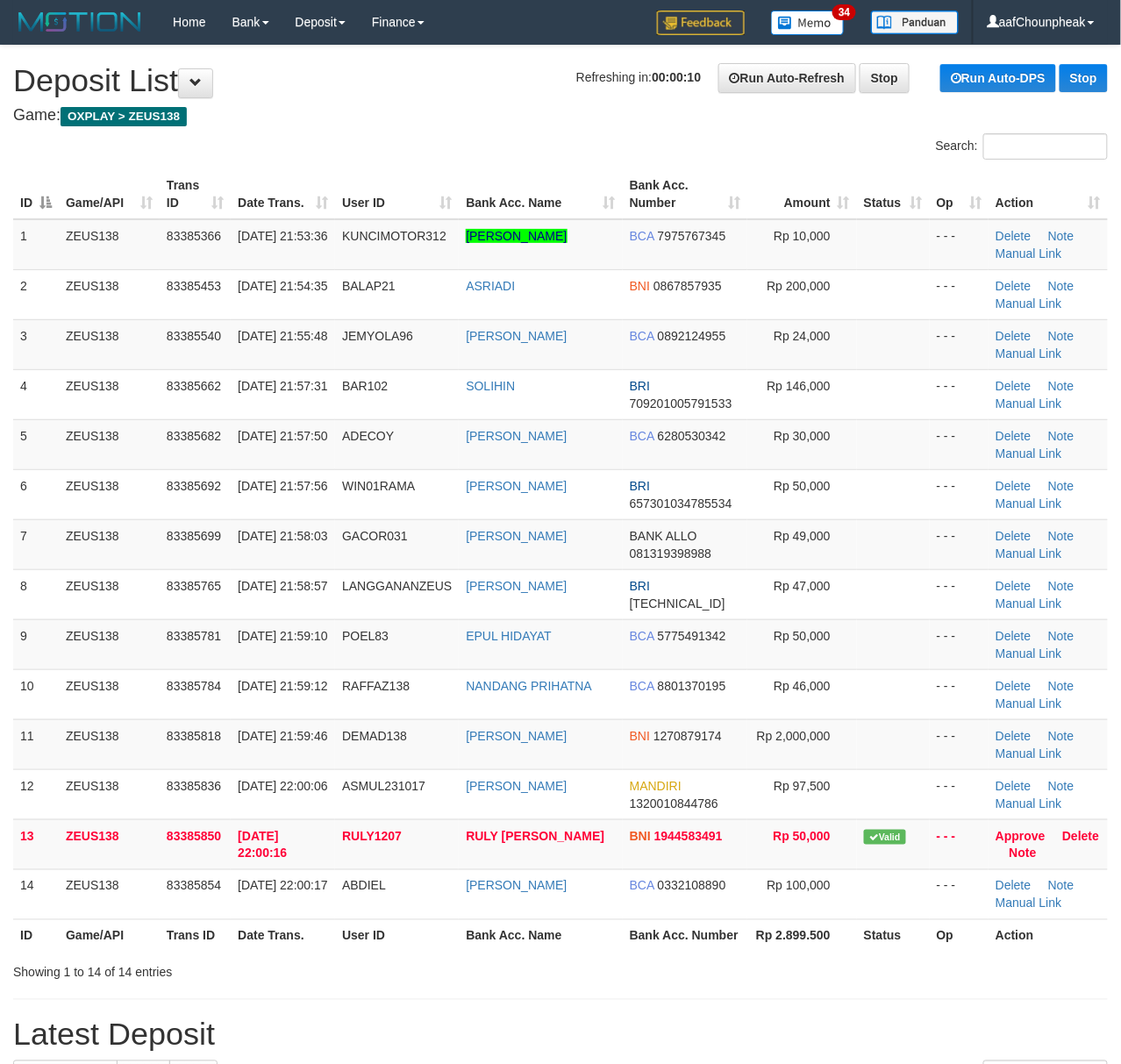click on "Bank Acc. Name" at bounding box center [540, 194] 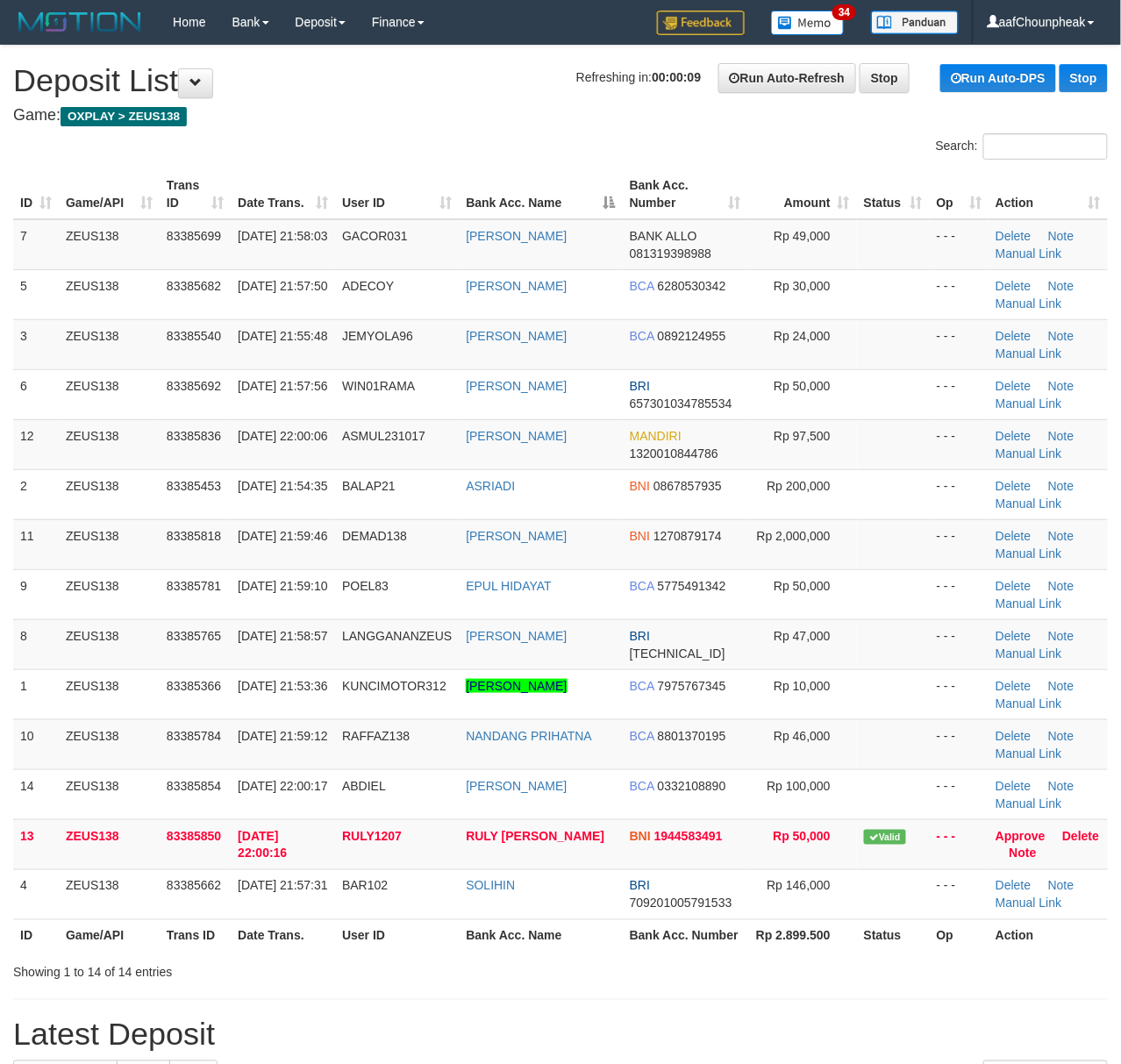 drag, startPoint x: 432, startPoint y: 130, endPoint x: 9, endPoint y: 225, distance: 433.53662 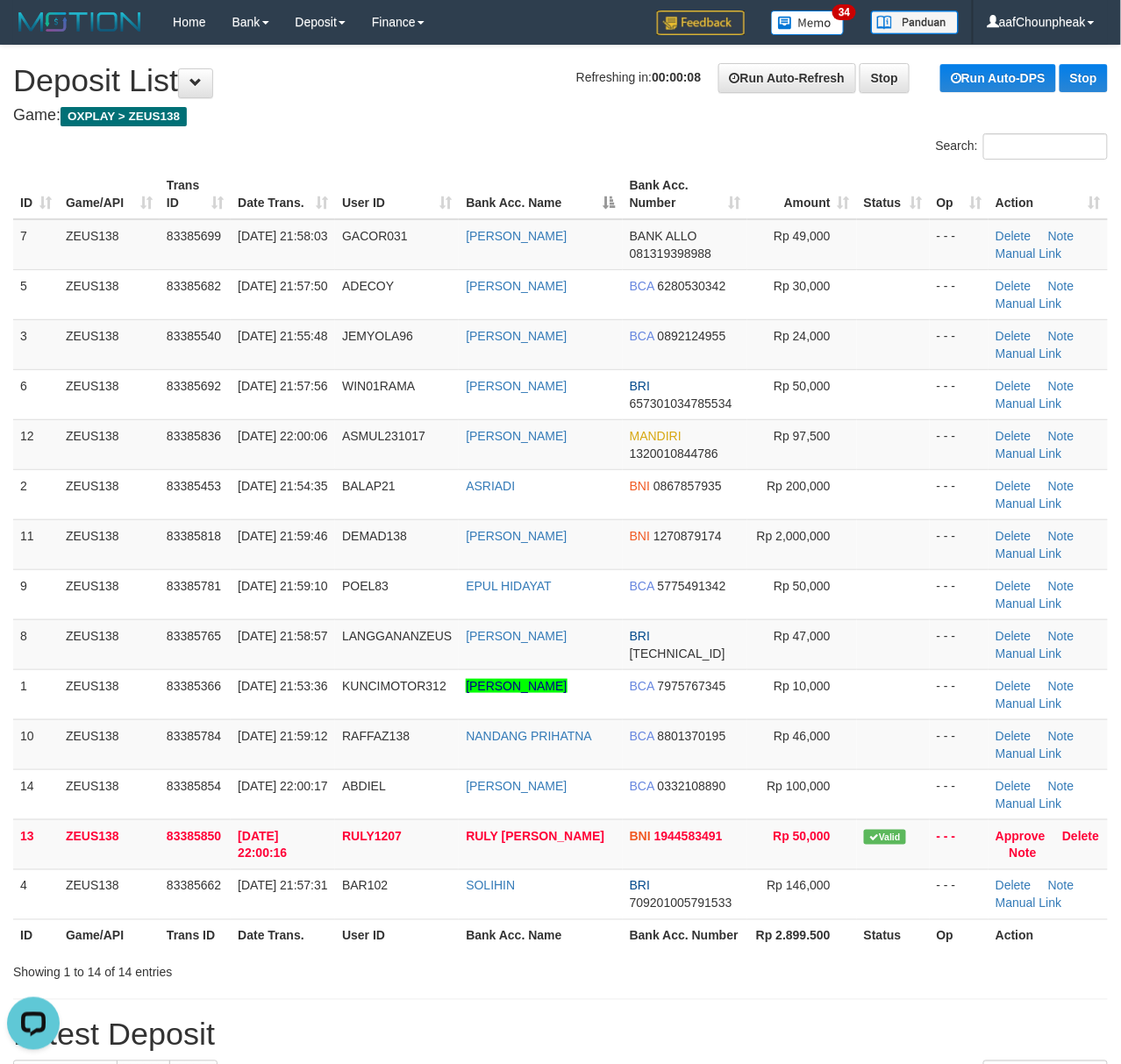 scroll, scrollTop: 0, scrollLeft: 0, axis: both 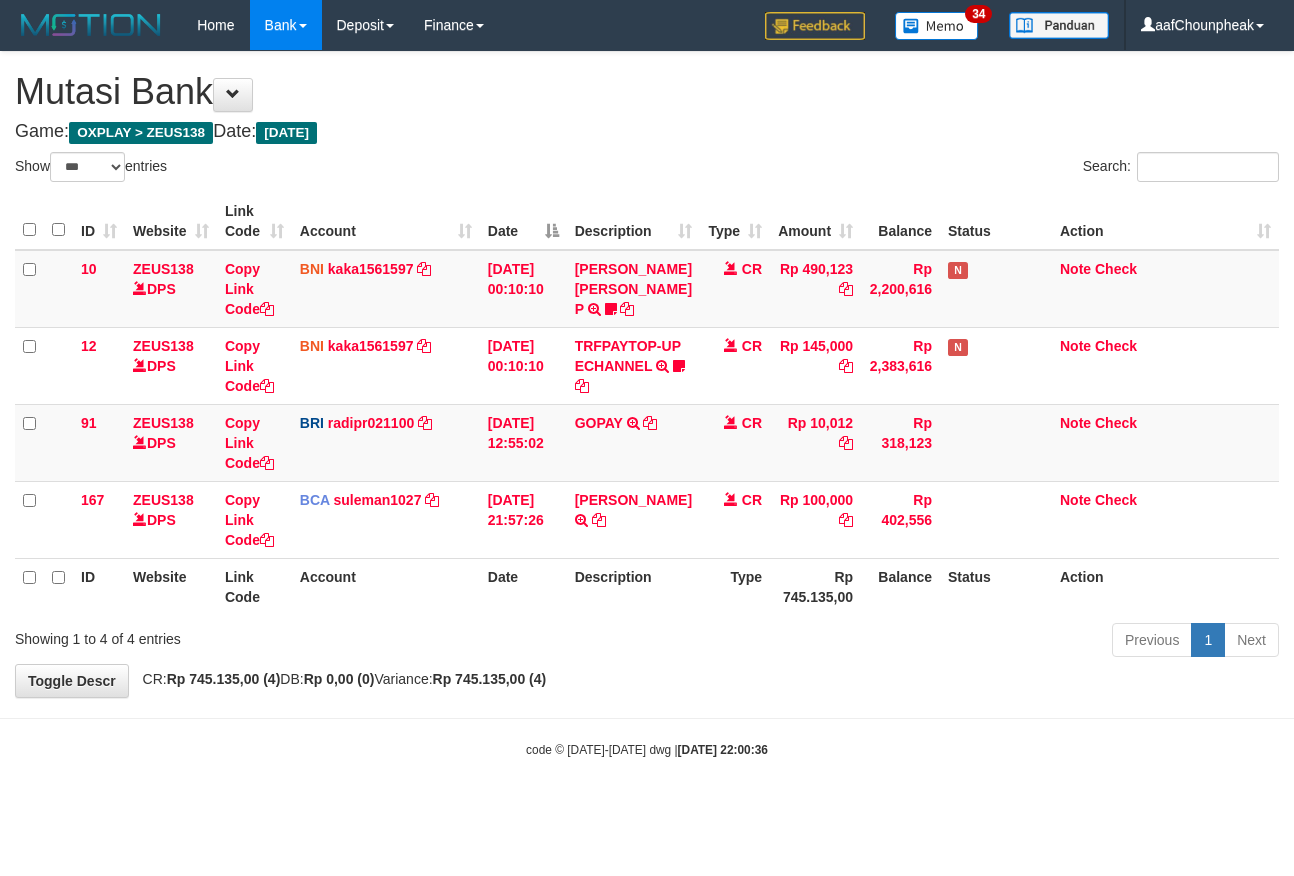 select on "***" 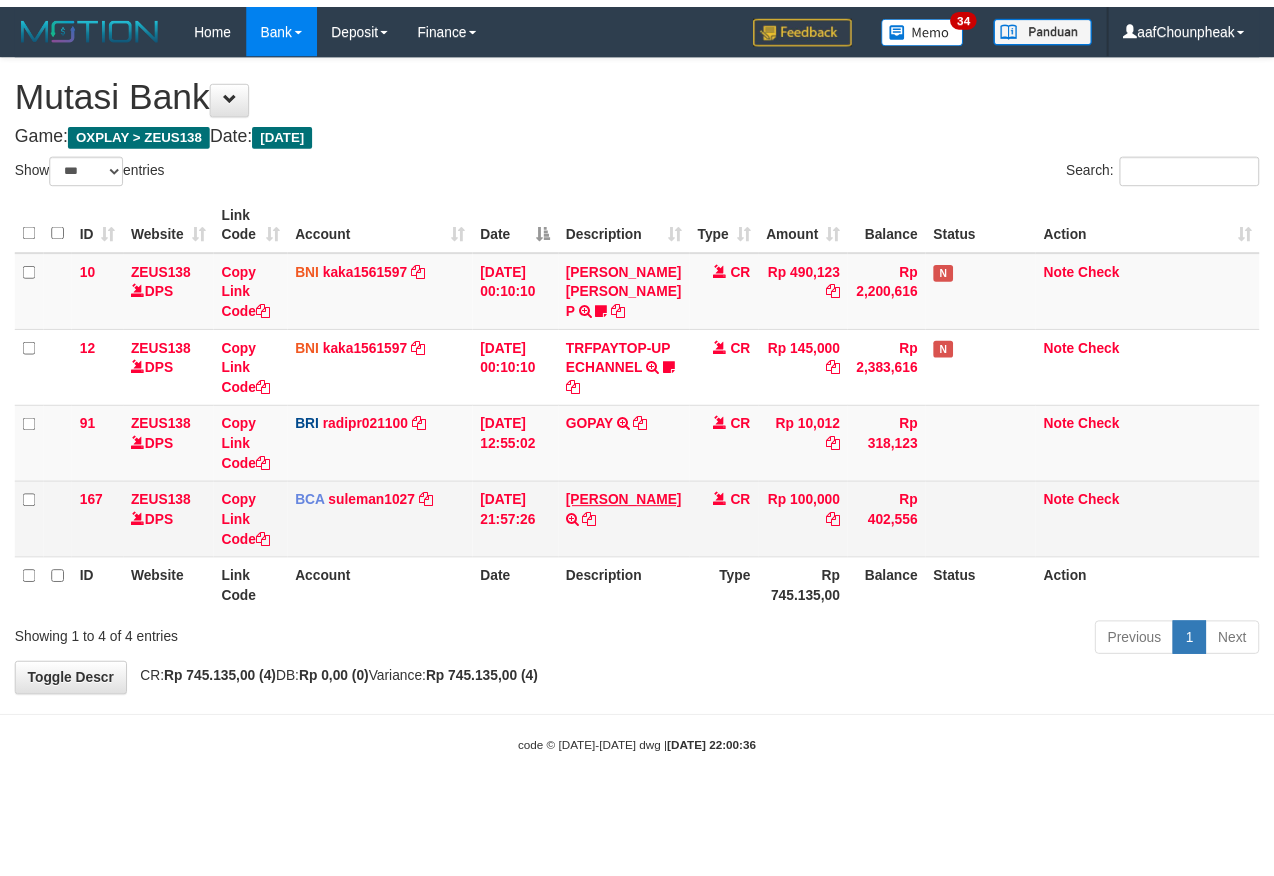 scroll, scrollTop: 0, scrollLeft: 0, axis: both 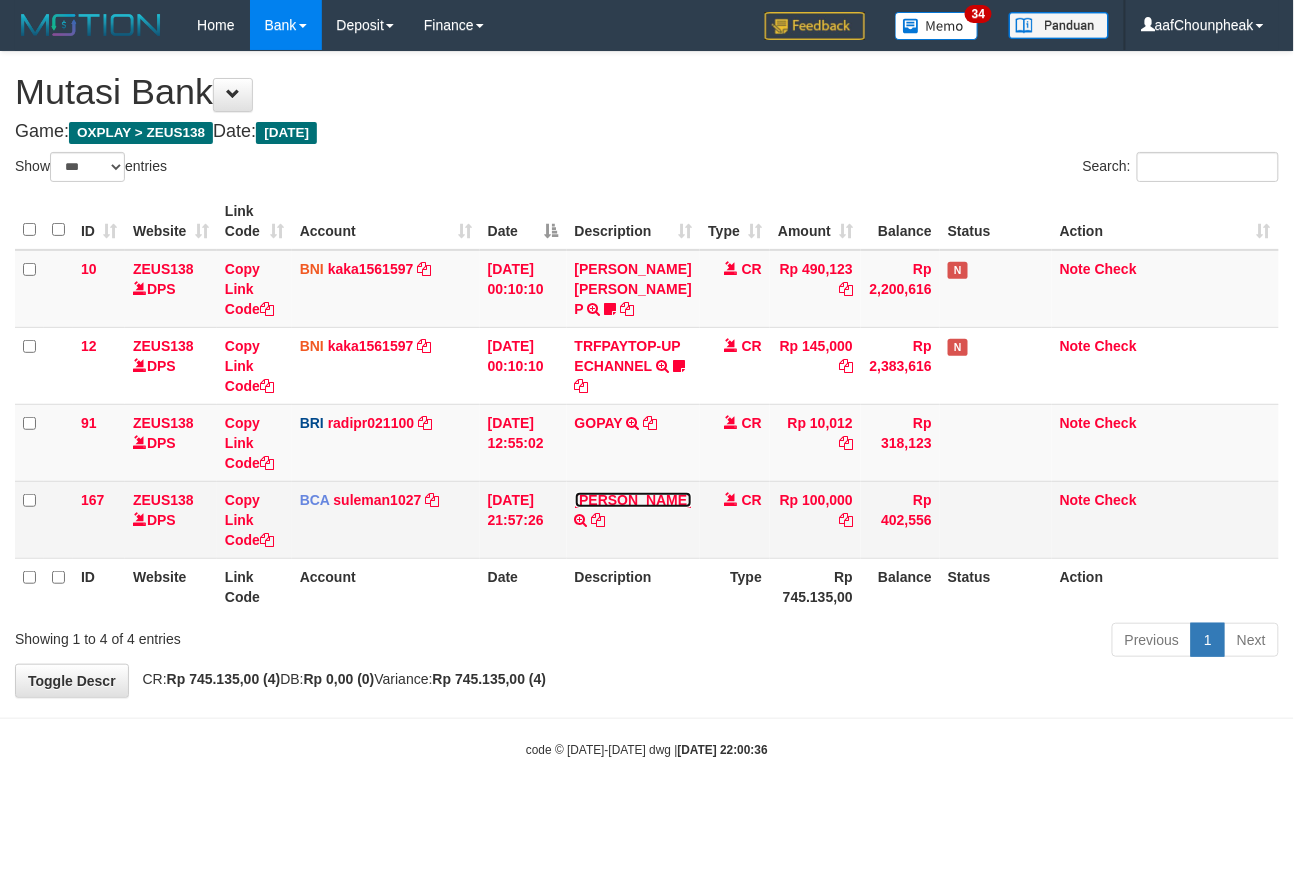 click on "[PERSON_NAME]" at bounding box center [633, 500] 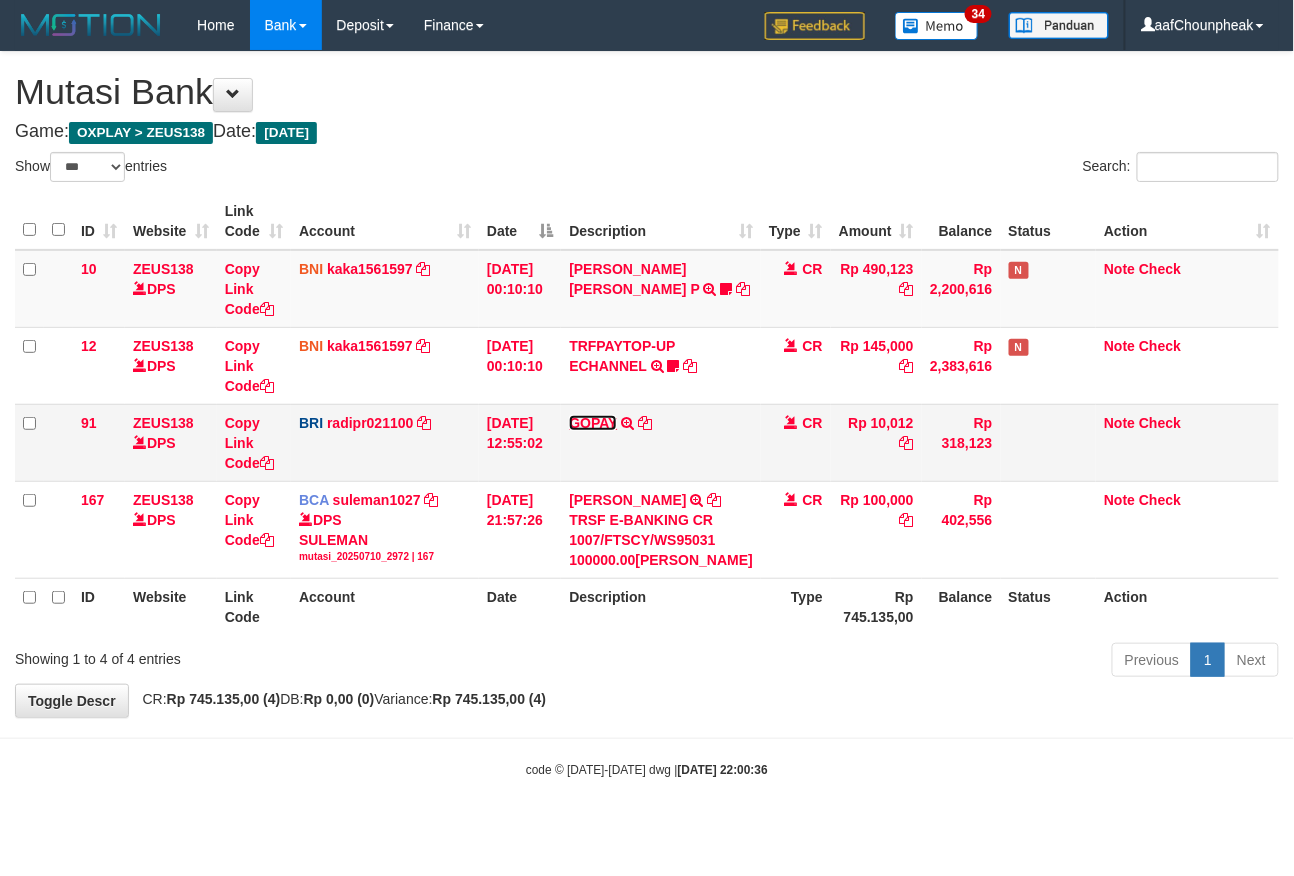click on "GOPAY" at bounding box center (593, 423) 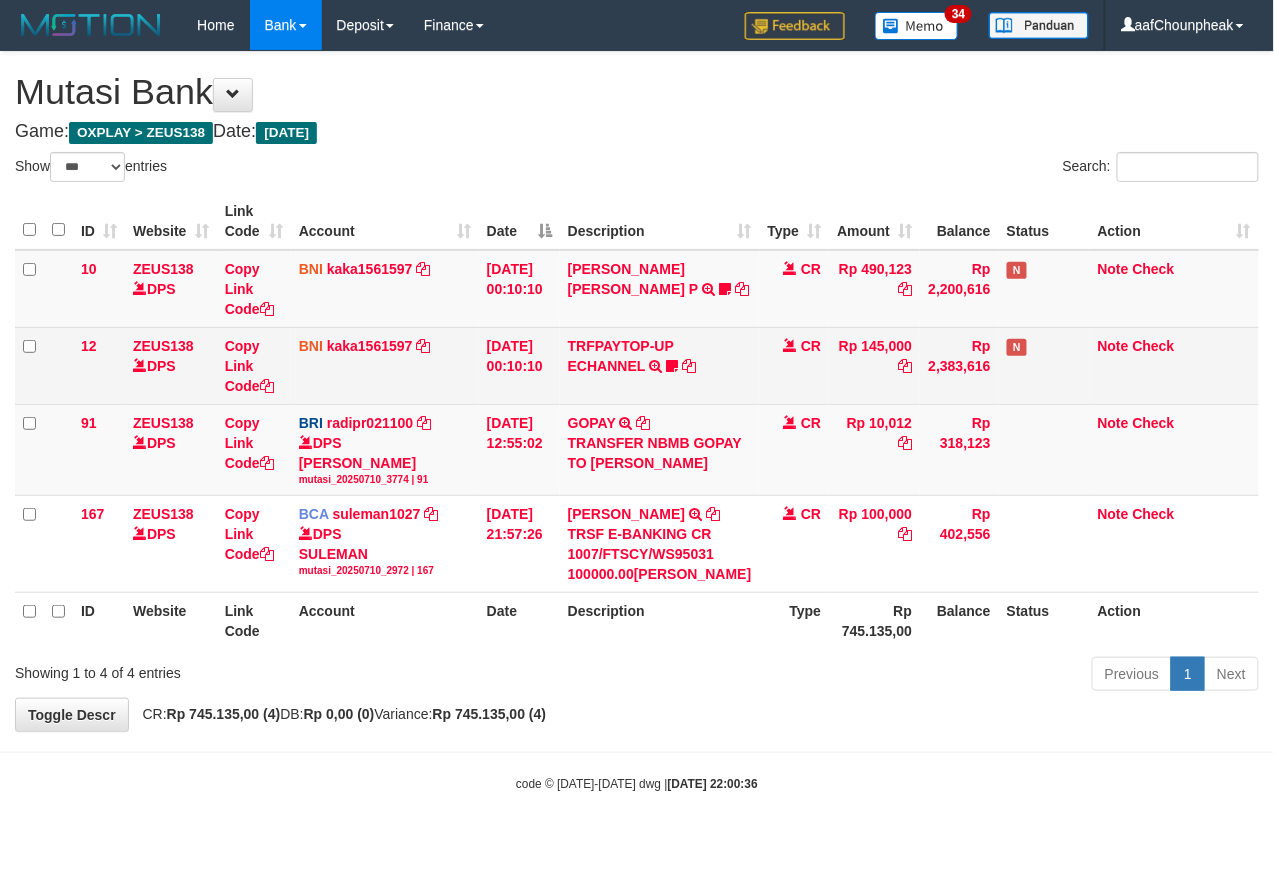 click on "TRFPAYTOP-UP ECHANNEL            TRF/PAY/TOP-UP ECHANNEL    Apip123456789BANTU BUKTI TF" at bounding box center [660, 365] 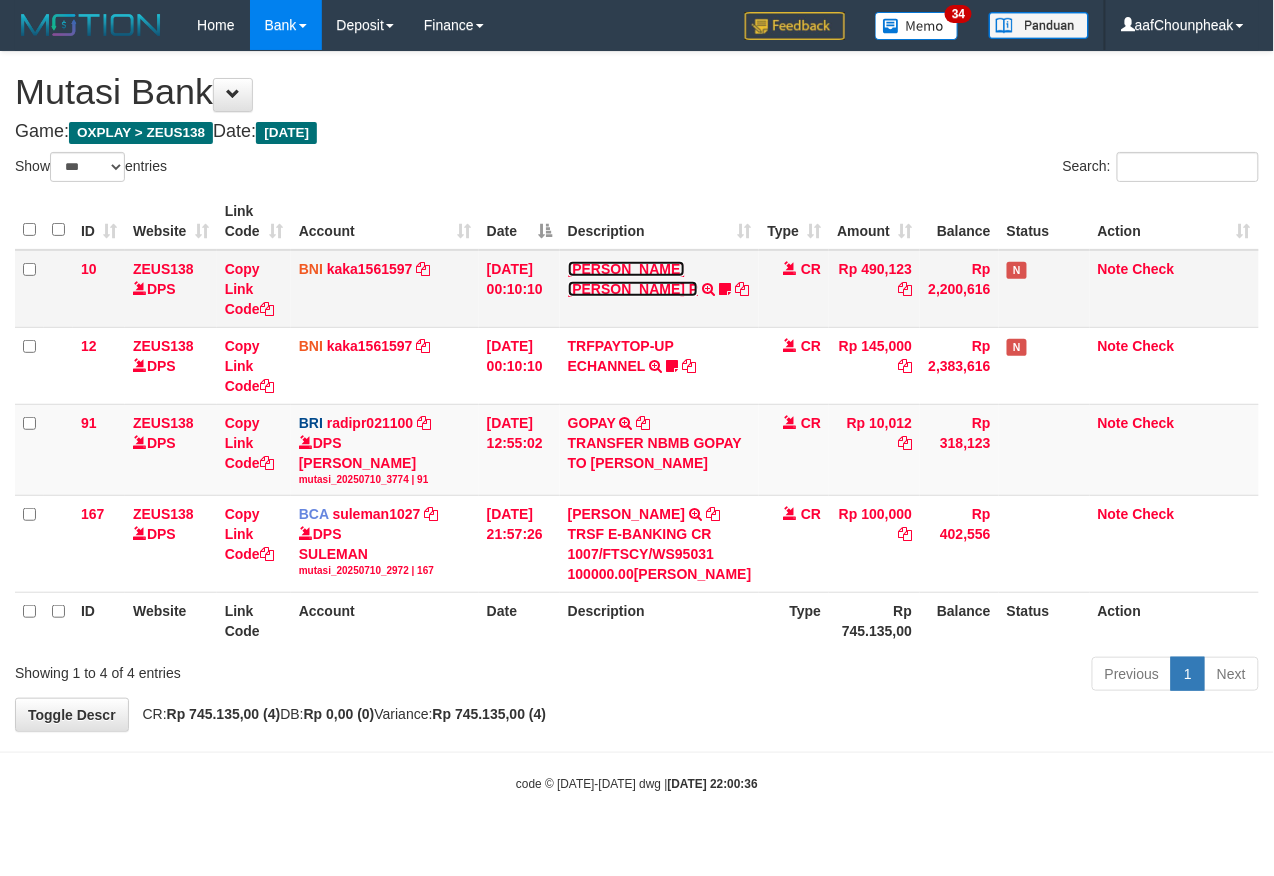 click on "MARIO MATERNUS MAU P" at bounding box center [633, 279] 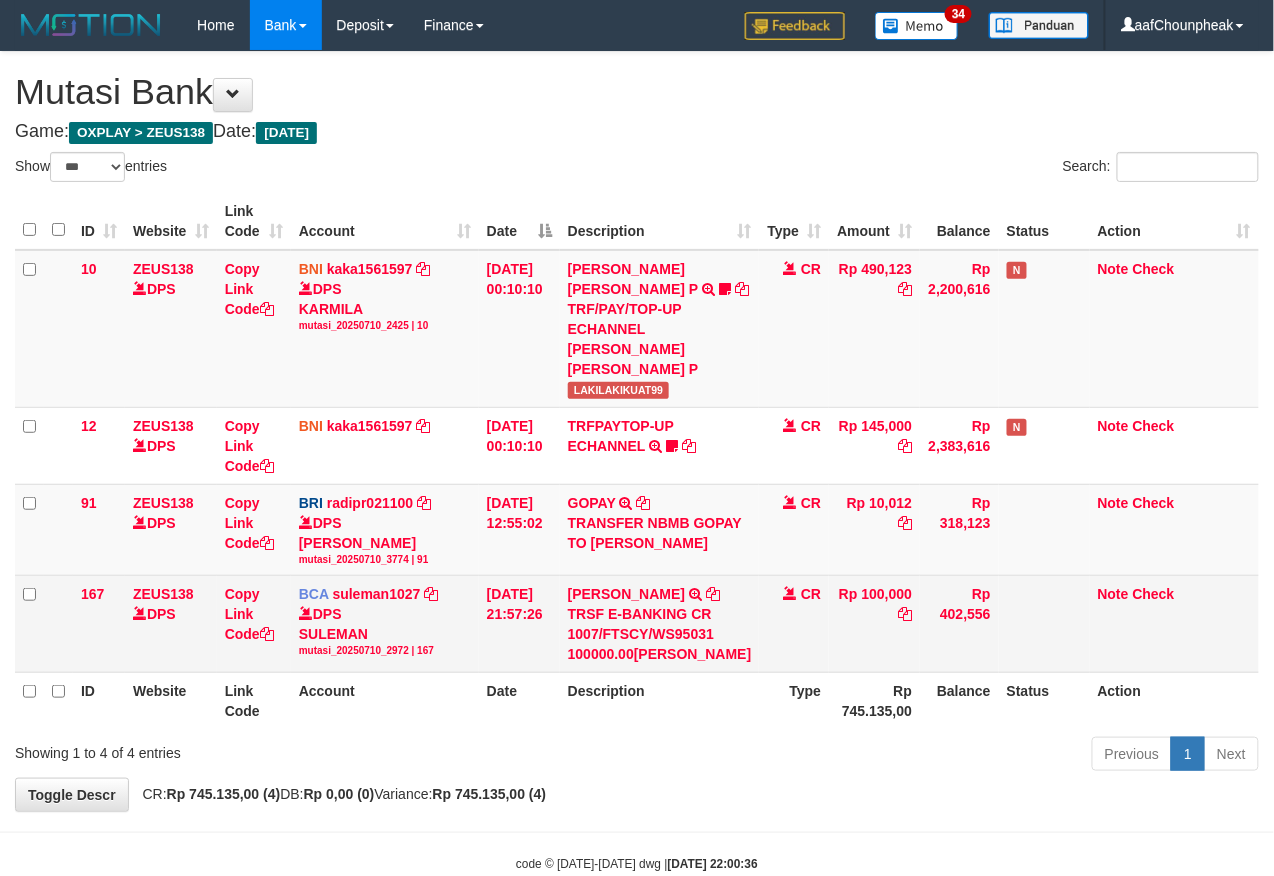 drag, startPoint x: 840, startPoint y: 676, endPoint x: 1290, endPoint y: 624, distance: 452.99448 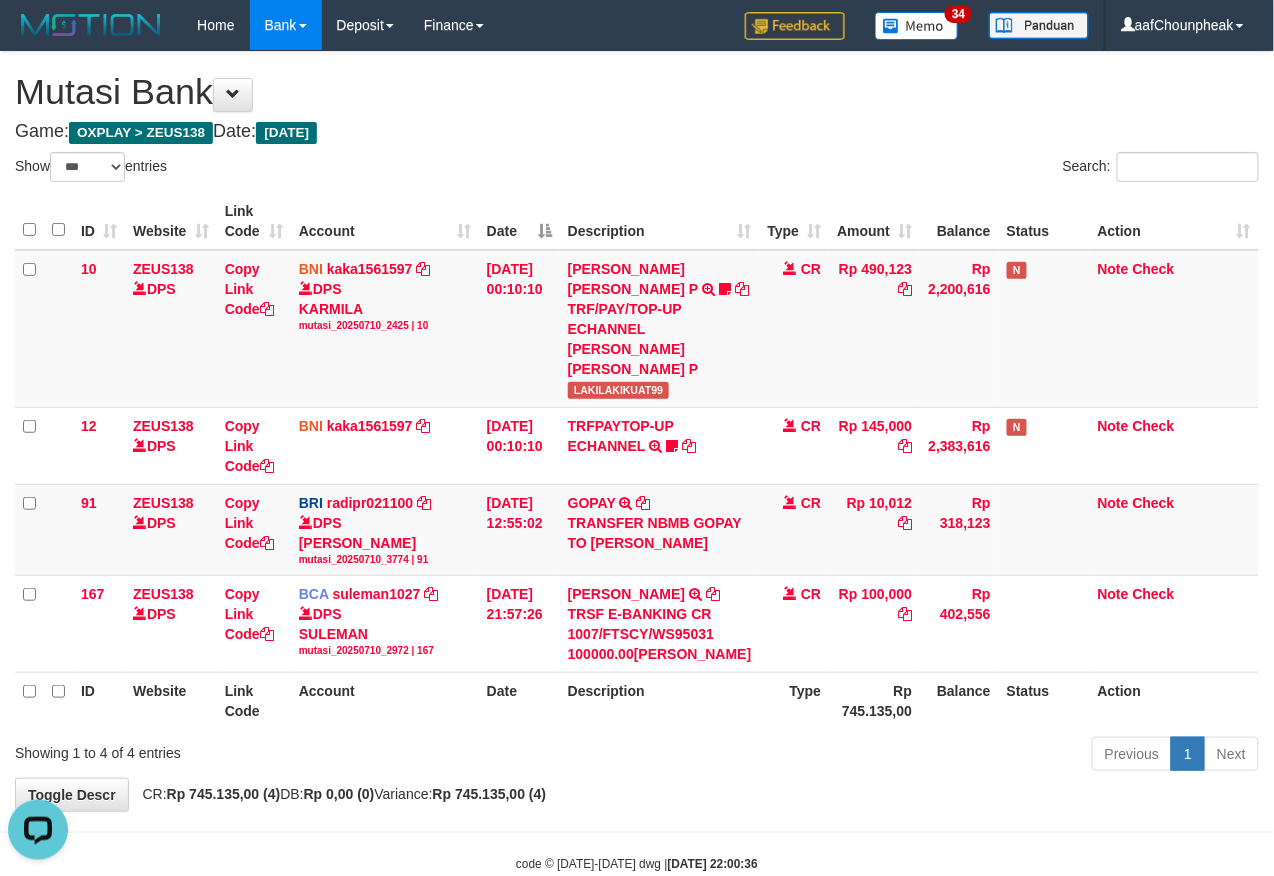 scroll, scrollTop: 0, scrollLeft: 0, axis: both 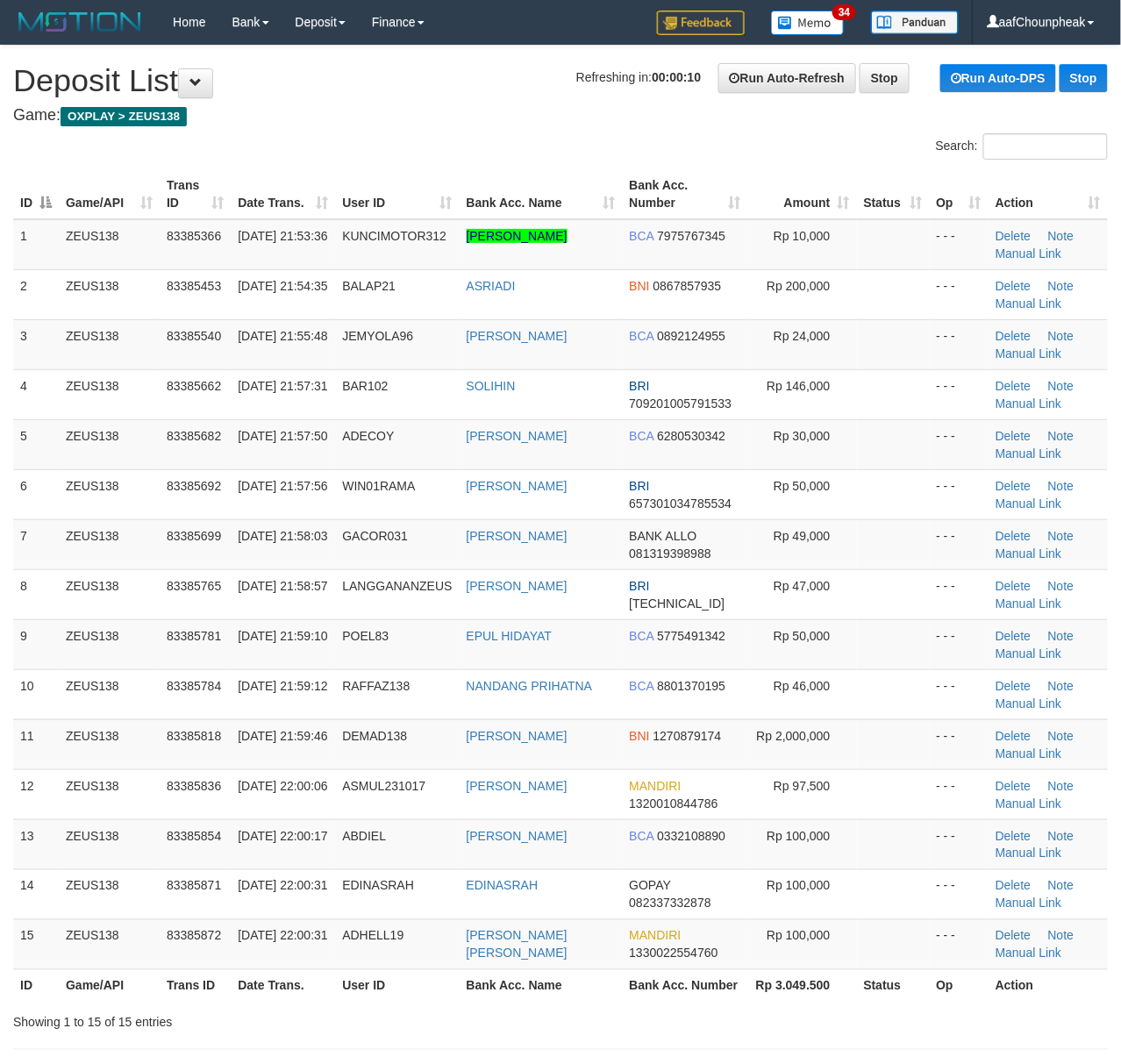 drag, startPoint x: 184, startPoint y: 154, endPoint x: 147, endPoint y: 158, distance: 37.215588 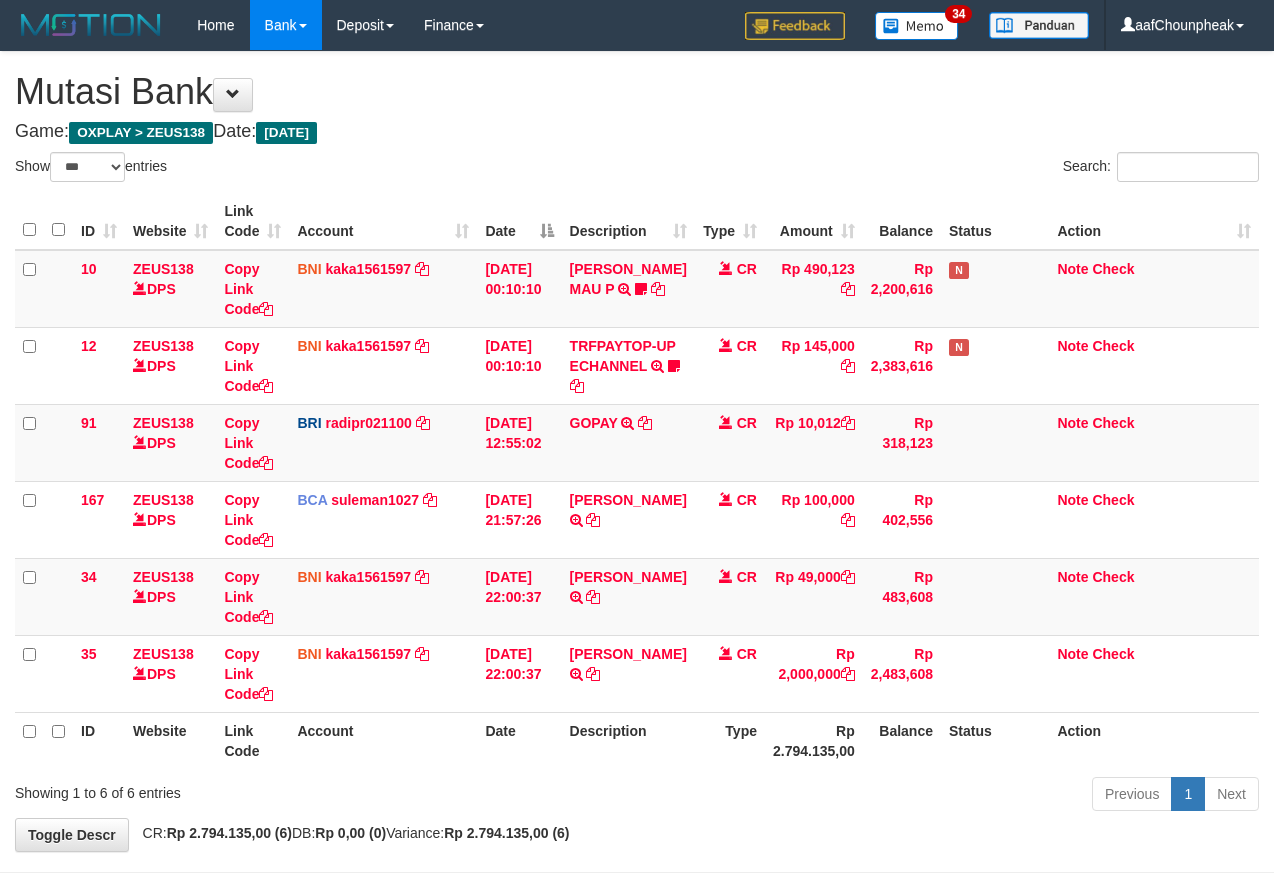 select on "***" 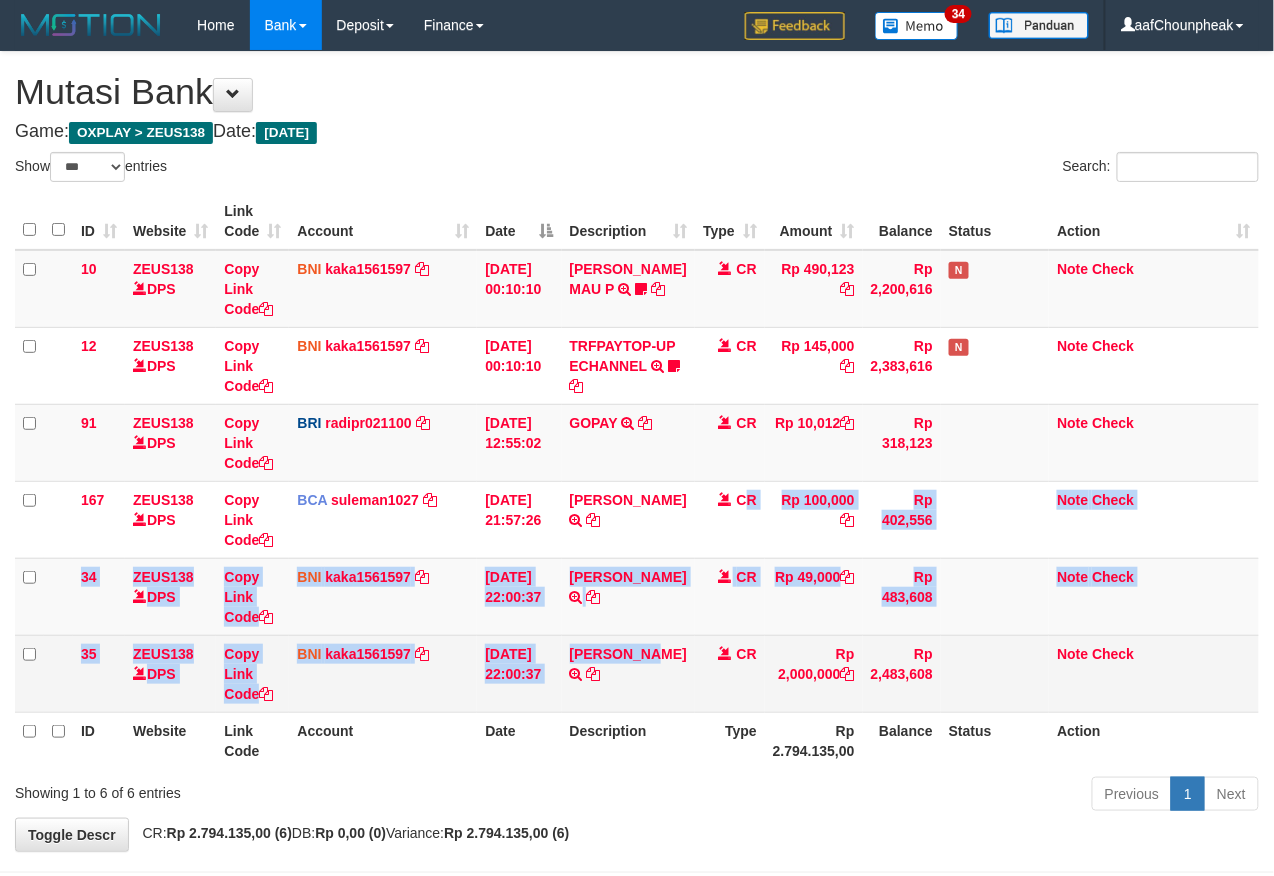 drag, startPoint x: 668, startPoint y: 636, endPoint x: 672, endPoint y: 657, distance: 21.377558 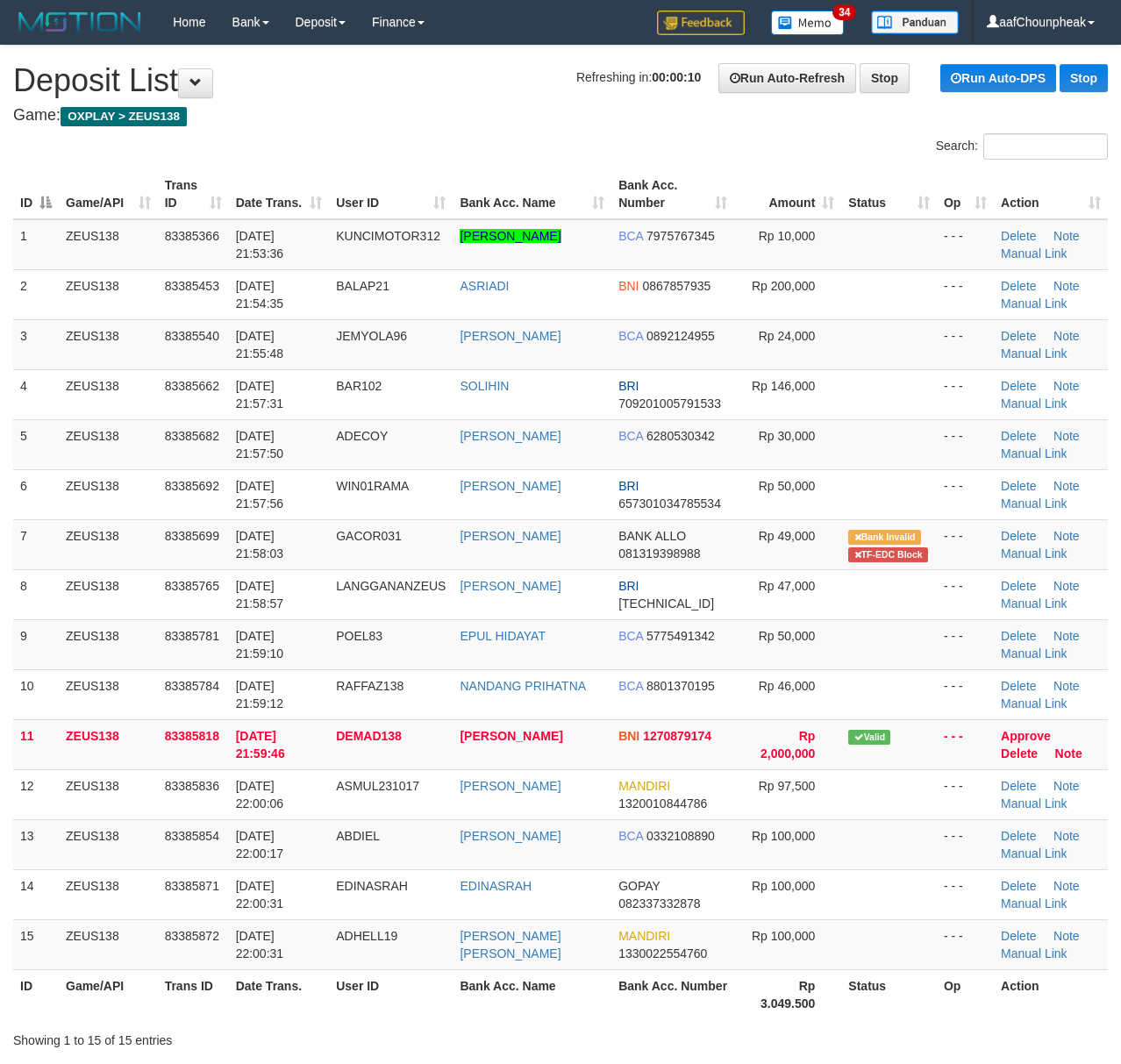 scroll, scrollTop: 0, scrollLeft: 0, axis: both 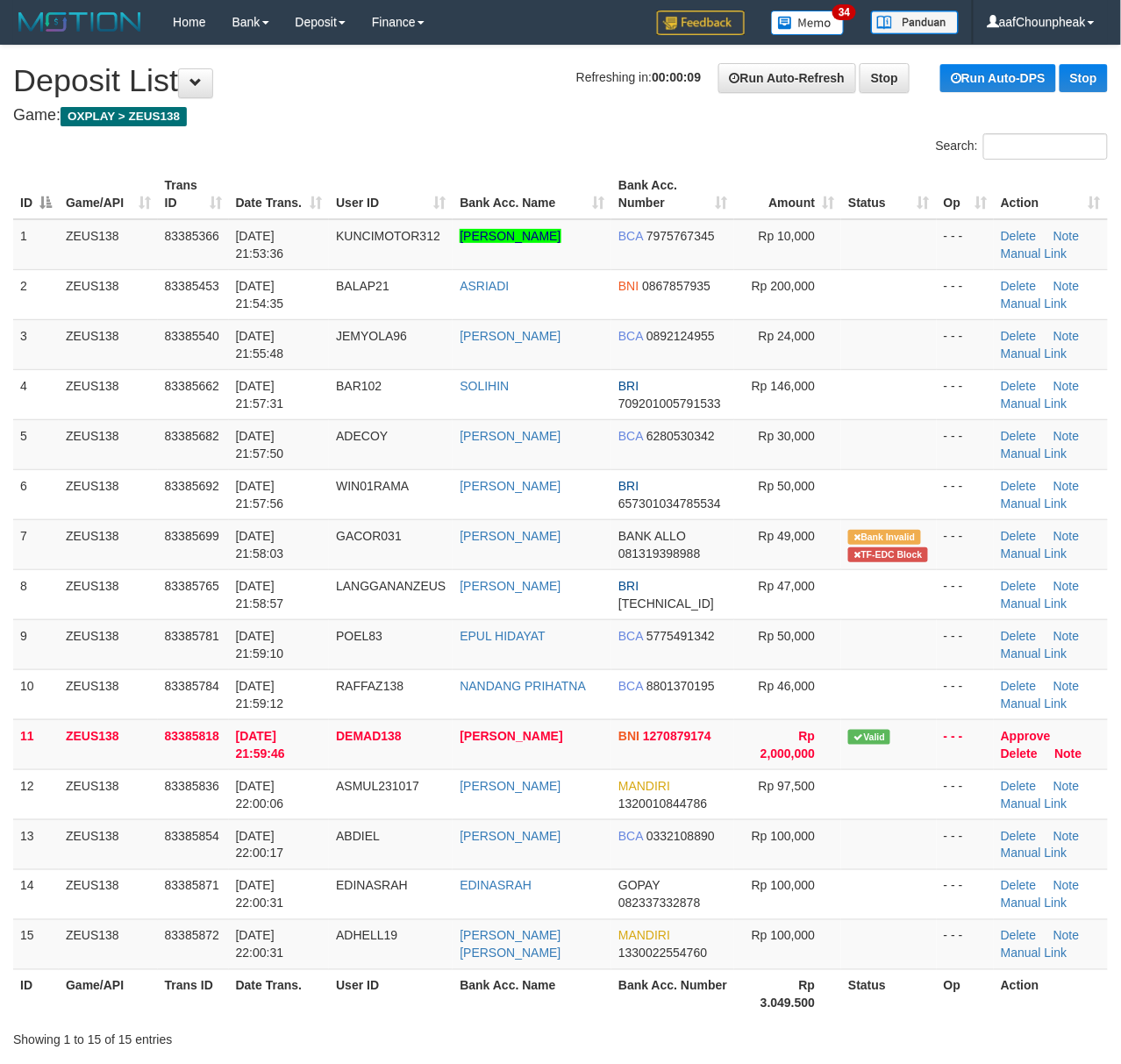 drag, startPoint x: 119, startPoint y: 202, endPoint x: 212, endPoint y: 187, distance: 94.20191 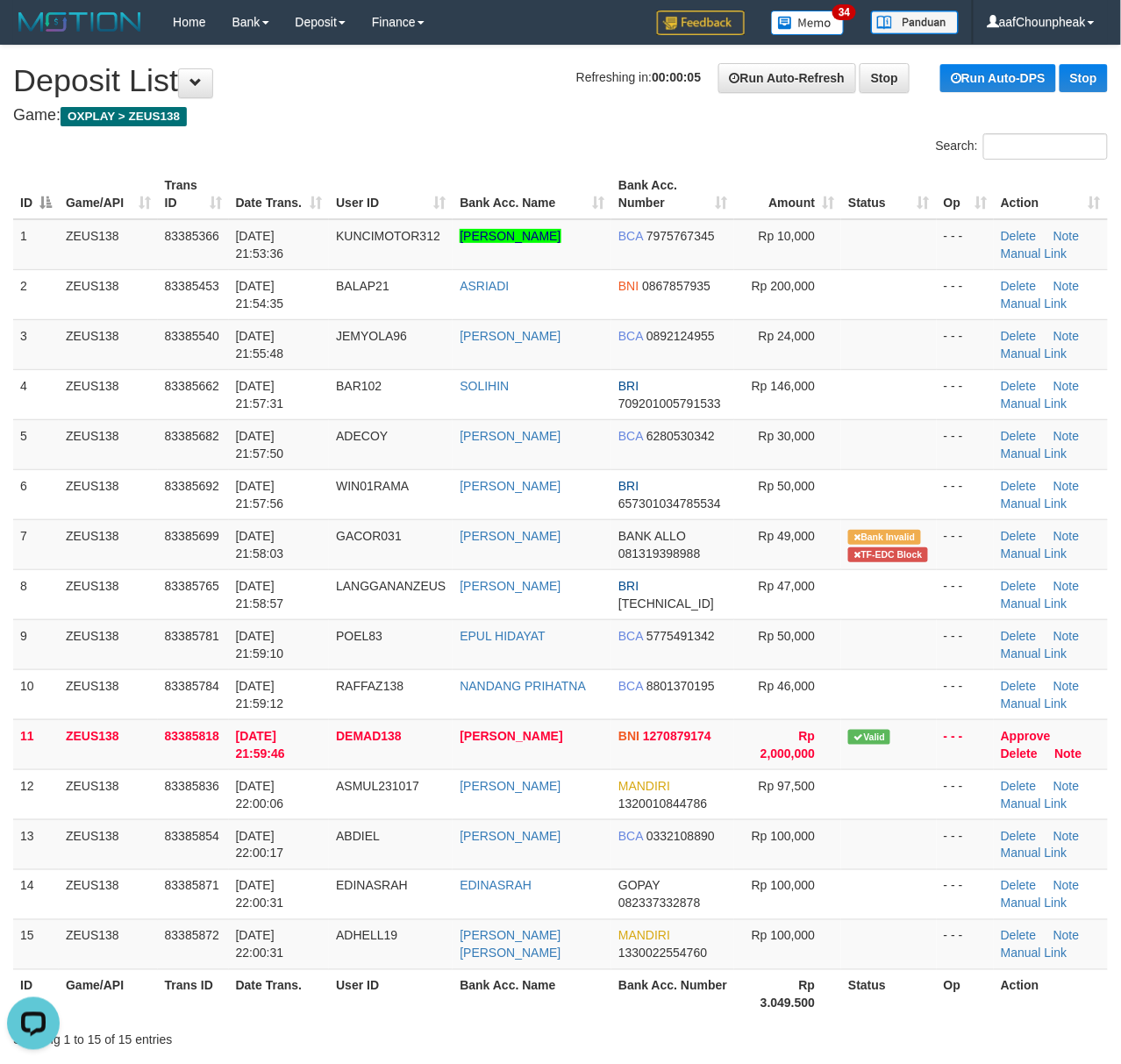 scroll, scrollTop: 0, scrollLeft: 0, axis: both 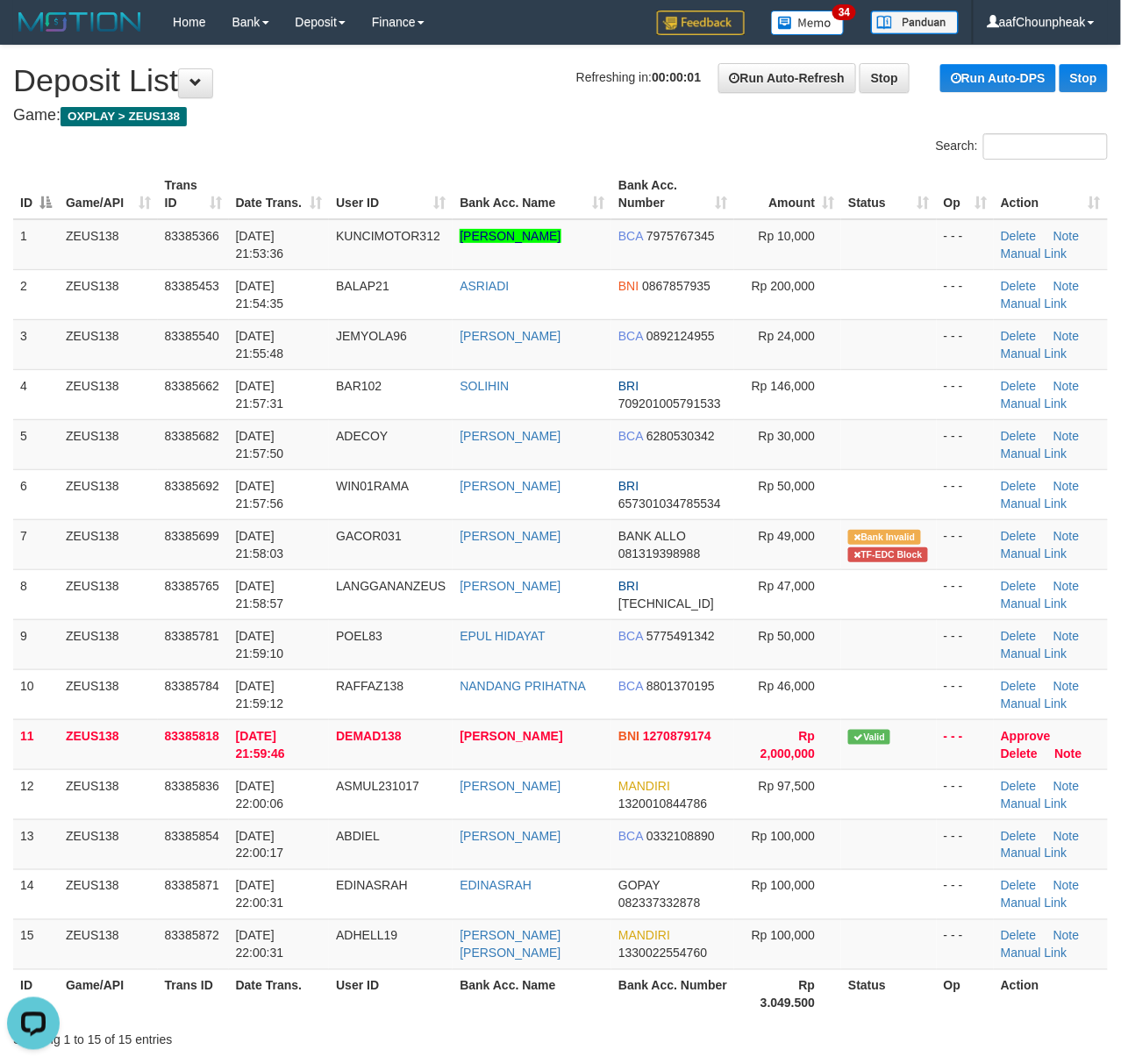 click on "Search:" at bounding box center (560, 148) 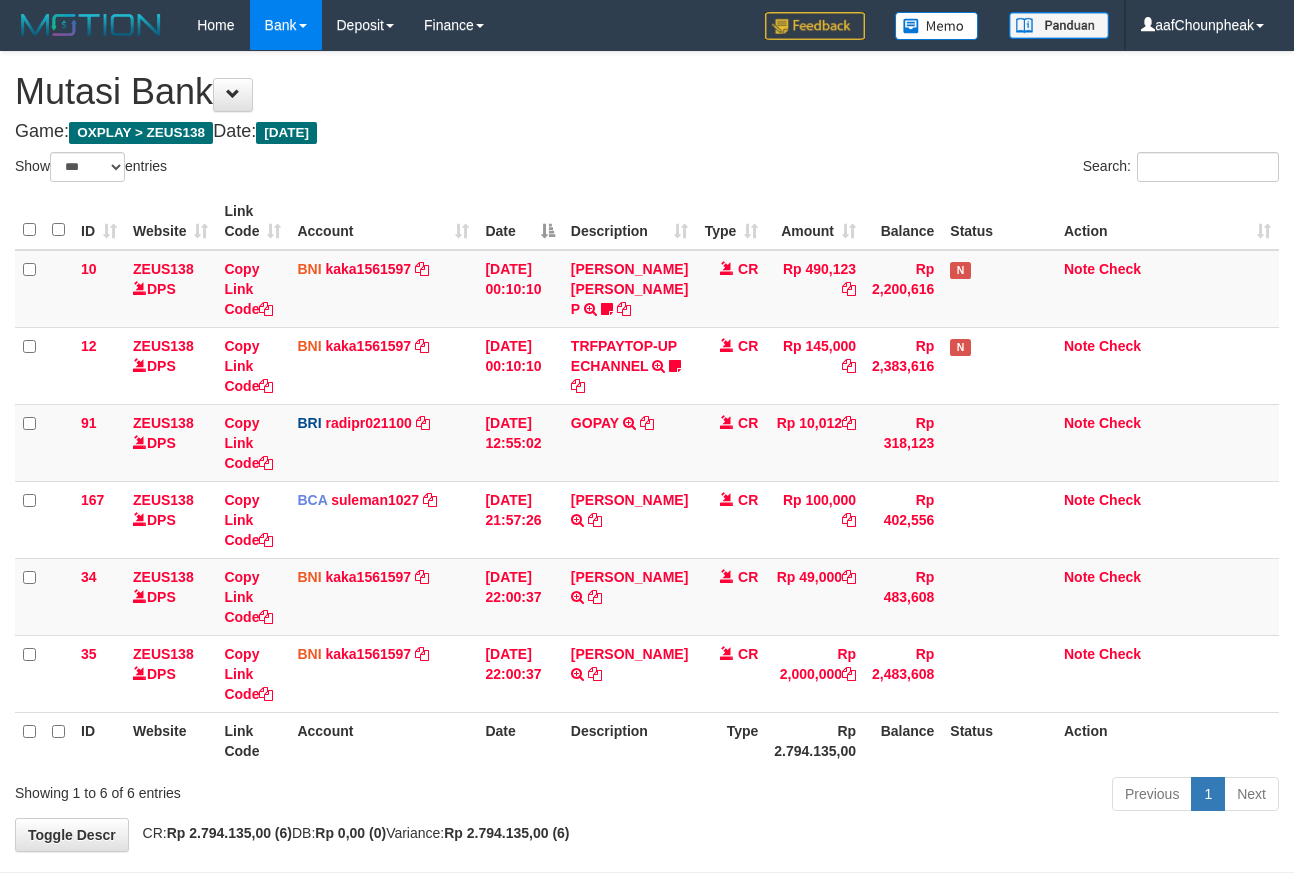 select on "***" 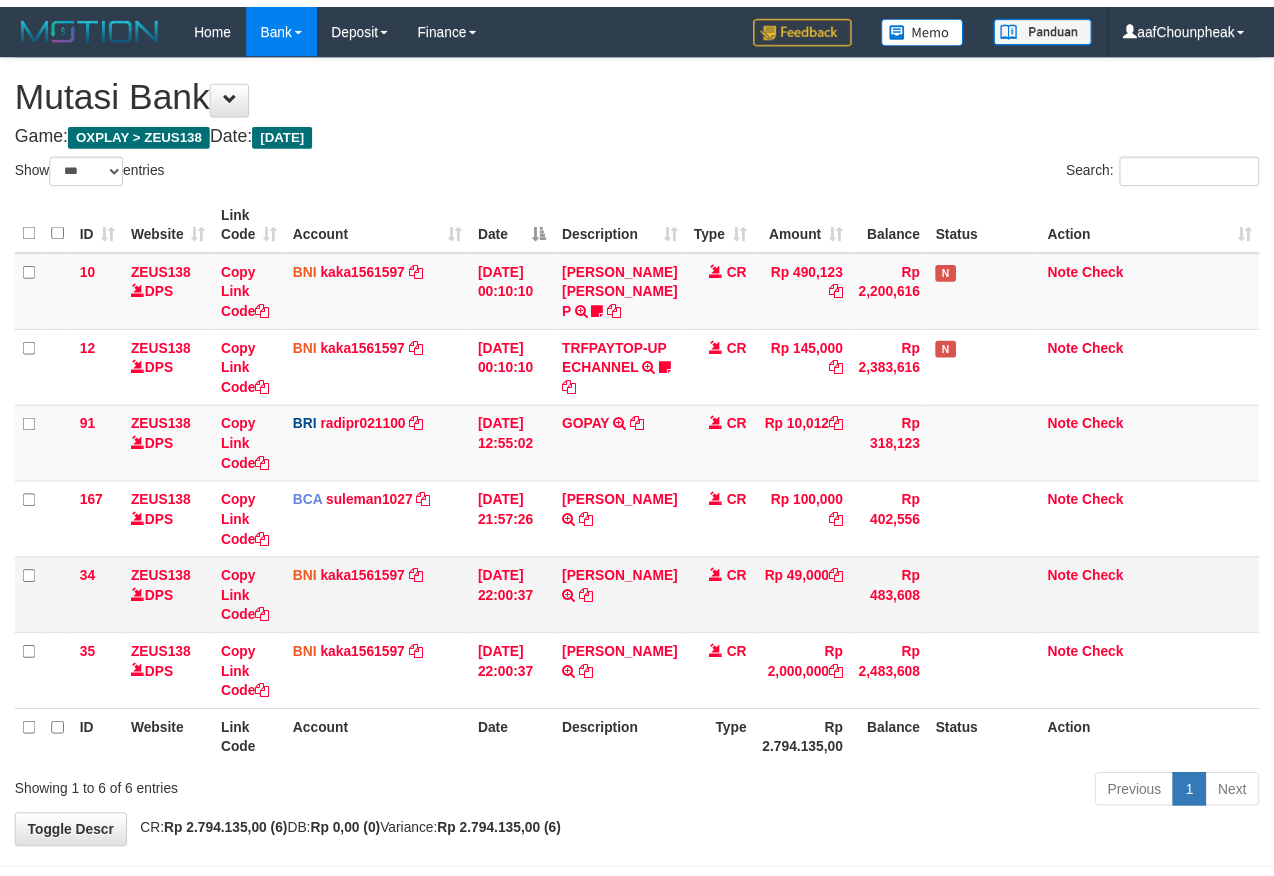 scroll, scrollTop: 0, scrollLeft: 0, axis: both 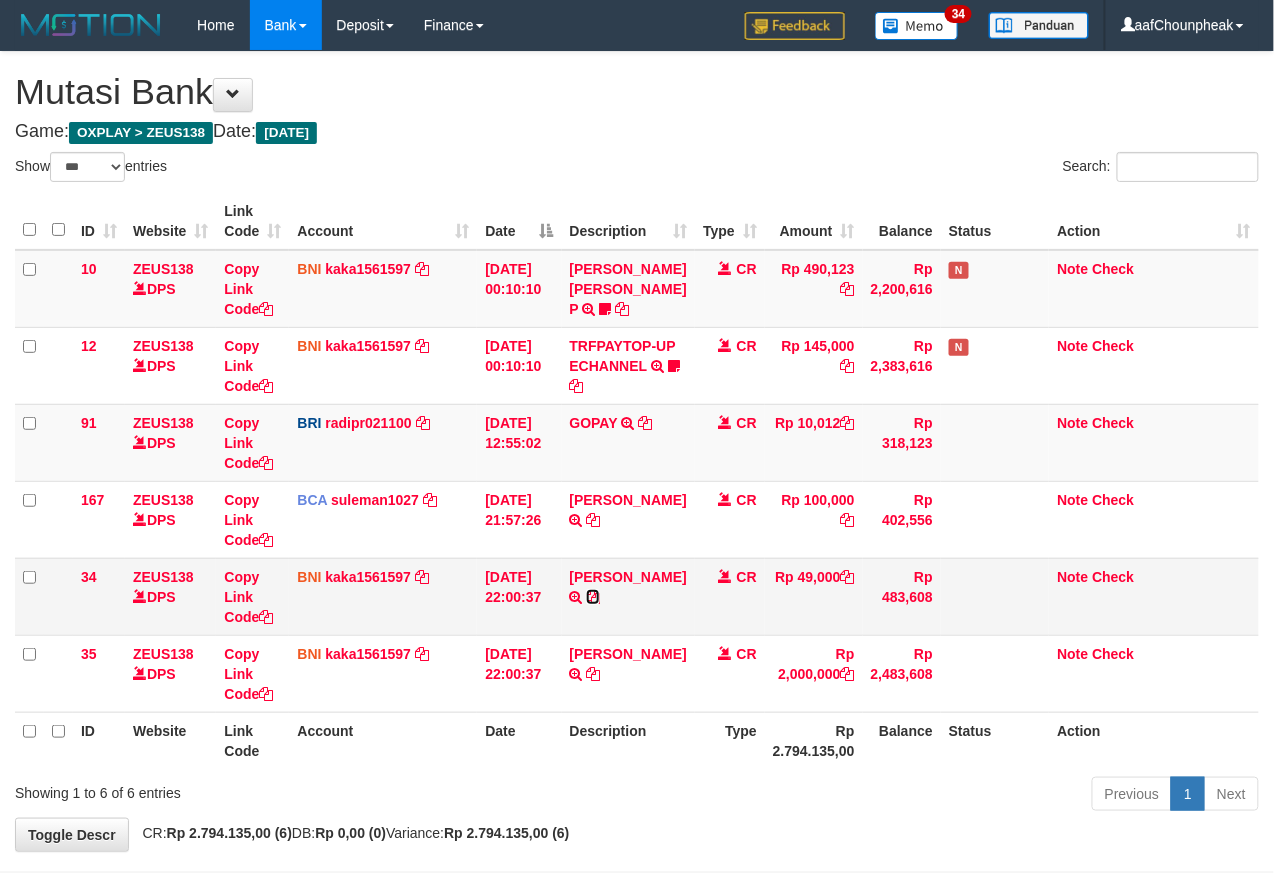 click at bounding box center (593, 597) 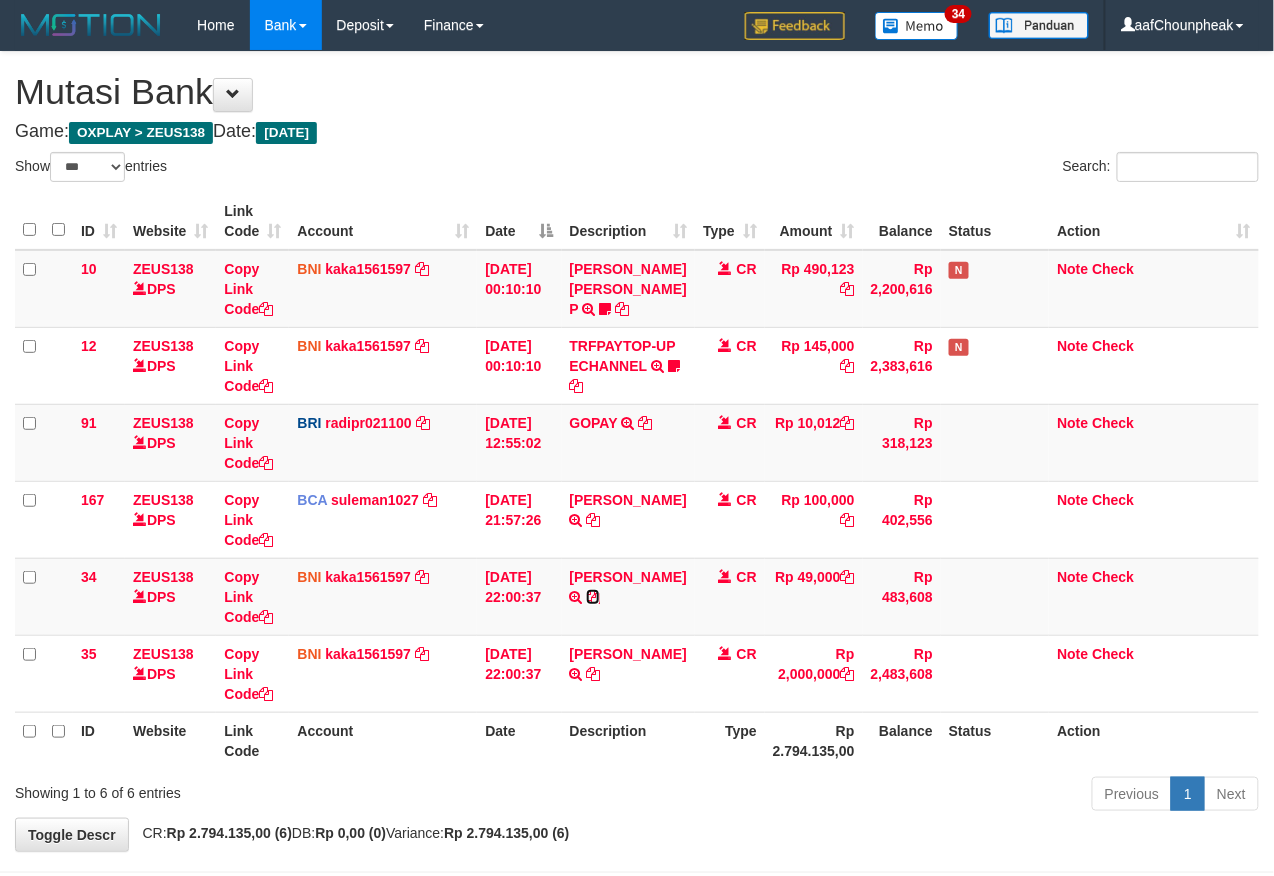 drag, startPoint x: 656, startPoint y: 617, endPoint x: 1290, endPoint y: 521, distance: 641.2269 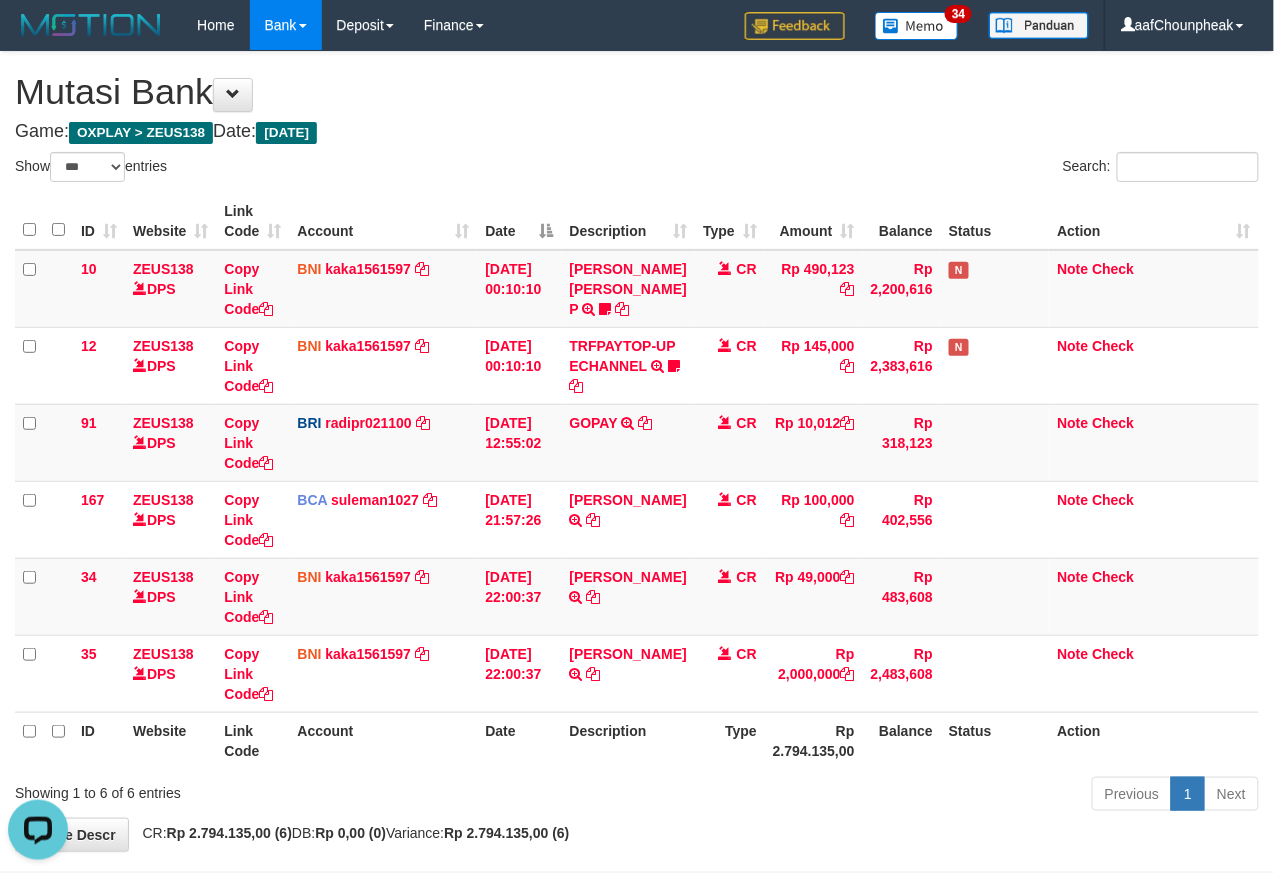 scroll, scrollTop: 0, scrollLeft: 0, axis: both 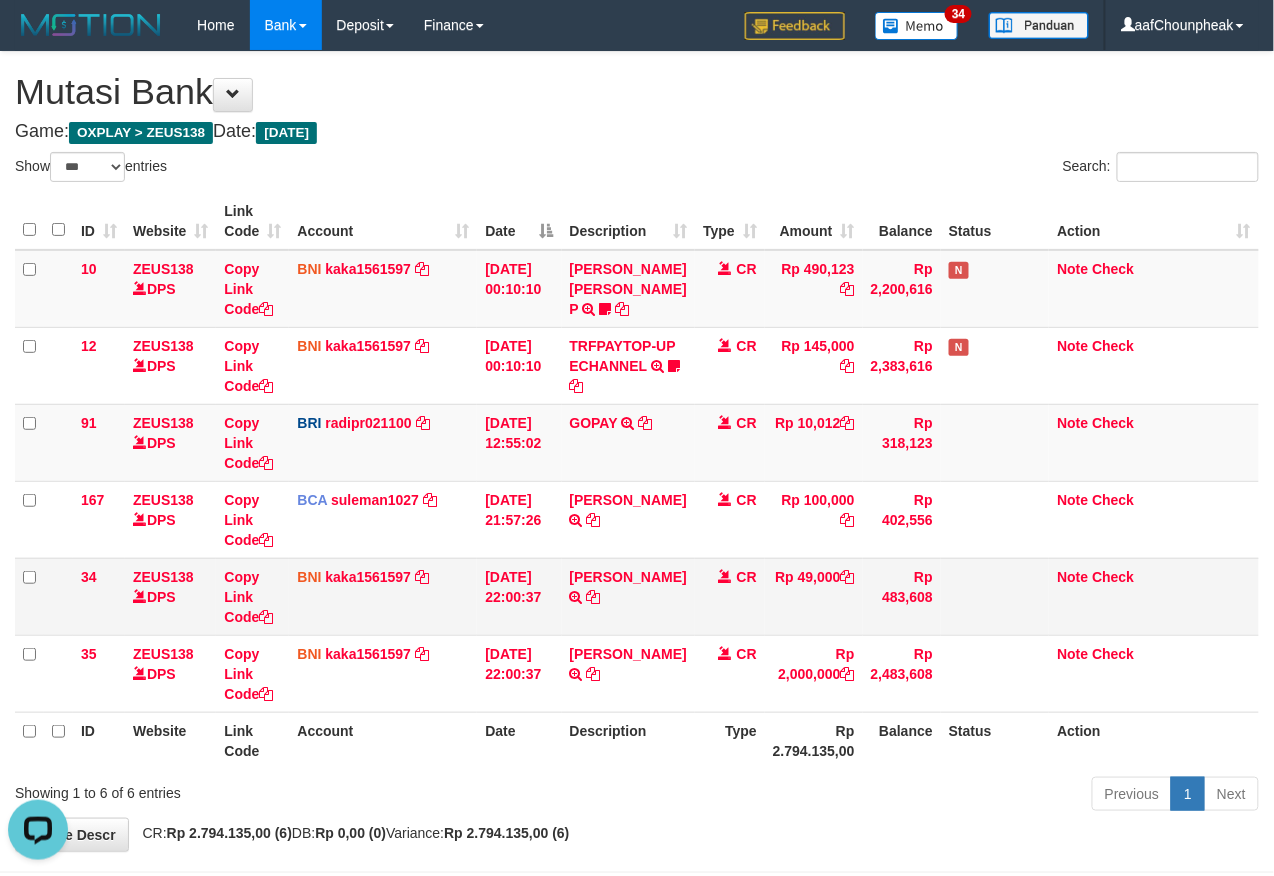 click on "ABDUL MUKSID         TRF/PAY/TOP-UP ECHANNEL ABDUL MUKSID" at bounding box center [628, 596] 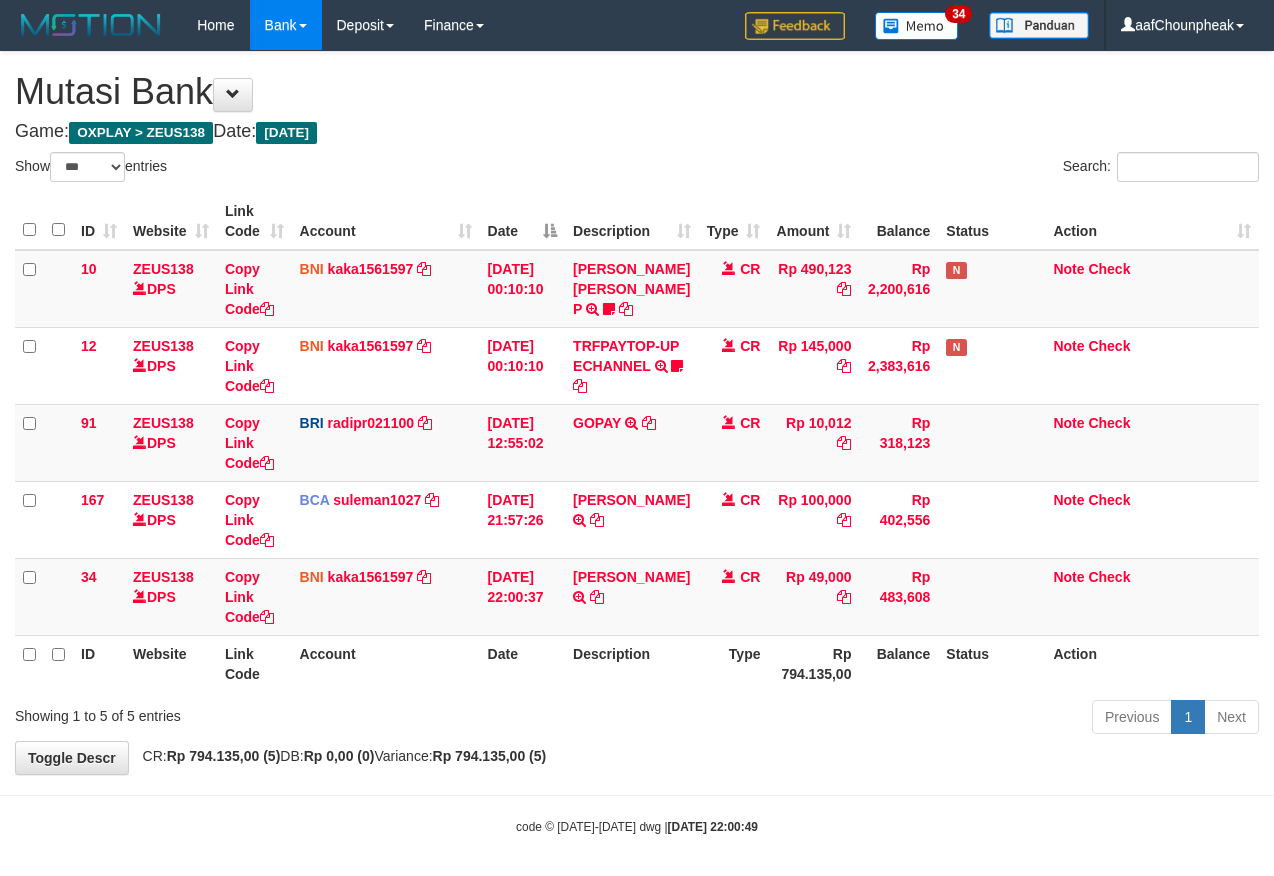 select on "***" 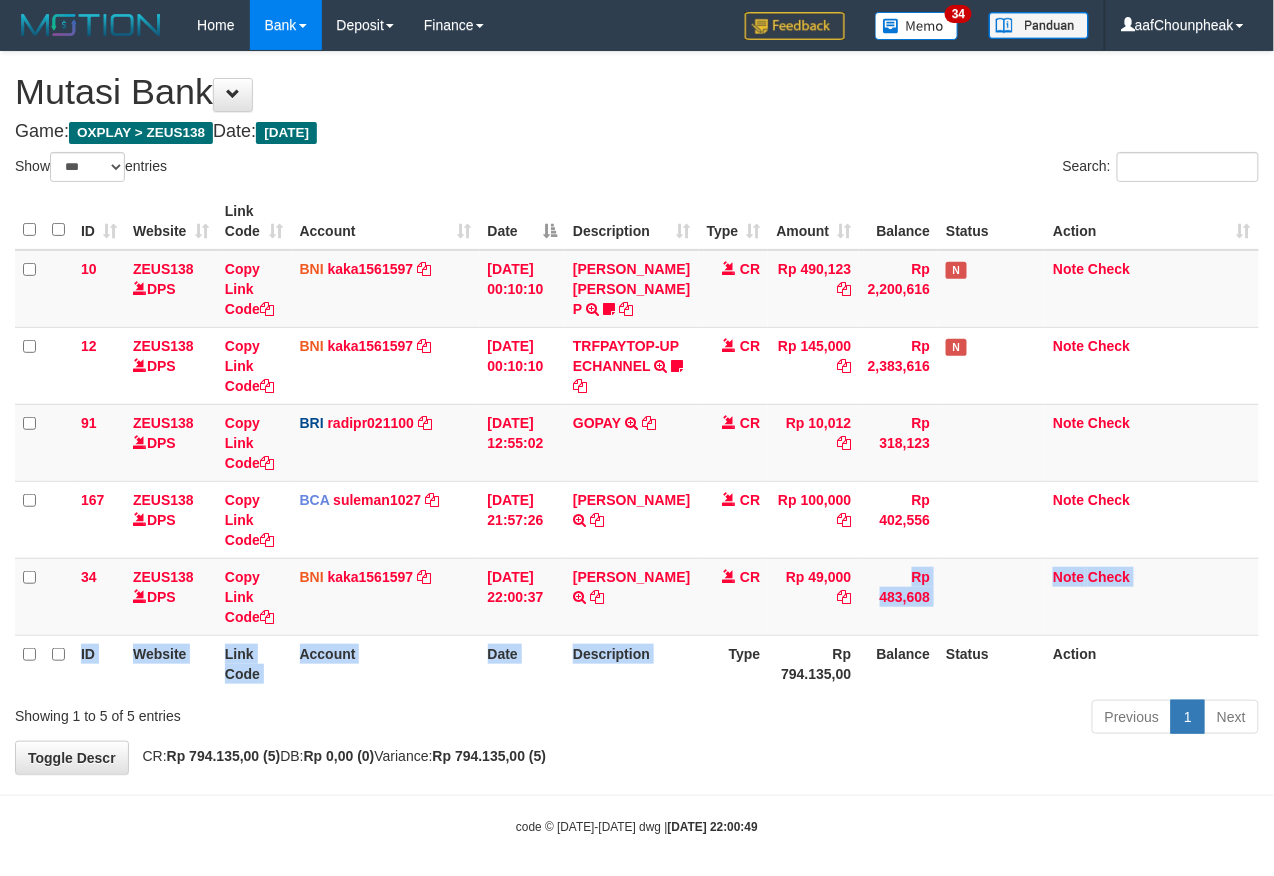 click on "ID Website Link Code Account Date Description Type Amount Balance Status Action
10
ZEUS138    DPS
Copy Link Code
BNI
kaka1561597
DPS
KARMILA
mutasi_20250710_2425 | 10
mutasi_20250710_2425 | 10
[DATE] 00:10:10
[PERSON_NAME] [PERSON_NAME] P            TRF/PAY/TOP-UP ECHANNEL [PERSON_NAME] [PERSON_NAME] P    LAKILAKIKUAT99
CR
Rp 490,123
Rp 2,200,616
N
Note
Check
12
ZEUS138    DPS
Copy Link Code
BNI
kaka1561597
DPS" at bounding box center (637, 442) 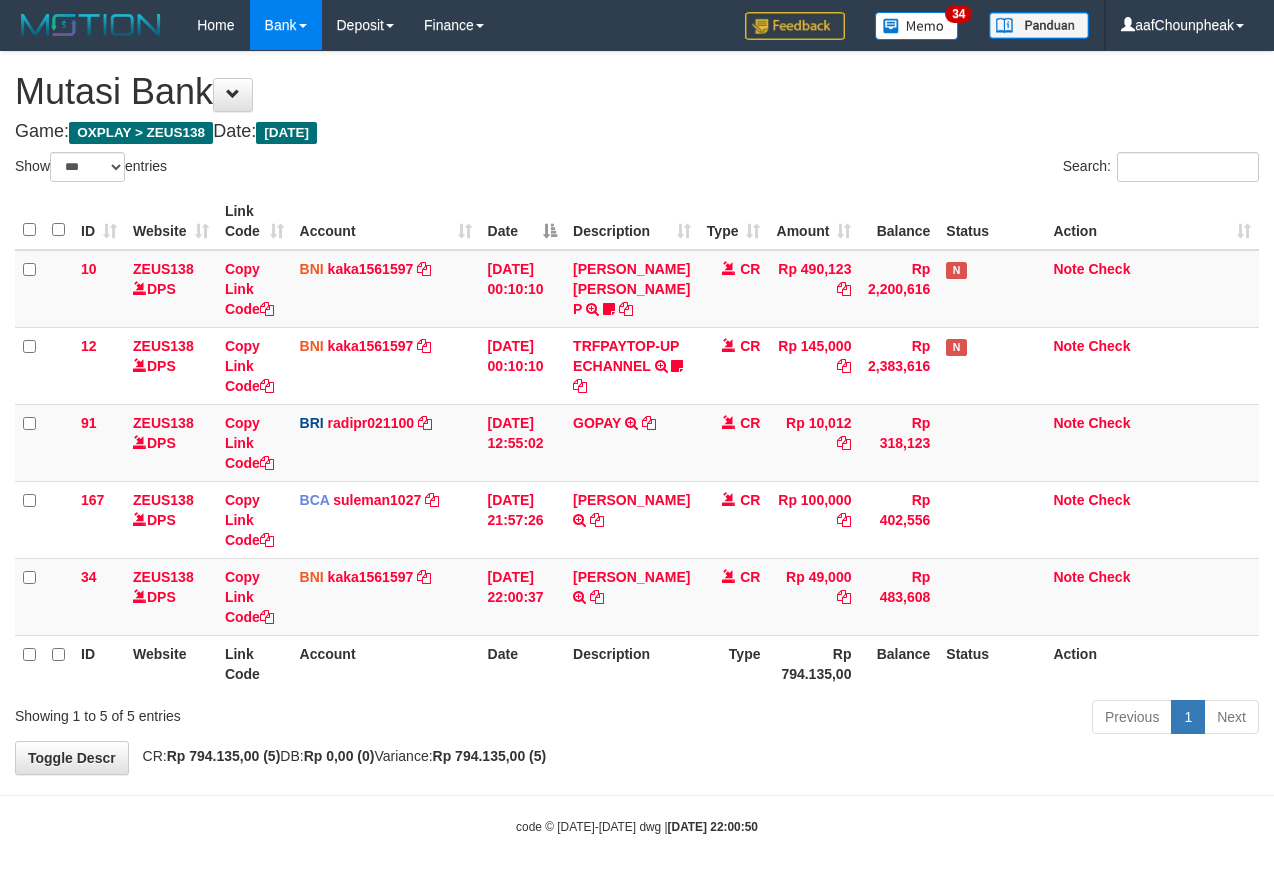 select on "***" 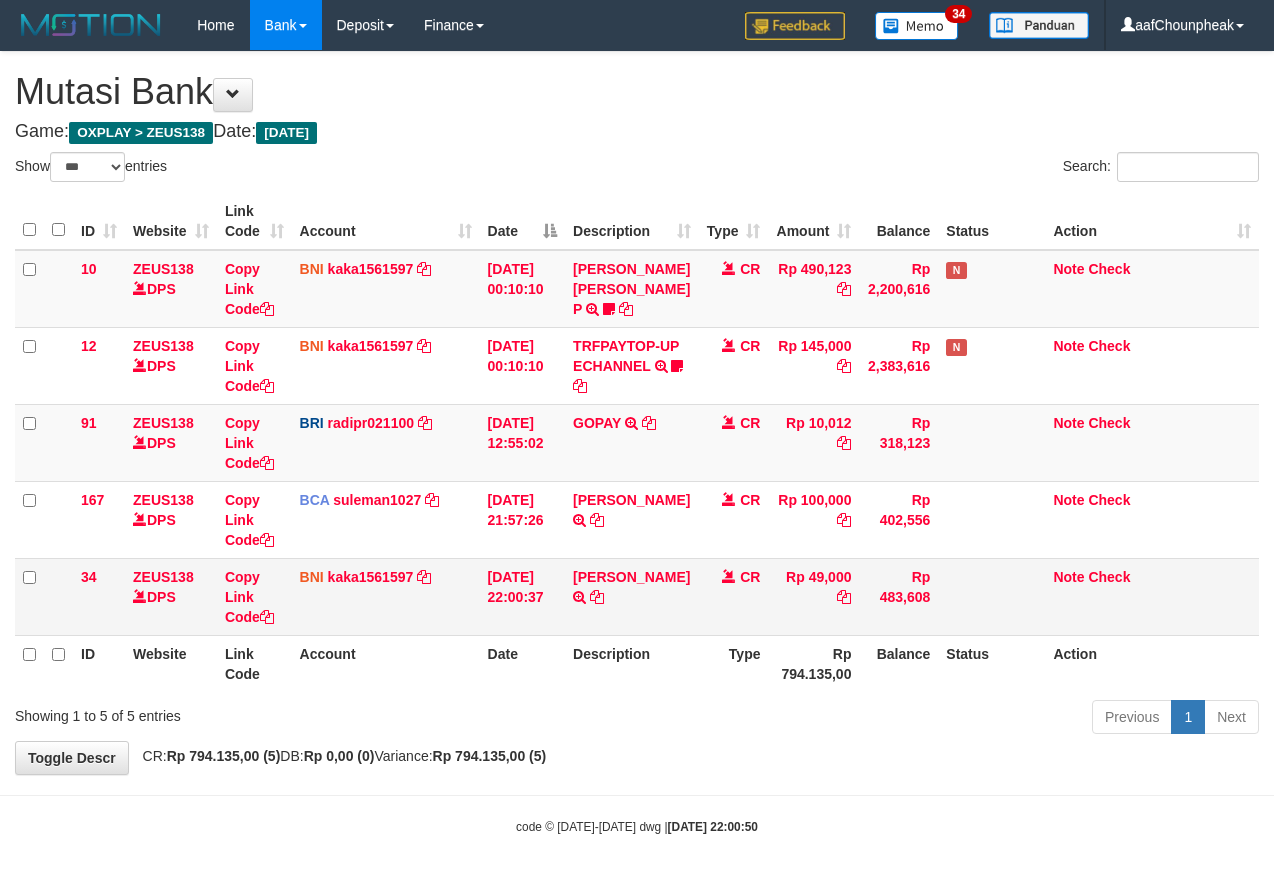 scroll, scrollTop: 0, scrollLeft: 0, axis: both 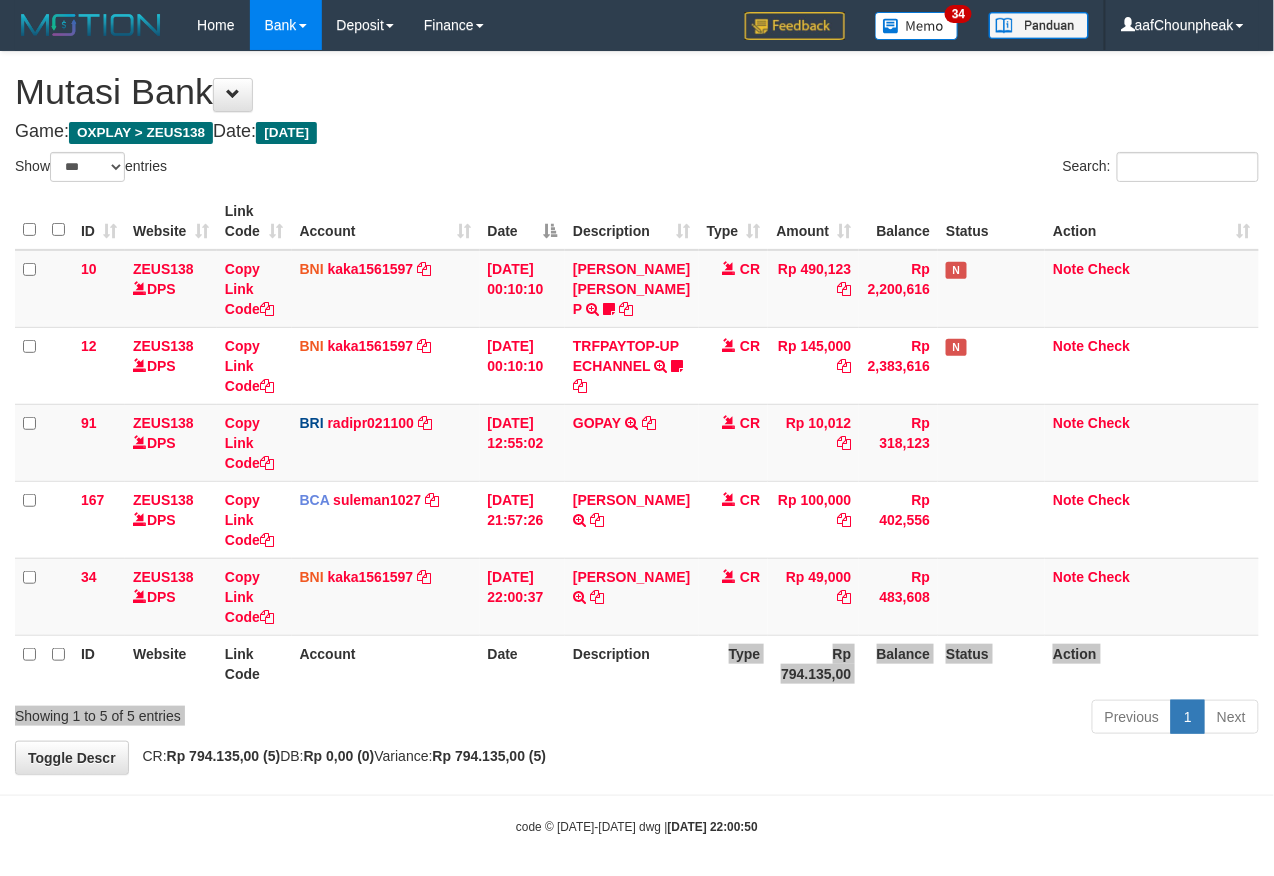 click on "Show  ** ** ** ***  entries Search:
ID Website Link Code Account Date Description Type Amount Balance Status Action
10
ZEUS138    DPS
Copy Link Code
BNI
kaka1561597
DPS
KARMILA
mutasi_20250710_2425 | 10
mutasi_20250710_2425 | 10
10/07/2025 00:10:10
MARIO MATERNUS MAU P            TRF/PAY/TOP-UP ECHANNEL MARIO MATERNUS MAU P    LAKILAKIKUAT99
CR
Rp 490,123
Rp 2,200,616
N
Note
Check
12
ZEUS138    DPS
Copy Link Code
BNI
kaka1561597" at bounding box center [637, 446] 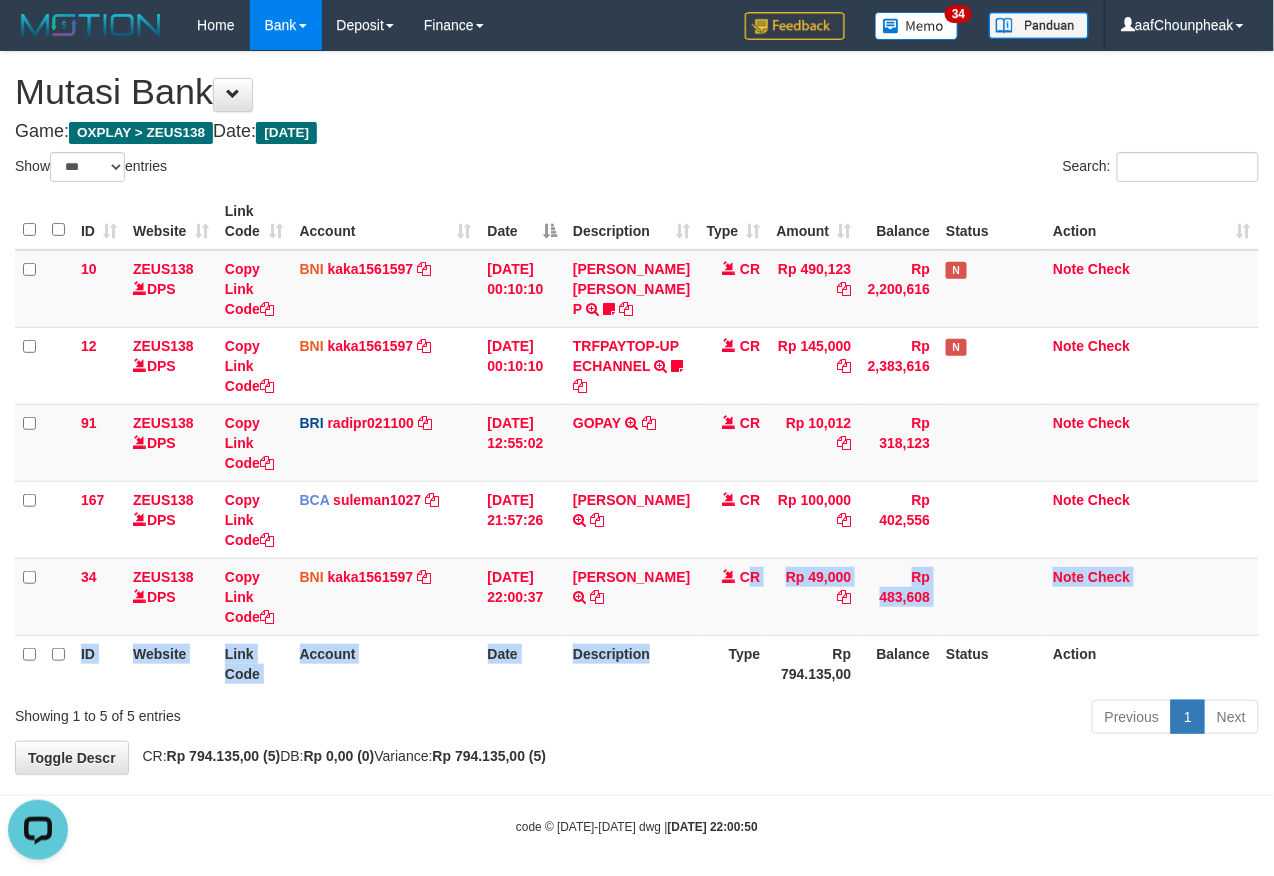 scroll, scrollTop: 0, scrollLeft: 0, axis: both 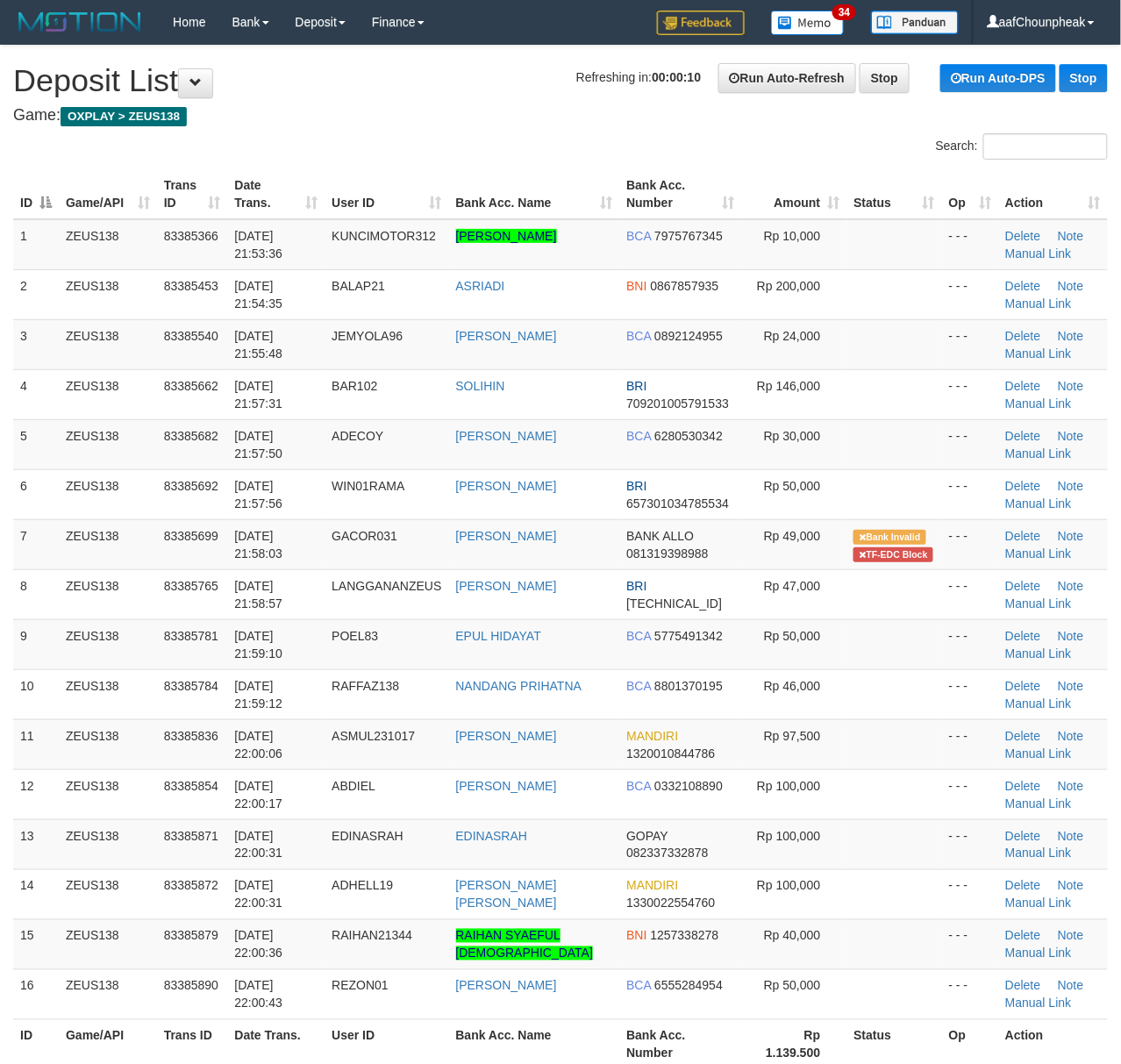 drag, startPoint x: 215, startPoint y: 194, endPoint x: 71, endPoint y: 204, distance: 144.3468 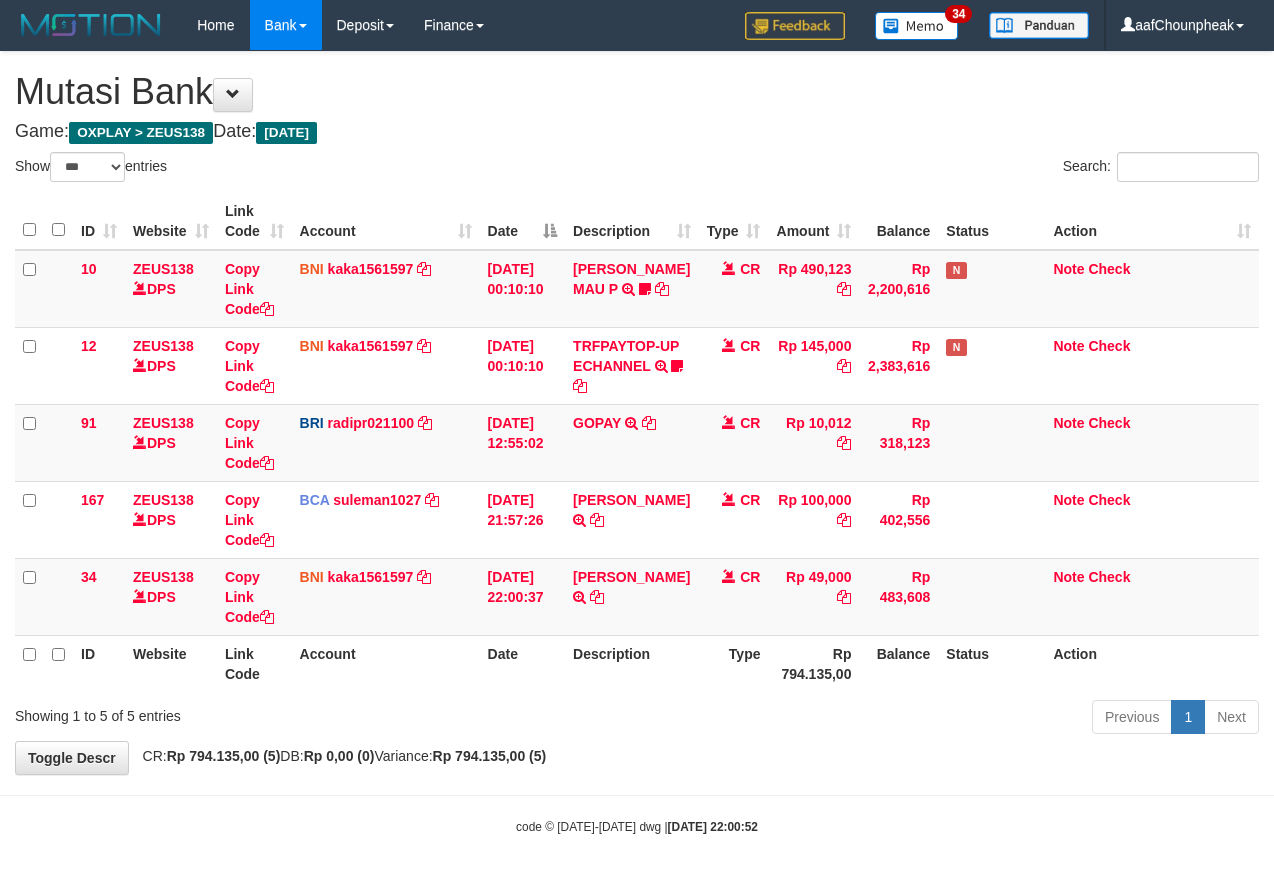 select on "***" 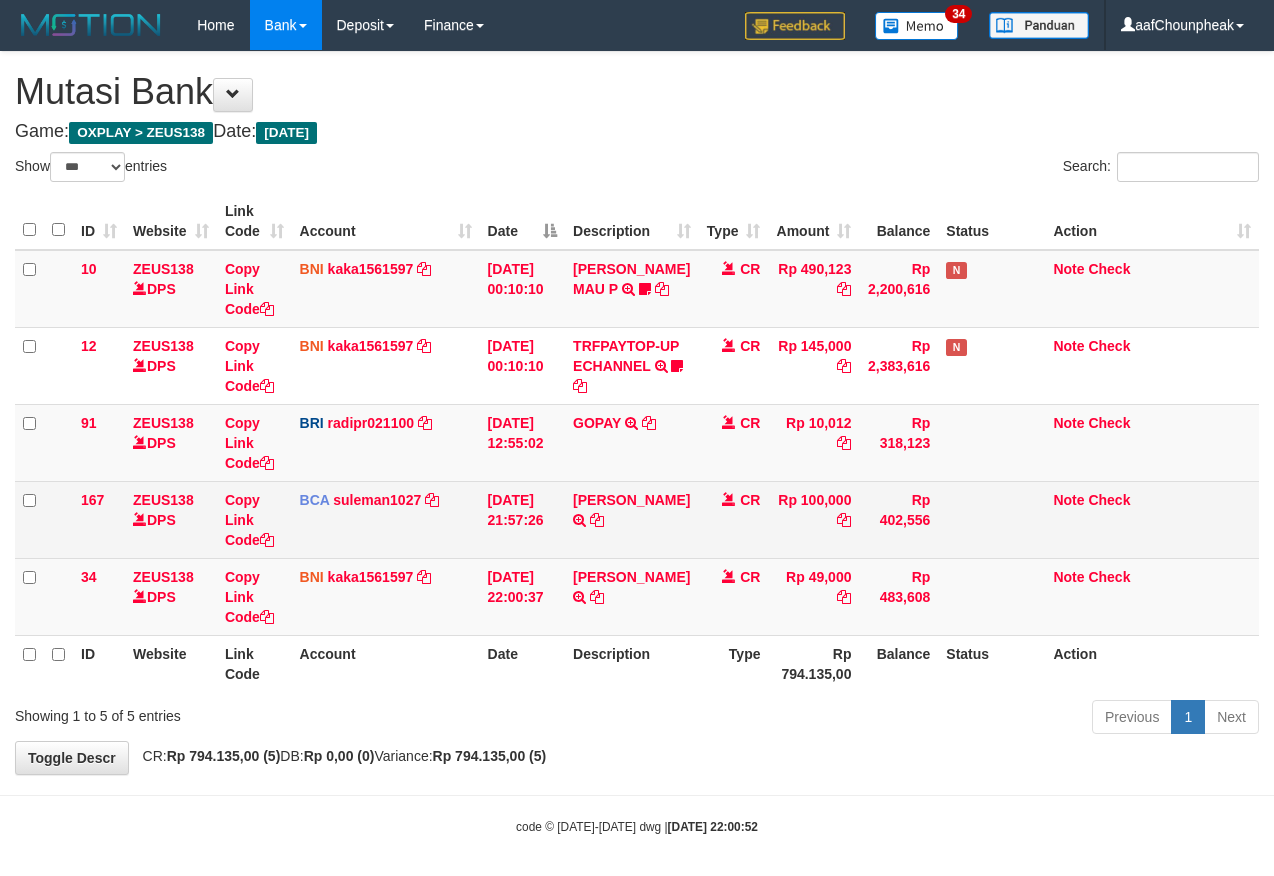 scroll, scrollTop: 0, scrollLeft: 0, axis: both 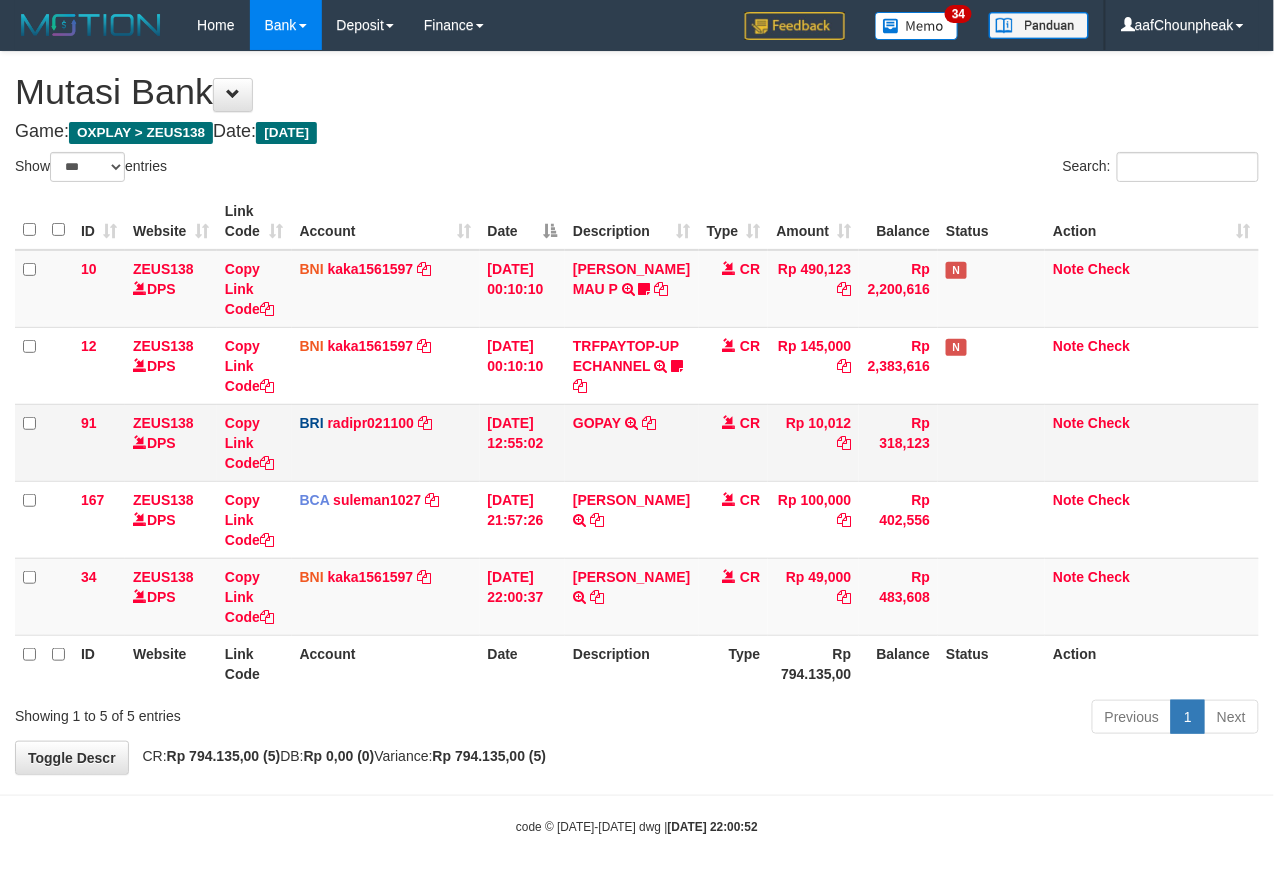 drag, startPoint x: 617, startPoint y: 509, endPoint x: 604, endPoint y: 437, distance: 73.1642 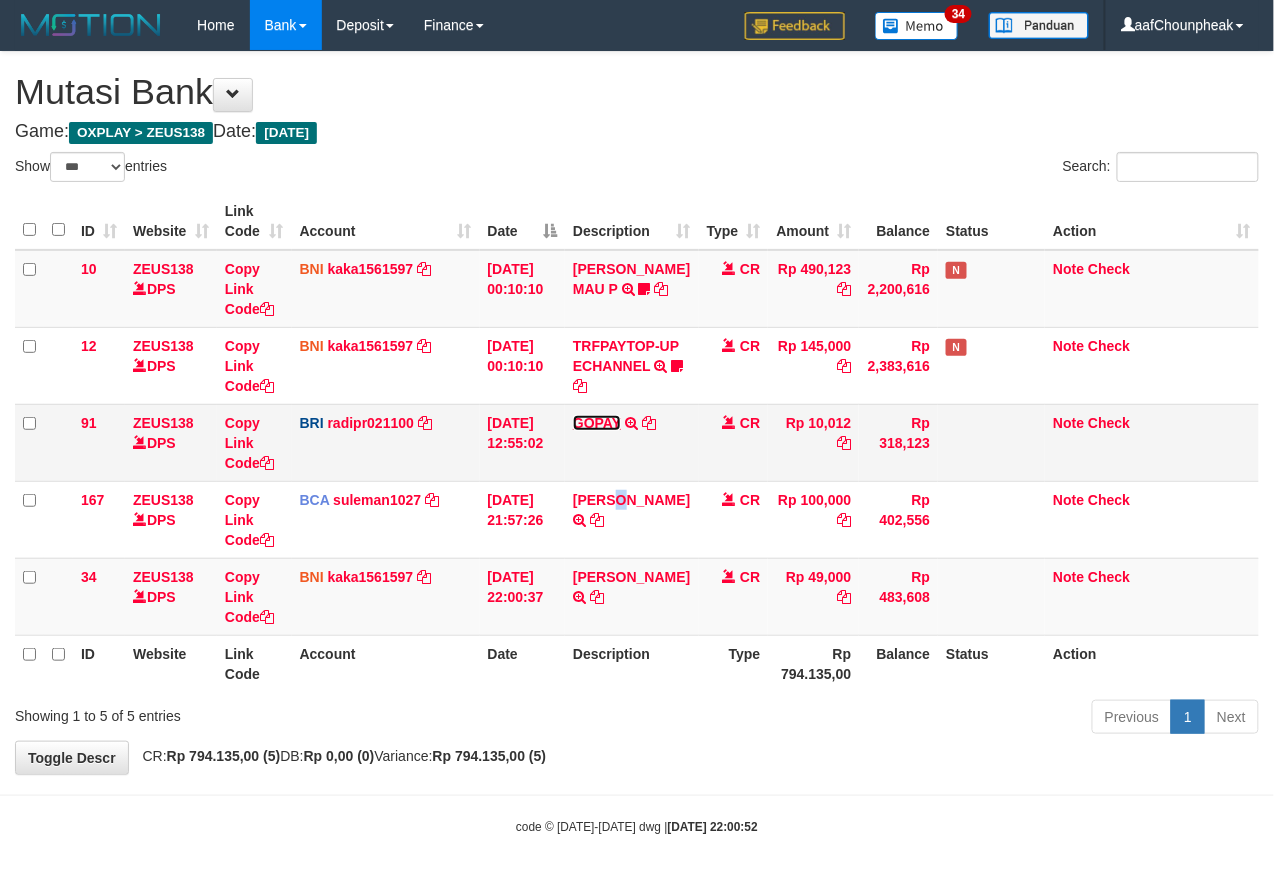 click on "GOPAY" at bounding box center [597, 423] 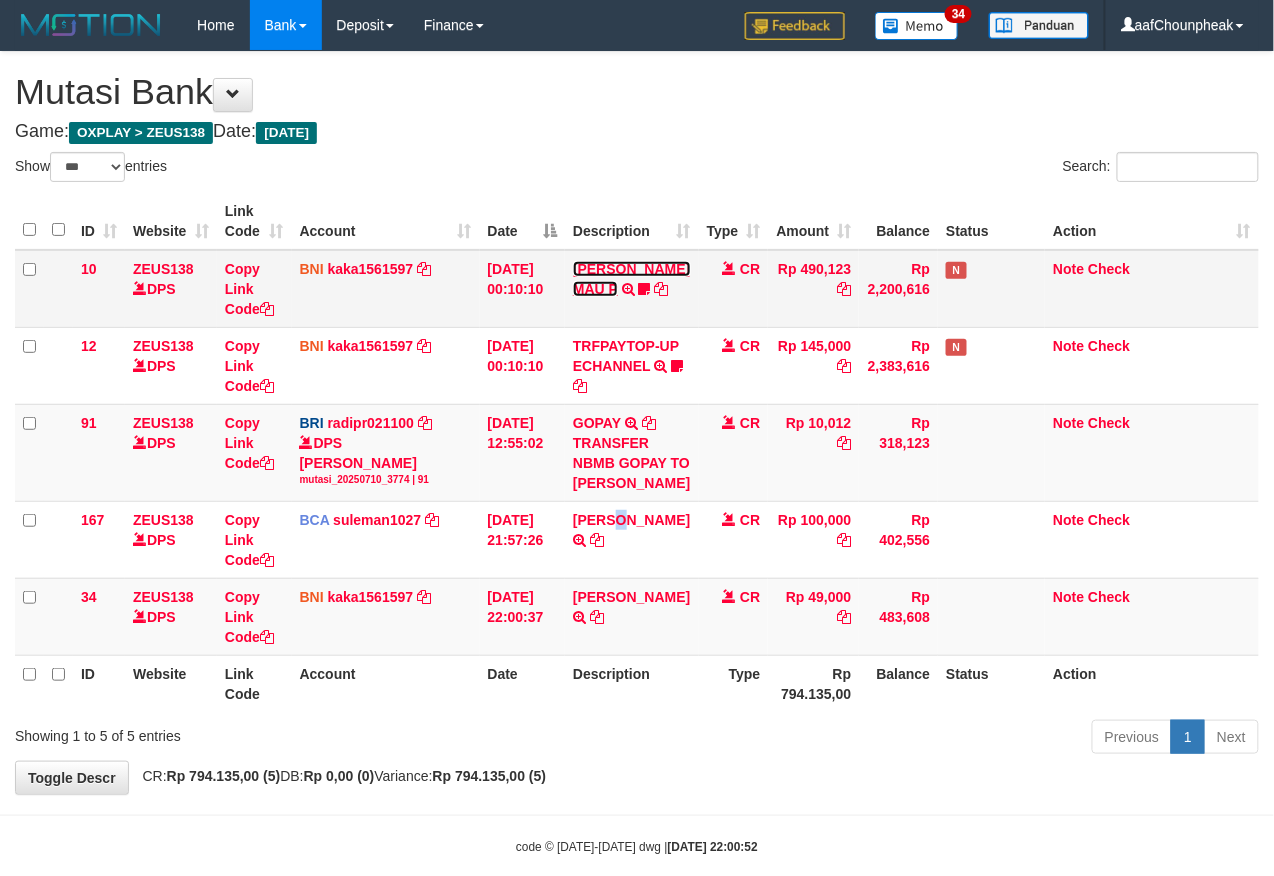 click on "[PERSON_NAME] MAU P" at bounding box center (631, 279) 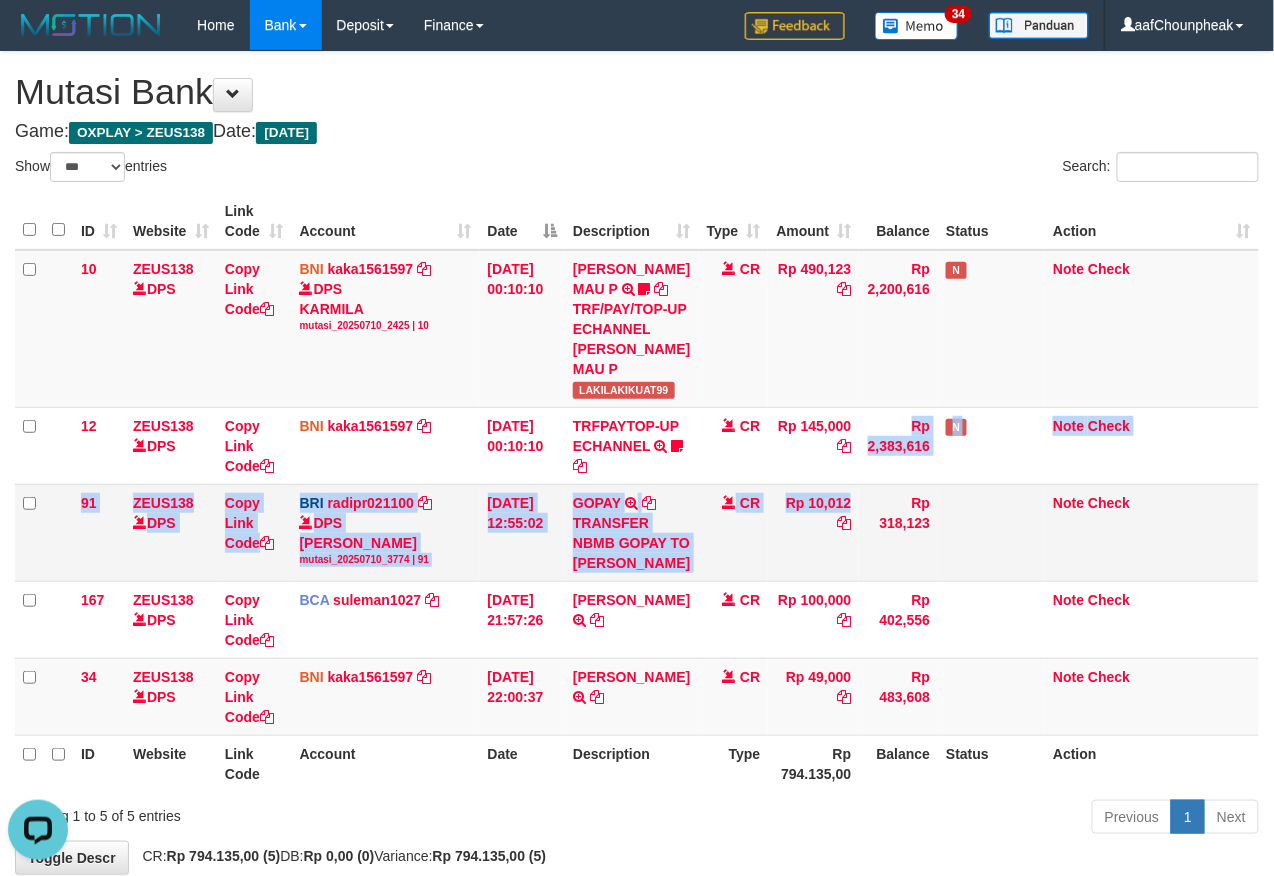 scroll, scrollTop: 0, scrollLeft: 0, axis: both 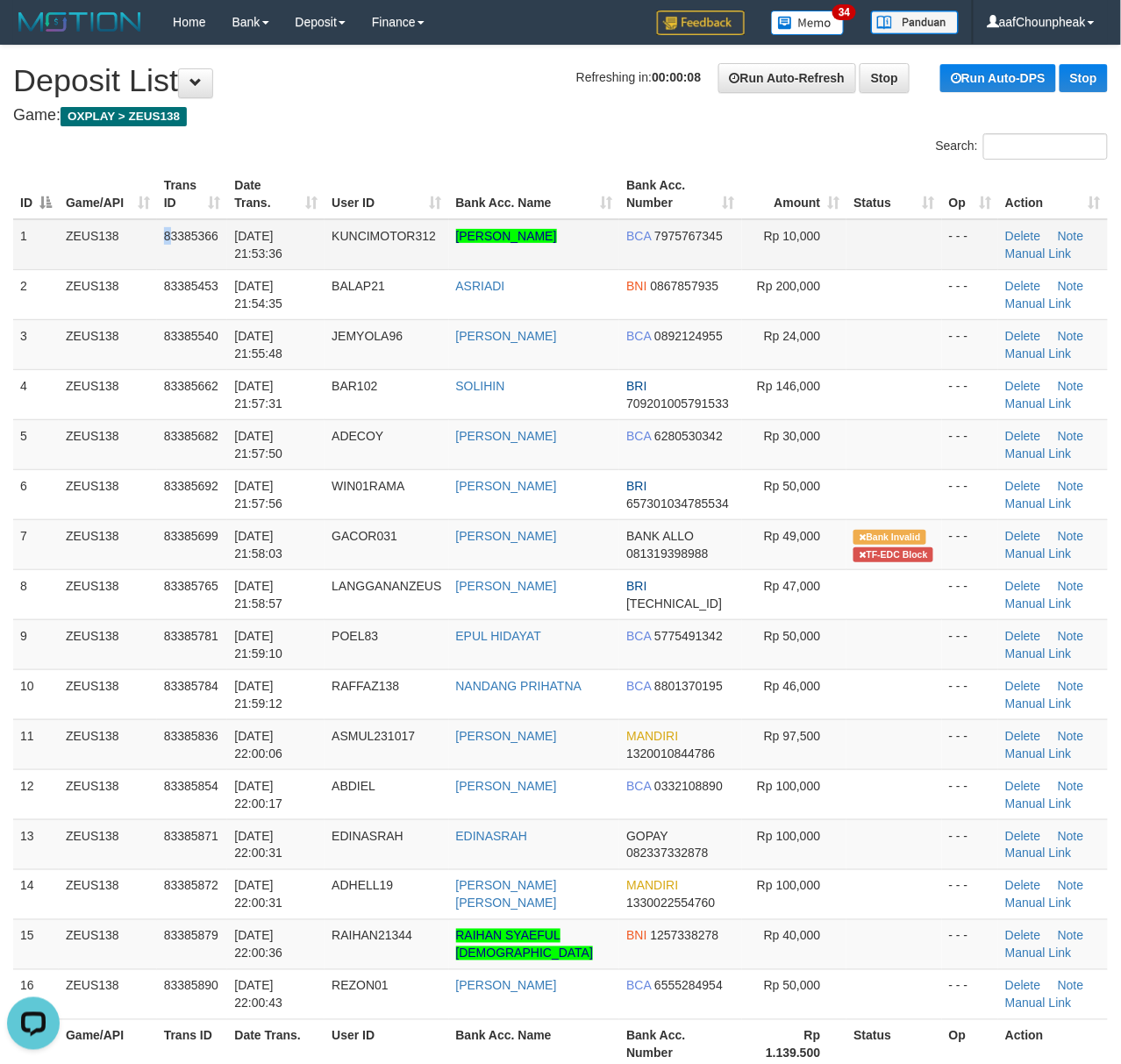 drag, startPoint x: 173, startPoint y: 233, endPoint x: 64, endPoint y: 243, distance: 109.457754 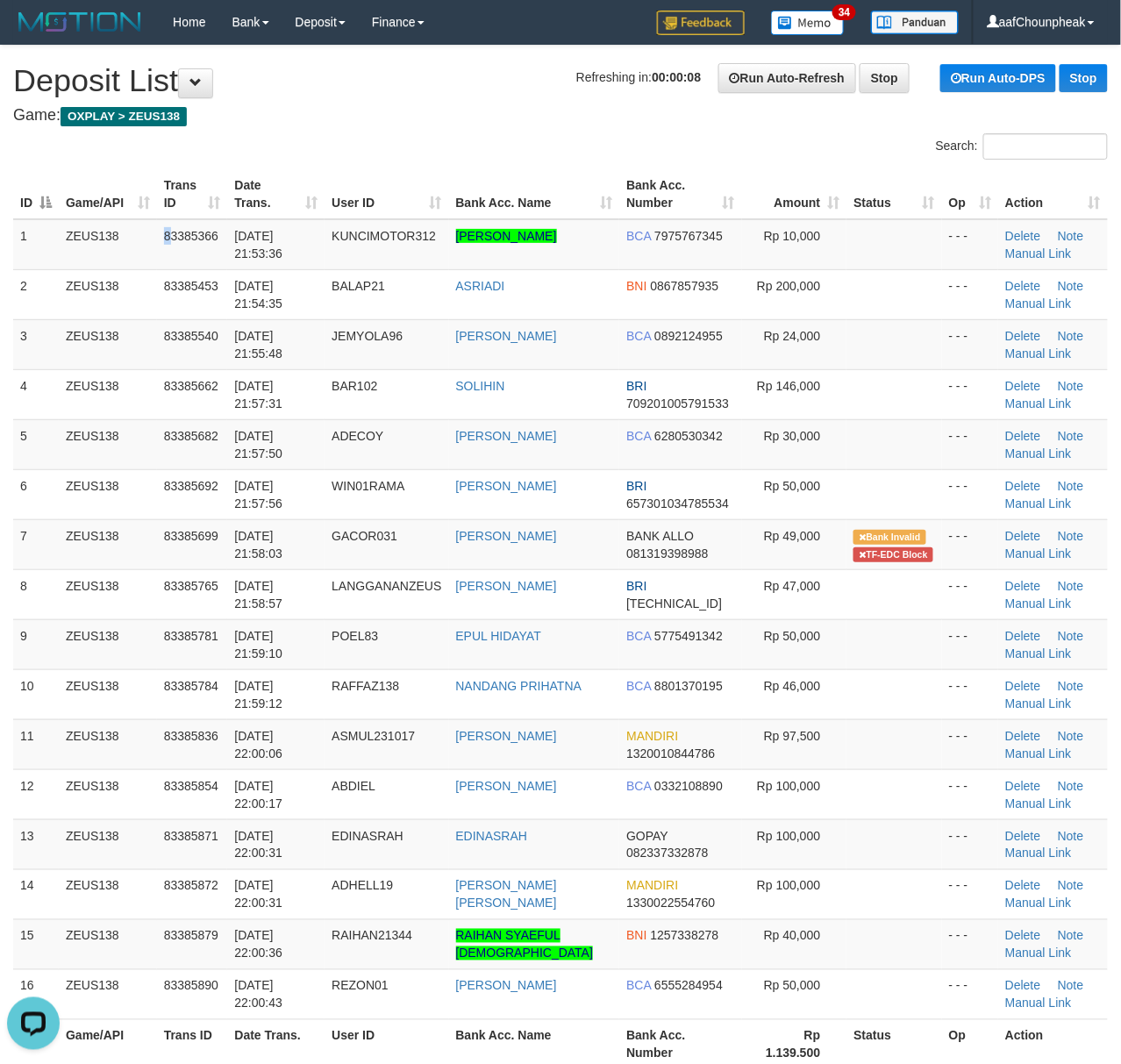 scroll, scrollTop: 0, scrollLeft: 0, axis: both 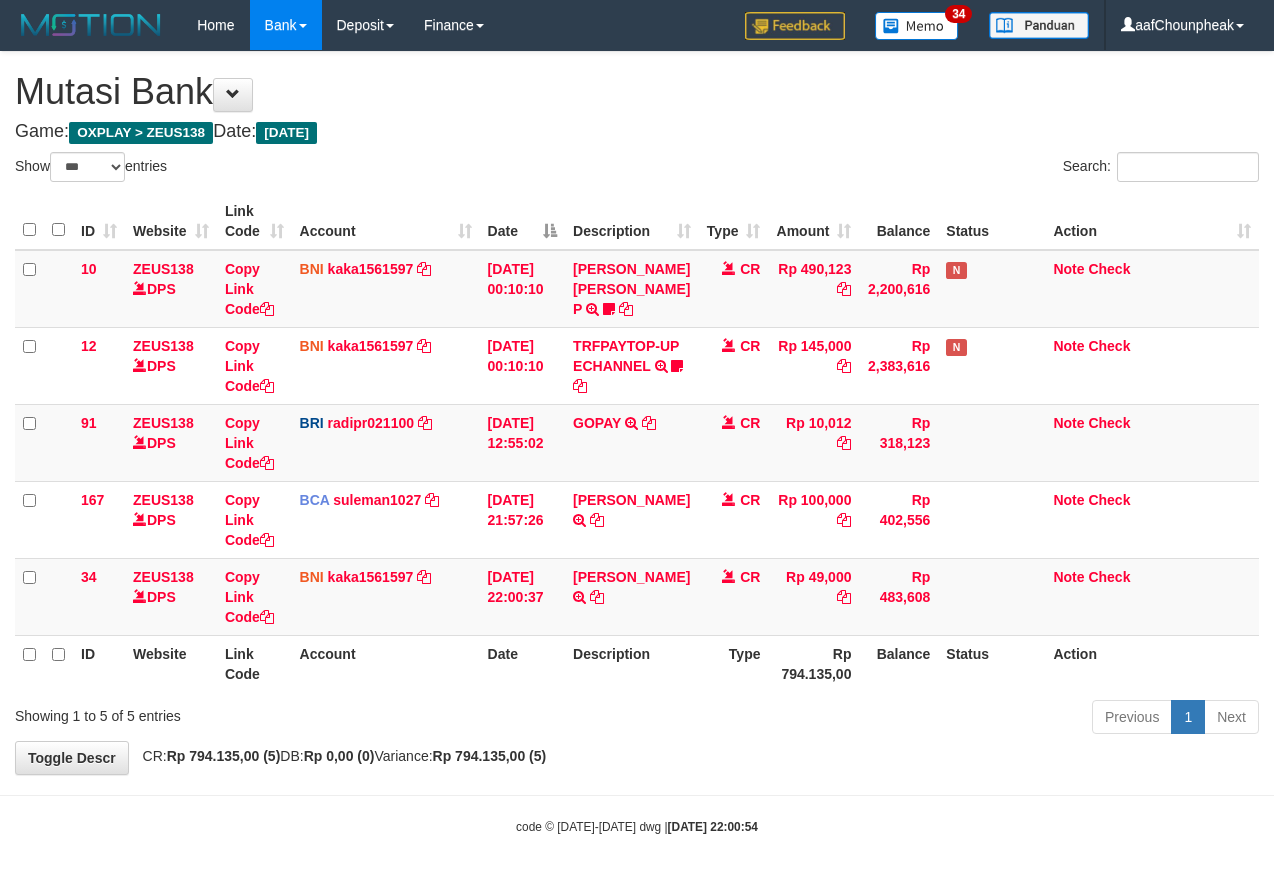 select on "***" 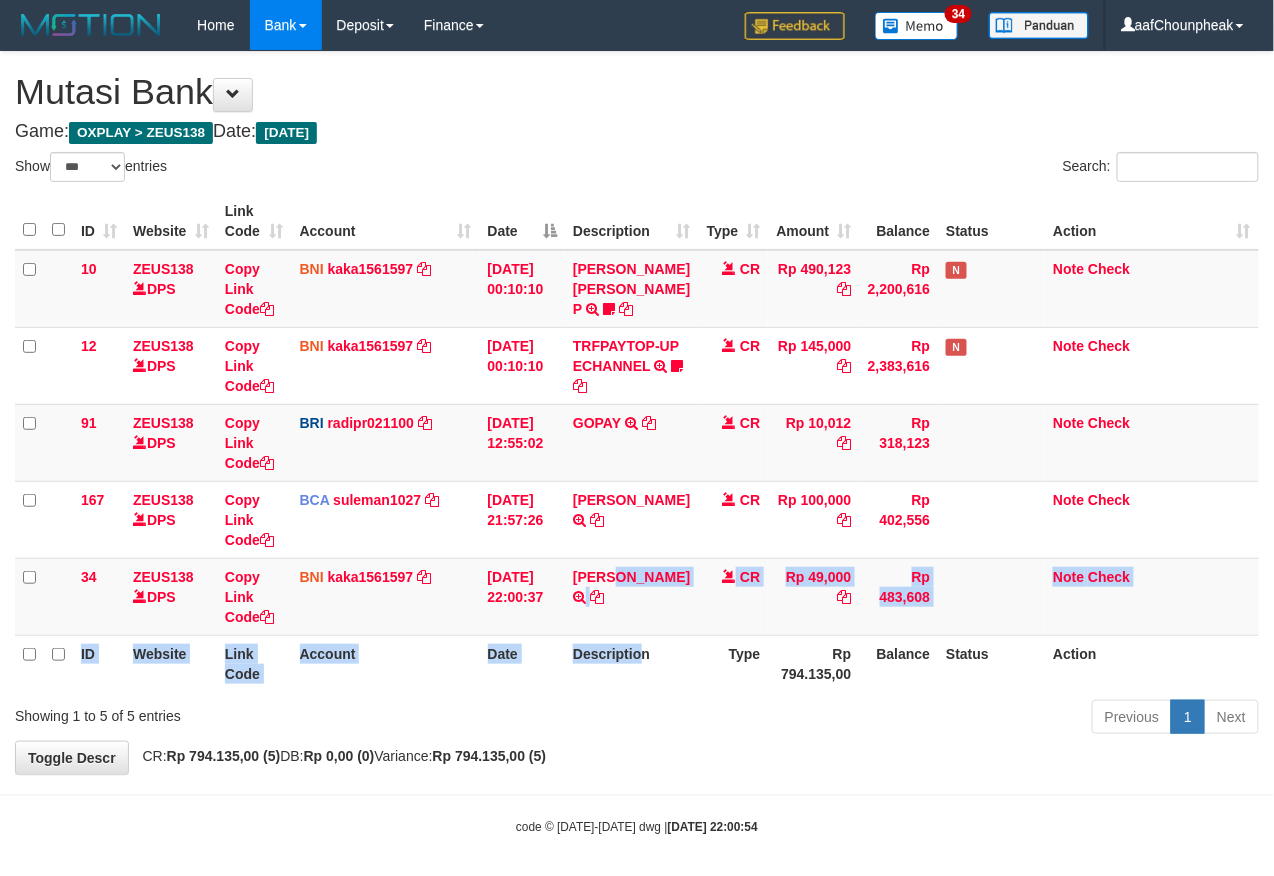 drag, startPoint x: 642, startPoint y: 674, endPoint x: 641, endPoint y: 686, distance: 12.0415945 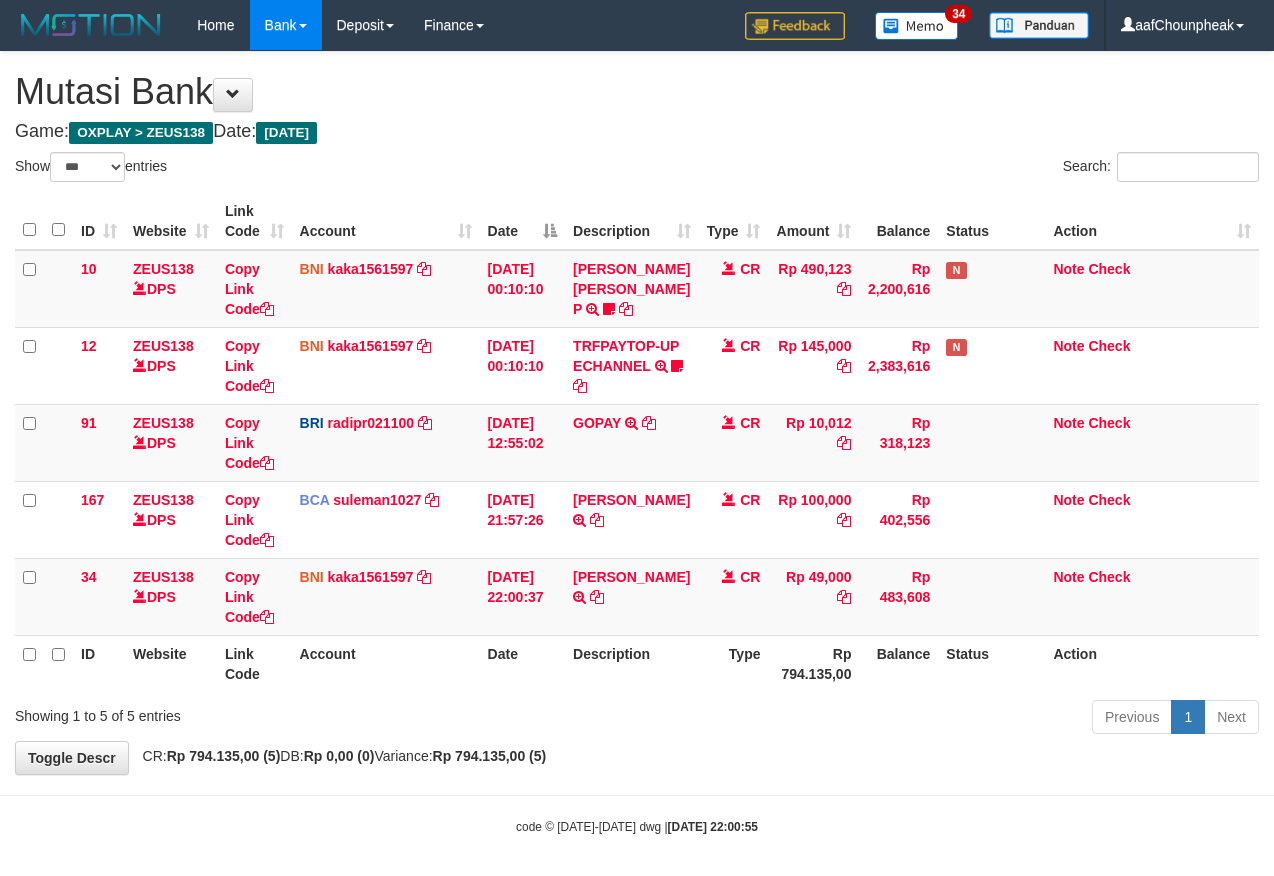select on "***" 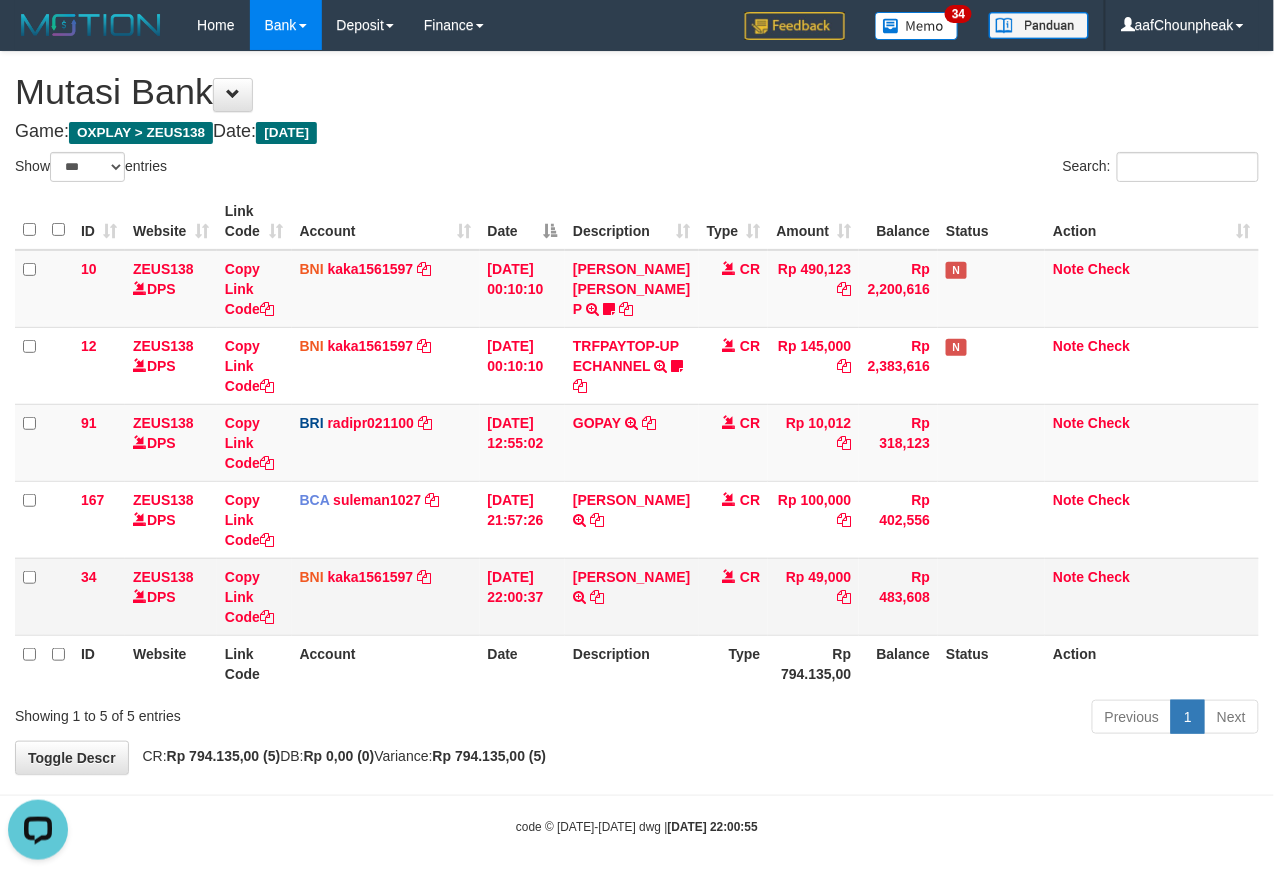 scroll, scrollTop: 0, scrollLeft: 0, axis: both 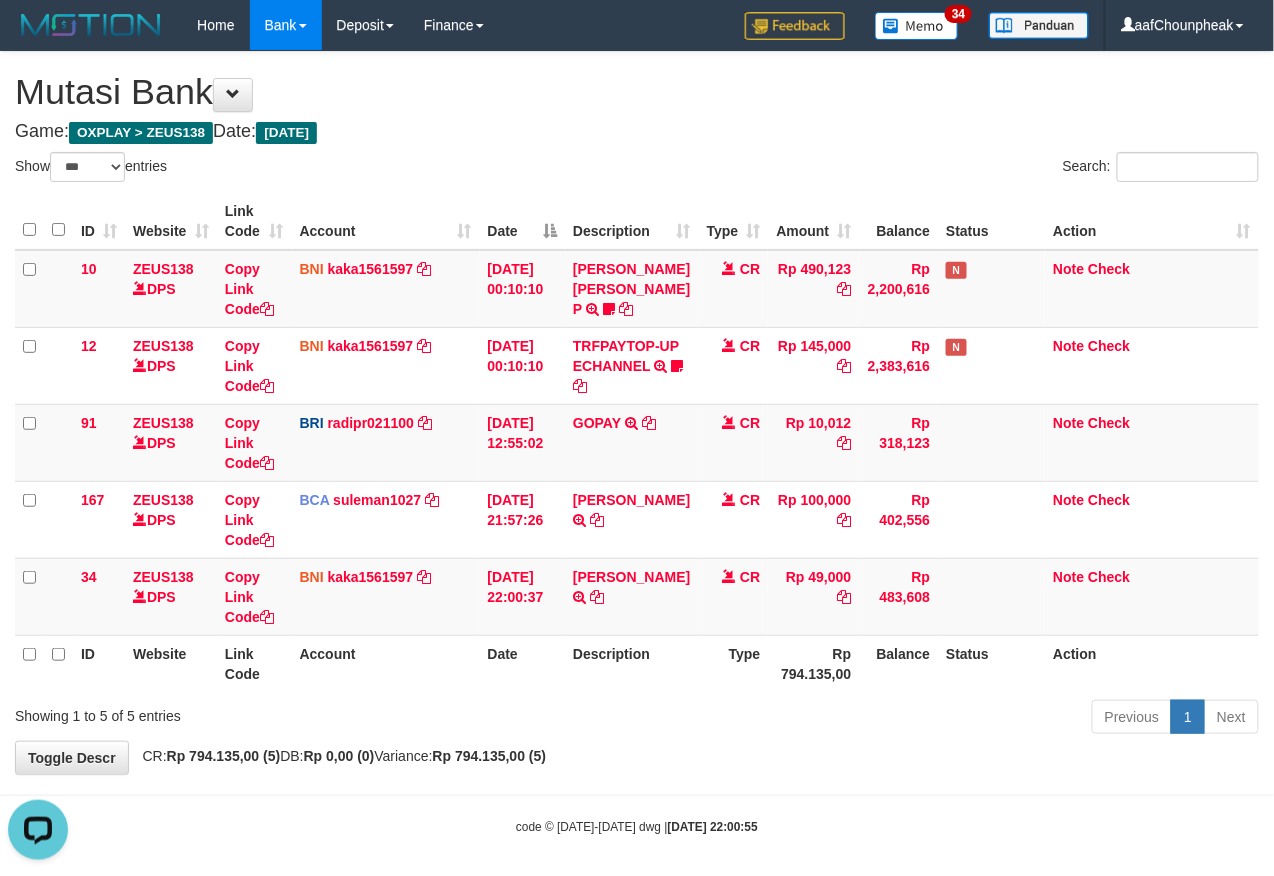 click on "Type" at bounding box center [734, 663] 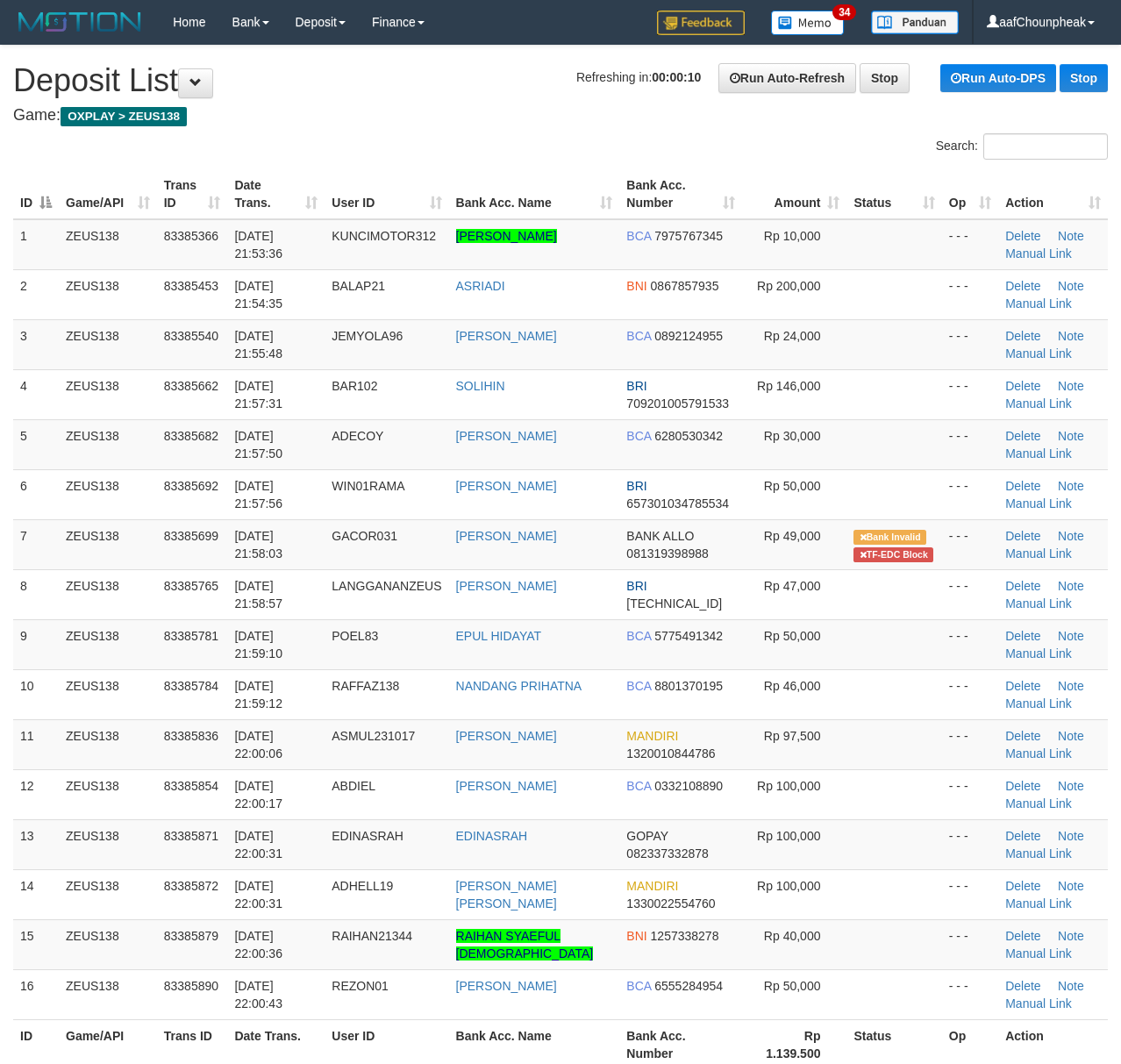 scroll, scrollTop: 0, scrollLeft: 0, axis: both 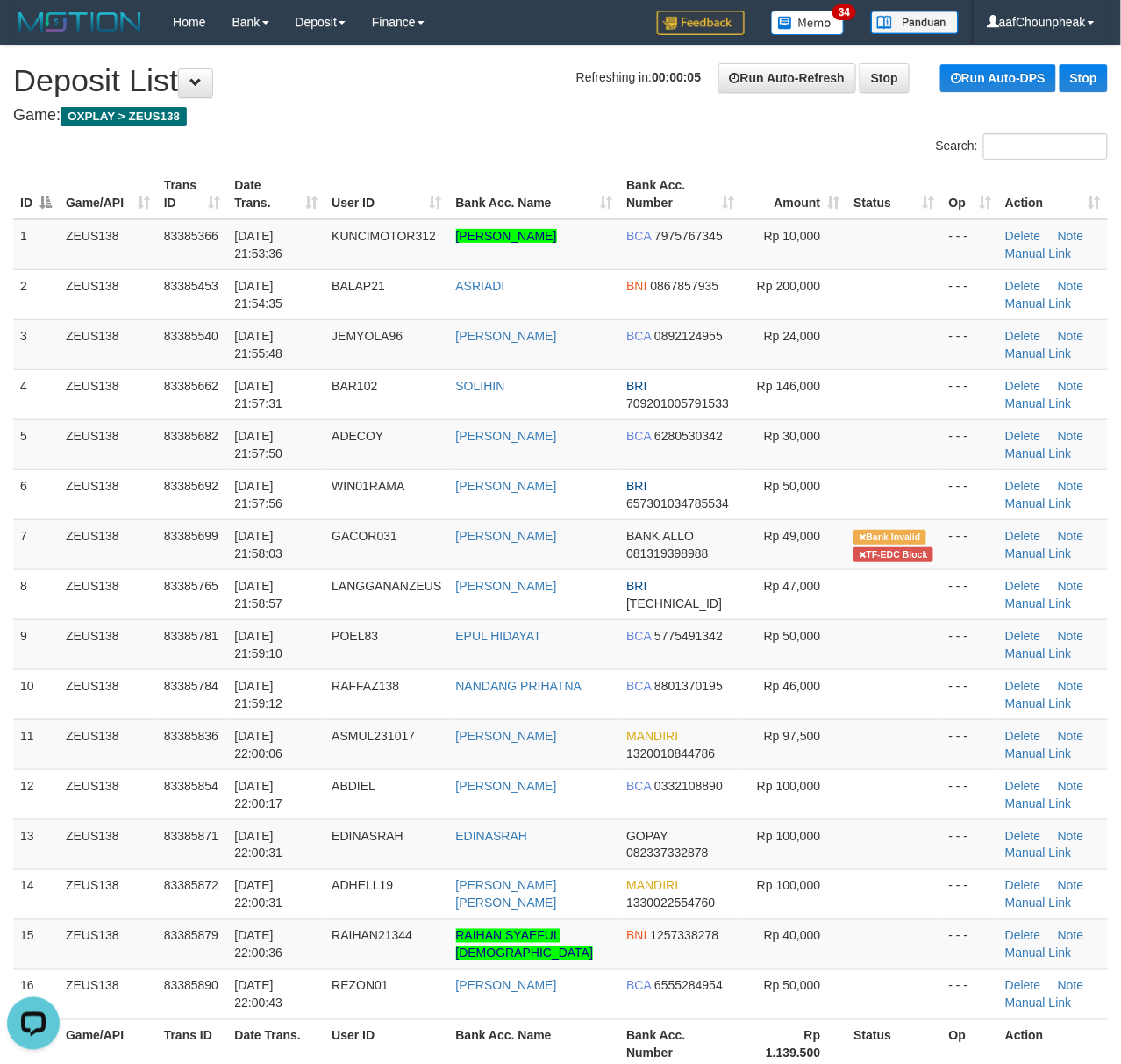 drag, startPoint x: 395, startPoint y: 128, endPoint x: 2, endPoint y: 247, distance: 410.621 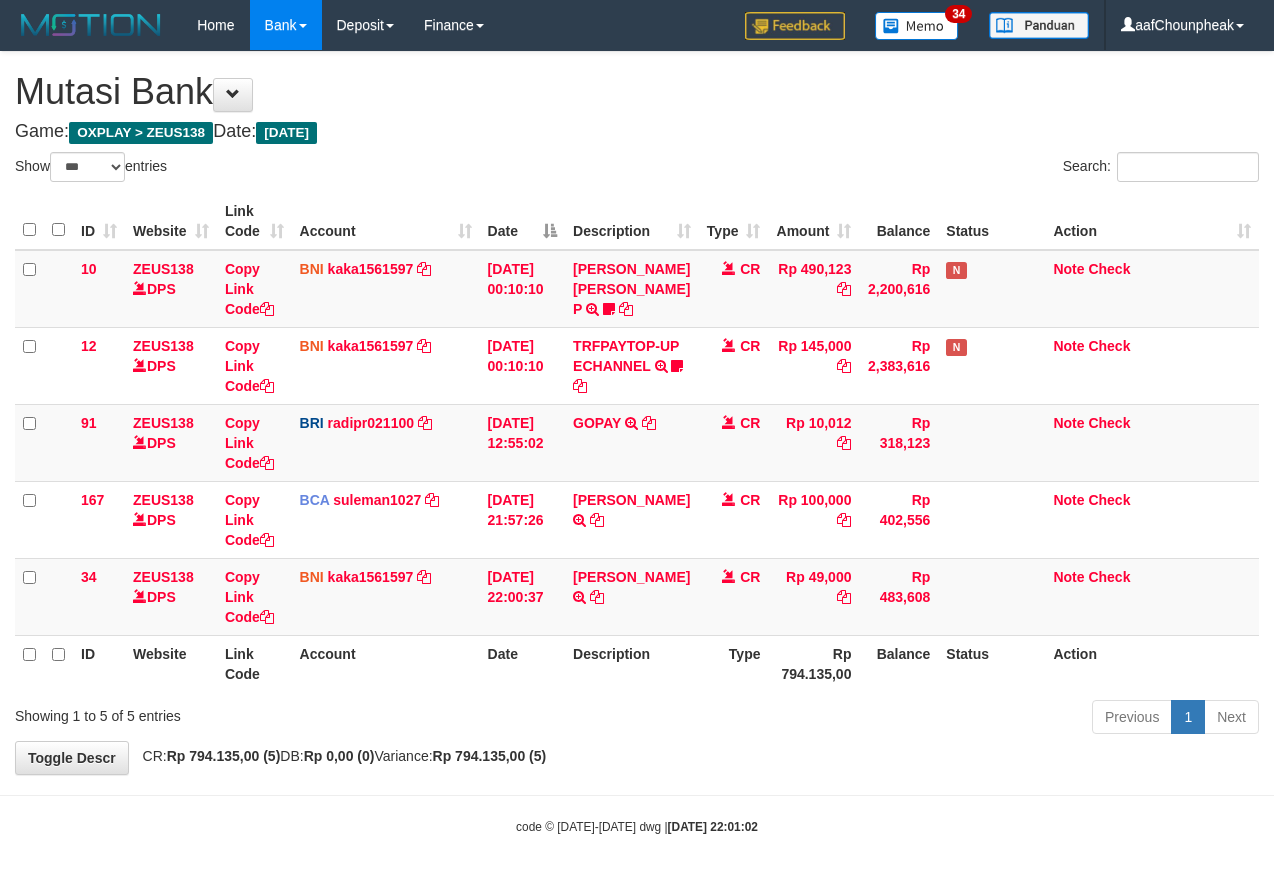 select on "***" 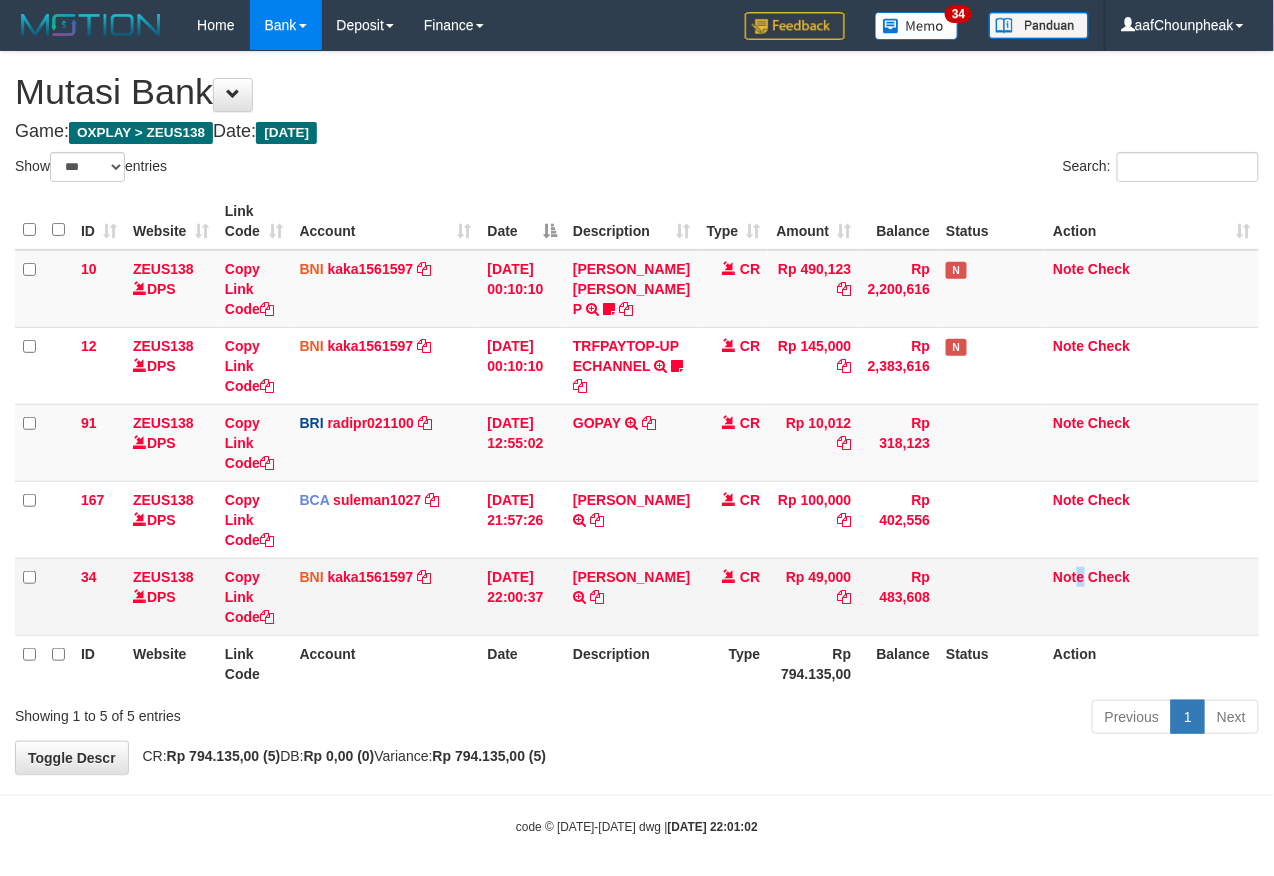 click on "Note
Check" at bounding box center (1152, 596) 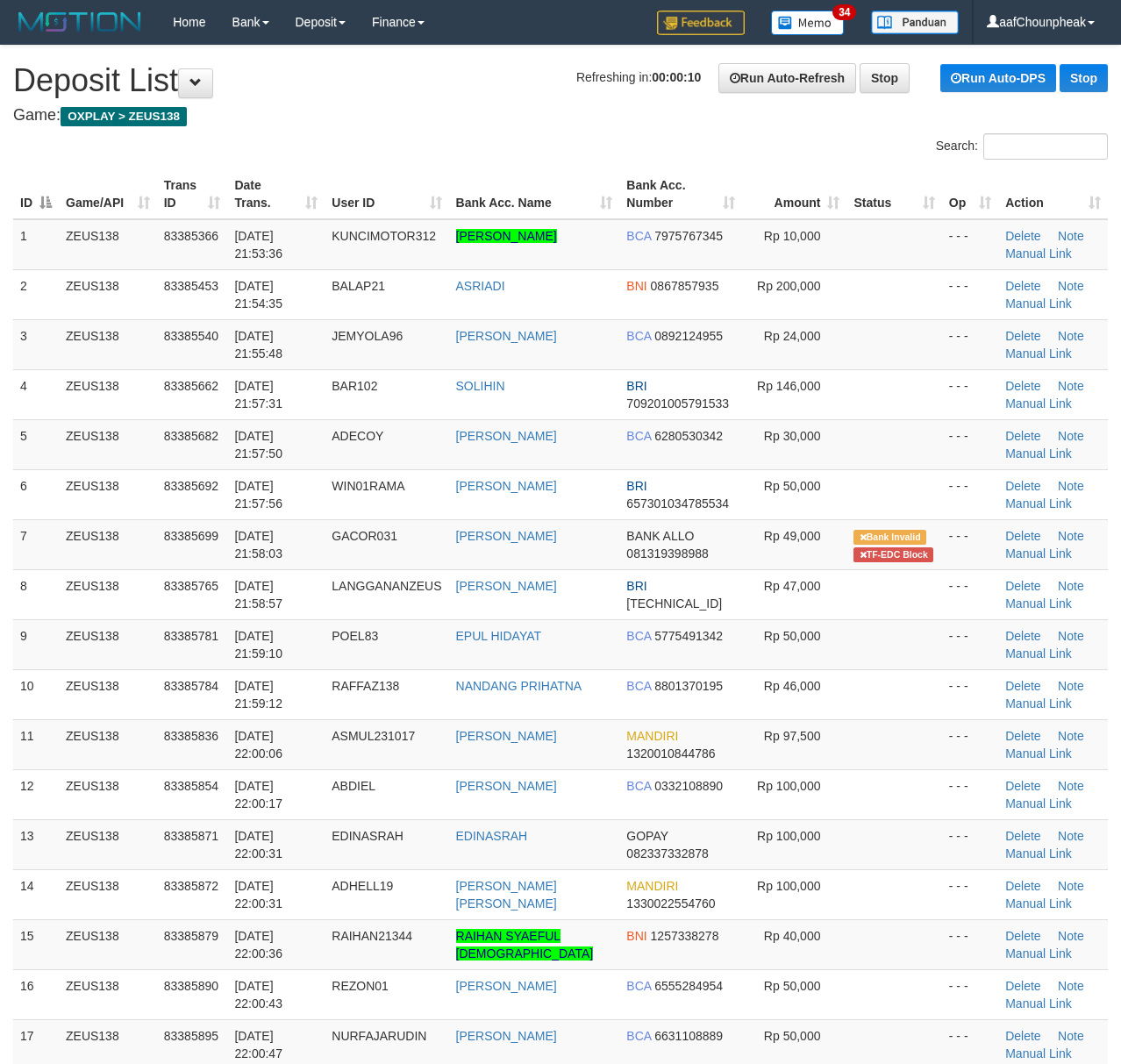 scroll, scrollTop: 0, scrollLeft: 0, axis: both 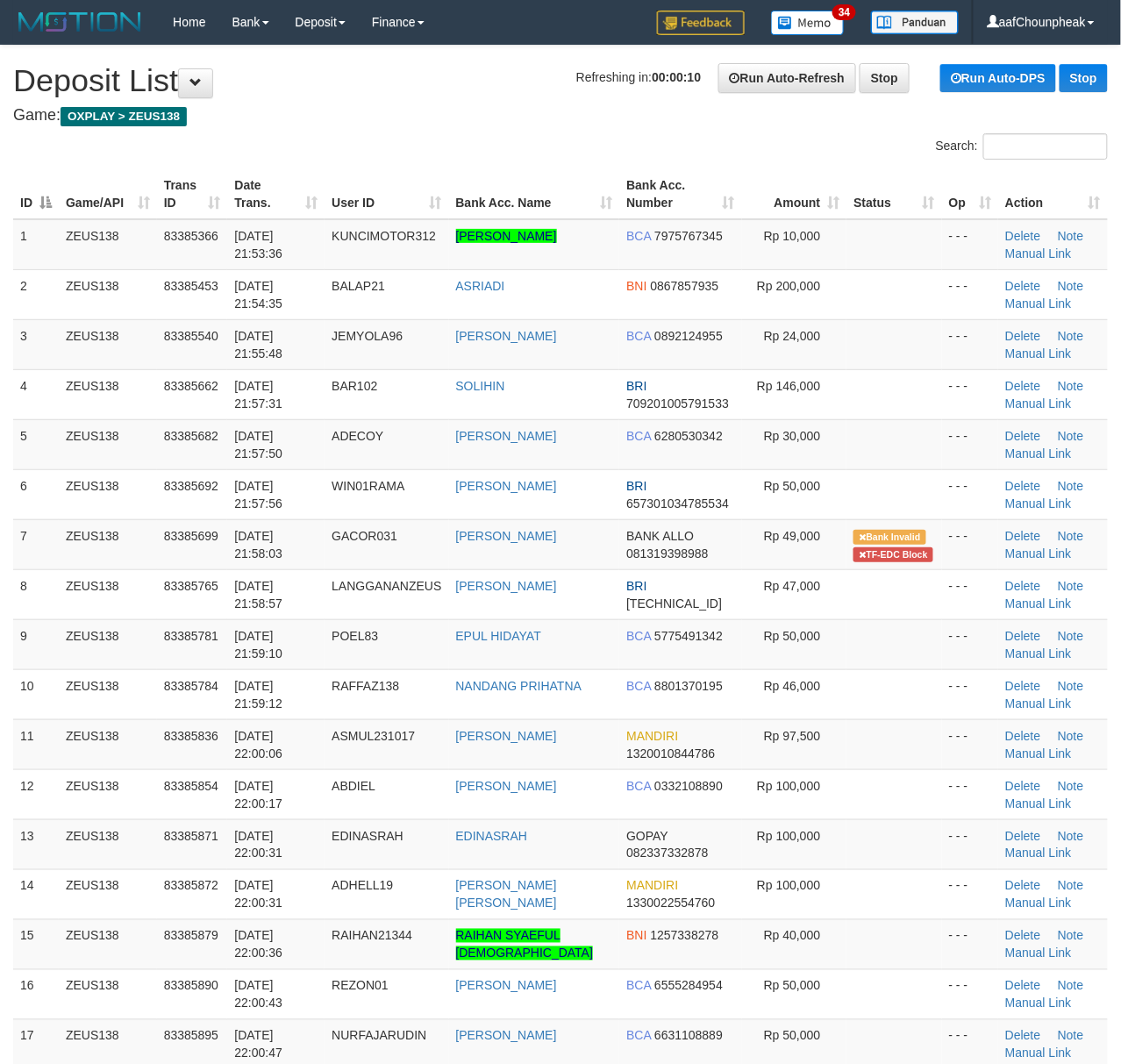 click on "Search:" at bounding box center (560, 148) 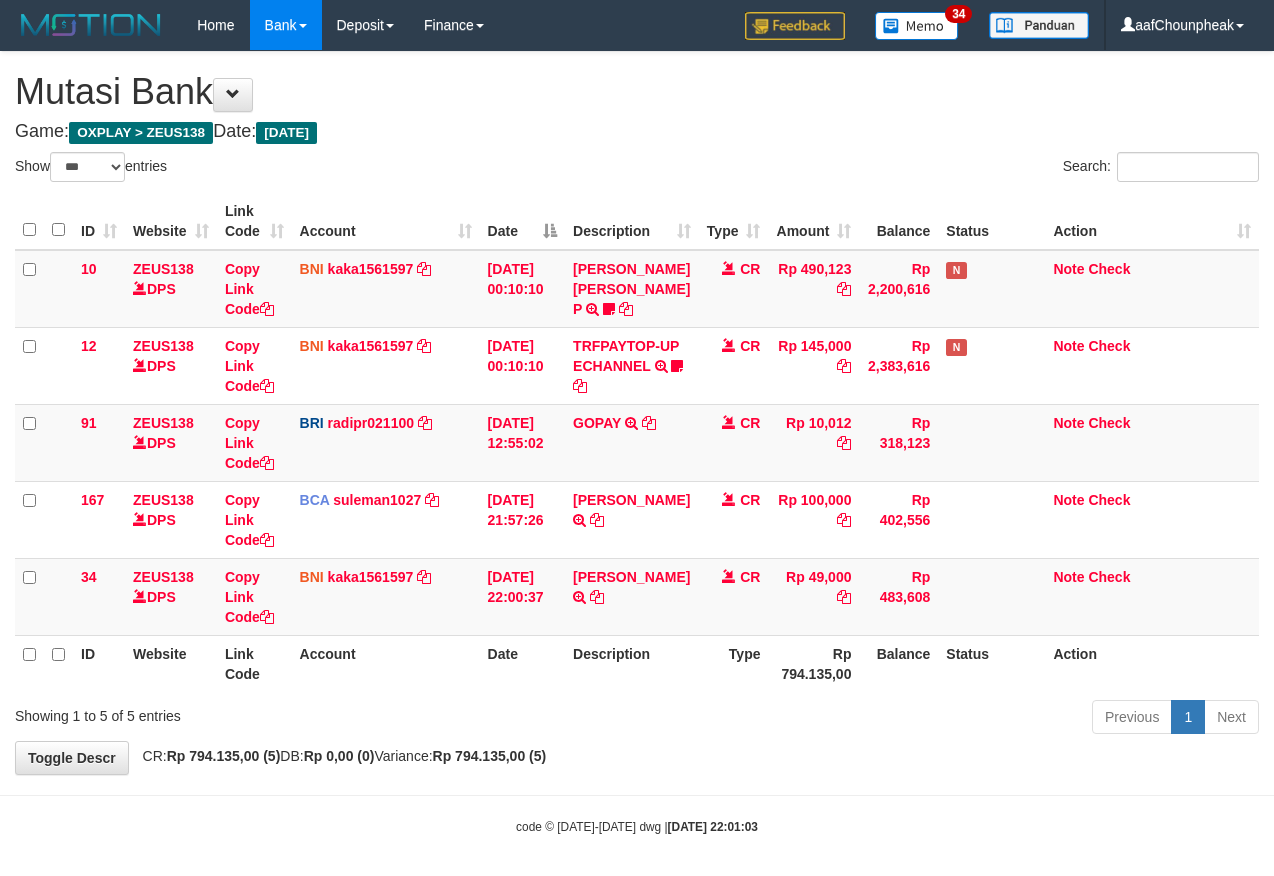 select on "***" 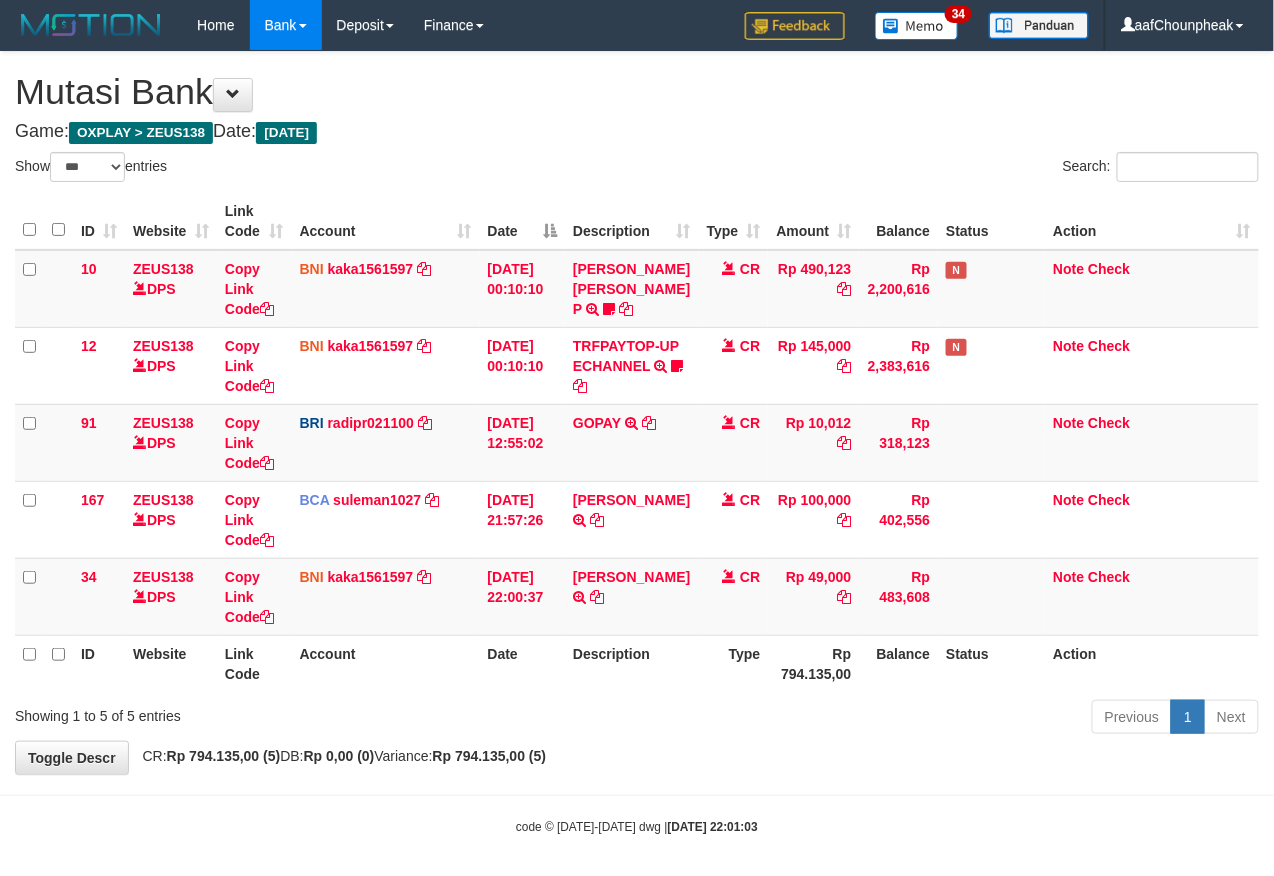 click on "Balance" at bounding box center [898, 663] 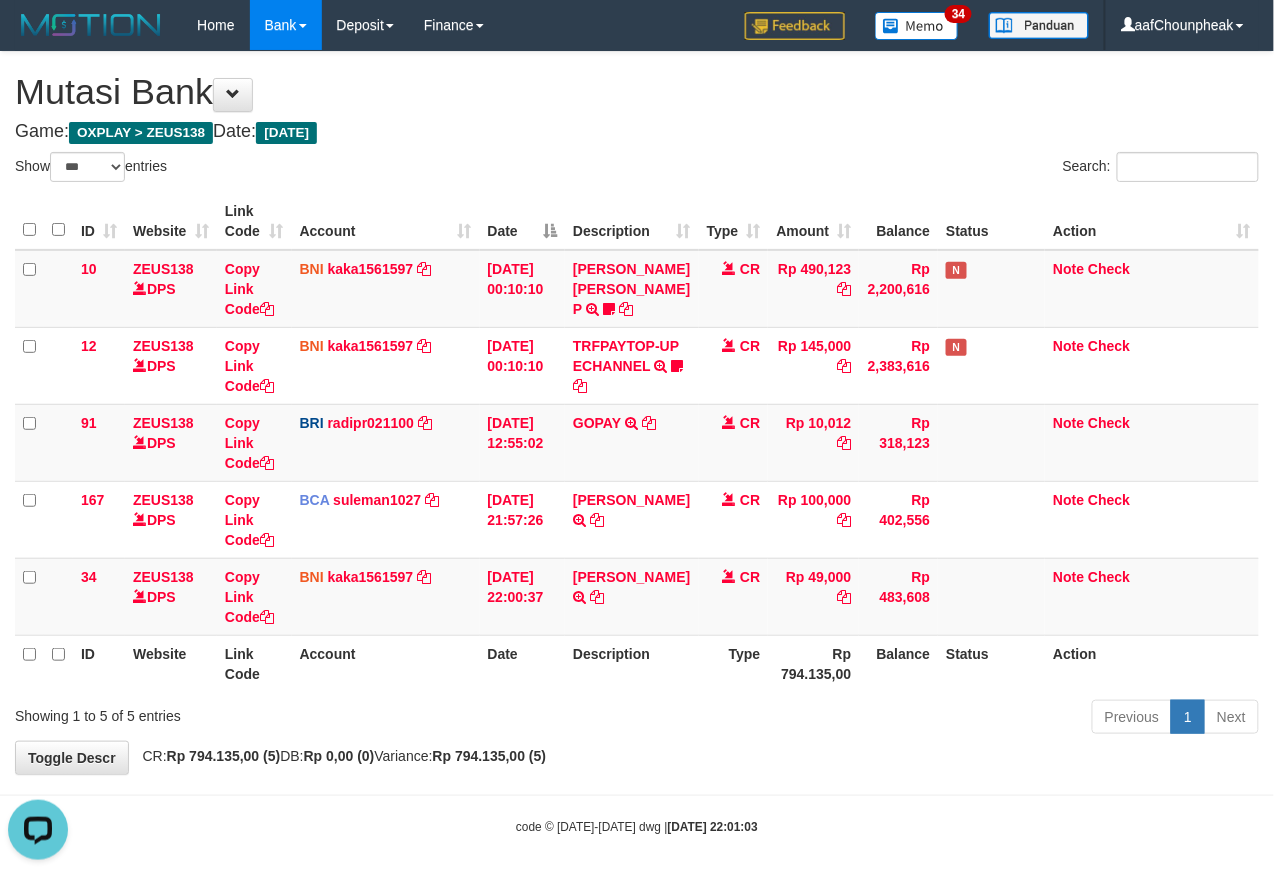 scroll, scrollTop: 0, scrollLeft: 0, axis: both 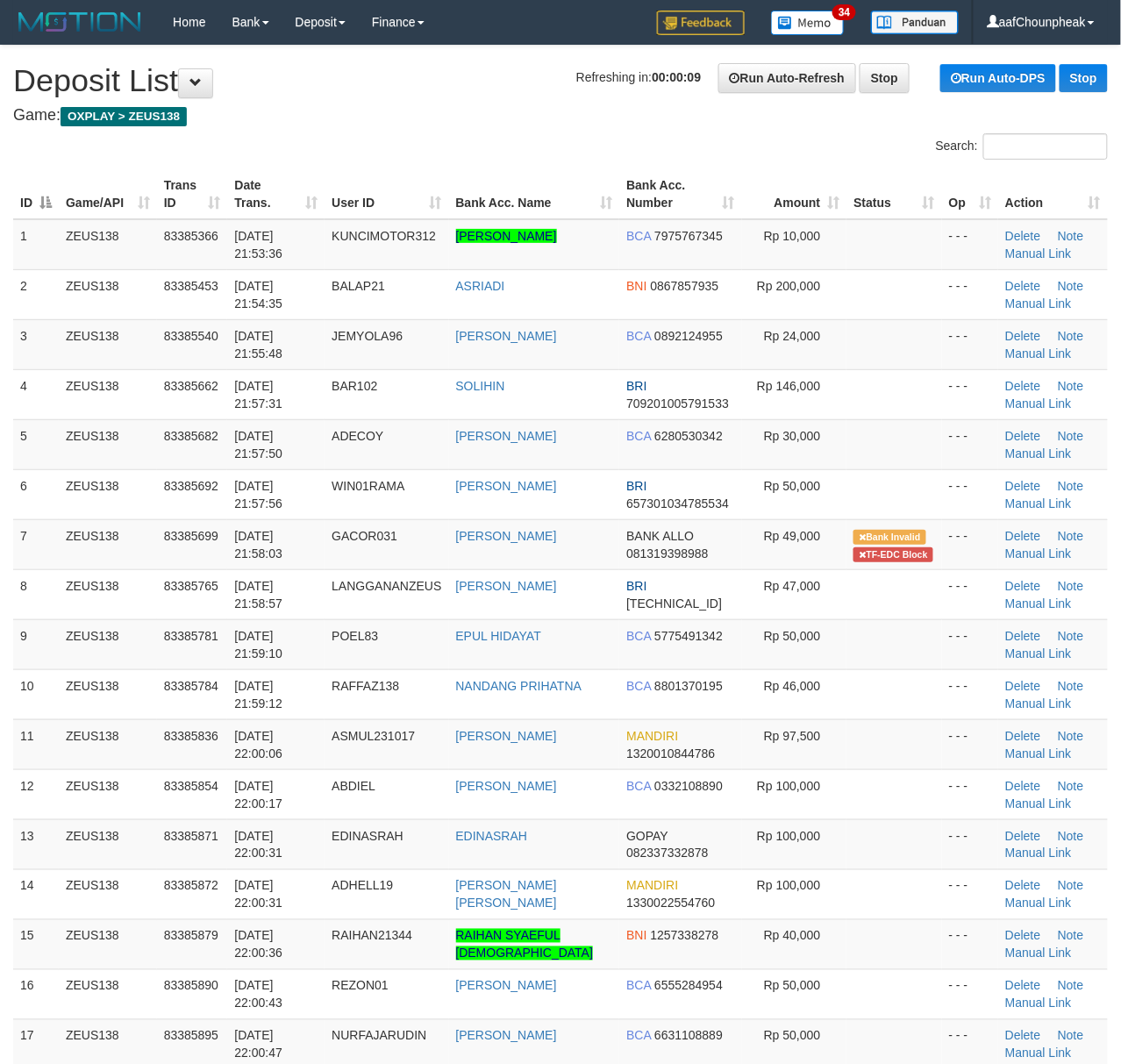 click on "Date Trans." at bounding box center (275, 194) 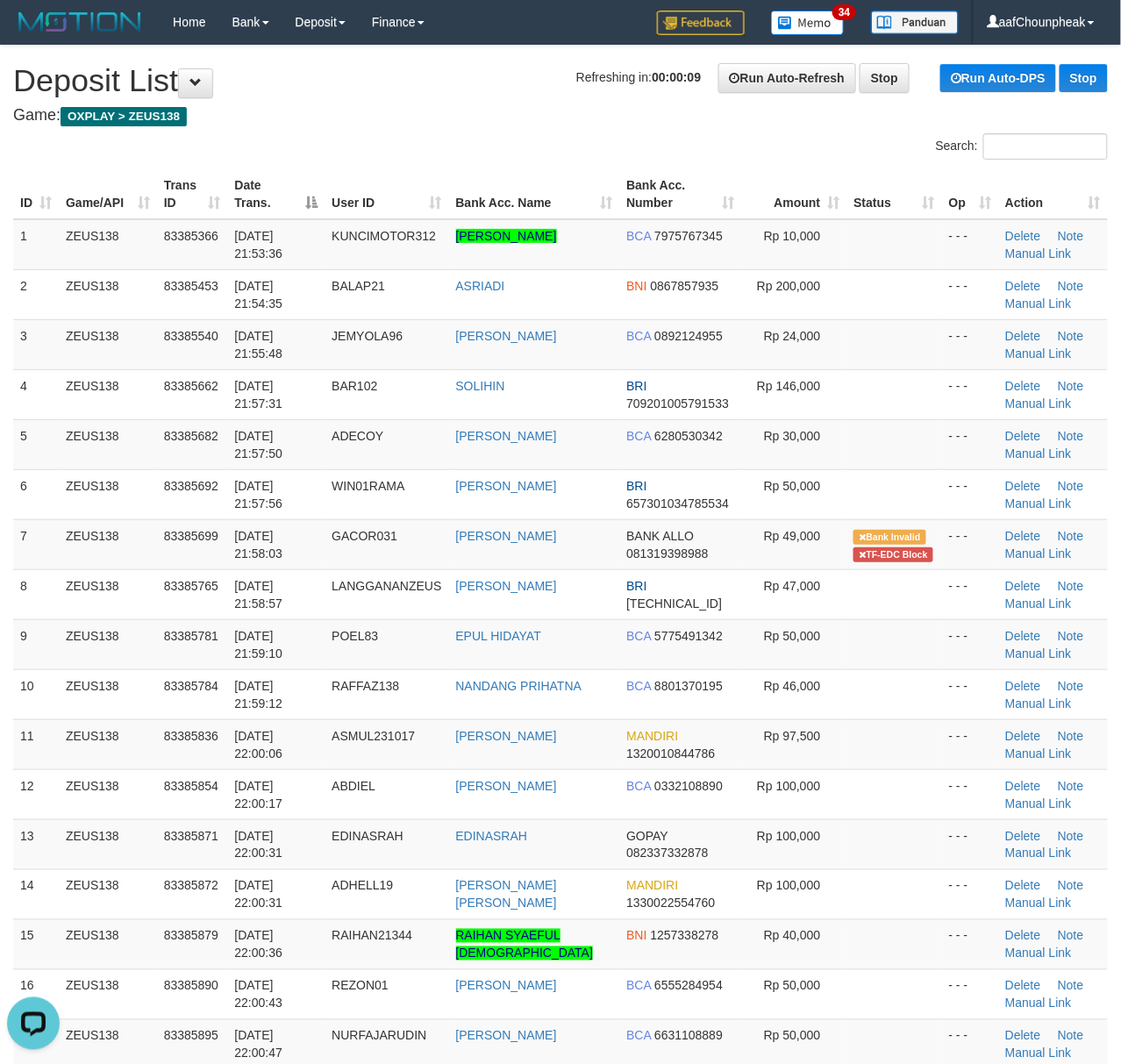 scroll, scrollTop: 0, scrollLeft: 0, axis: both 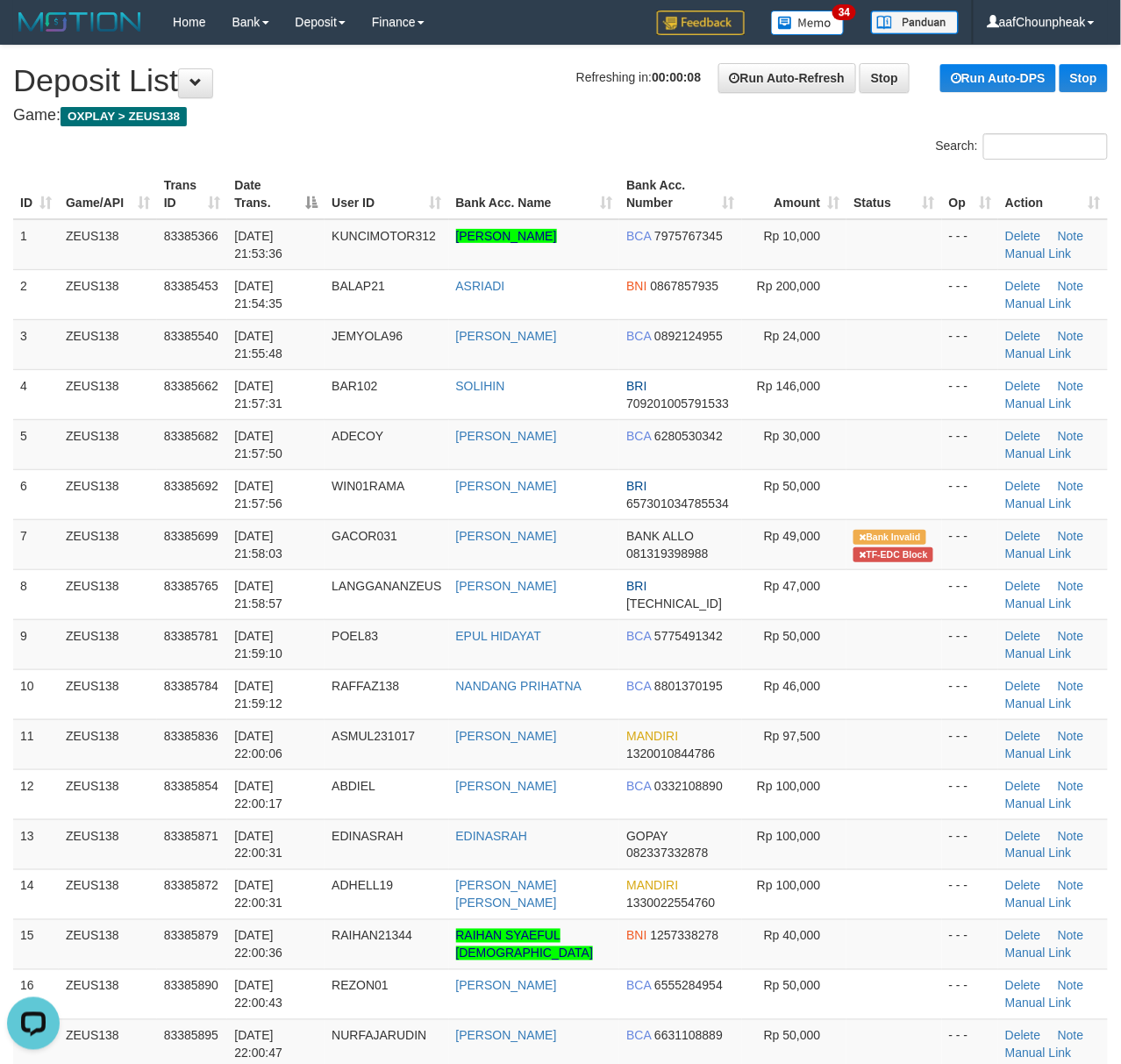 click on "Date Trans." at bounding box center [275, 194] 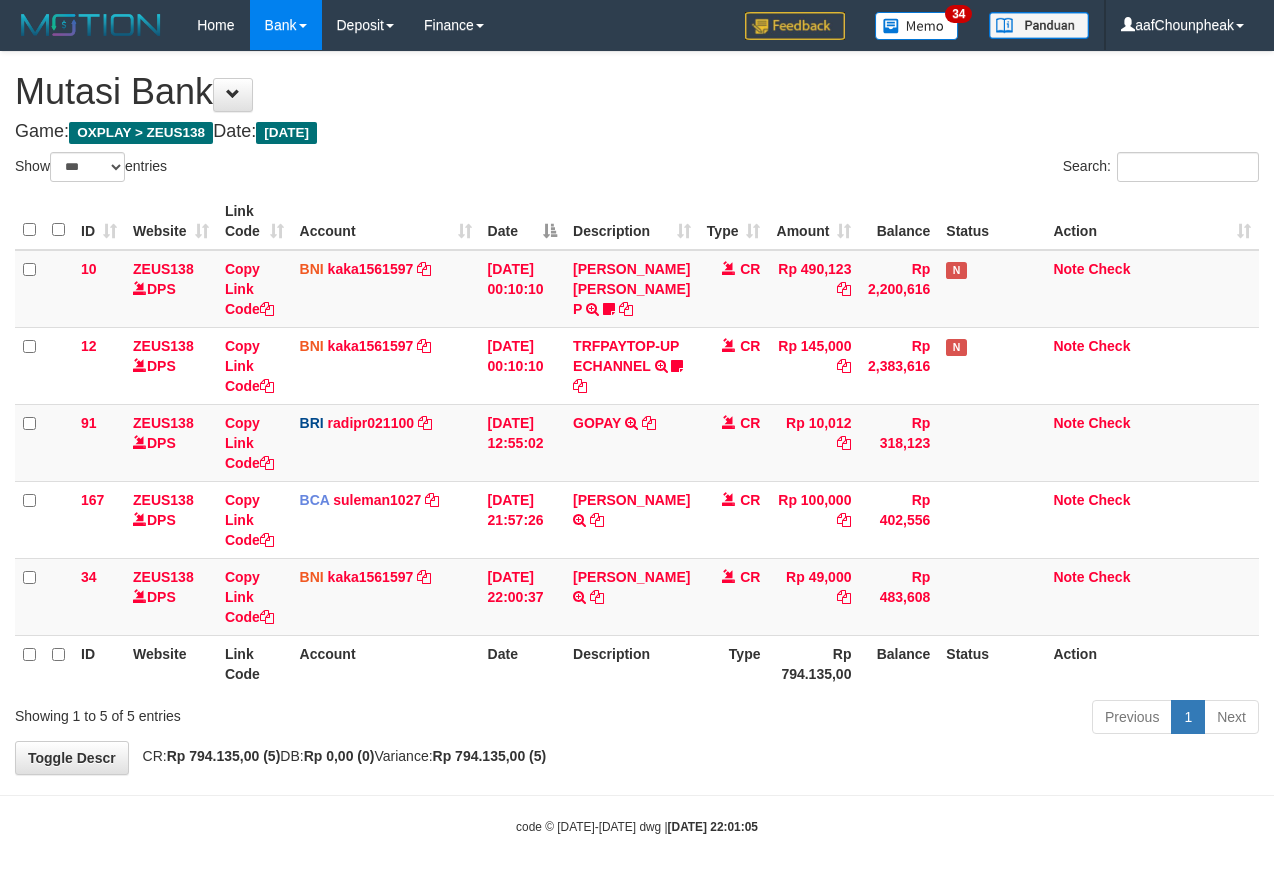 select on "***" 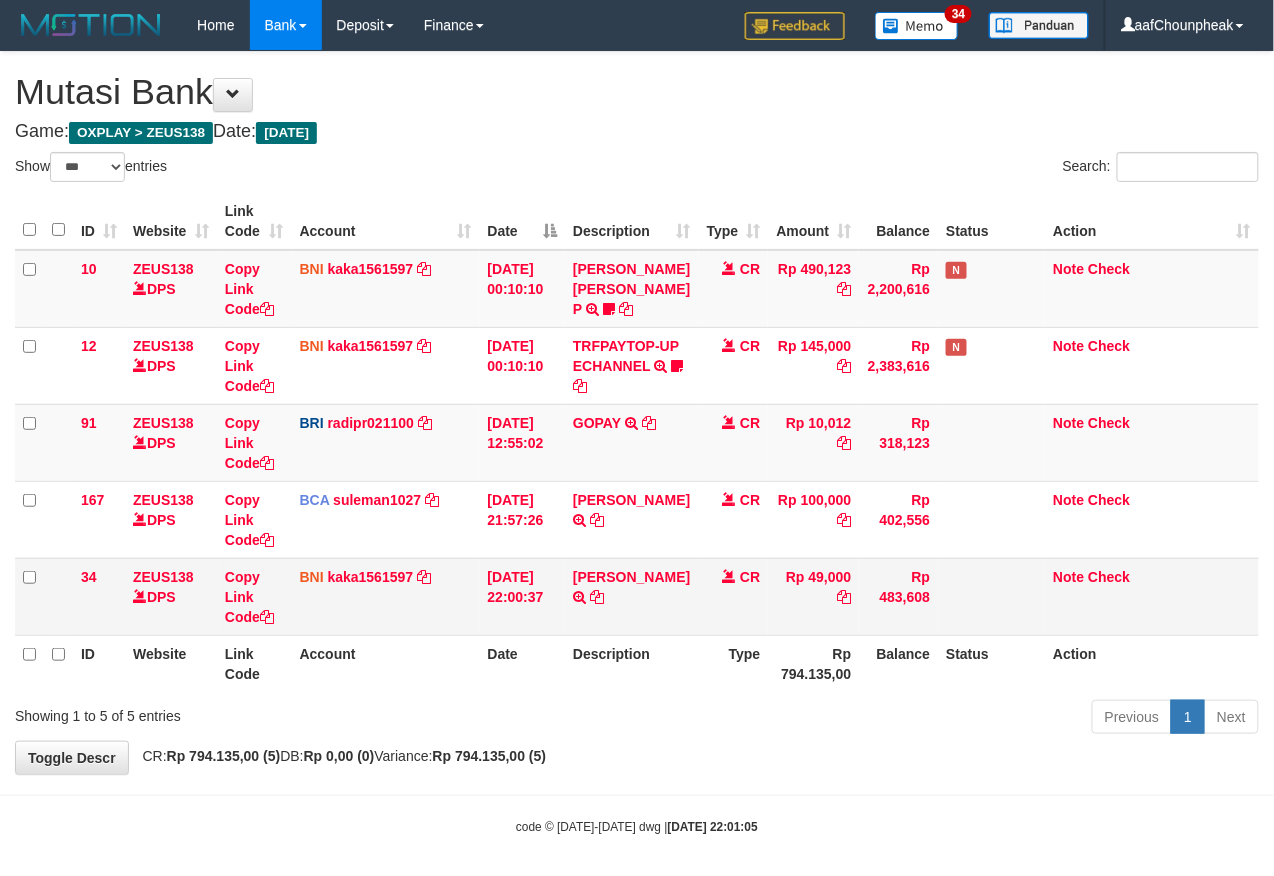 click on "Rp 483,608" at bounding box center (898, 596) 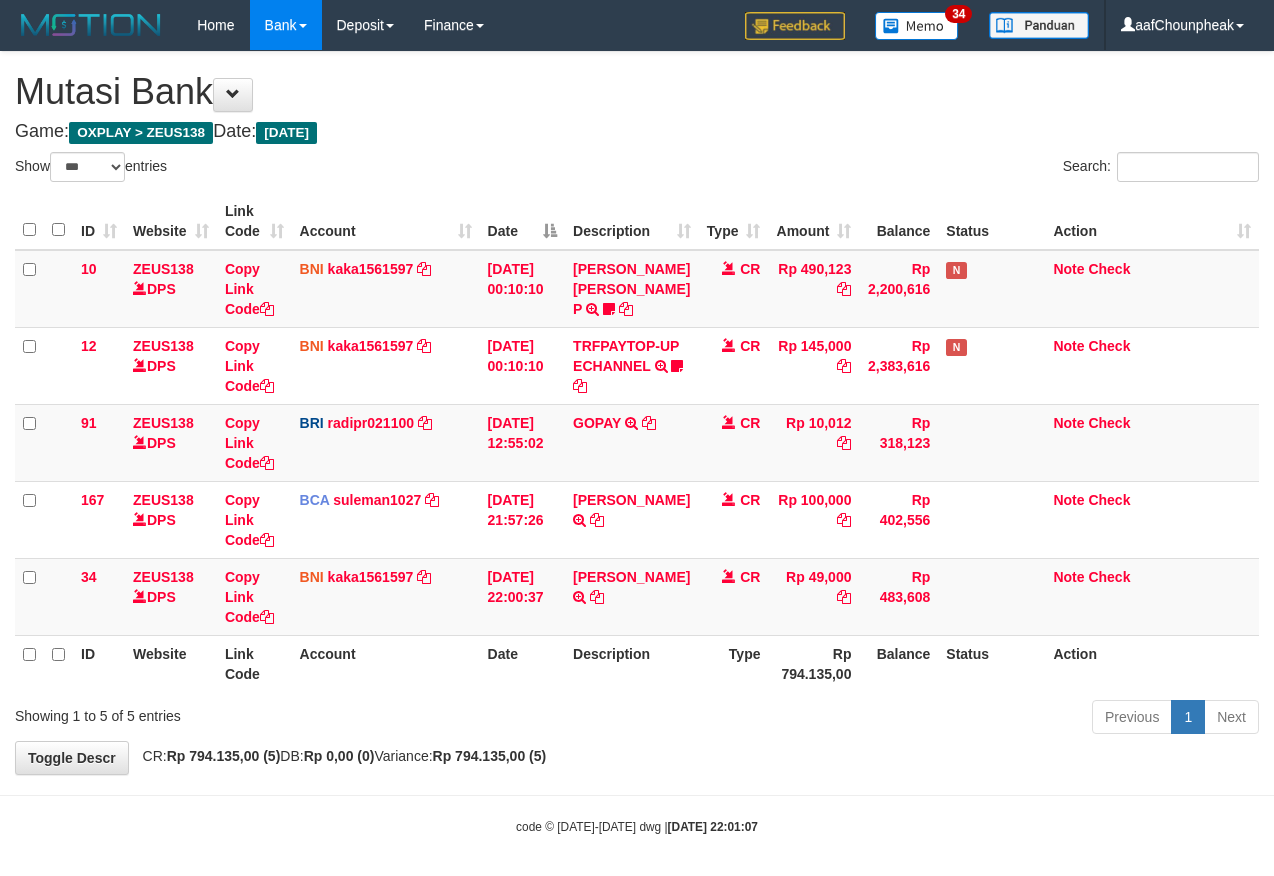select on "***" 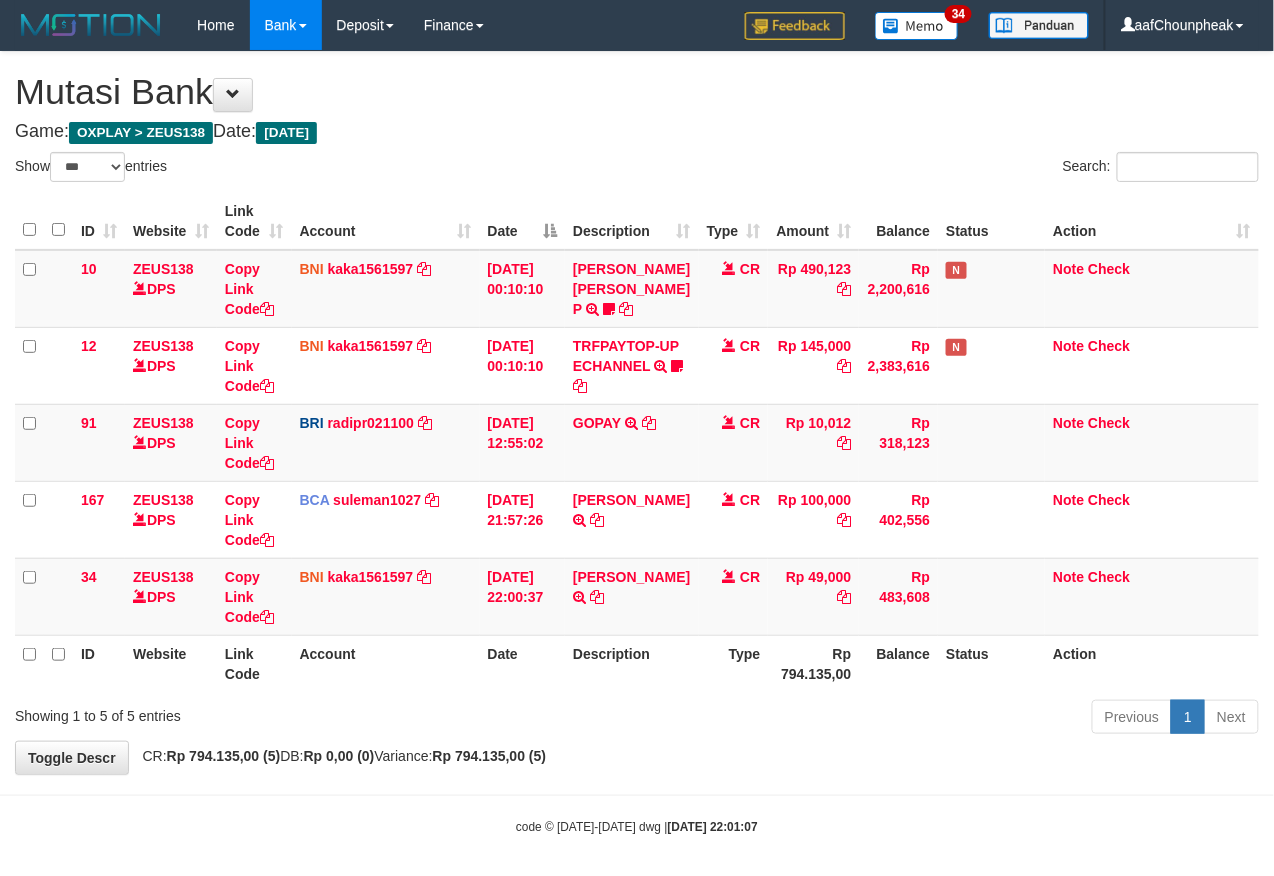 click on "Toggle navigation
Home
Bank
Account List
Mutasi Bank
Search
Note Mutasi
Deposit
DPS List
History
Finance
Financial Data
aafChounpheak
My Profile
Log Out
34" at bounding box center (637, 443) 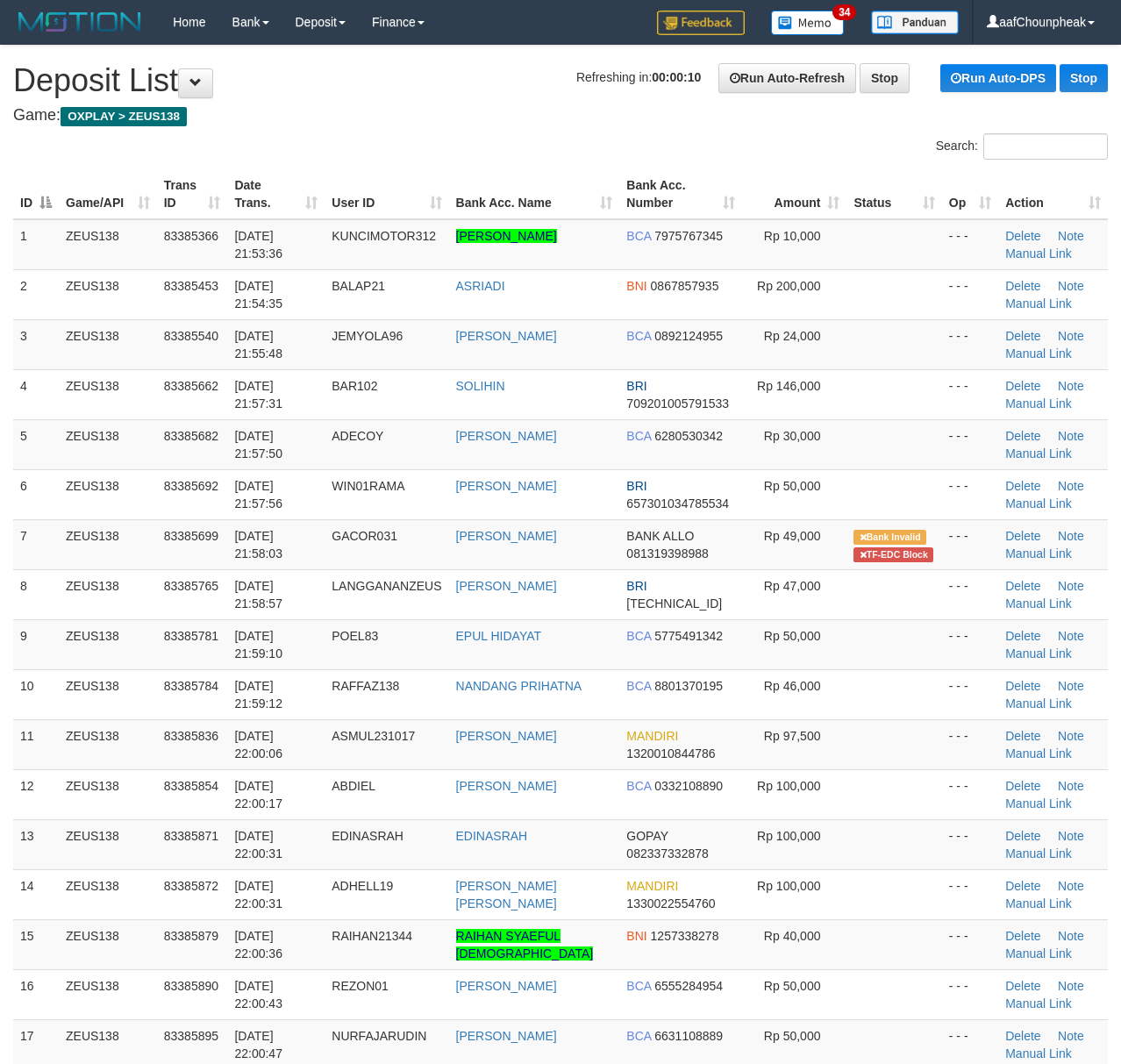 scroll, scrollTop: 0, scrollLeft: 0, axis: both 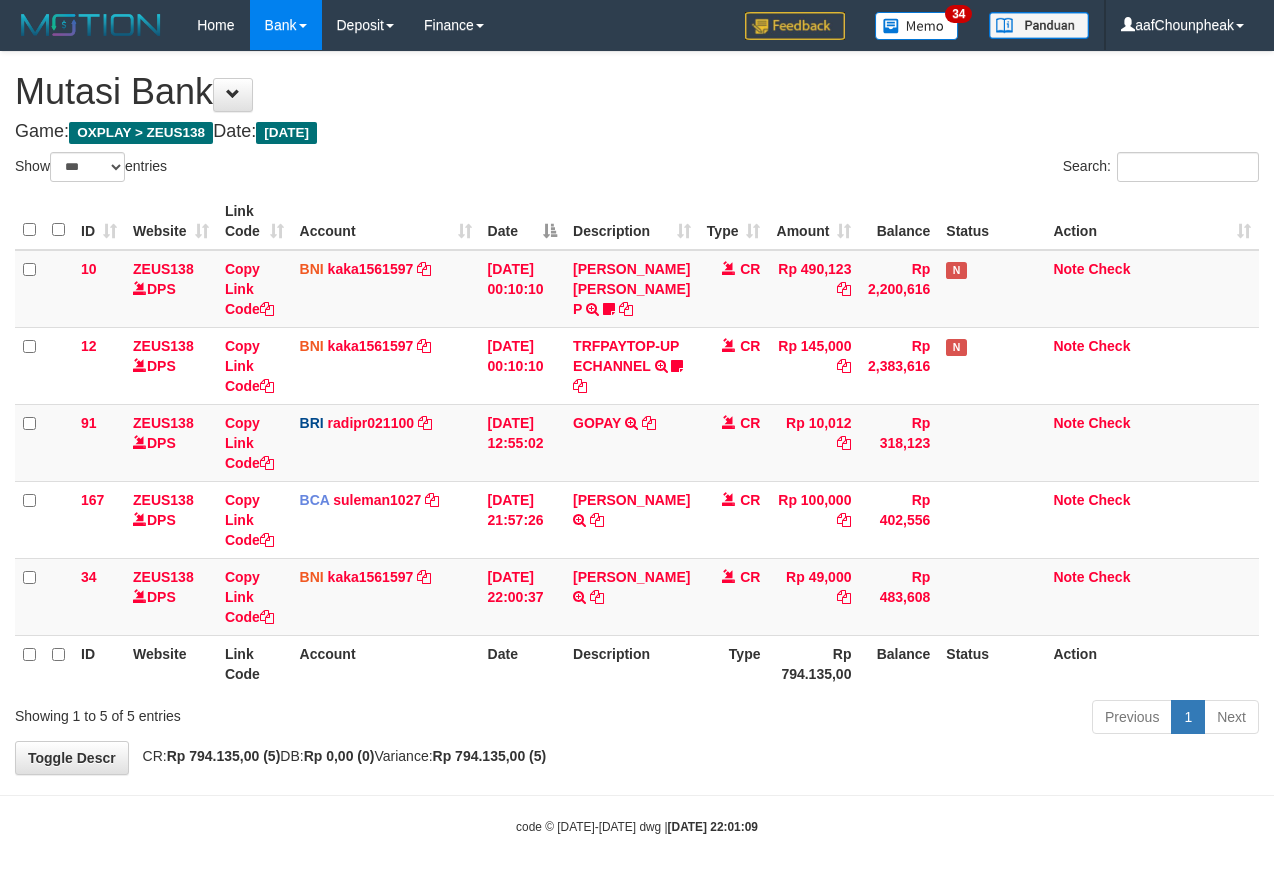 select on "***" 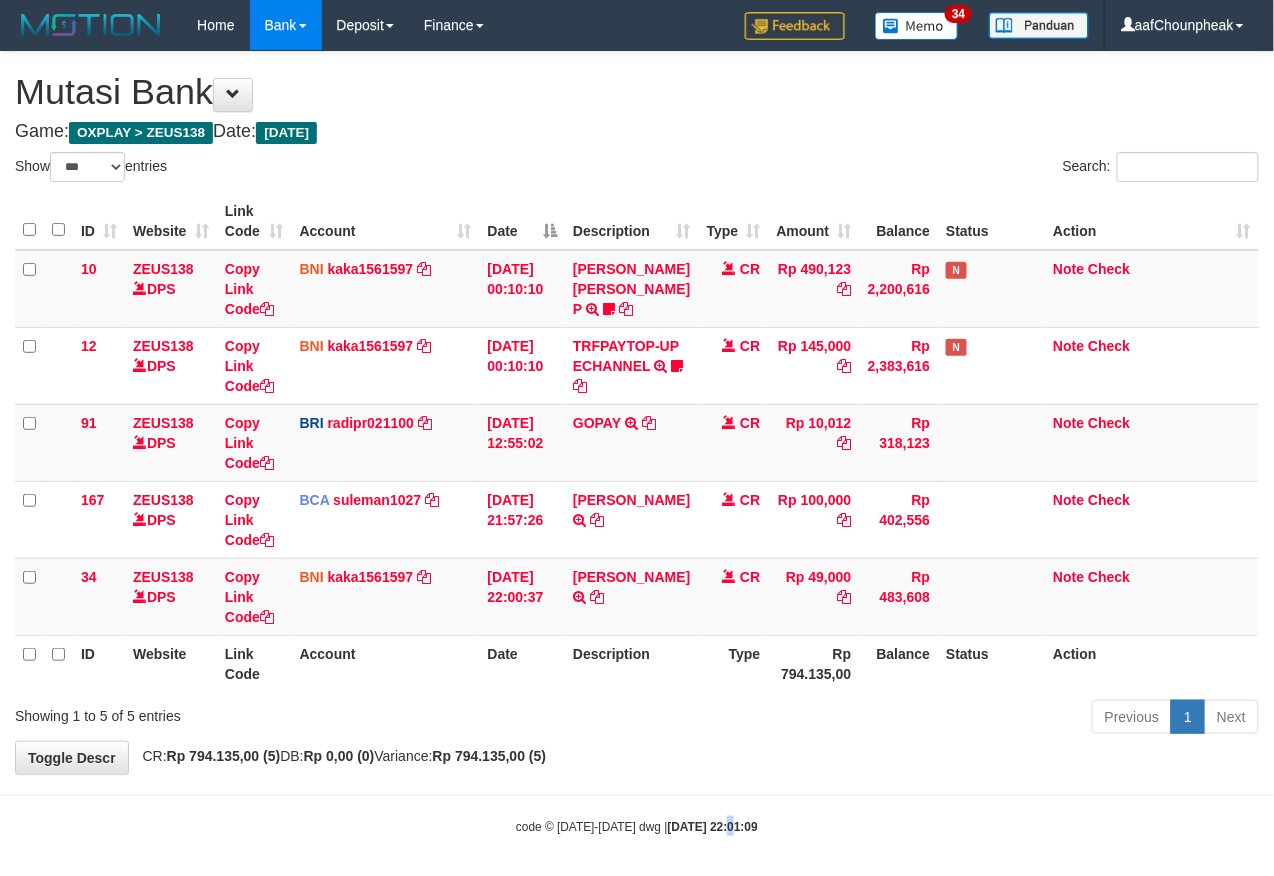 click on "Toggle navigation
Home
Bank
Account List
Mutasi Bank
Search
Note Mutasi
Deposit
DPS List
History
Finance
Financial Data
aafChounpheak
My Profile
Log Out
34" at bounding box center [637, 443] 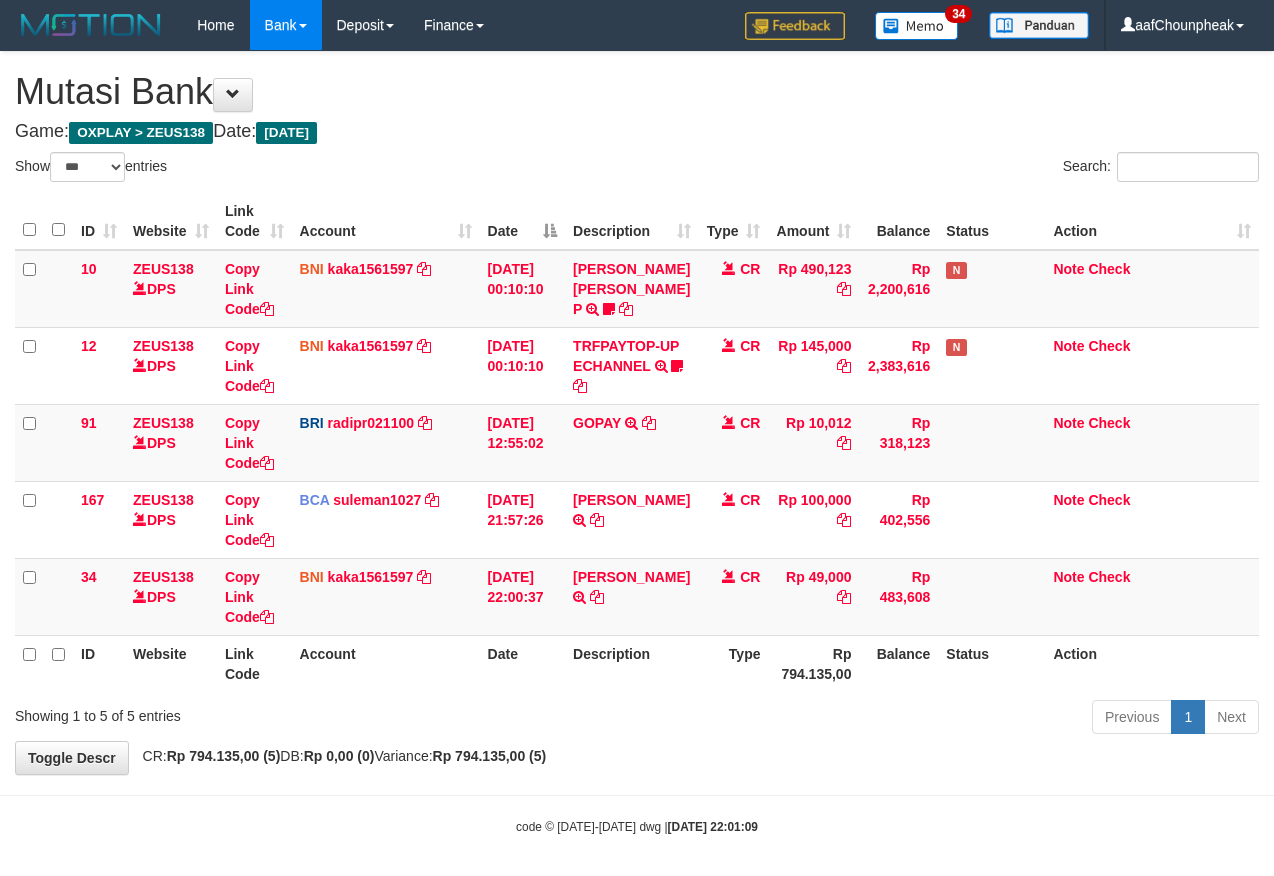 select on "***" 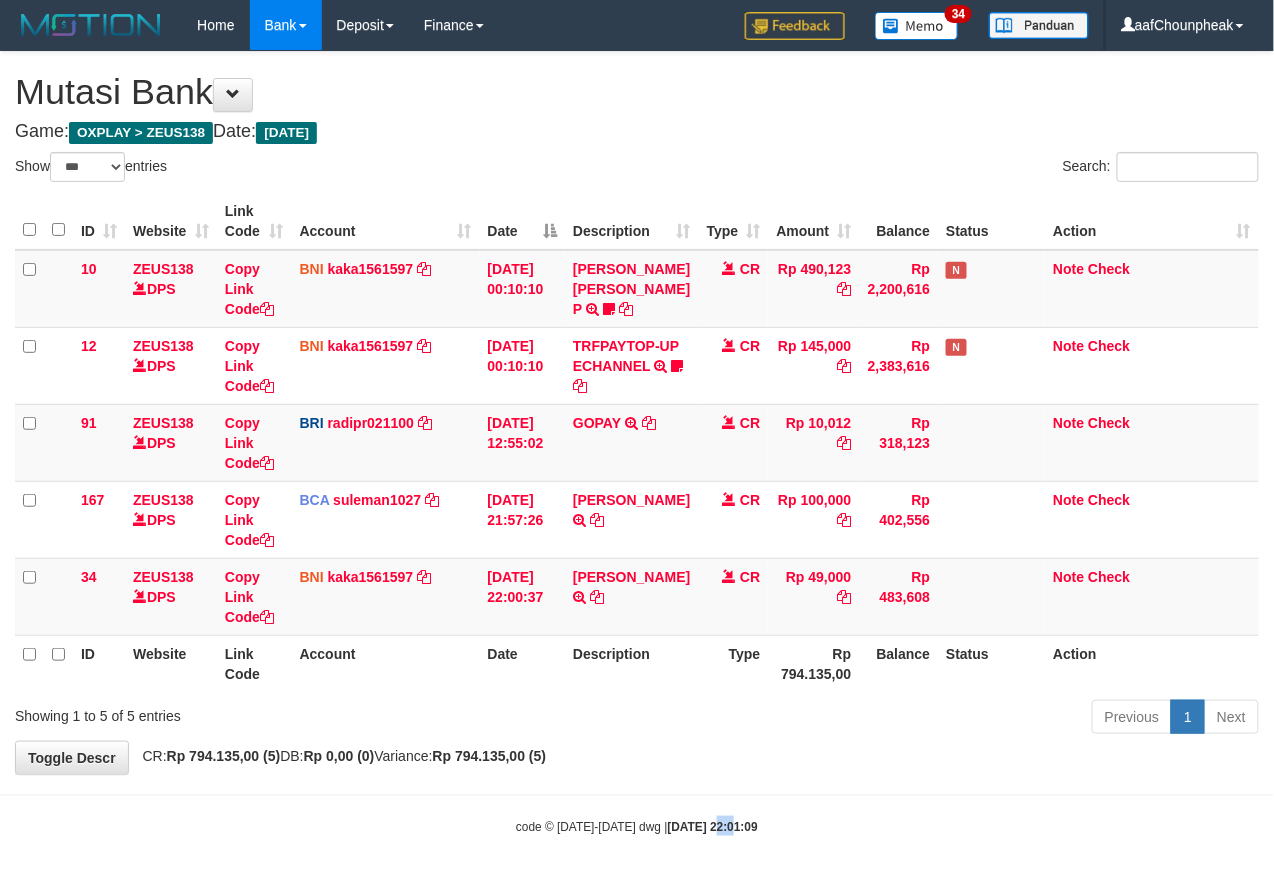 click on "Toggle navigation
Home
Bank
Account List
Mutasi Bank
Search
Note Mutasi
Deposit
DPS List
History
Finance
Financial Data
aafChounpheak
My Profile
Log Out
34" at bounding box center (637, 443) 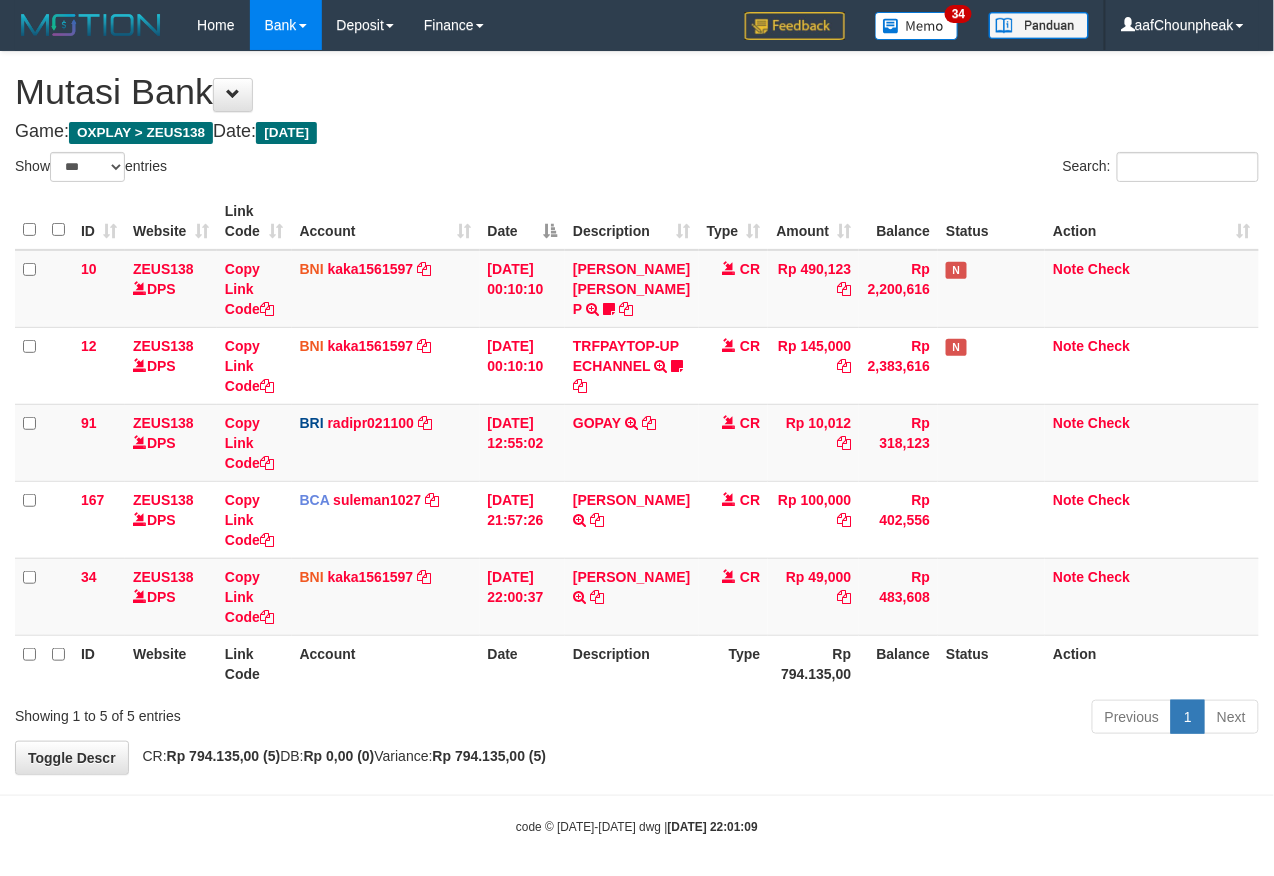 click on "Toggle navigation
Home
Bank
Account List
Mutasi Bank
Search
Note Mutasi
Deposit
DPS List
History
Finance
Financial Data
aafChounpheak
My Profile
Log Out
34" at bounding box center [637, 443] 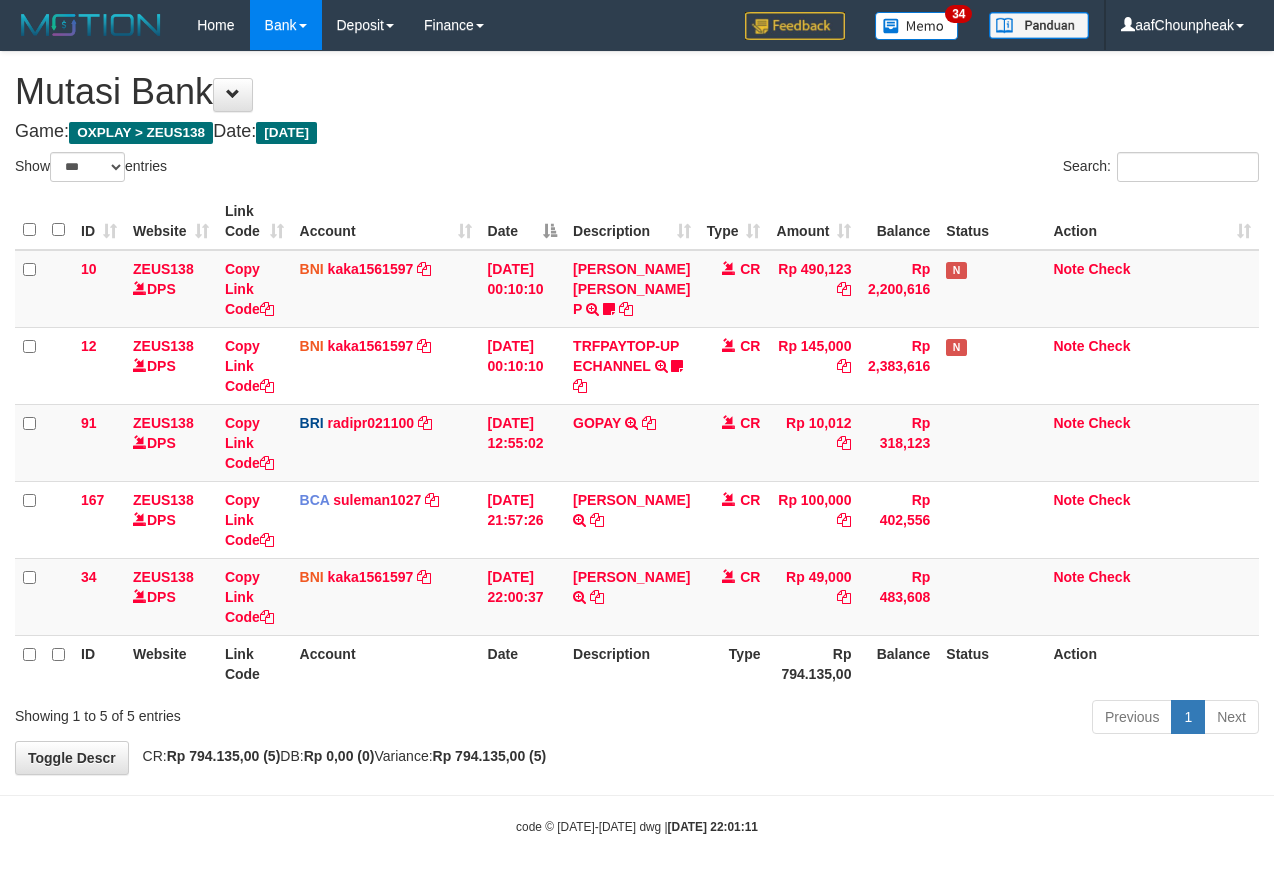 select on "***" 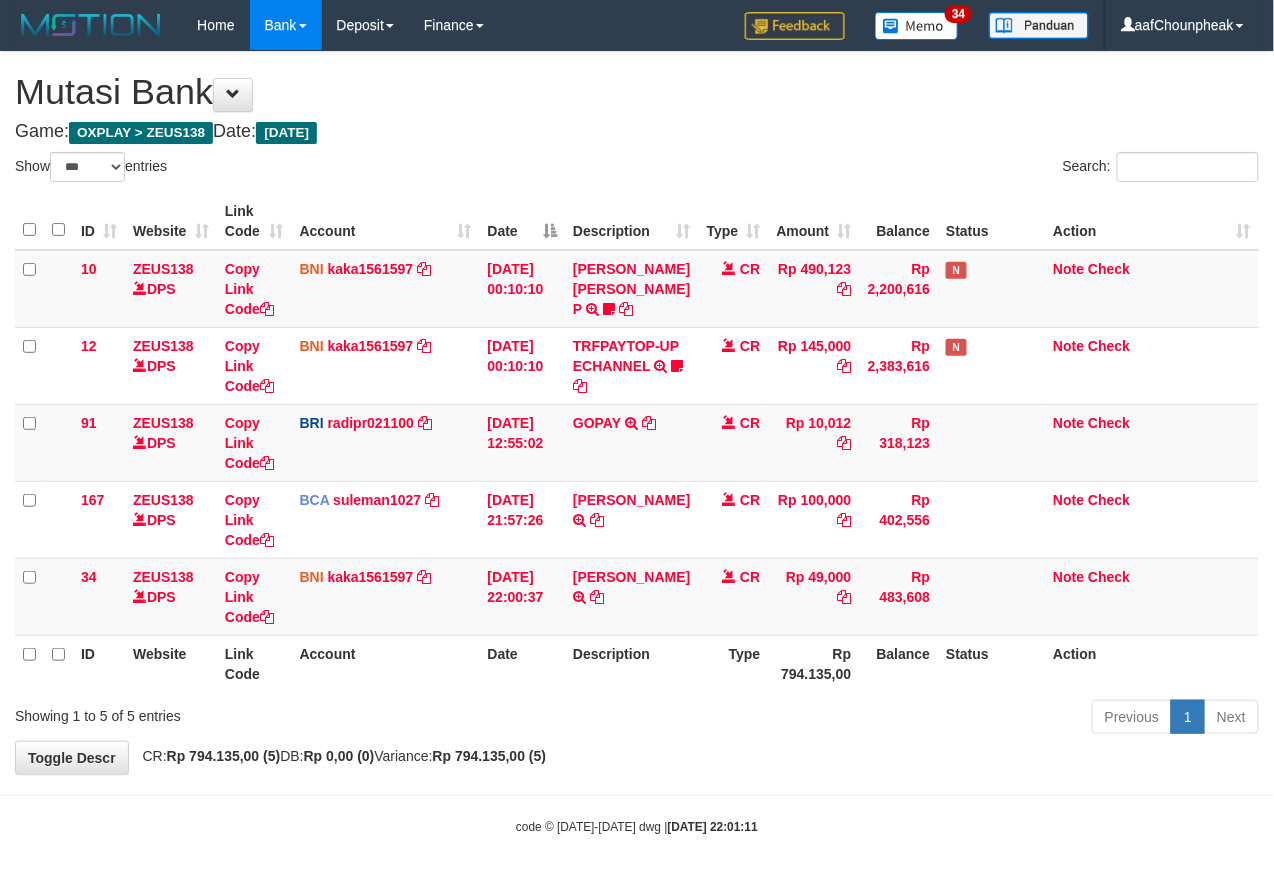 click on "Toggle navigation
Home
Bank
Account List
Mutasi Bank
Search
Note Mutasi
Deposit
DPS List
History
Finance
Financial Data
aafChounpheak
My Profile
Log Out
34" at bounding box center [637, 443] 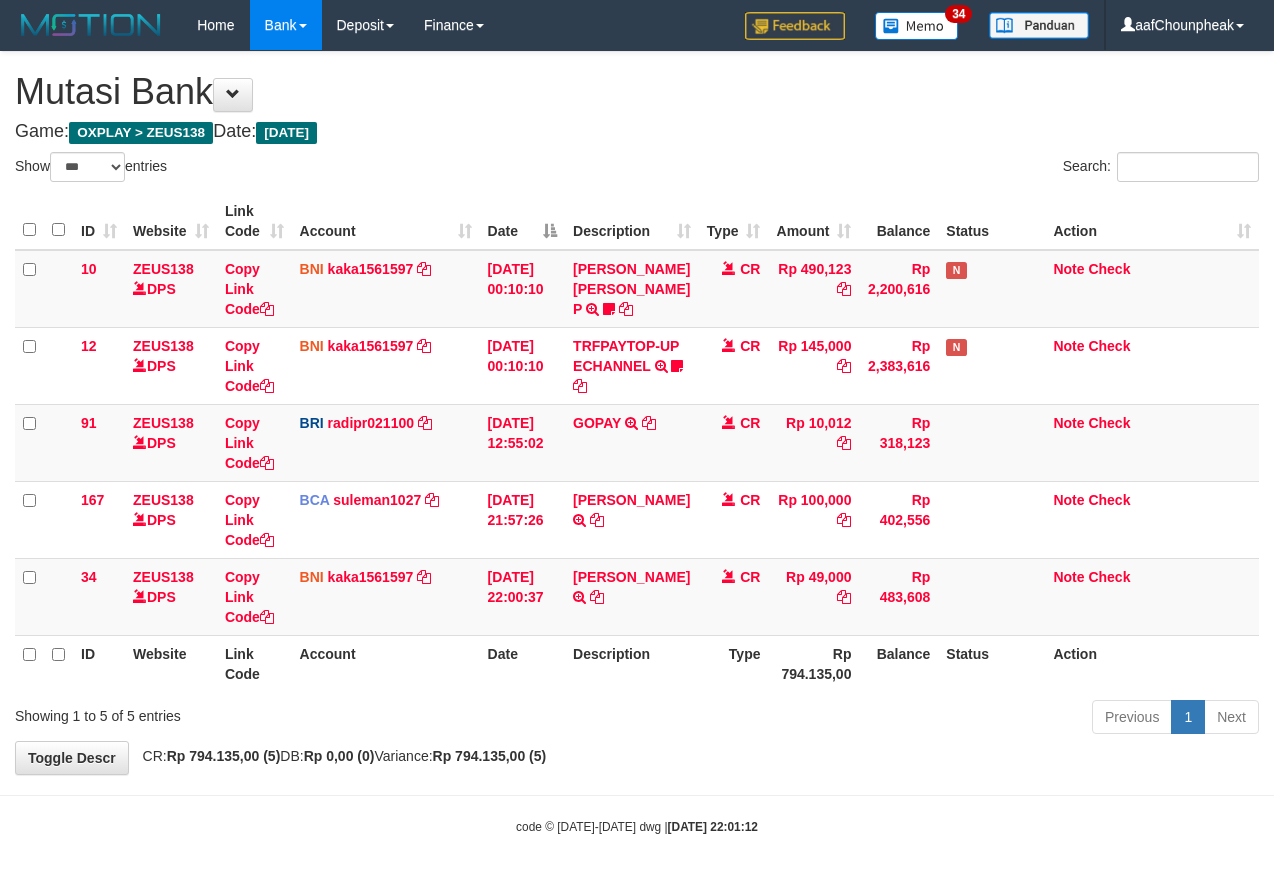 select on "***" 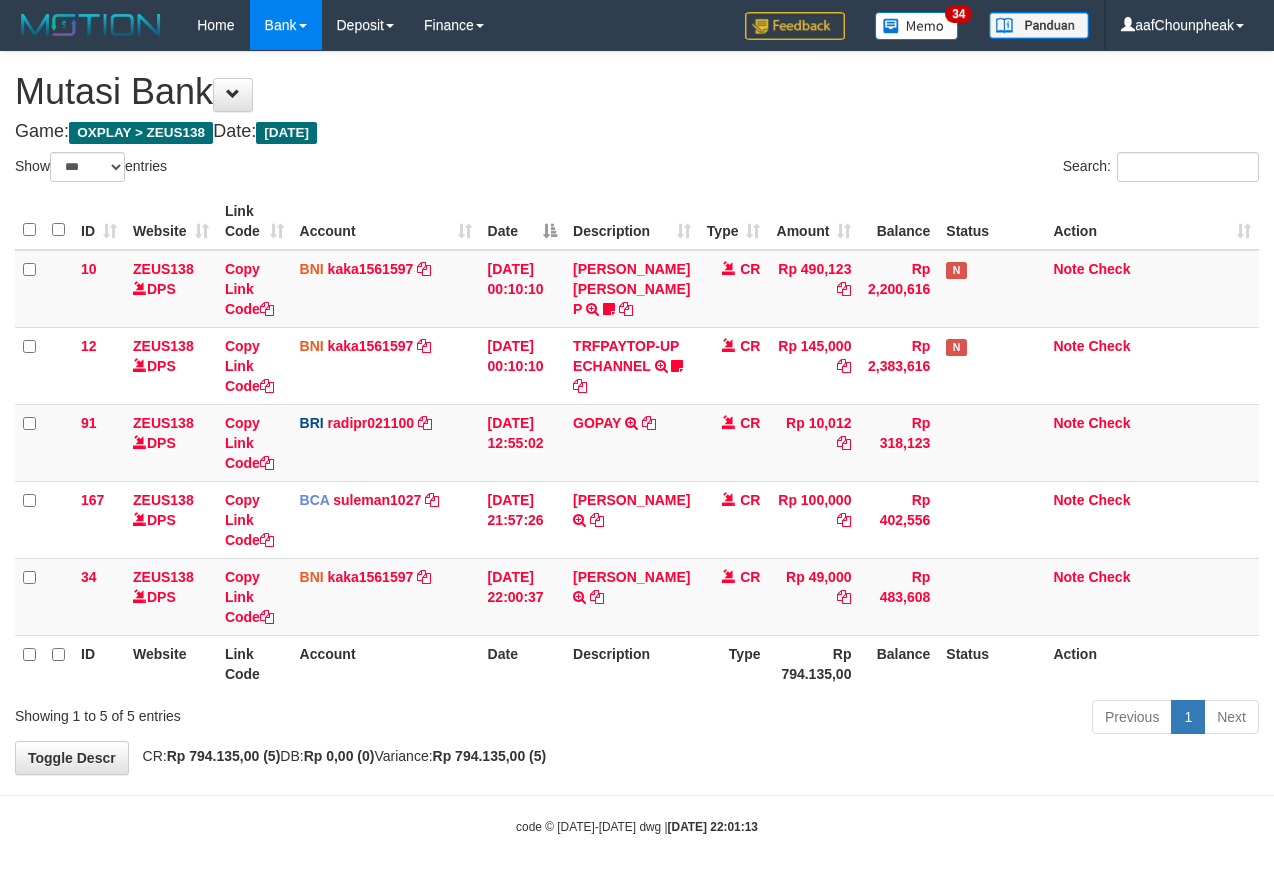 select on "***" 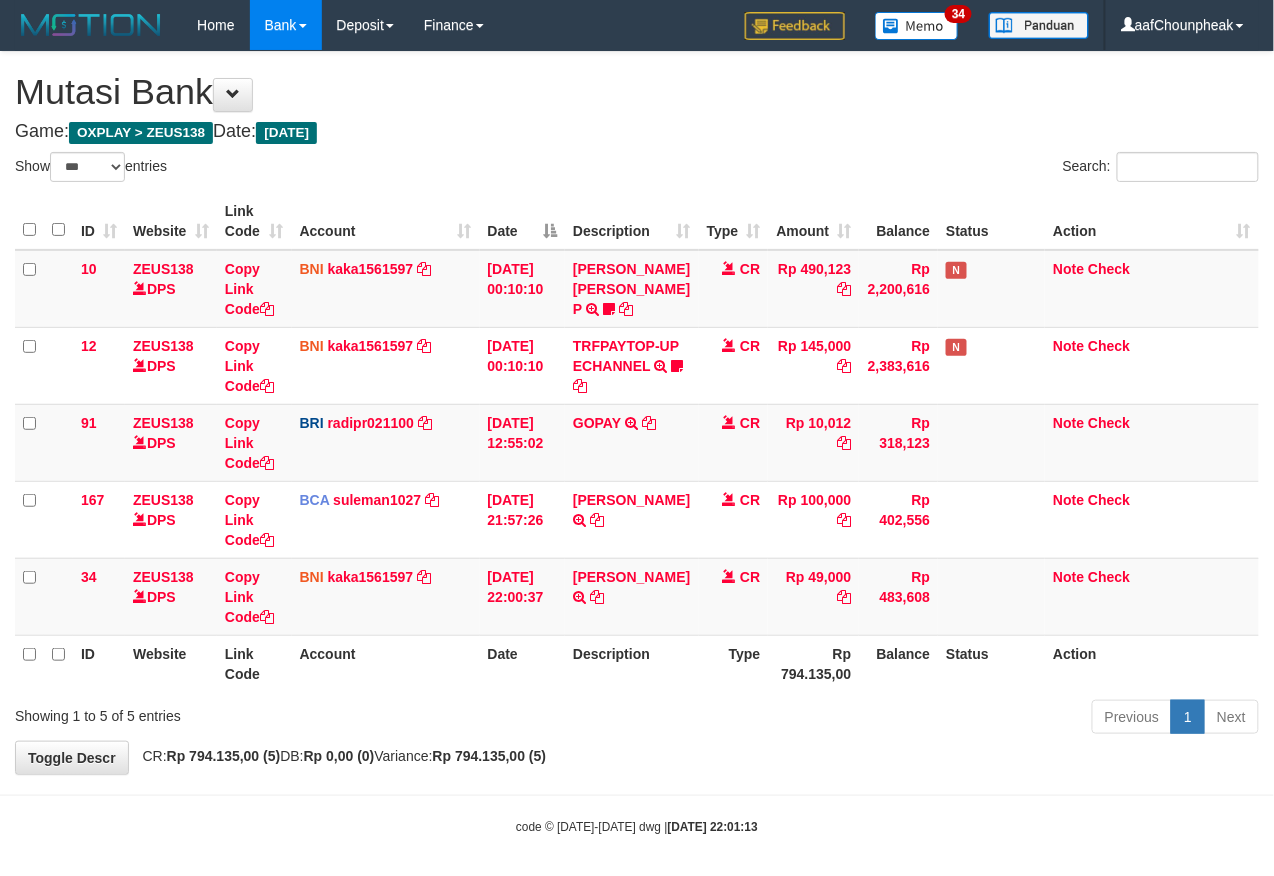 click on "**********" at bounding box center [637, 413] 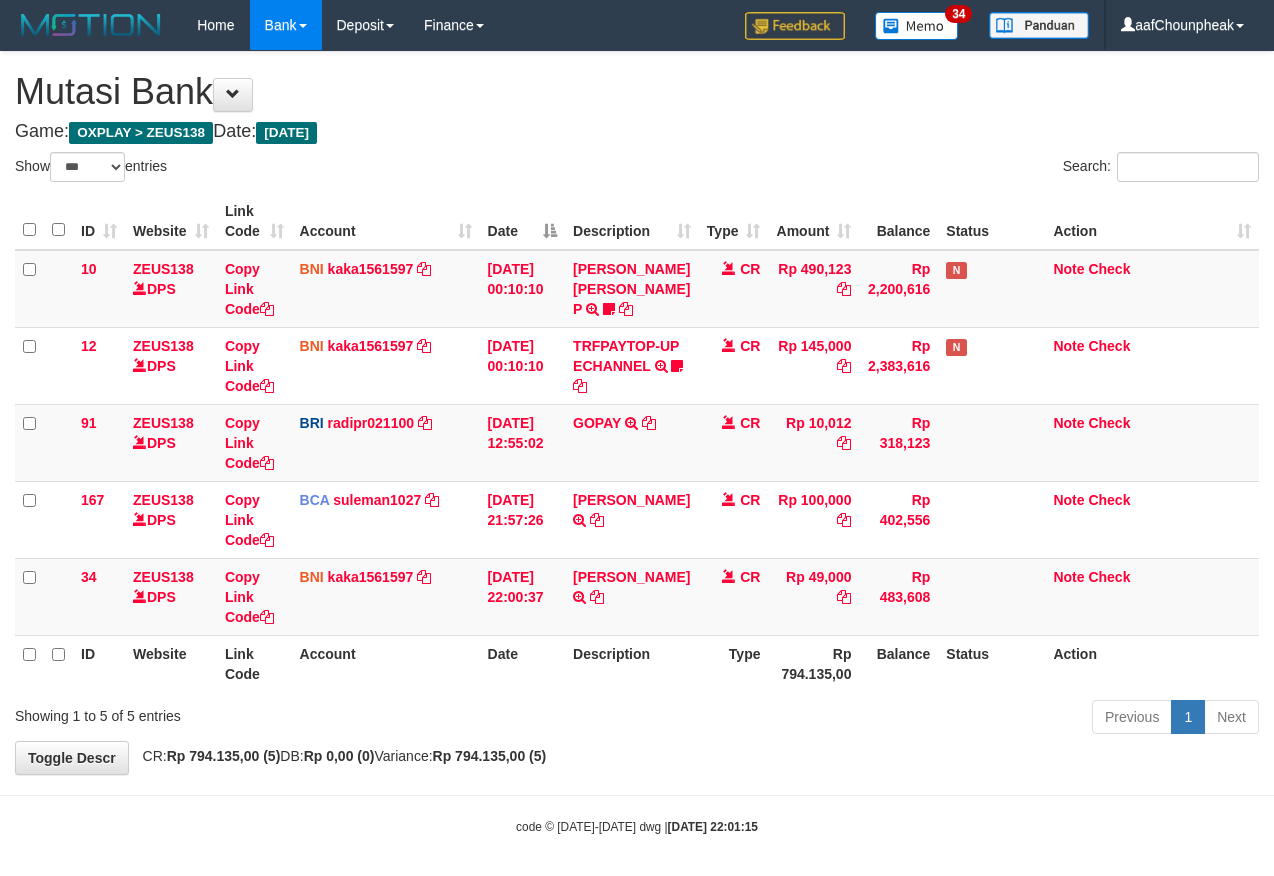 select on "***" 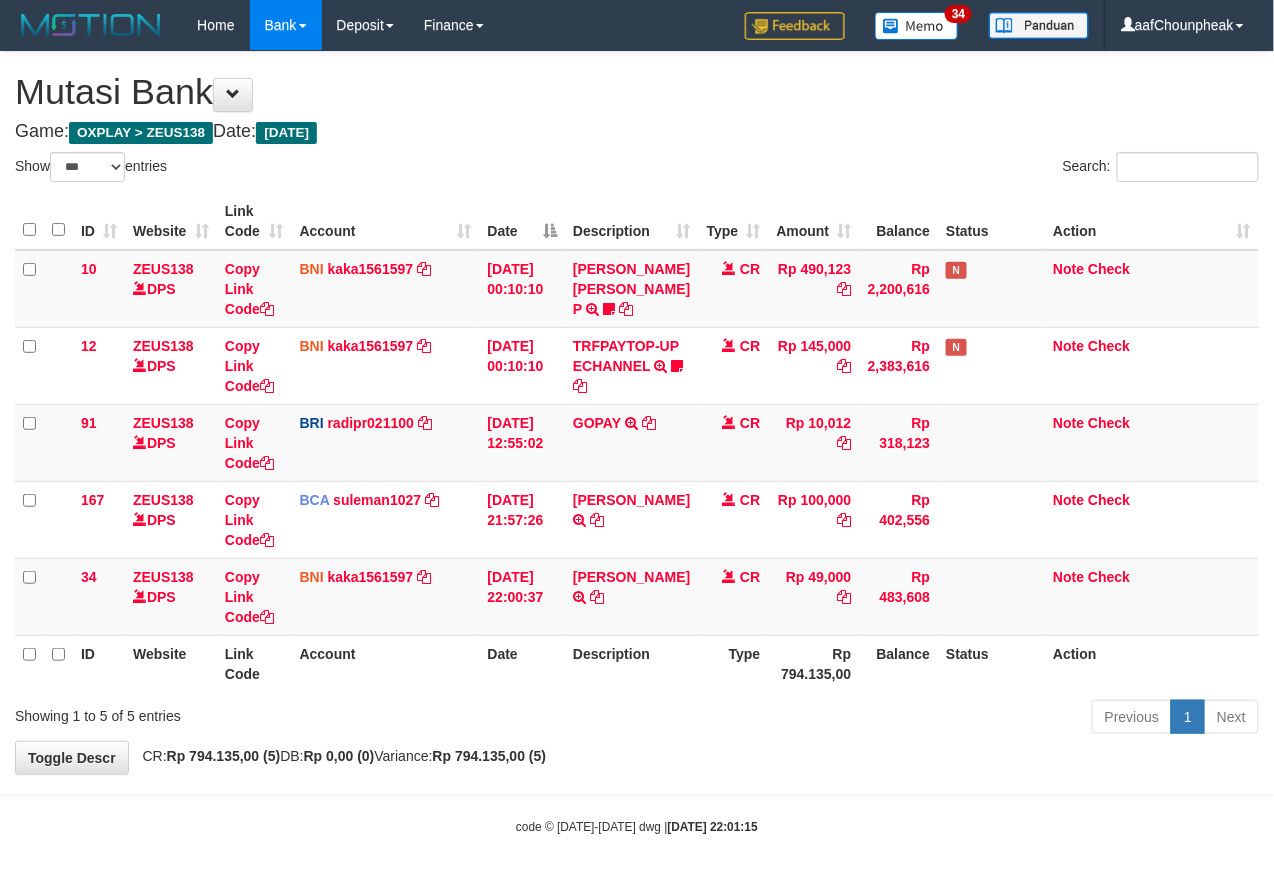 click on "Rp 794.135,00" at bounding box center (813, 663) 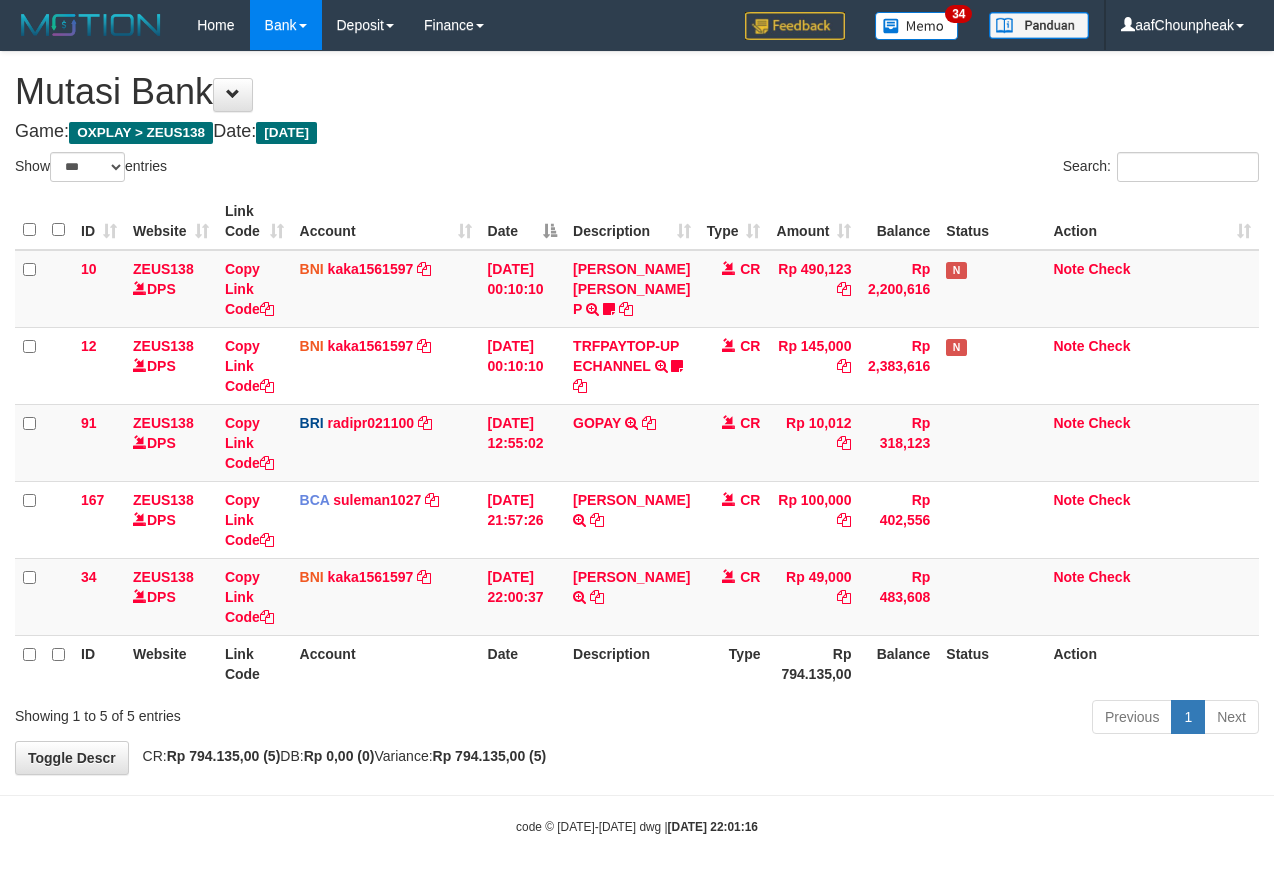 select on "***" 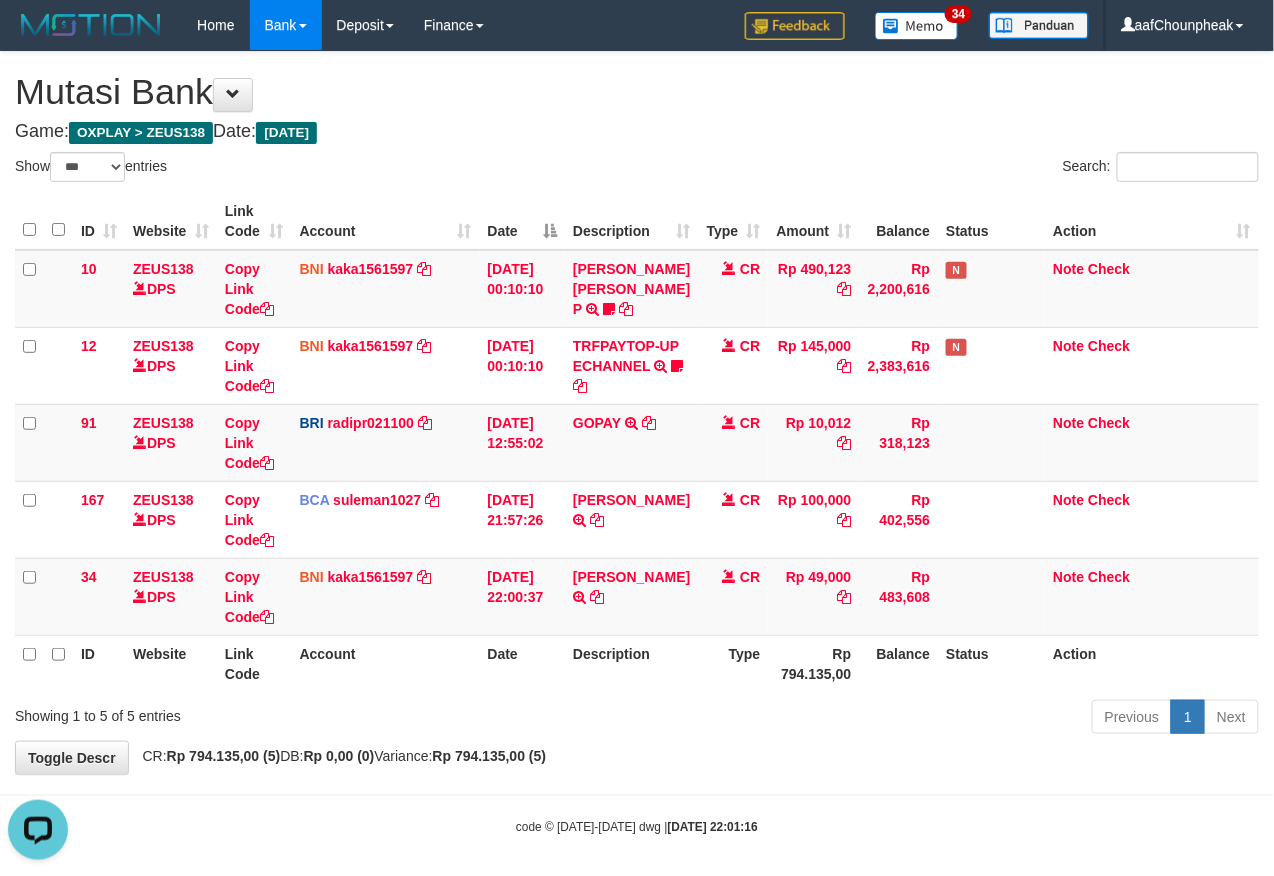 scroll, scrollTop: 0, scrollLeft: 0, axis: both 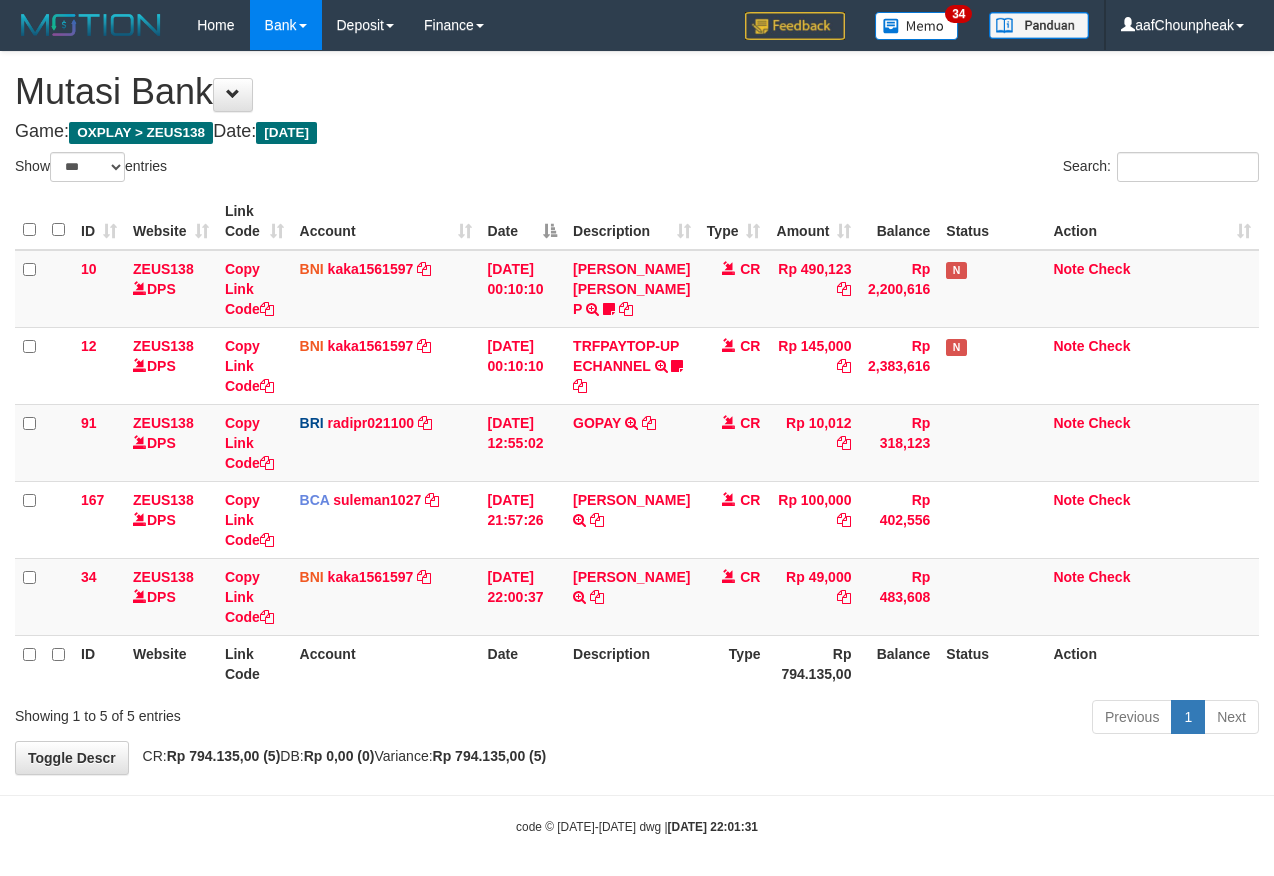select on "***" 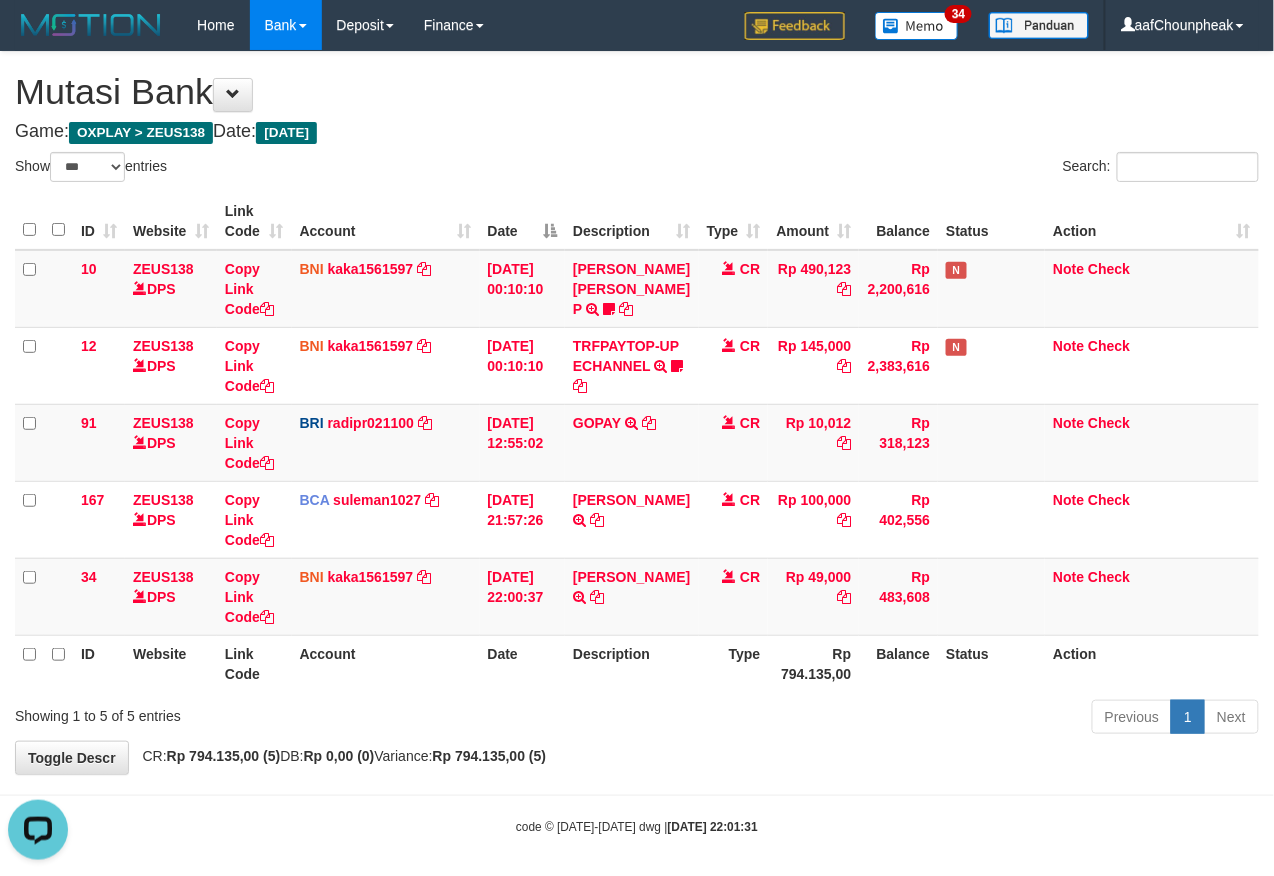 scroll, scrollTop: 0, scrollLeft: 0, axis: both 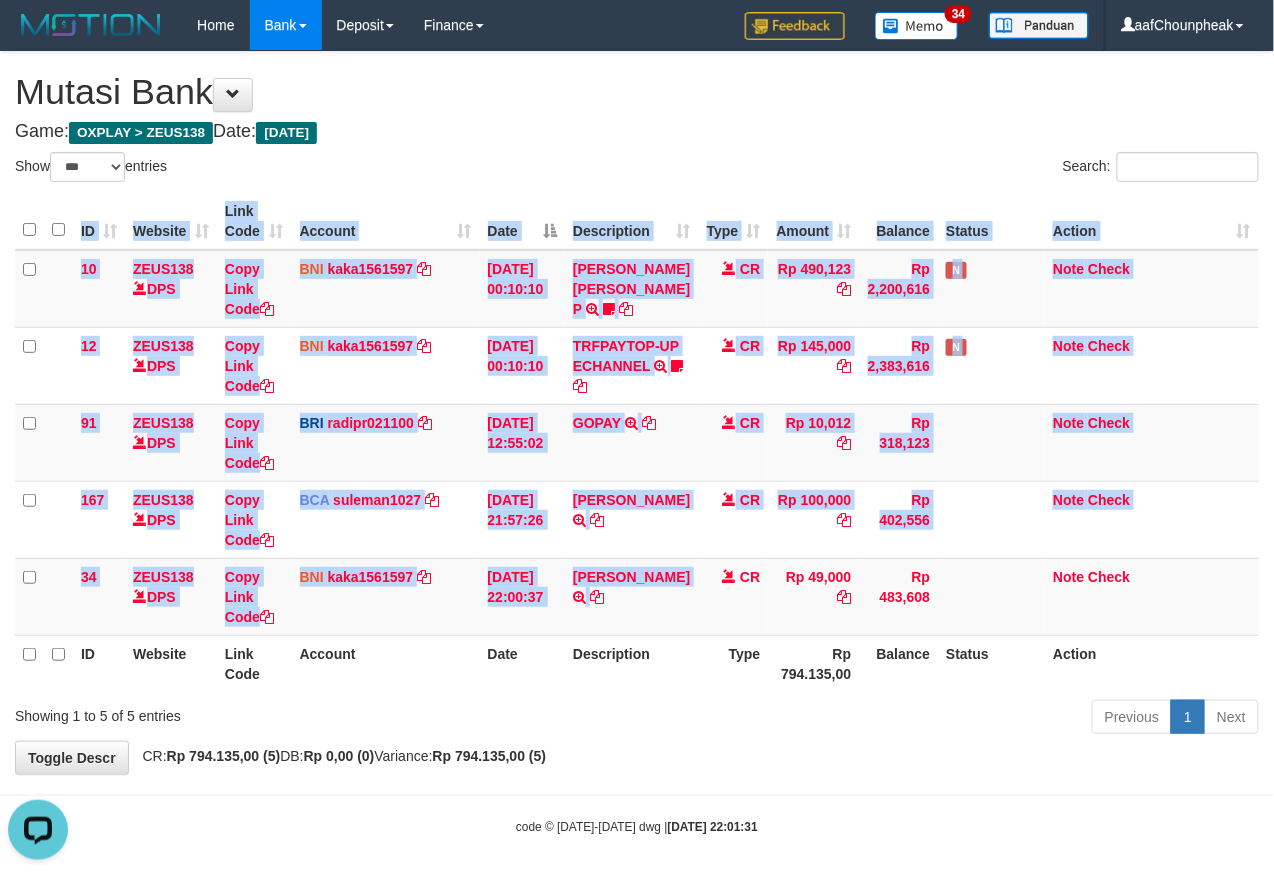 drag, startPoint x: 746, startPoint y: 682, endPoint x: 750, endPoint y: 697, distance: 15.524175 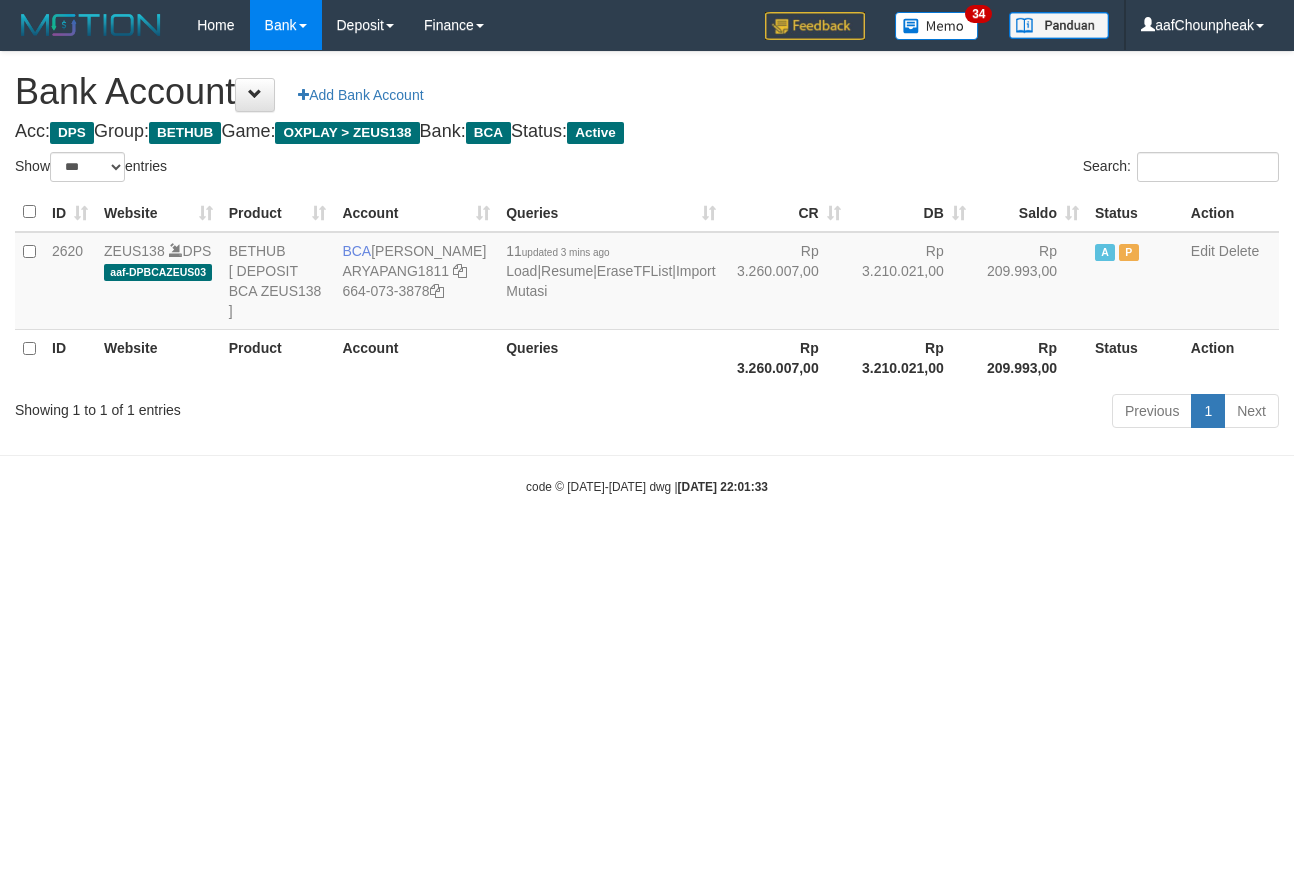 select on "***" 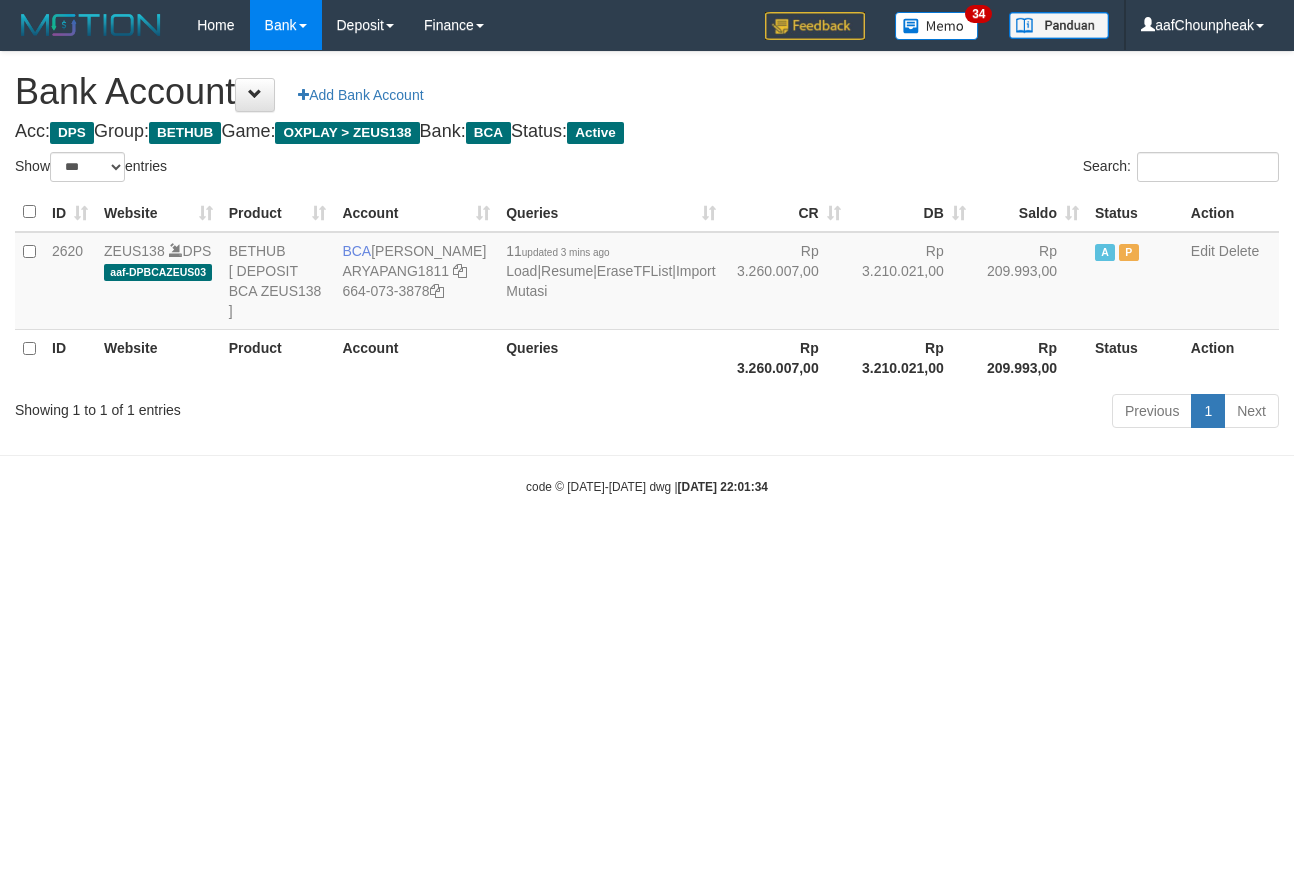 select on "***" 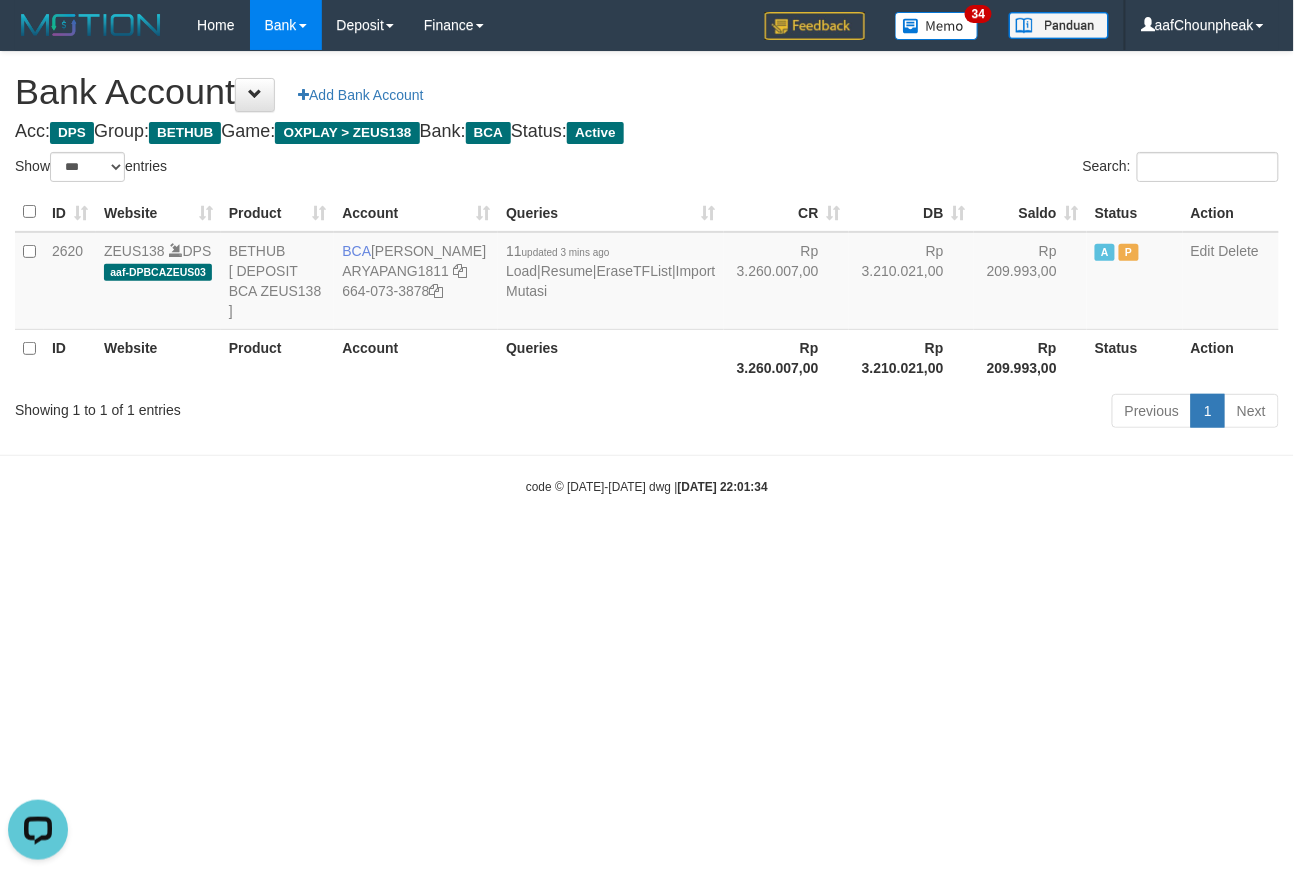 scroll, scrollTop: 0, scrollLeft: 0, axis: both 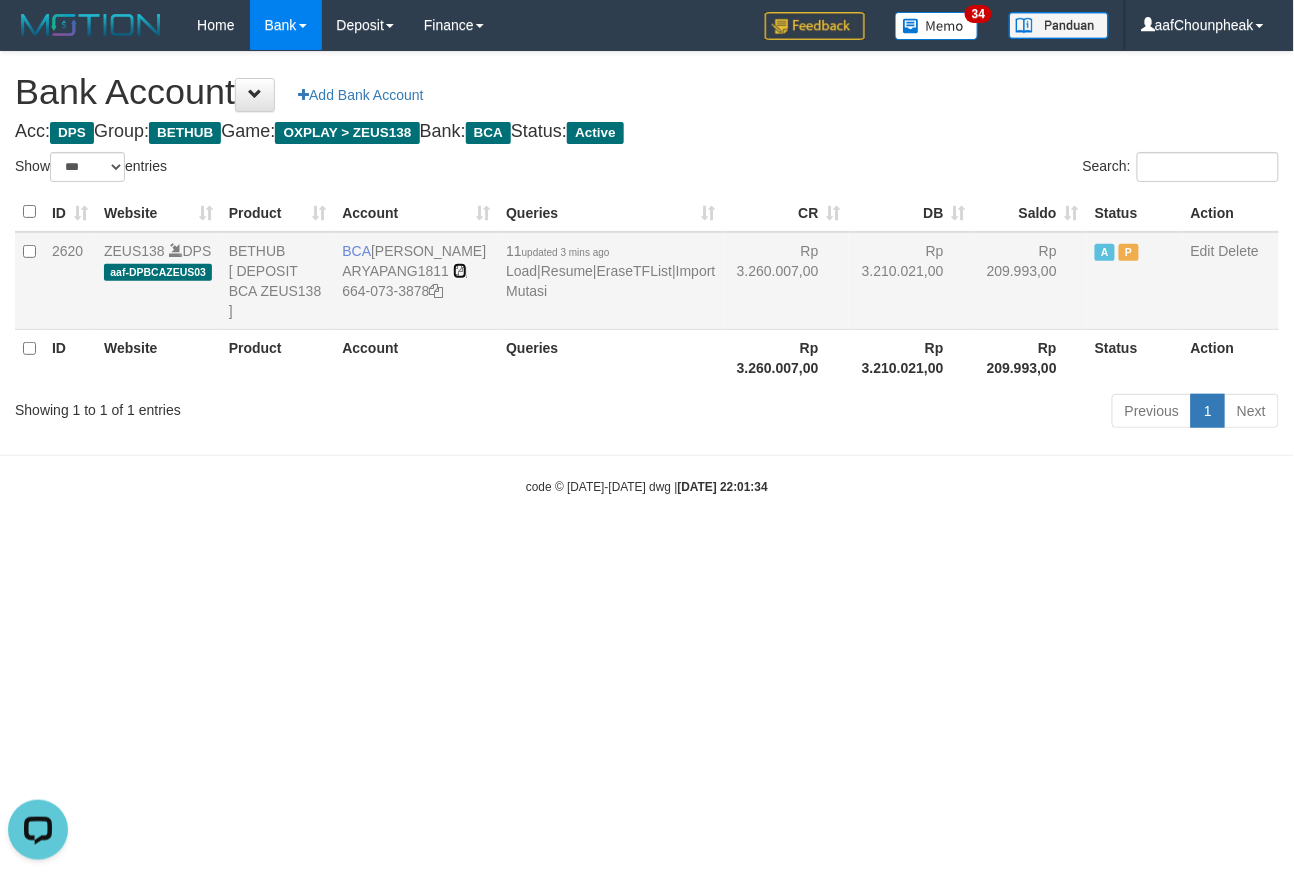 click at bounding box center [460, 271] 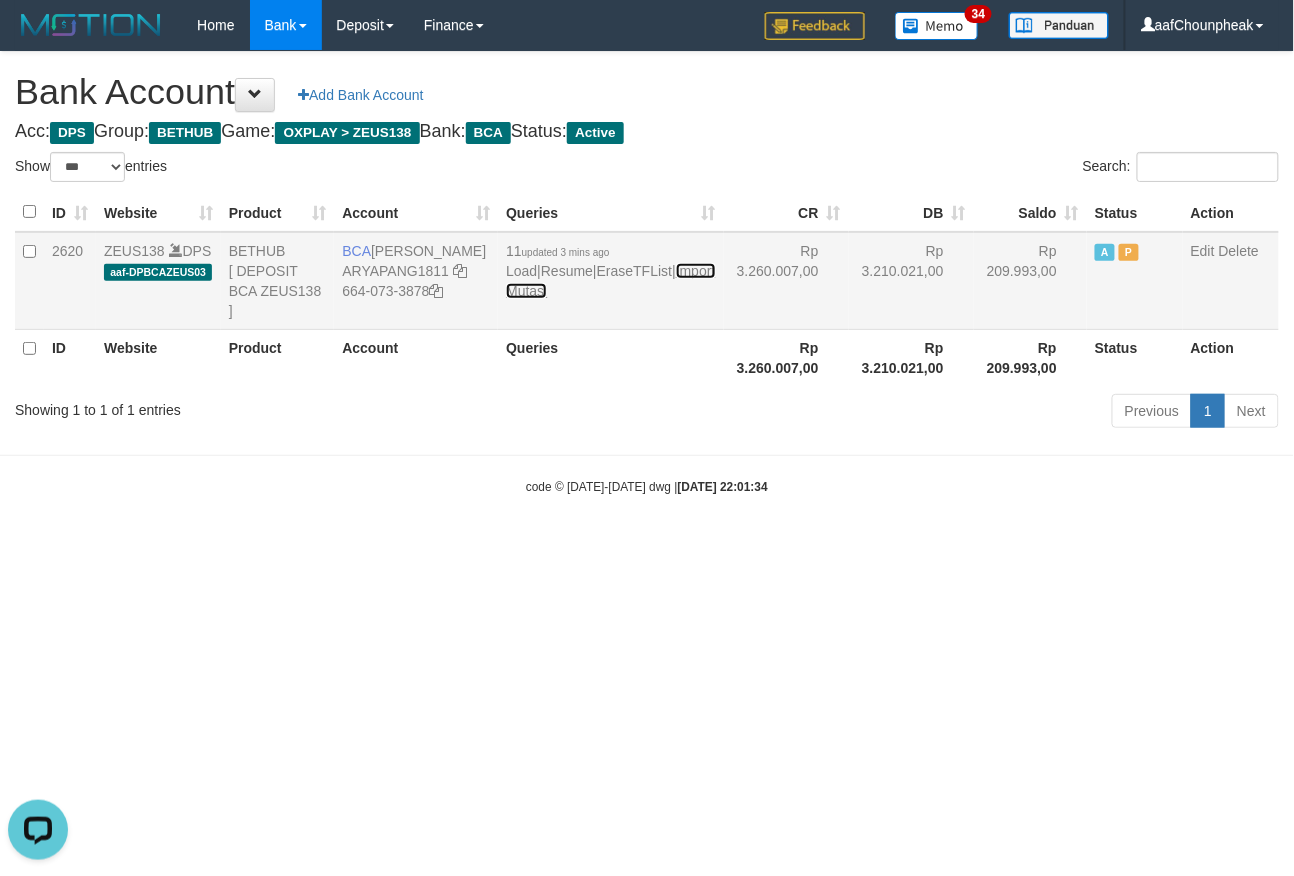 click on "Import Mutasi" at bounding box center (610, 281) 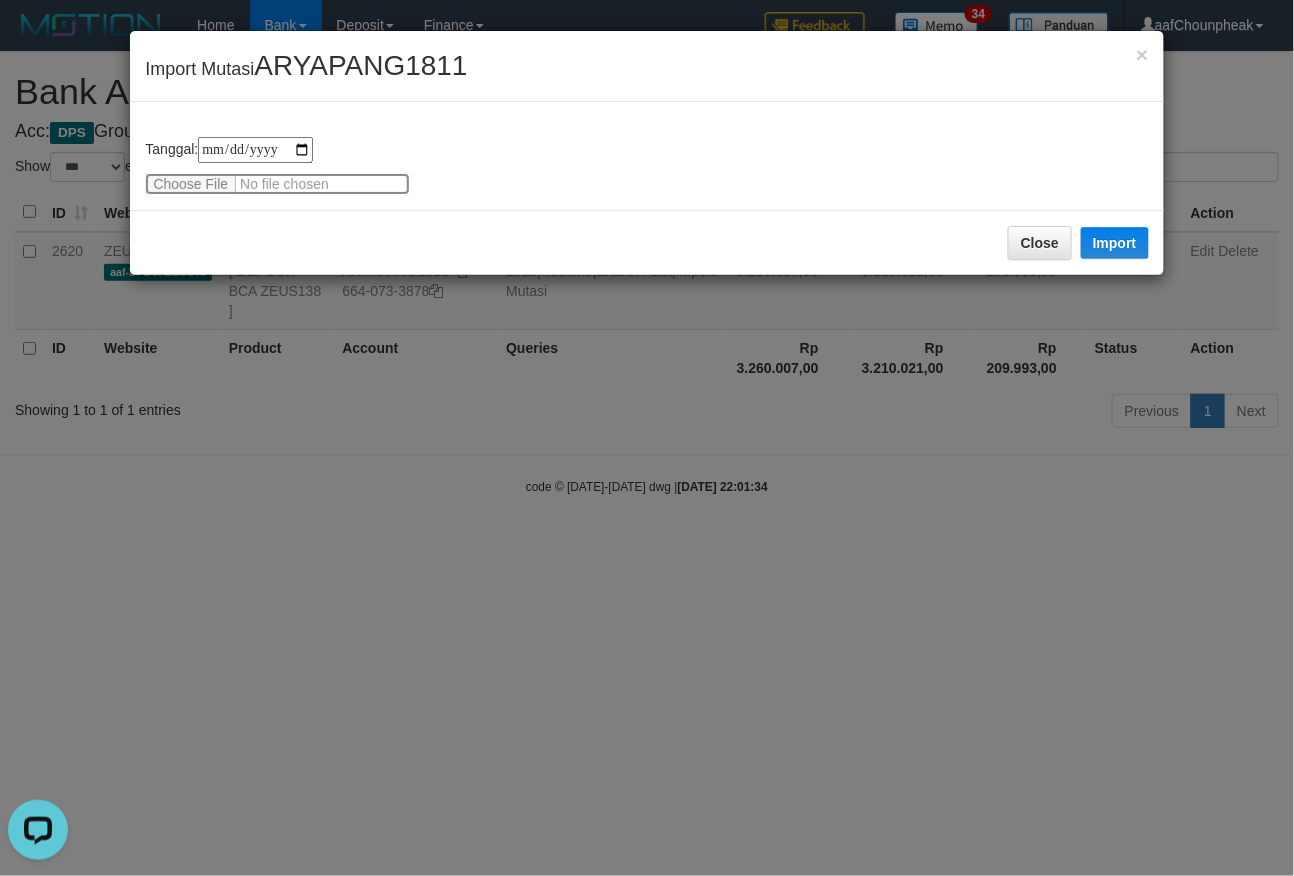 click at bounding box center (277, 184) 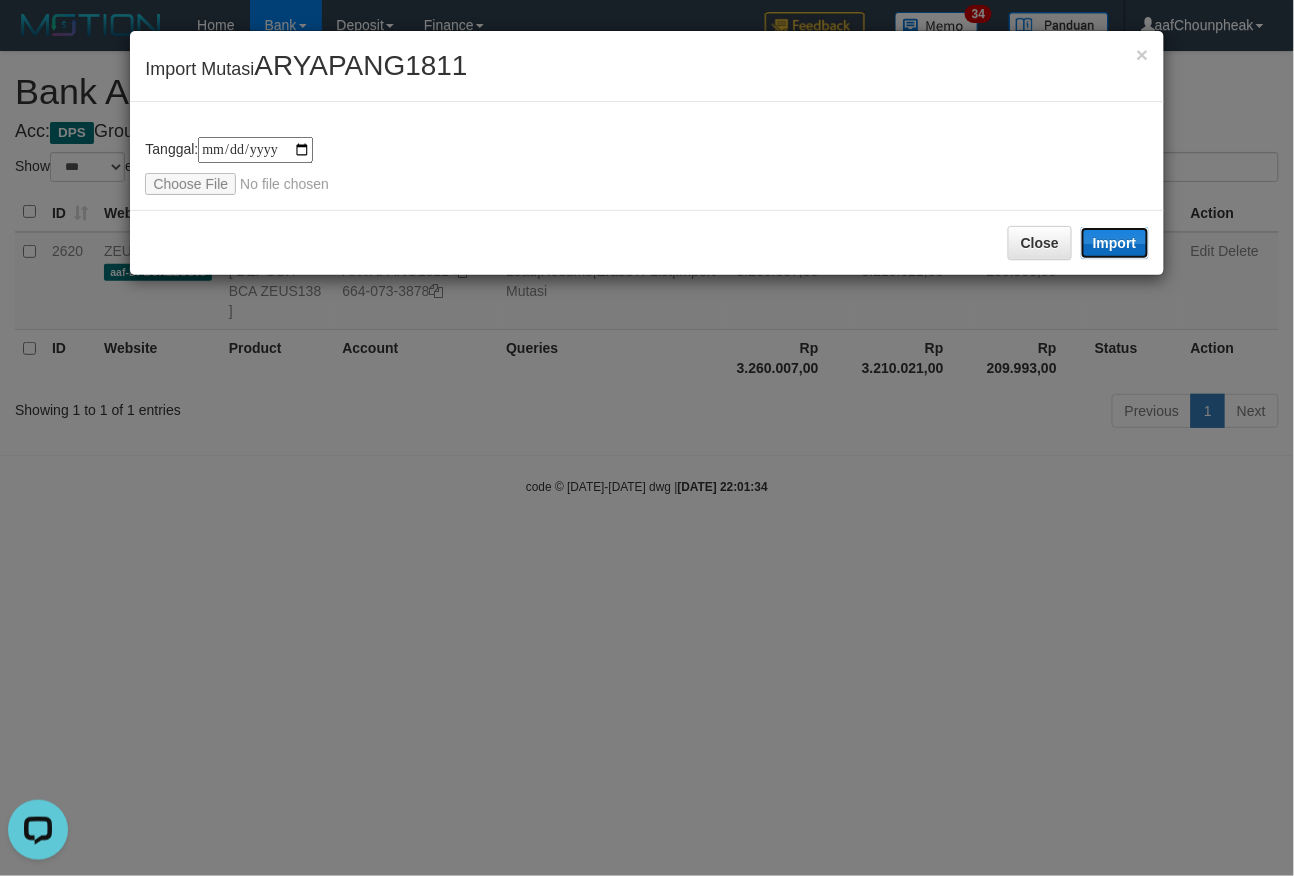 click on "Import" at bounding box center [1115, 243] 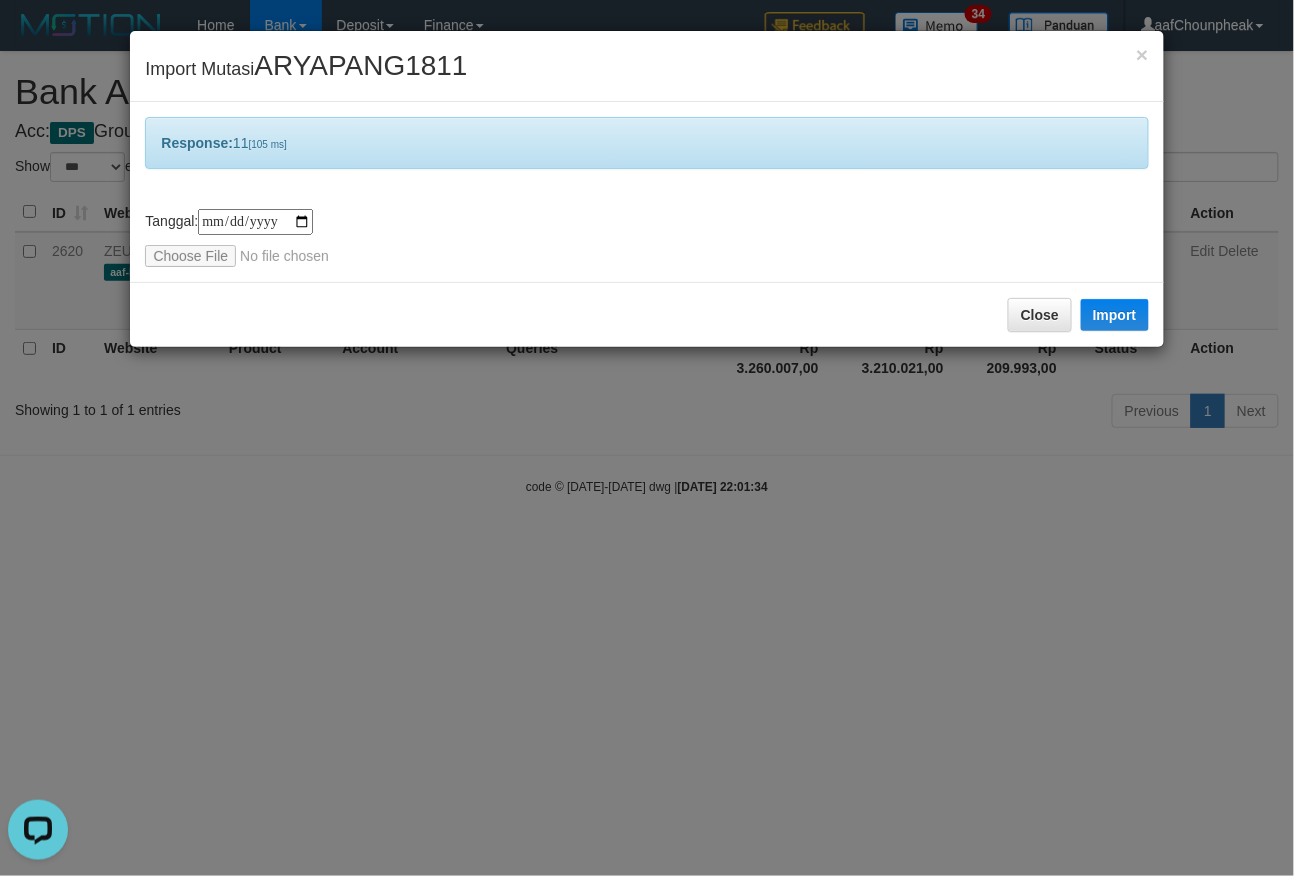 click on "Close
Import" at bounding box center [646, 314] 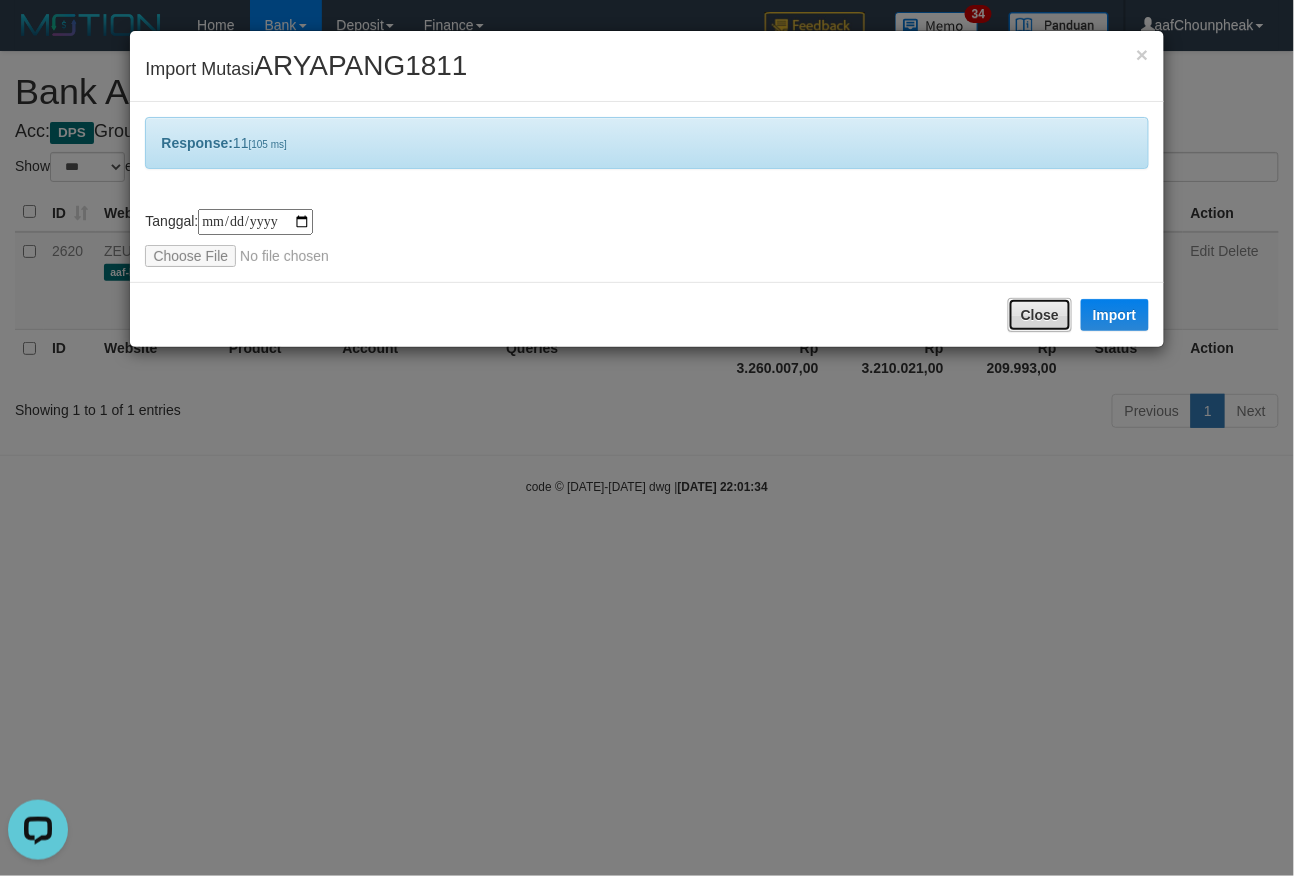 click on "Close" at bounding box center [1040, 315] 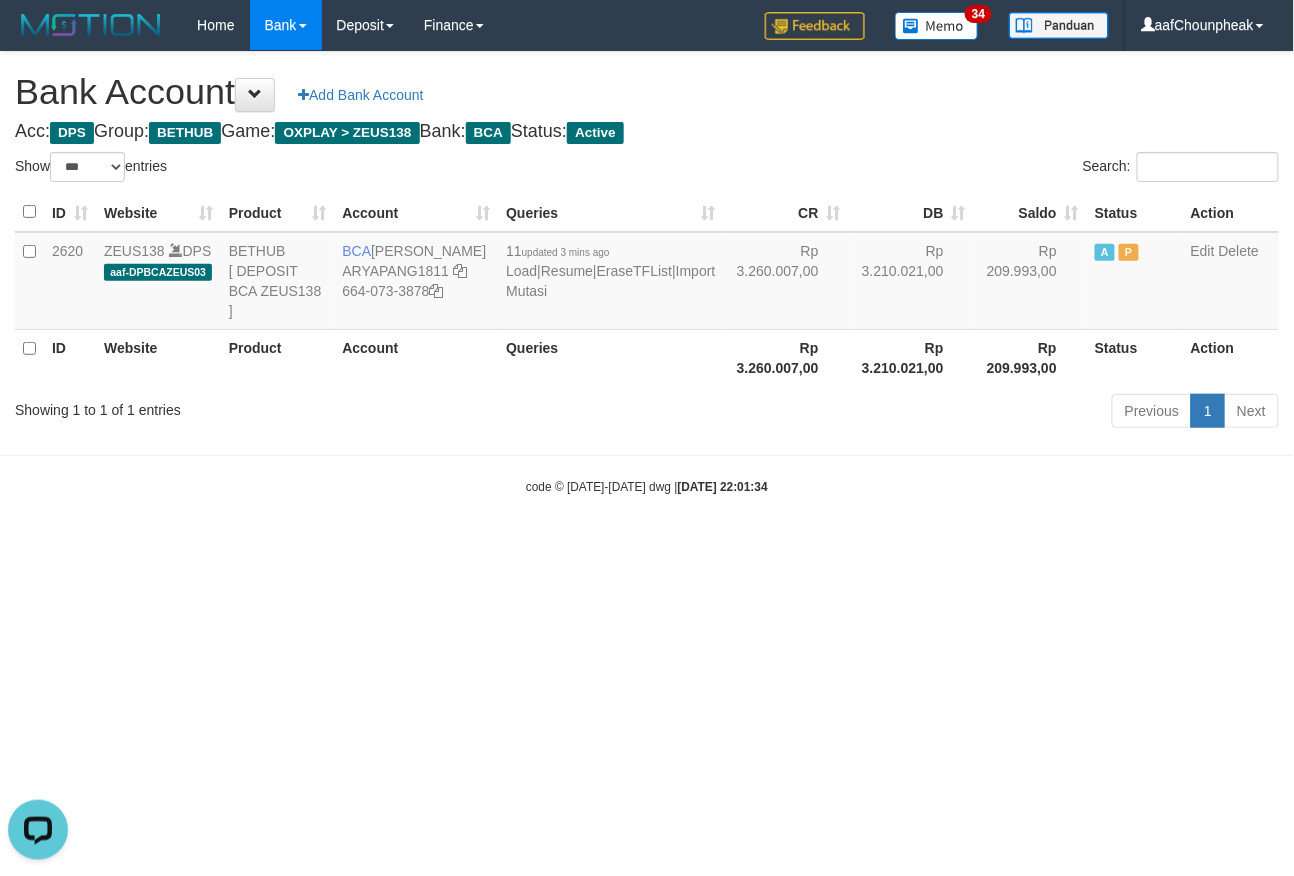 click on "Toggle navigation
Home
Bank
Account List
Mutasi Bank
Search
Note Mutasi
Deposit
DPS List
History
Finance
Financial Data
aafChounpheak
My Profile
Log Out
34" at bounding box center (647, 273) 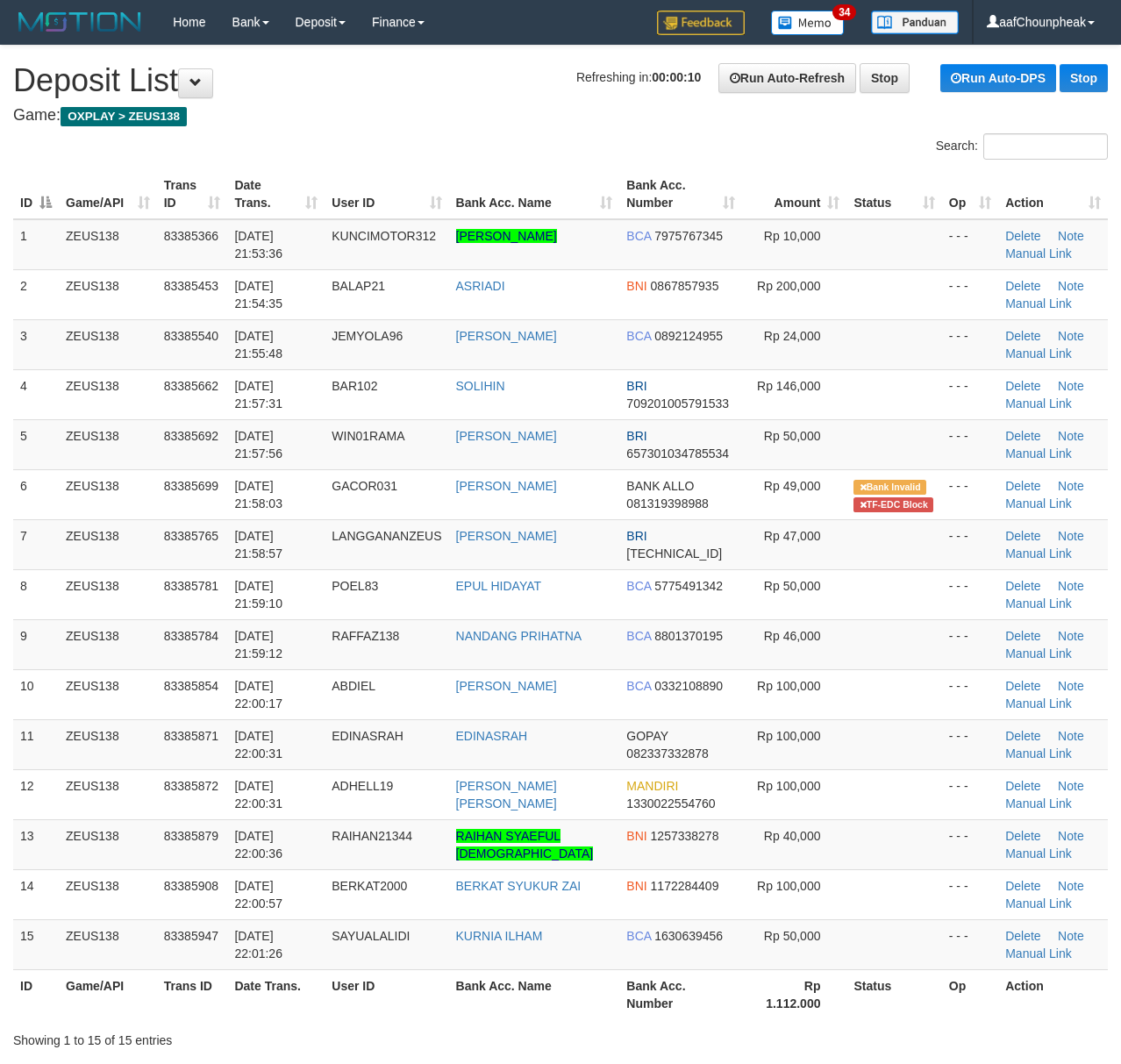 scroll, scrollTop: 0, scrollLeft: 0, axis: both 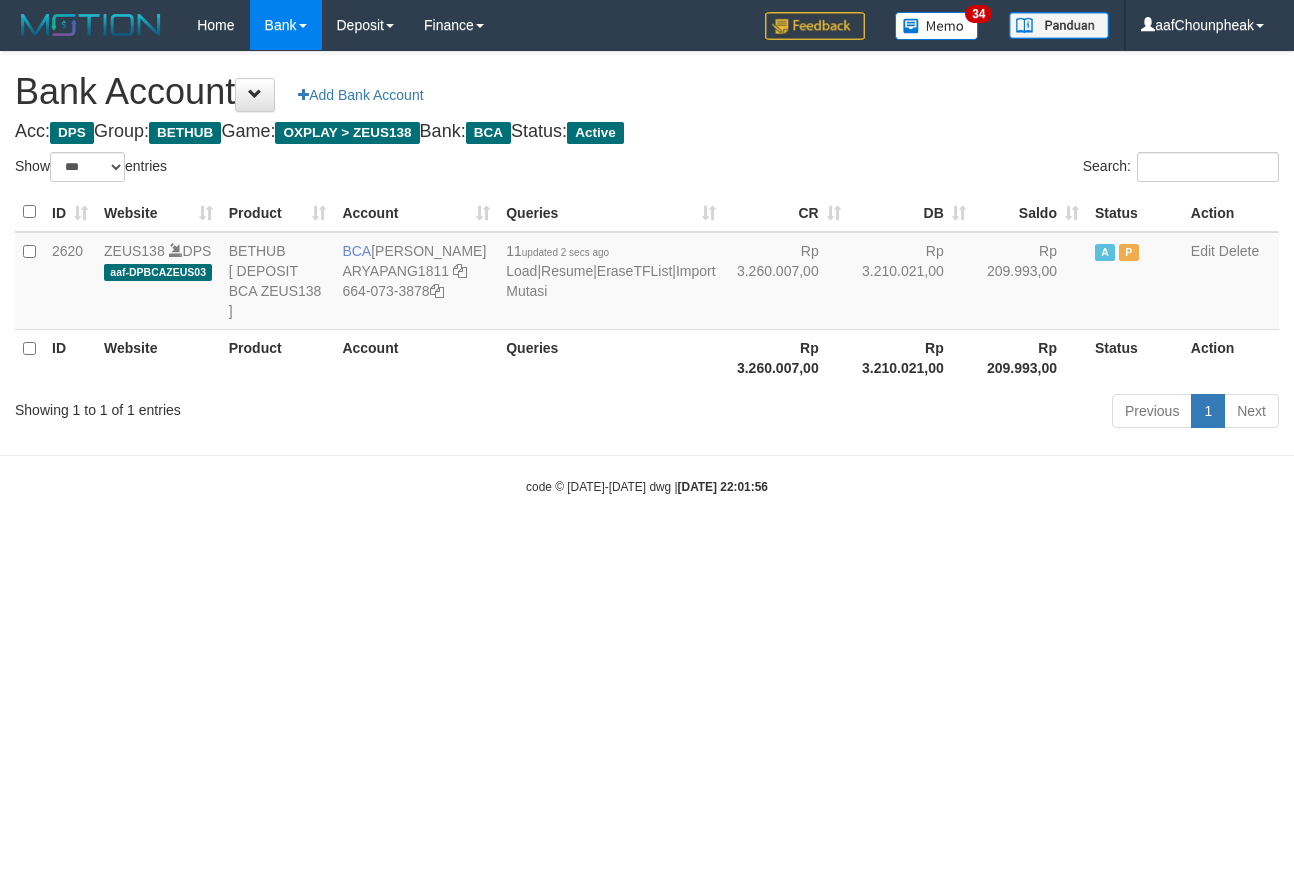 select on "***" 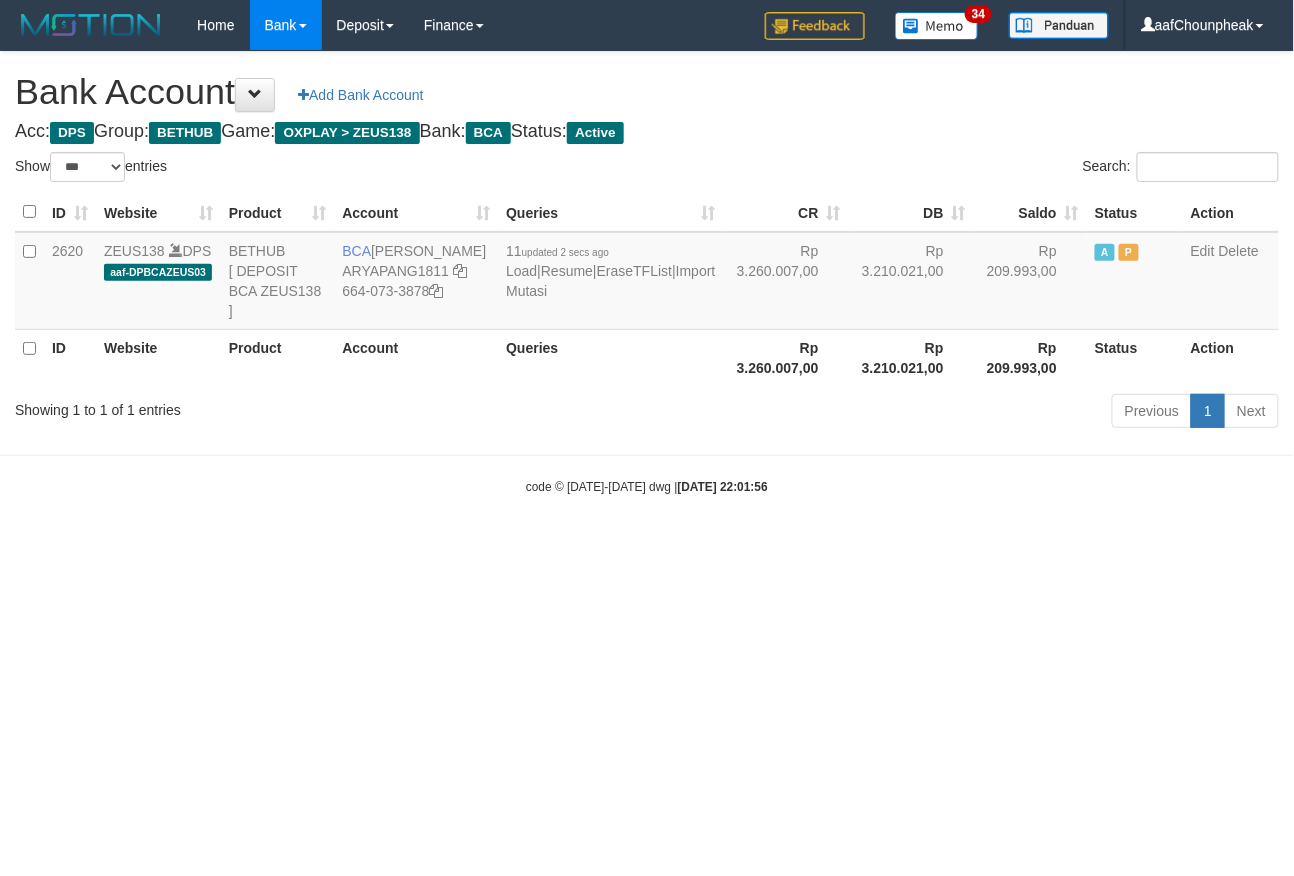 click on "Toggle navigation
Home
Bank
Account List
Mutasi Bank
Search
Note Mutasi
Deposit
DPS List
History
Finance
Financial Data
aafChounpheak
My Profile
Log Out
34" at bounding box center (647, 273) 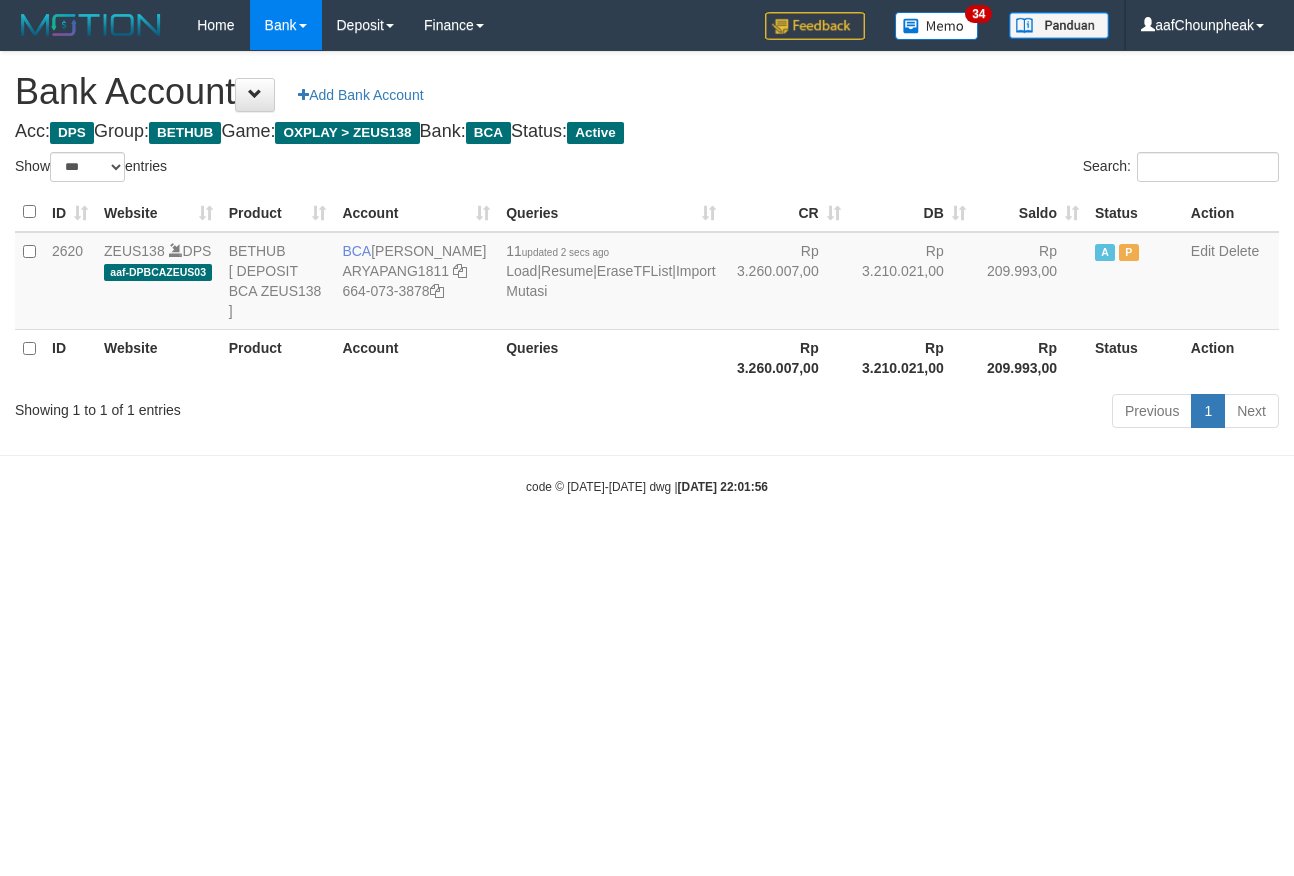 select on "***" 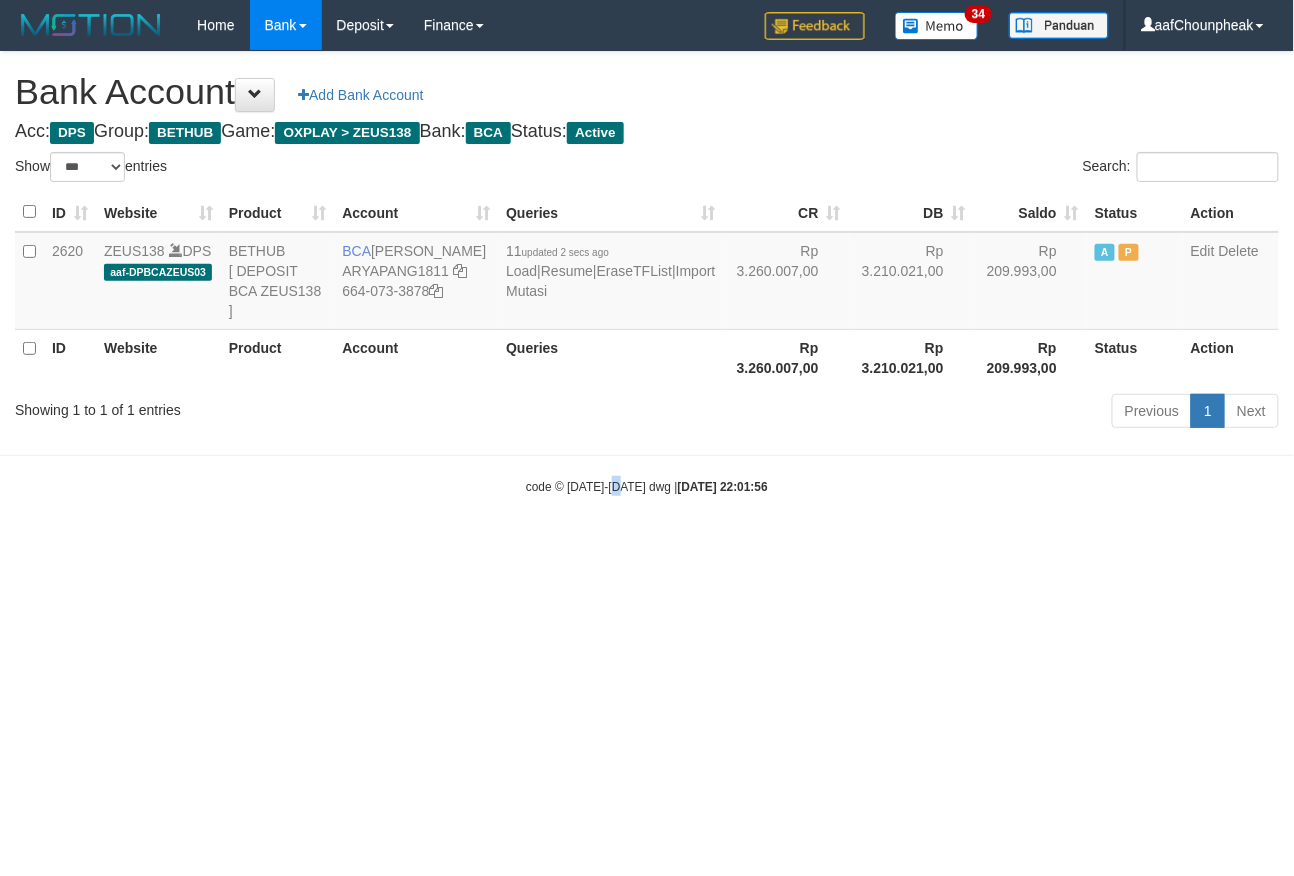 click on "Toggle navigation
Home
Bank
Account List
Mutasi Bank
Search
Note Mutasi
Deposit
DPS List
History
Finance
Financial Data
aafChounpheak
My Profile
Log Out
34" at bounding box center [647, 273] 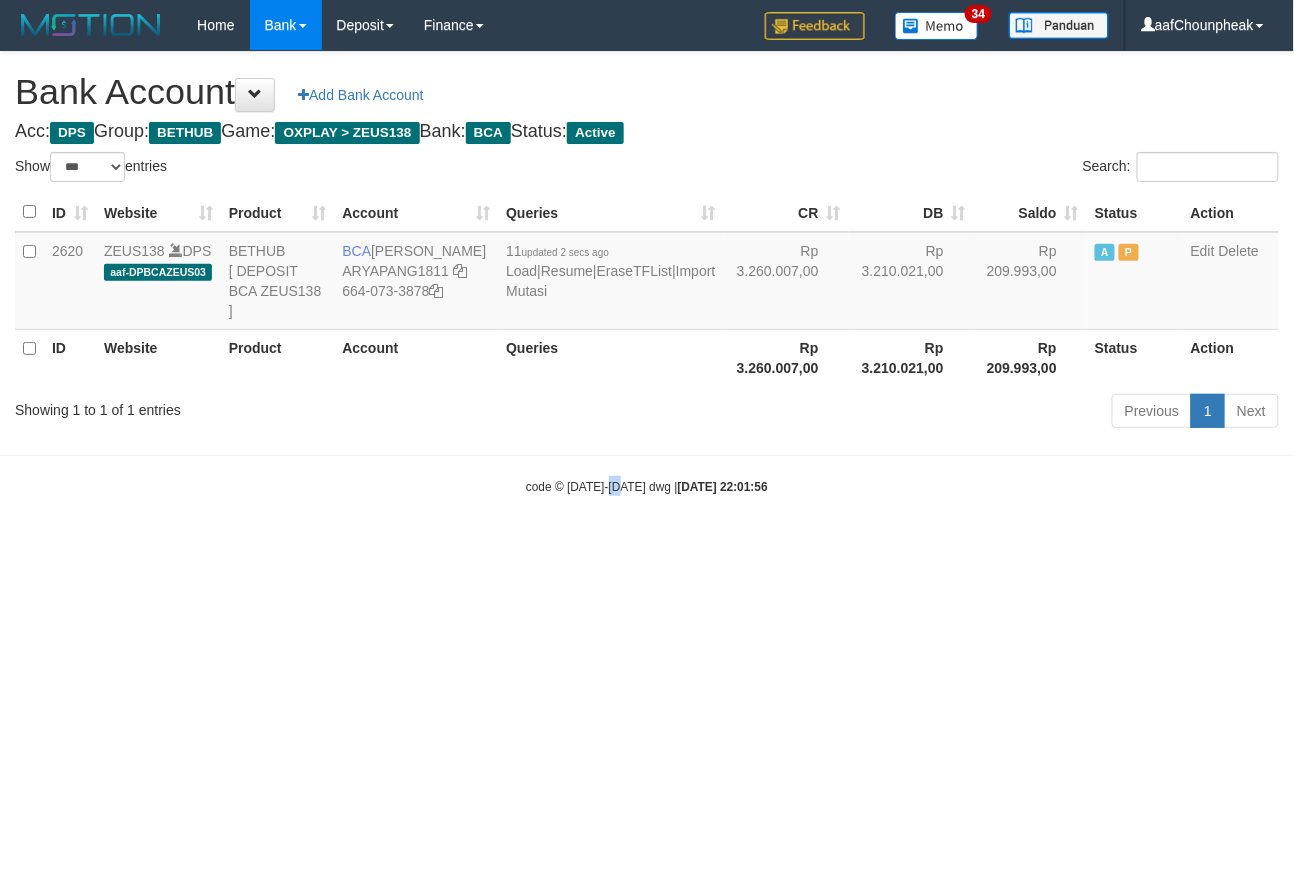 click on "Toggle navigation
Home
Bank
Account List
Mutasi Bank
Search
Note Mutasi
Deposit
DPS List
History
Finance
Financial Data
aafChounpheak
My Profile
Log Out
34" at bounding box center (647, 273) 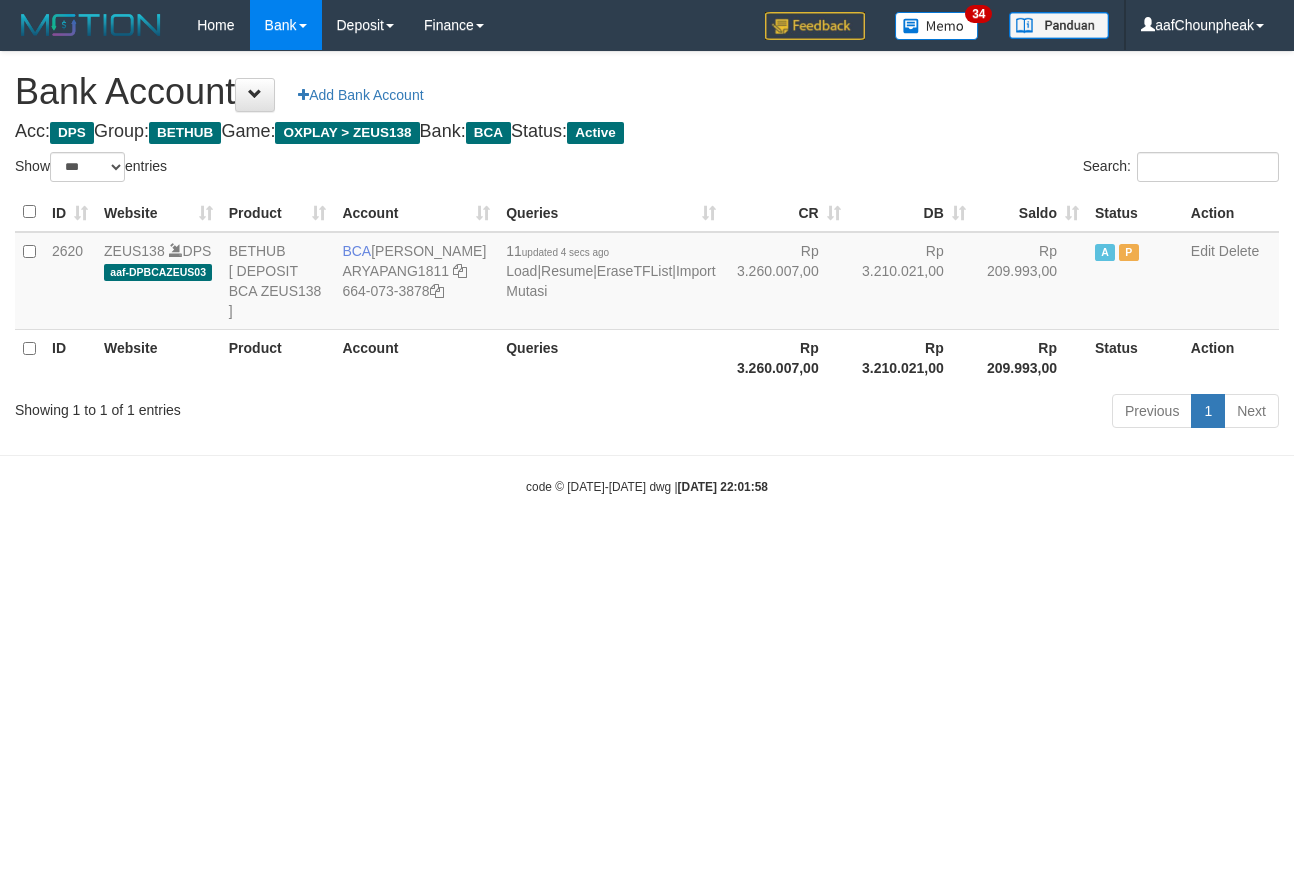 select on "***" 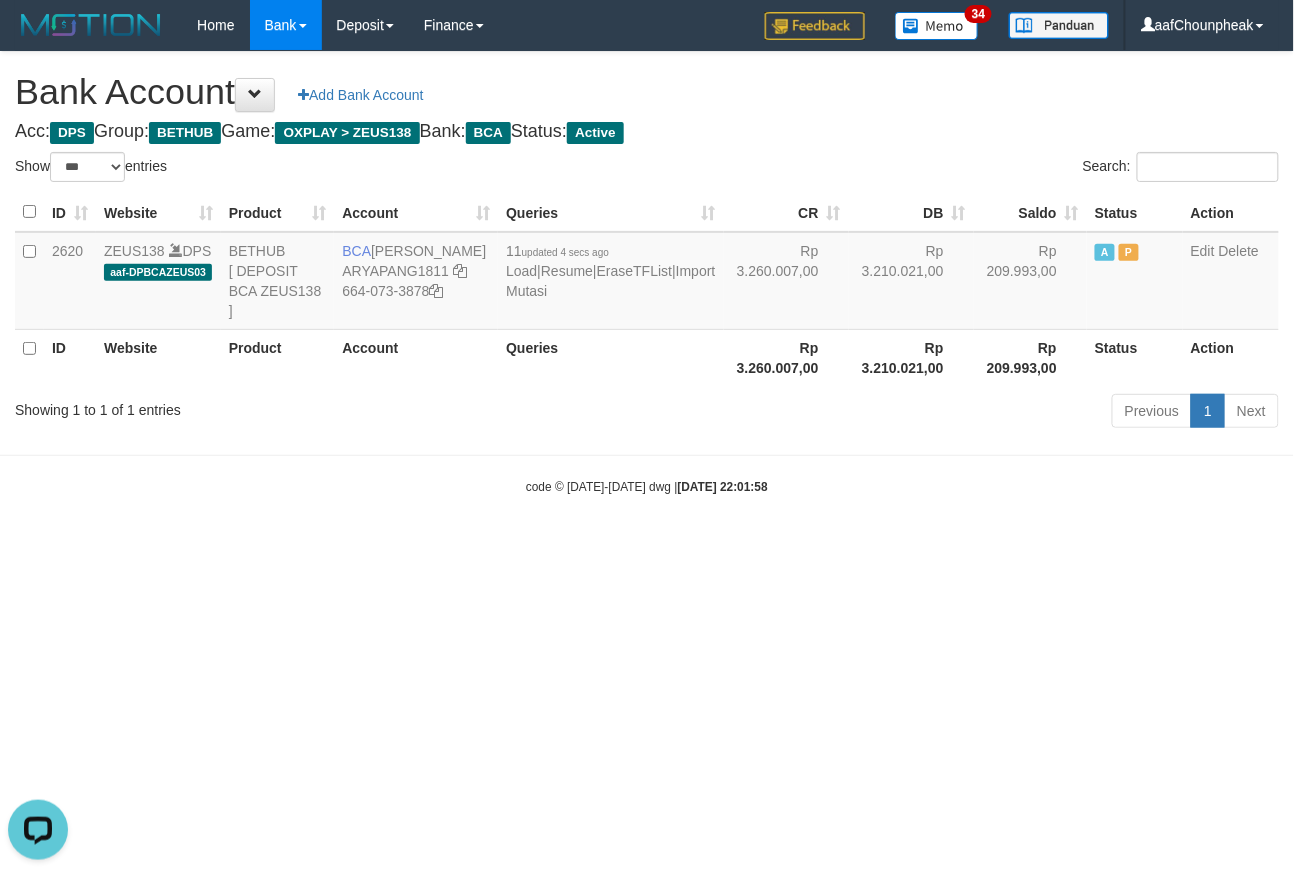 scroll, scrollTop: 0, scrollLeft: 0, axis: both 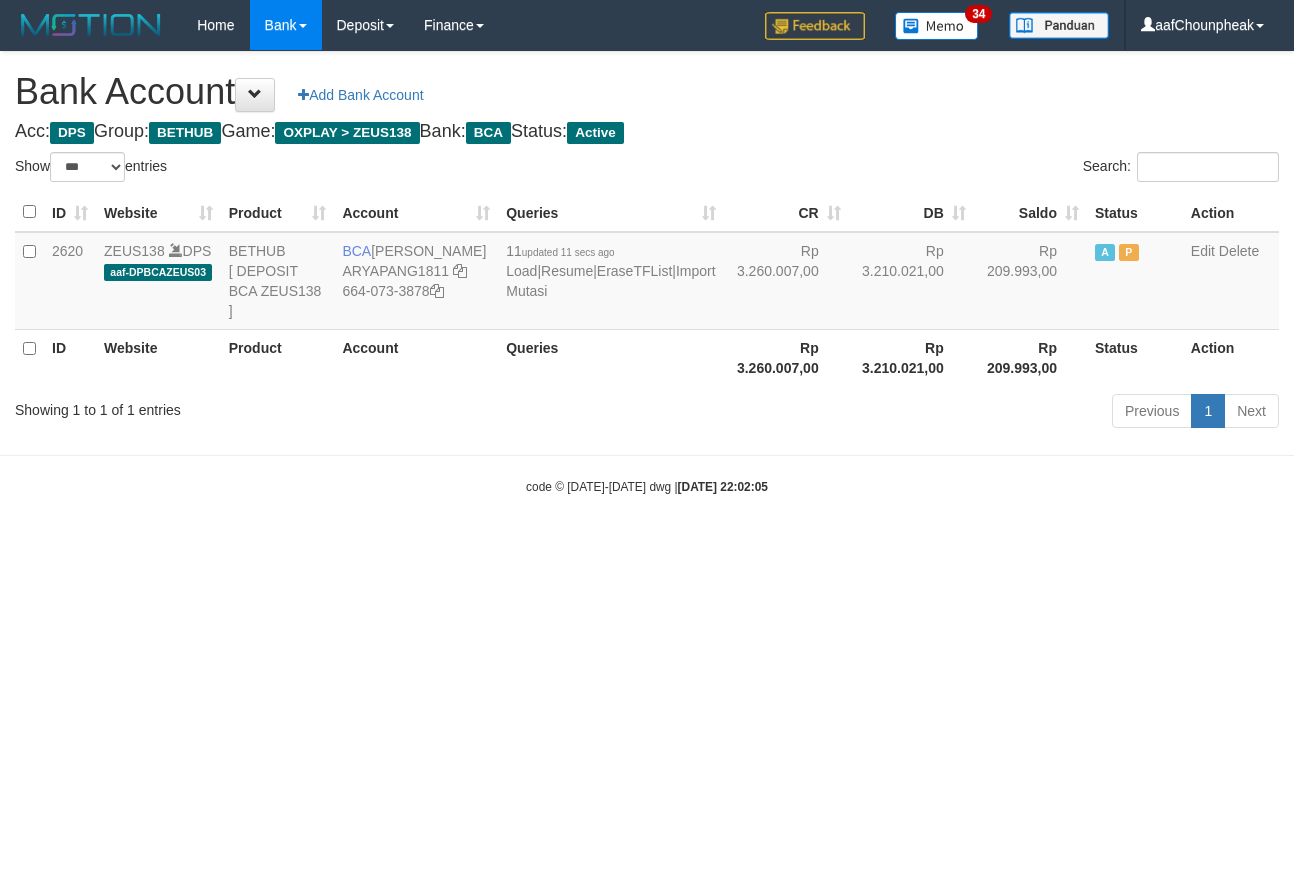 select on "***" 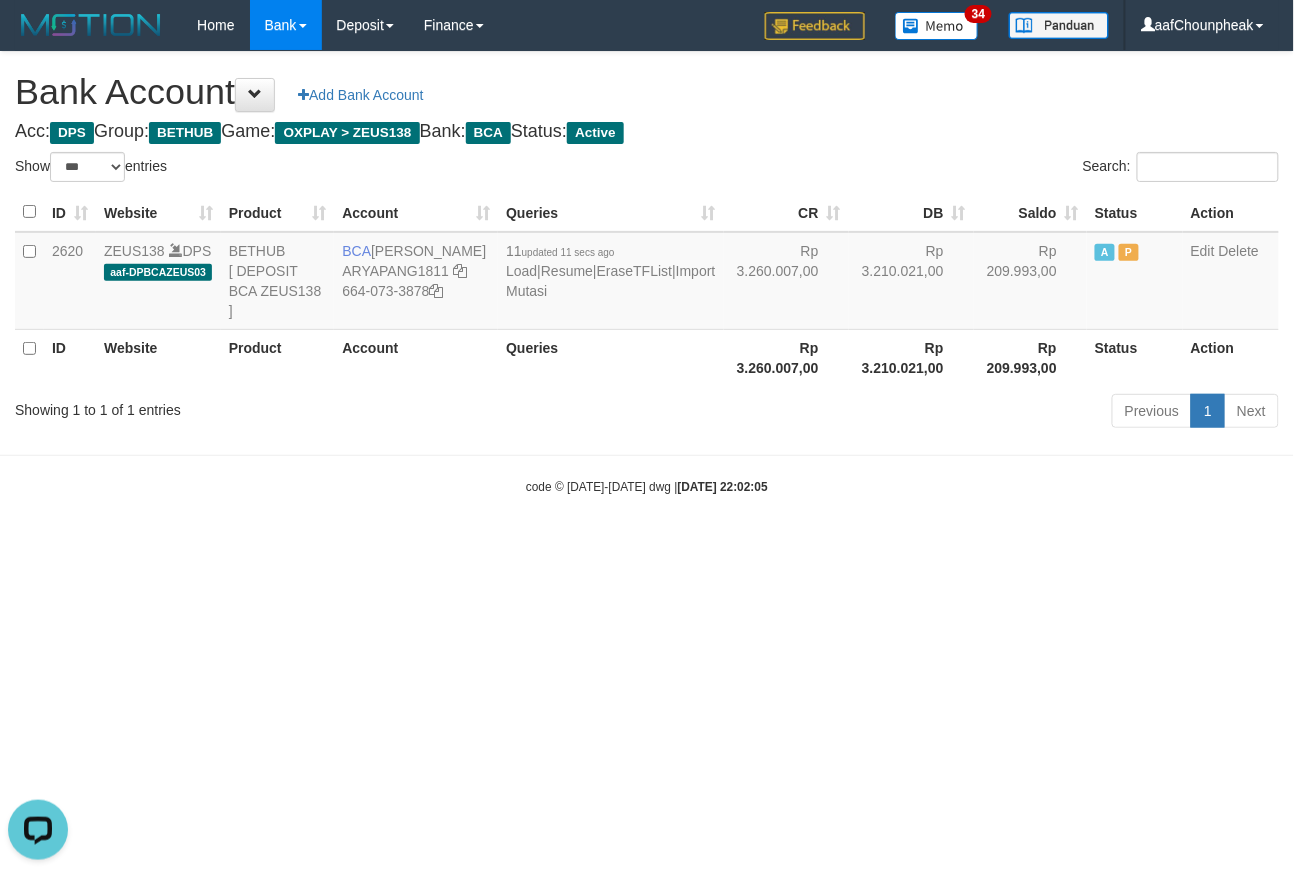 scroll, scrollTop: 0, scrollLeft: 0, axis: both 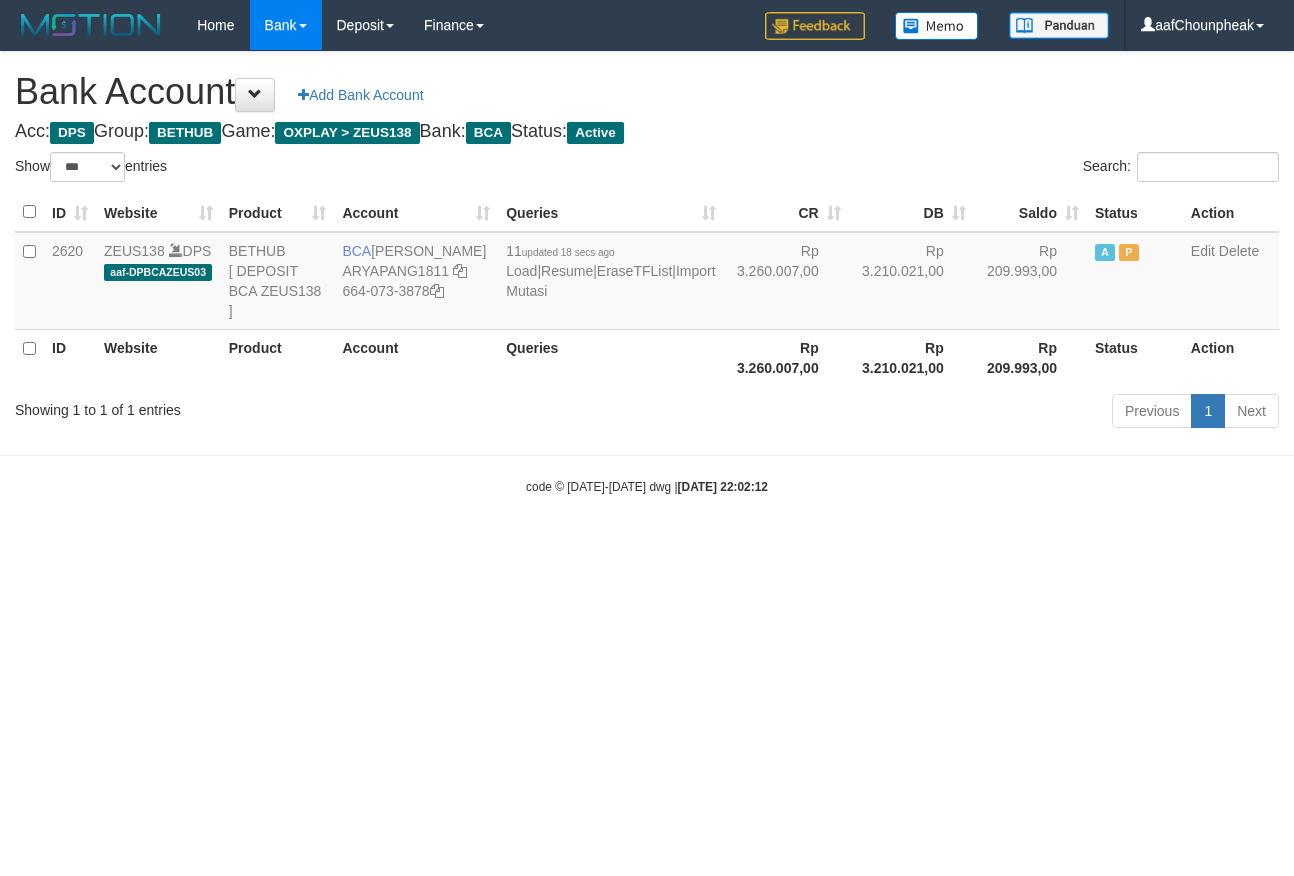 select on "***" 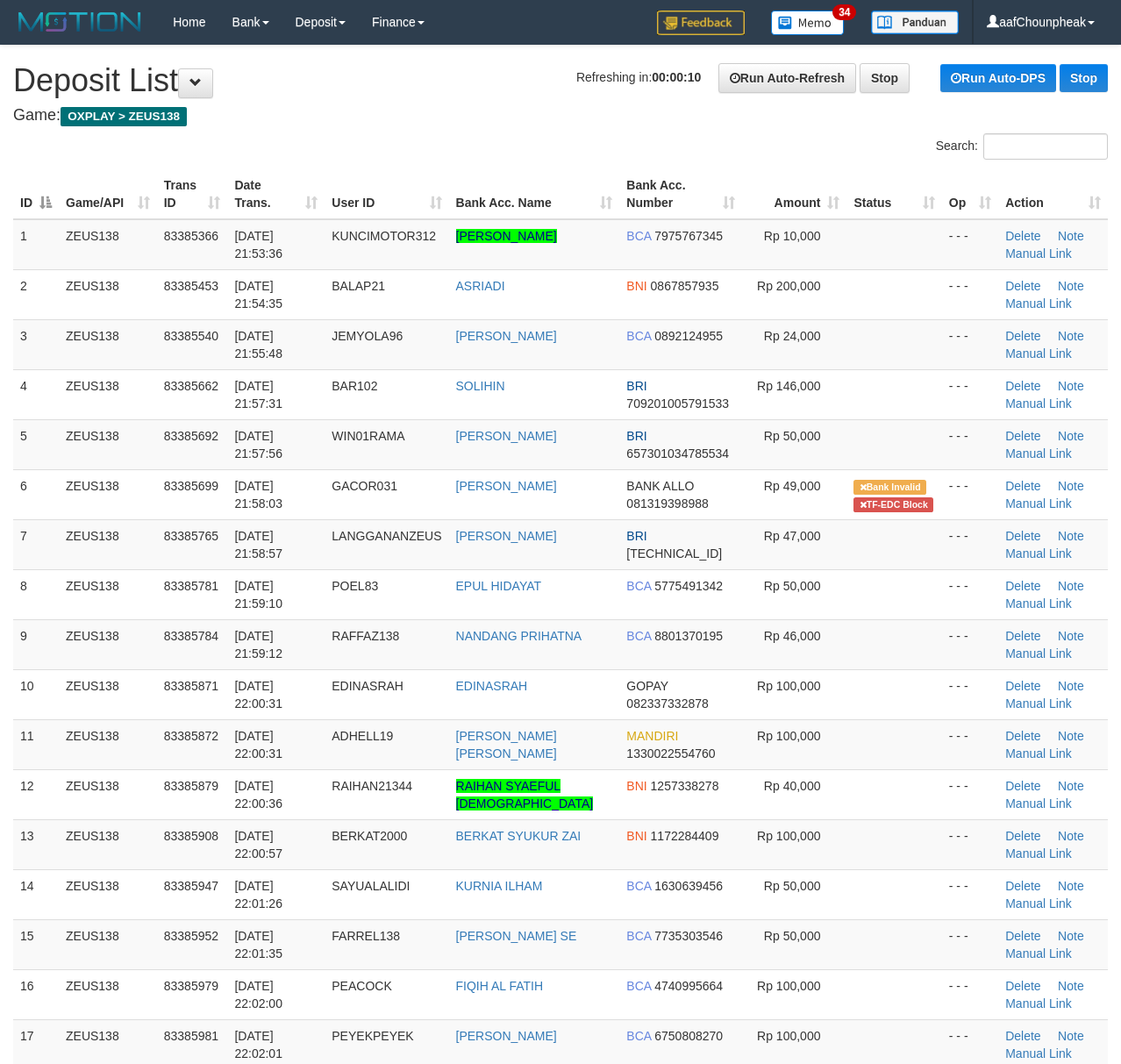 scroll, scrollTop: 0, scrollLeft: 0, axis: both 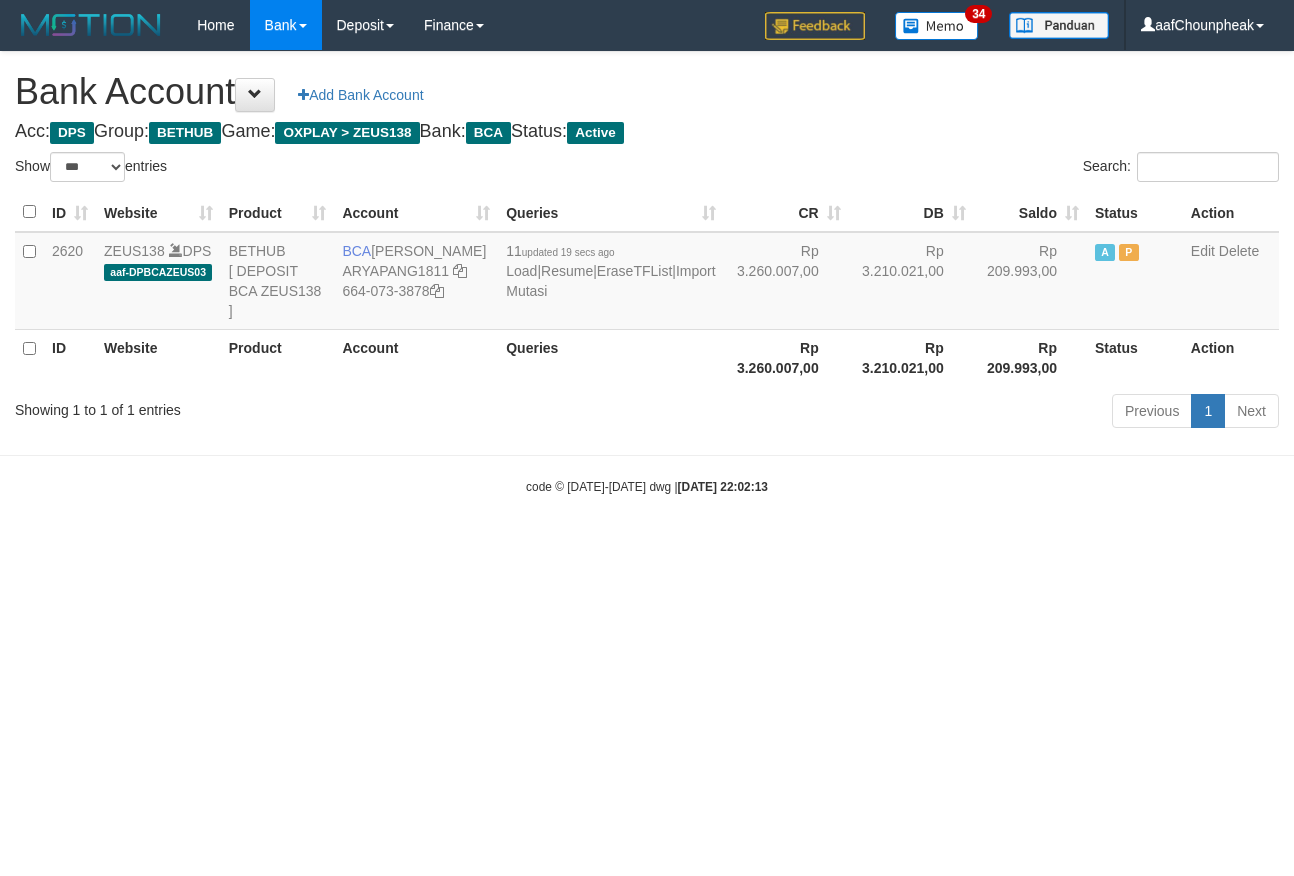 select on "***" 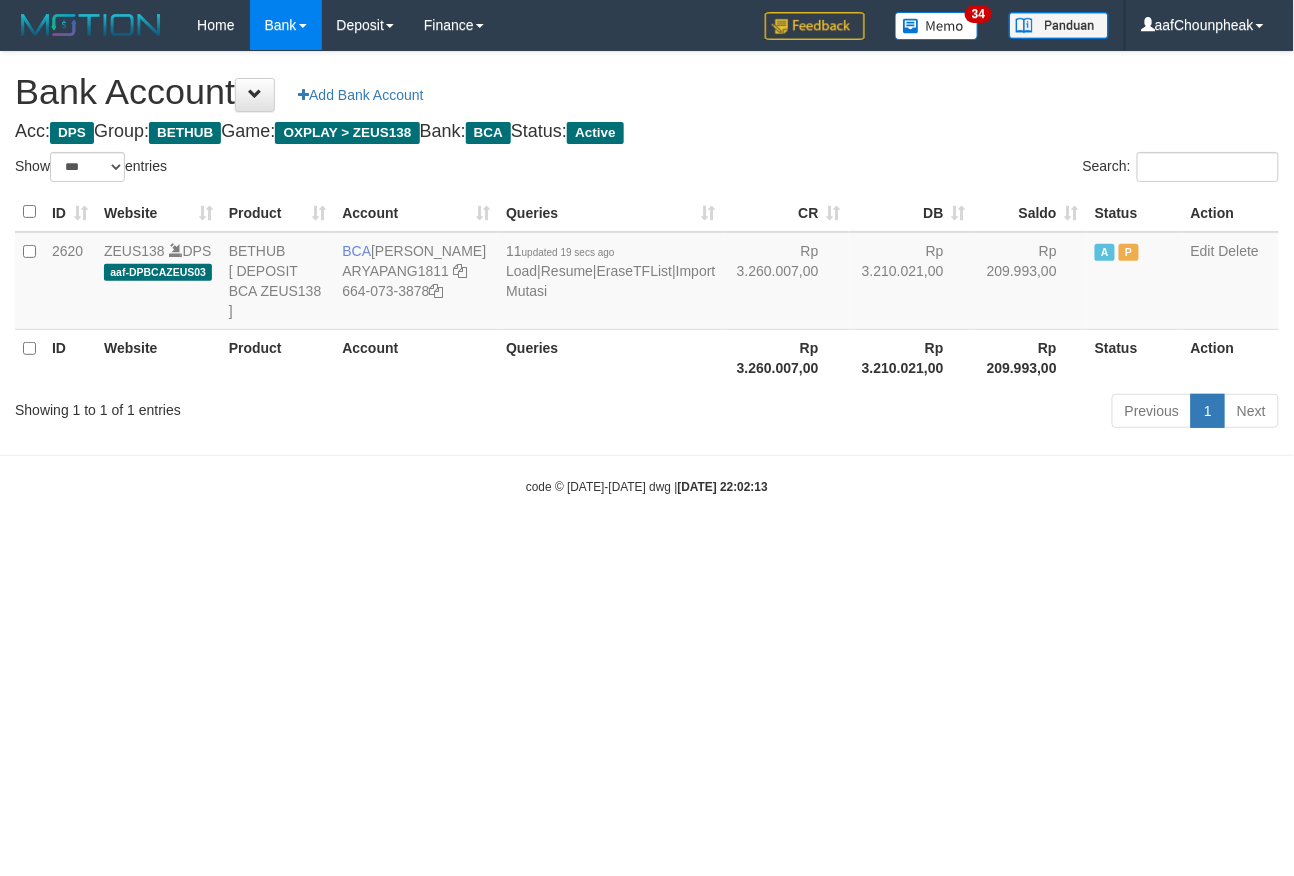 click on "Toggle navigation
Home
Bank
Account List
Mutasi Bank
Search
Note Mutasi
Deposit
DPS List
History
Finance
Financial Data
aafChounpheak
My Profile
Log Out
34" at bounding box center (647, 273) 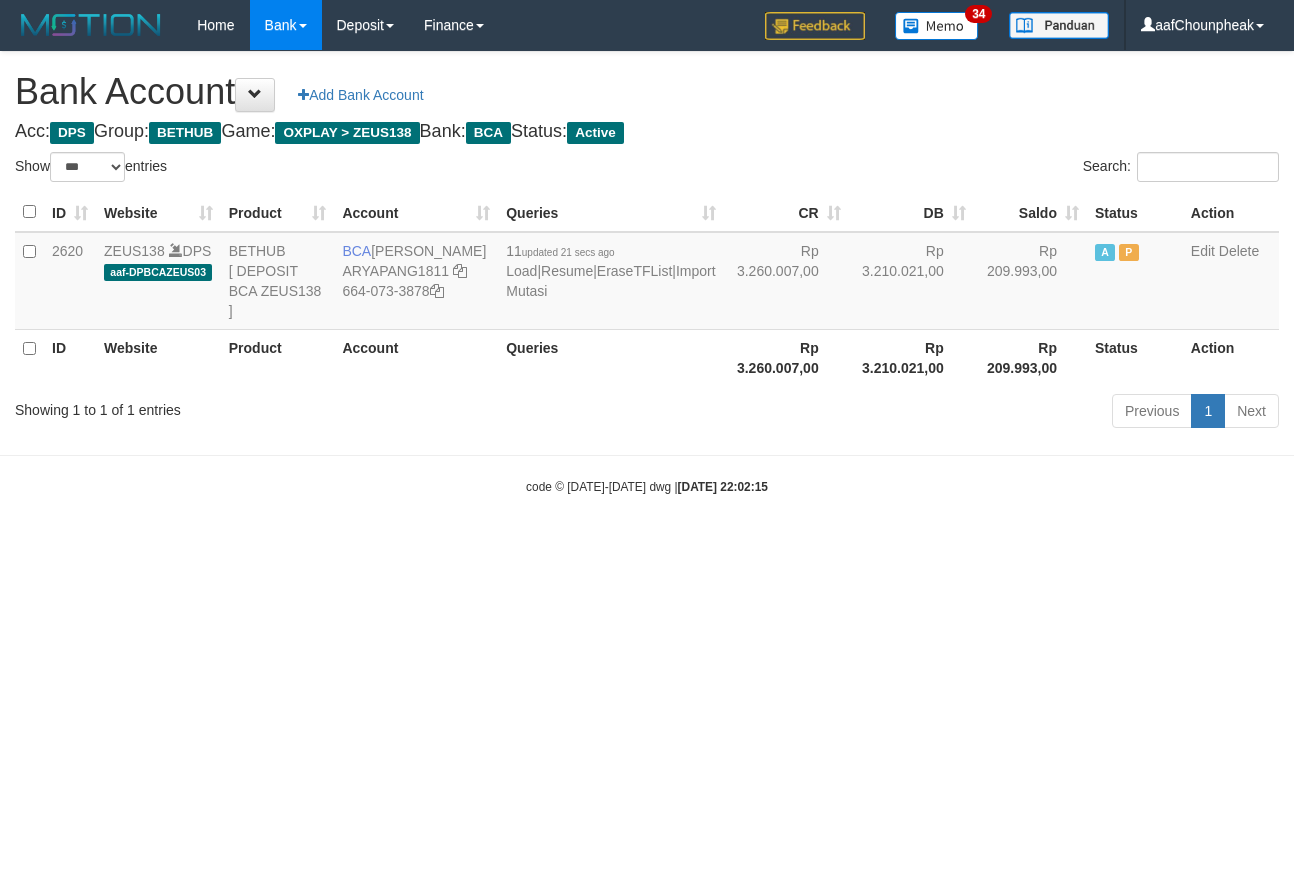 select on "***" 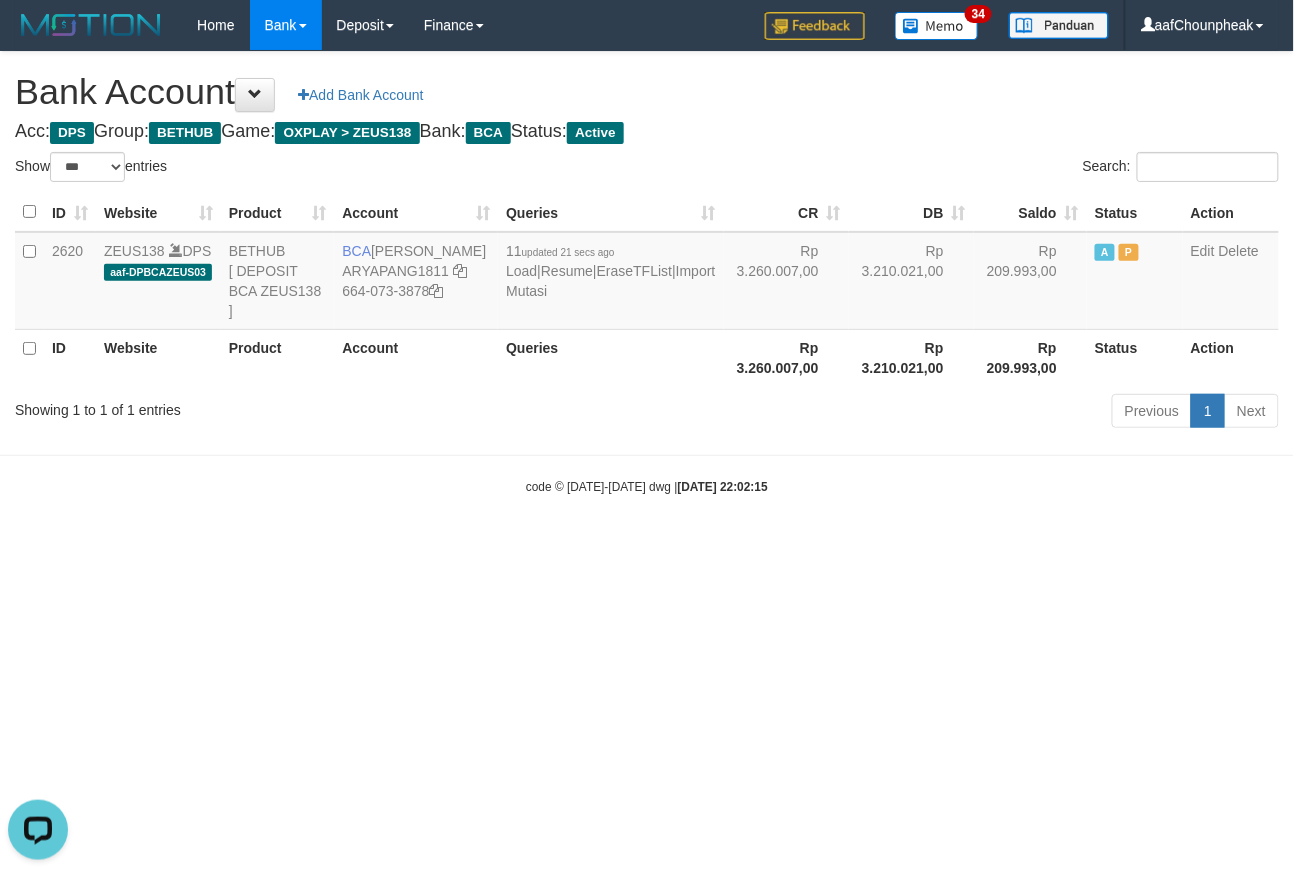 scroll, scrollTop: 0, scrollLeft: 0, axis: both 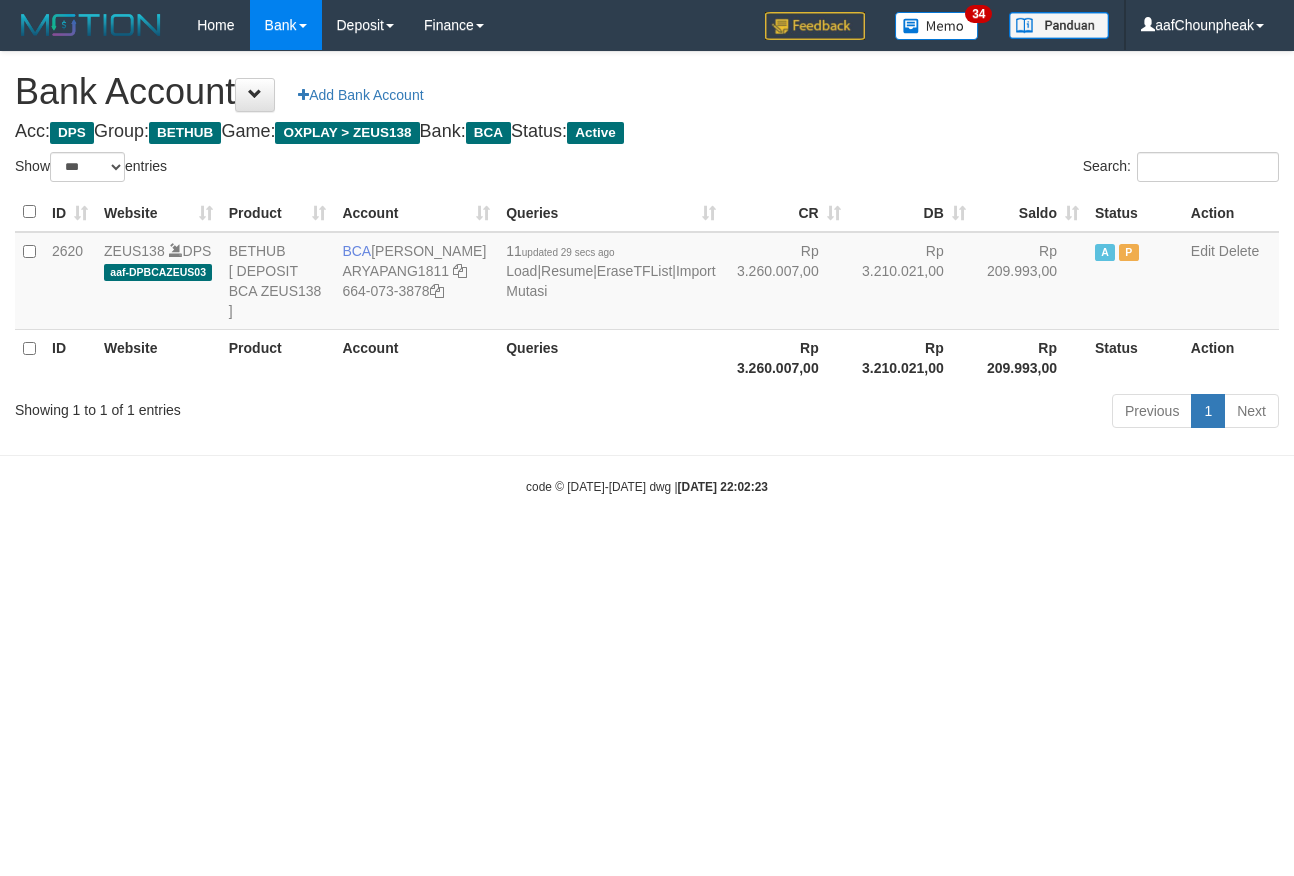 select on "***" 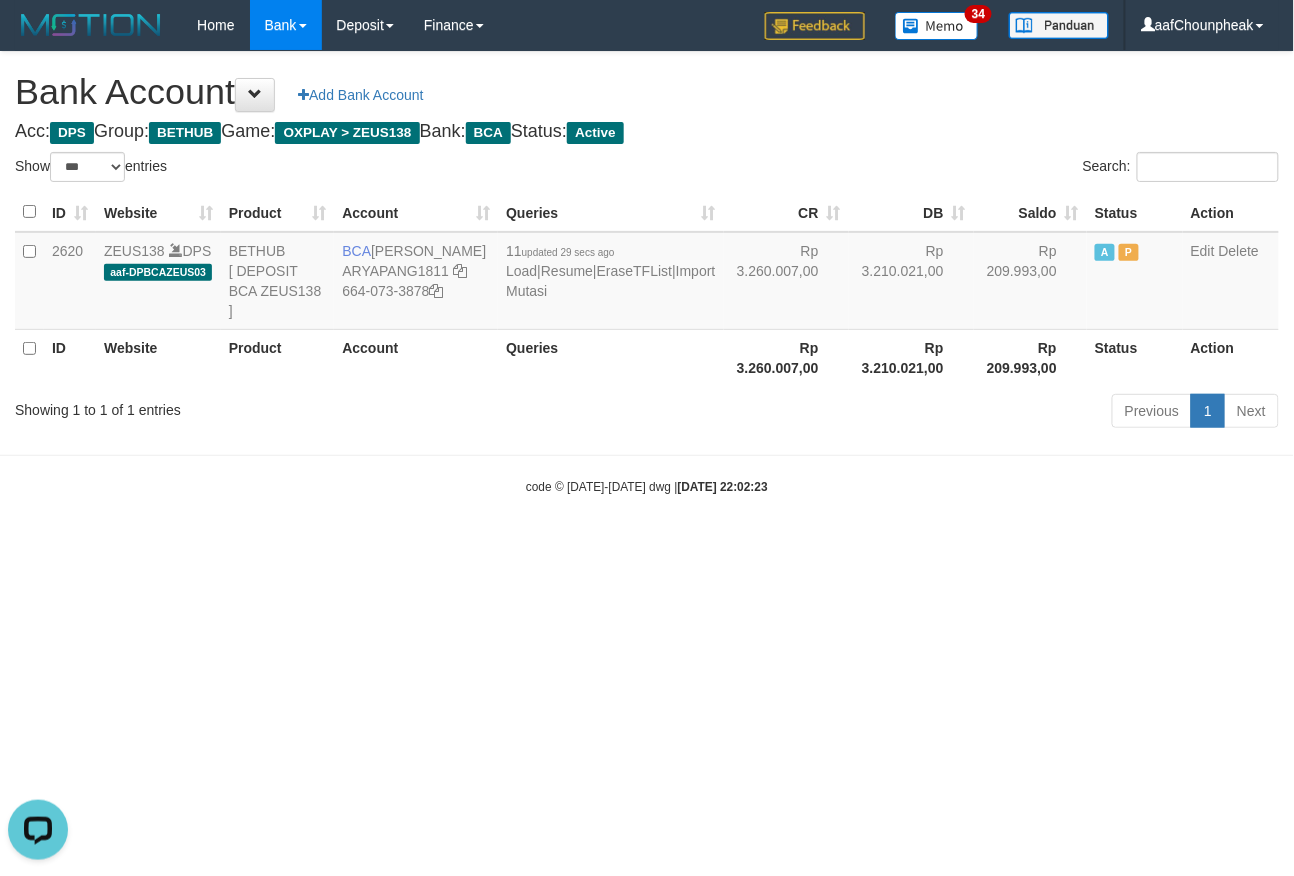 scroll, scrollTop: 0, scrollLeft: 0, axis: both 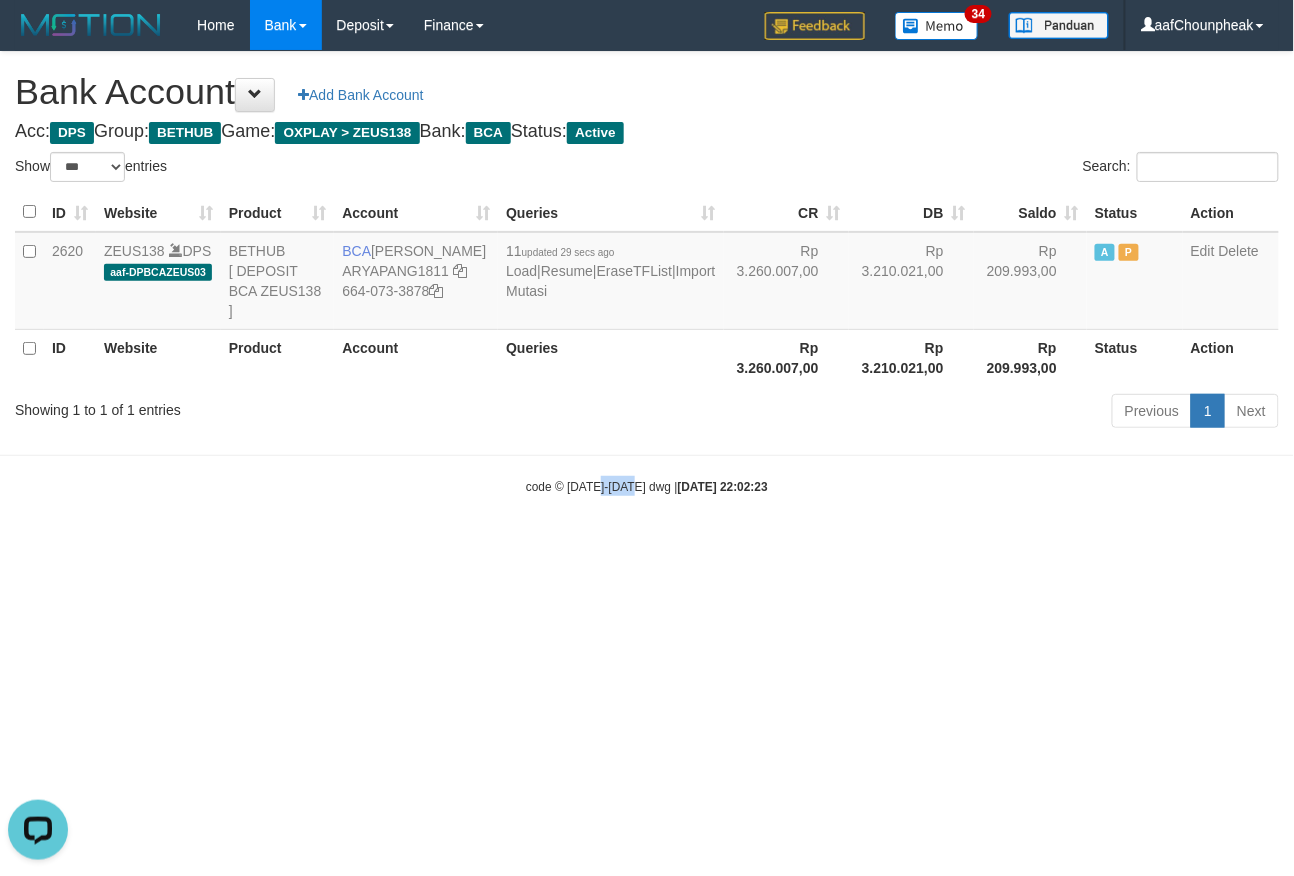 click on "Toggle navigation
Home
Bank
Account List
Mutasi Bank
Search
Note Mutasi
Deposit
DPS List
History
Finance
Financial Data
aafChounpheak
My Profile
Log Out
34" at bounding box center [647, 273] 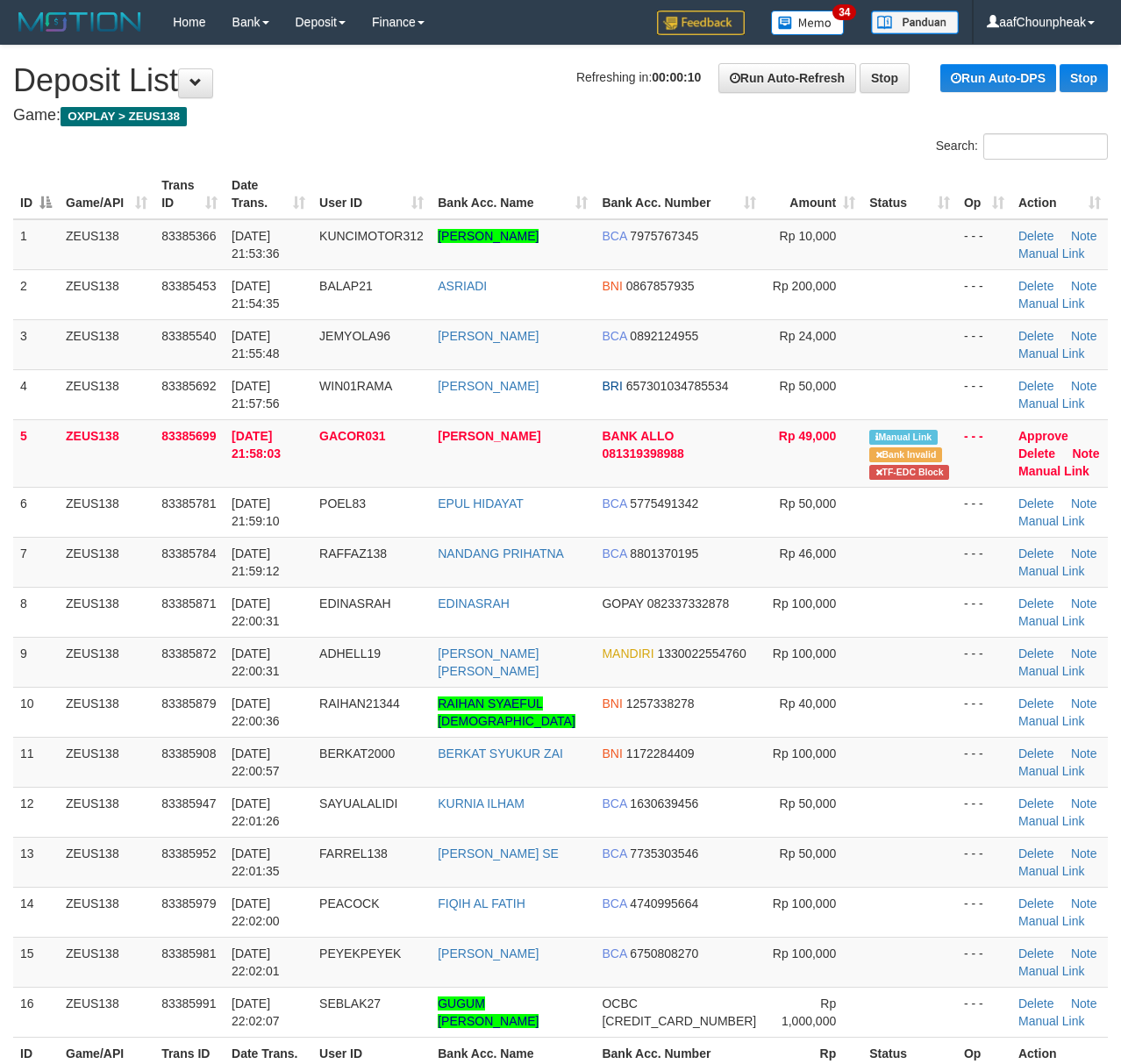 scroll, scrollTop: 0, scrollLeft: 0, axis: both 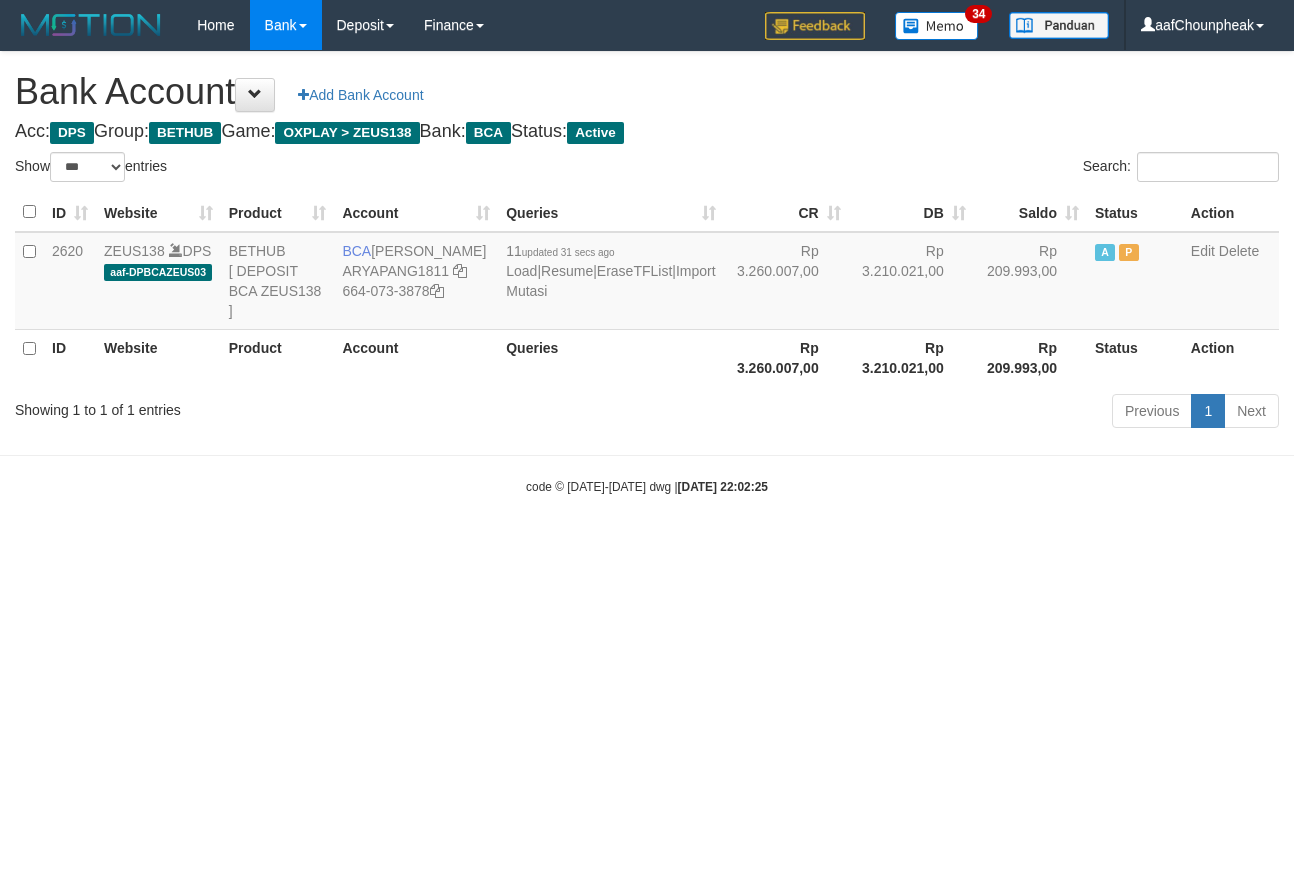 select on "***" 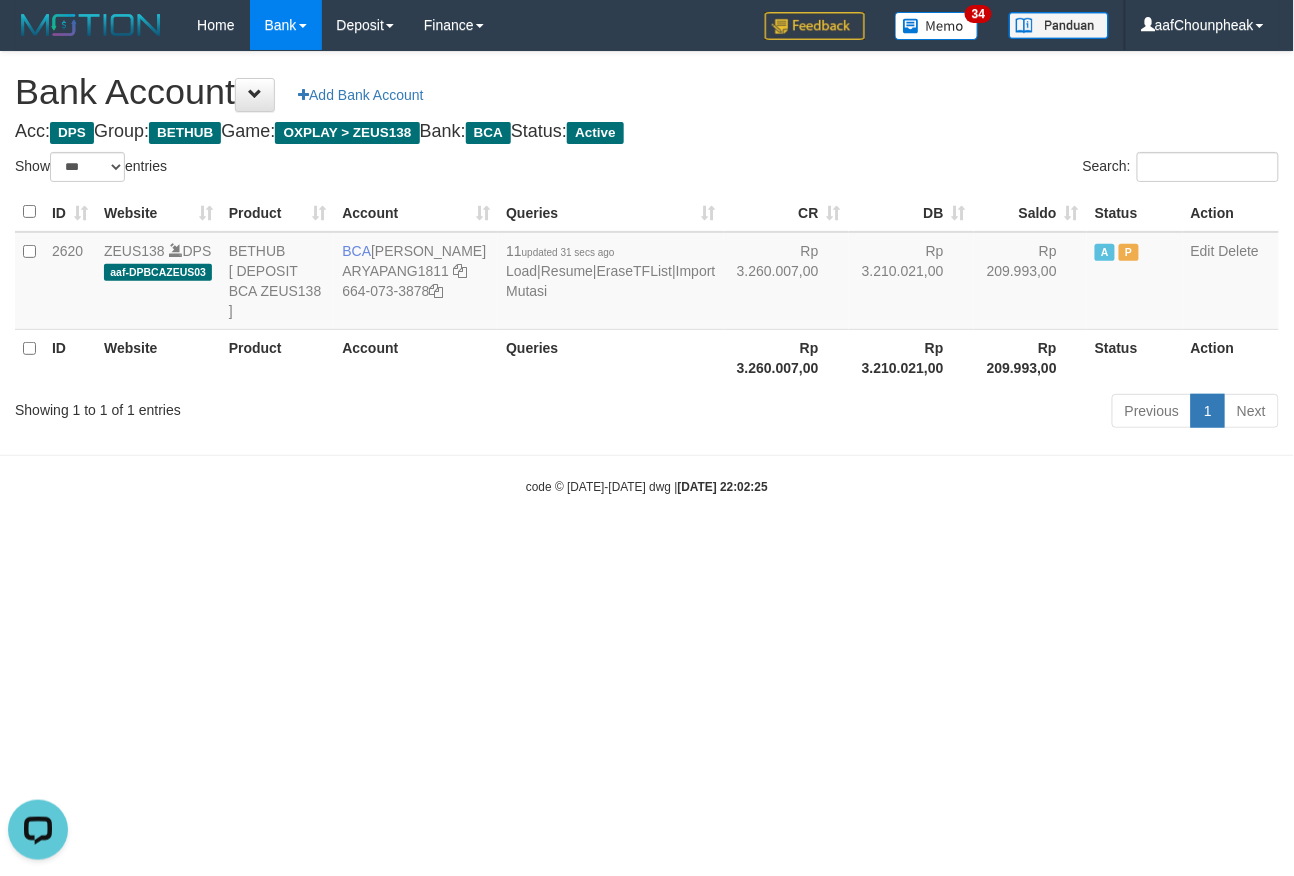 scroll, scrollTop: 0, scrollLeft: 0, axis: both 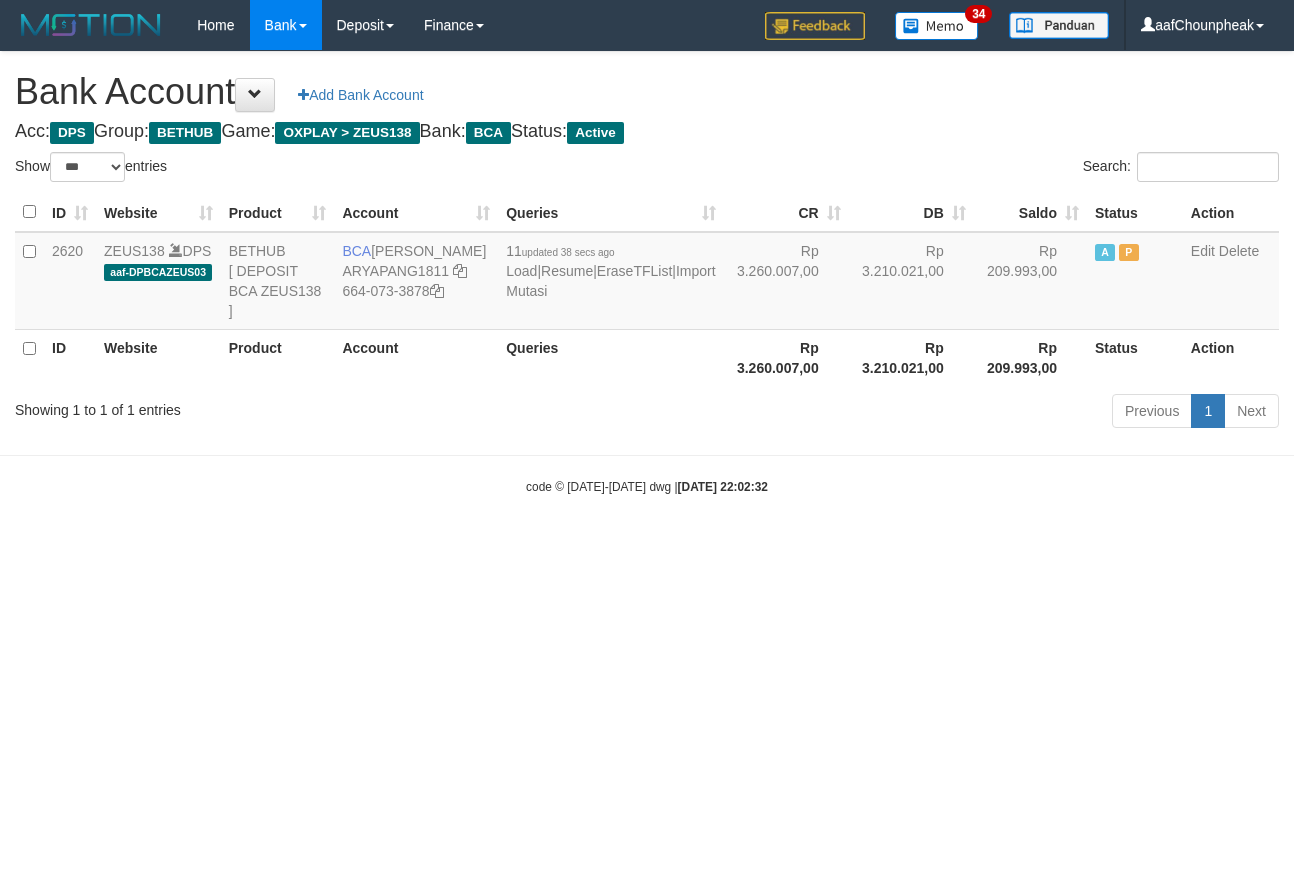 select on "***" 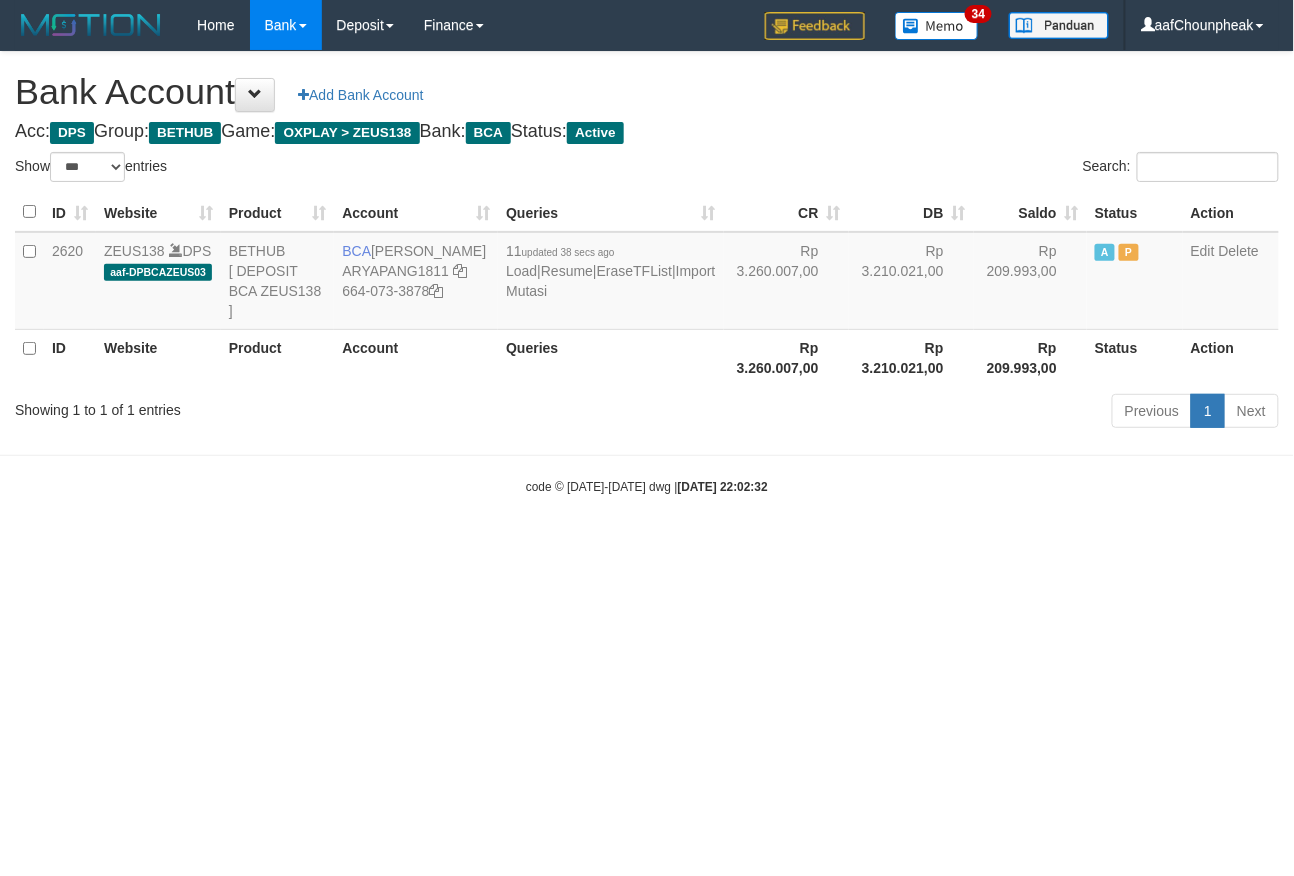 click on "Toggle navigation
Home
Bank
Account List
Mutasi Bank
Search
Note Mutasi
Deposit
DPS List
History
Finance
Financial Data
aafChounpheak
My Profile
Log Out
34" at bounding box center (647, 273) 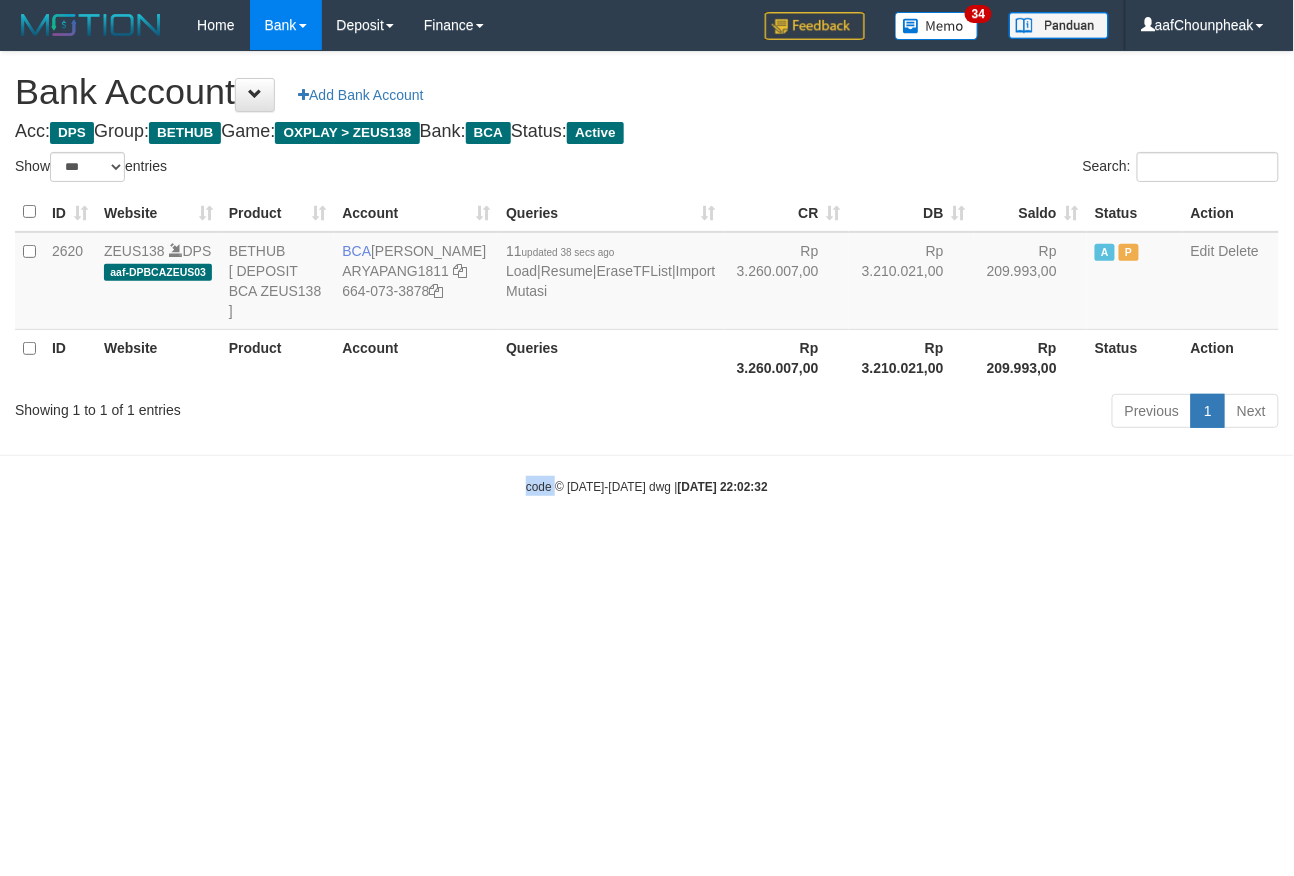 click on "Toggle navigation
Home
Bank
Account List
Mutasi Bank
Search
Note Mutasi
Deposit
DPS List
History
Finance
Financial Data
aafChounpheak
My Profile
Log Out
34" at bounding box center [647, 273] 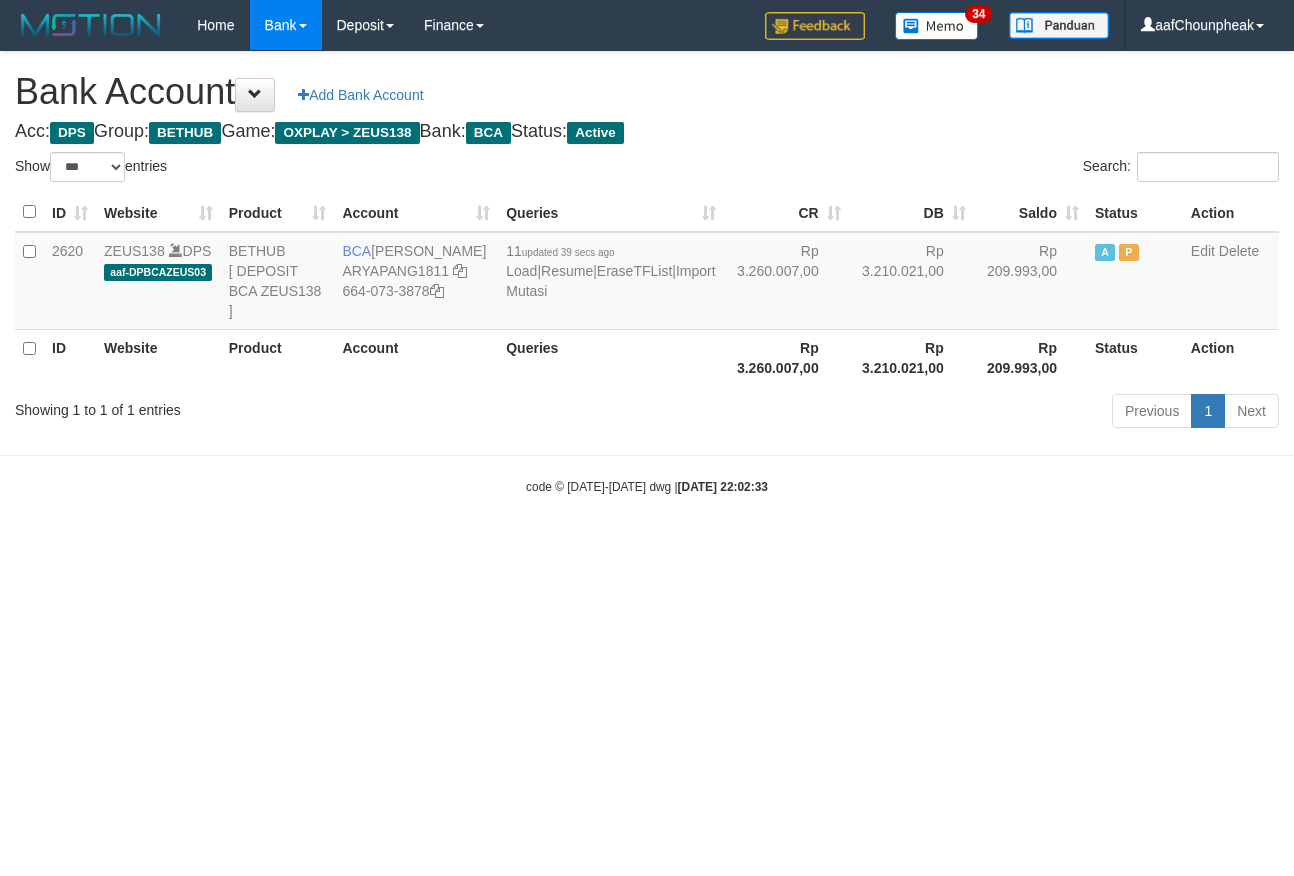 select on "***" 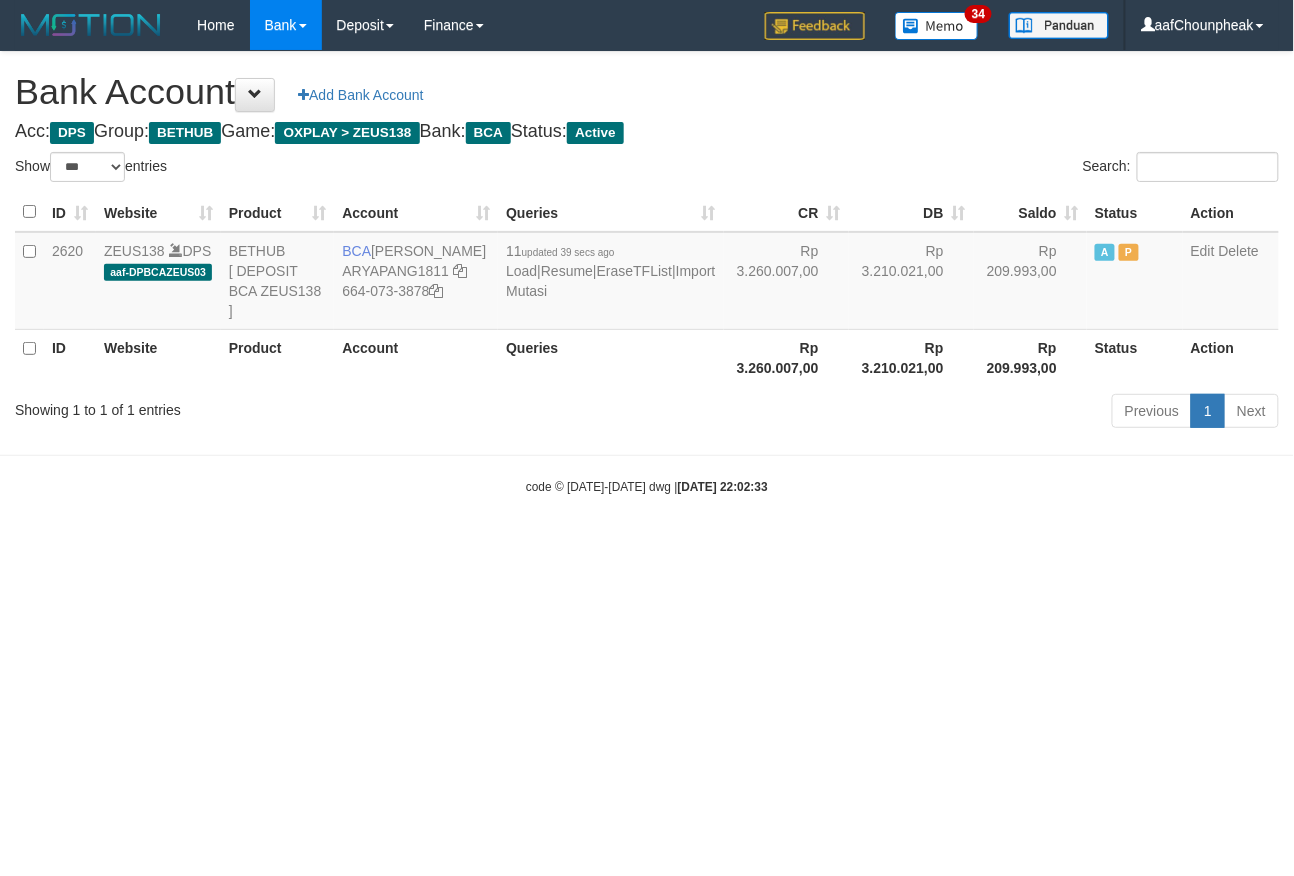 click on "Toggle navigation
Home
Bank
Account List
Mutasi Bank
Search
Note Mutasi
Deposit
DPS List
History
Finance
Financial Data
aafChounpheak
My Profile
Log Out
34" at bounding box center (647, 273) 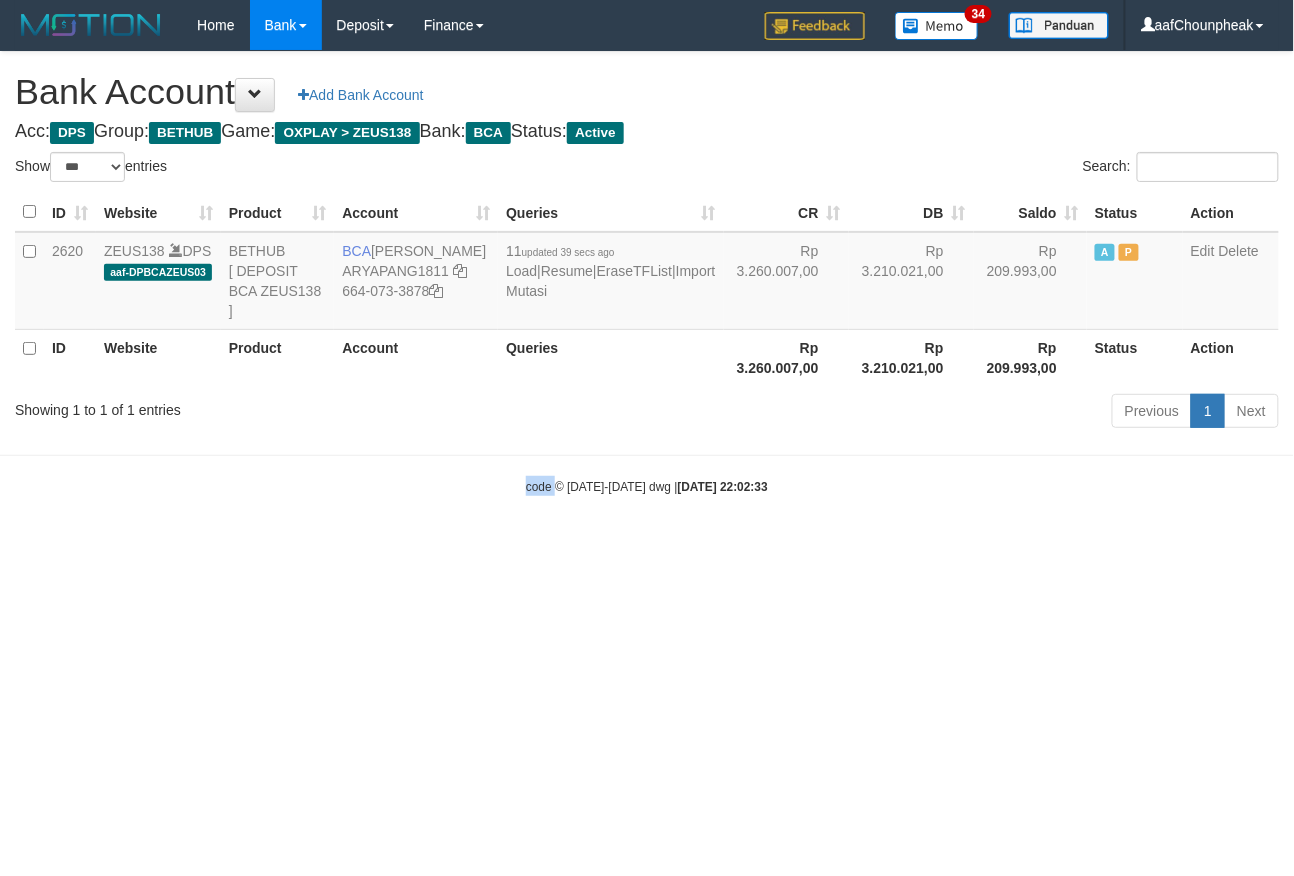click on "Toggle navigation
Home
Bank
Account List
Mutasi Bank
Search
Note Mutasi
Deposit
DPS List
History
Finance
Financial Data
aafChounpheak
My Profile
Log Out
34" at bounding box center [647, 273] 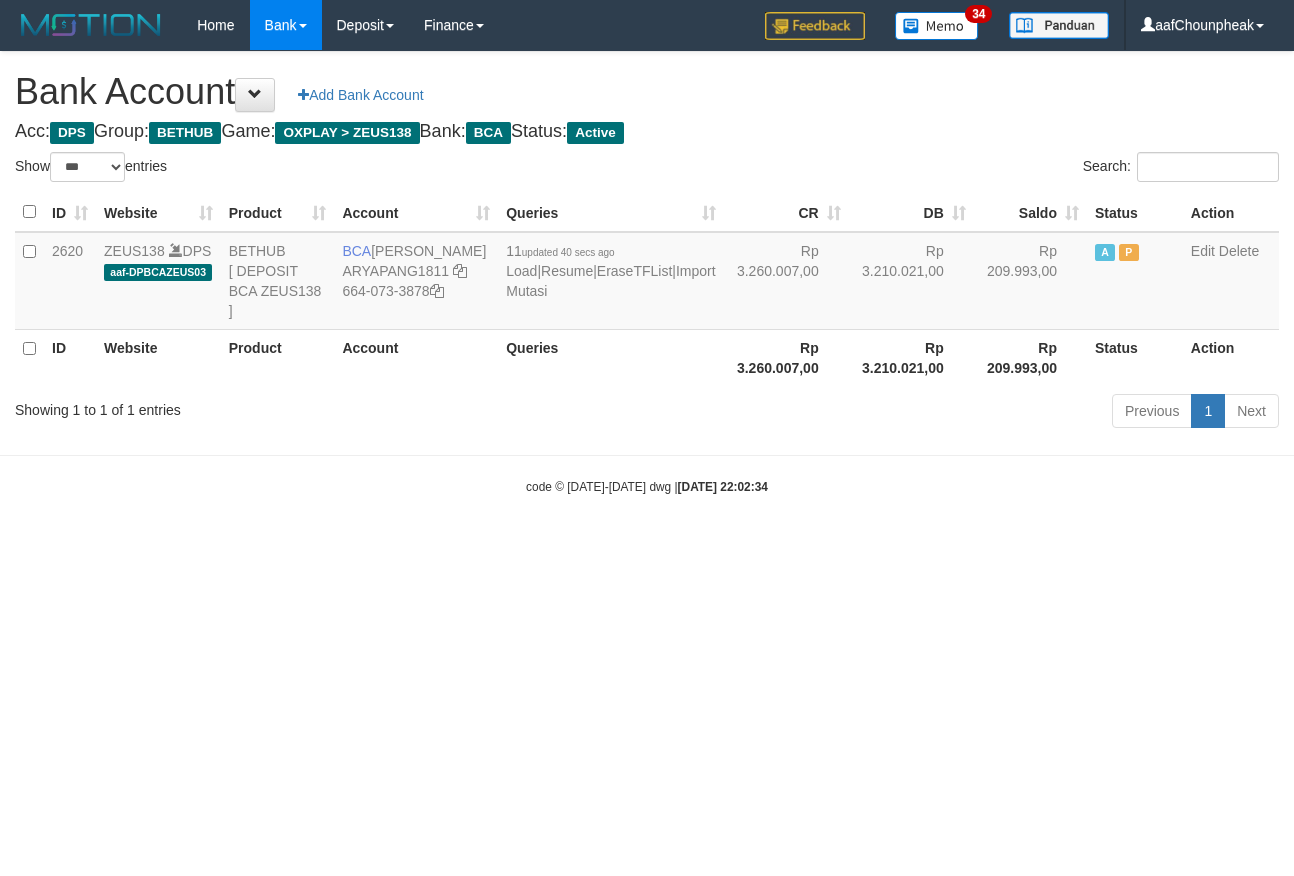select on "***" 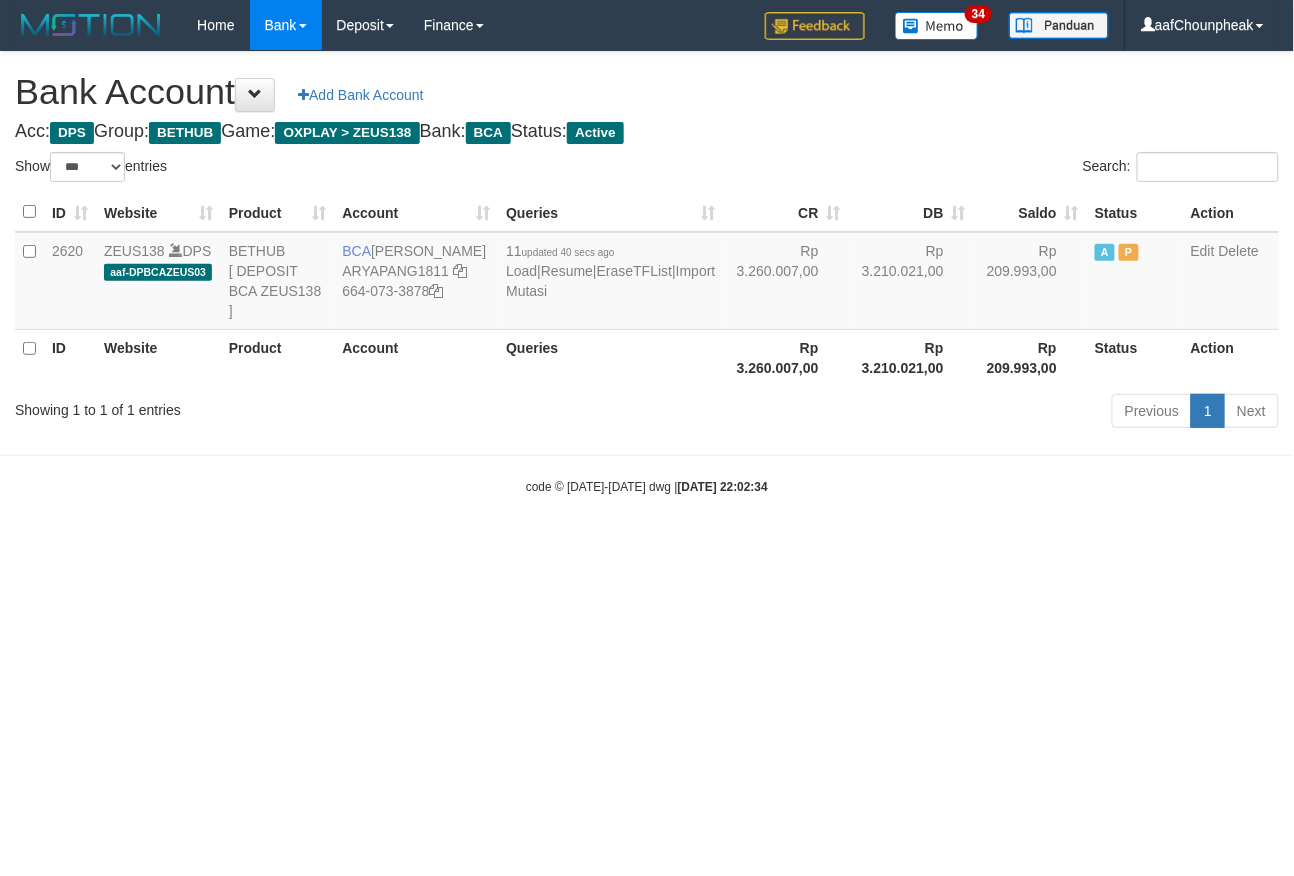 click on "Toggle navigation
Home
Bank
Account List
Mutasi Bank
Search
Note Mutasi
Deposit
DPS List
History
Finance
Financial Data
aafChounpheak
My Profile
Log Out
34" at bounding box center [647, 273] 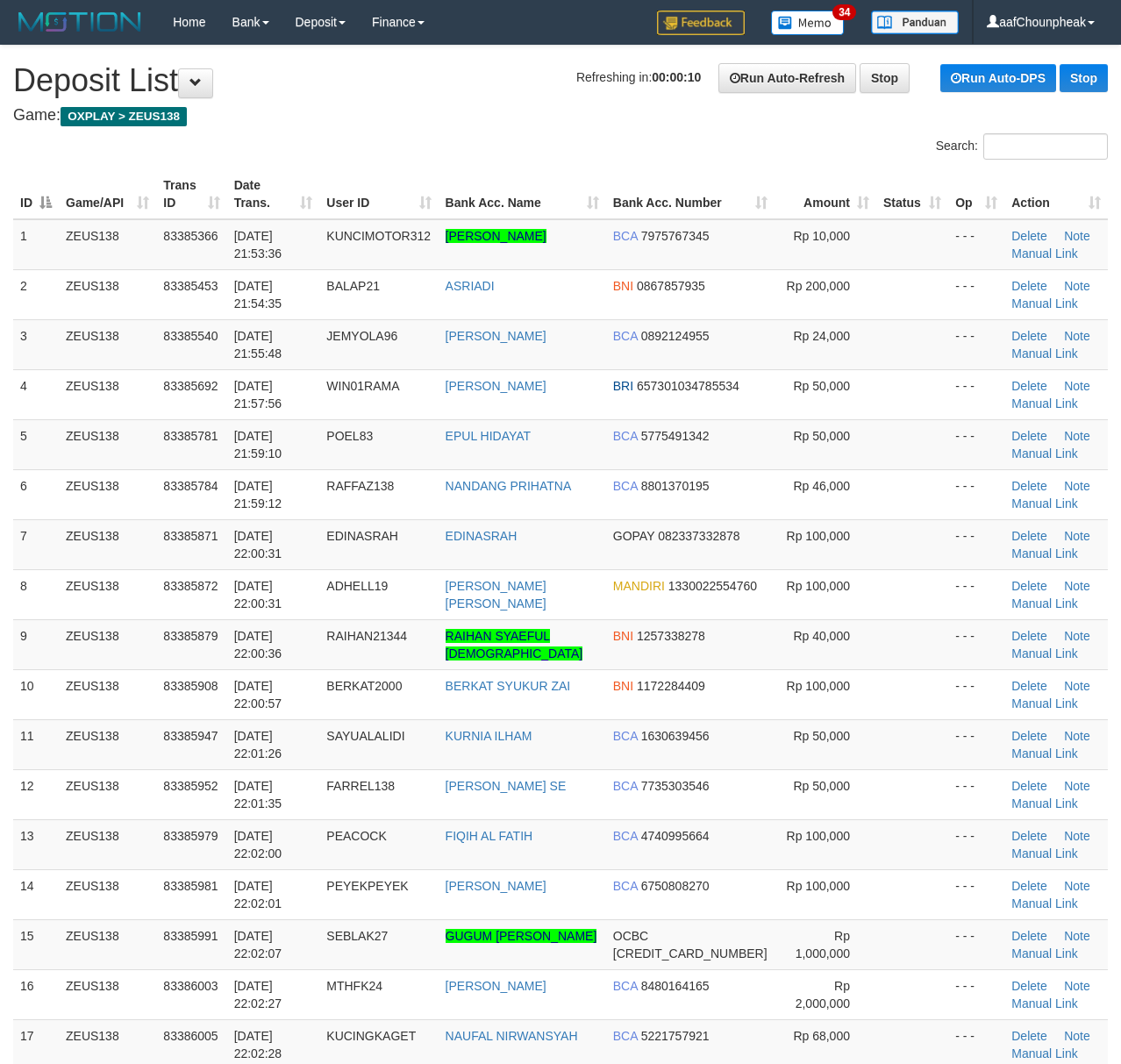 scroll, scrollTop: 0, scrollLeft: 0, axis: both 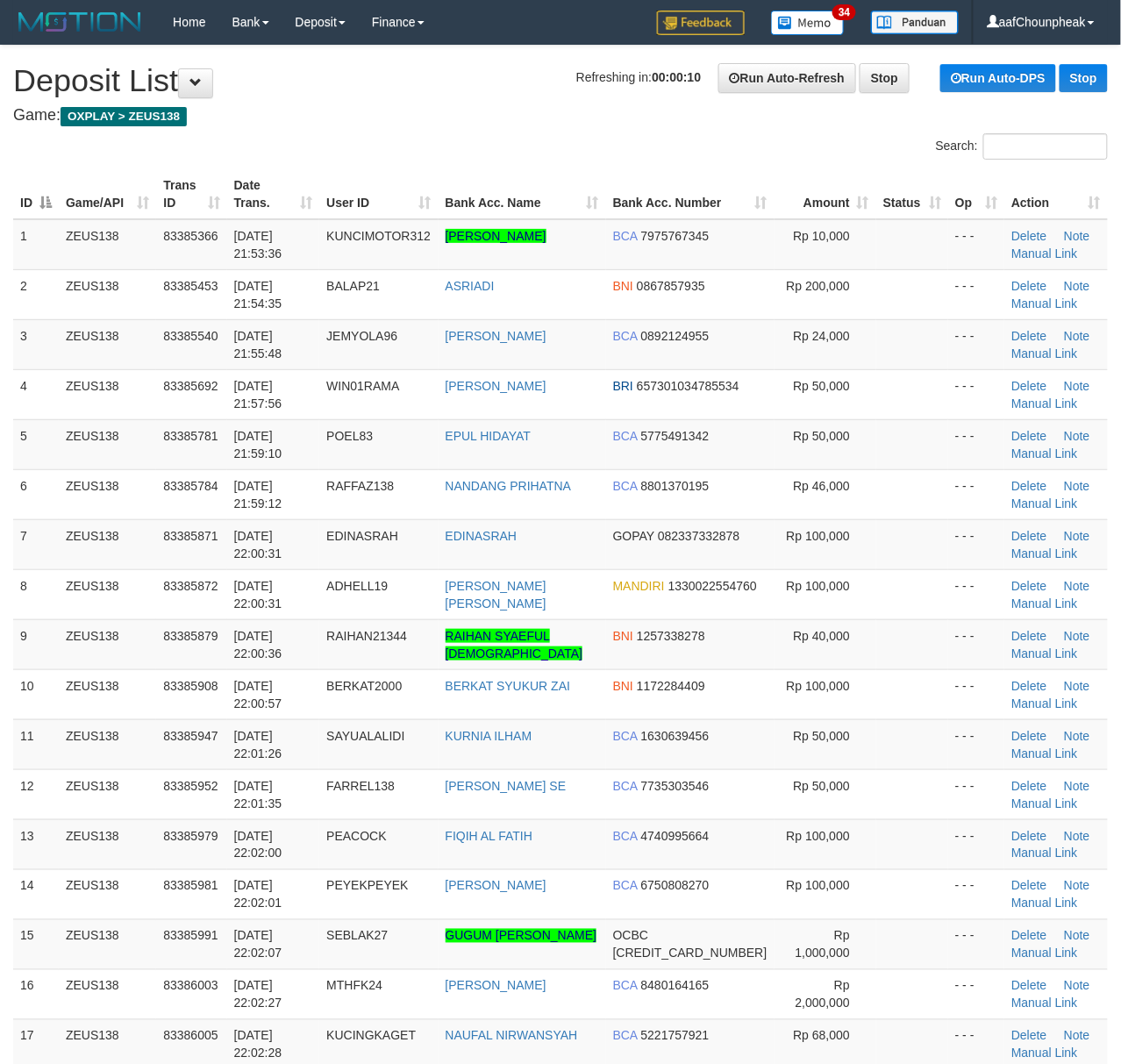 click on "Search:" at bounding box center [560, 148] 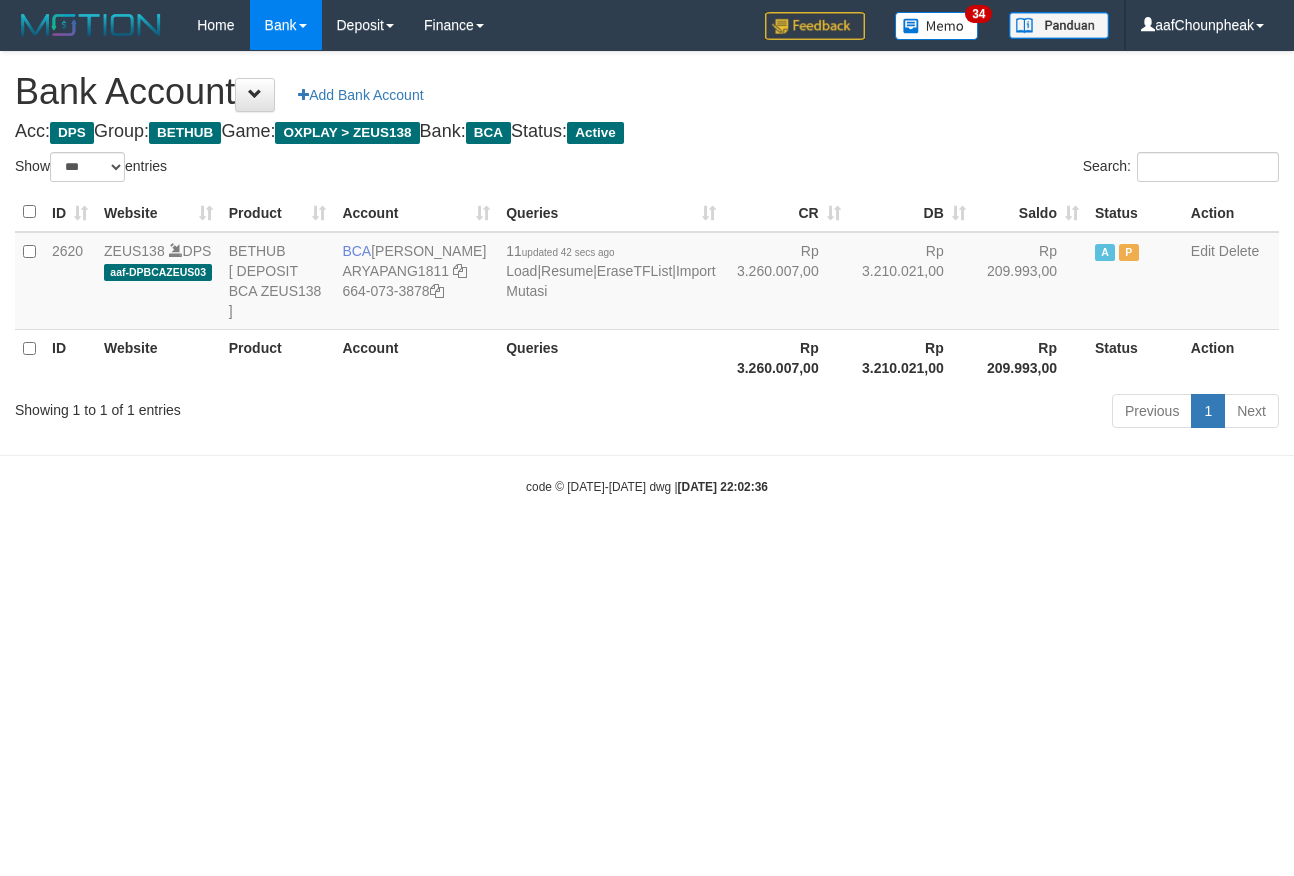 select on "***" 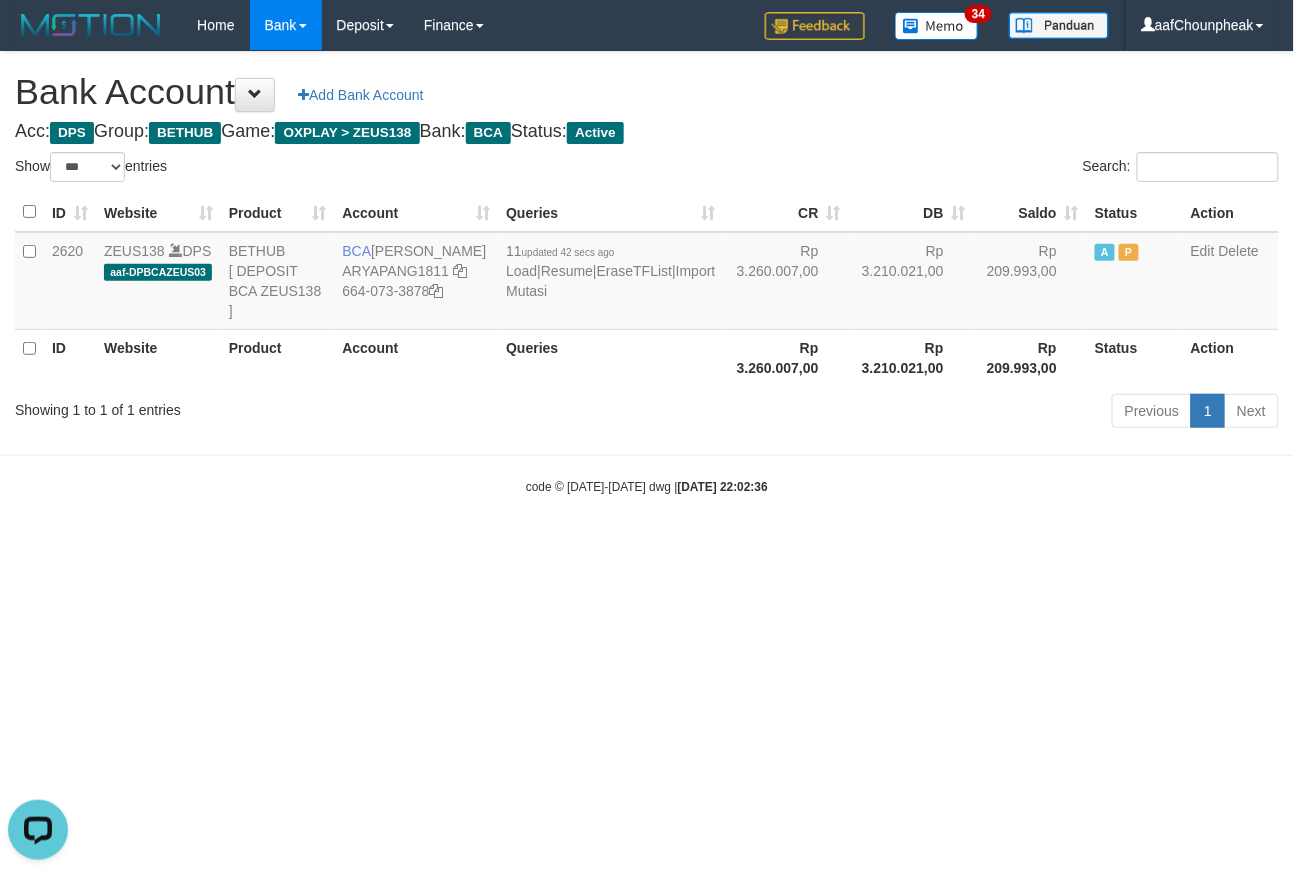 scroll, scrollTop: 0, scrollLeft: 0, axis: both 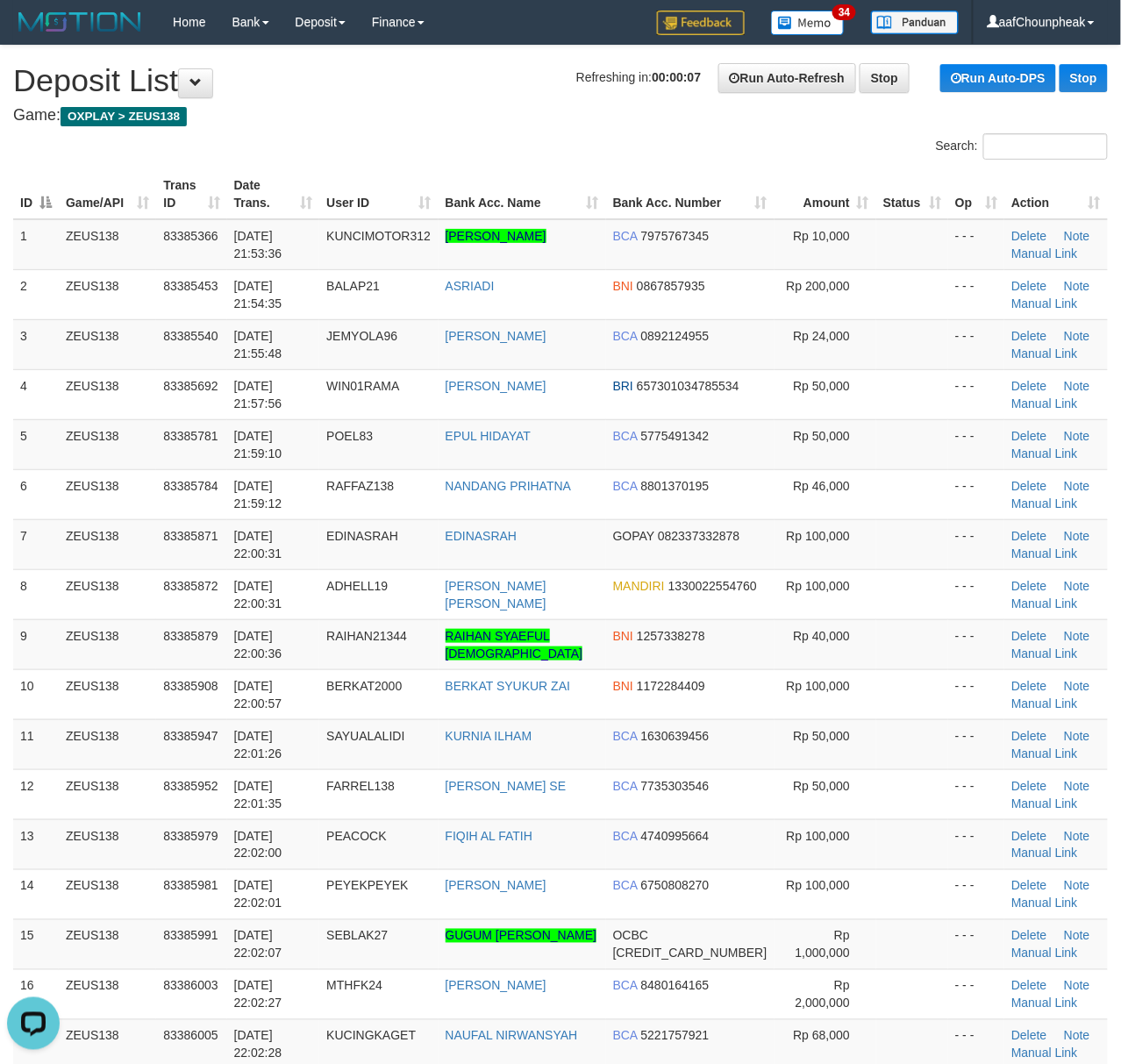 drag, startPoint x: 140, startPoint y: 208, endPoint x: 169, endPoint y: 212, distance: 29.27456 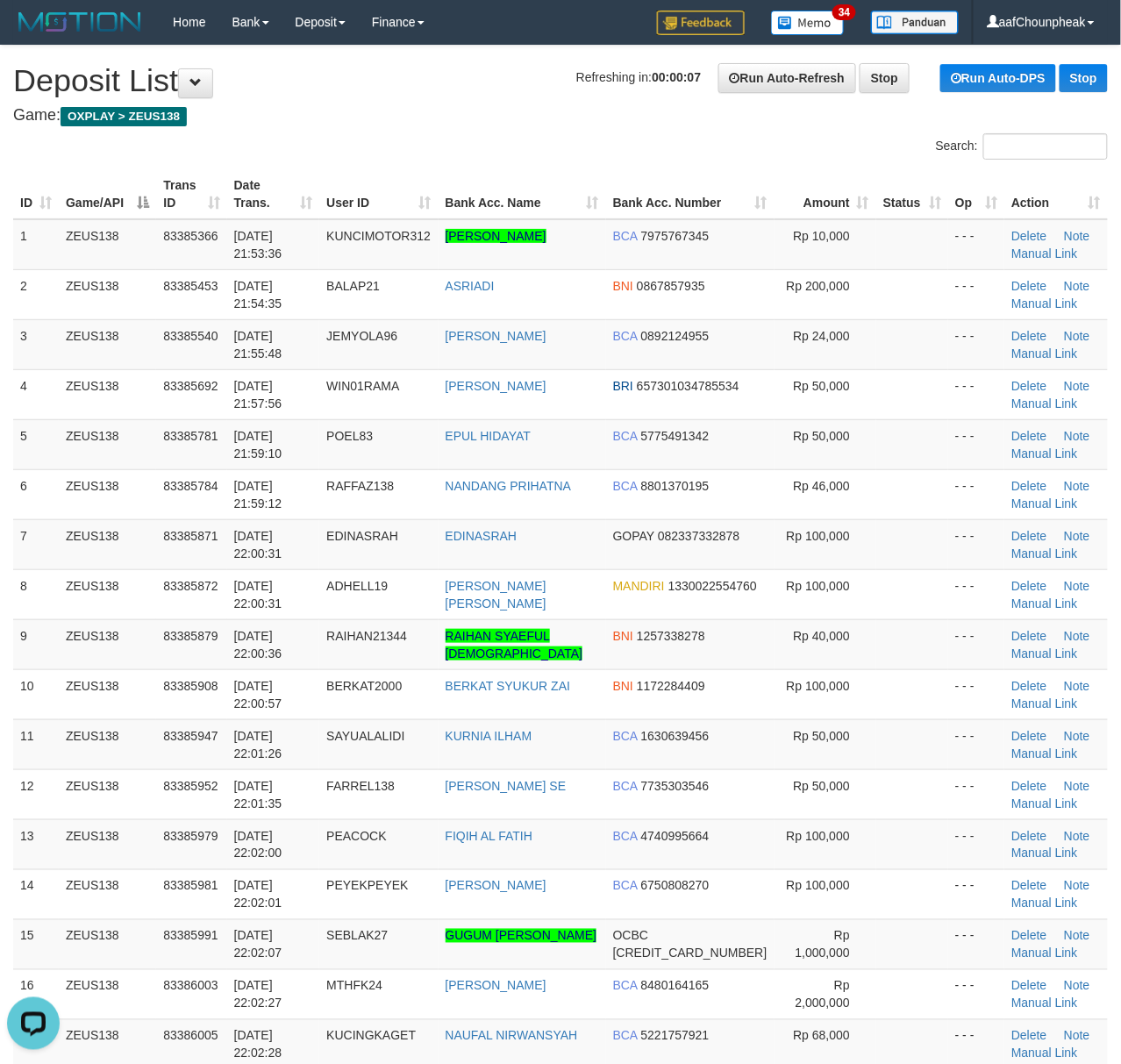 drag, startPoint x: 277, startPoint y: 140, endPoint x: 0, endPoint y: 159, distance: 277.65086 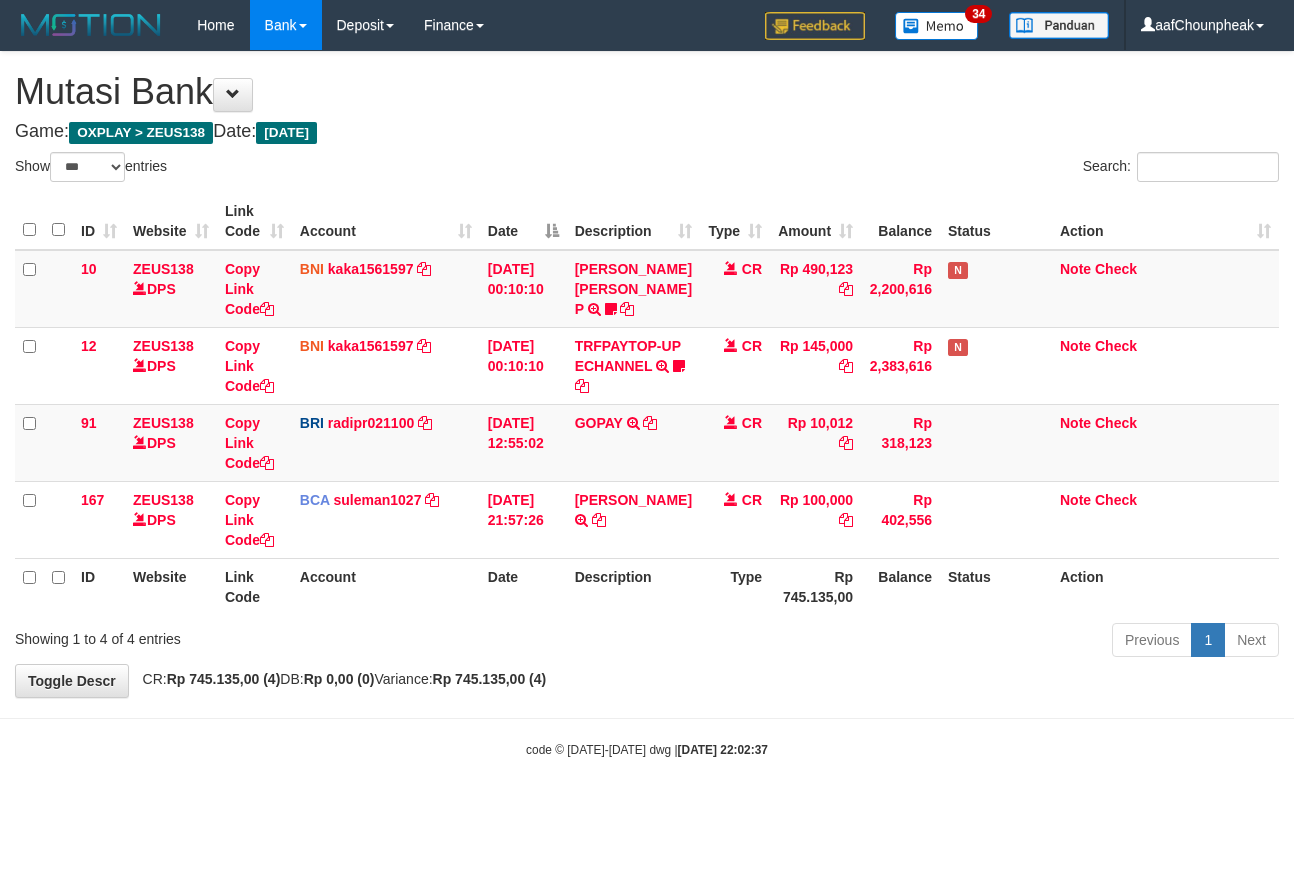 select on "***" 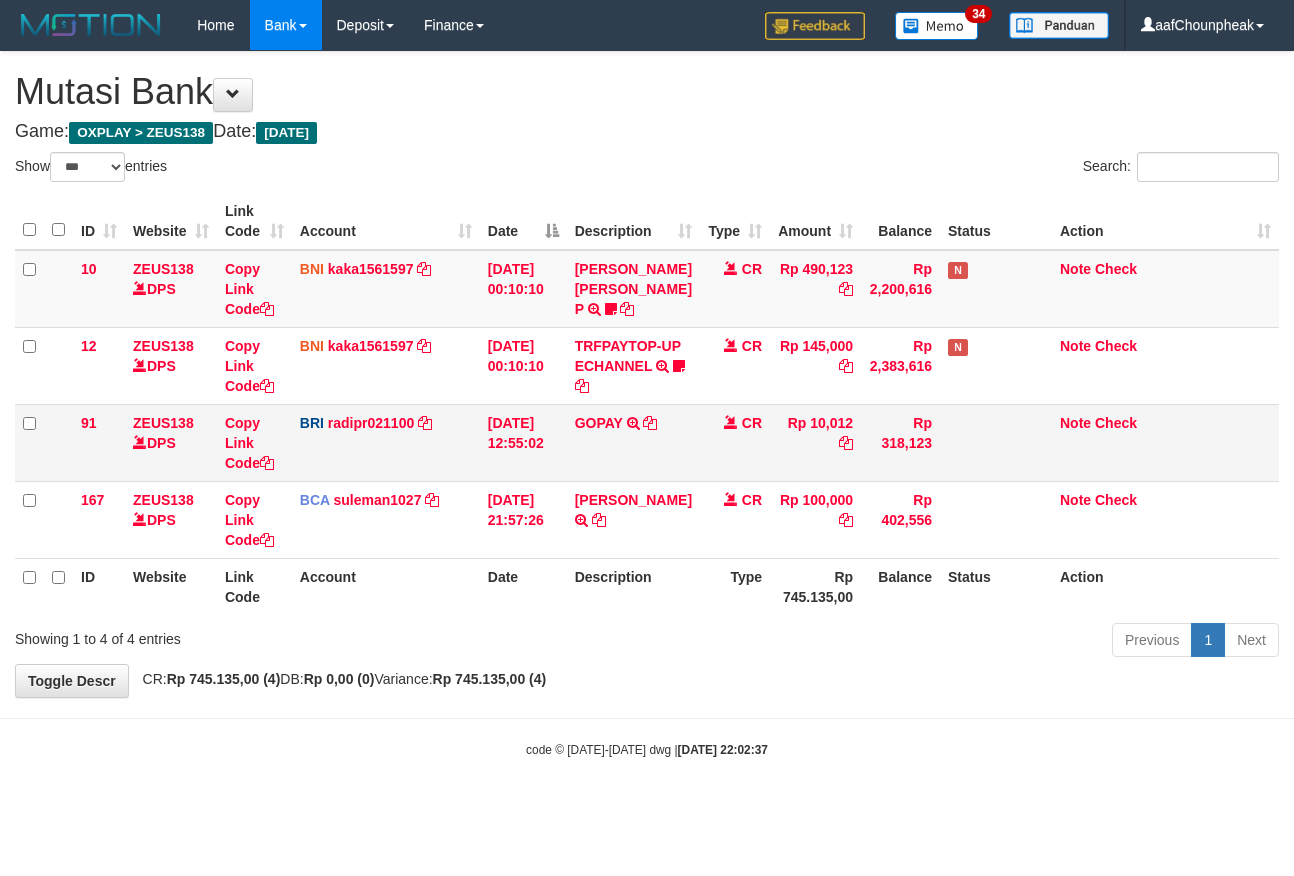 scroll, scrollTop: 0, scrollLeft: 0, axis: both 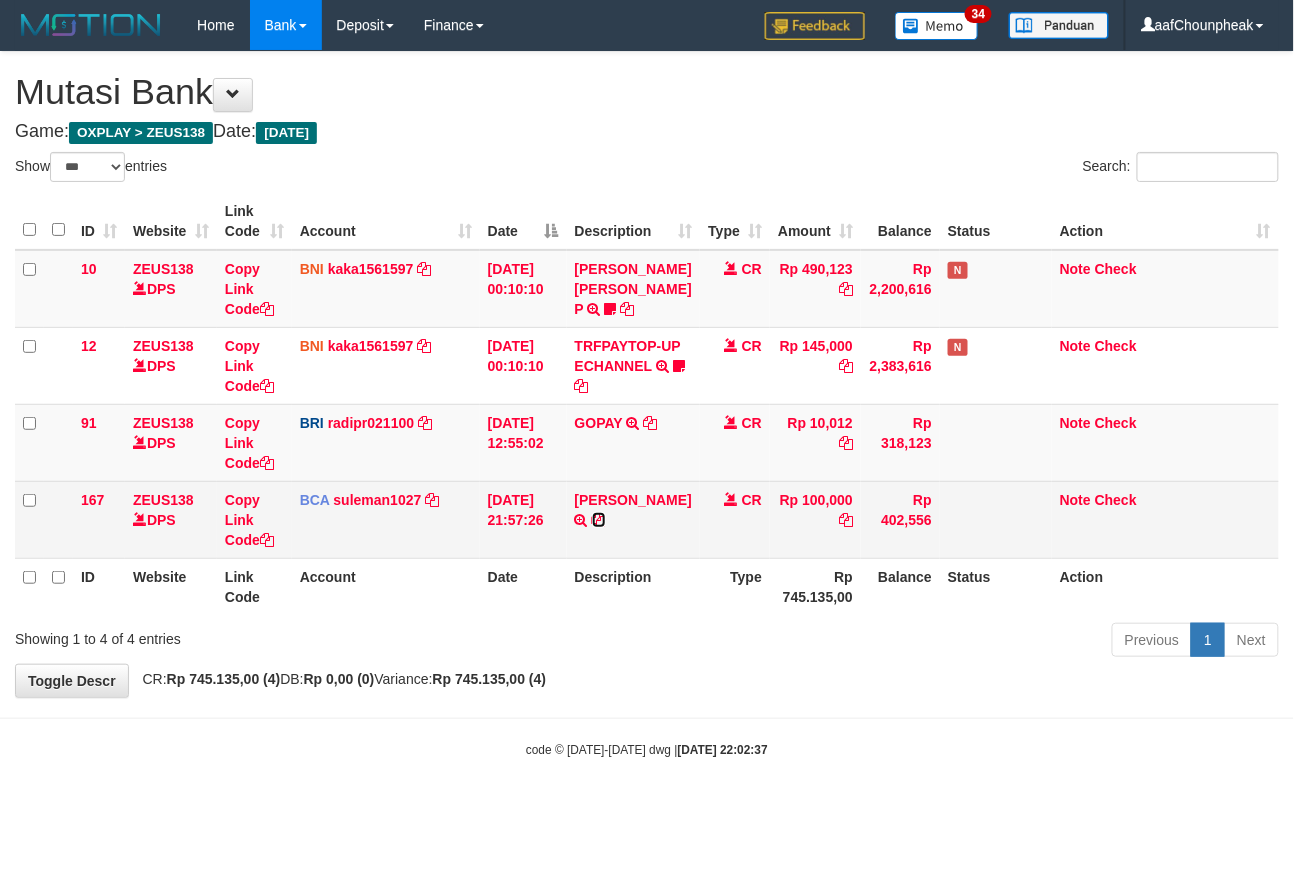 click at bounding box center (599, 520) 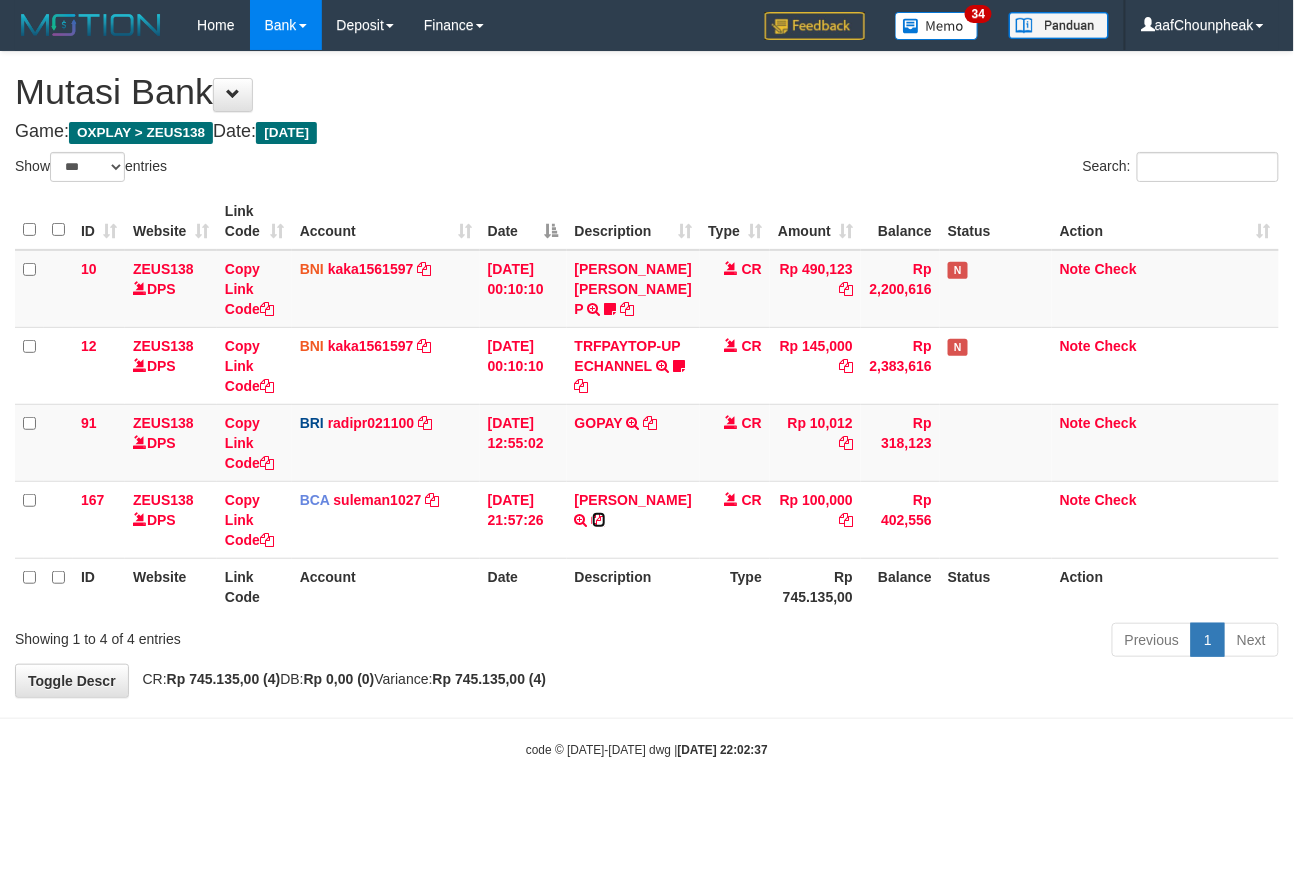 drag, startPoint x: 598, startPoint y: 517, endPoint x: 1290, endPoint y: 493, distance: 692.4161 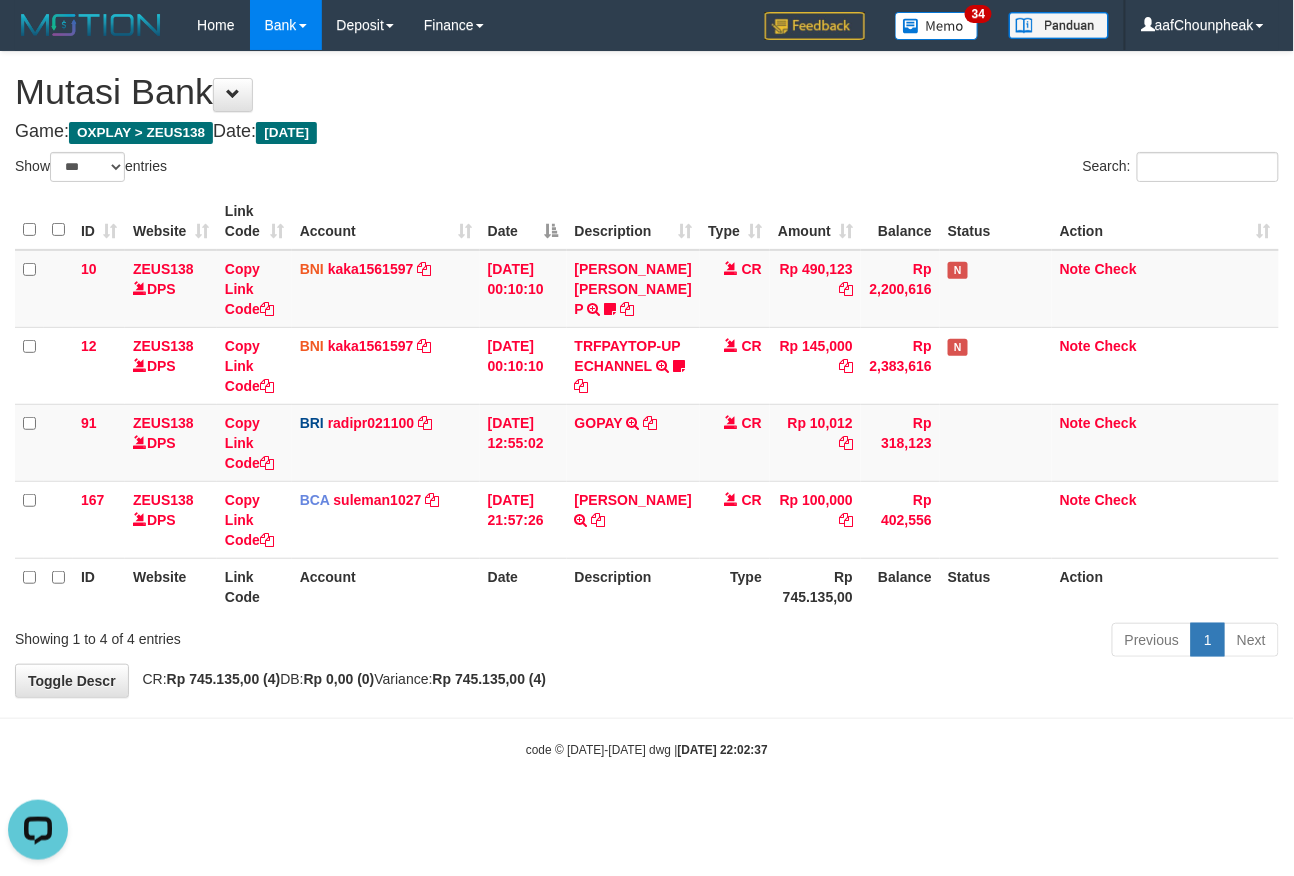 scroll, scrollTop: 0, scrollLeft: 0, axis: both 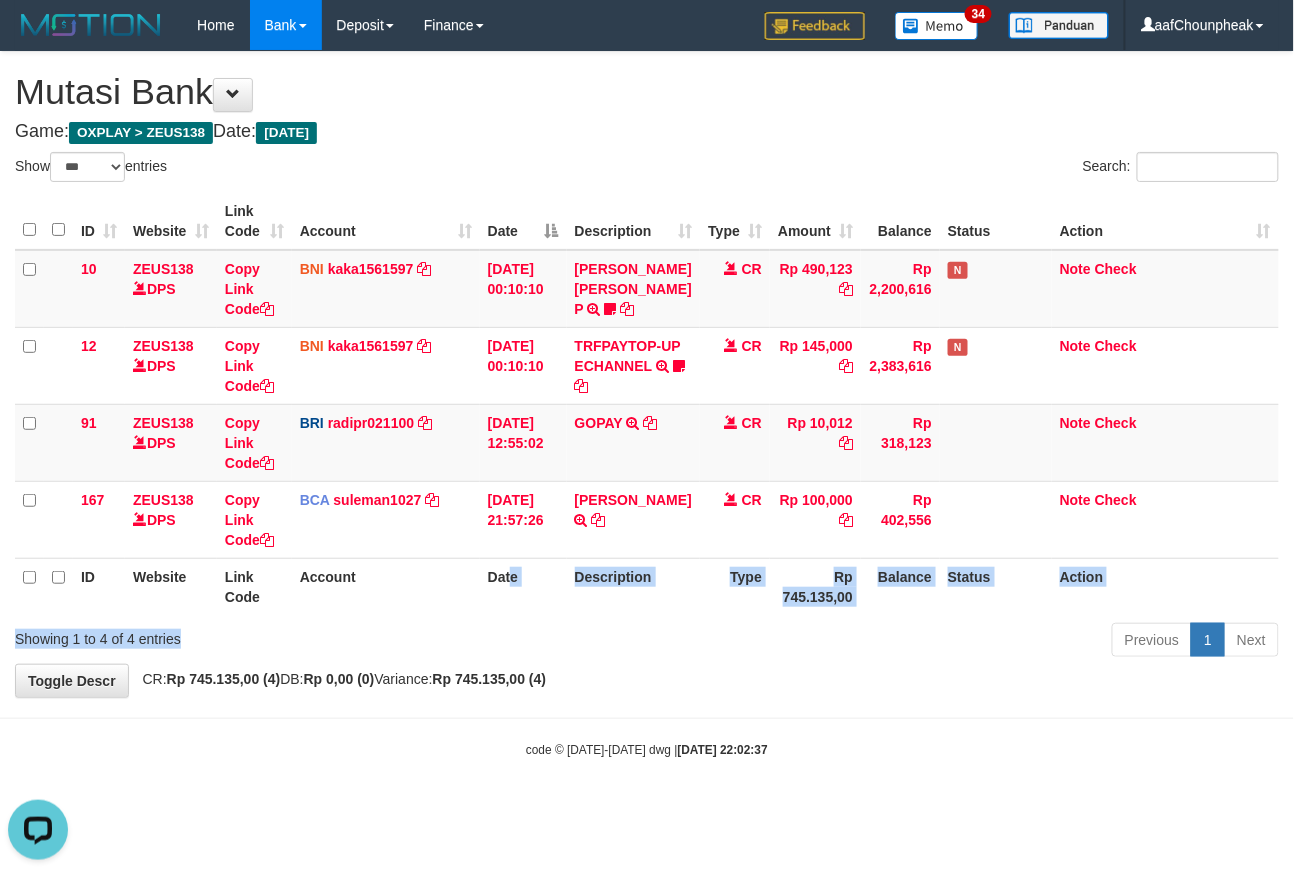 drag, startPoint x: 496, startPoint y: 598, endPoint x: 500, endPoint y: 644, distance: 46.173584 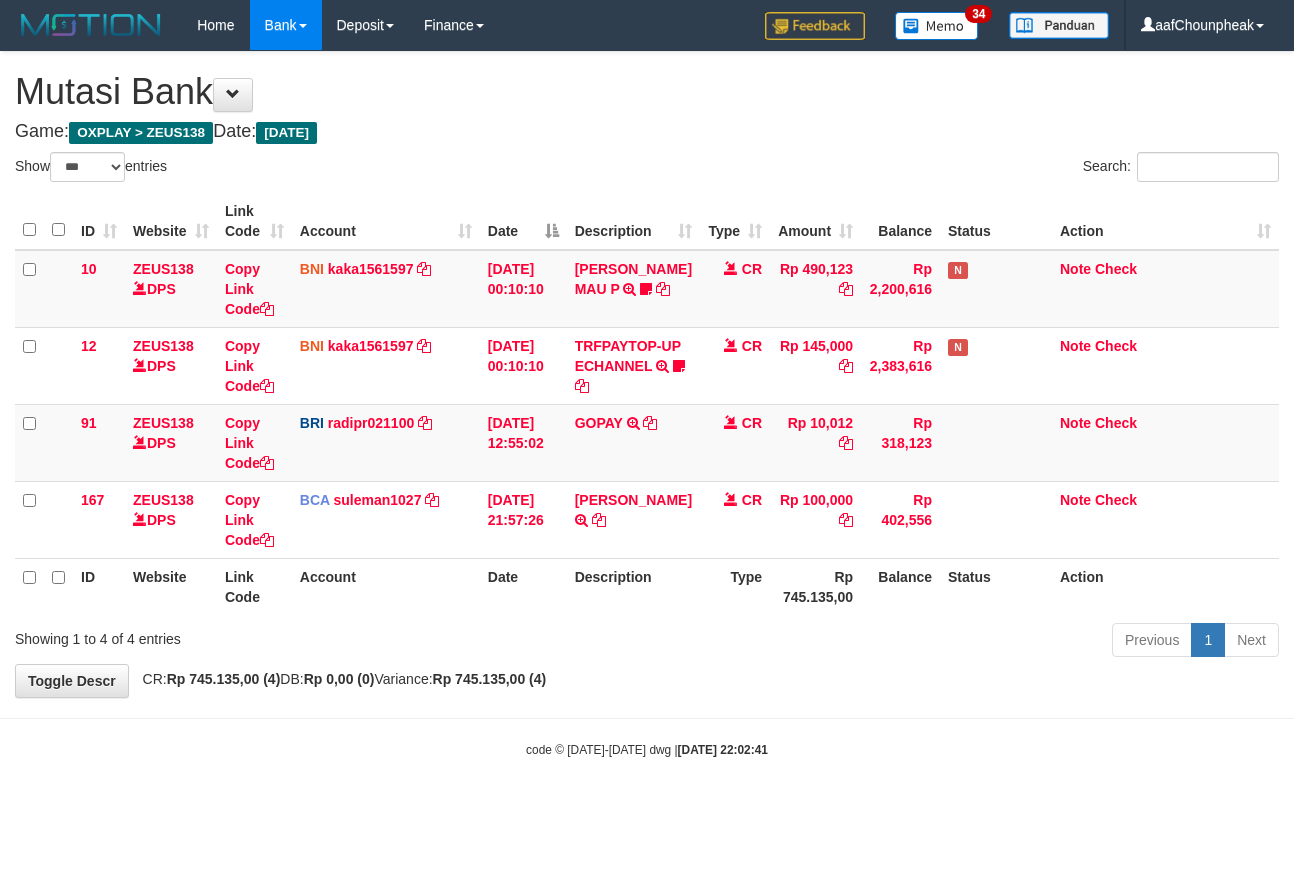 select on "***" 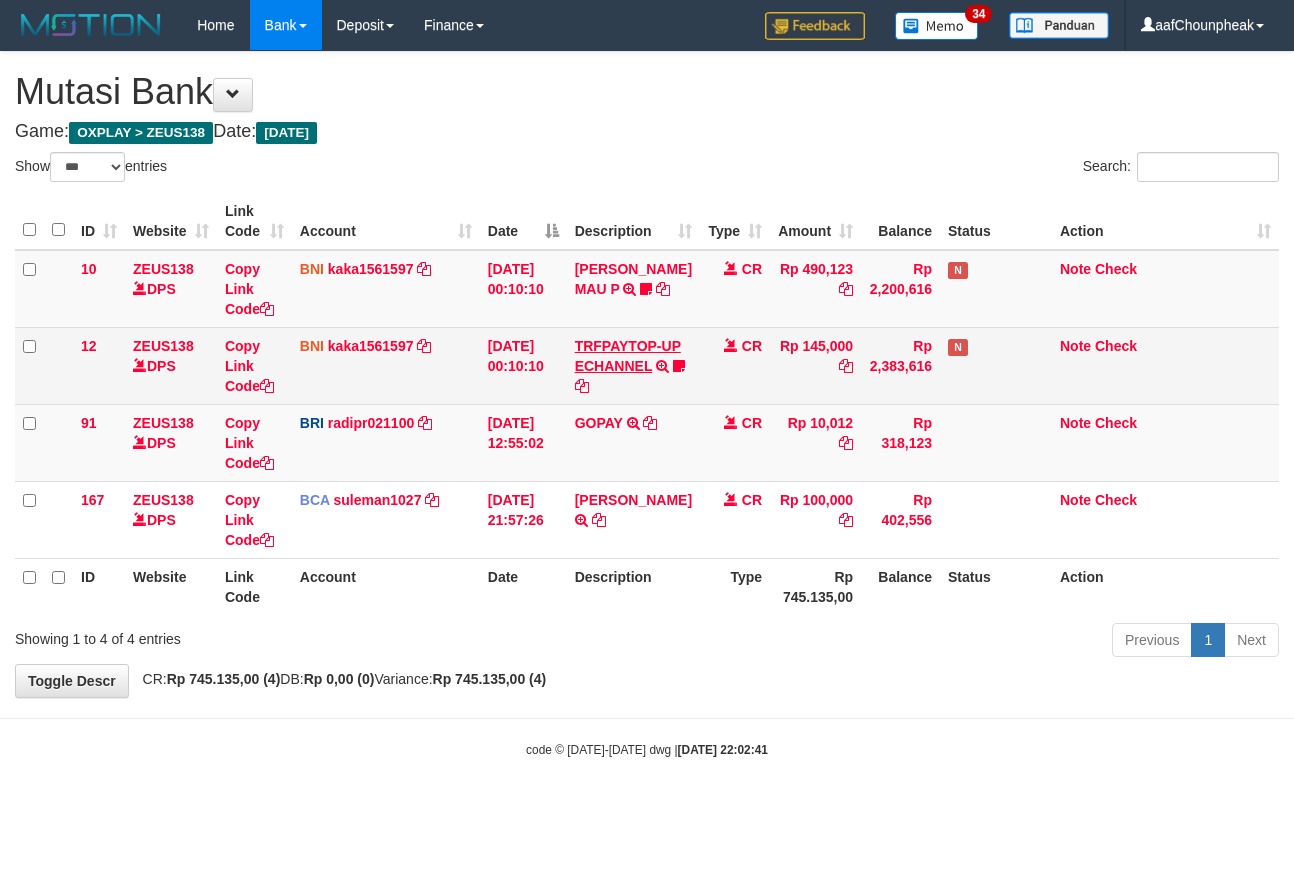 scroll, scrollTop: 0, scrollLeft: 0, axis: both 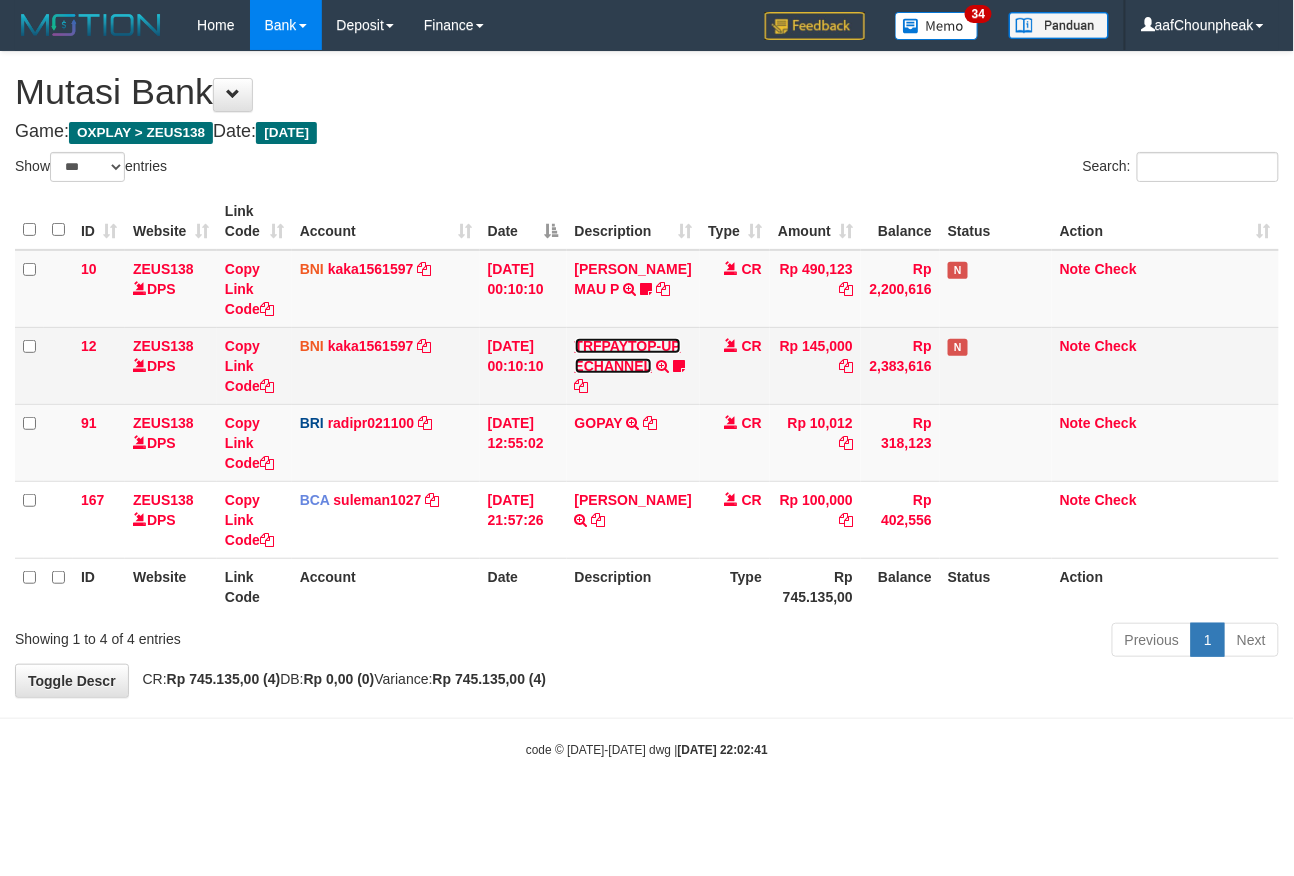 click on "TRFPAYTOP-UP ECHANNEL" at bounding box center [628, 356] 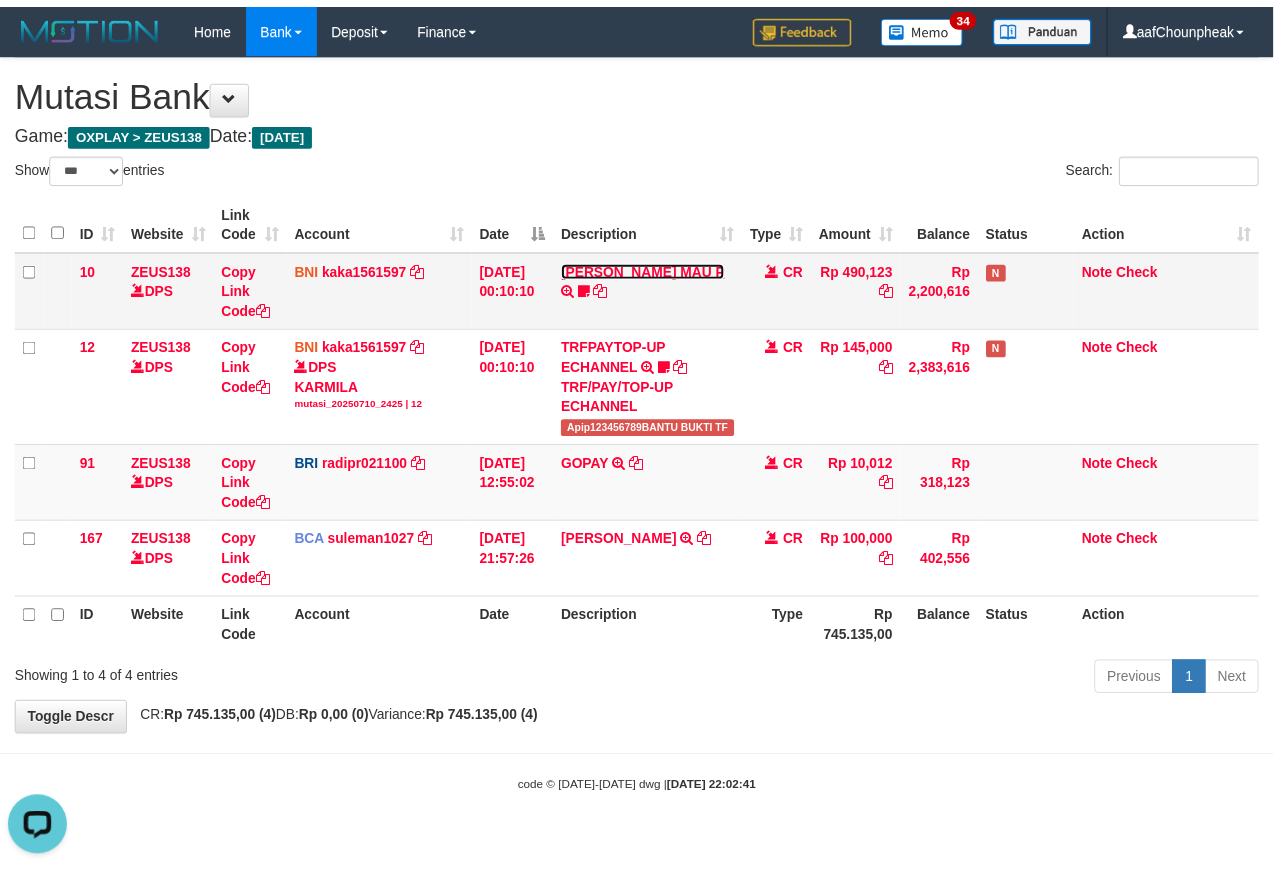 scroll, scrollTop: 0, scrollLeft: 0, axis: both 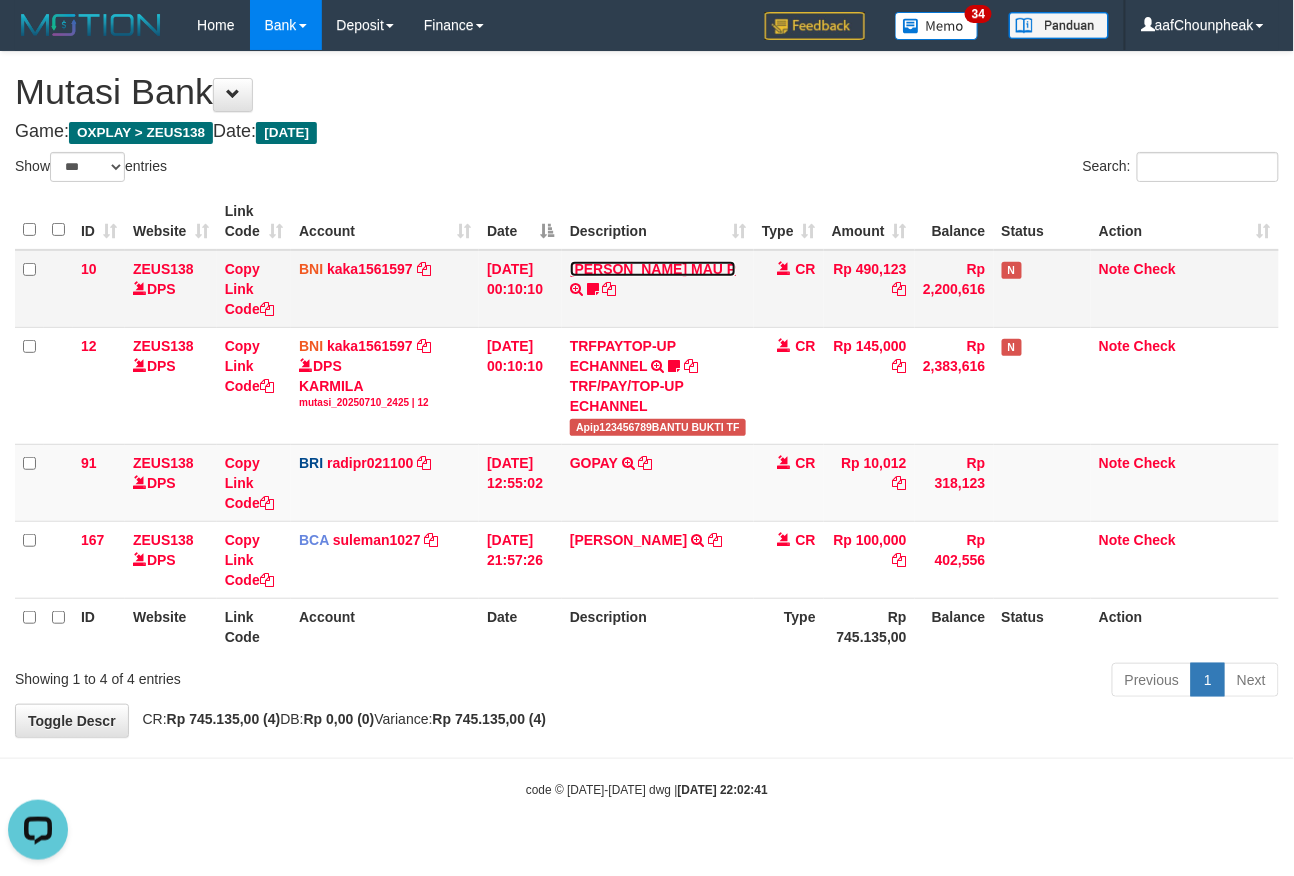 click on "[PERSON_NAME] MAU P" at bounding box center (653, 269) 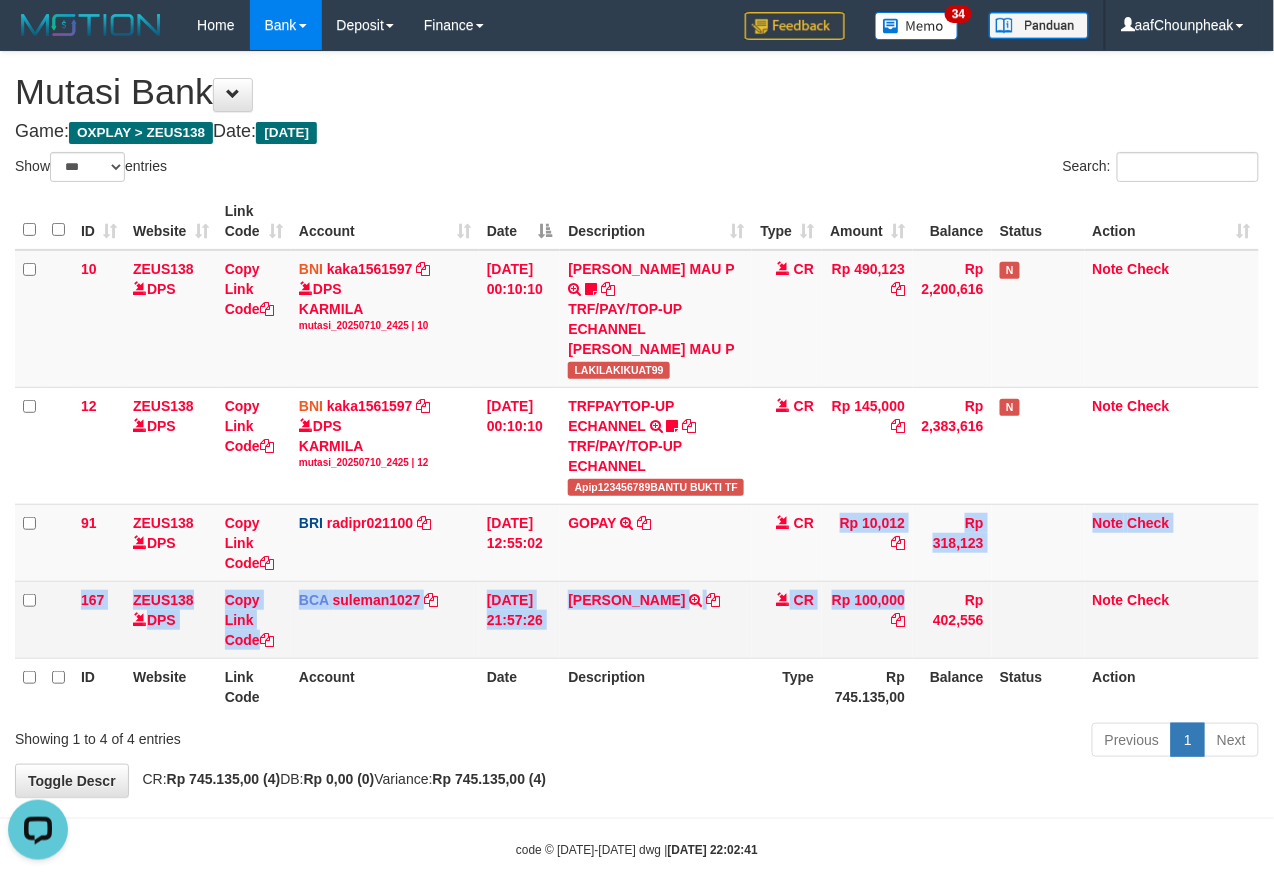 drag, startPoint x: 818, startPoint y: 560, endPoint x: 841, endPoint y: 634, distance: 77.491936 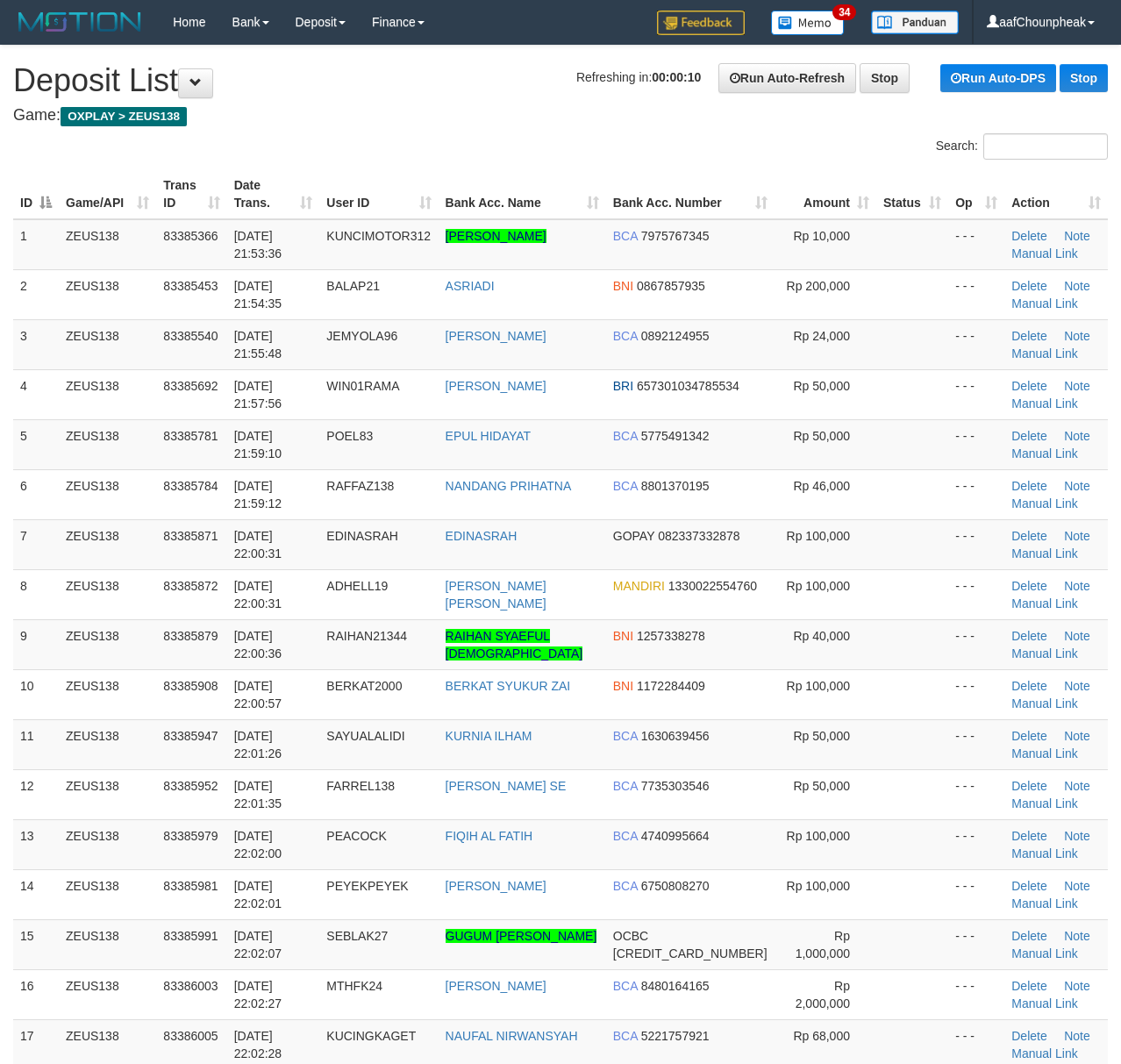 scroll, scrollTop: 0, scrollLeft: 0, axis: both 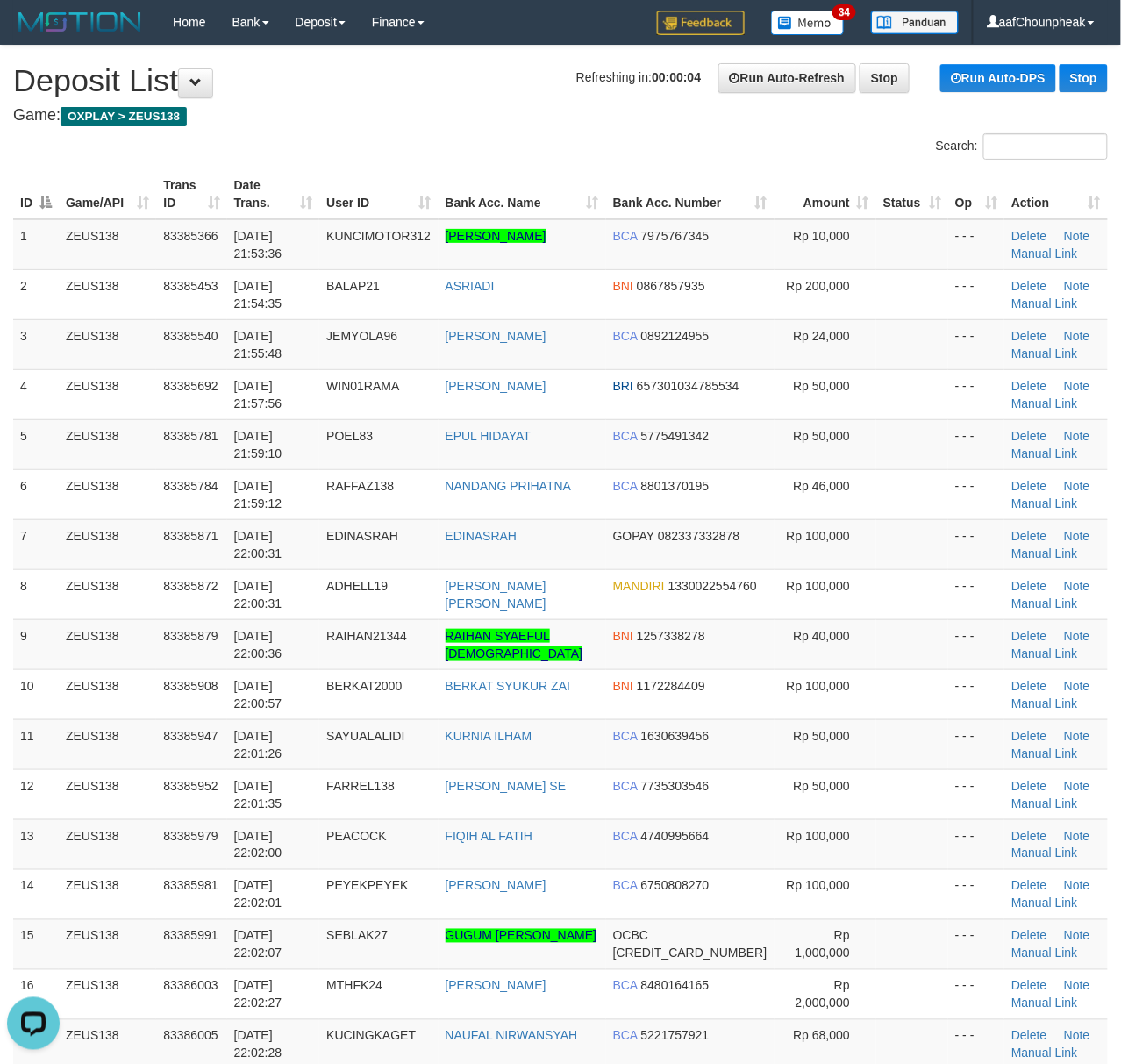 drag, startPoint x: 267, startPoint y: 140, endPoint x: 313, endPoint y: 138, distance: 46.04346 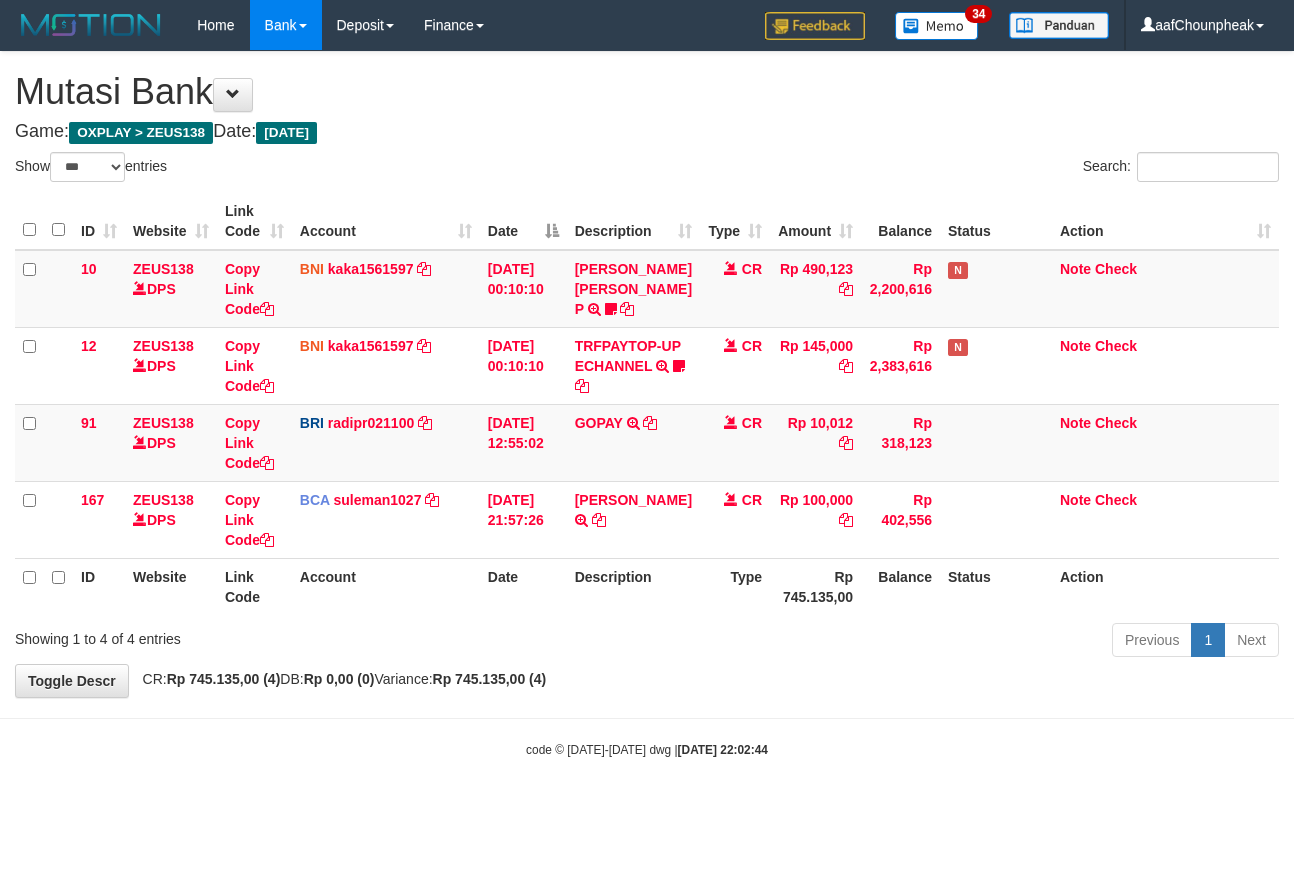 select on "***" 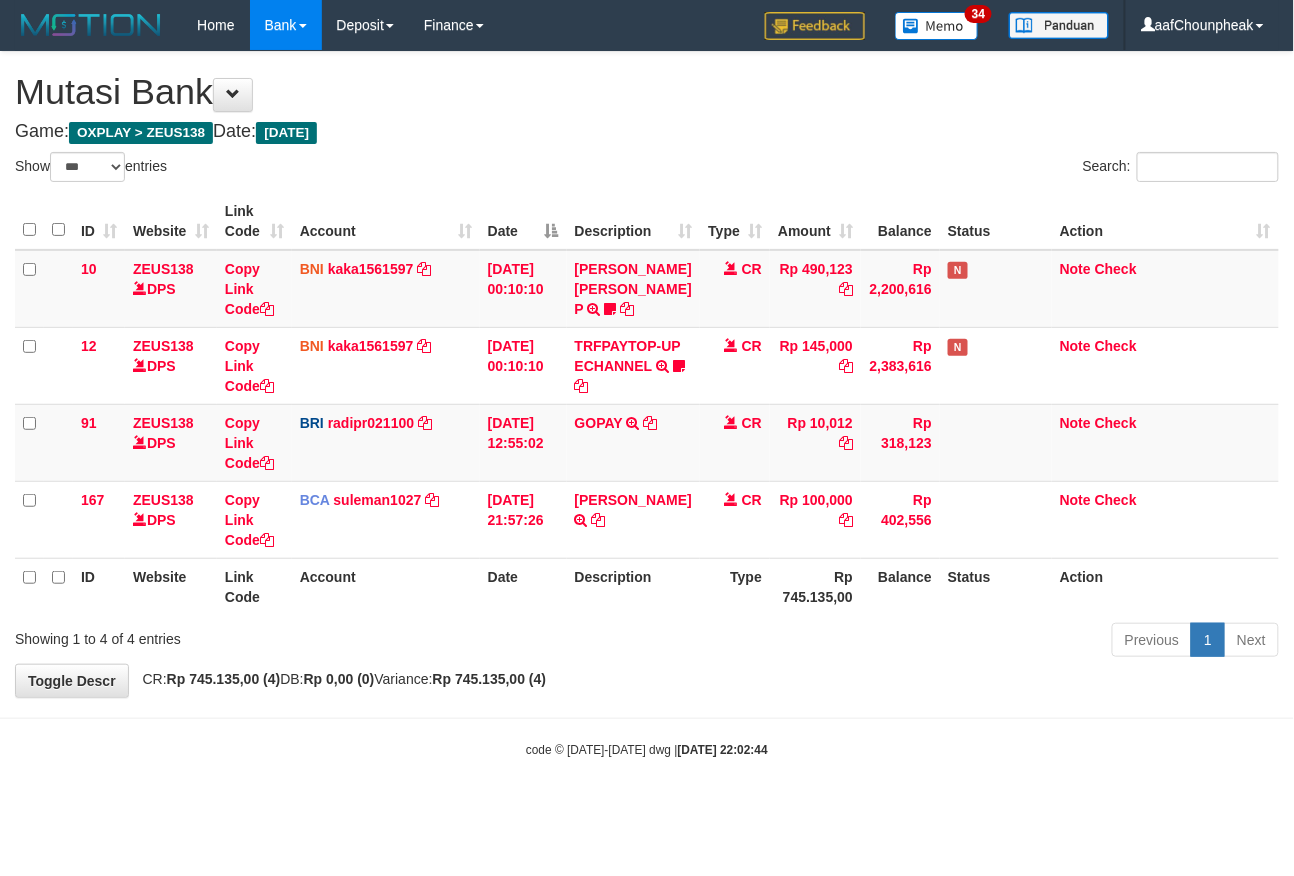 click on "**********" at bounding box center (647, 374) 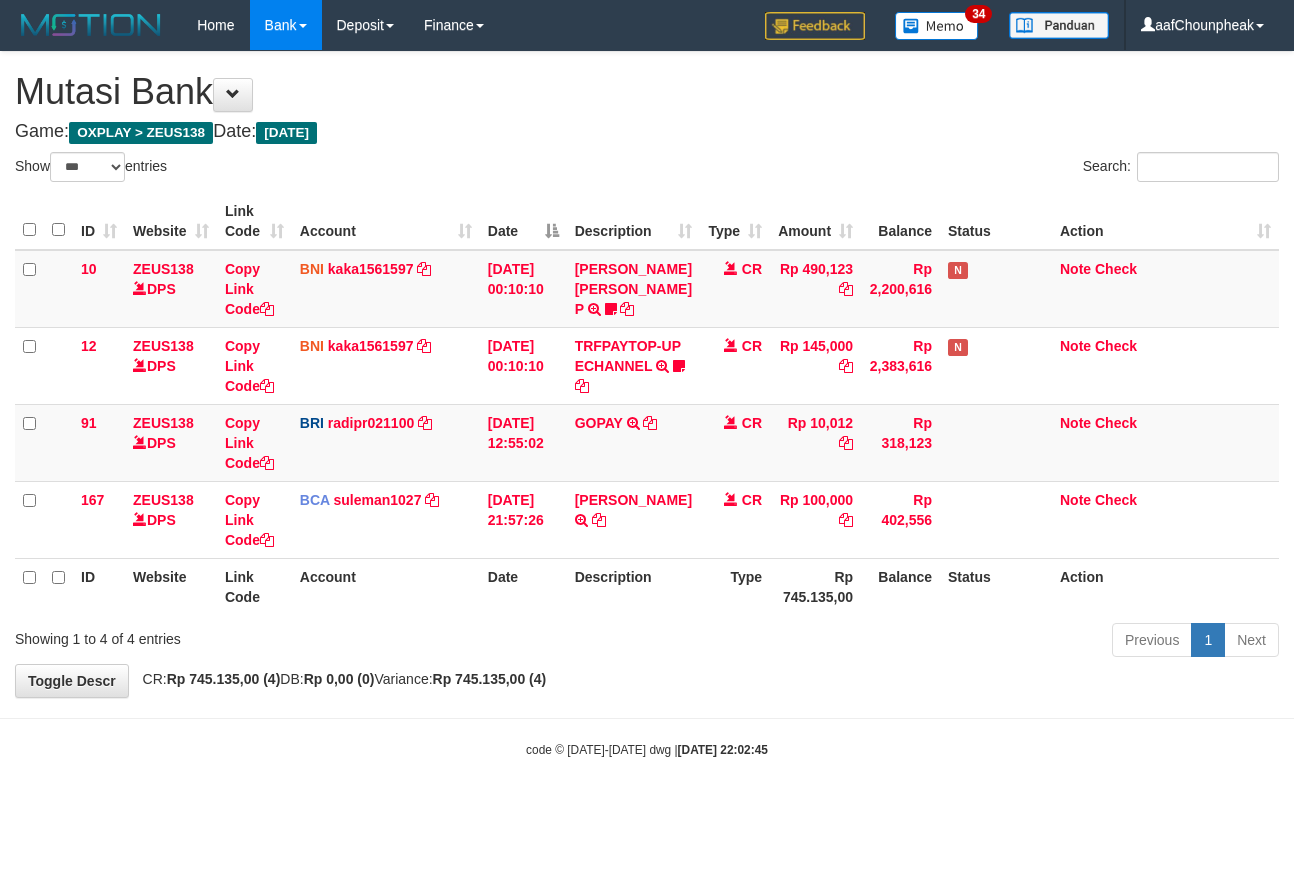 select on "***" 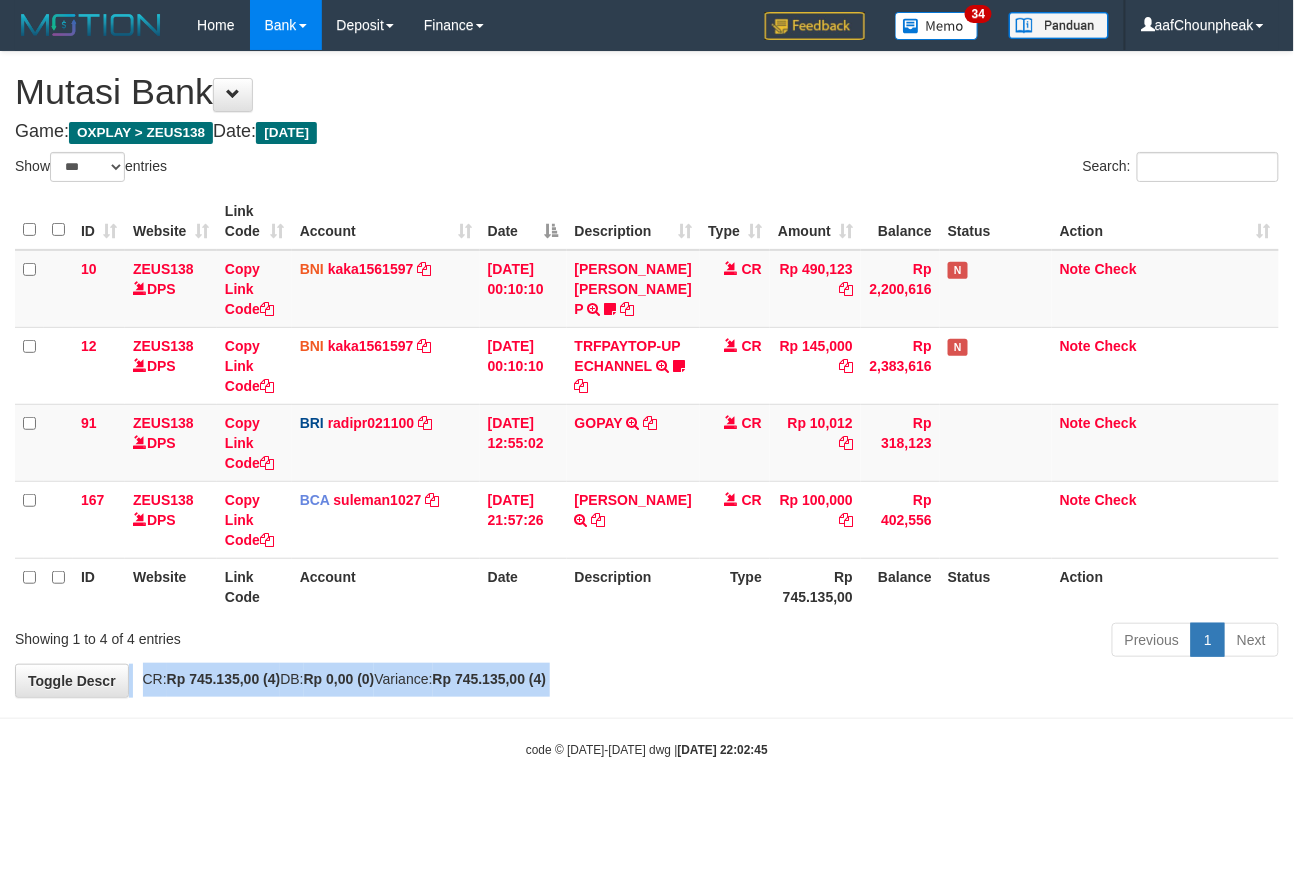 click on "**********" at bounding box center [647, 374] 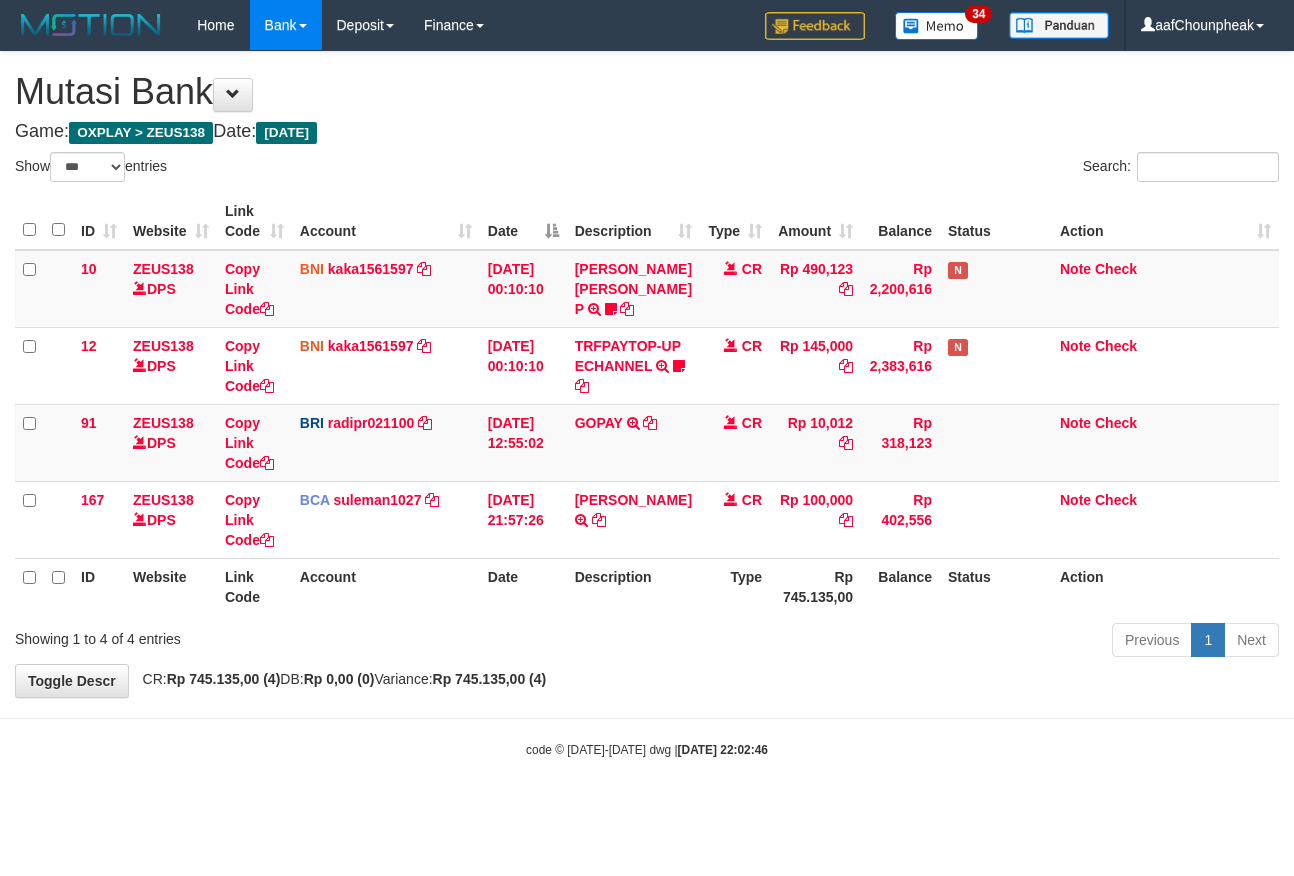 select on "***" 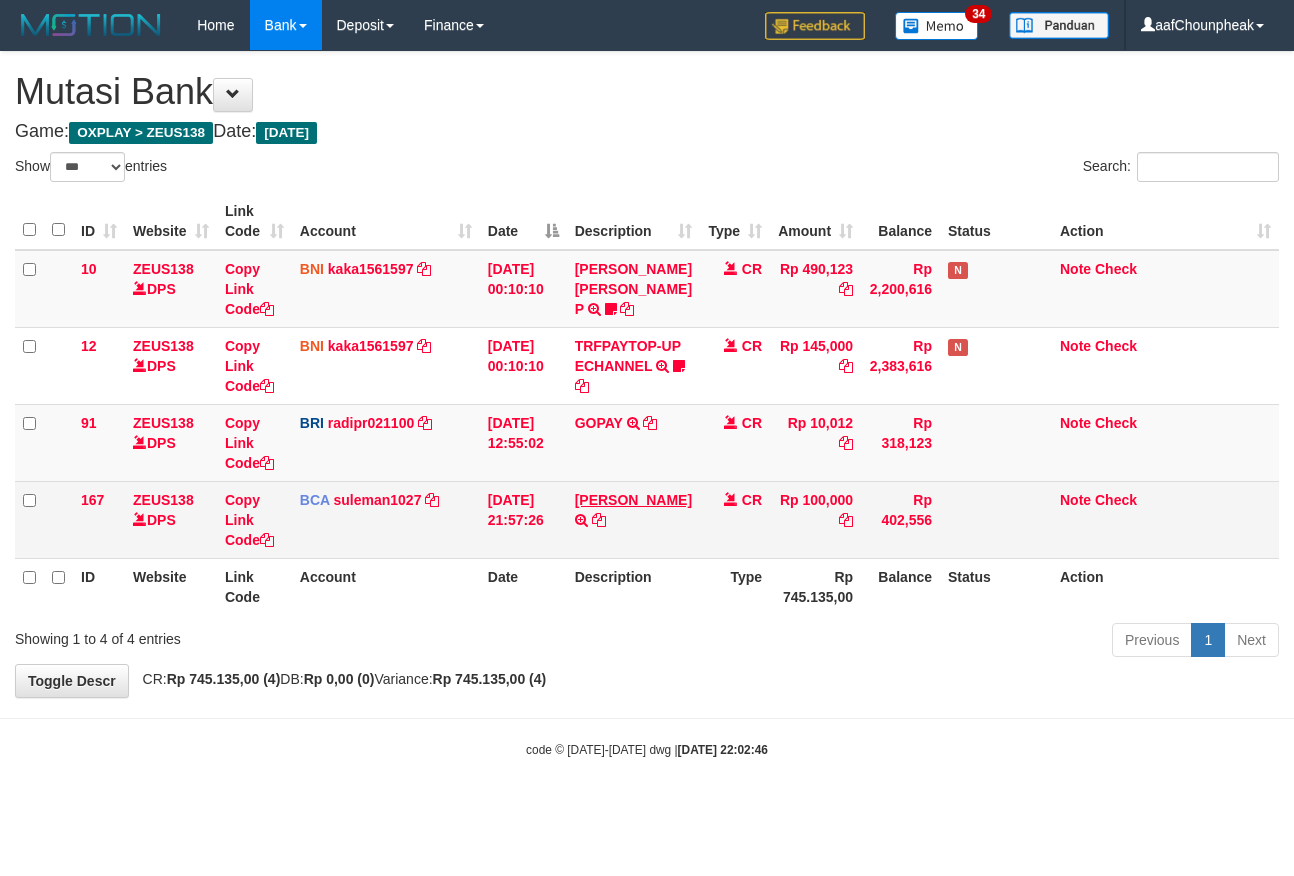 scroll, scrollTop: 0, scrollLeft: 0, axis: both 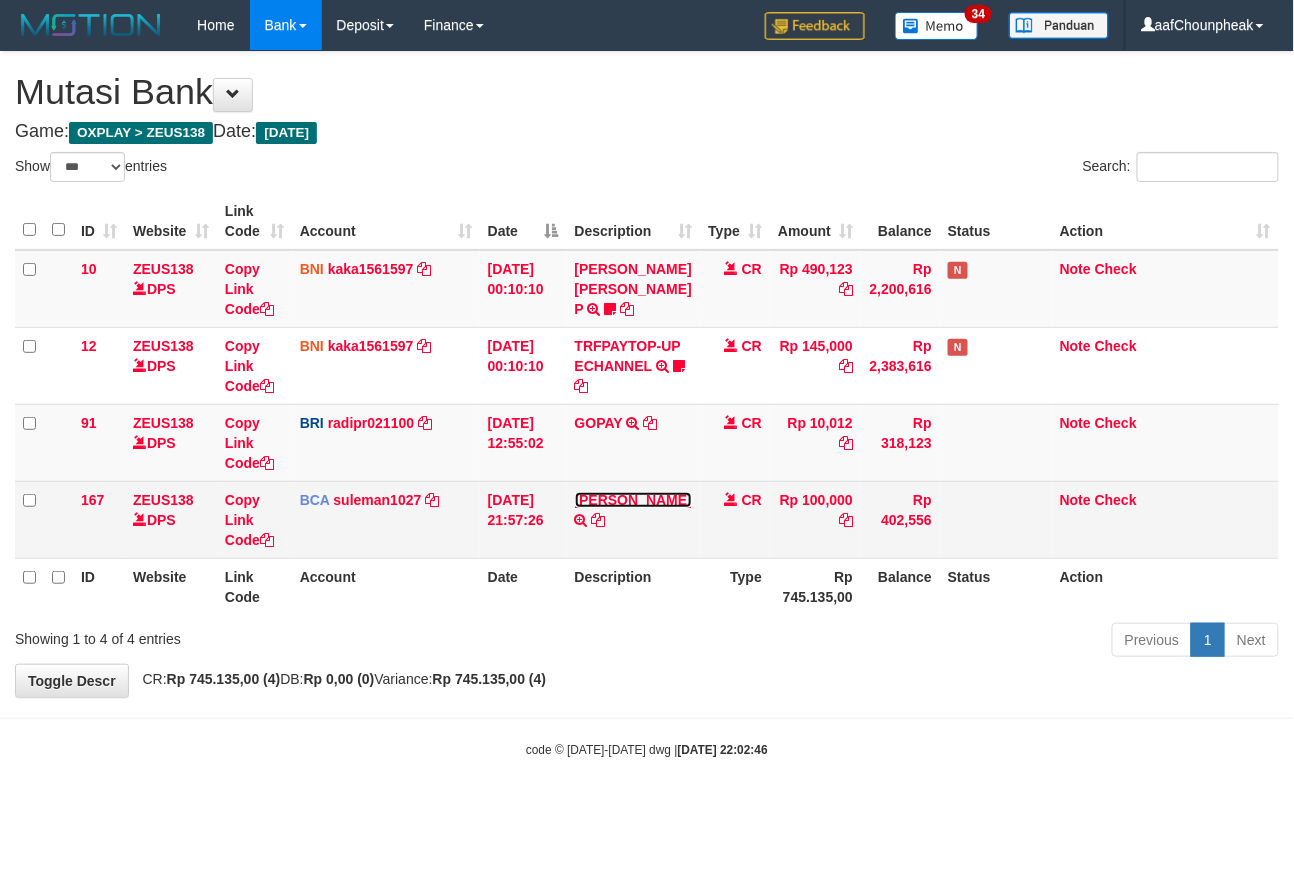 click on "[PERSON_NAME]" at bounding box center (633, 500) 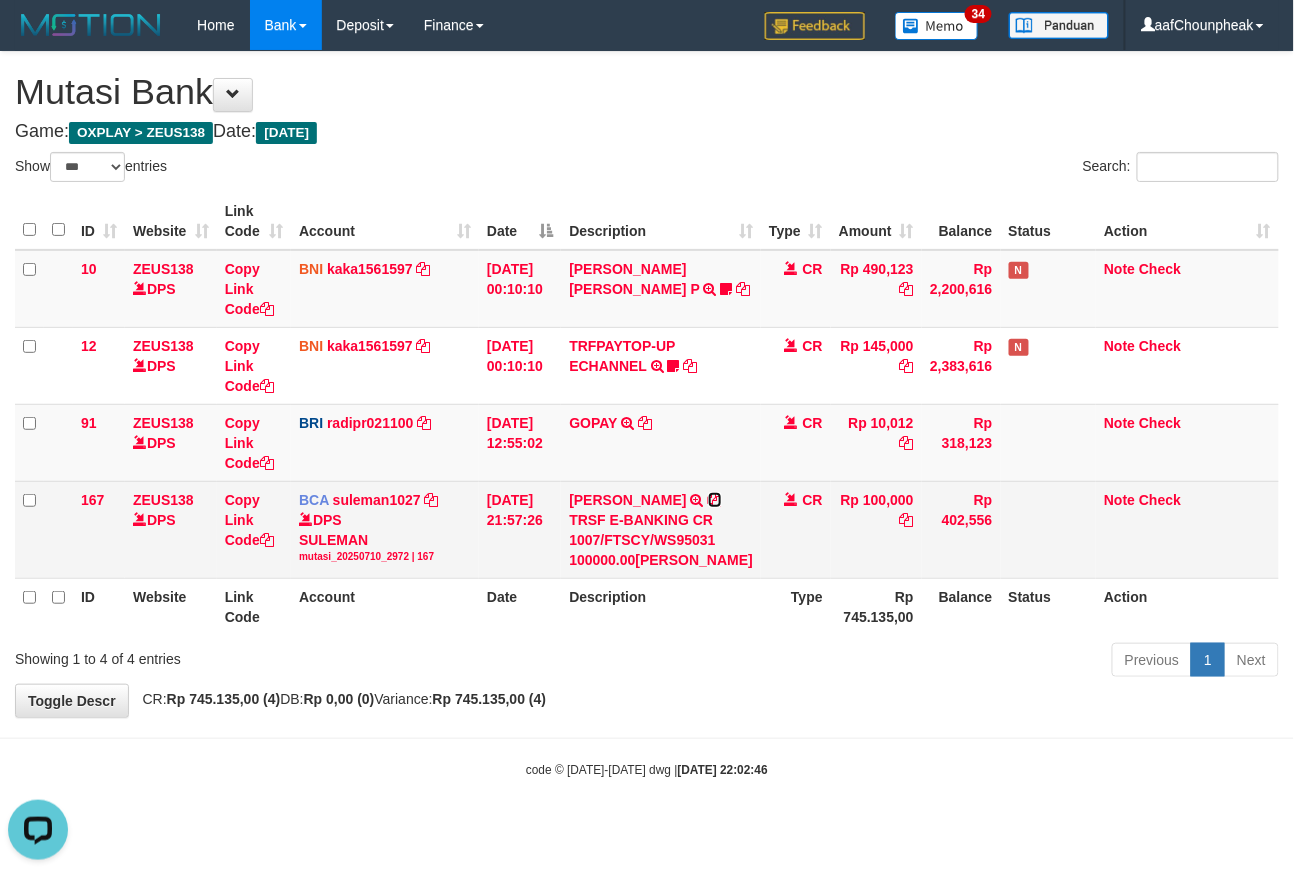 scroll, scrollTop: 0, scrollLeft: 0, axis: both 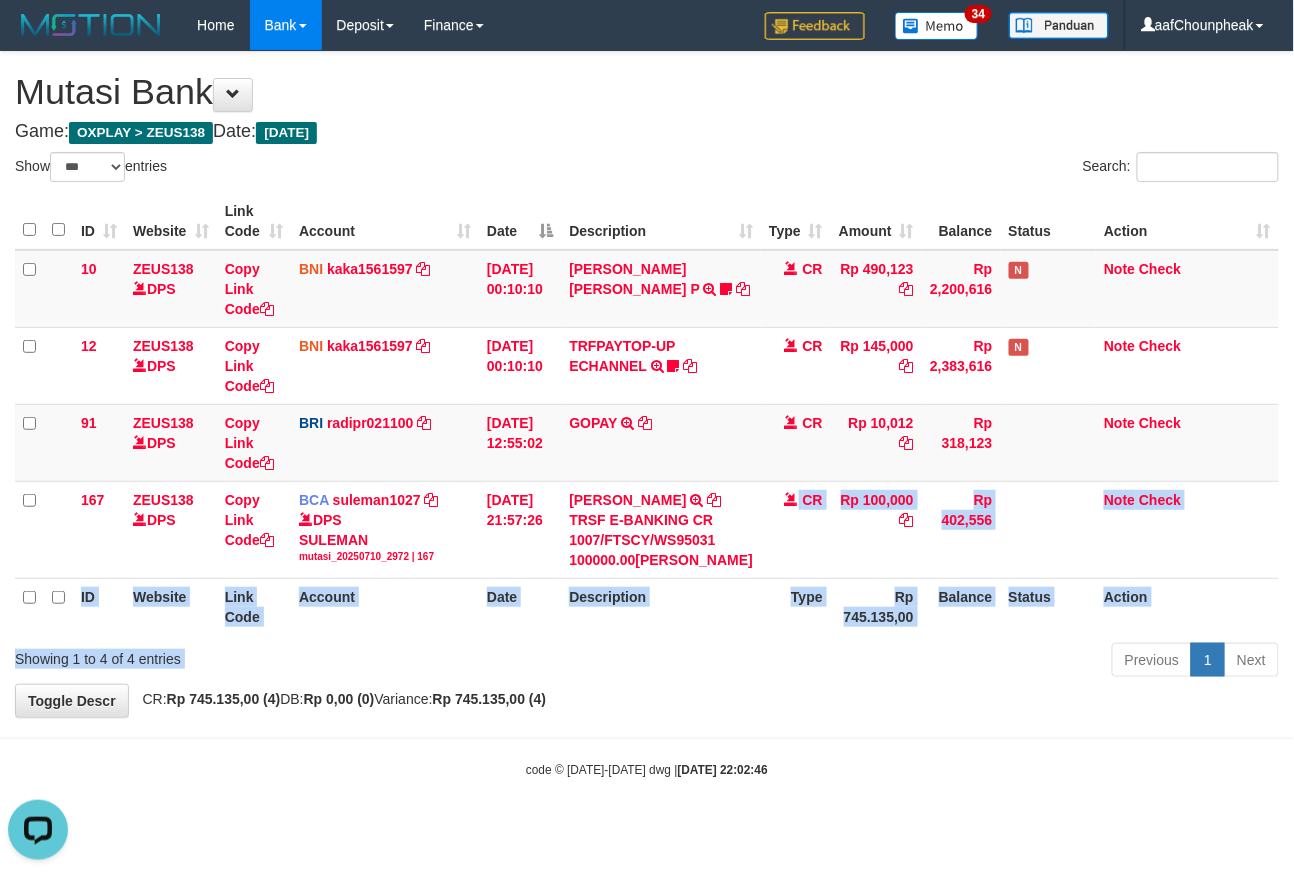 click on "Show  ** ** ** ***  entries Search:
ID Website Link Code Account Date Description Type Amount Balance Status Action
10
ZEUS138    DPS
Copy Link Code
BNI
kaka1561597
DPS
KARMILA
mutasi_20250710_2425 | 10
mutasi_20250710_2425 | 10
10/07/2025 00:10:10
MARIO MATERNUS MAU P            TRF/PAY/TOP-UP ECHANNEL MARIO MATERNUS MAU P    LAKILAKIKUAT99
CR
Rp 490,123
Rp 2,200,616
N
Note
Check
12
ZEUS138    DPS
Copy Link Code
BNI
kaka1561597" at bounding box center [647, 418] 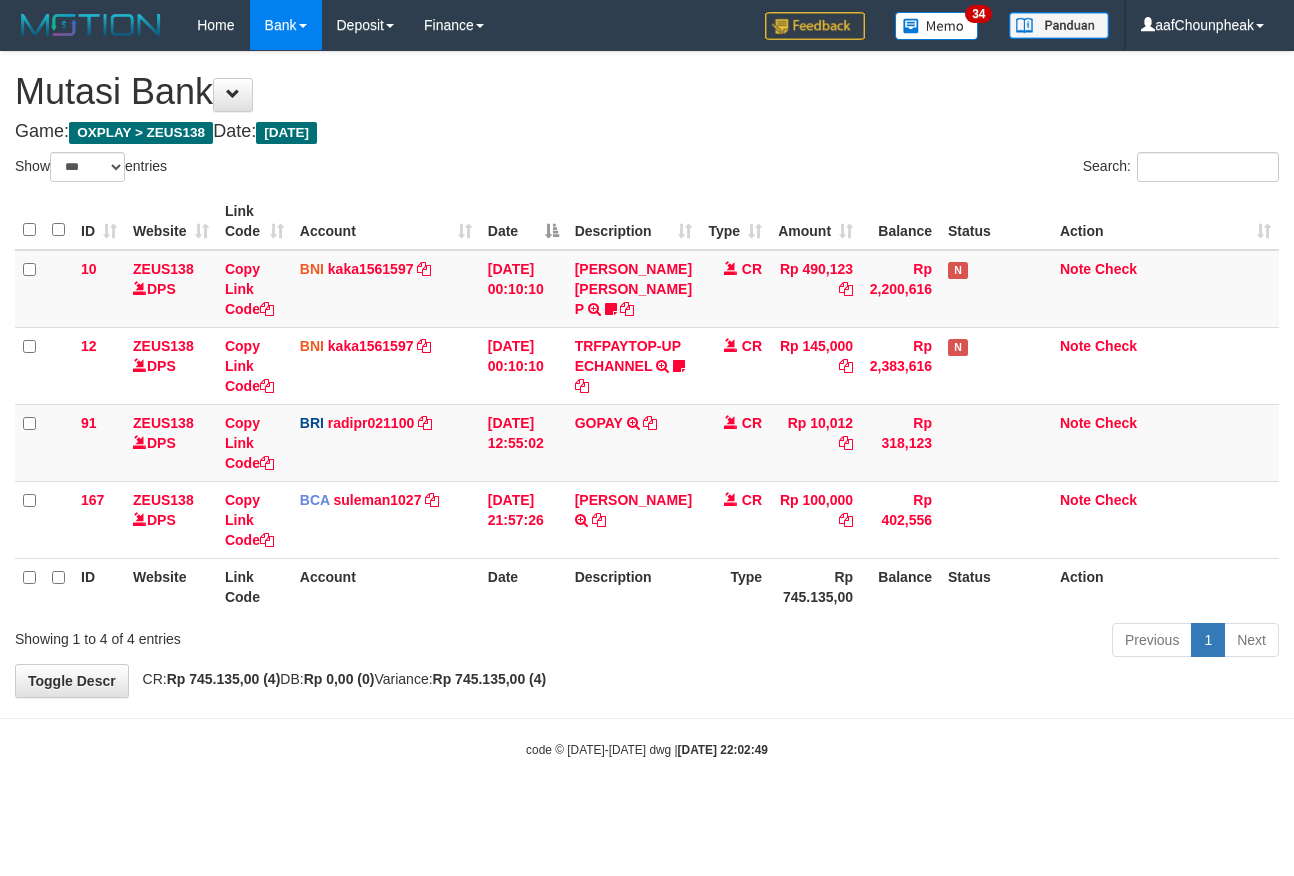 select on "***" 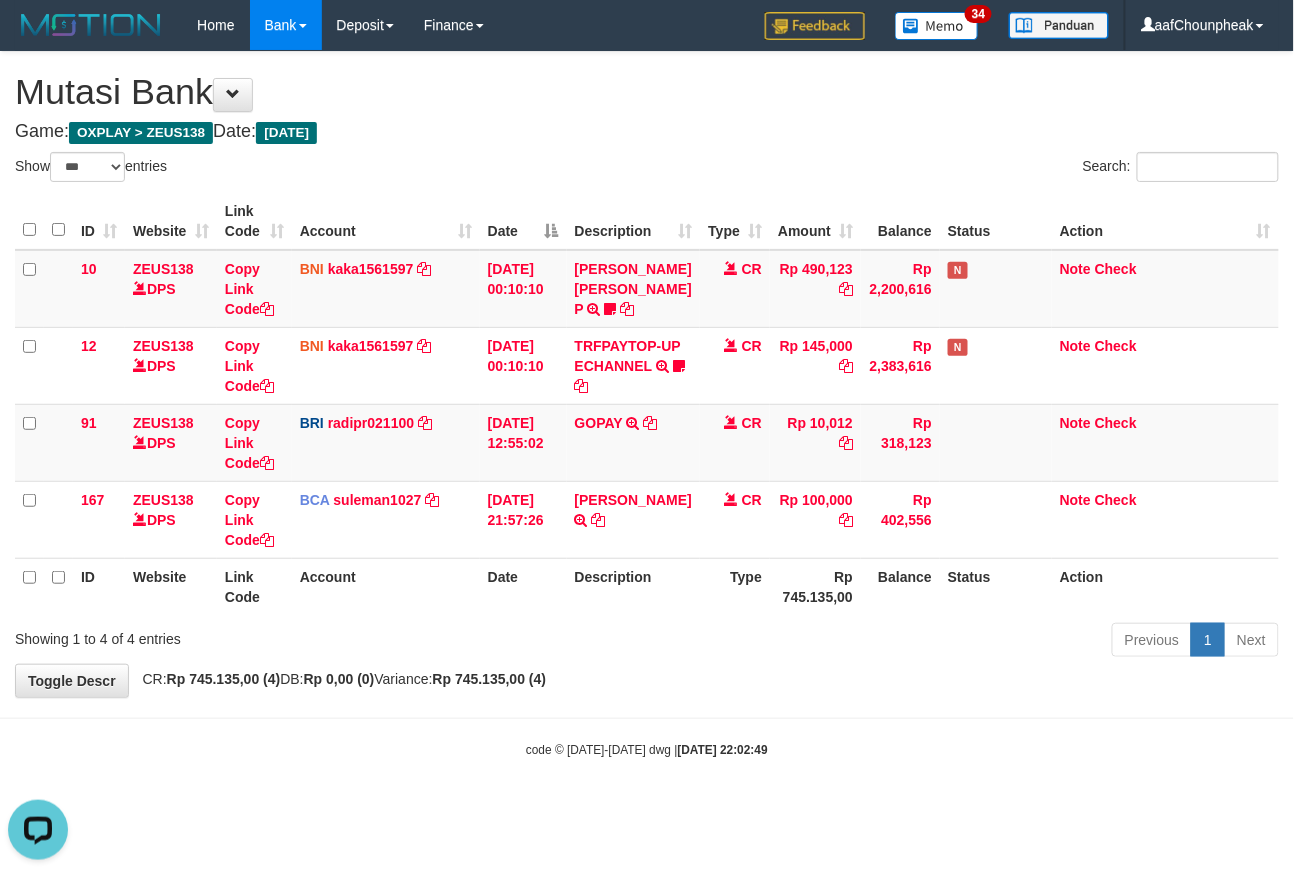 scroll, scrollTop: 0, scrollLeft: 0, axis: both 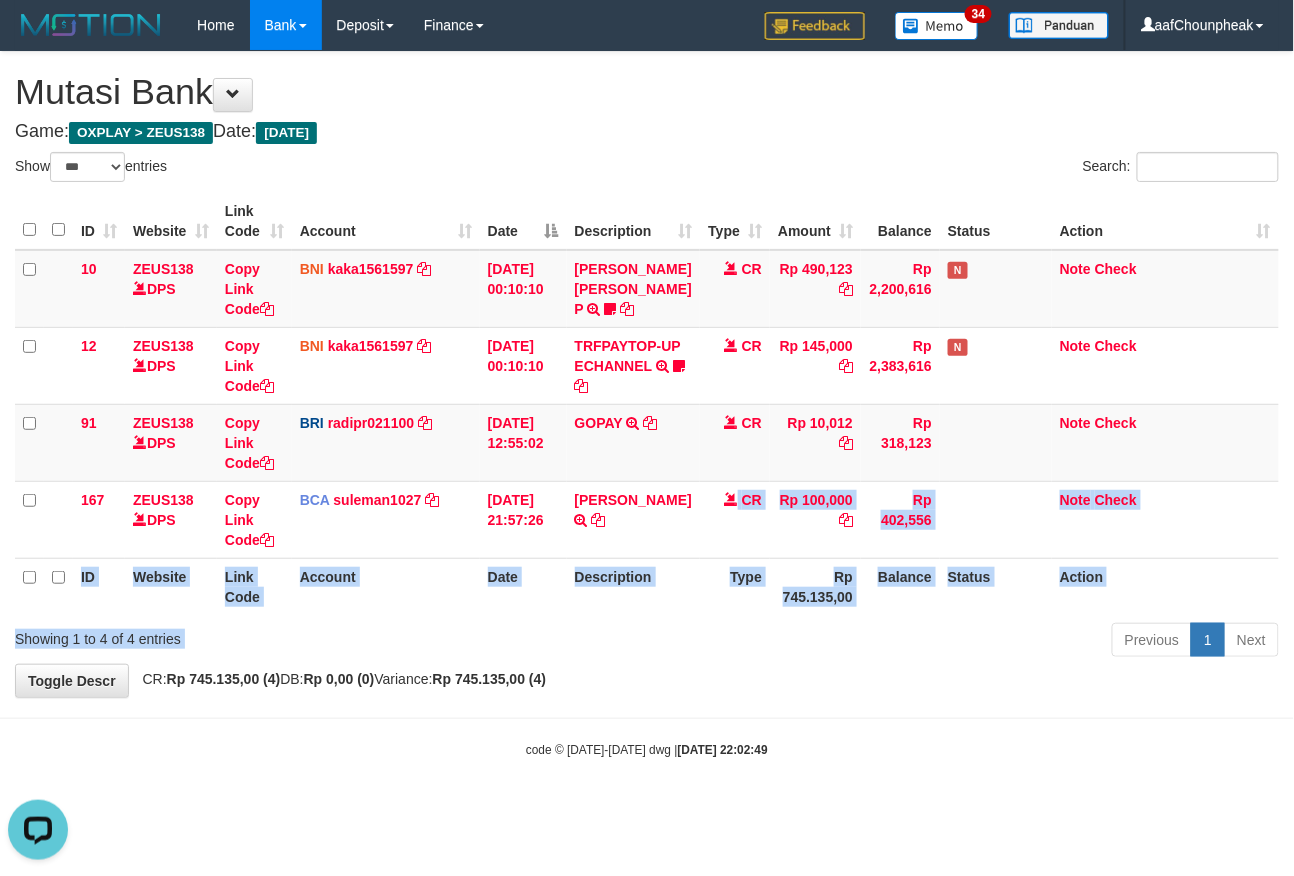 drag, startPoint x: 701, startPoint y: 566, endPoint x: 725, endPoint y: 652, distance: 89.28606 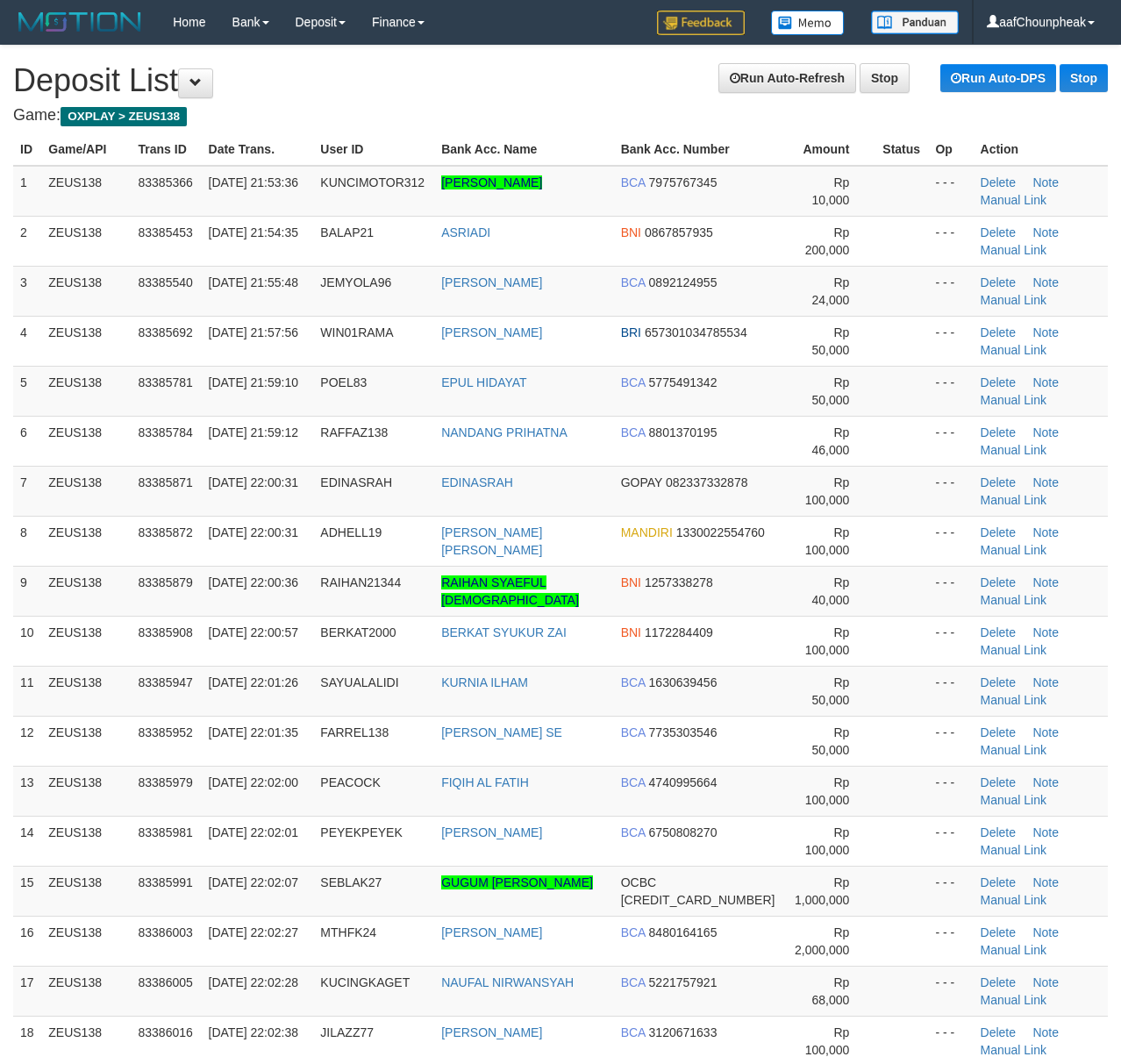 scroll, scrollTop: 0, scrollLeft: 0, axis: both 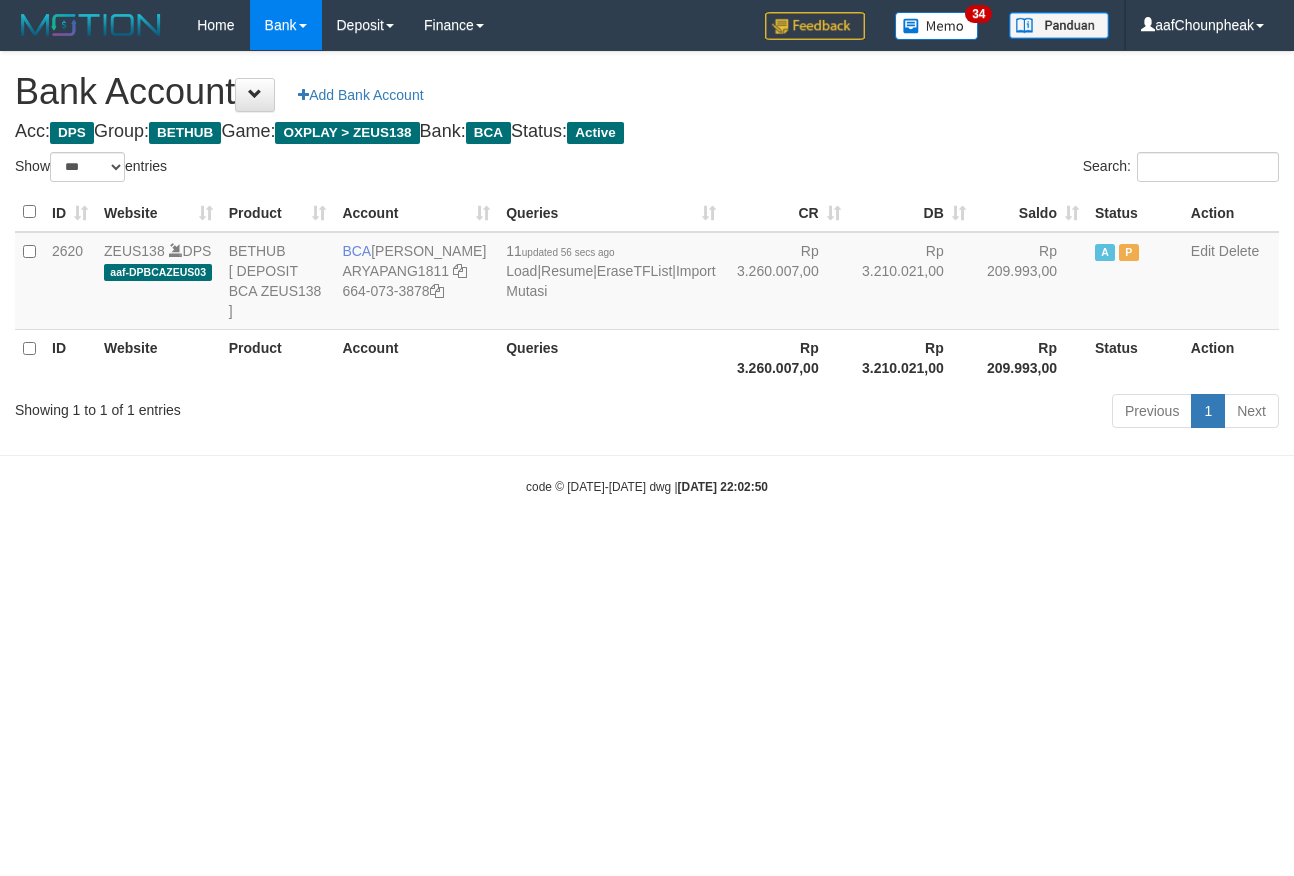 select on "***" 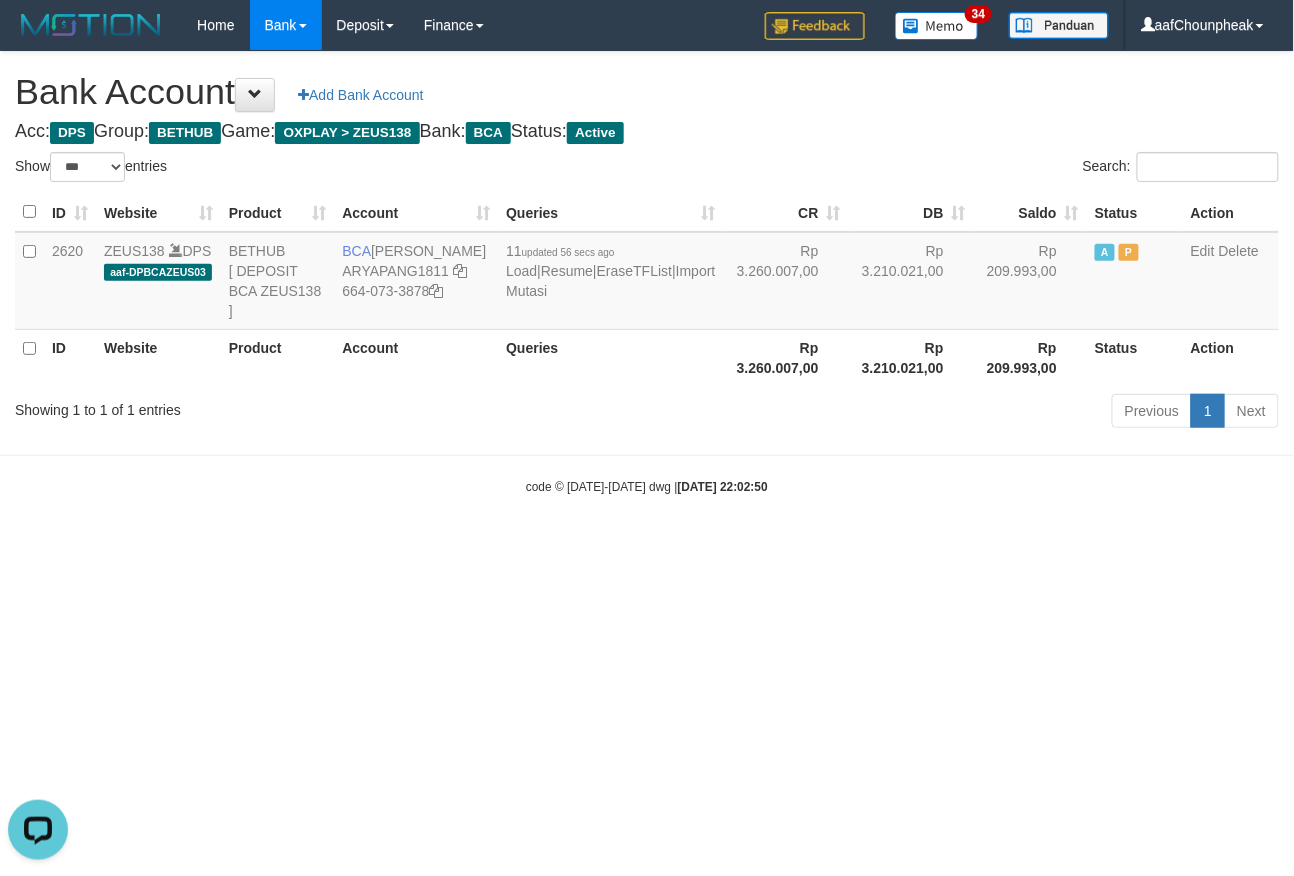 scroll, scrollTop: 0, scrollLeft: 0, axis: both 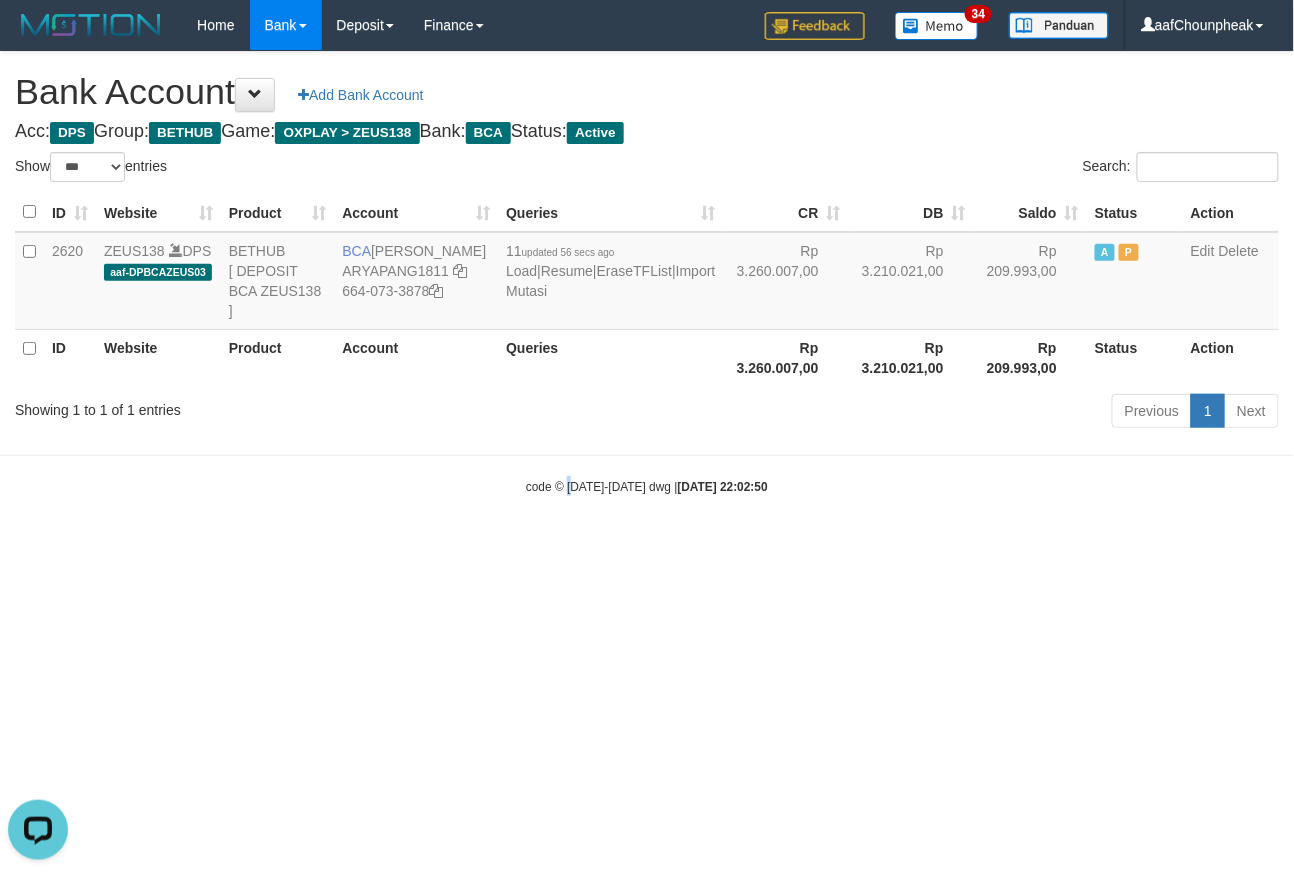 click on "Toggle navigation
Home
Bank
Account List
Mutasi Bank
Search
Note Mutasi
Deposit
DPS List
History
Finance
Financial Data
aafChounpheak
My Profile
Log Out
34" at bounding box center [647, 273] 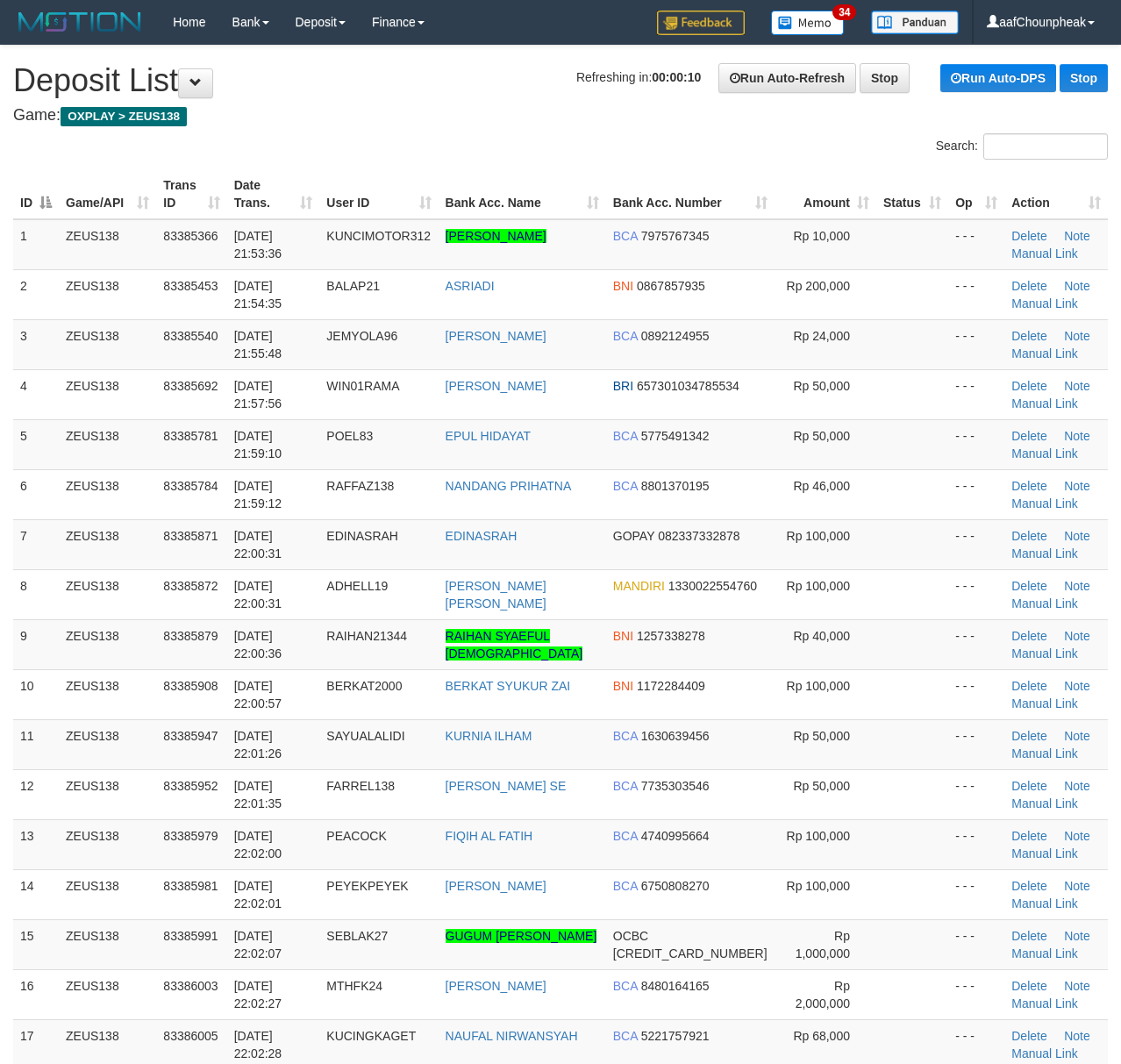 scroll, scrollTop: 0, scrollLeft: 0, axis: both 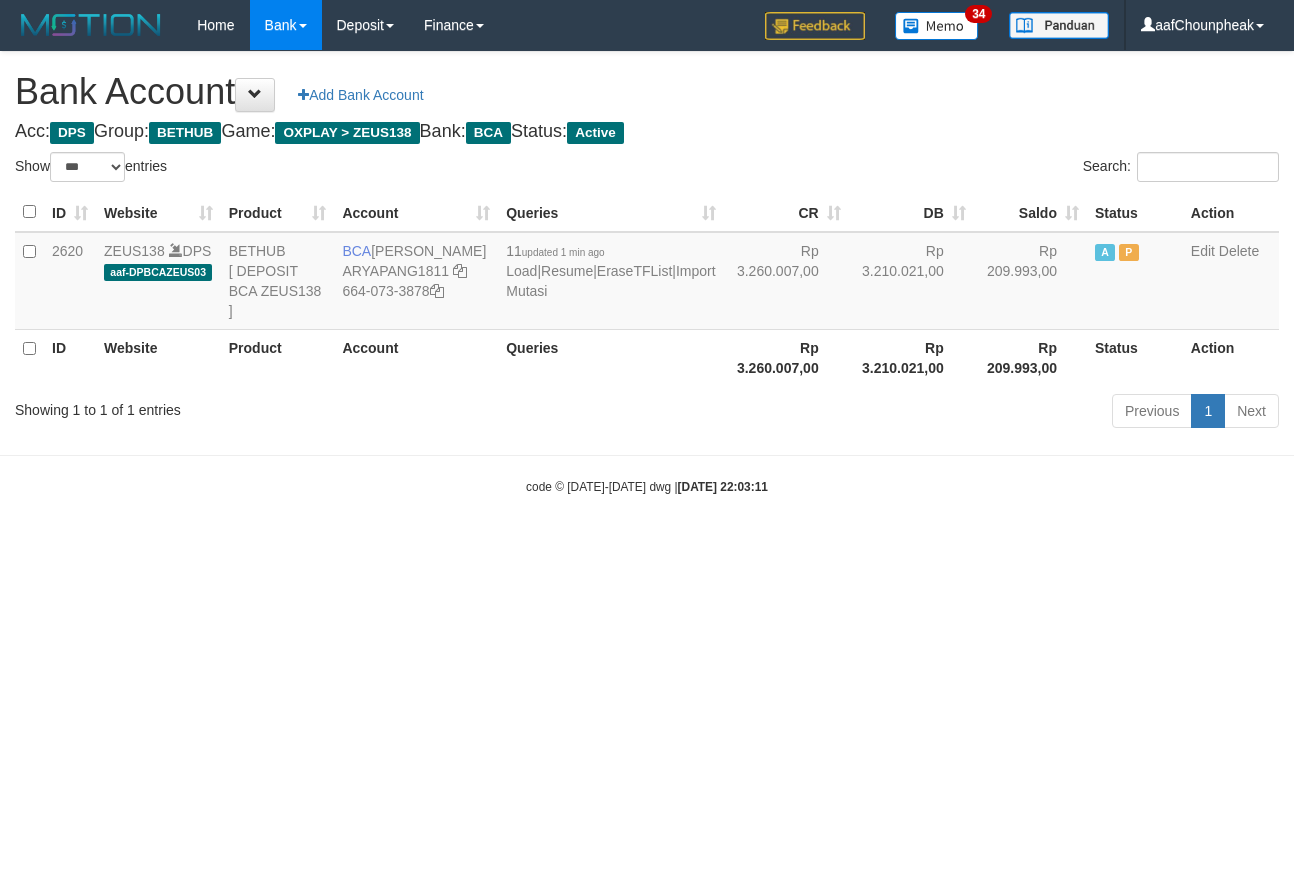 select on "***" 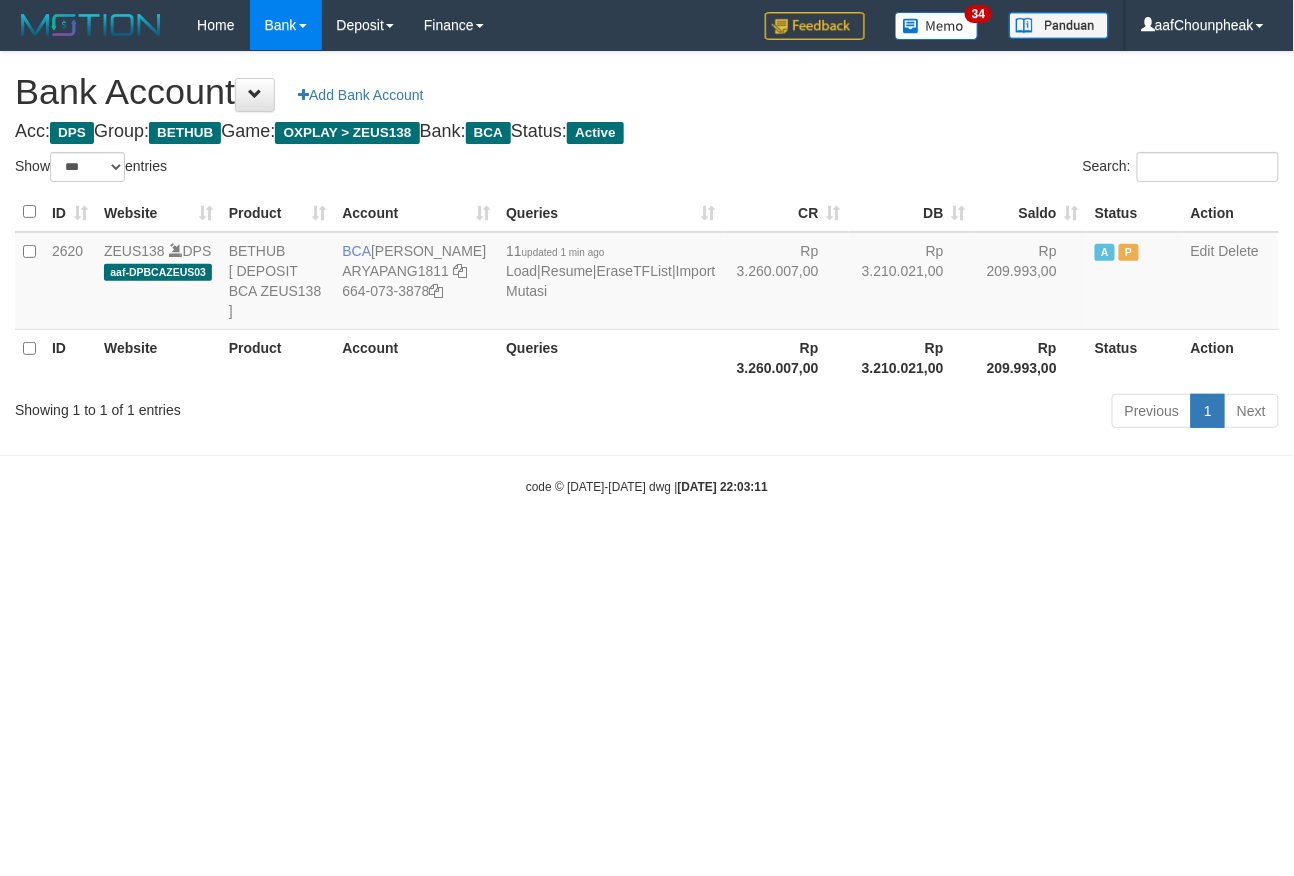 click on "Toggle navigation
Home
Bank
Account List
Mutasi Bank
Search
Note Mutasi
Deposit
DPS List
History
Finance
Financial Data
aafChounpheak
My Profile
Log Out
34" at bounding box center [647, 273] 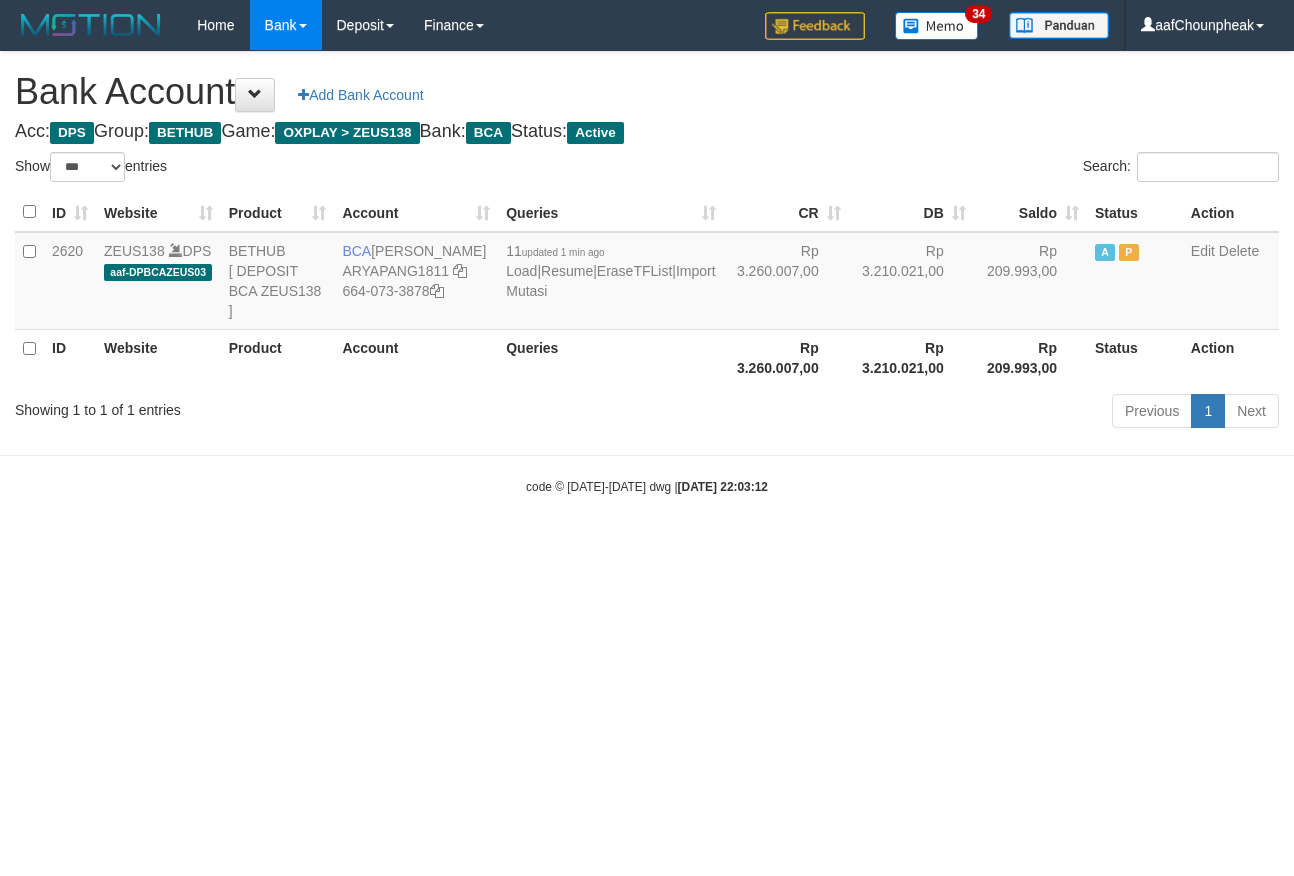 select on "***" 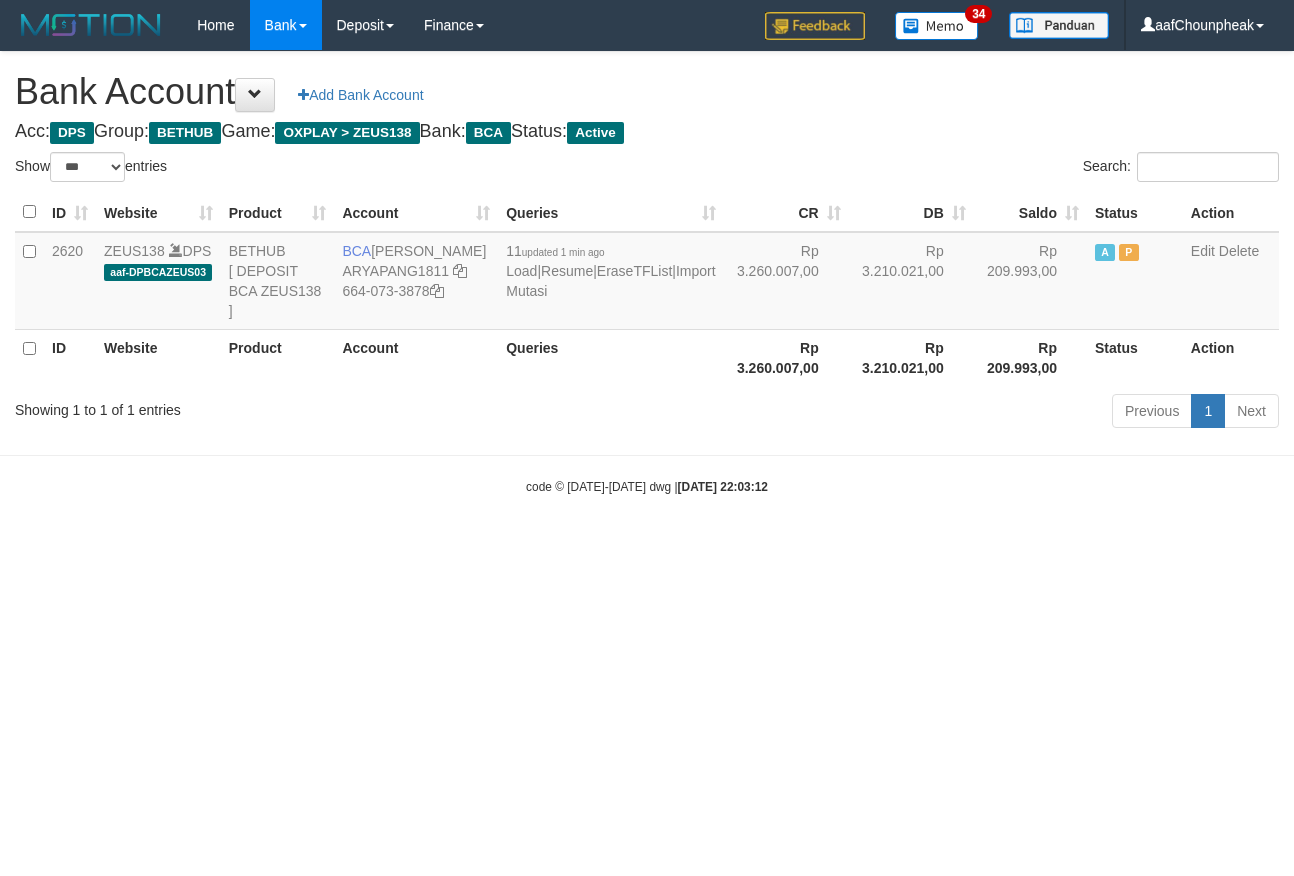 scroll, scrollTop: 0, scrollLeft: 0, axis: both 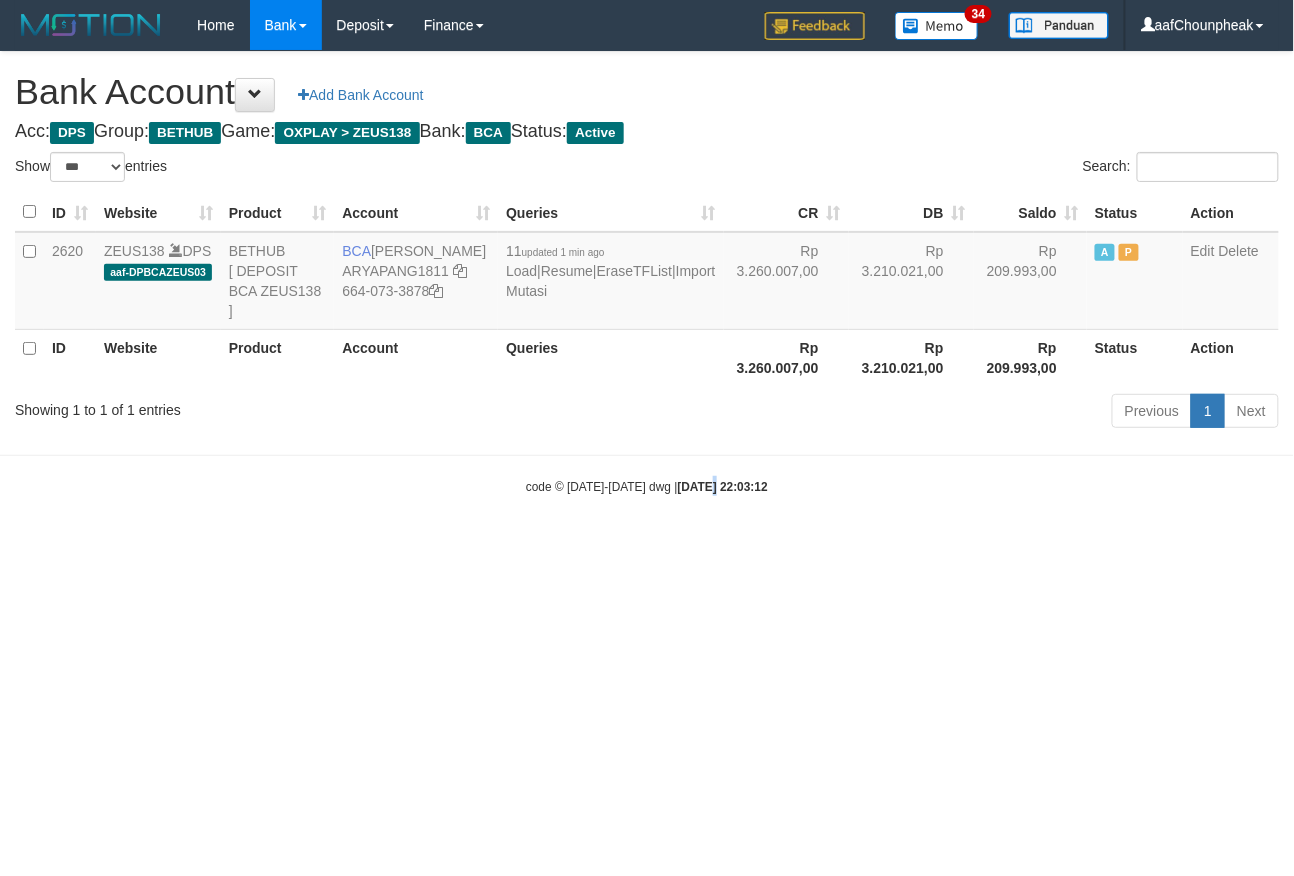 click on "Toggle navigation
Home
Bank
Account List
Mutasi Bank
Search
Note Mutasi
Deposit
DPS List
History
Finance
Financial Data
aafChounpheak
My Profile
Log Out
34" at bounding box center [647, 273] 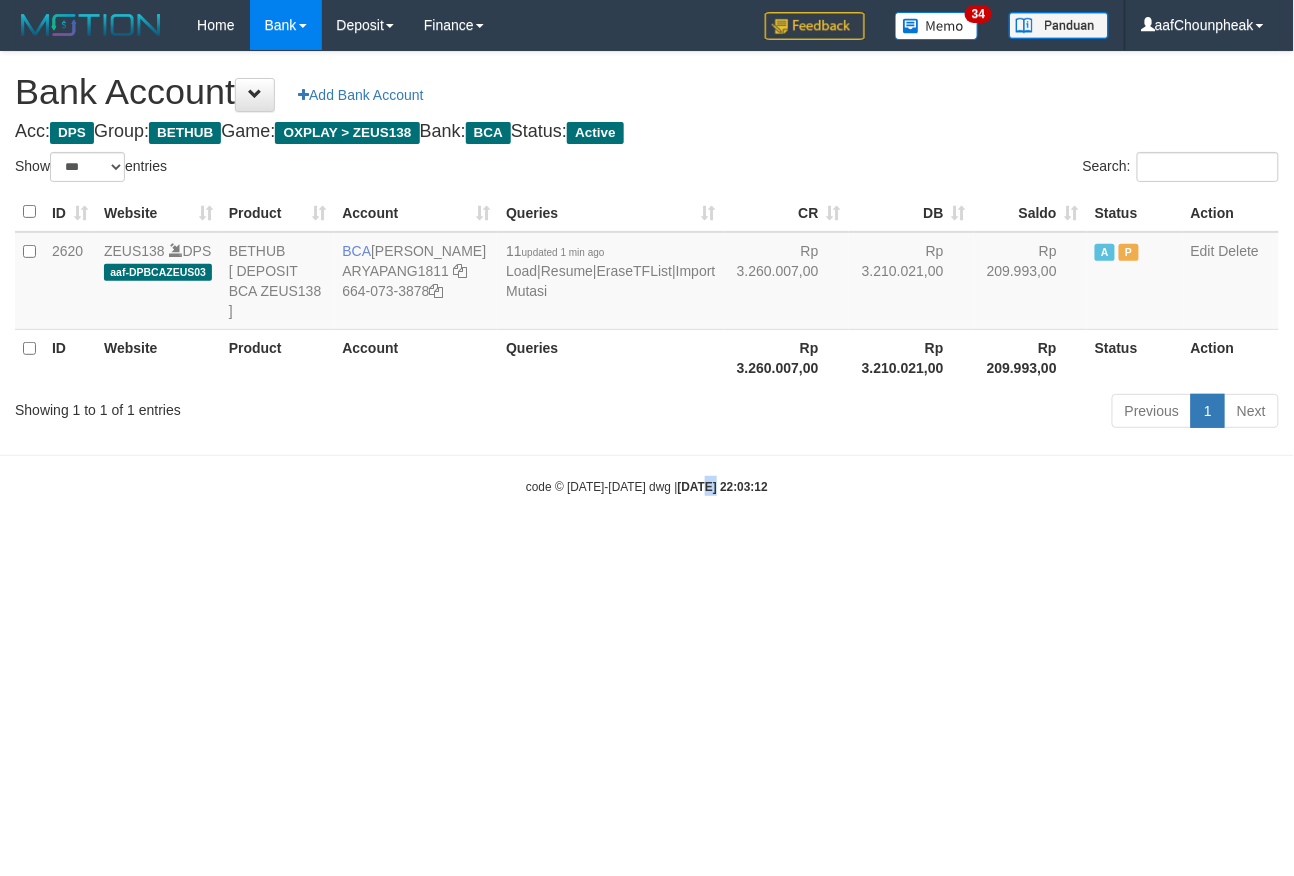 click on "Toggle navigation
Home
Bank
Account List
Mutasi Bank
Search
Note Mutasi
Deposit
DPS List
History
Finance
Financial Data
aafChounpheak
My Profile
Log Out
34" at bounding box center (647, 273) 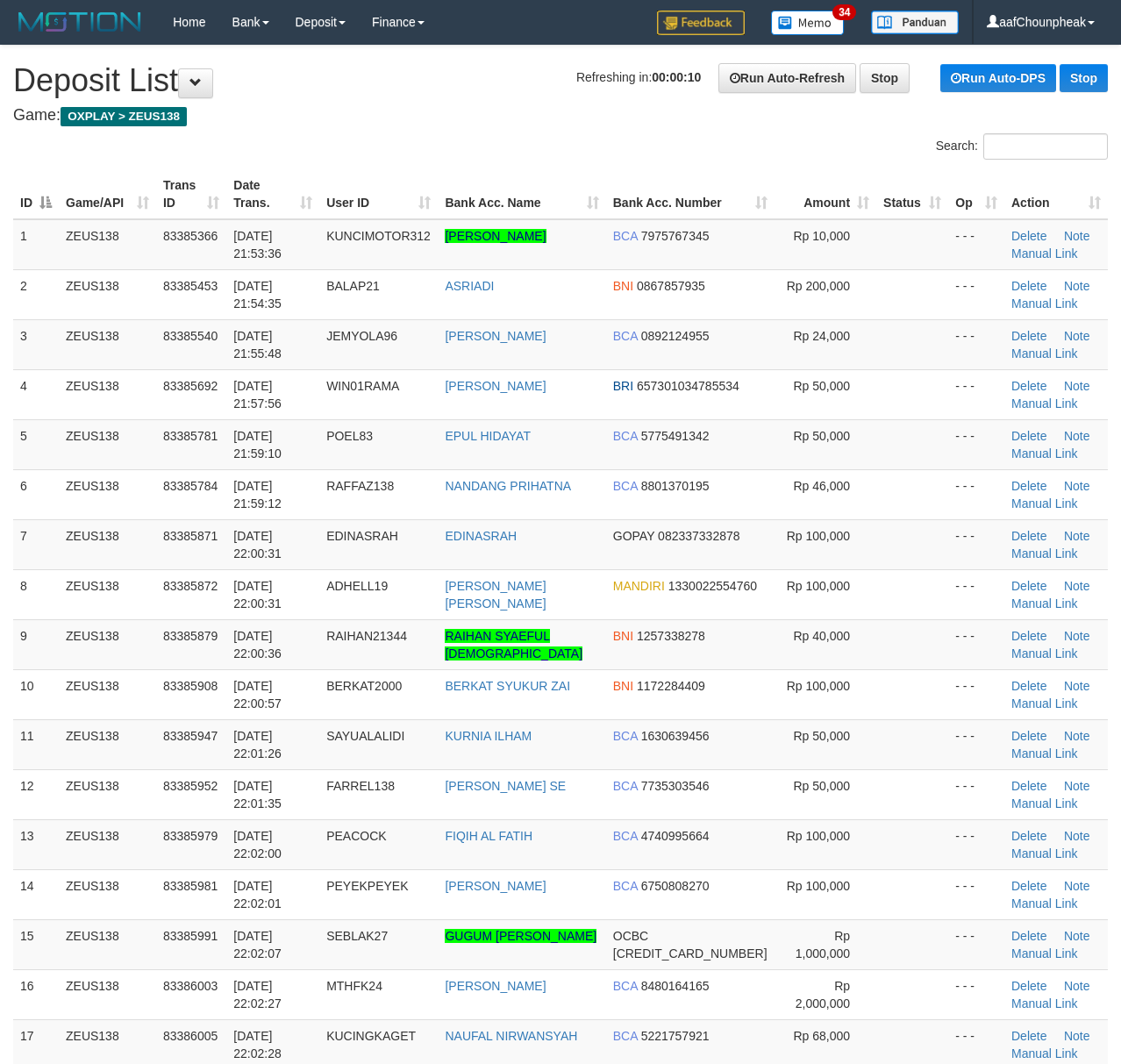 scroll, scrollTop: 0, scrollLeft: 0, axis: both 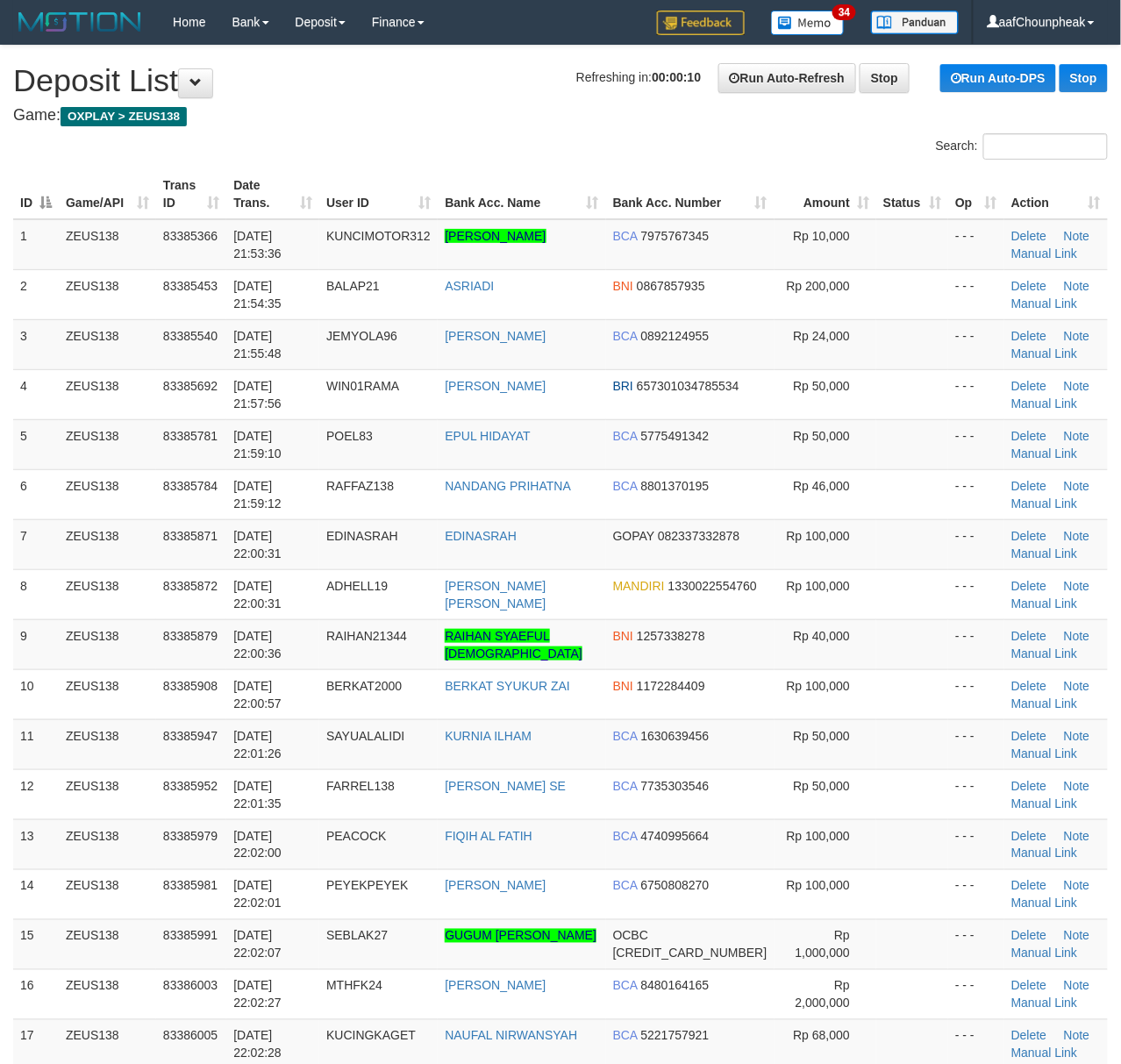 click on "Search:" at bounding box center (560, 148) 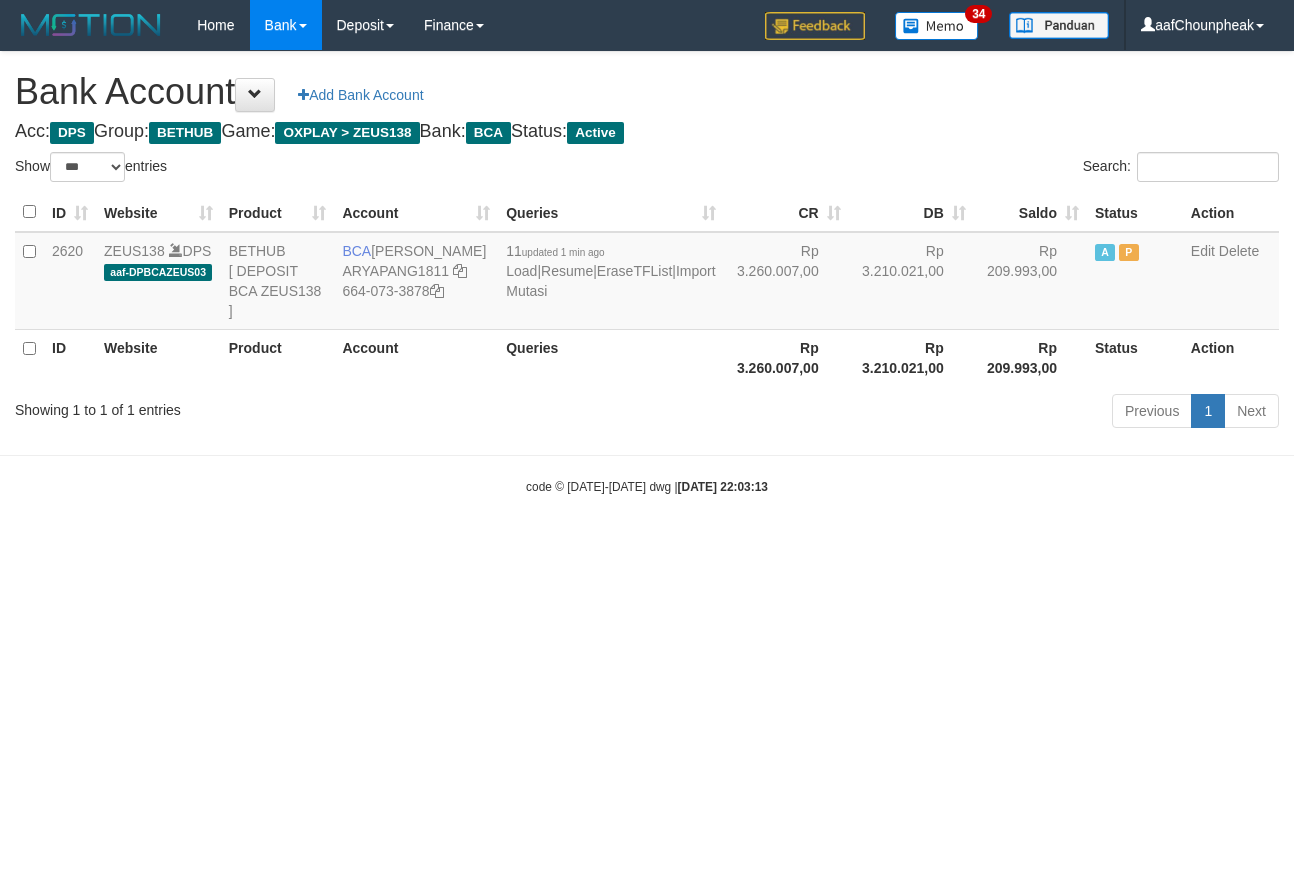select on "***" 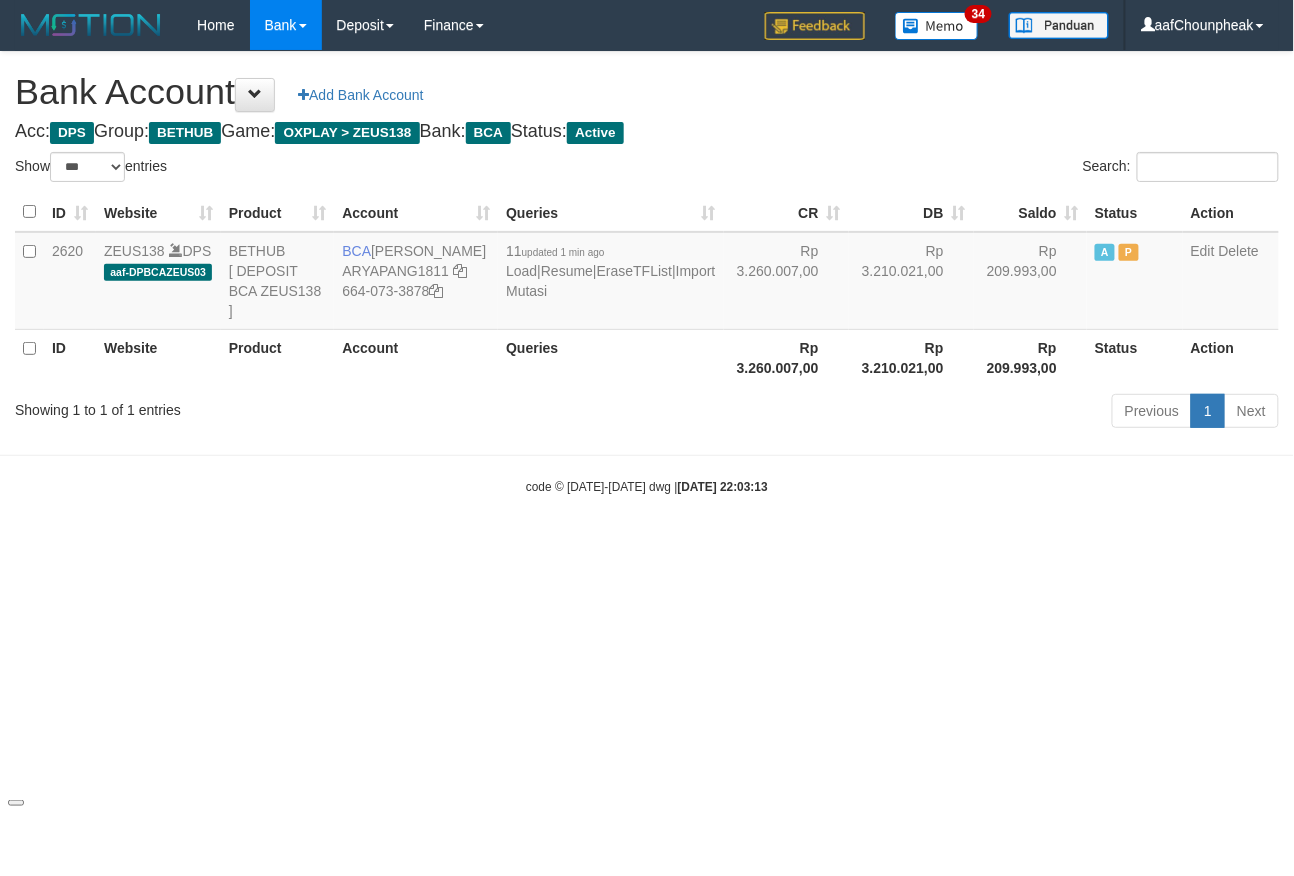 click on "Toggle navigation
Home
Bank
Account List
Mutasi Bank
Search
Note Mutasi
Deposit
DPS List
History
Finance
Financial Data
aafChounpheak
My Profile
Log Out
34" at bounding box center [647, 273] 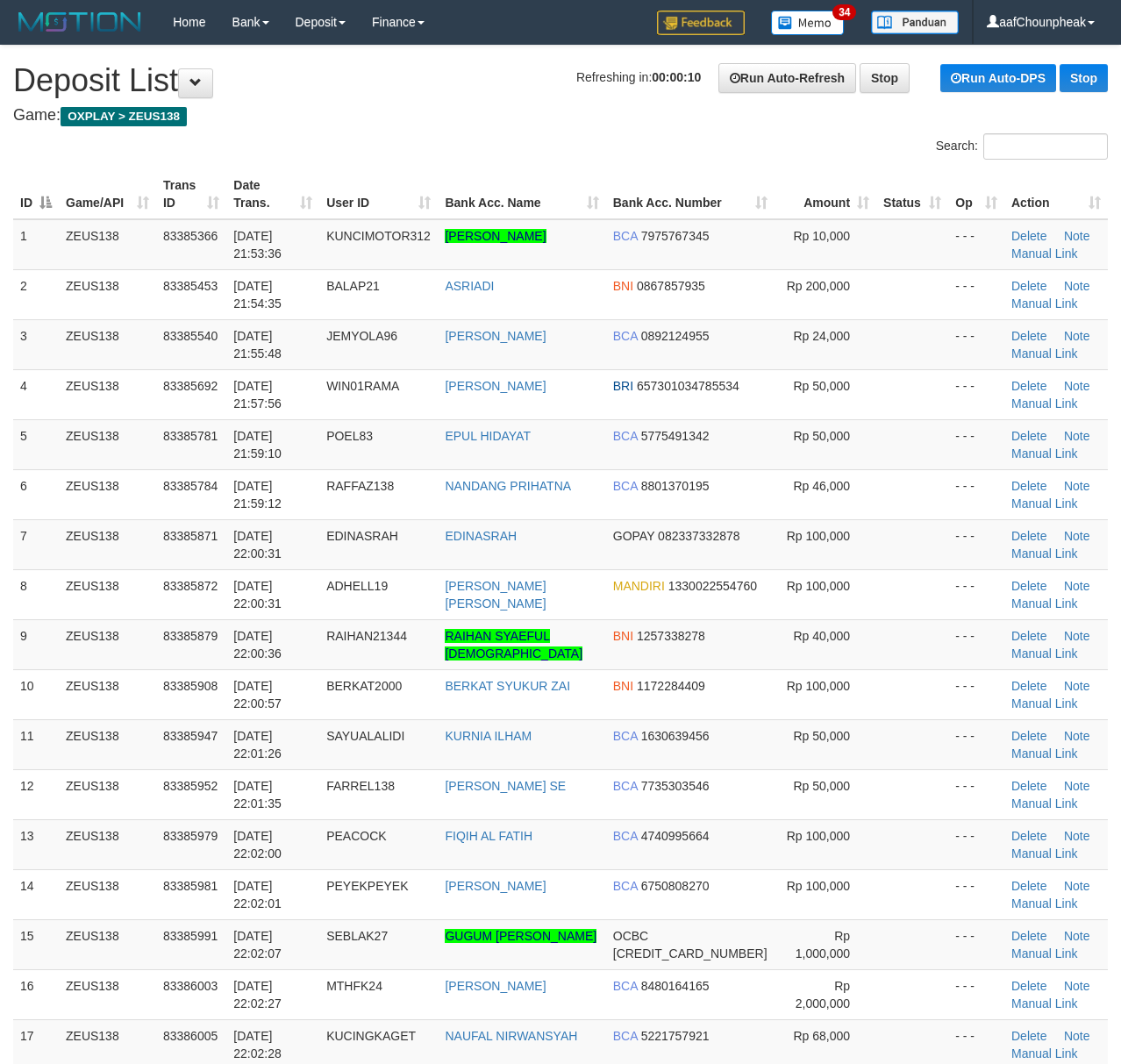 scroll, scrollTop: 0, scrollLeft: 0, axis: both 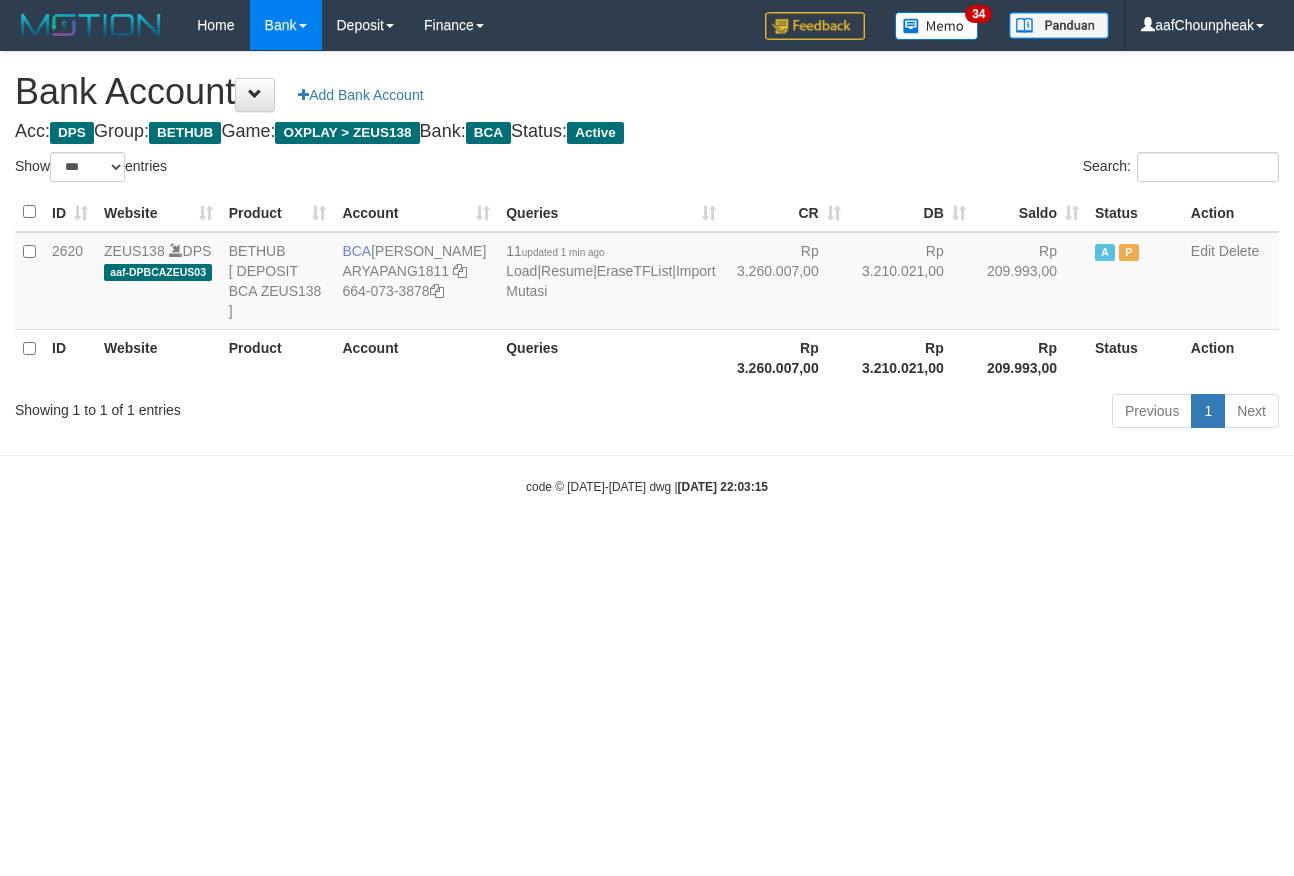 select on "***" 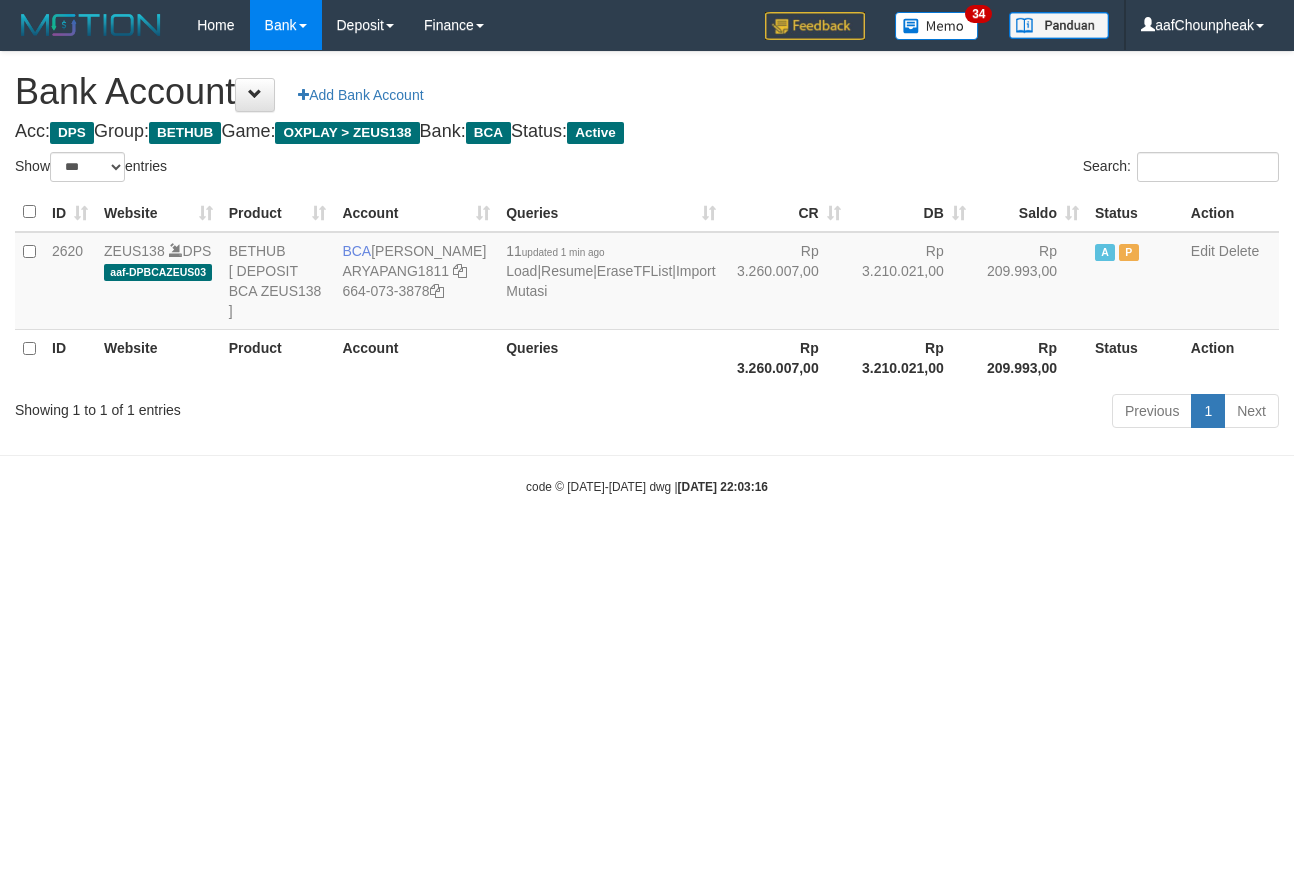 select on "***" 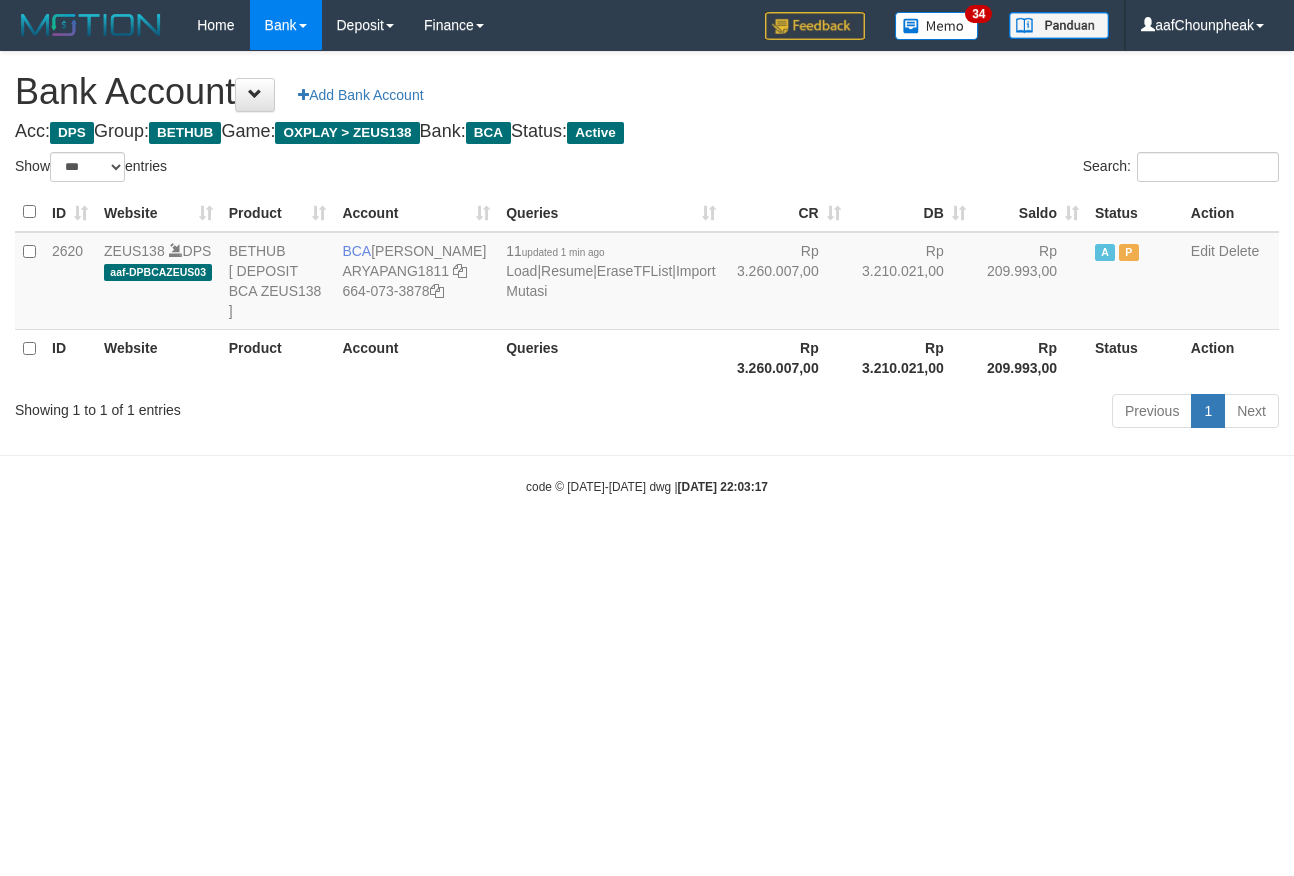 select on "***" 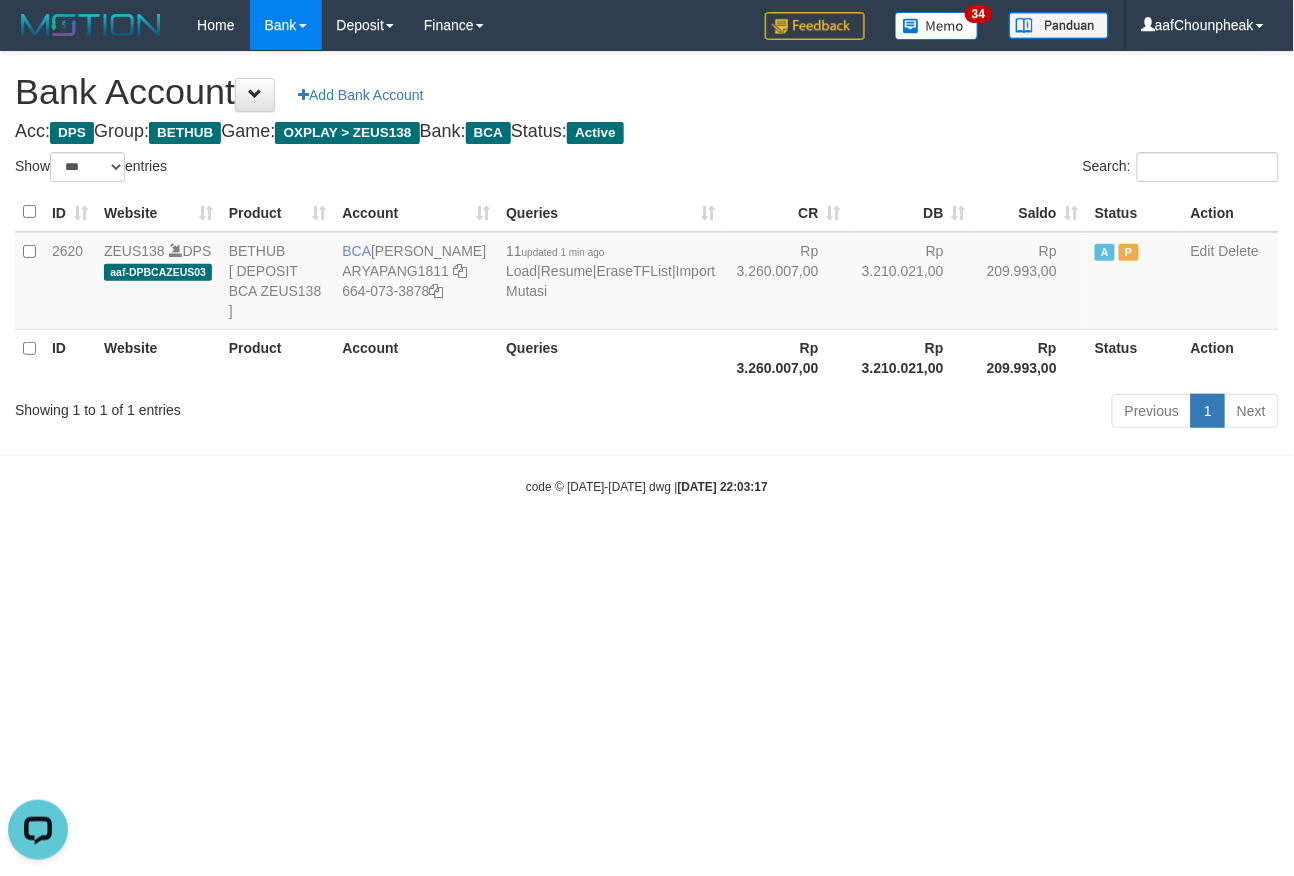 scroll, scrollTop: 0, scrollLeft: 0, axis: both 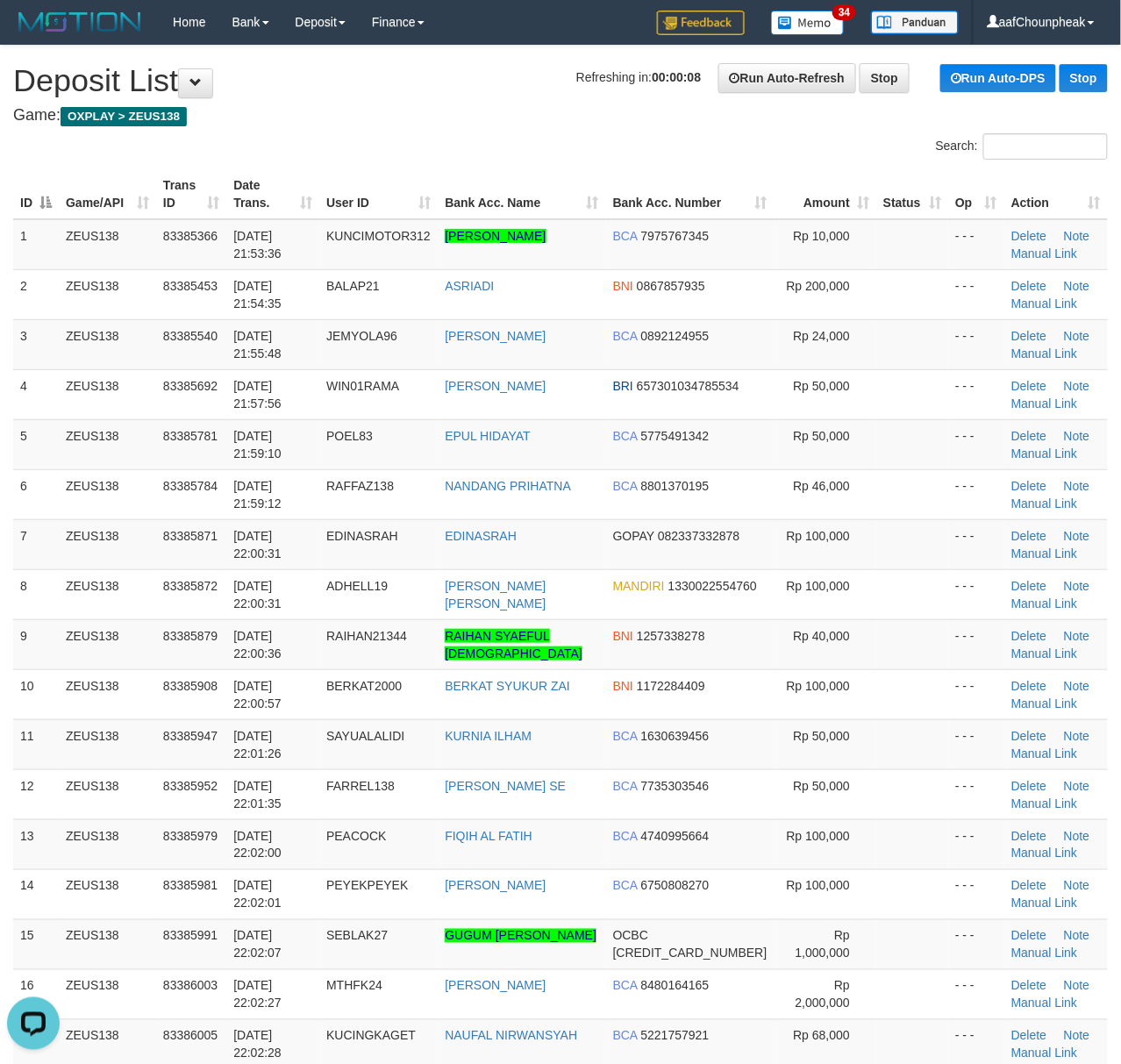 drag, startPoint x: 361, startPoint y: 140, endPoint x: 4, endPoint y: 230, distance: 368.1698 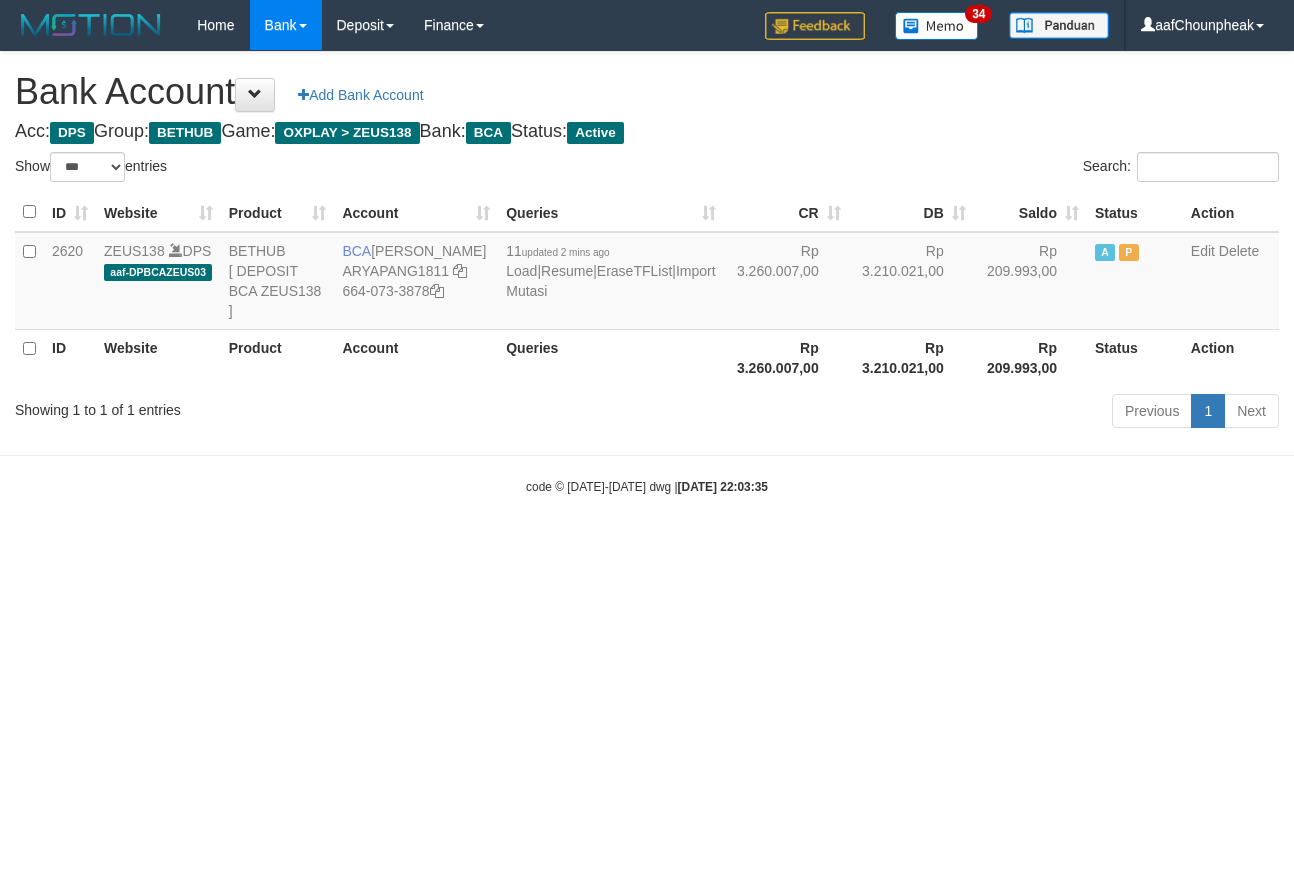 select on "***" 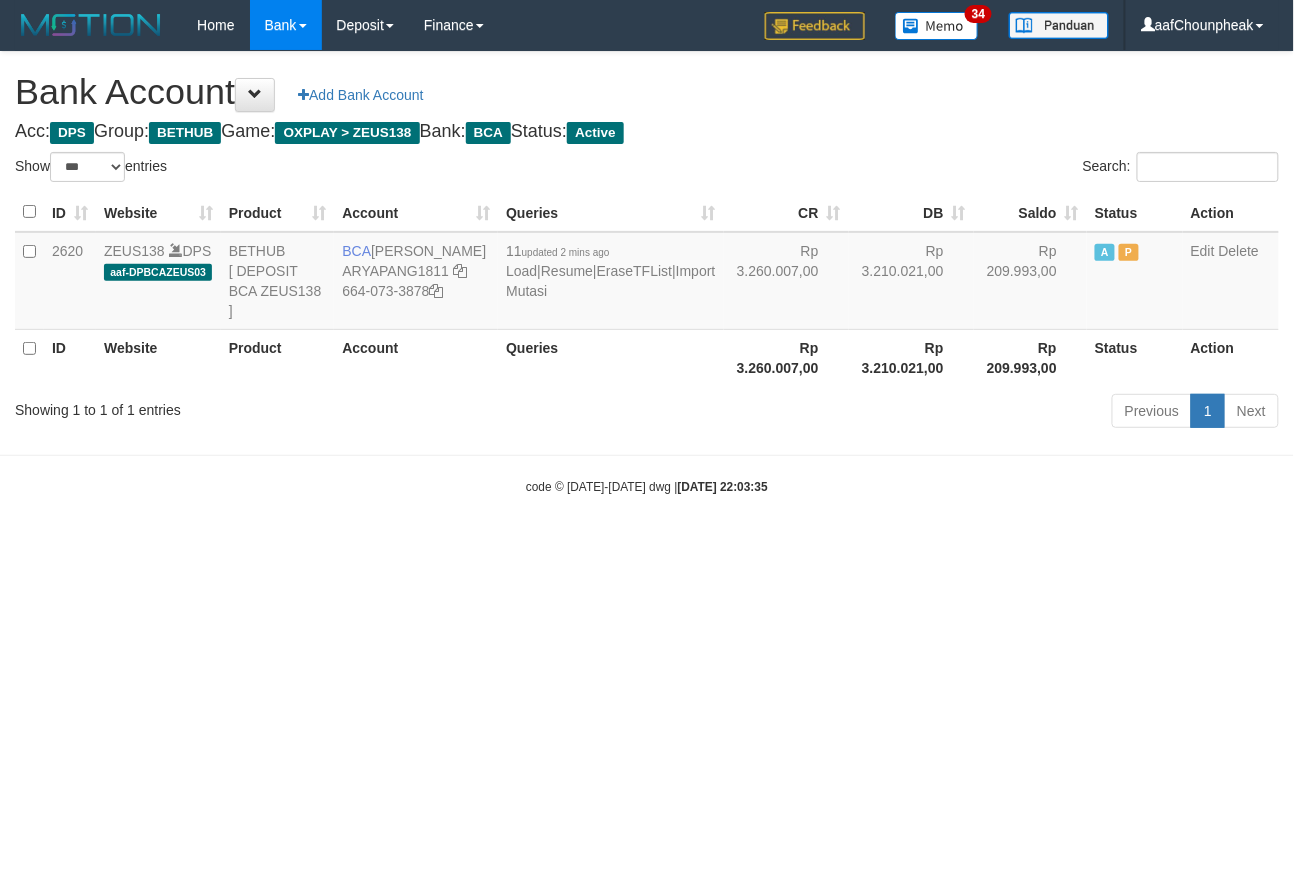 click on "Toggle navigation
Home
Bank
Account List
Mutasi Bank
Search
Note Mutasi
Deposit
DPS List
History
Finance
Financial Data
aafChounpheak
My Profile
Log Out
34" at bounding box center (647, 273) 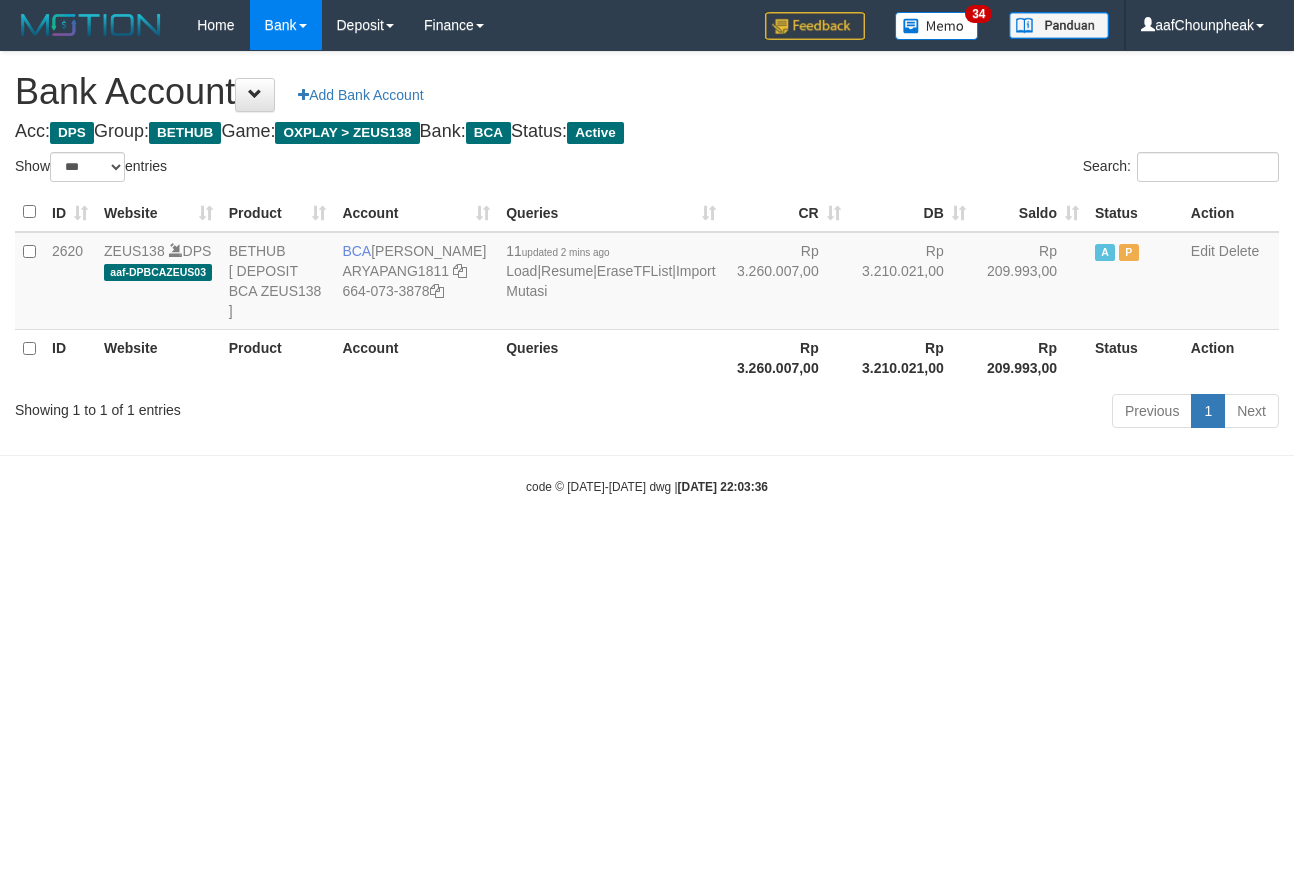 select on "***" 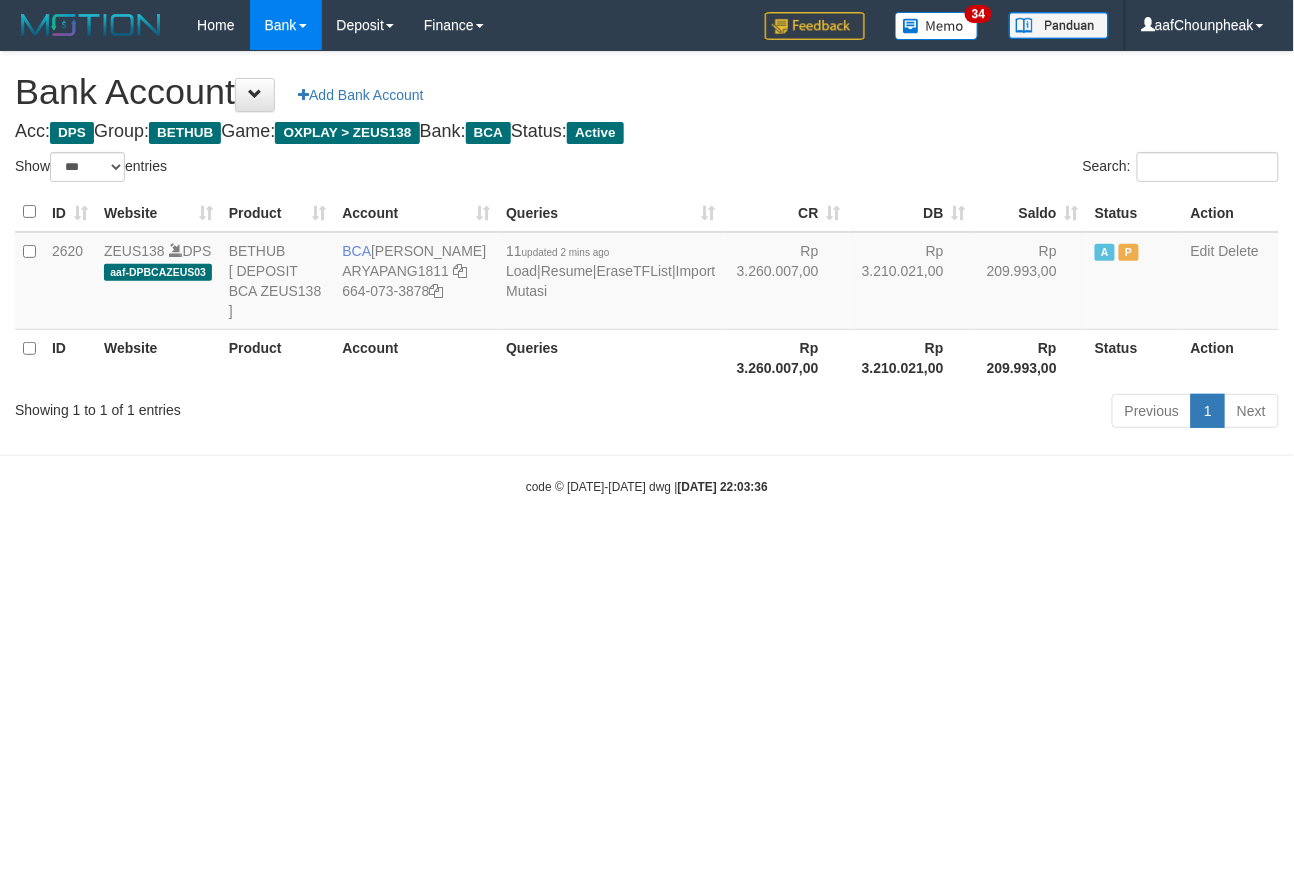 click on "Toggle navigation
Home
Bank
Account List
Mutasi Bank
Search
Note Mutasi
Deposit
DPS List
History
Finance
Financial Data
aafChounpheak
My Profile
Log Out
34" at bounding box center [647, 273] 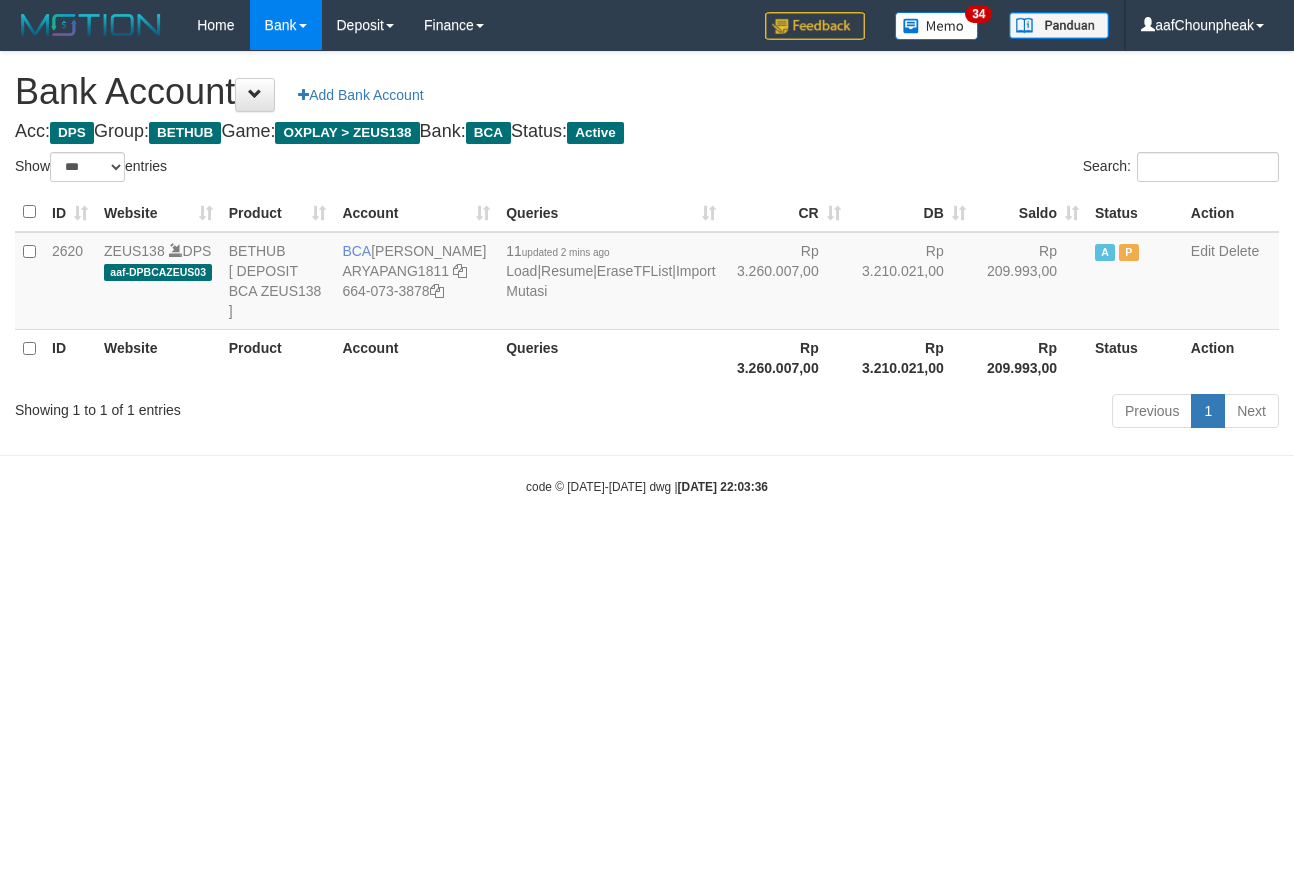 select on "***" 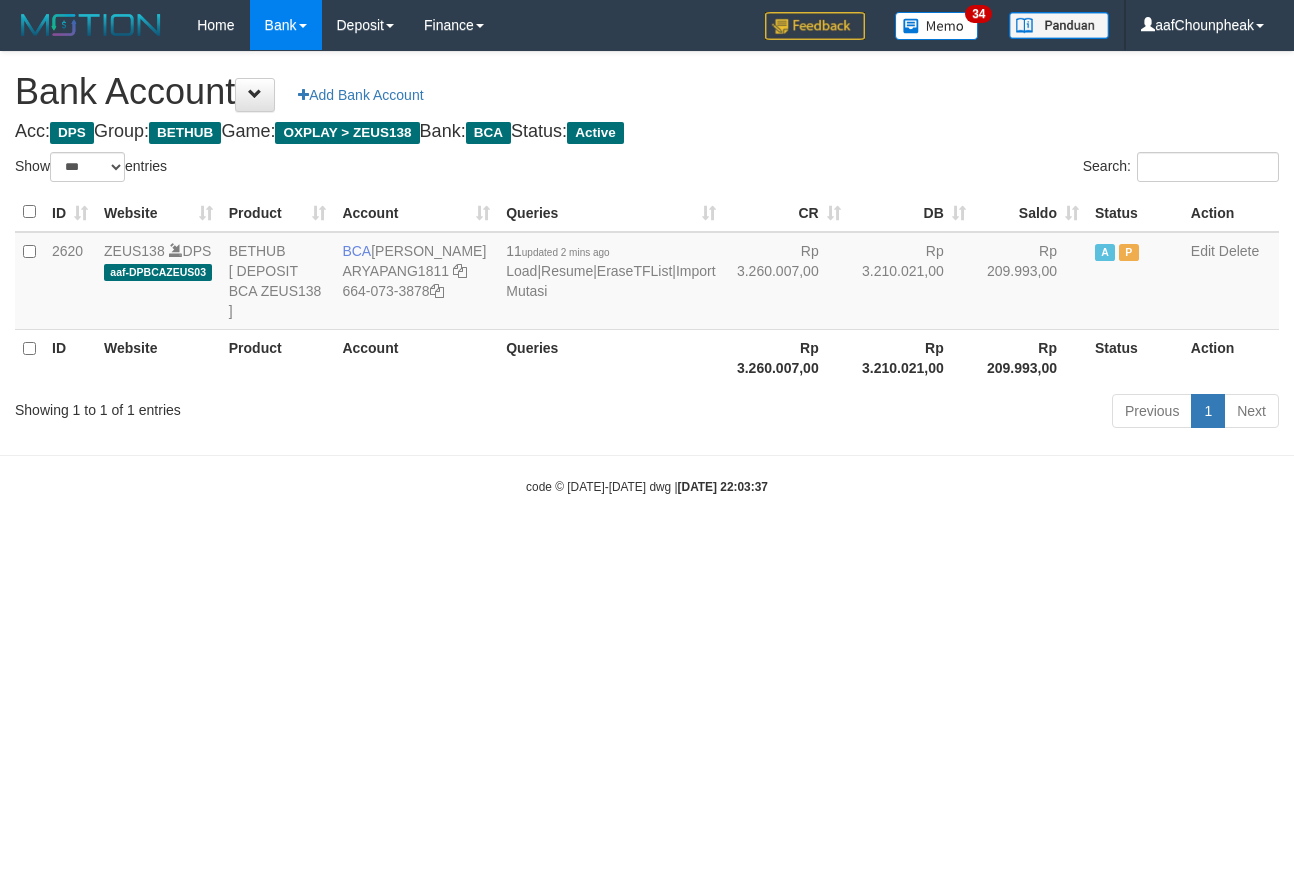 select on "***" 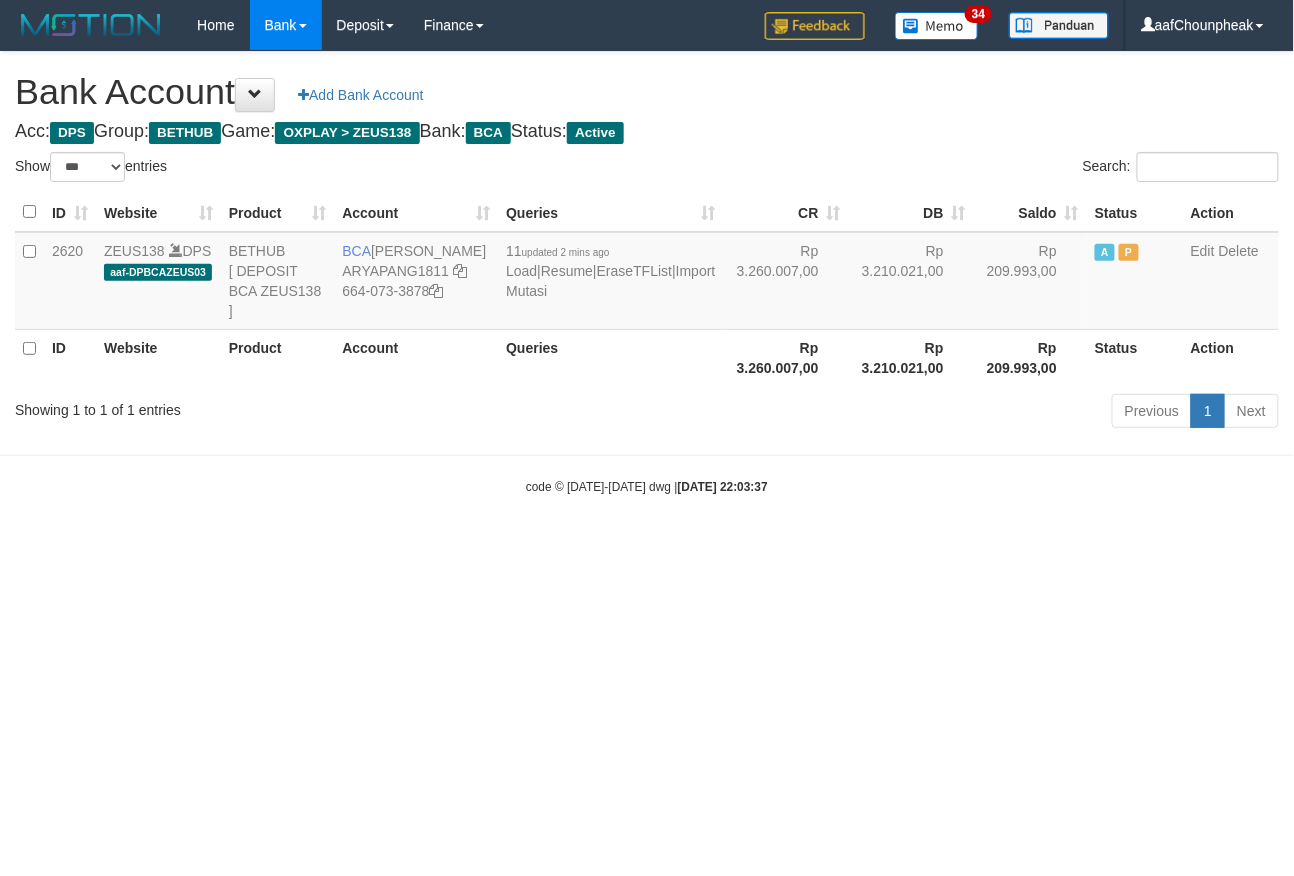 click on "Toggle navigation
Home
Bank
Account List
Mutasi Bank
Search
Note Mutasi
Deposit
DPS List
History
Finance
Financial Data
aafChounpheak
My Profile
Log Out
34" at bounding box center (647, 273) 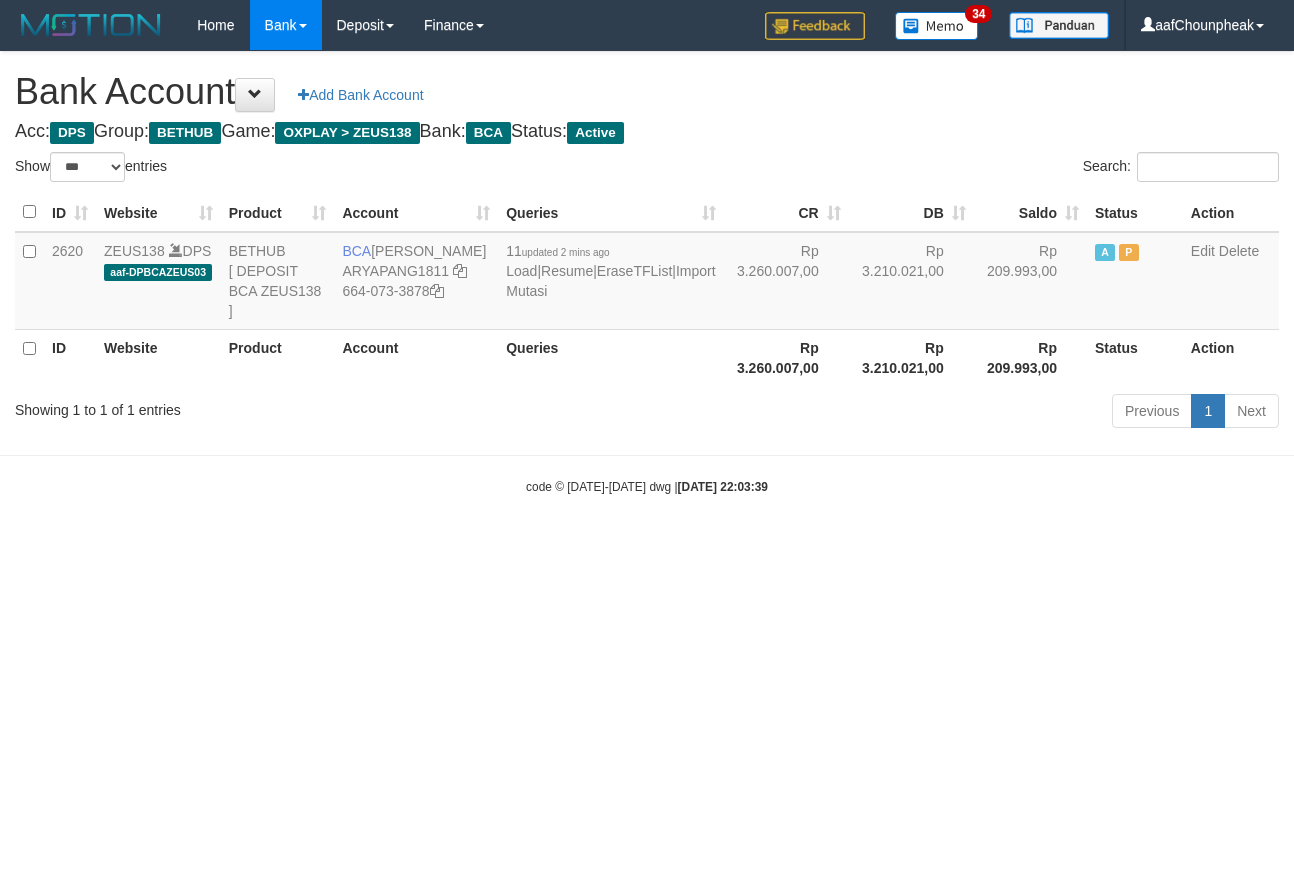 select on "***" 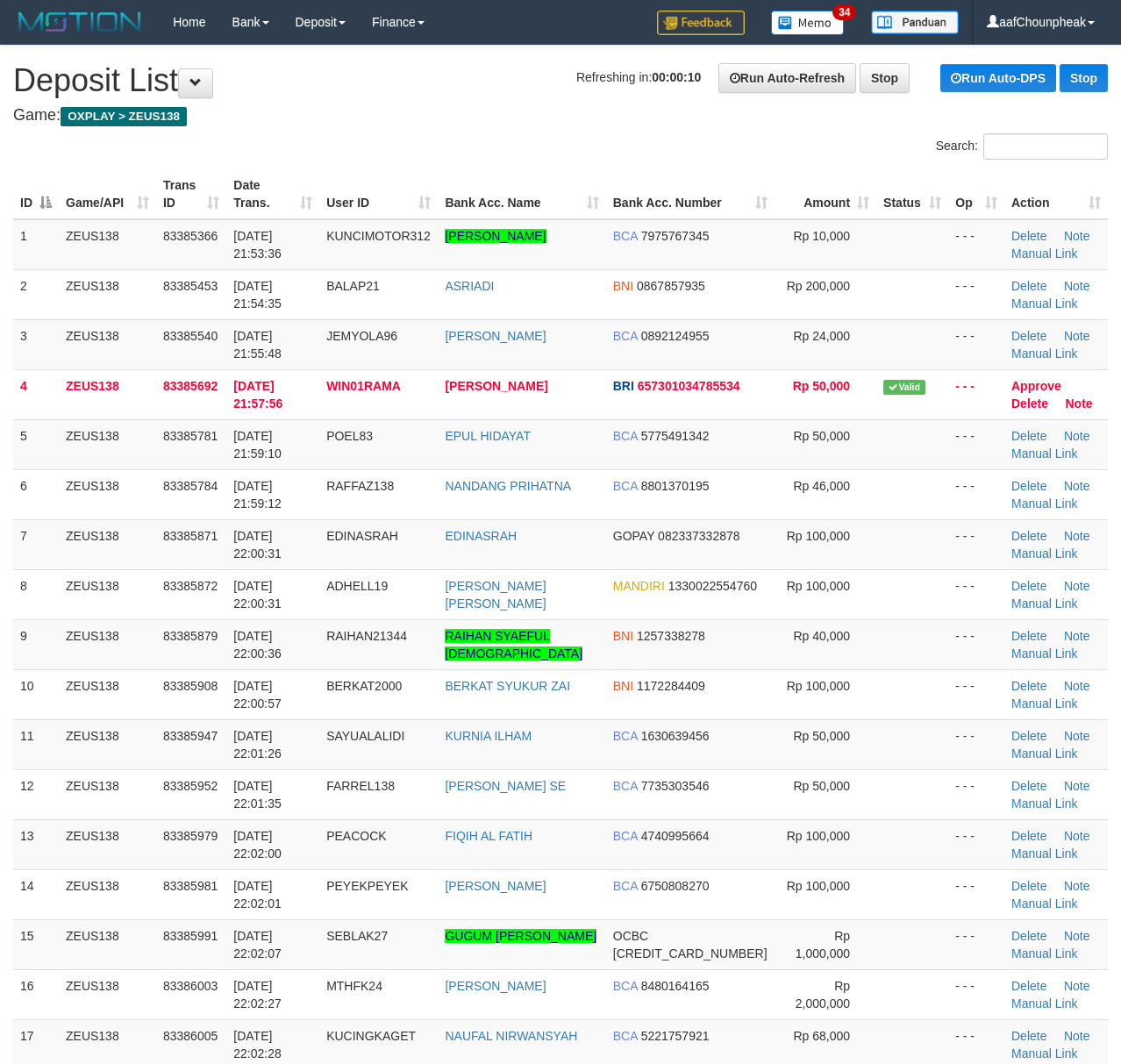 scroll, scrollTop: 0, scrollLeft: 0, axis: both 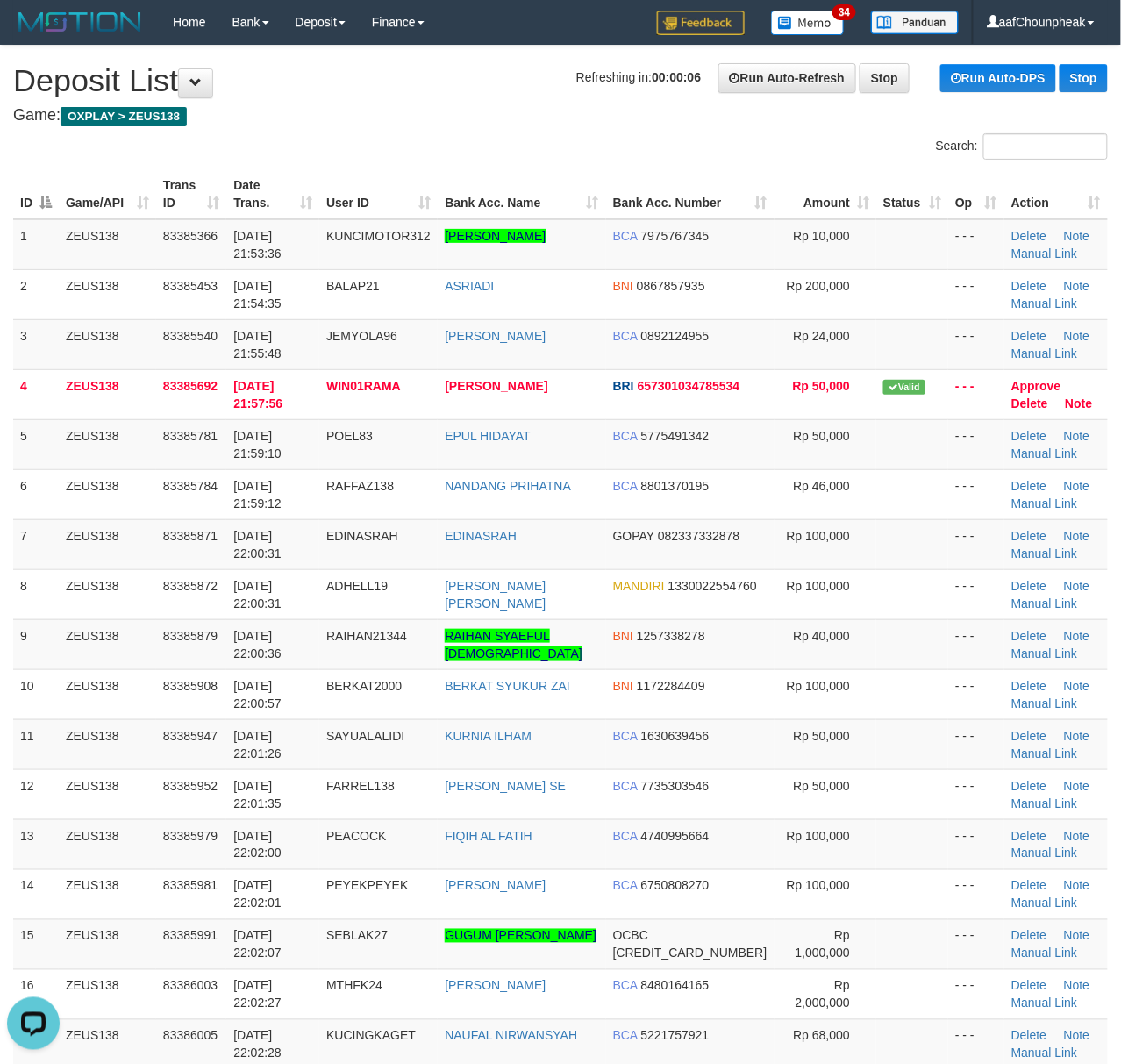 click on "Search:" at bounding box center (560, 148) 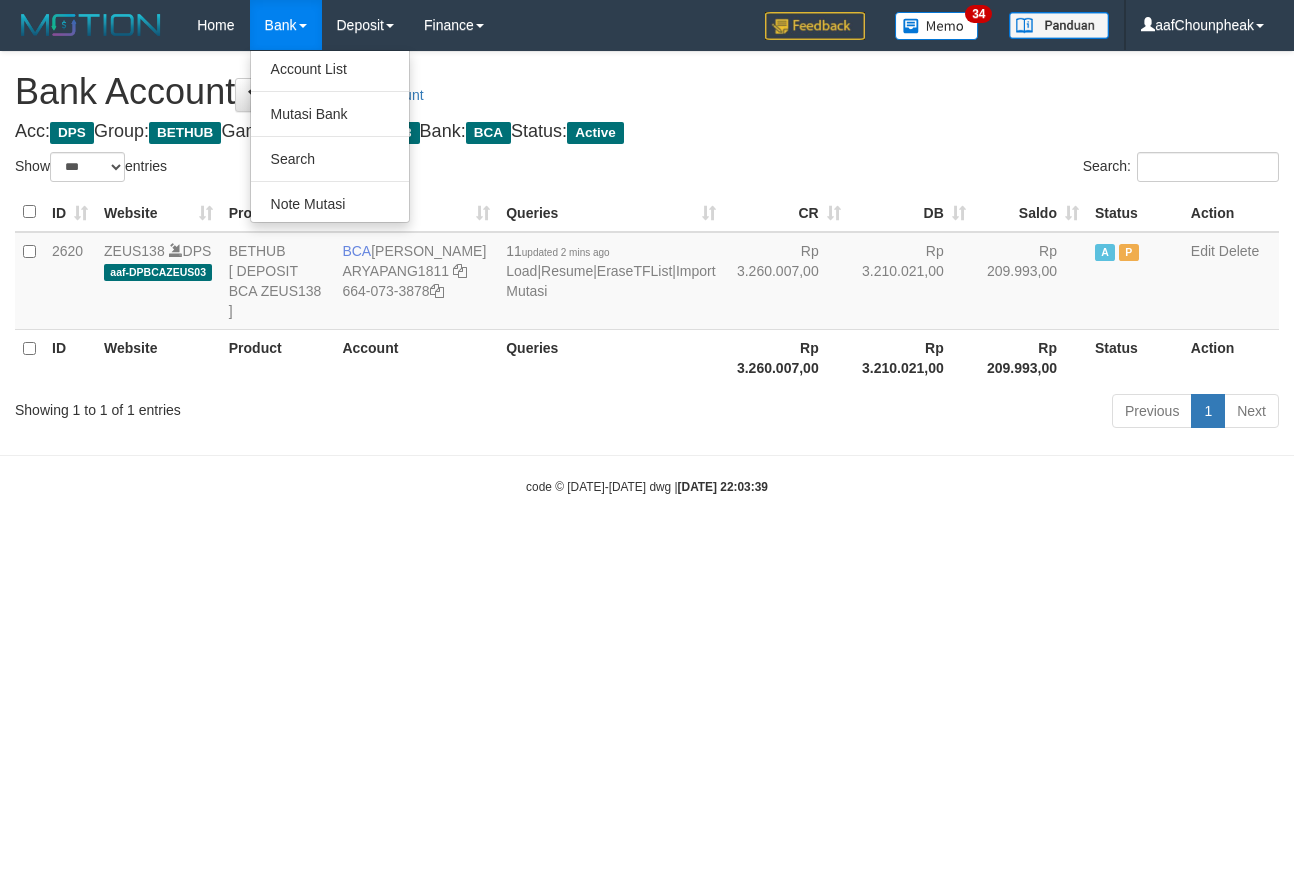 select on "***" 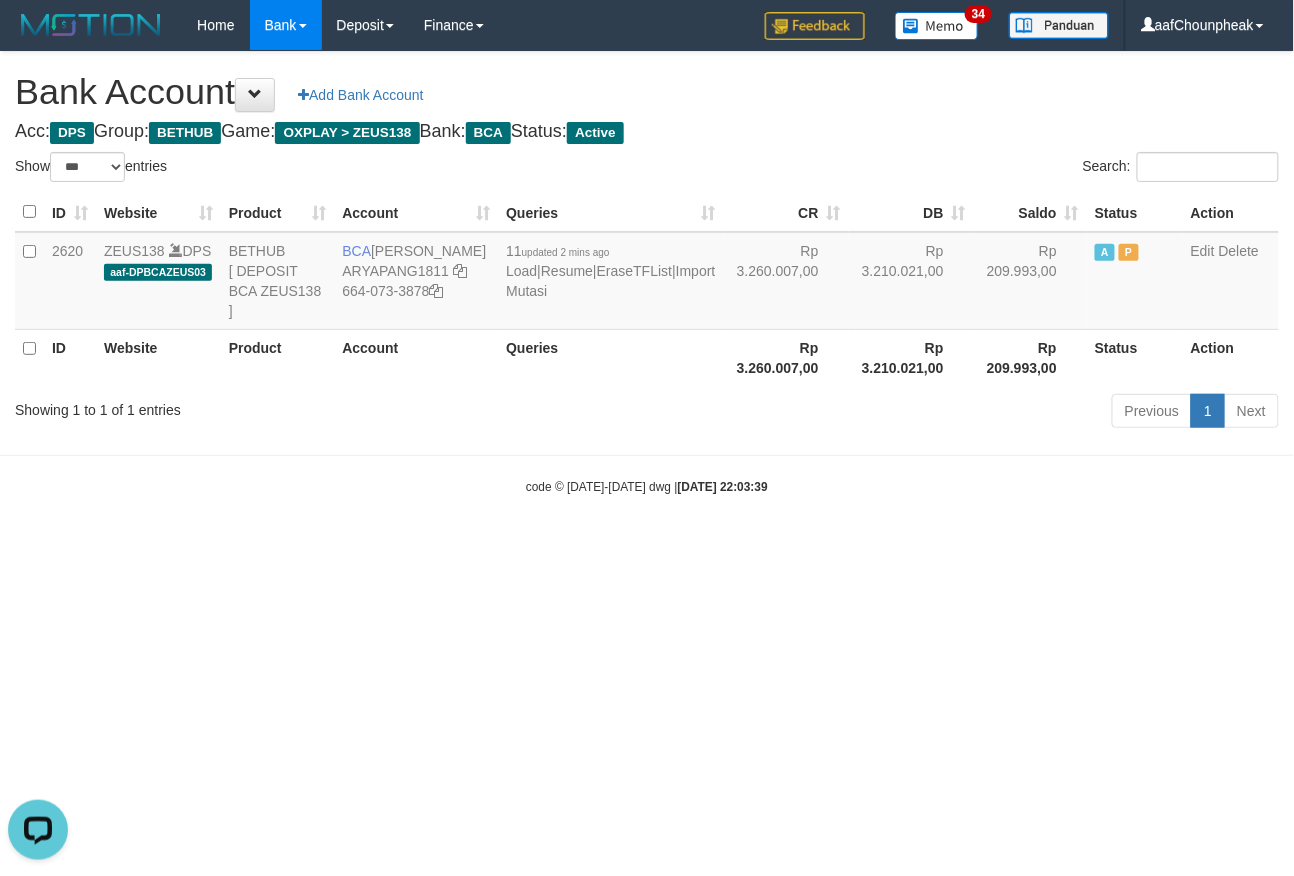 scroll, scrollTop: 0, scrollLeft: 0, axis: both 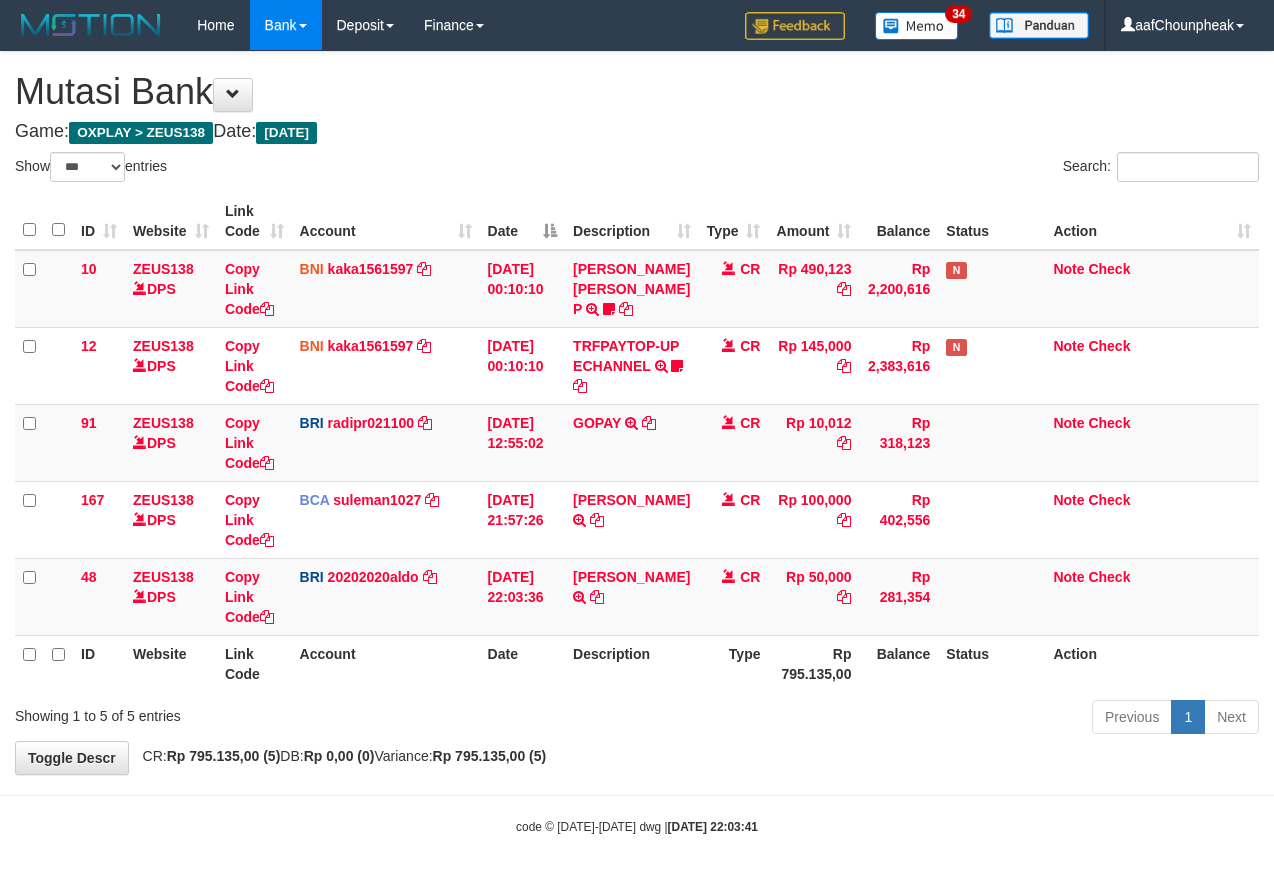 select on "***" 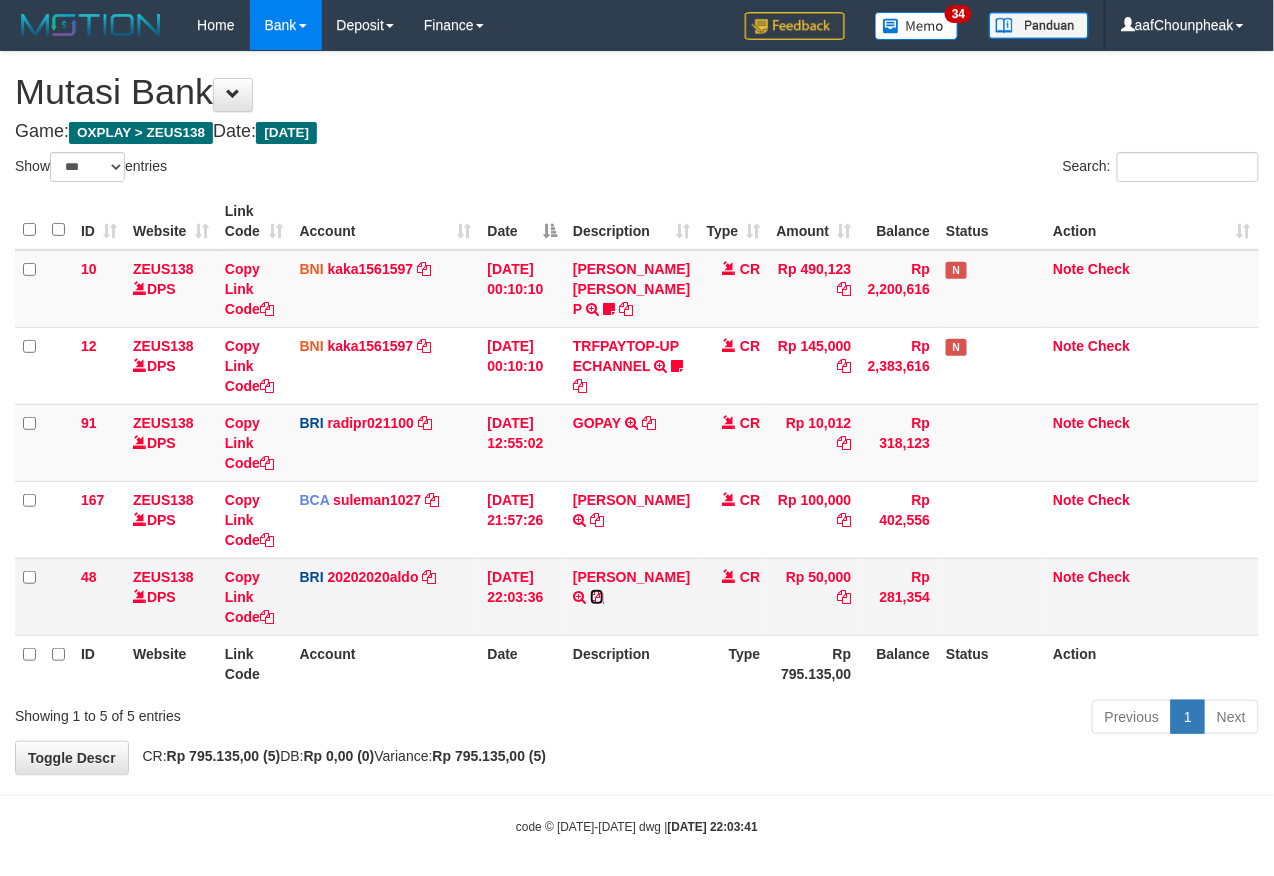 click at bounding box center (597, 597) 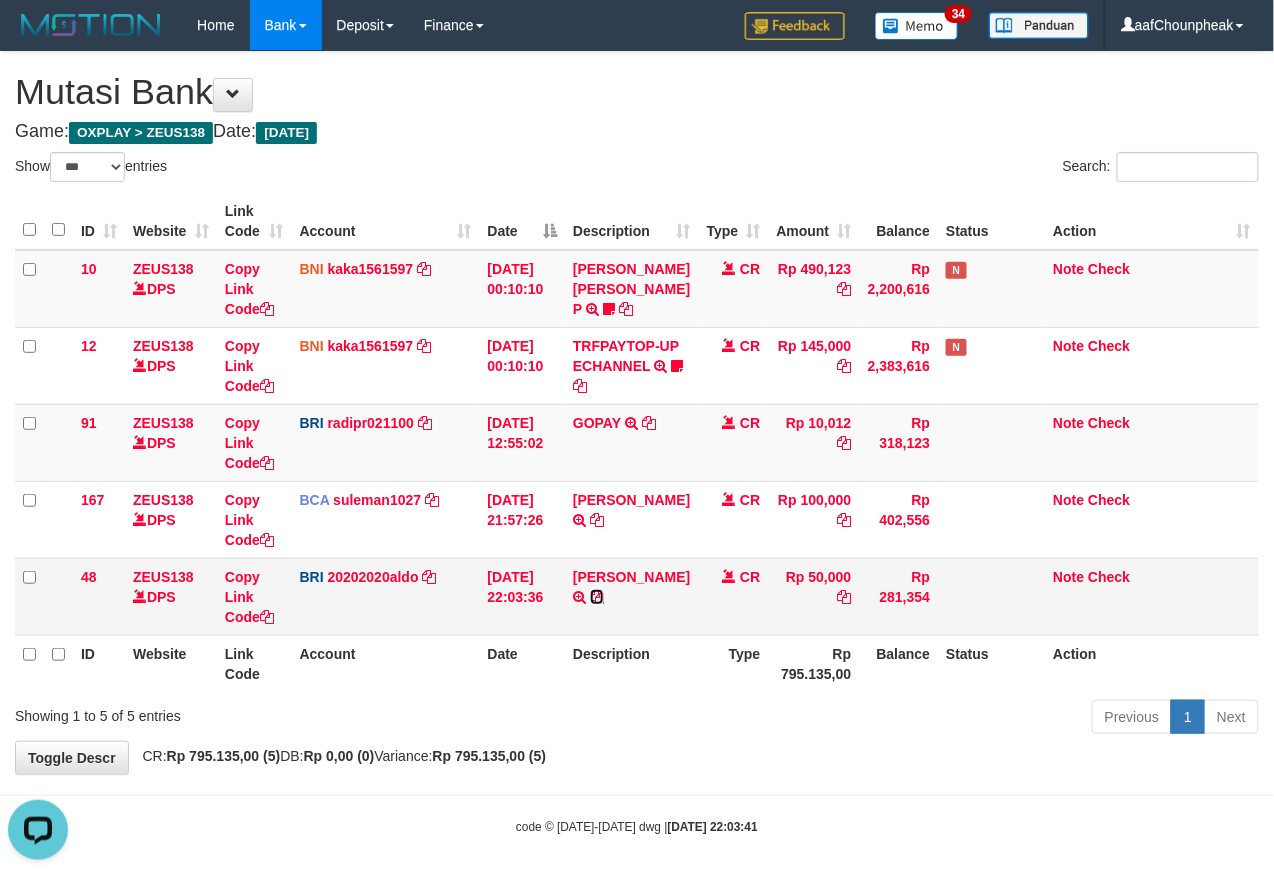 scroll, scrollTop: 0, scrollLeft: 0, axis: both 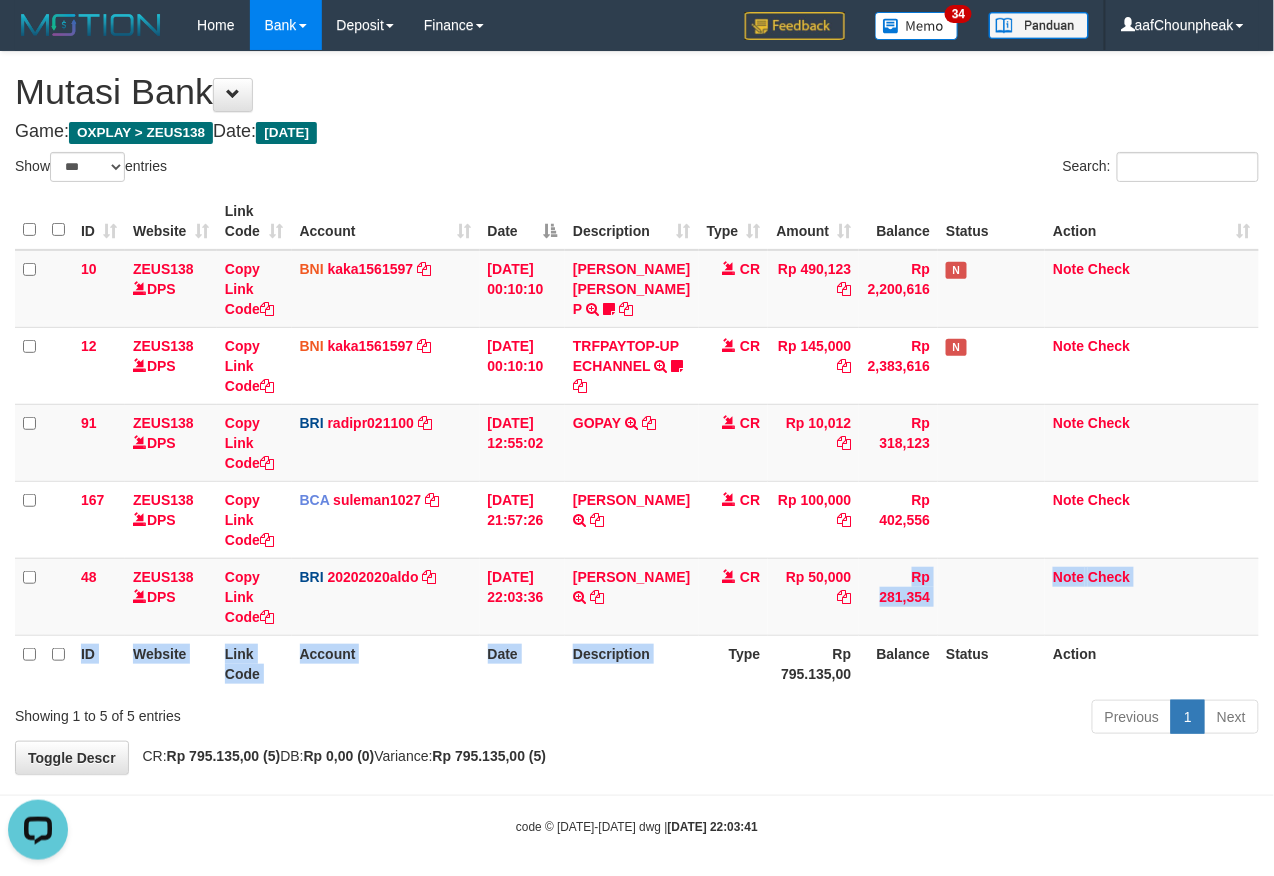 click on "ID Website Link Code Account Date Description Type Amount Balance Status Action
10
ZEUS138    DPS
Copy Link Code
BNI
kaka1561597
DPS
KARMILA
mutasi_20250710_2425 | 10
mutasi_20250710_2425 | 10
10/07/2025 00:10:10
MARIO MATERNUS MAU P            TRF/PAY/TOP-UP ECHANNEL MARIO MATERNUS MAU P    LAKILAKIKUAT99
CR
Rp 490,123
Rp 2,200,616
N
Note
Check
12
ZEUS138    DPS
Copy Link Code
BNI
kaka1561597
DPS" at bounding box center (637, 442) 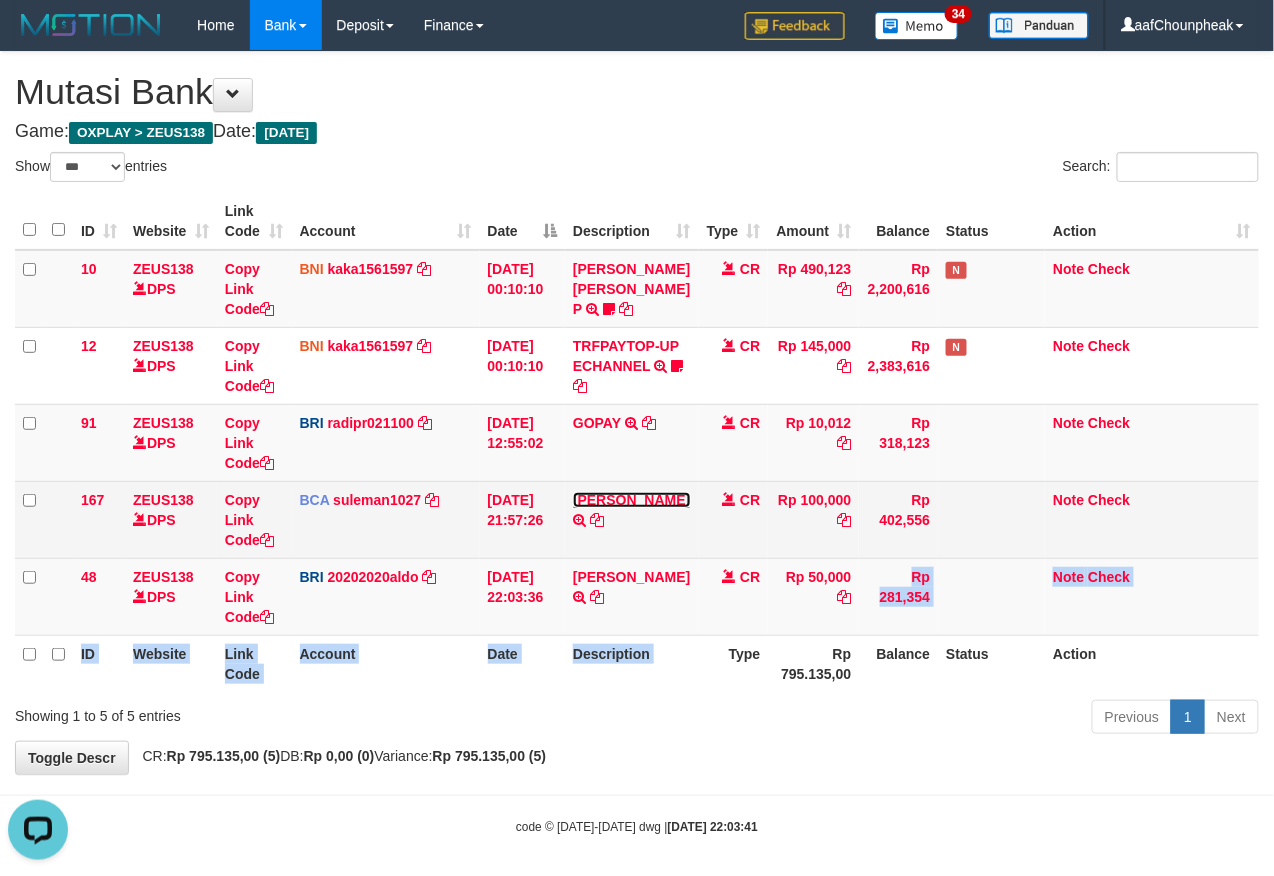 click on "RIKA FAUZIAH" at bounding box center (631, 500) 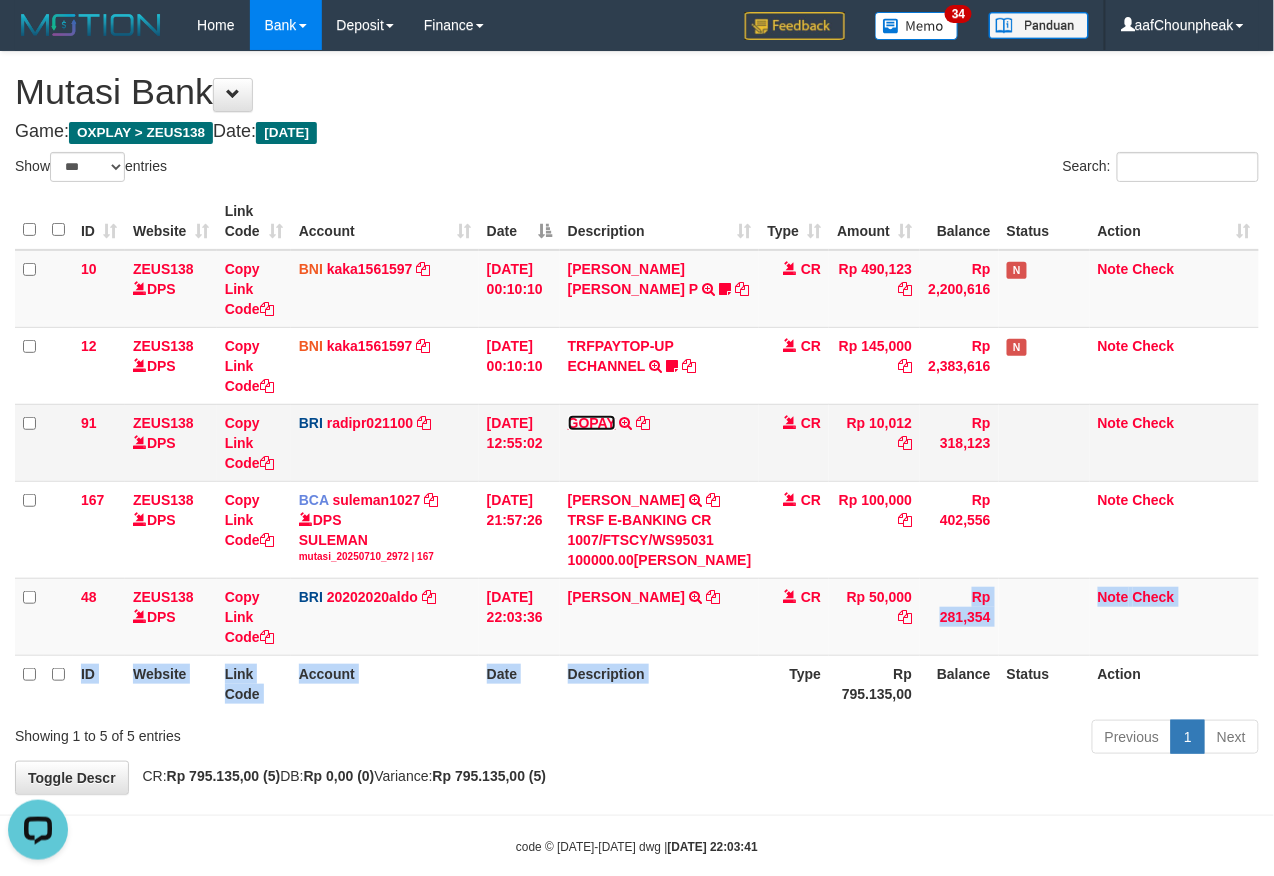 click on "GOPAY" at bounding box center (592, 423) 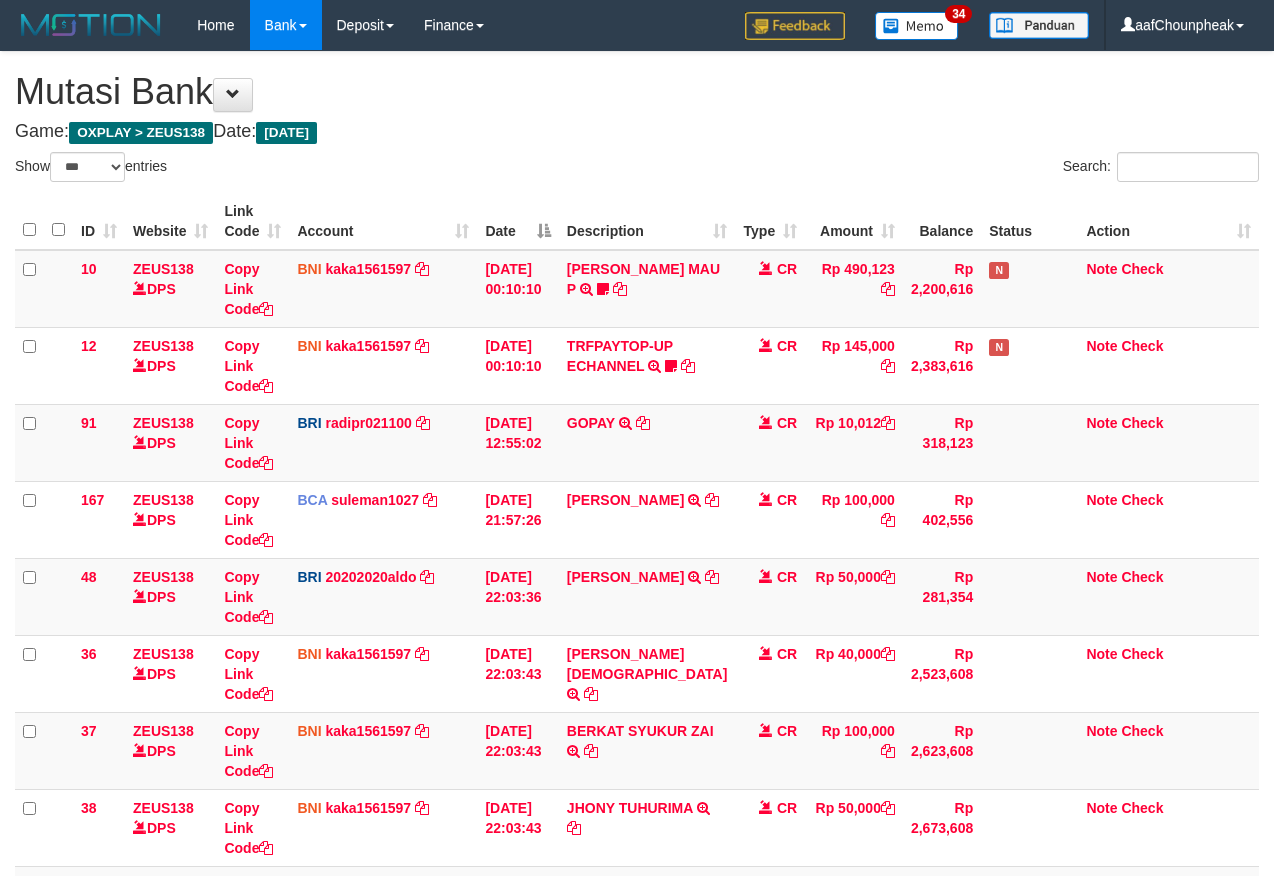 select on "***" 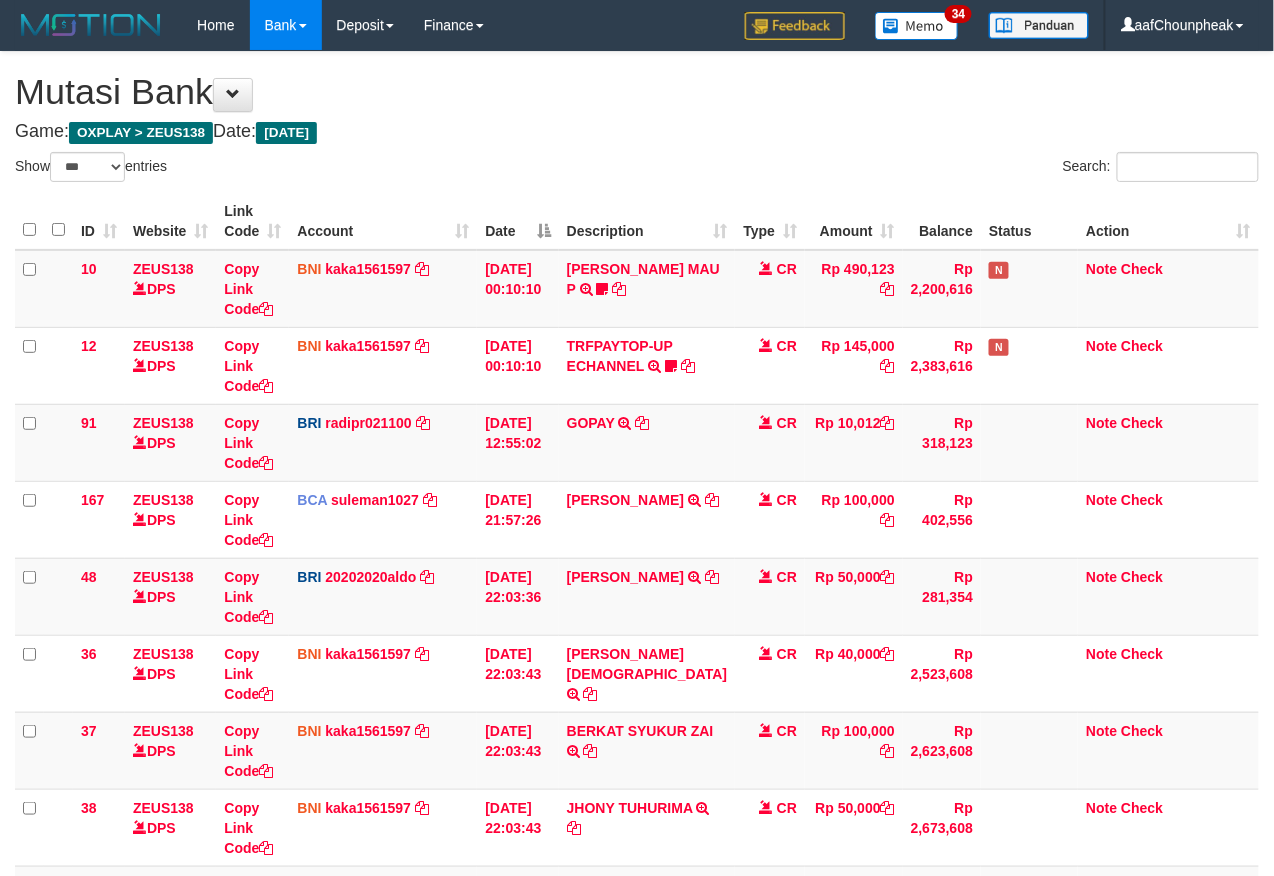 click on "[PERSON_NAME] MAU P" at bounding box center (643, 279) 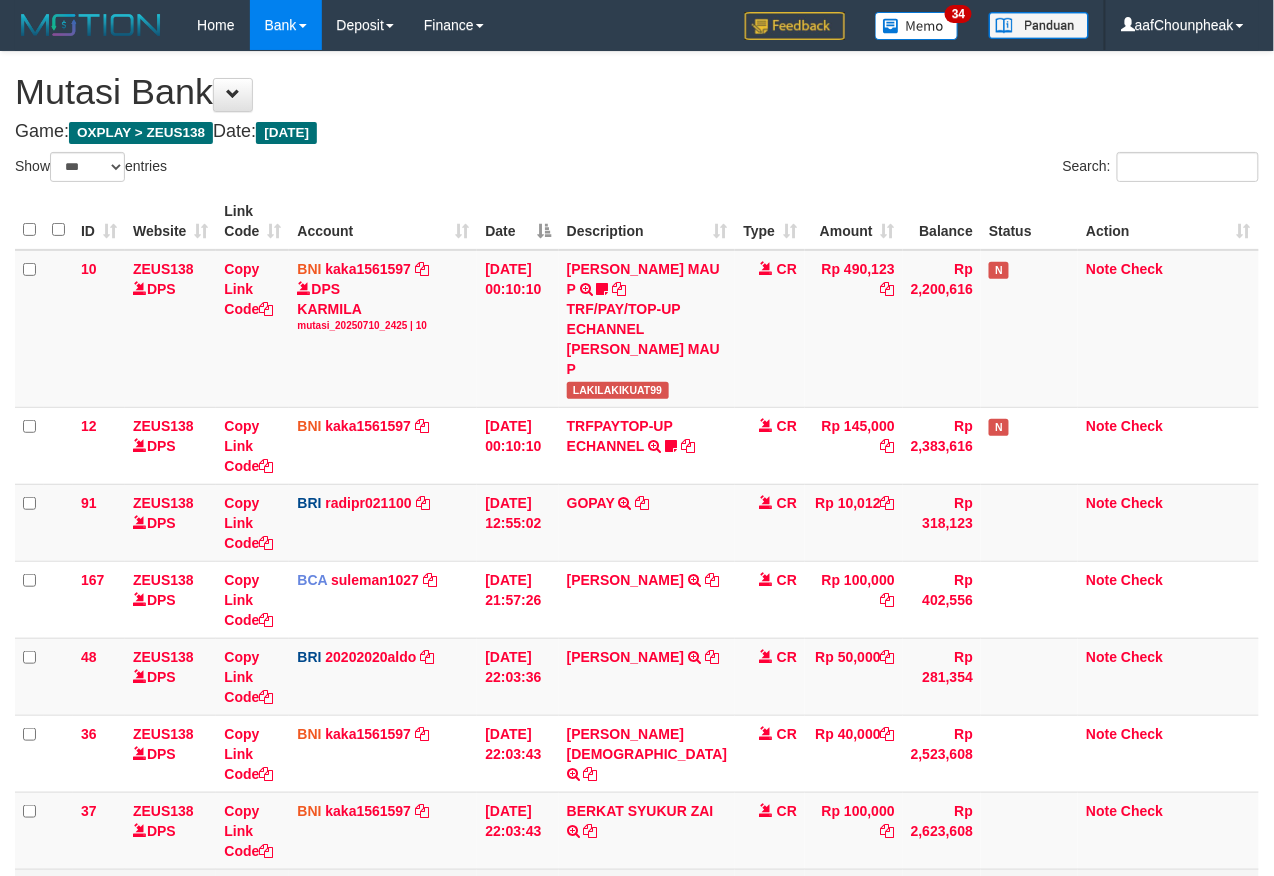scroll, scrollTop: 520, scrollLeft: 0, axis: vertical 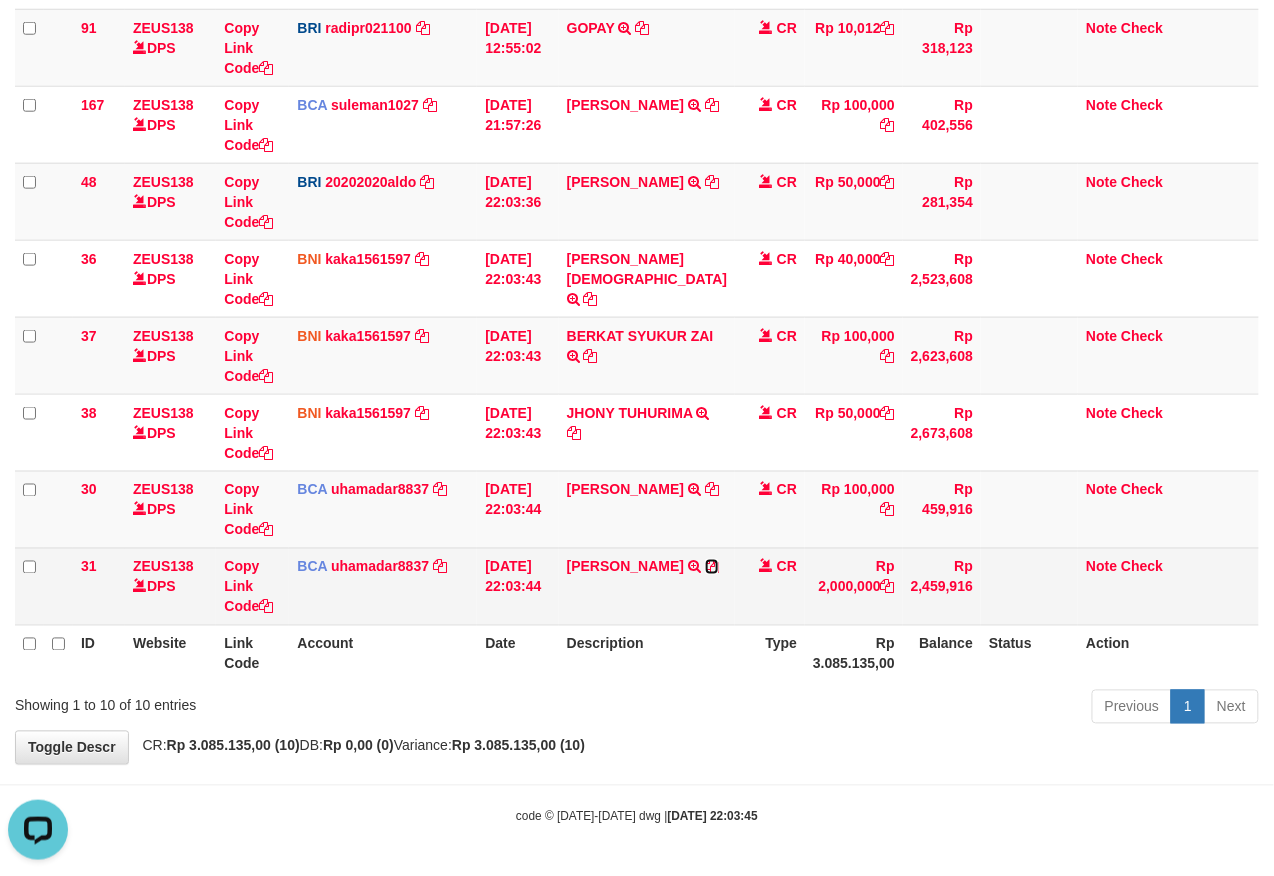 click at bounding box center (712, 567) 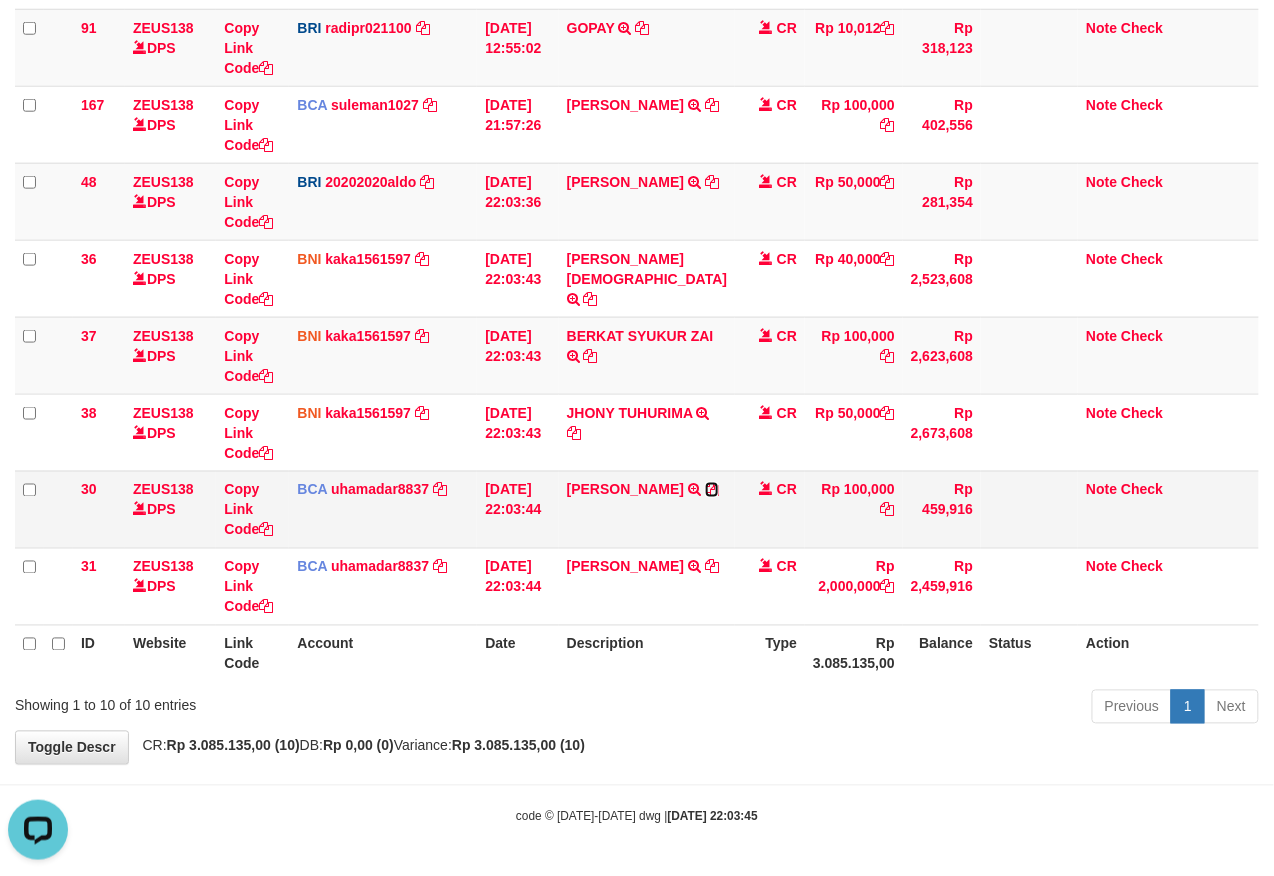 click at bounding box center (712, 490) 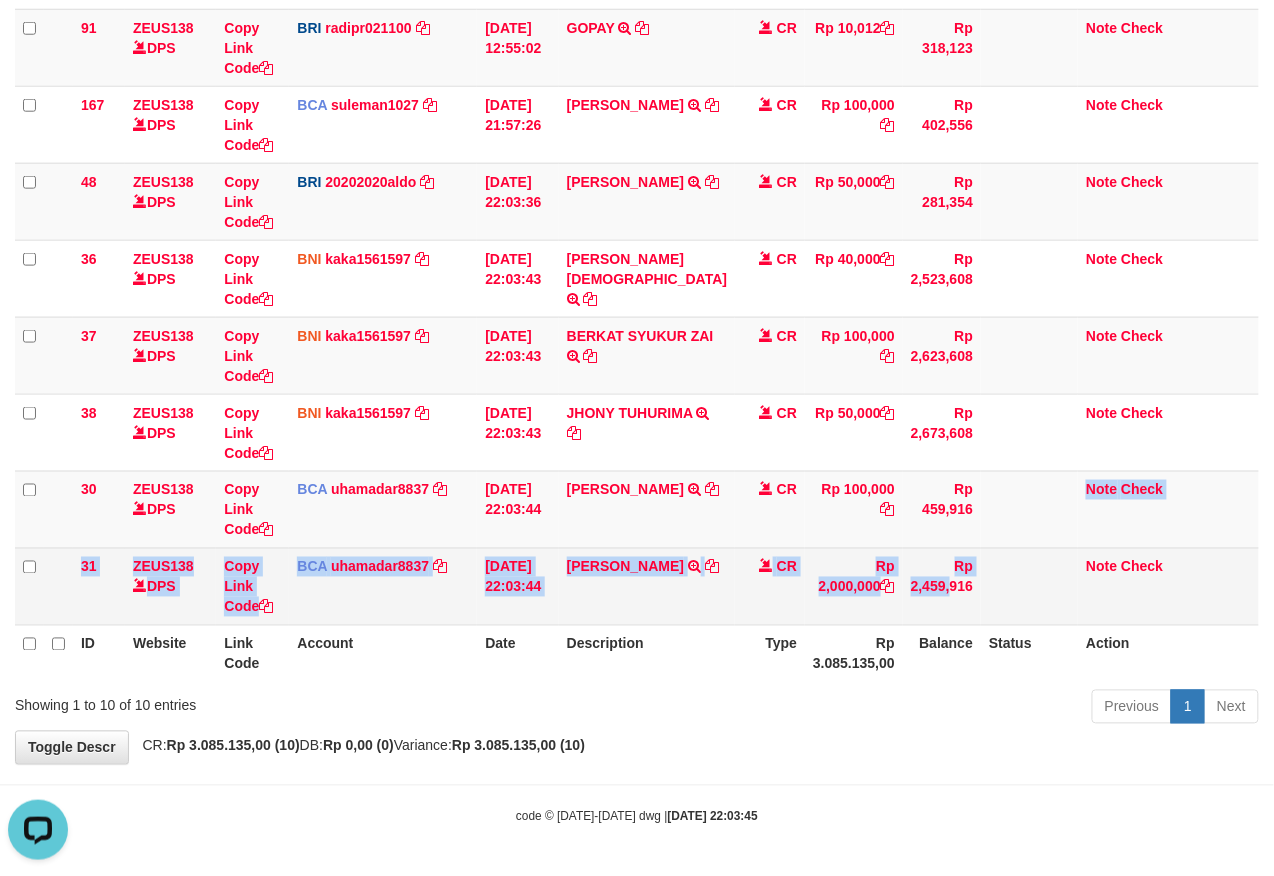 drag, startPoint x: 964, startPoint y: 520, endPoint x: 858, endPoint y: 618, distance: 144.36066 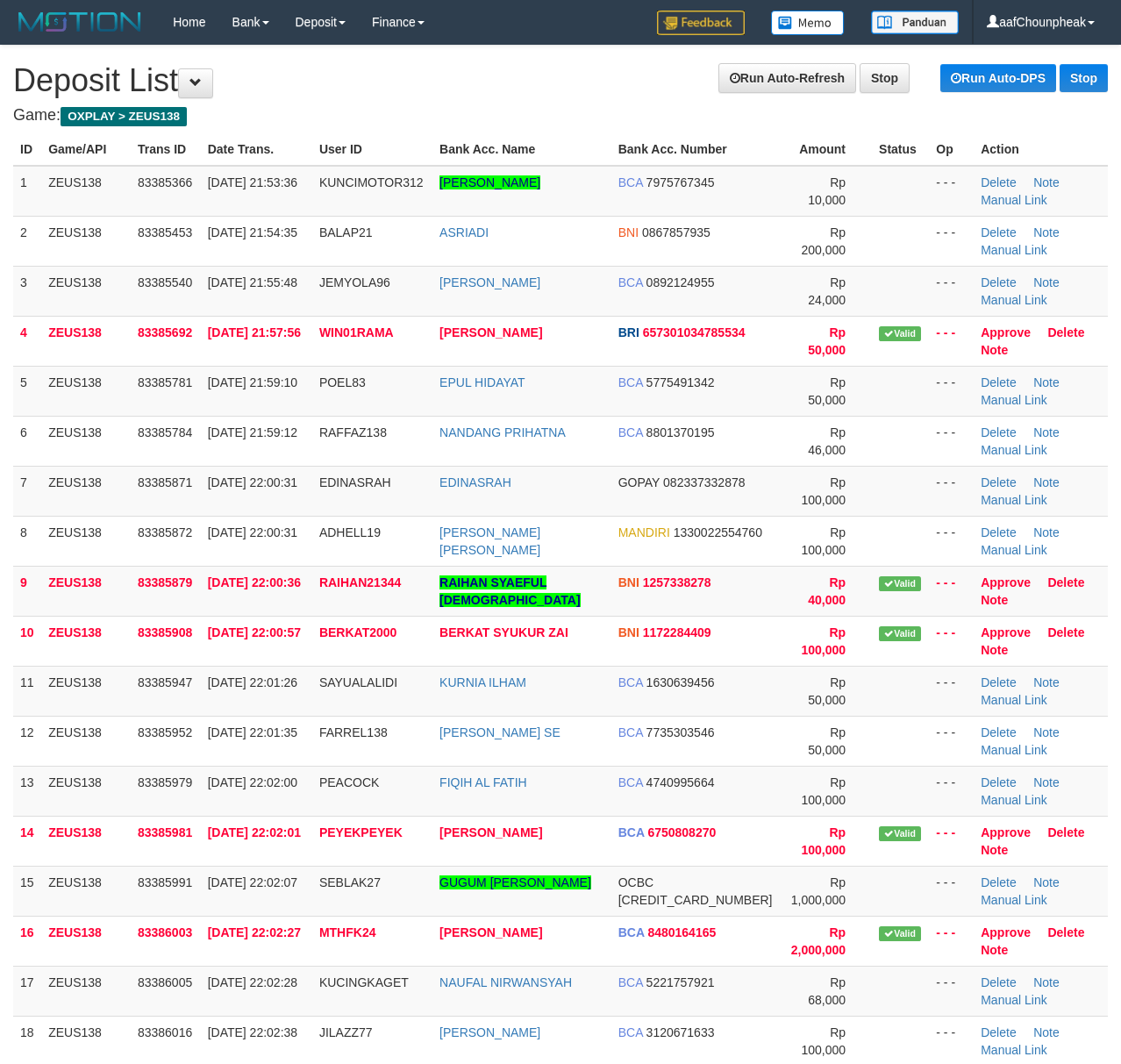 scroll, scrollTop: 0, scrollLeft: 0, axis: both 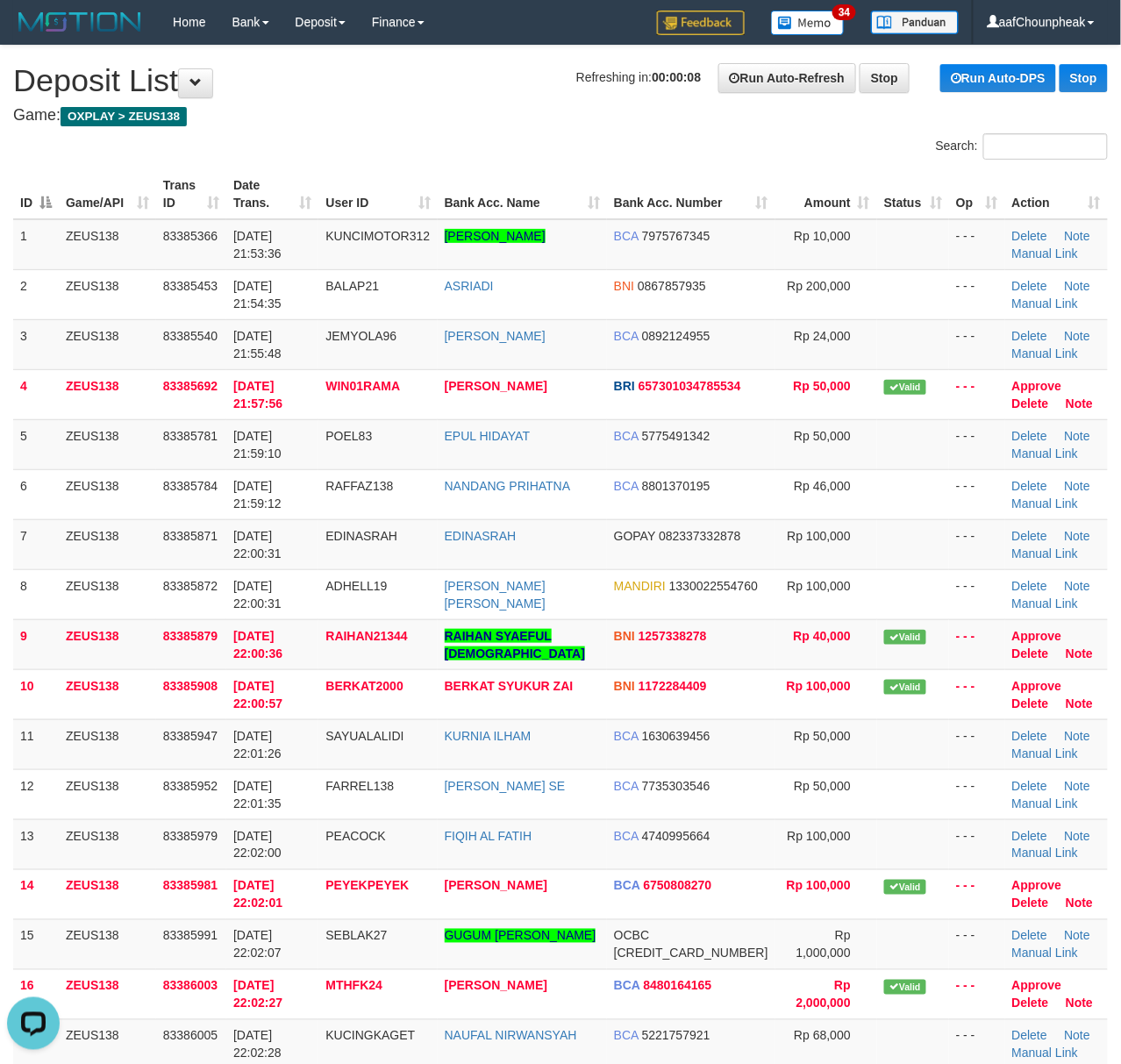 click on "Date Trans." at bounding box center (272, 194) 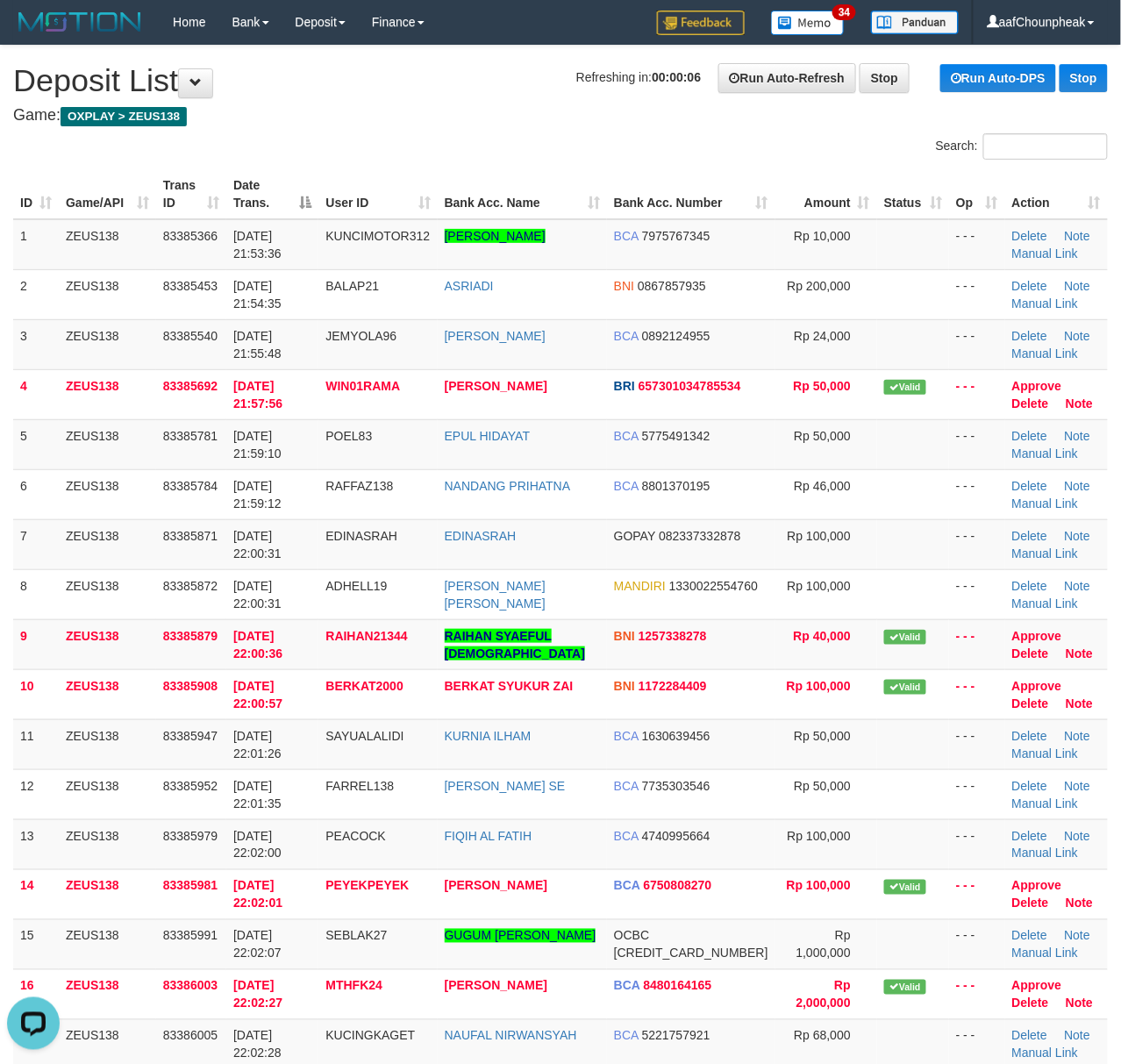 click on "Search:" at bounding box center (560, 148) 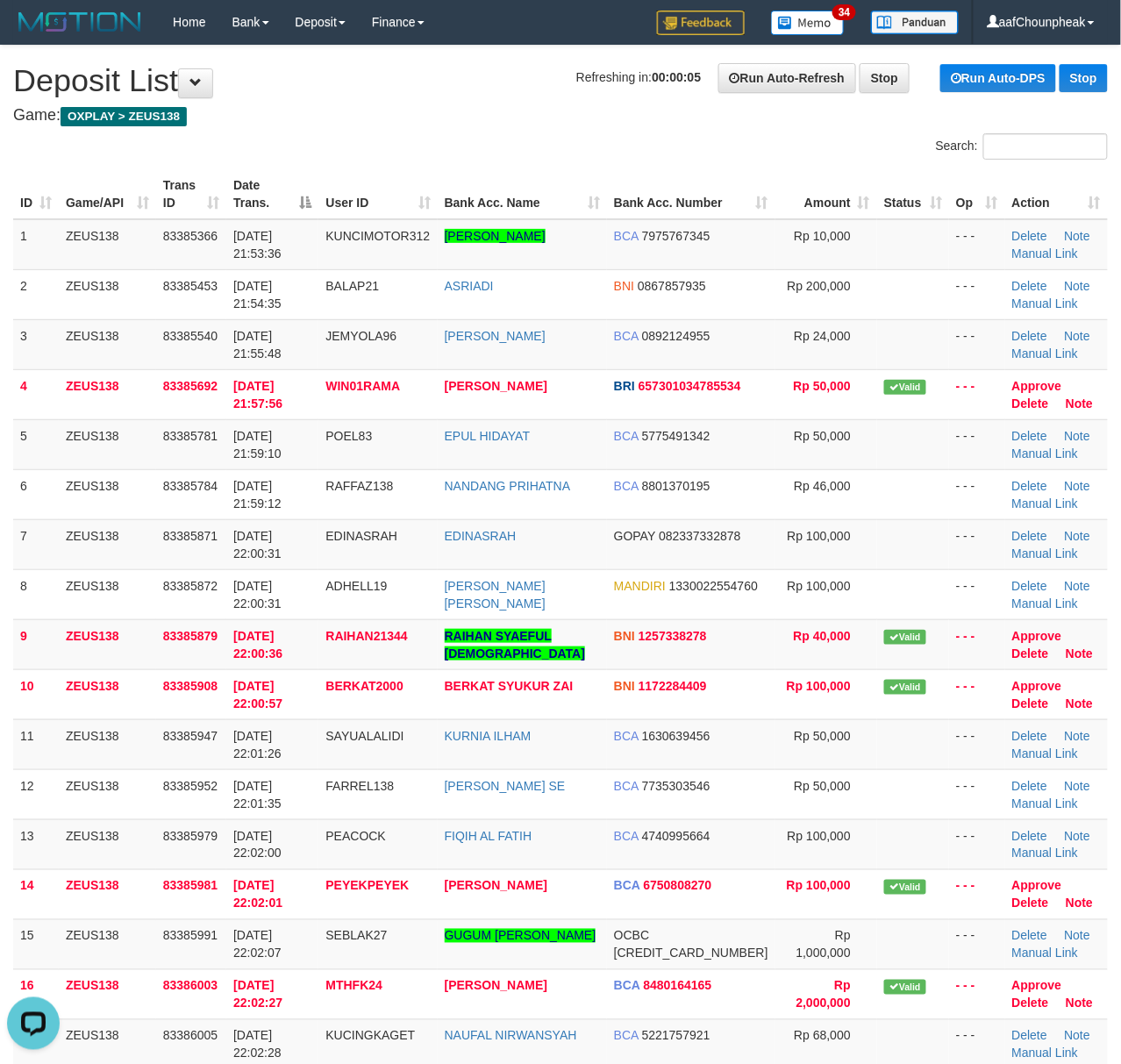 drag, startPoint x: 307, startPoint y: 134, endPoint x: 211, endPoint y: 160, distance: 99.45853 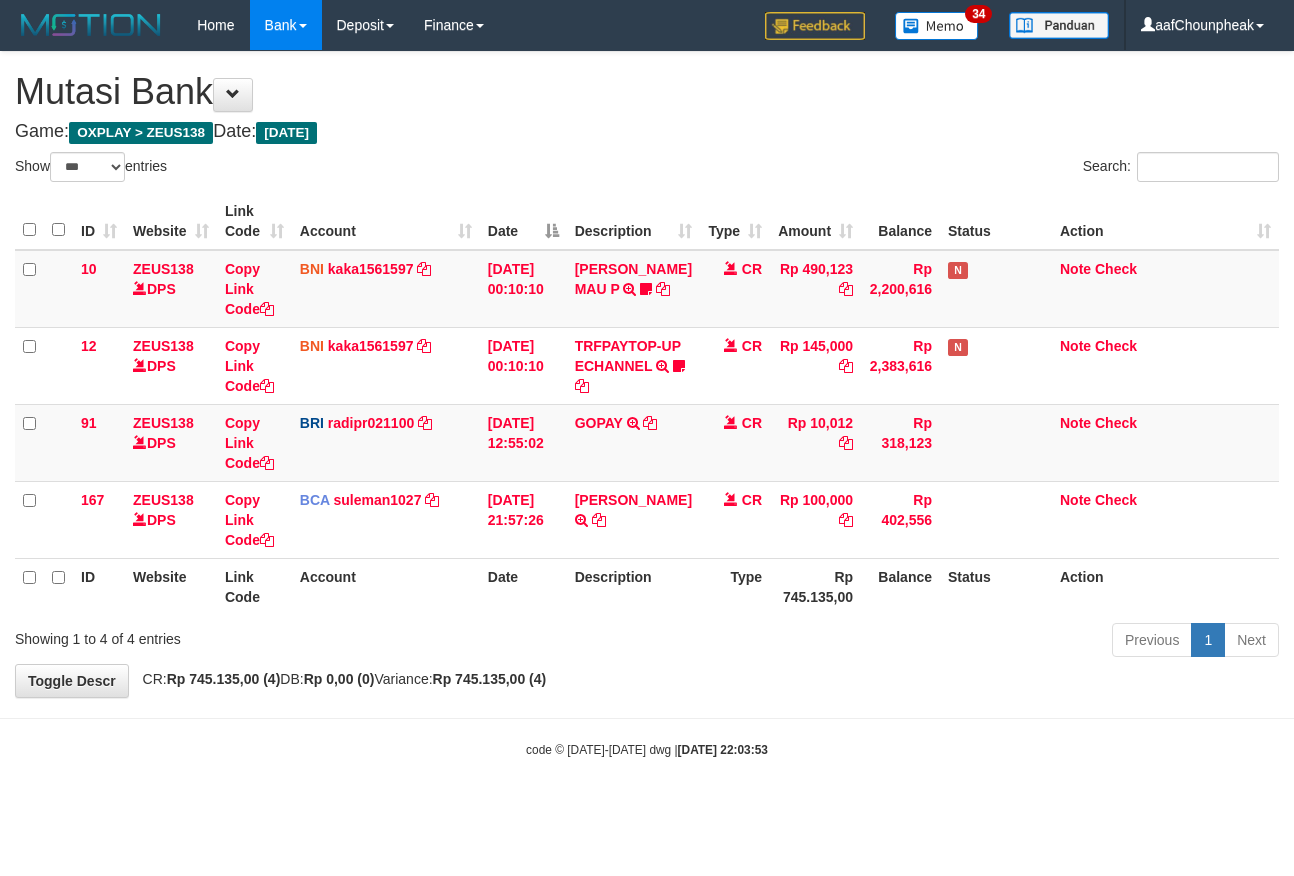 select on "***" 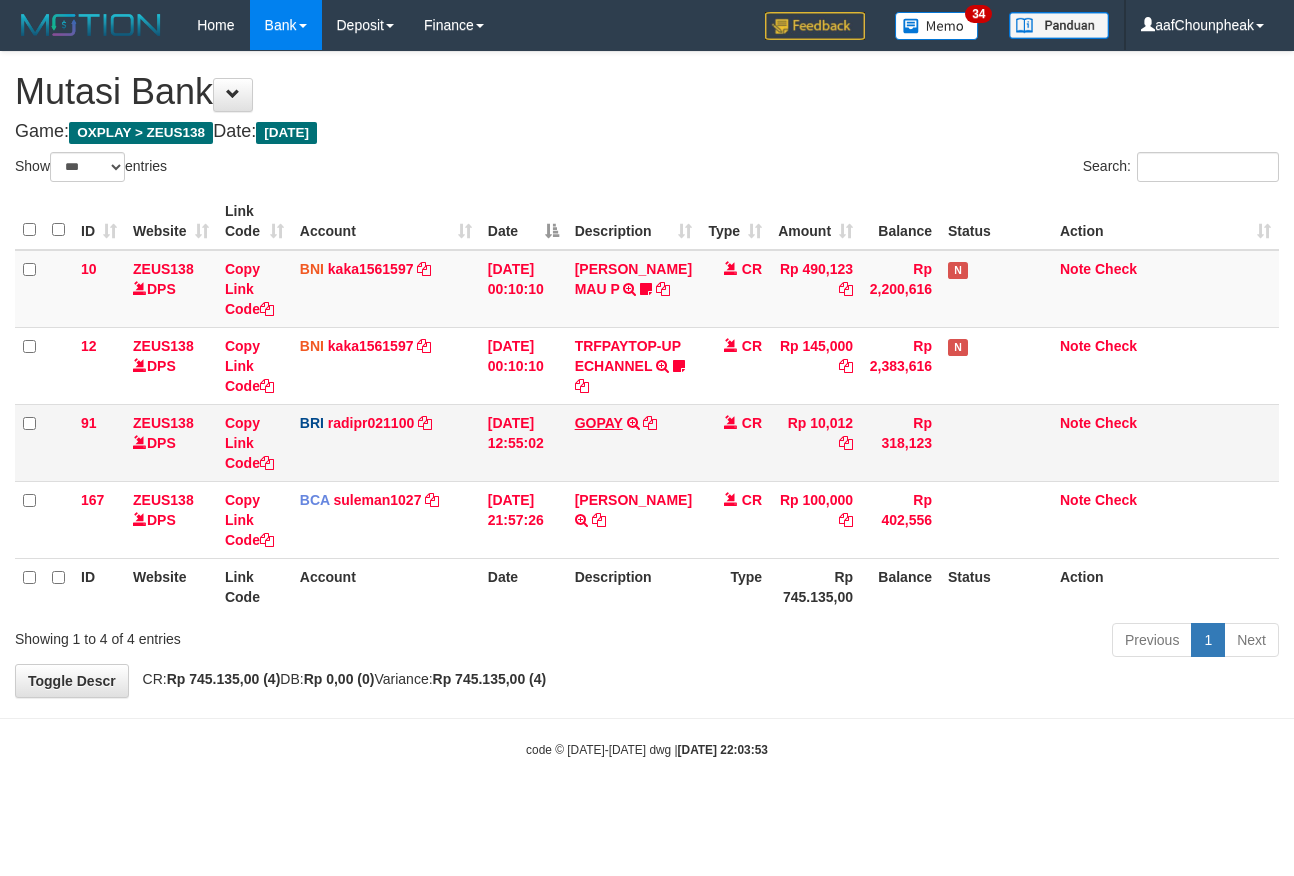 scroll, scrollTop: 0, scrollLeft: 0, axis: both 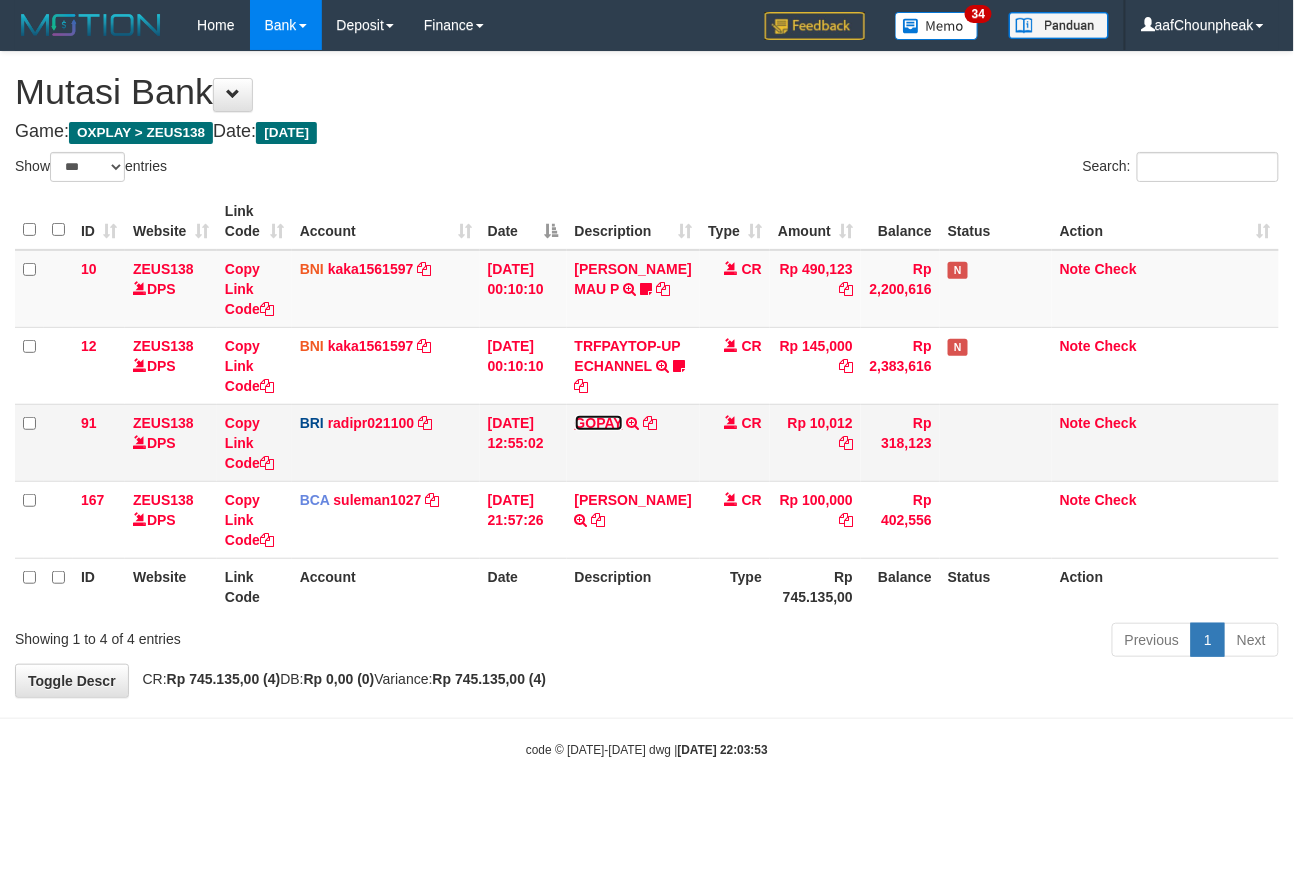 click on "GOPAY" at bounding box center (599, 423) 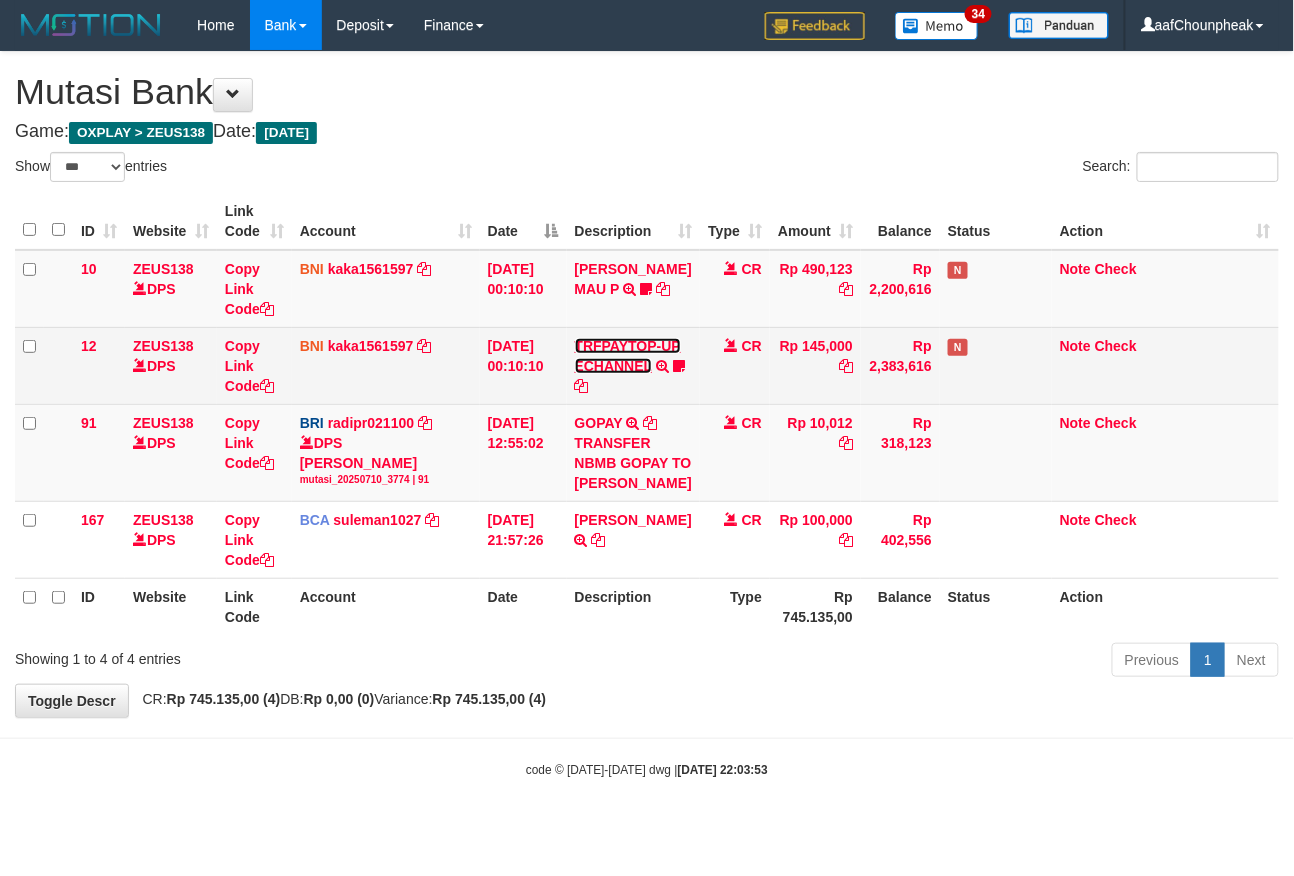 click on "TRFPAYTOP-UP ECHANNEL" at bounding box center (628, 356) 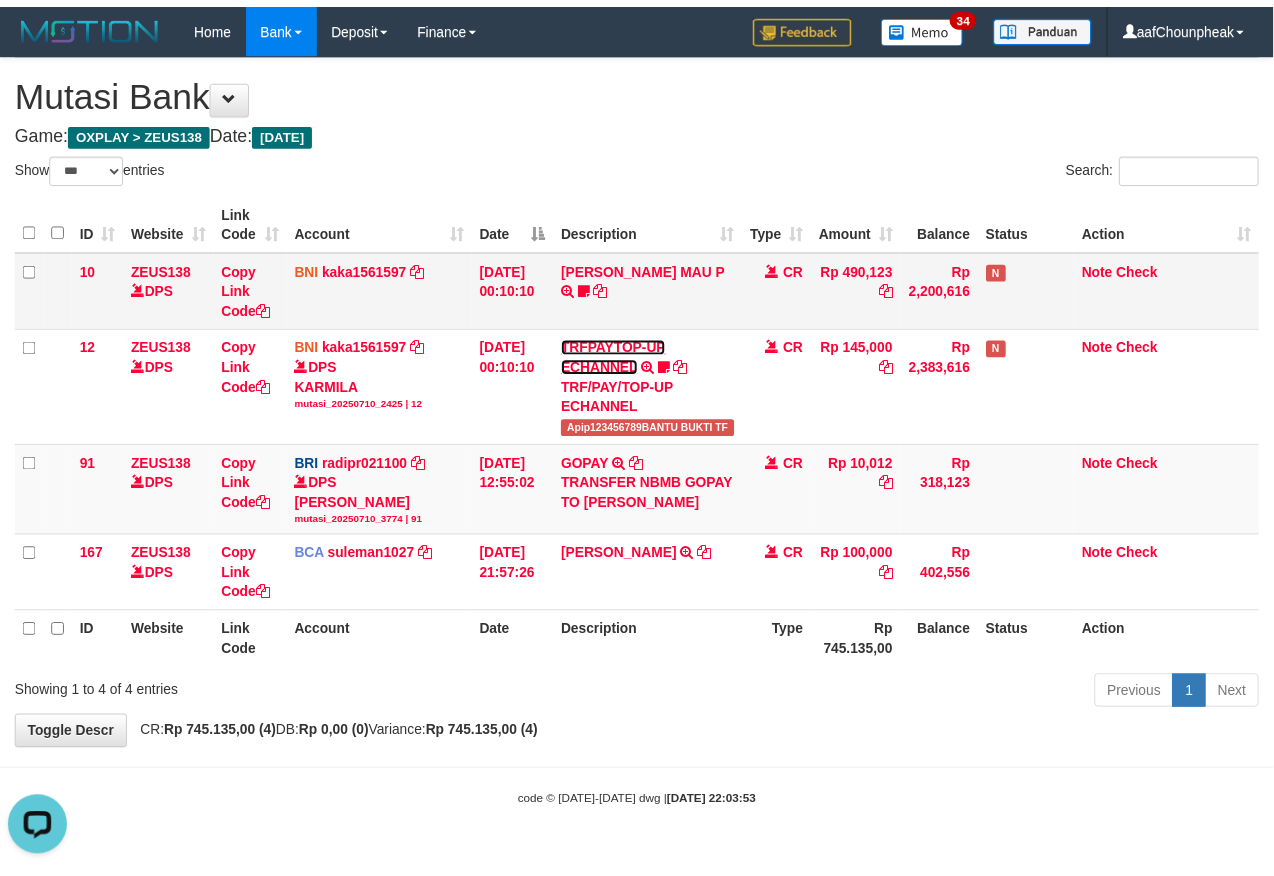 scroll, scrollTop: 0, scrollLeft: 0, axis: both 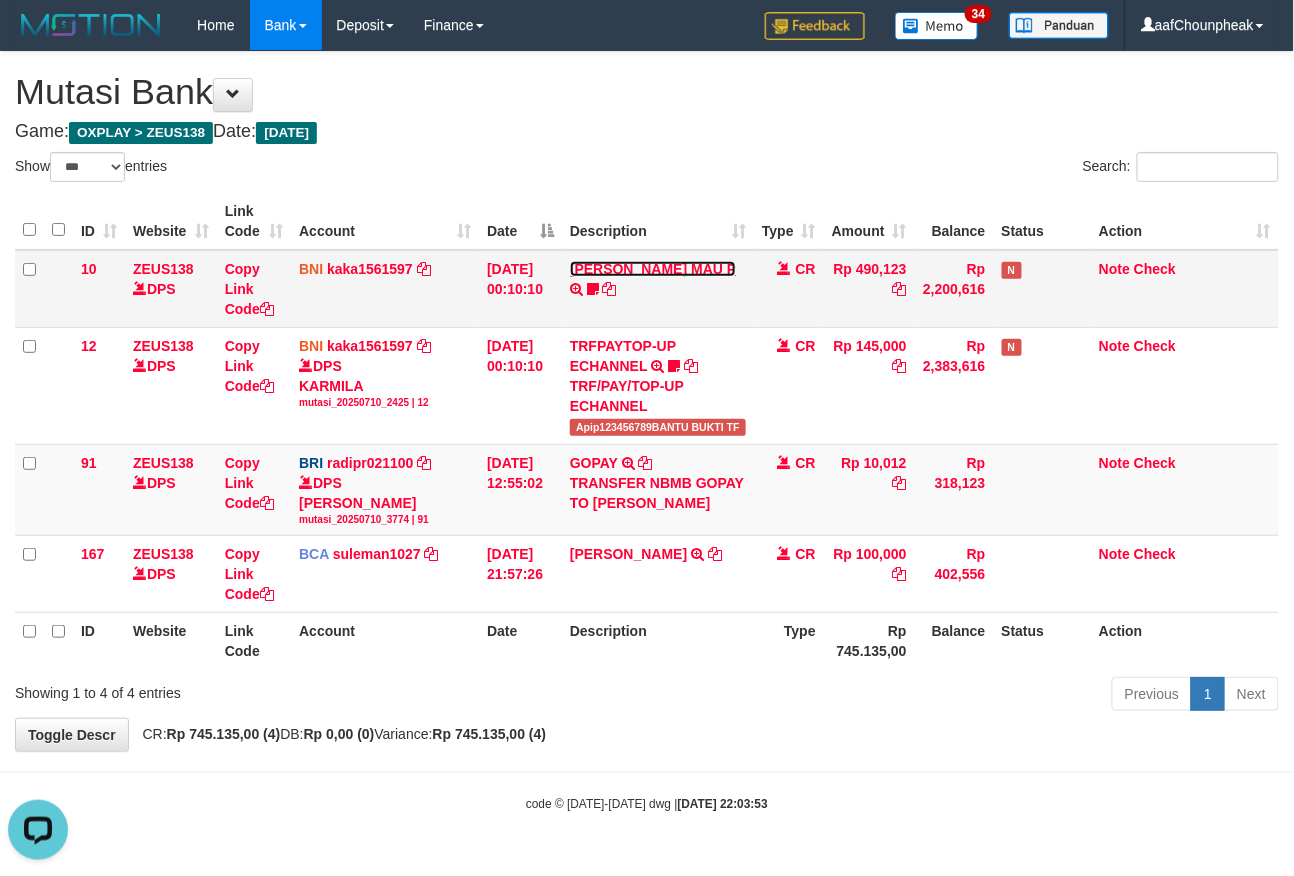 click on "MARIO MATERNUS MAU P" at bounding box center [653, 269] 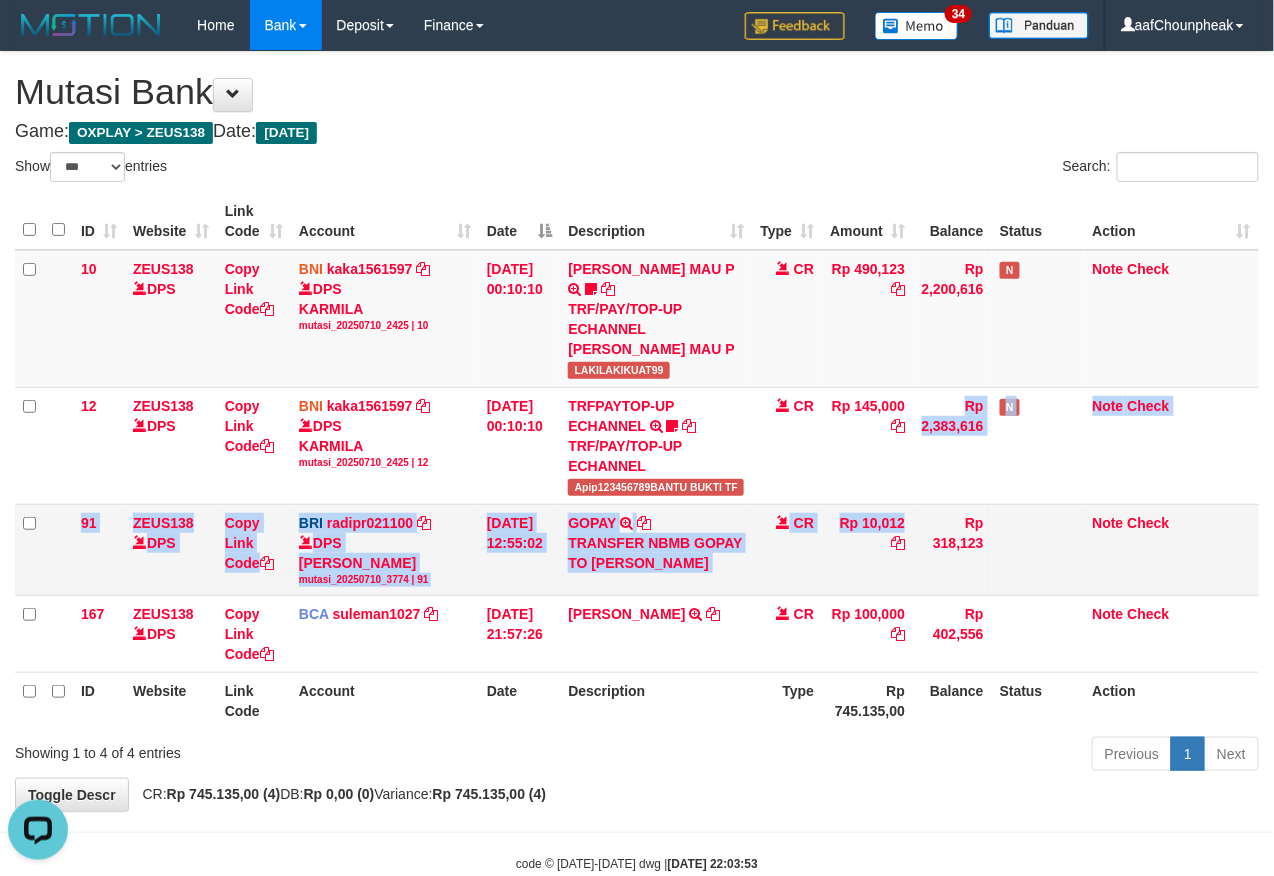 drag, startPoint x: 892, startPoint y: 576, endPoint x: 898, endPoint y: 564, distance: 13.416408 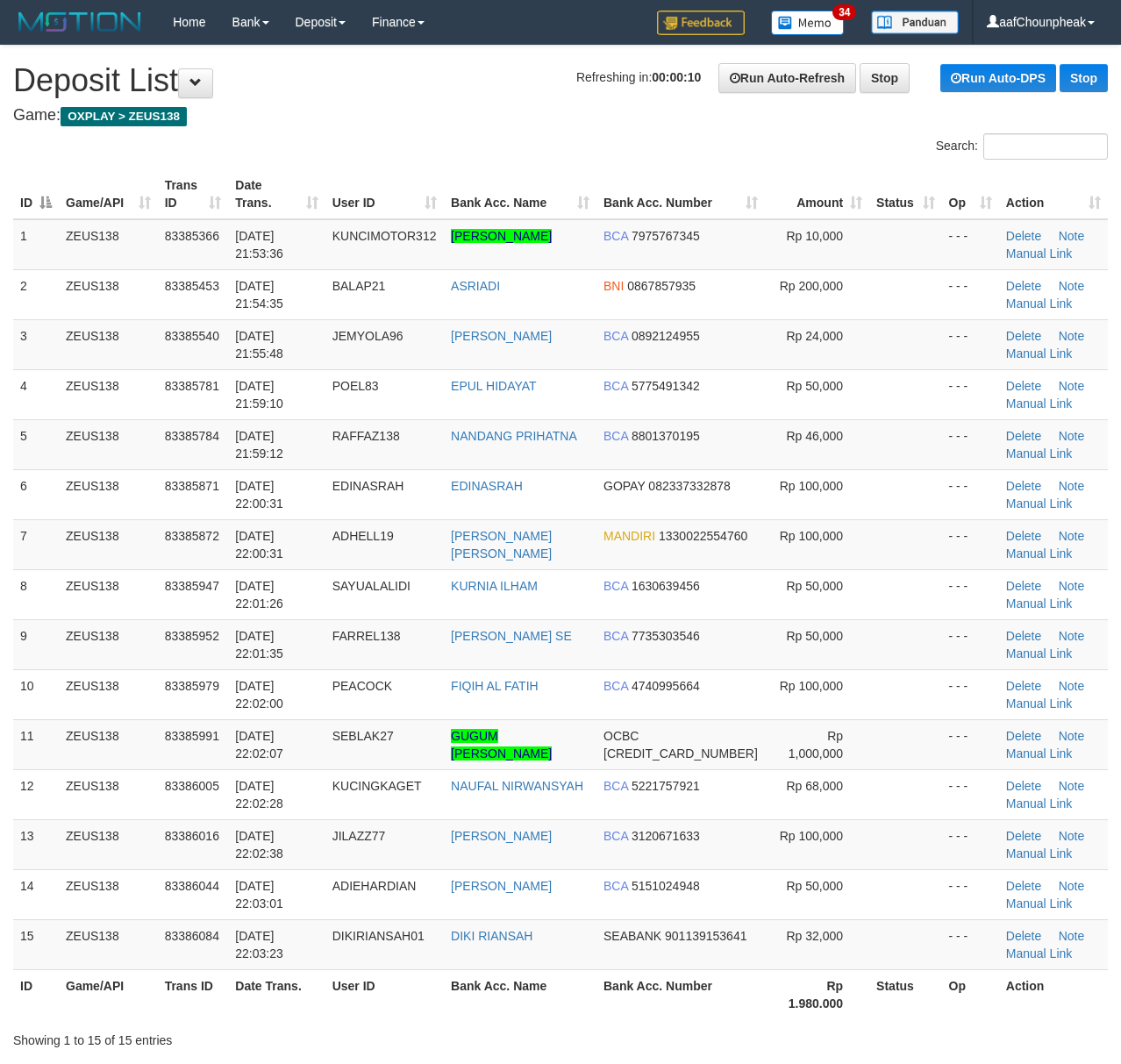 scroll, scrollTop: 0, scrollLeft: 0, axis: both 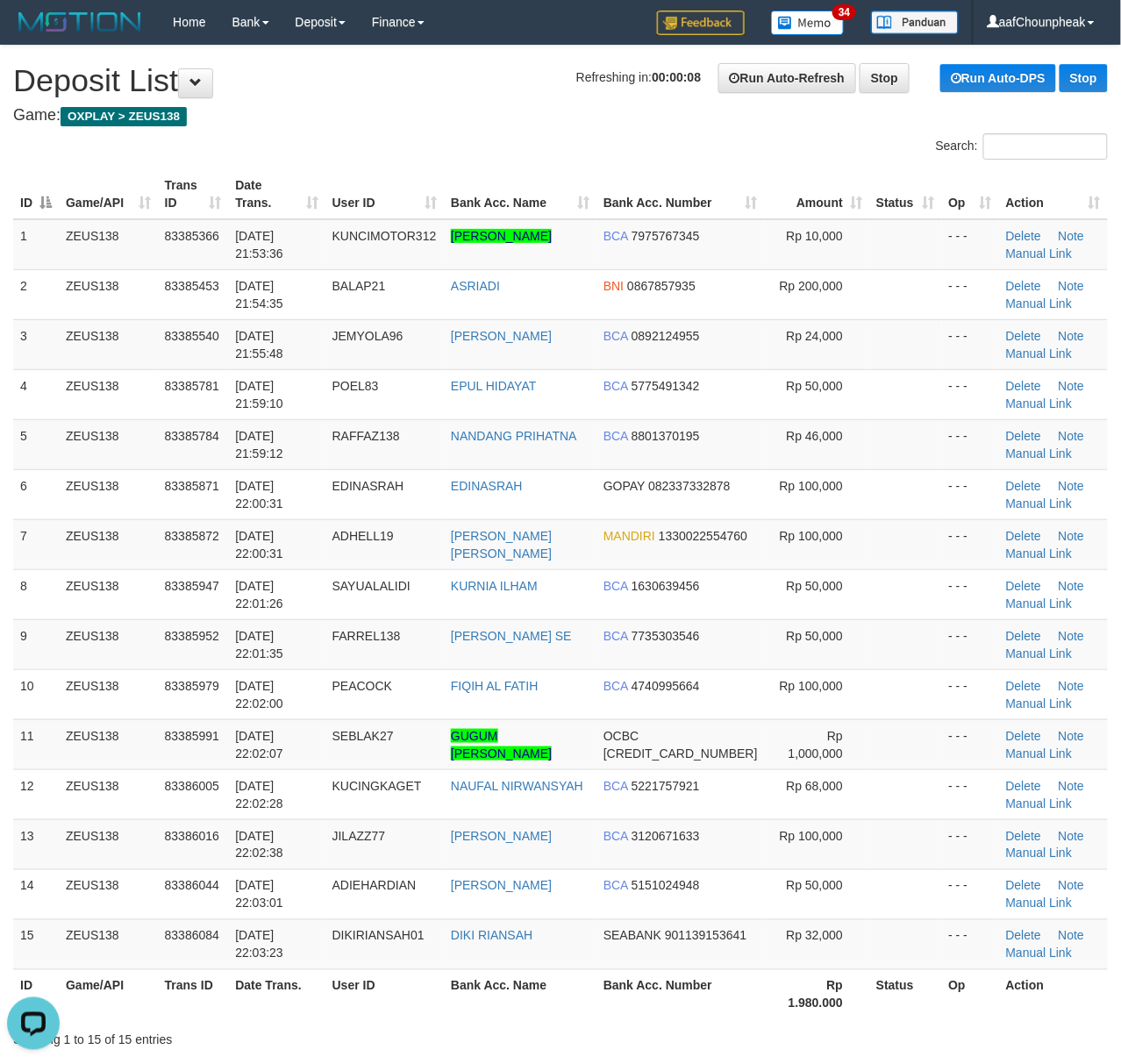 drag, startPoint x: 180, startPoint y: 170, endPoint x: 9, endPoint y: 208, distance: 175.17134 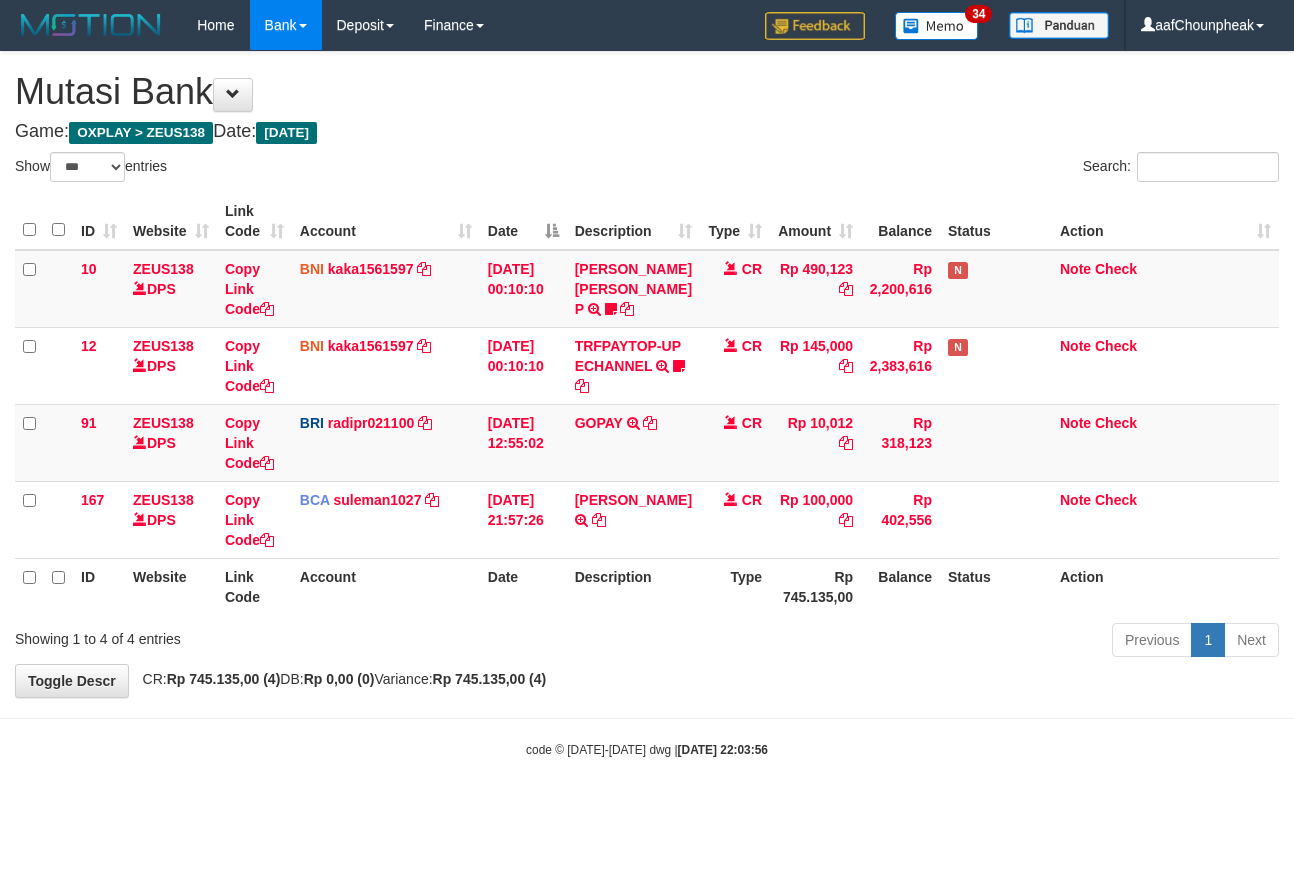 select on "***" 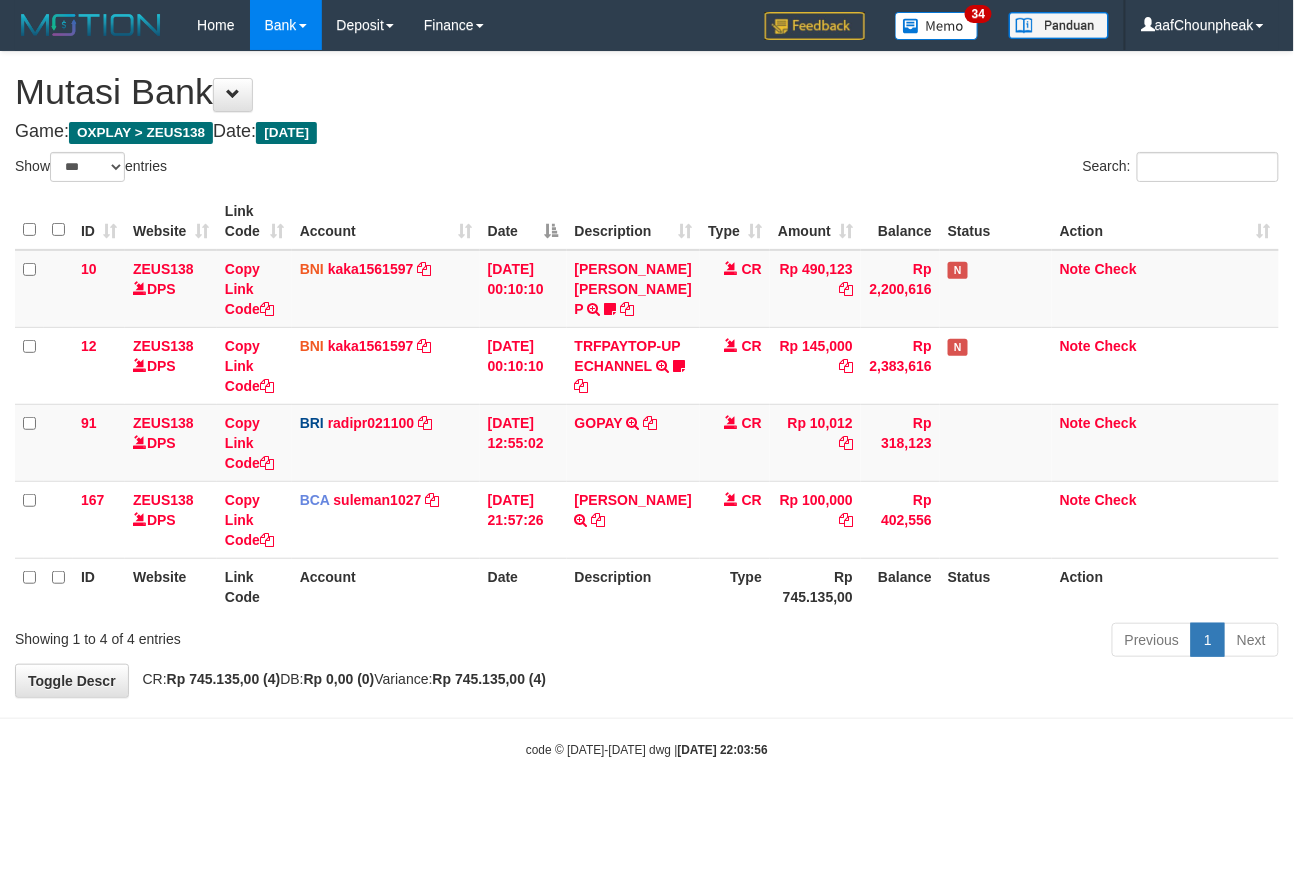 drag, startPoint x: 713, startPoint y: 656, endPoint x: 702, endPoint y: 692, distance: 37.64306 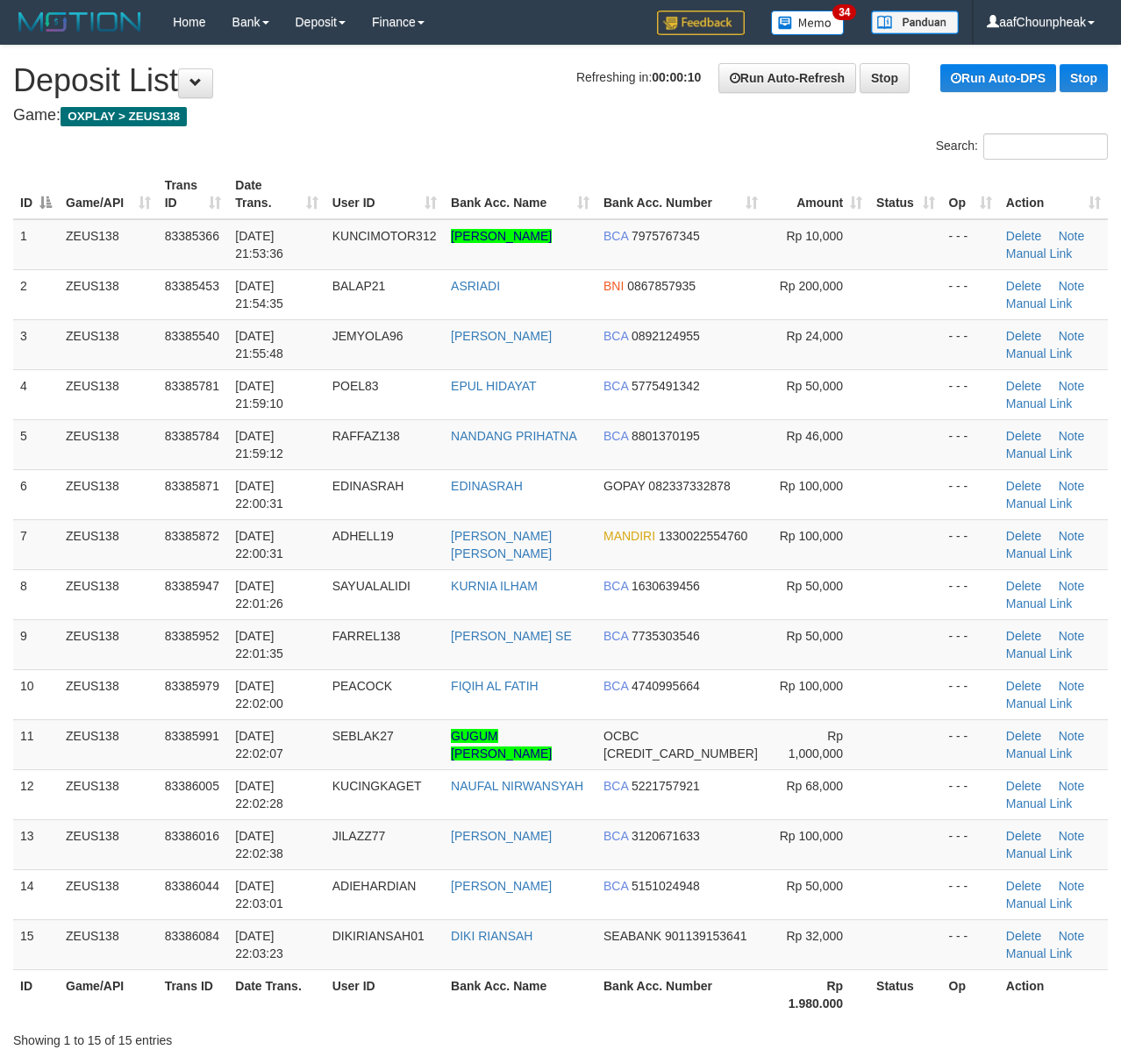 scroll, scrollTop: 0, scrollLeft: 0, axis: both 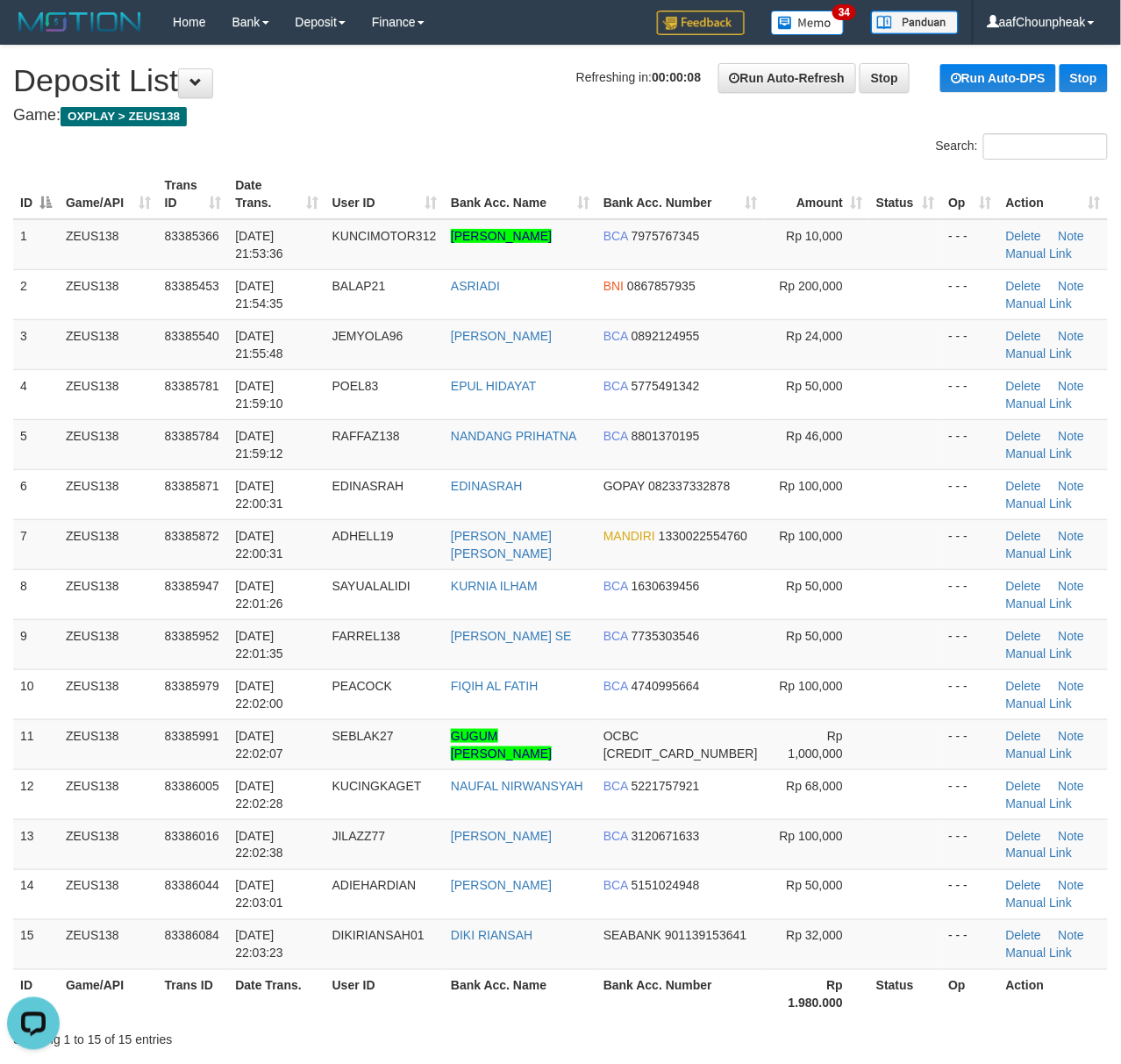 click on "Search:" at bounding box center (560, 148) 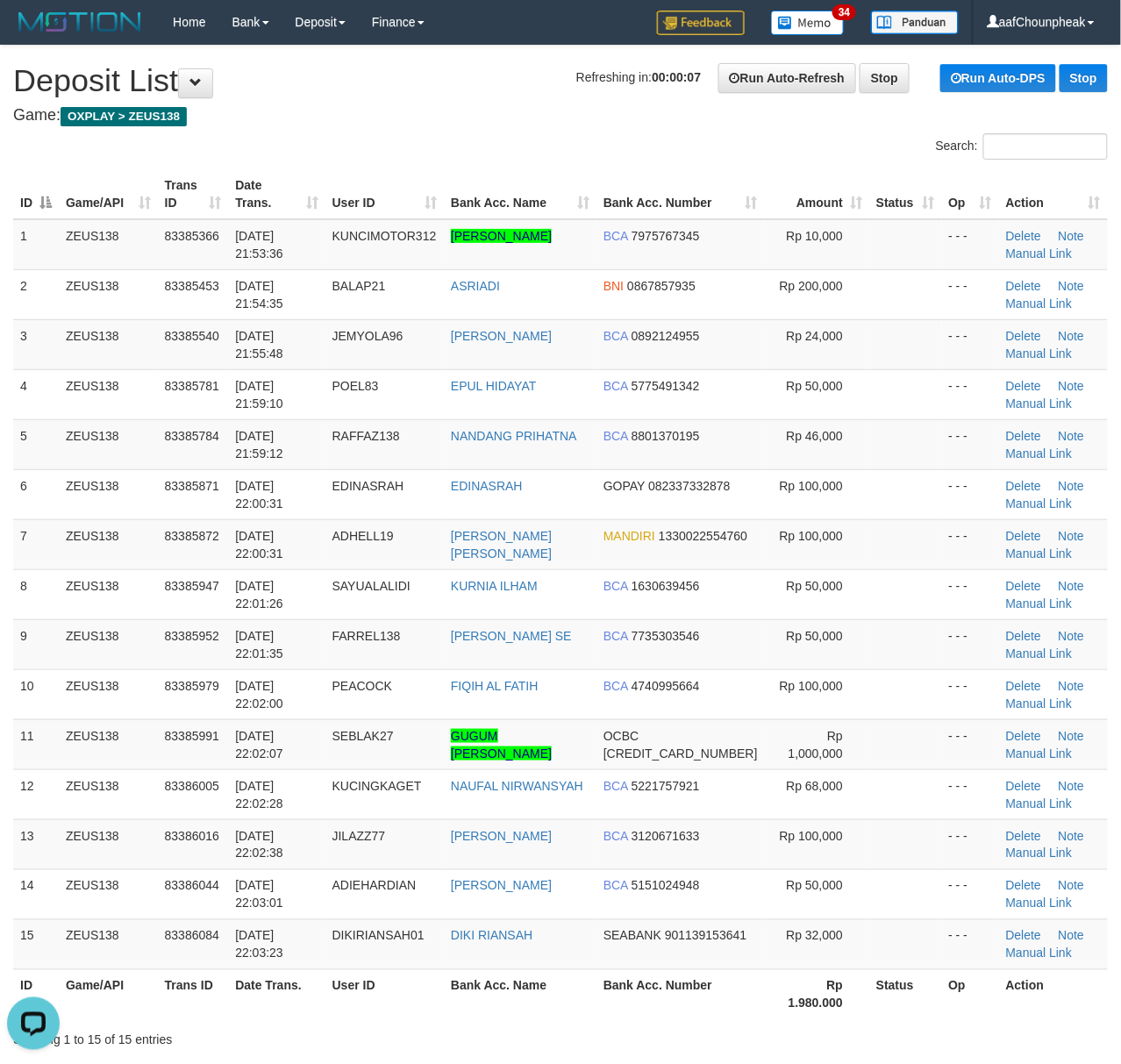 drag, startPoint x: 361, startPoint y: 137, endPoint x: 1, endPoint y: 240, distance: 374.4449 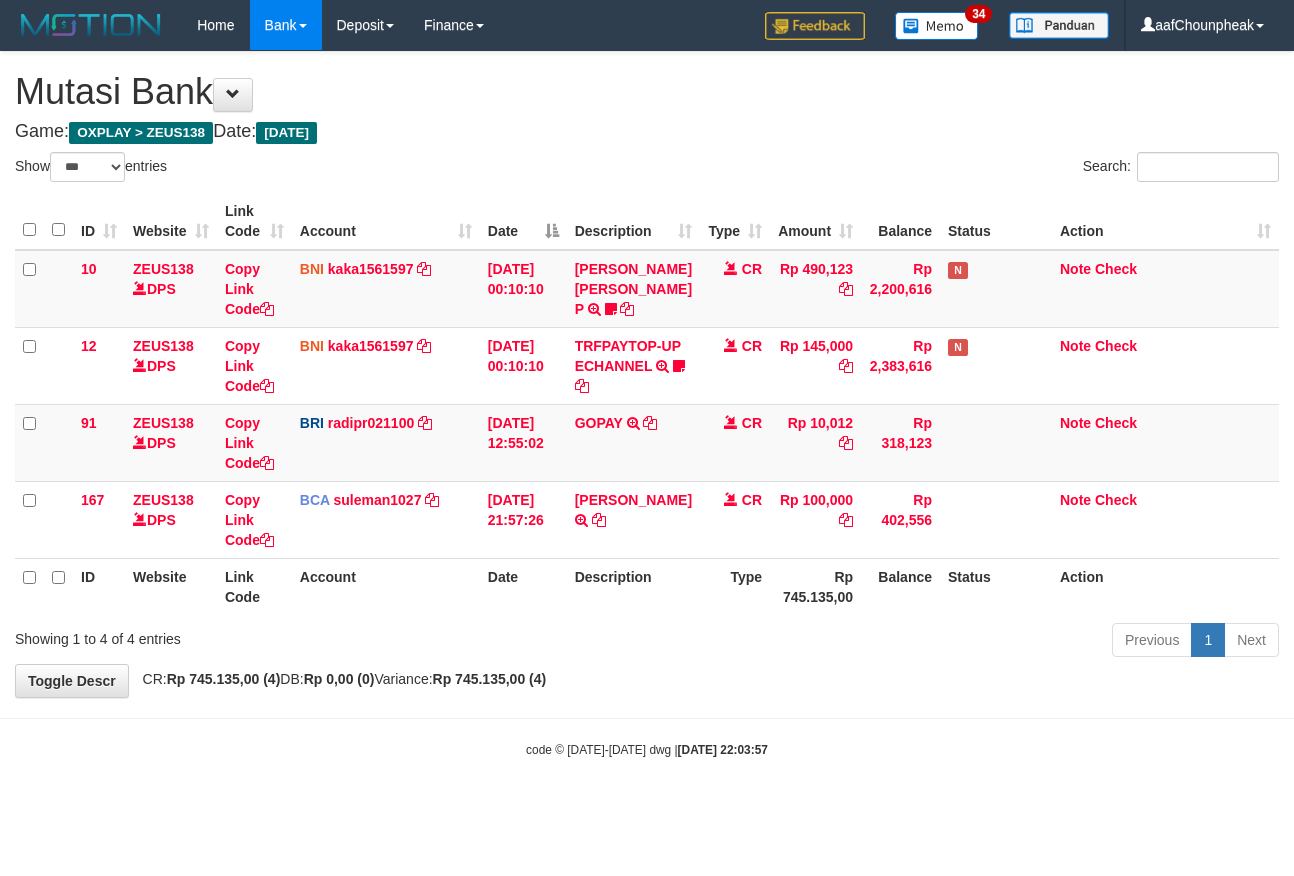 select on "***" 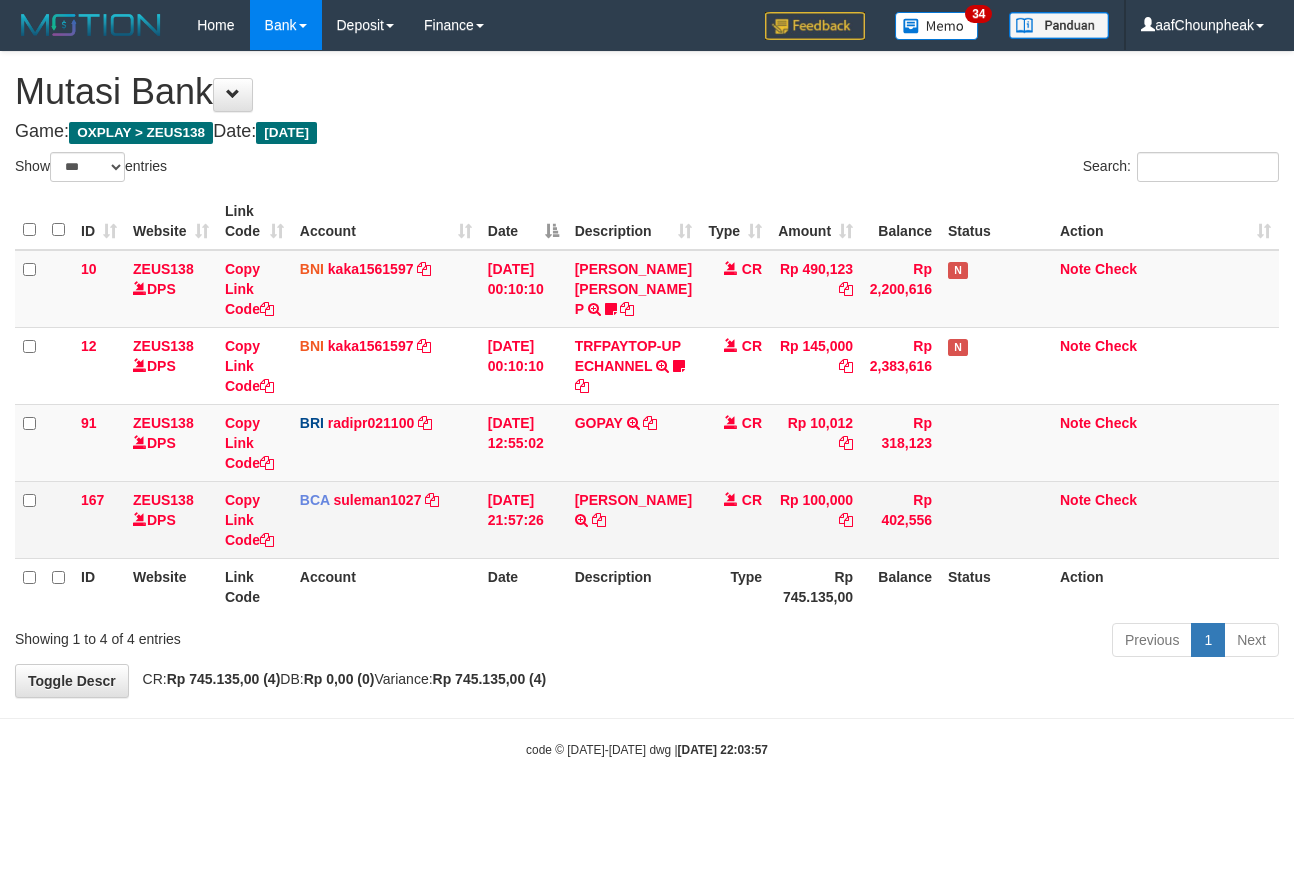 scroll, scrollTop: 0, scrollLeft: 0, axis: both 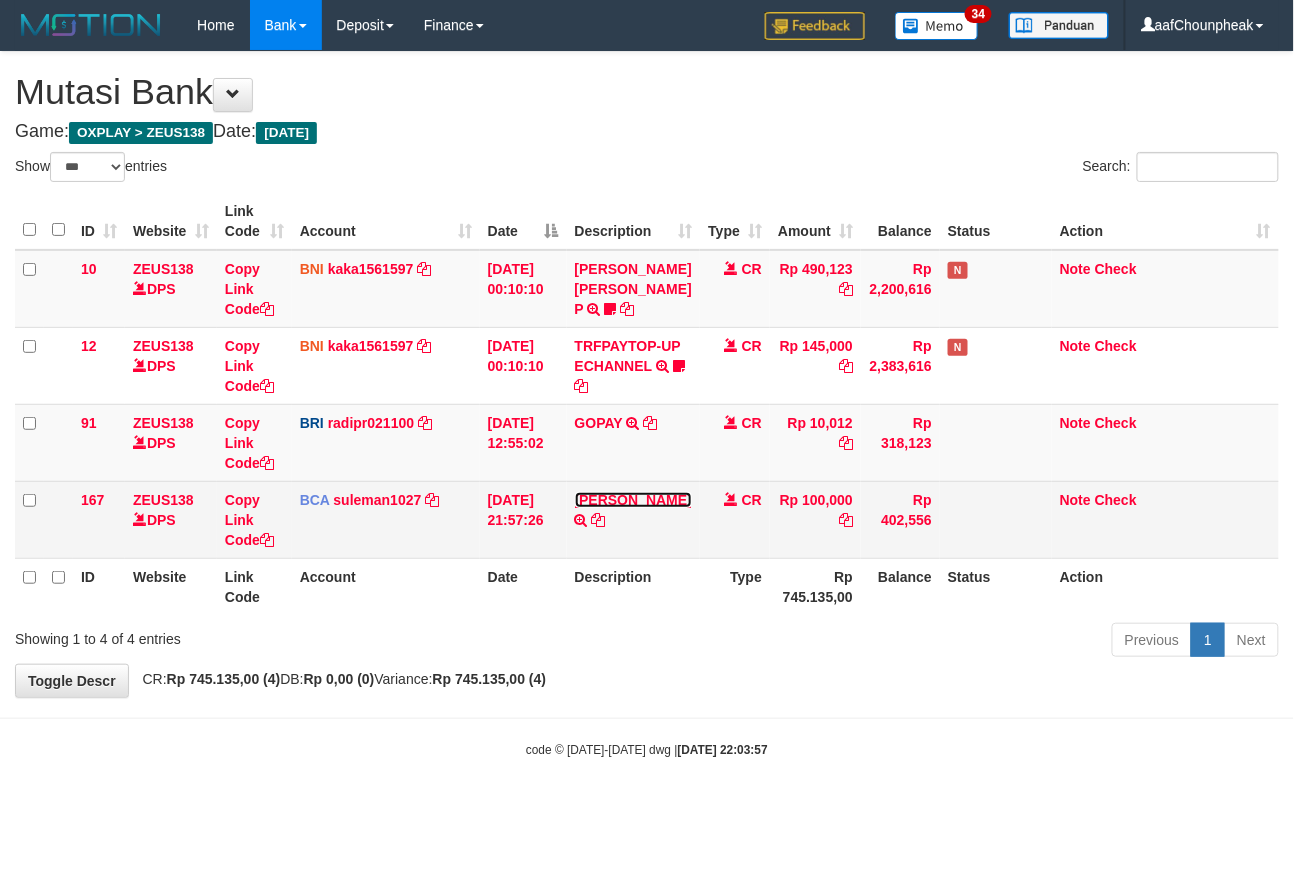 click on "RIKA FAUZIAH" at bounding box center (633, 500) 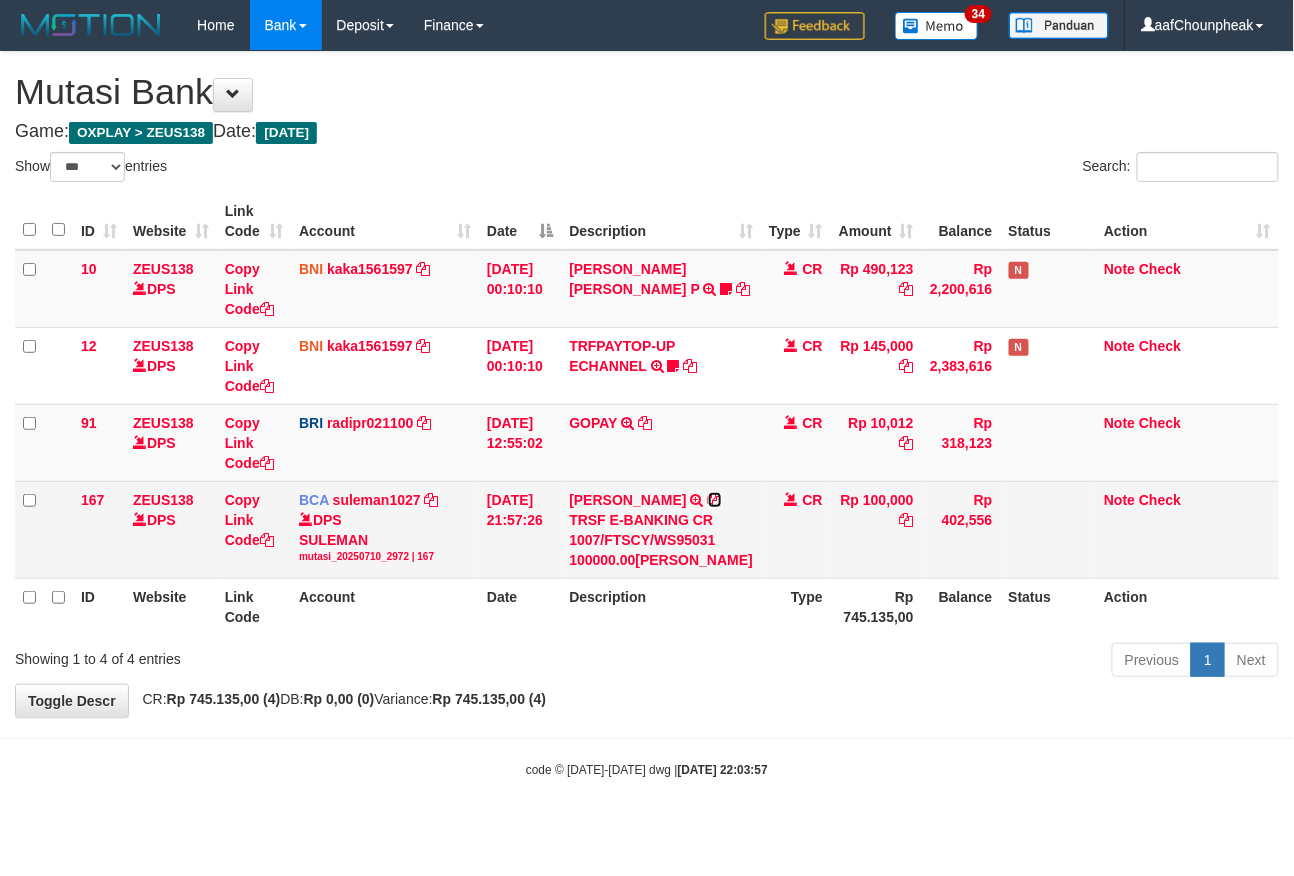 click at bounding box center (715, 500) 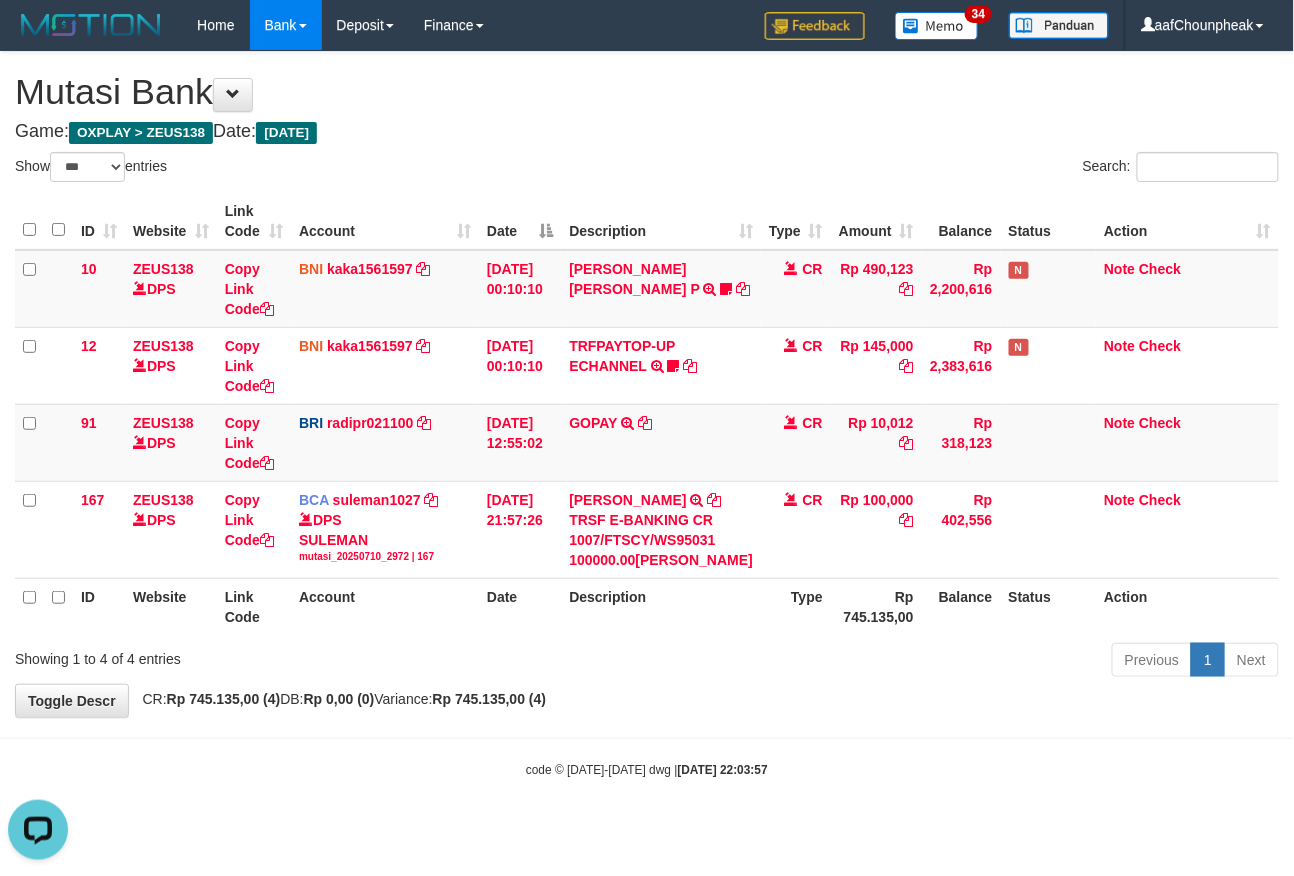 scroll, scrollTop: 0, scrollLeft: 0, axis: both 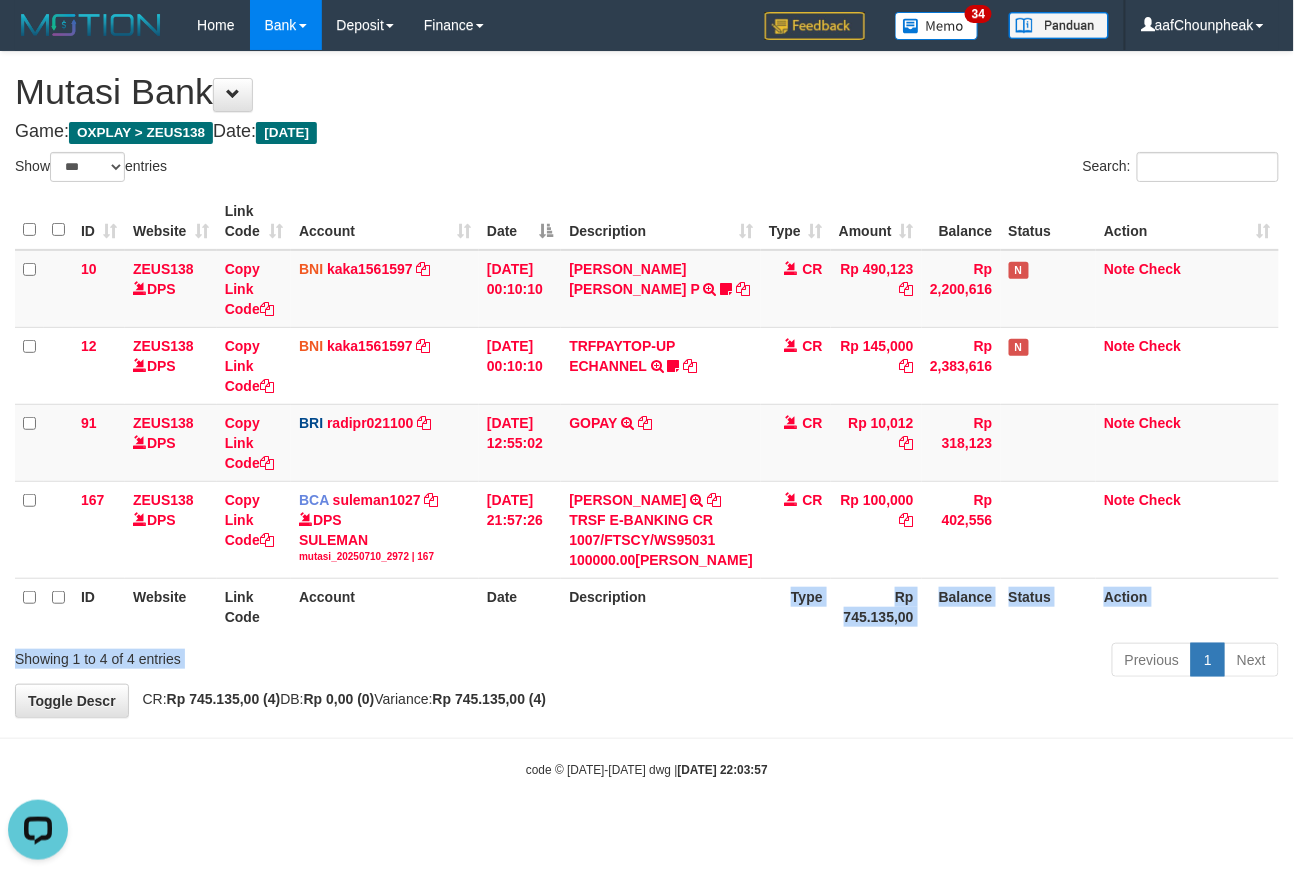 click on "Show  ** ** ** ***  entries Search:
ID Website Link Code Account Date Description Type Amount Balance Status Action
10
ZEUS138    DPS
Copy Link Code
BNI
kaka1561597
DPS
KARMILA
mutasi_20250710_2425 | 10
mutasi_20250710_2425 | 10
10/07/2025 00:10:10
MARIO MATERNUS MAU P            TRF/PAY/TOP-UP ECHANNEL MARIO MATERNUS MAU P    LAKILAKIKUAT99
CR
Rp 490,123
Rp 2,200,616
N
Note
Check
12
ZEUS138    DPS
Copy Link Code
BNI
kaka1561597" at bounding box center [647, 418] 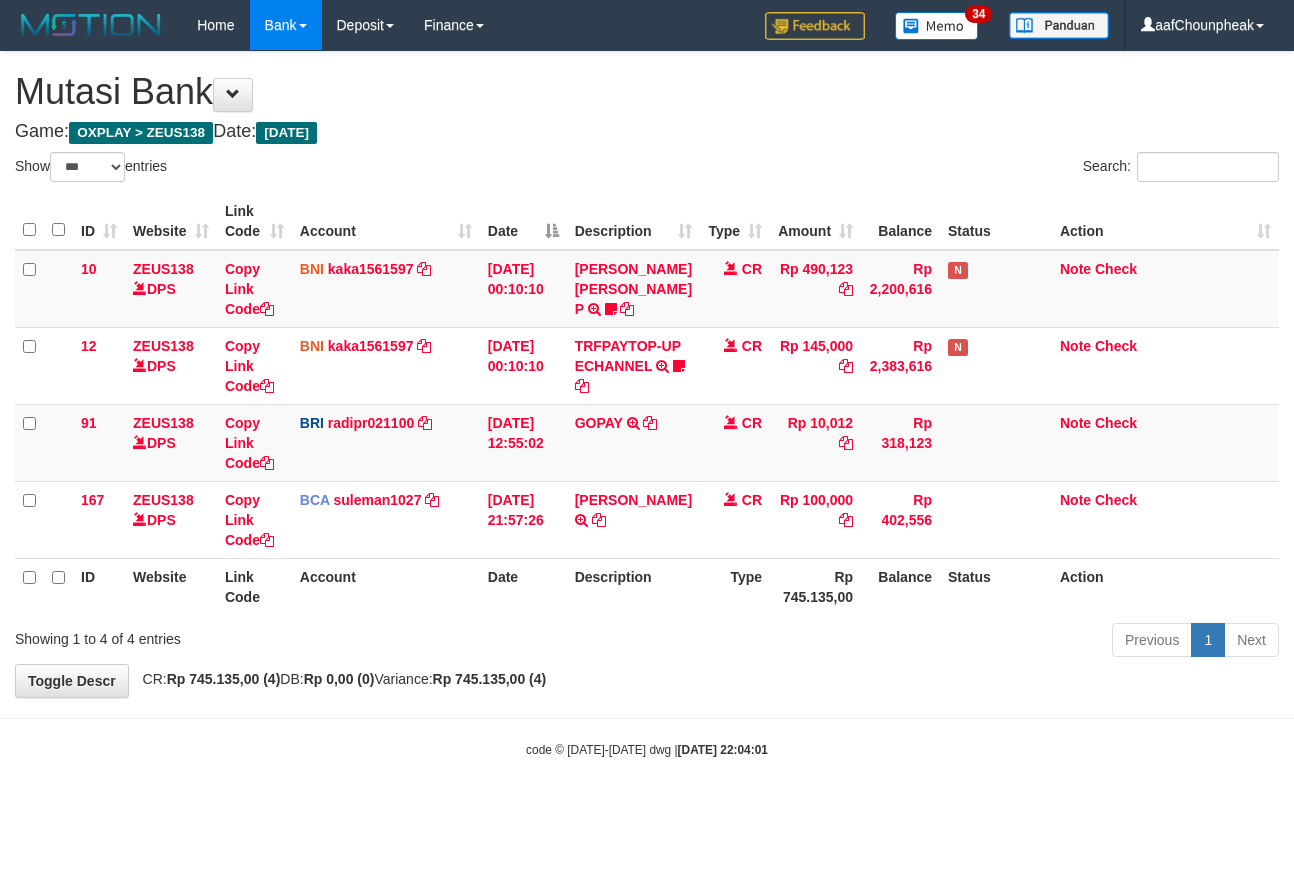 select on "***" 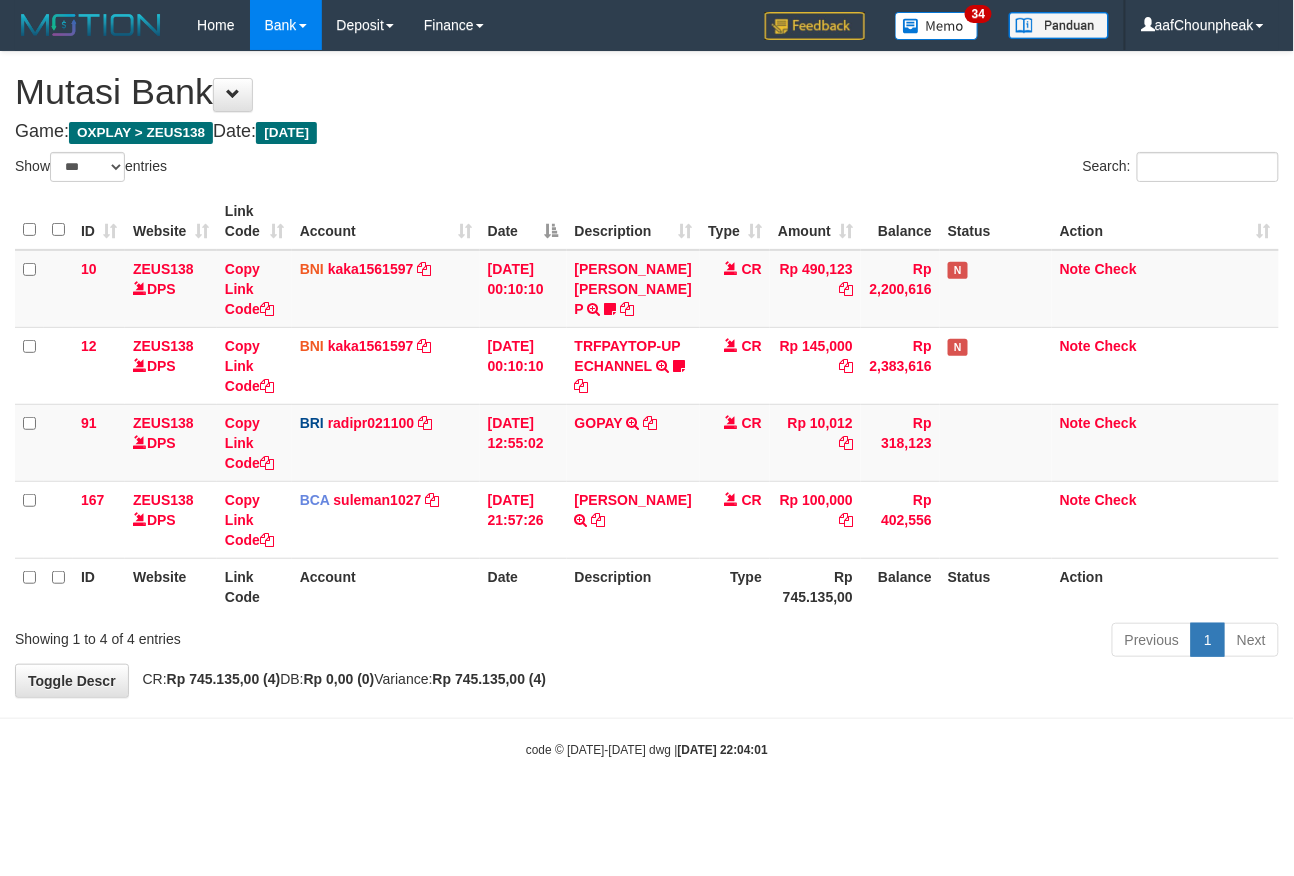 click on "**********" at bounding box center (647, 374) 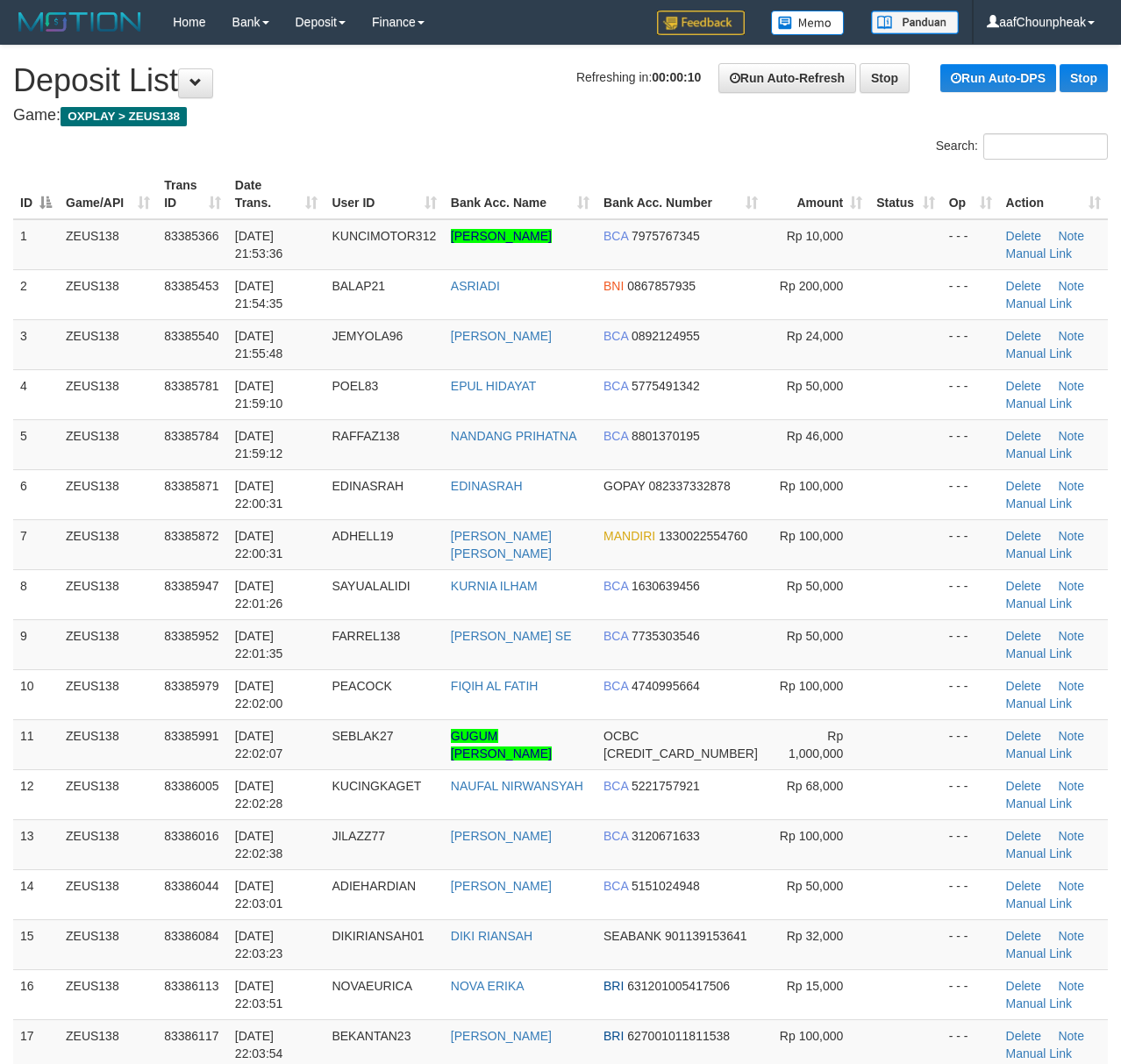 scroll, scrollTop: 0, scrollLeft: 0, axis: both 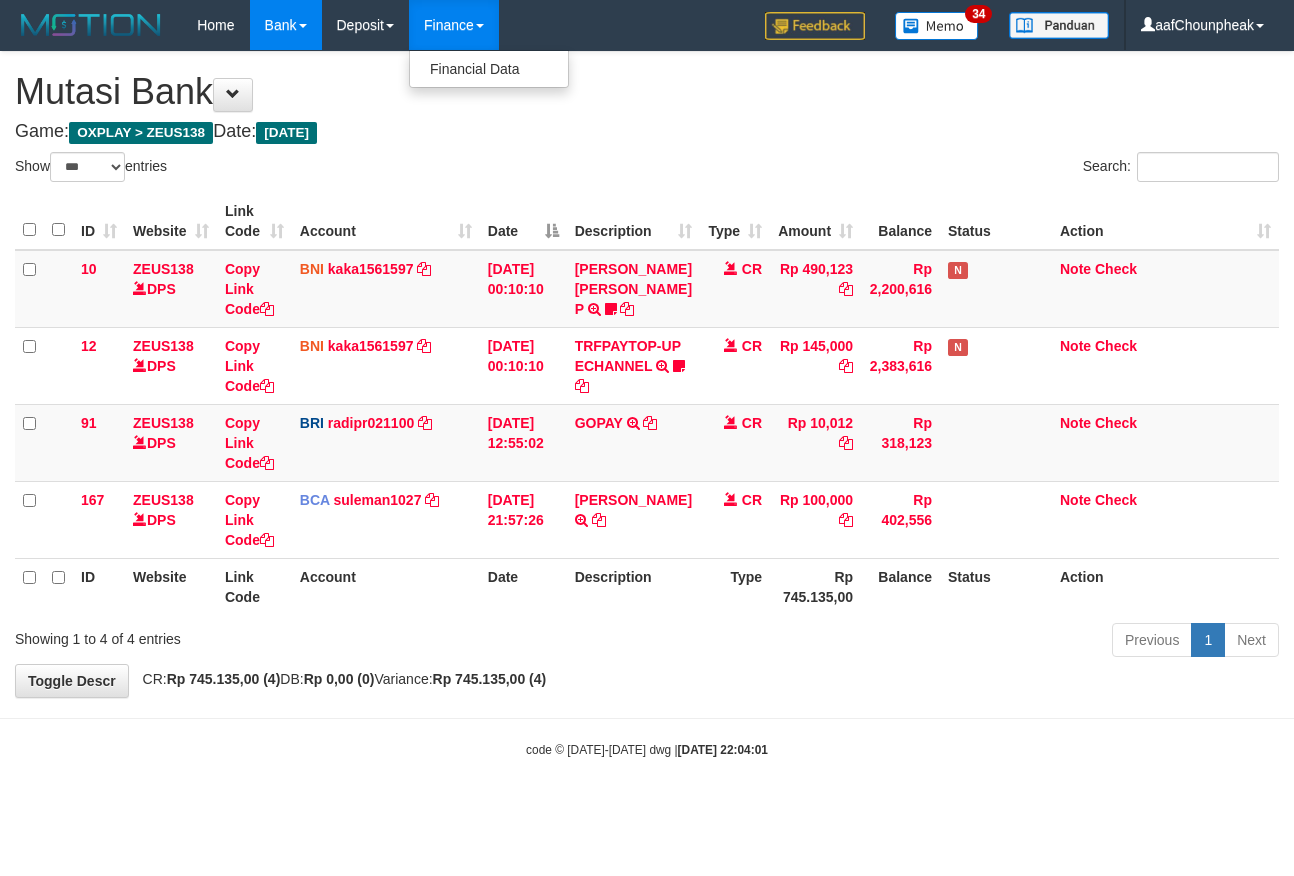 select on "***" 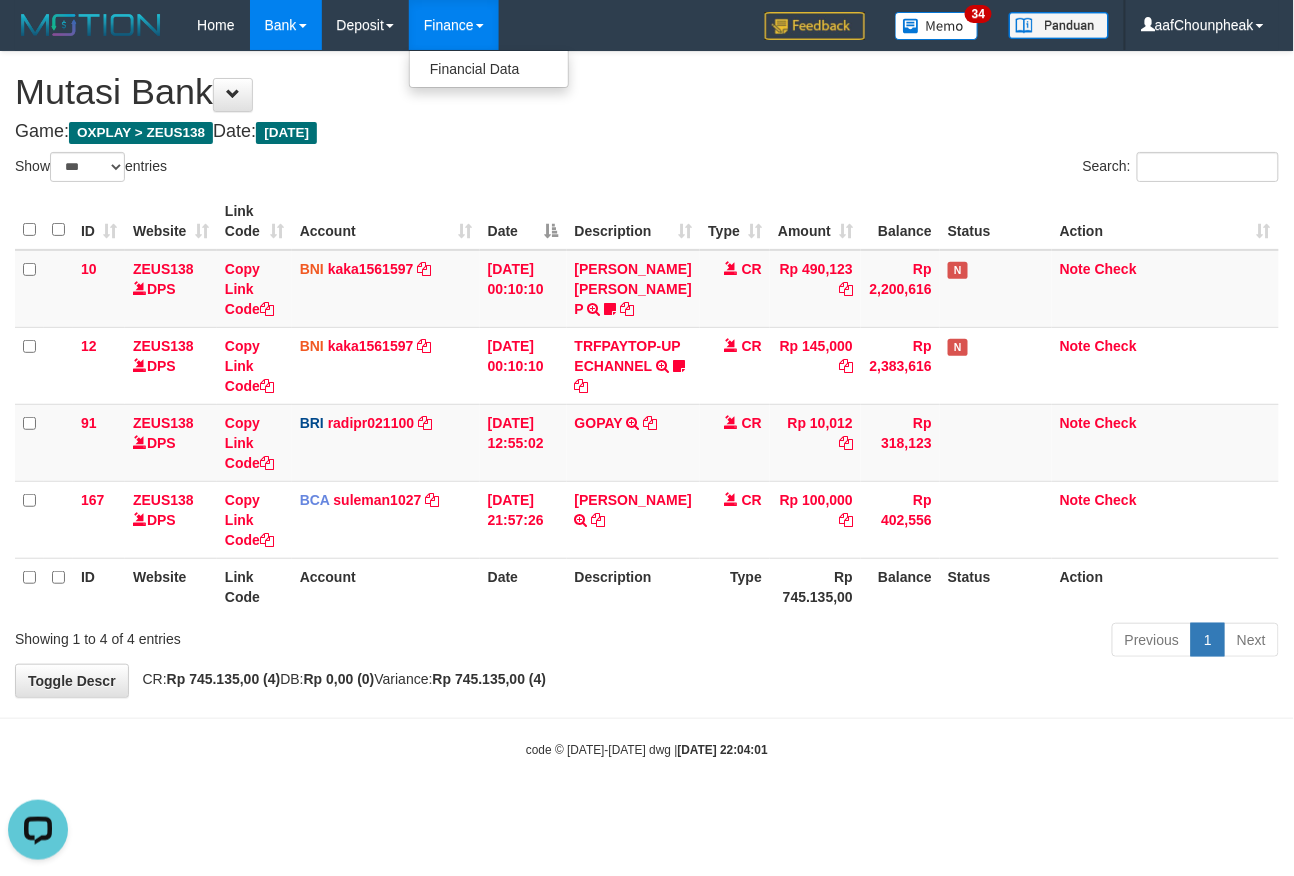 scroll, scrollTop: 0, scrollLeft: 0, axis: both 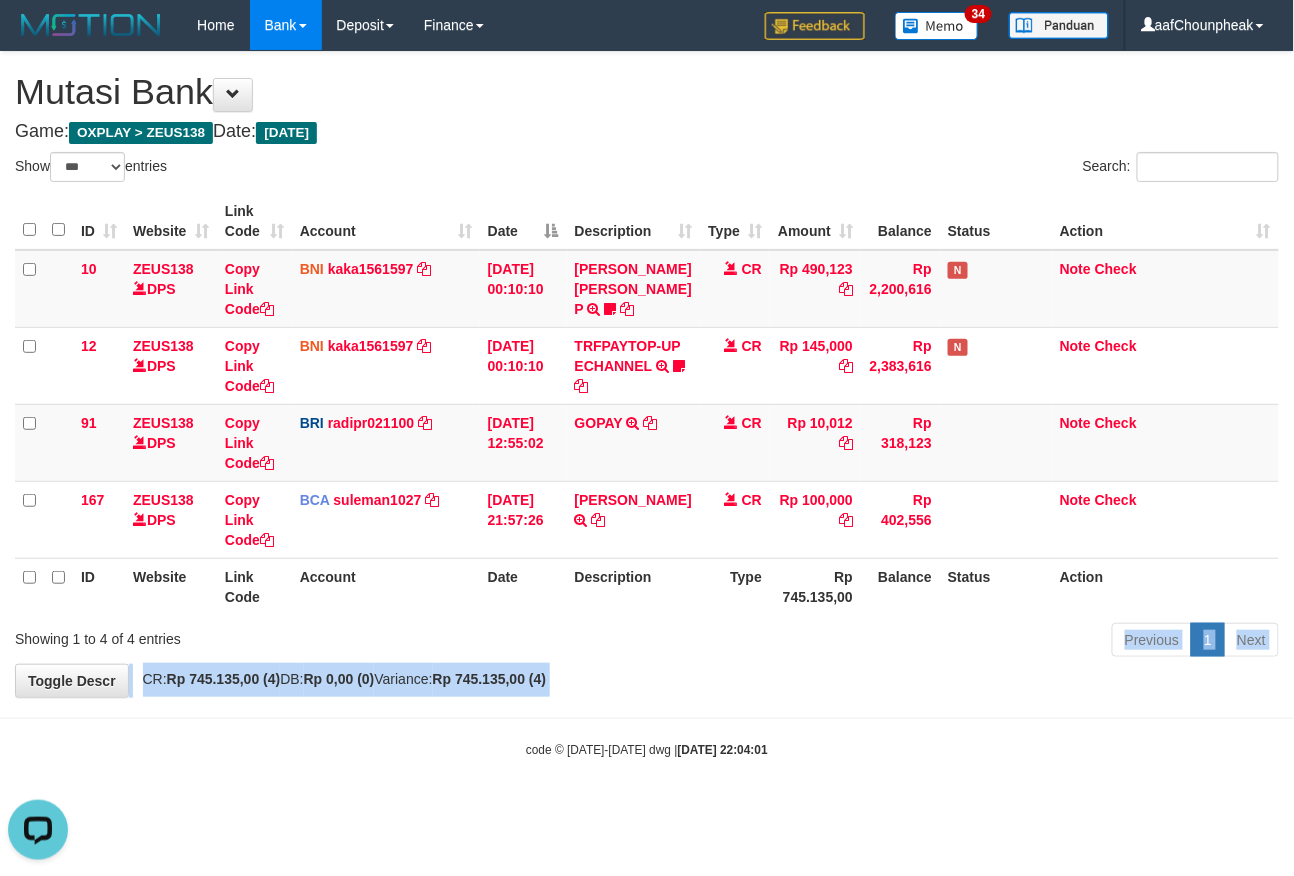 drag, startPoint x: 878, startPoint y: 664, endPoint x: 906, endPoint y: 706, distance: 50.47772 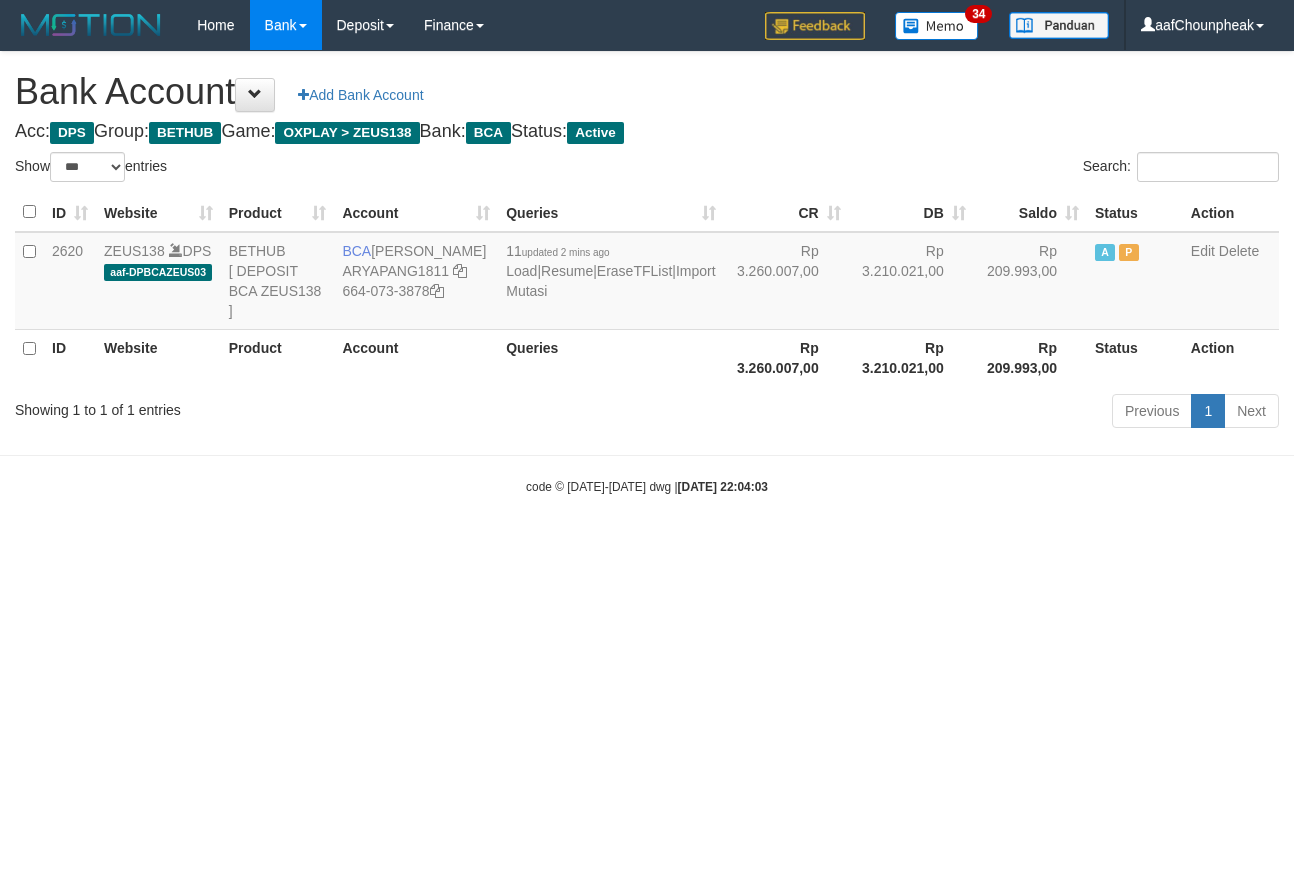 select on "***" 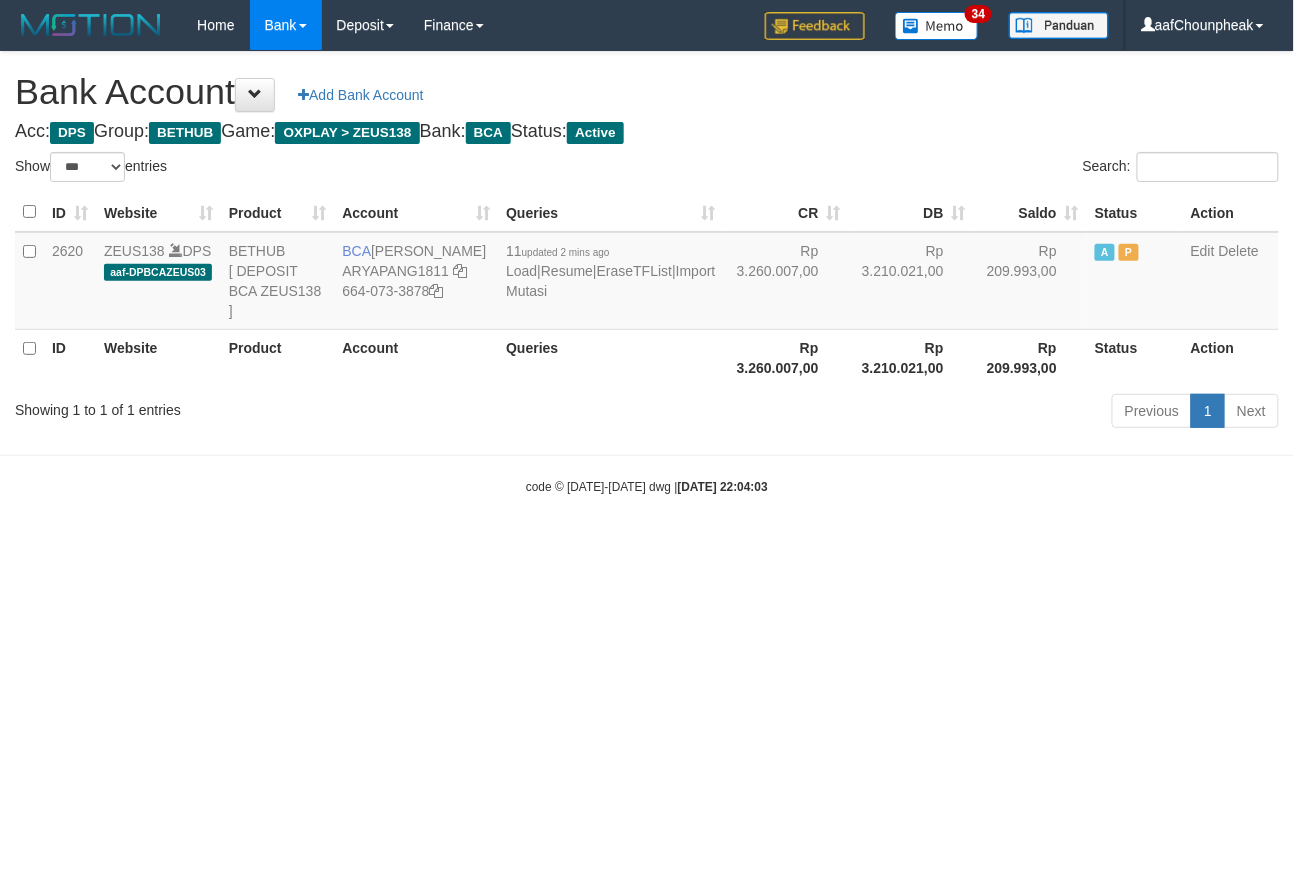 click on "Toggle navigation
Home
Bank
Account List
Mutasi Bank
Search
Note Mutasi
Deposit
DPS List
History
Finance
Financial Data
aafChounpheak
My Profile
Log Out
34" at bounding box center (647, 273) 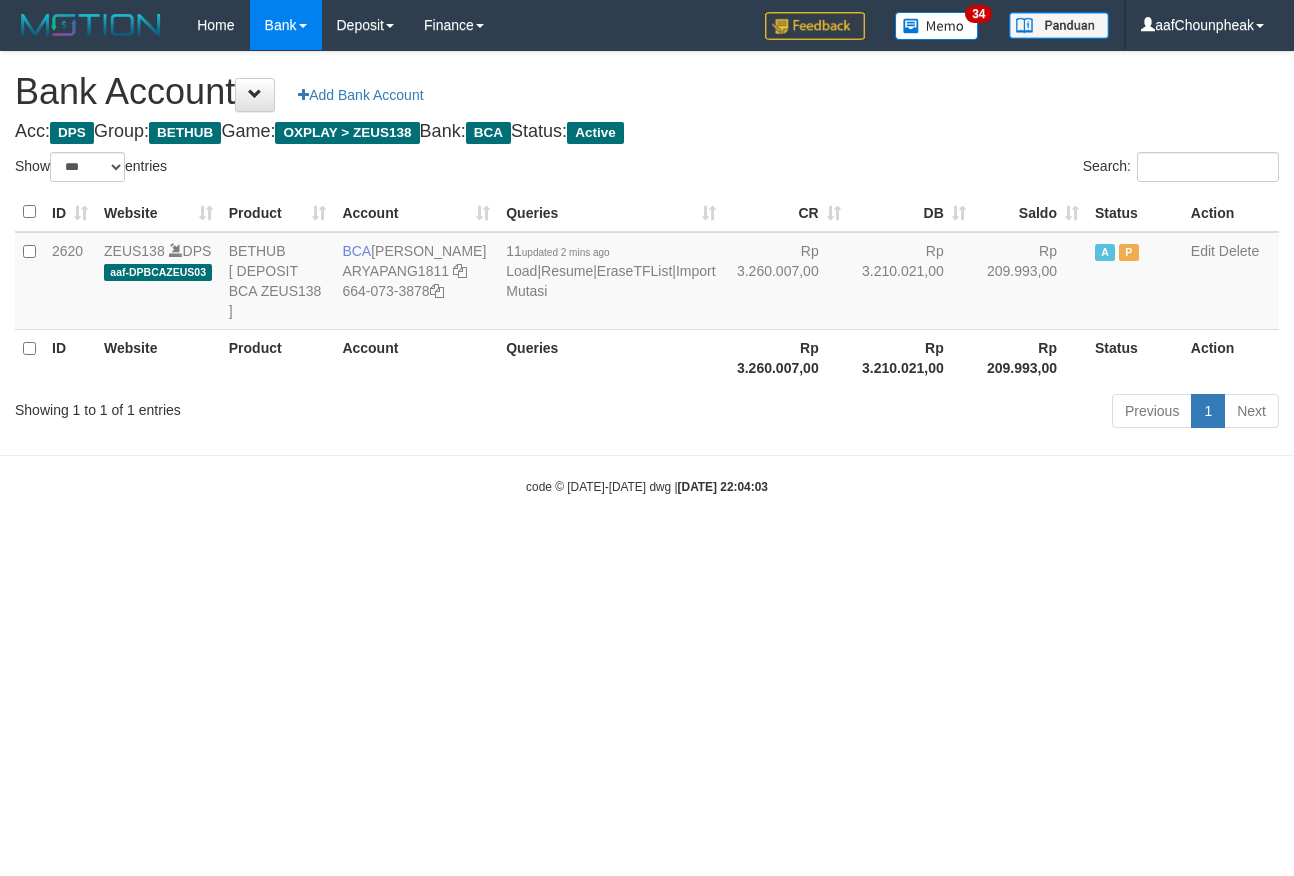 select on "***" 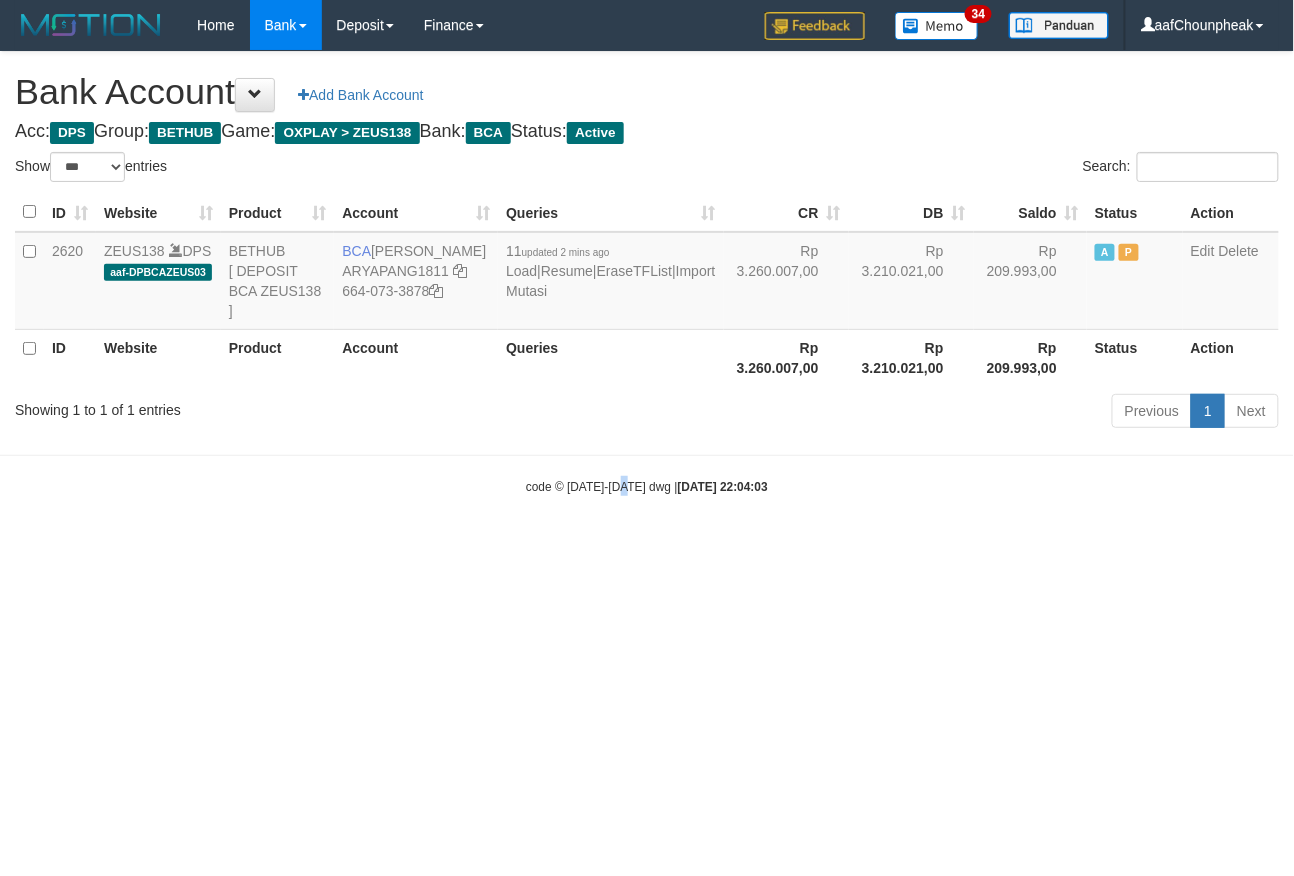 drag, startPoint x: 0, startPoint y: 0, endPoint x: 621, endPoint y: 610, distance: 870.4832 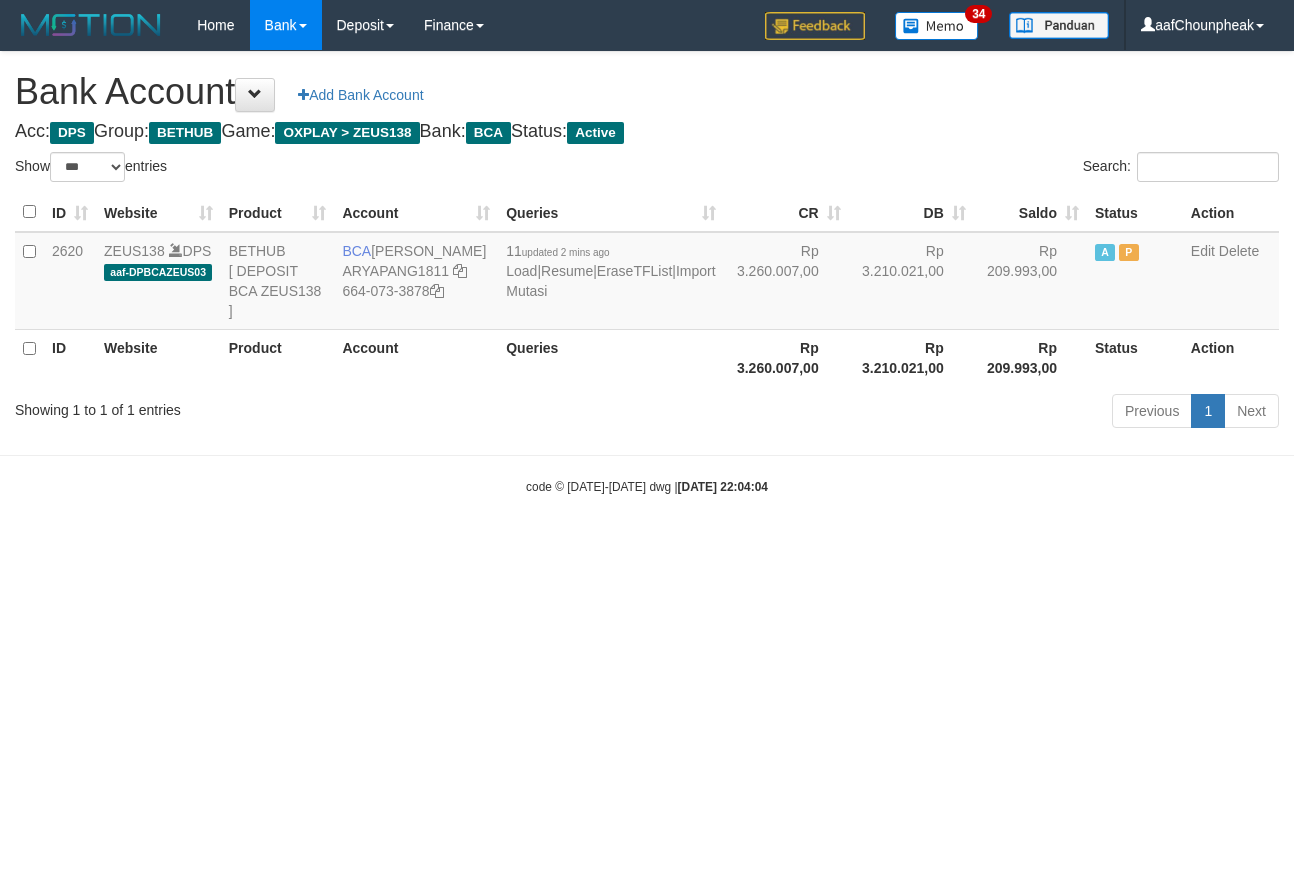 select on "***" 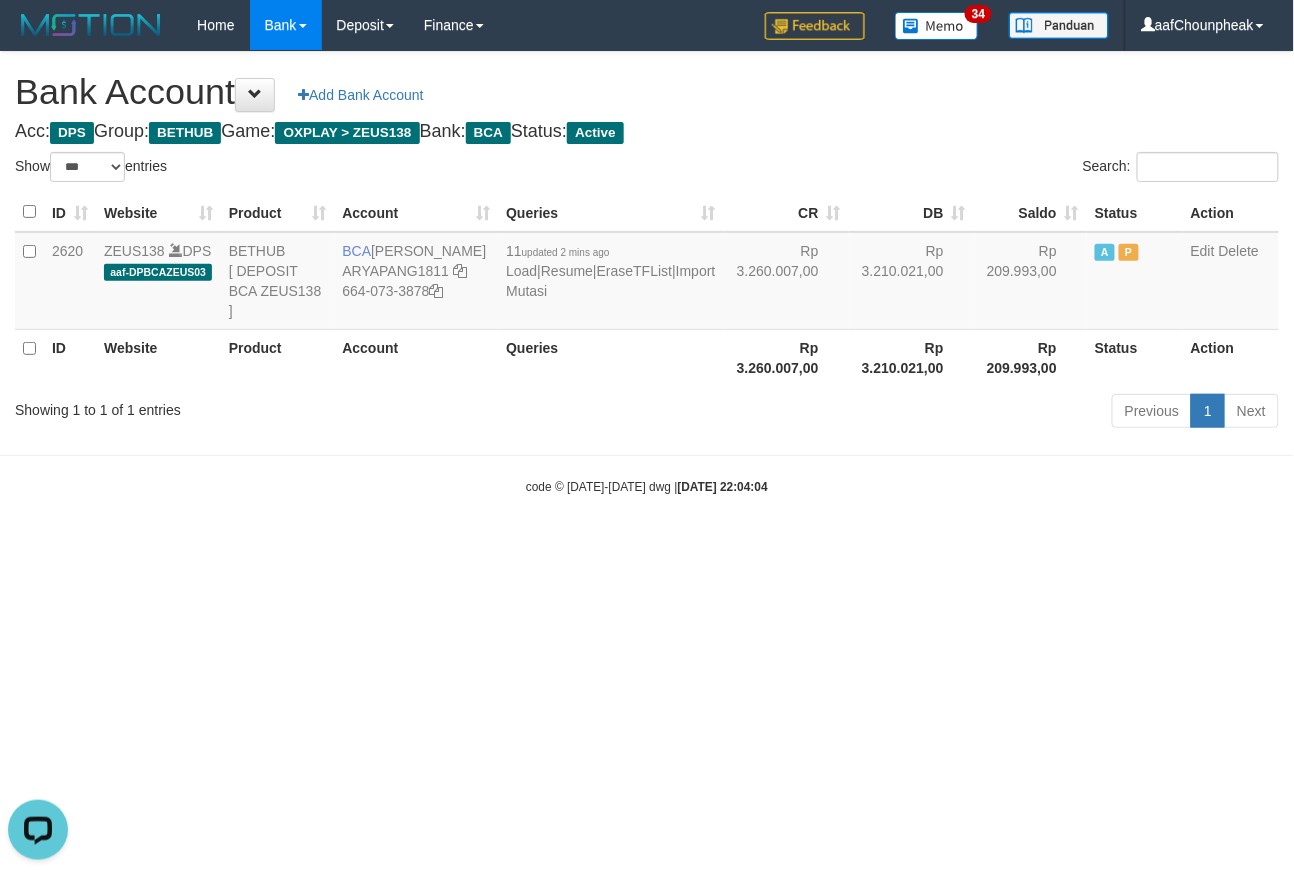 scroll, scrollTop: 0, scrollLeft: 0, axis: both 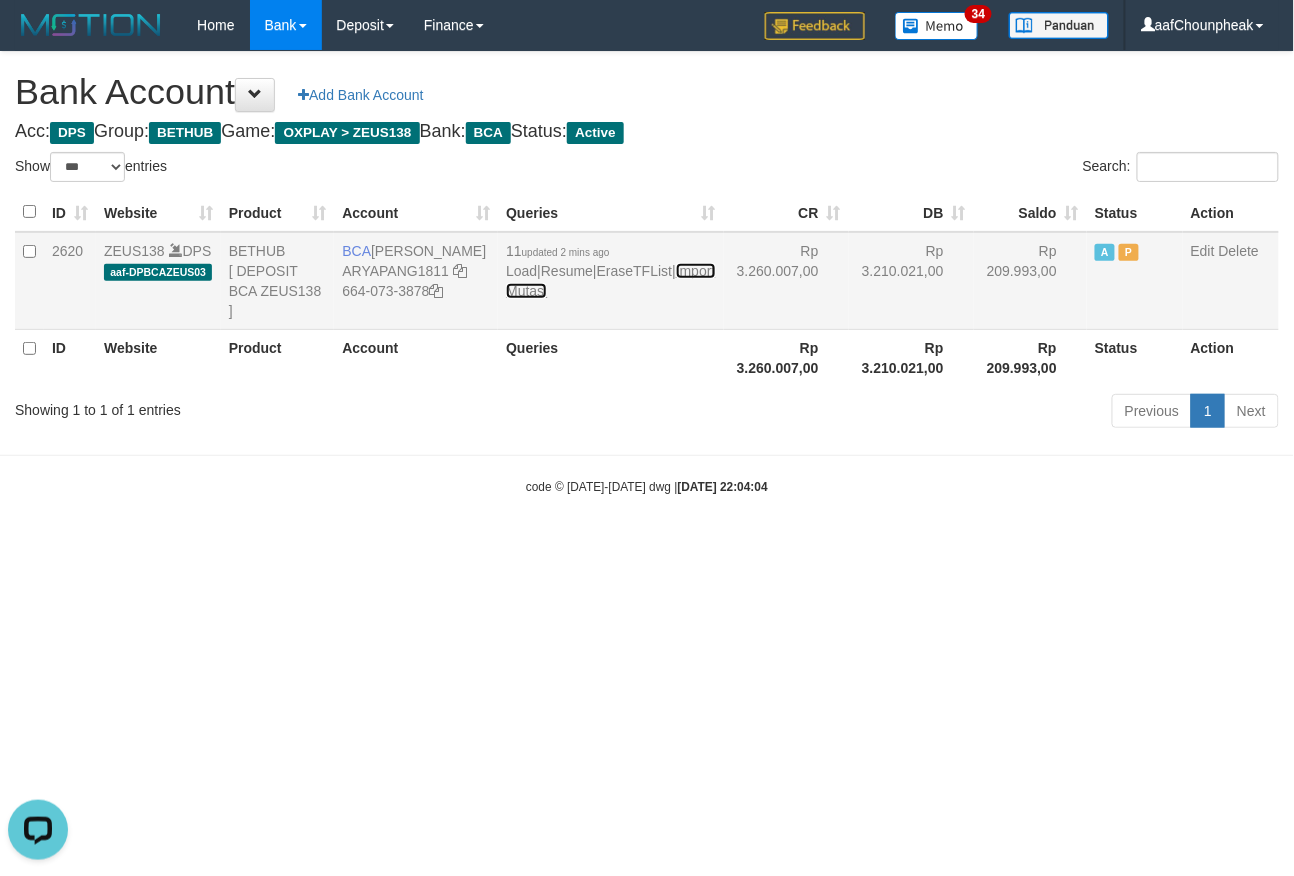 click on "Import Mutasi" at bounding box center (610, 281) 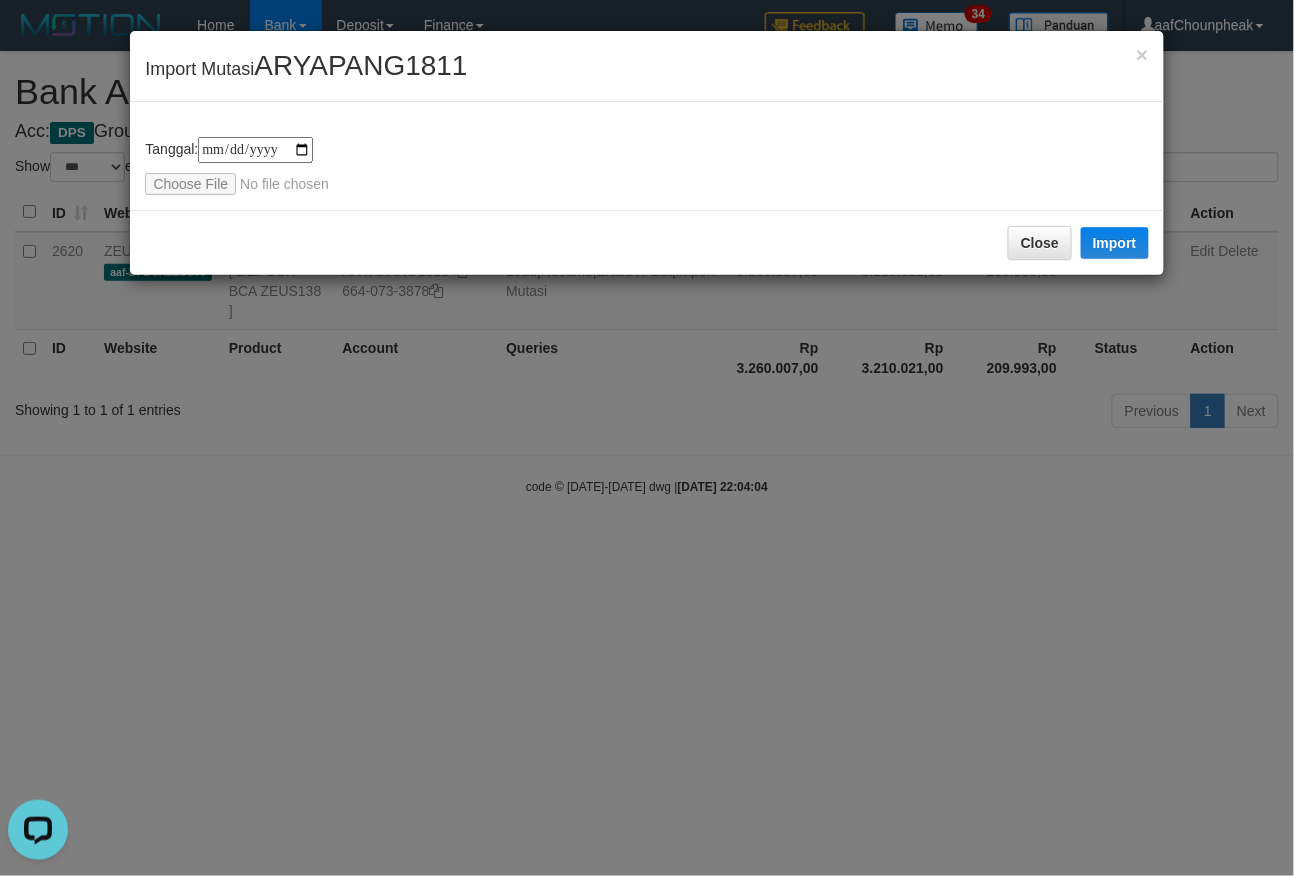 click on "**********" at bounding box center (646, 166) 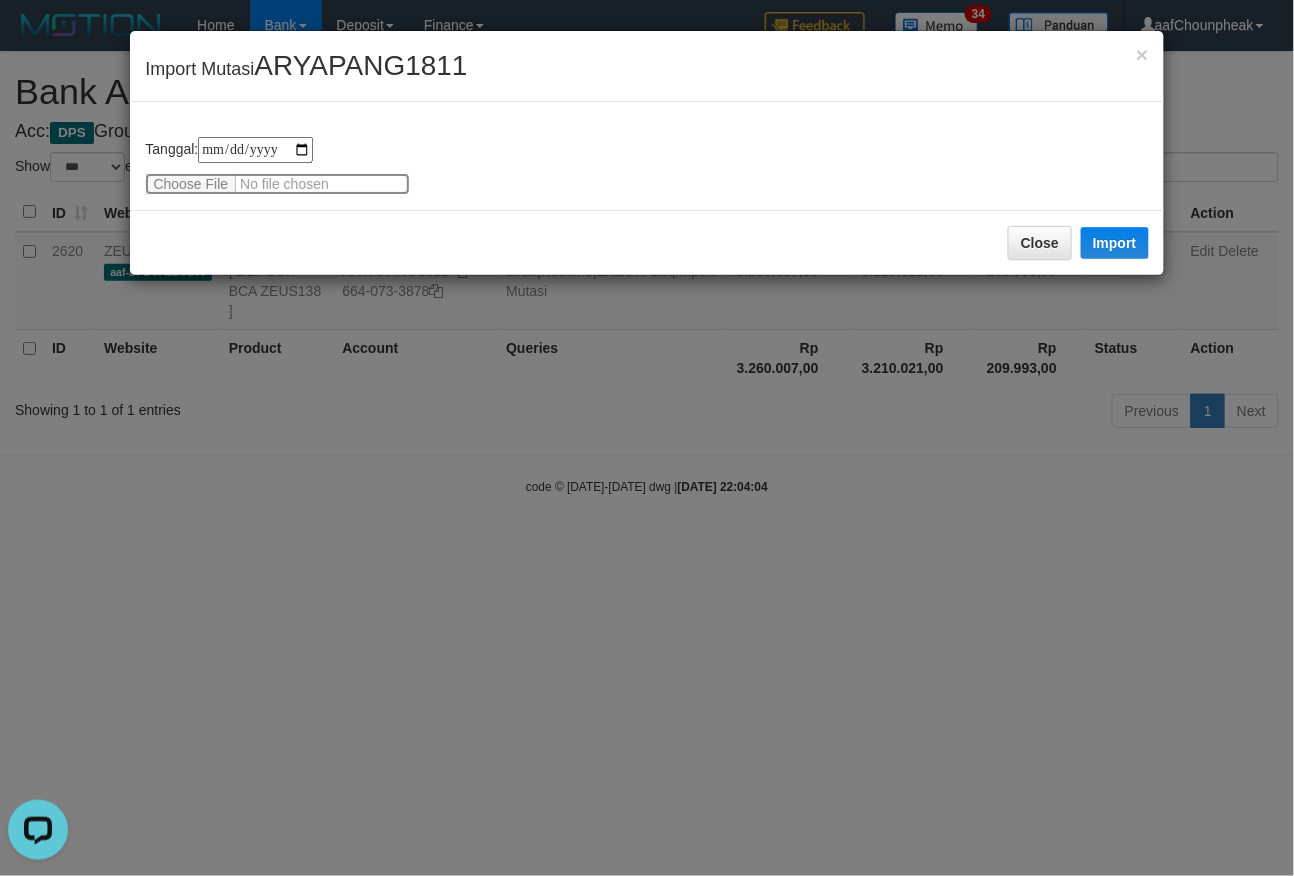 click at bounding box center (277, 184) 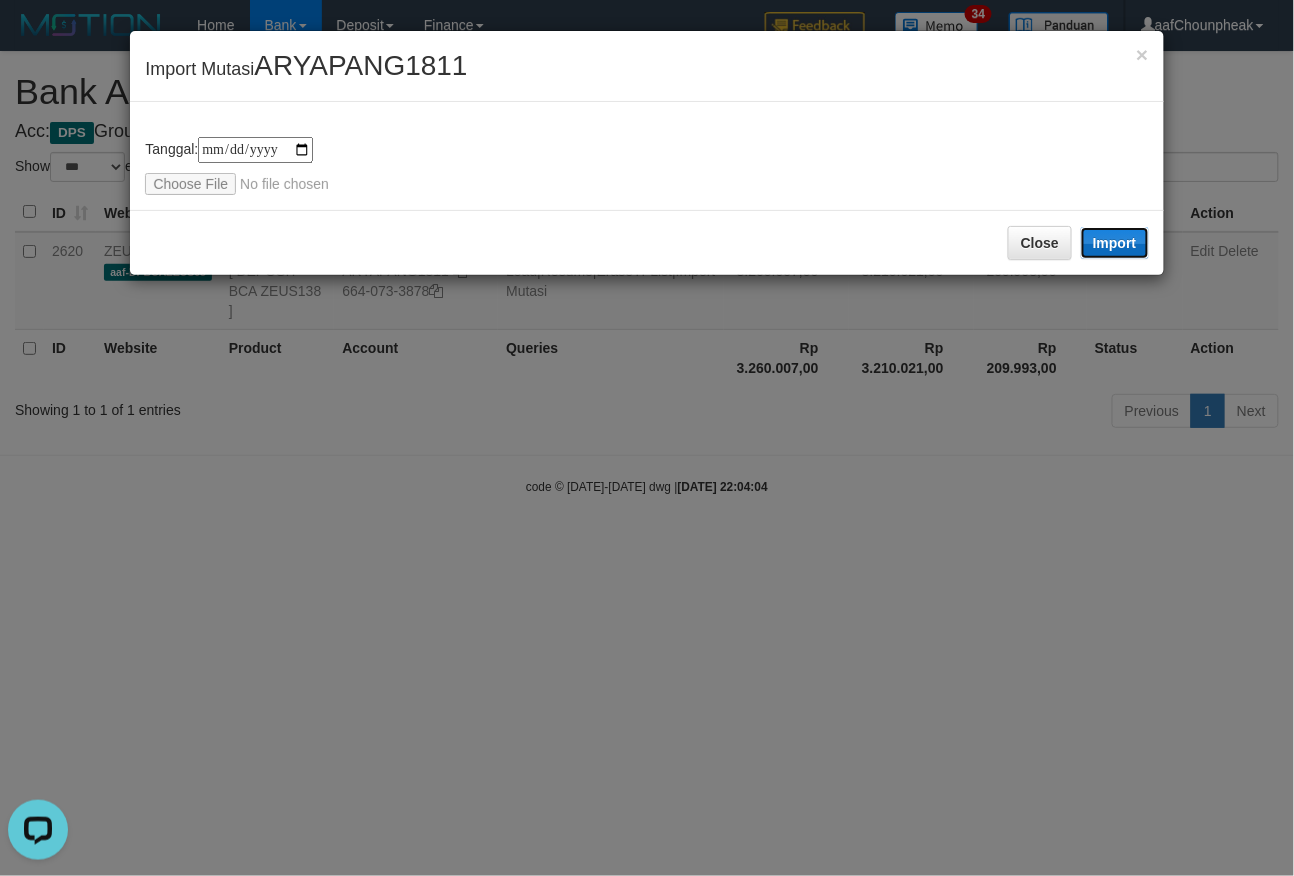 click on "Import" at bounding box center (1115, 243) 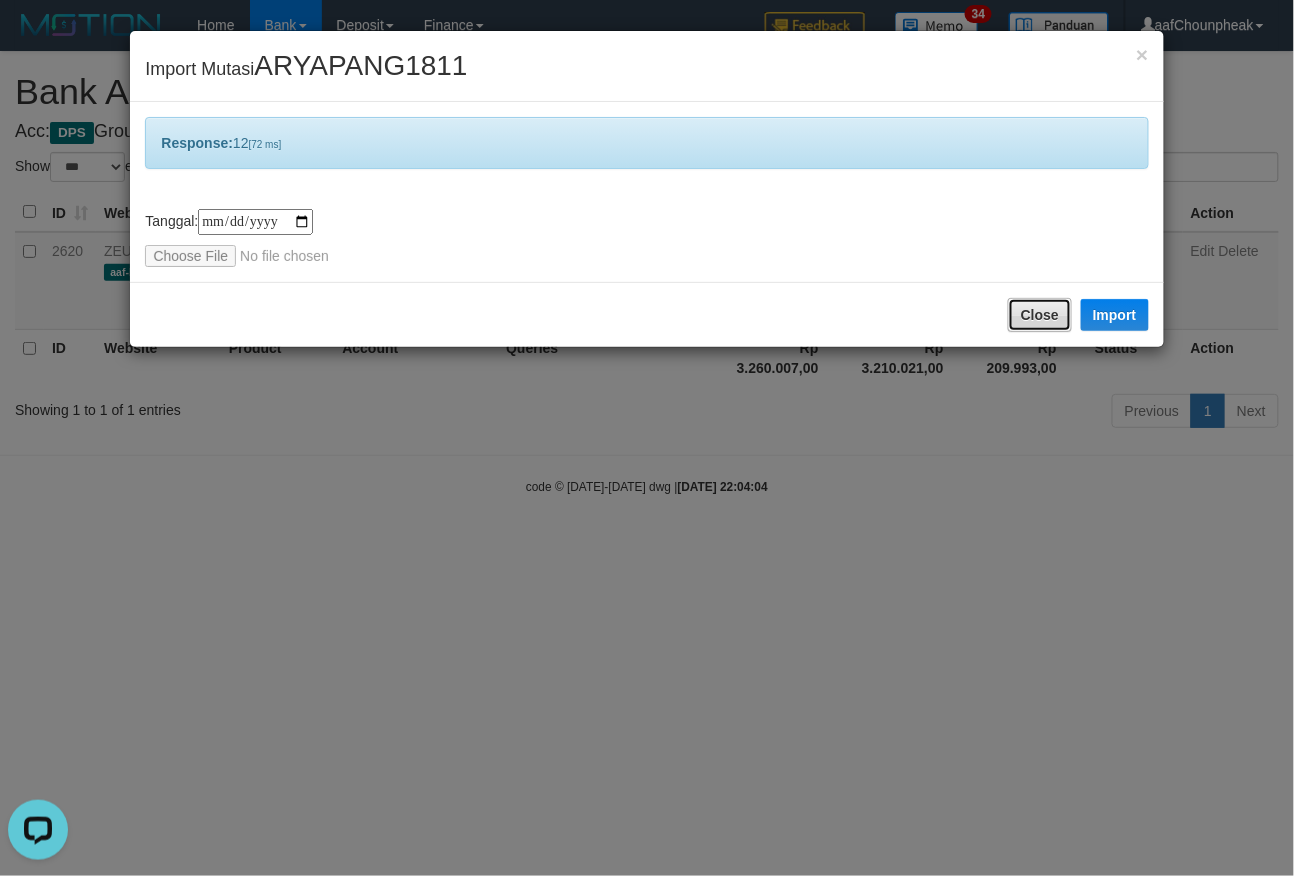 click on "Close" at bounding box center [1040, 315] 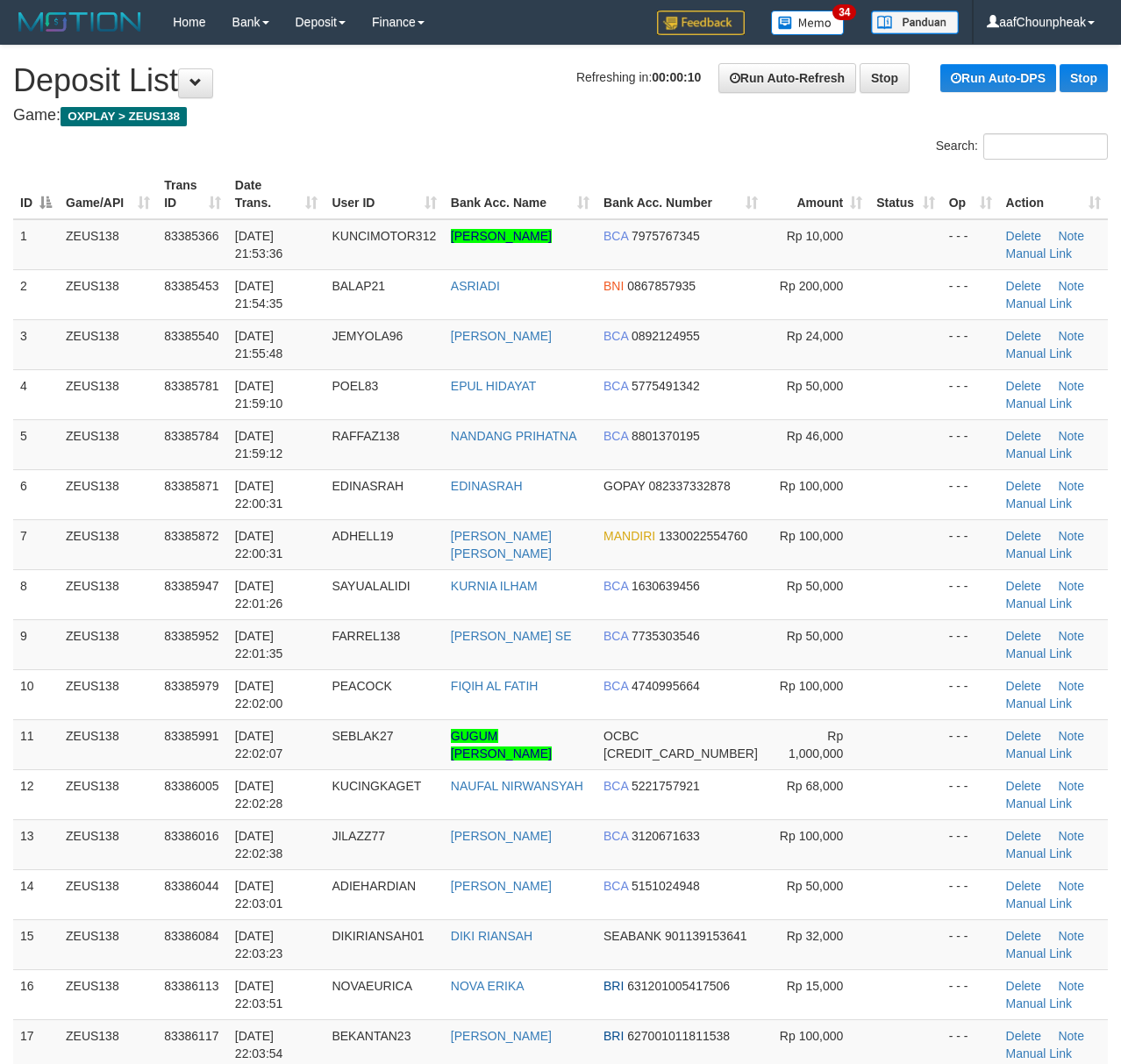 scroll, scrollTop: 0, scrollLeft: 0, axis: both 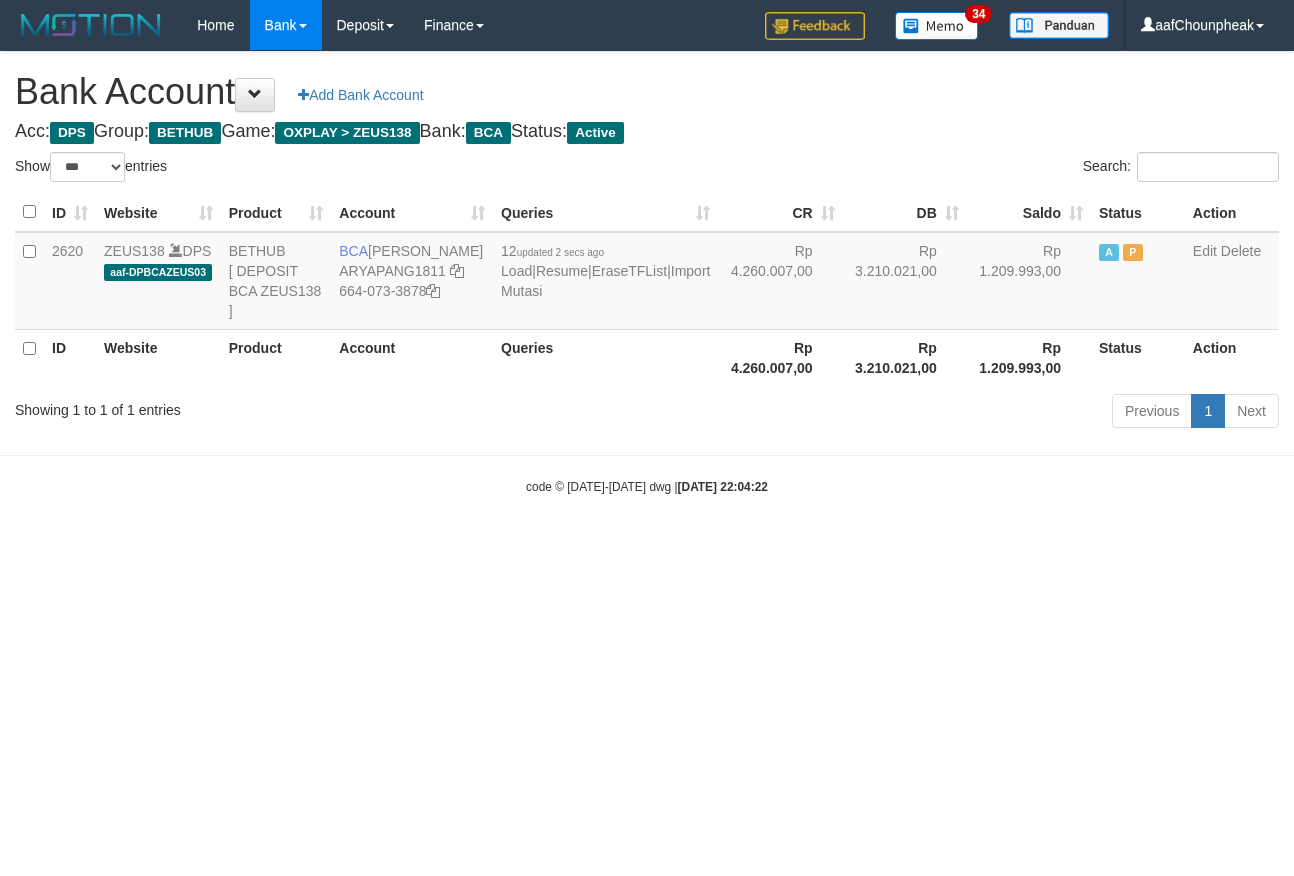 select on "***" 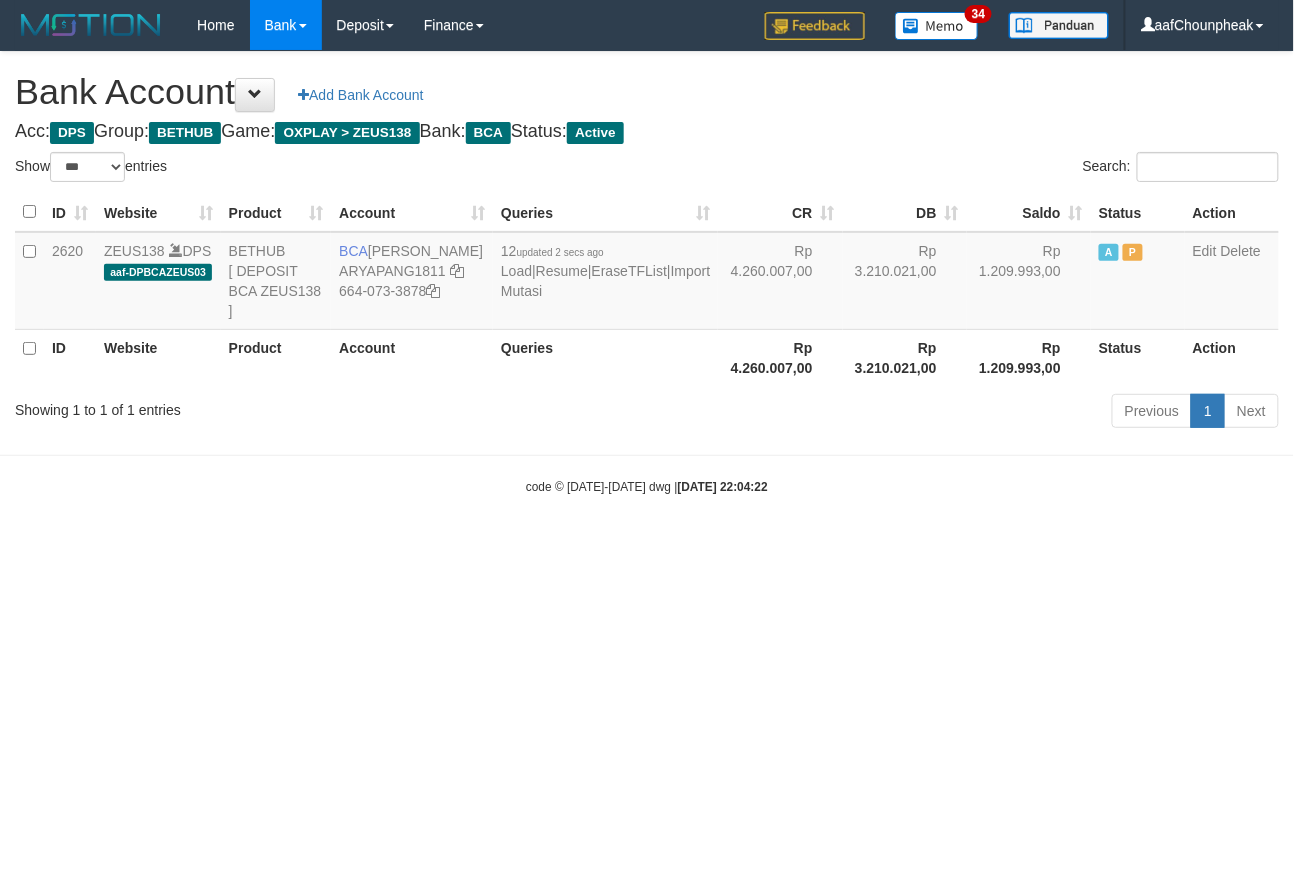 click on "Toggle navigation
Home
Bank
Account List
Mutasi Bank
Search
Note Mutasi
Deposit
DPS List
History
Finance
Financial Data
aafChounpheak
My Profile
Log Out
34" at bounding box center [647, 273] 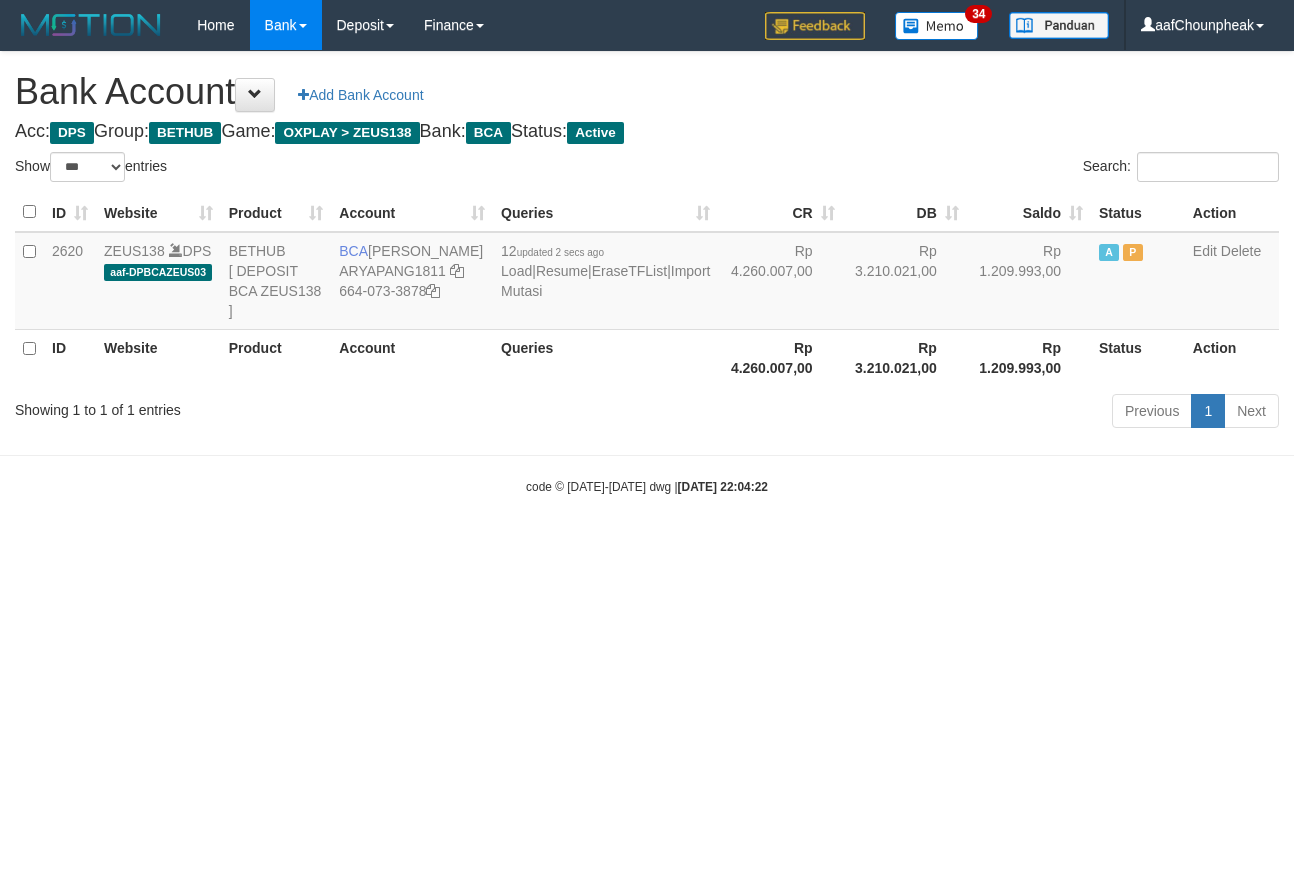 select on "***" 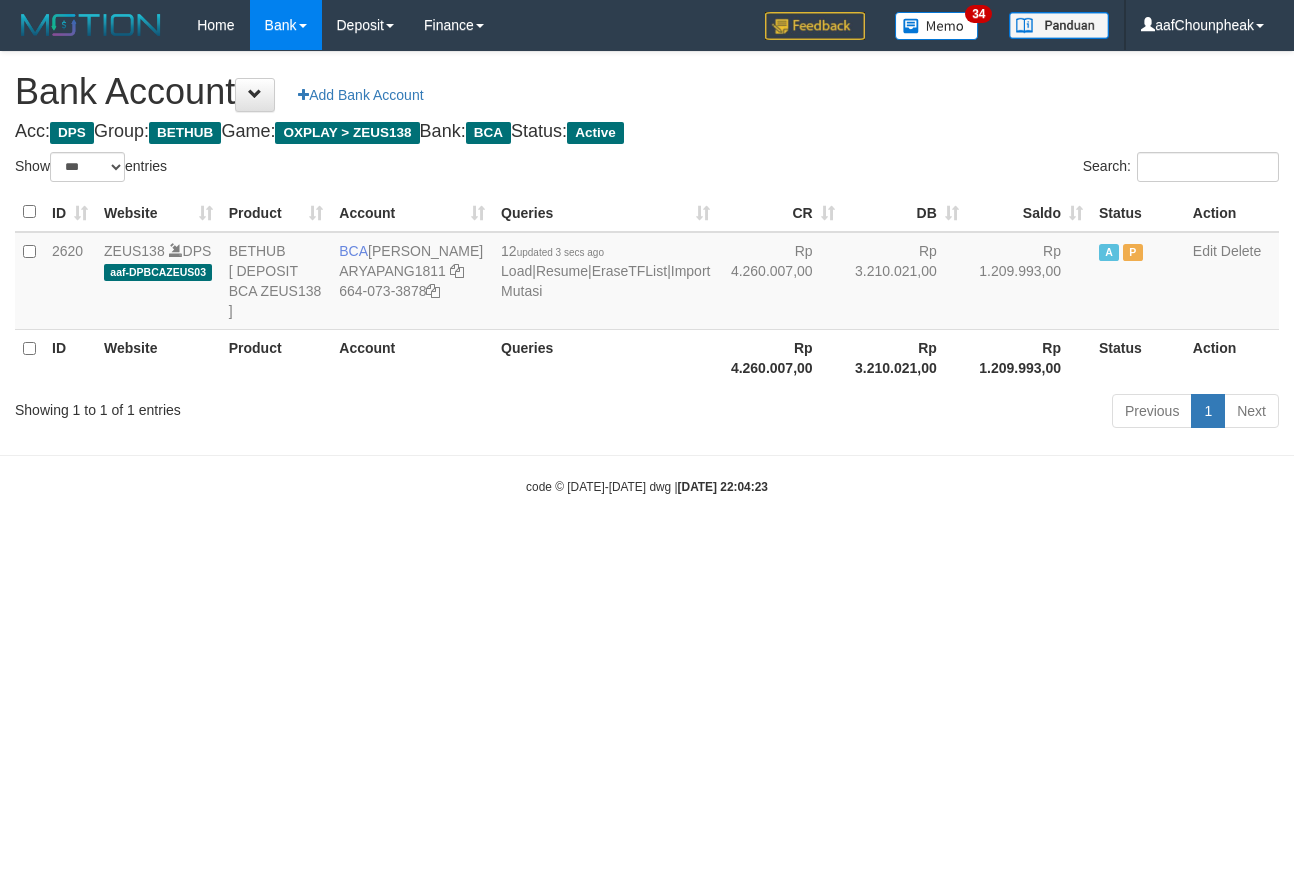select on "***" 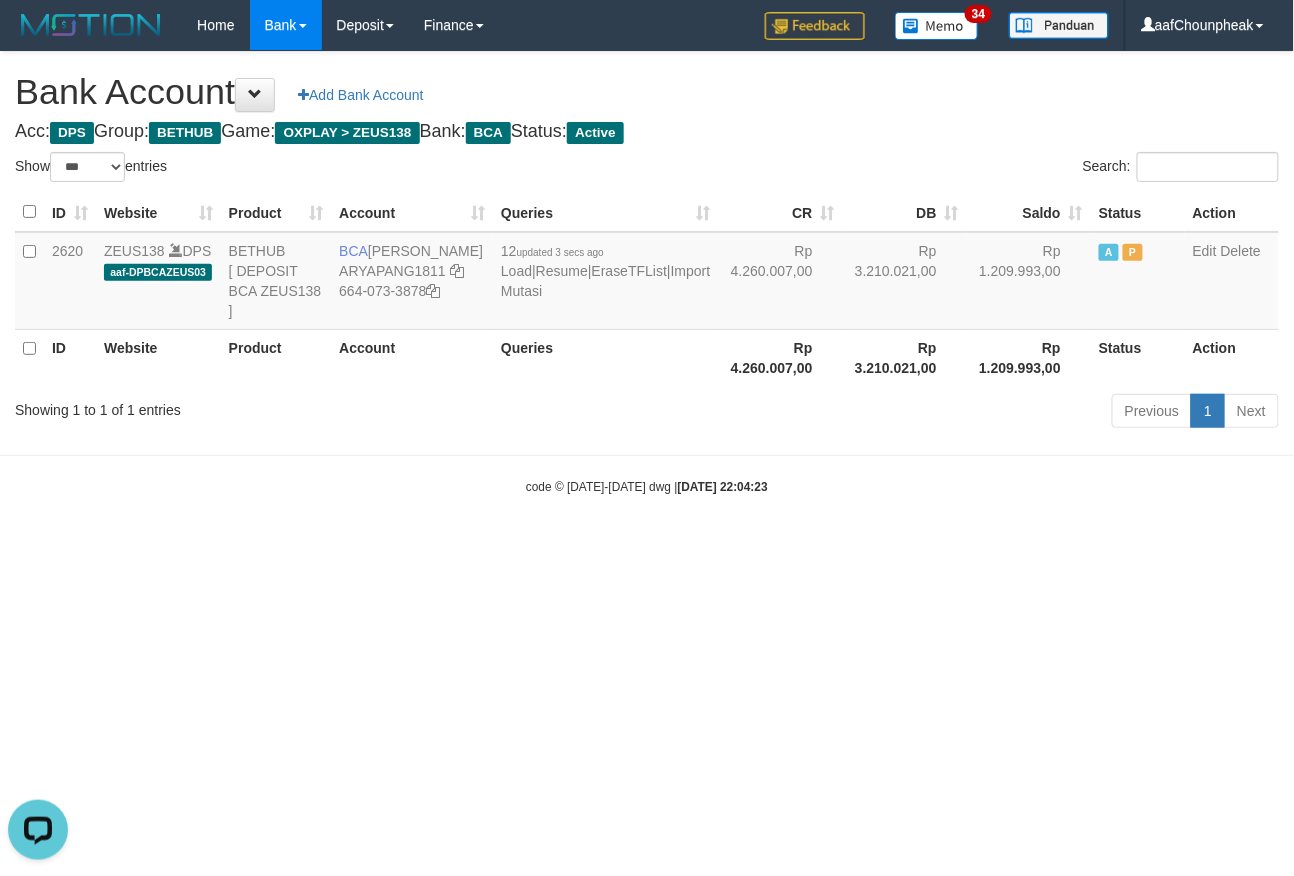 scroll, scrollTop: 0, scrollLeft: 0, axis: both 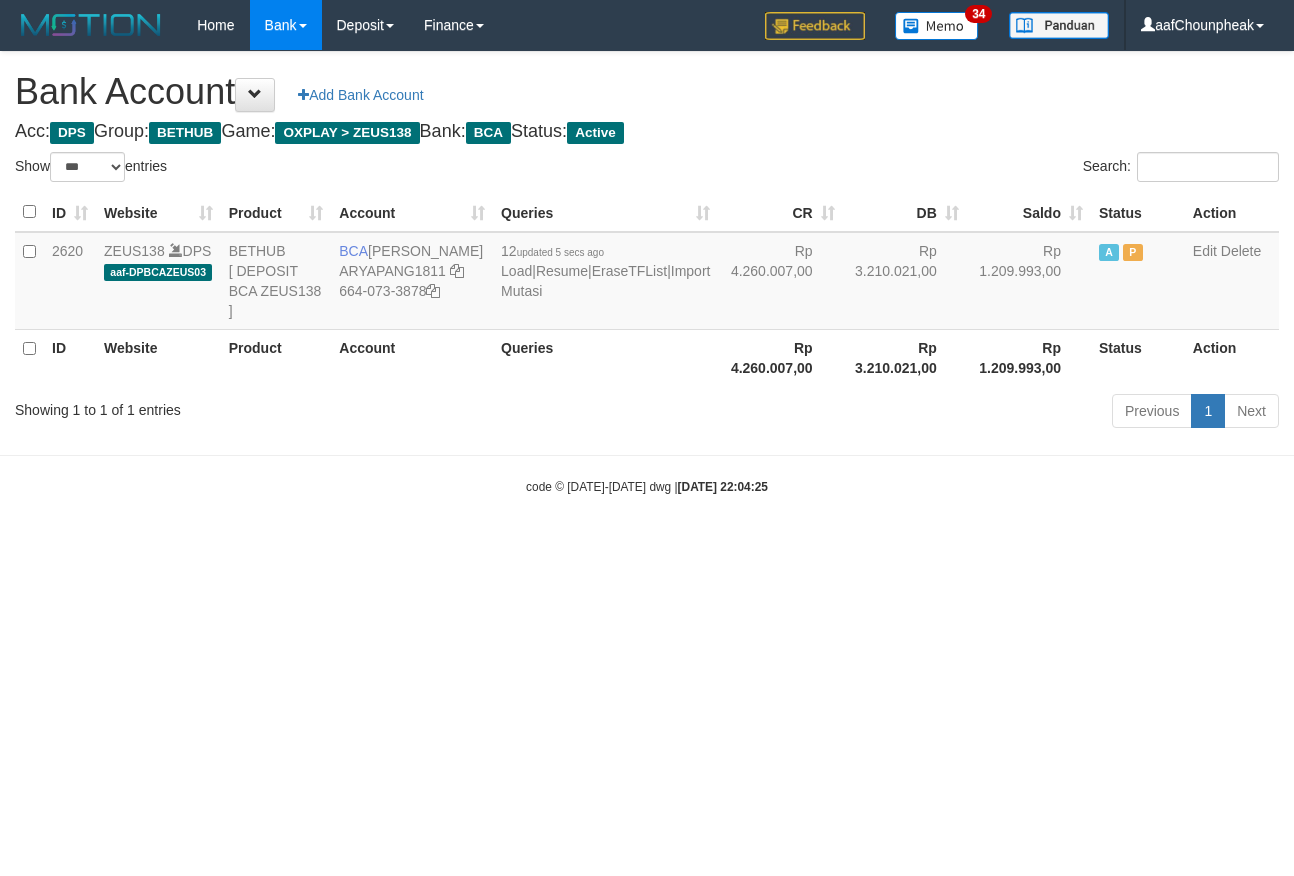 select on "***" 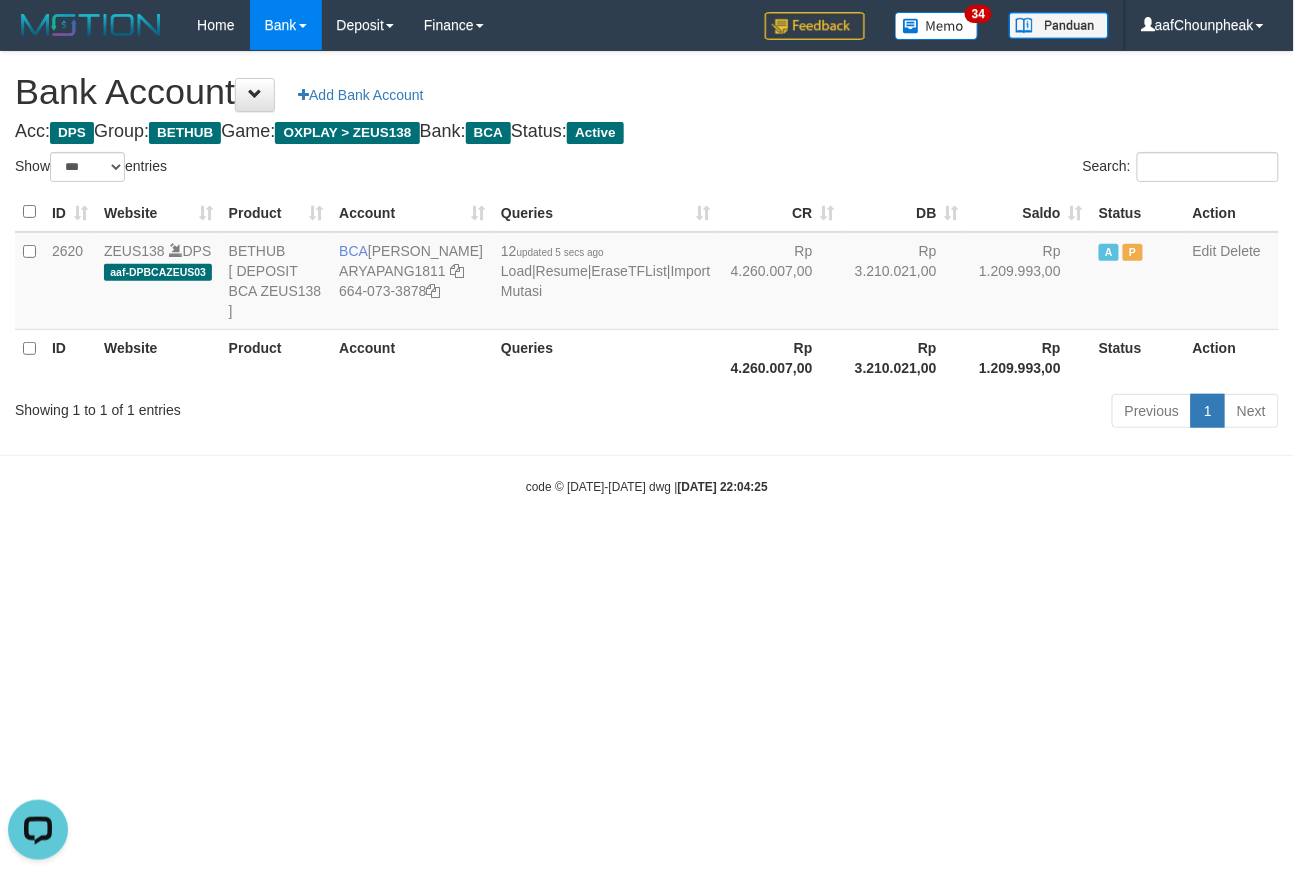 scroll, scrollTop: 0, scrollLeft: 0, axis: both 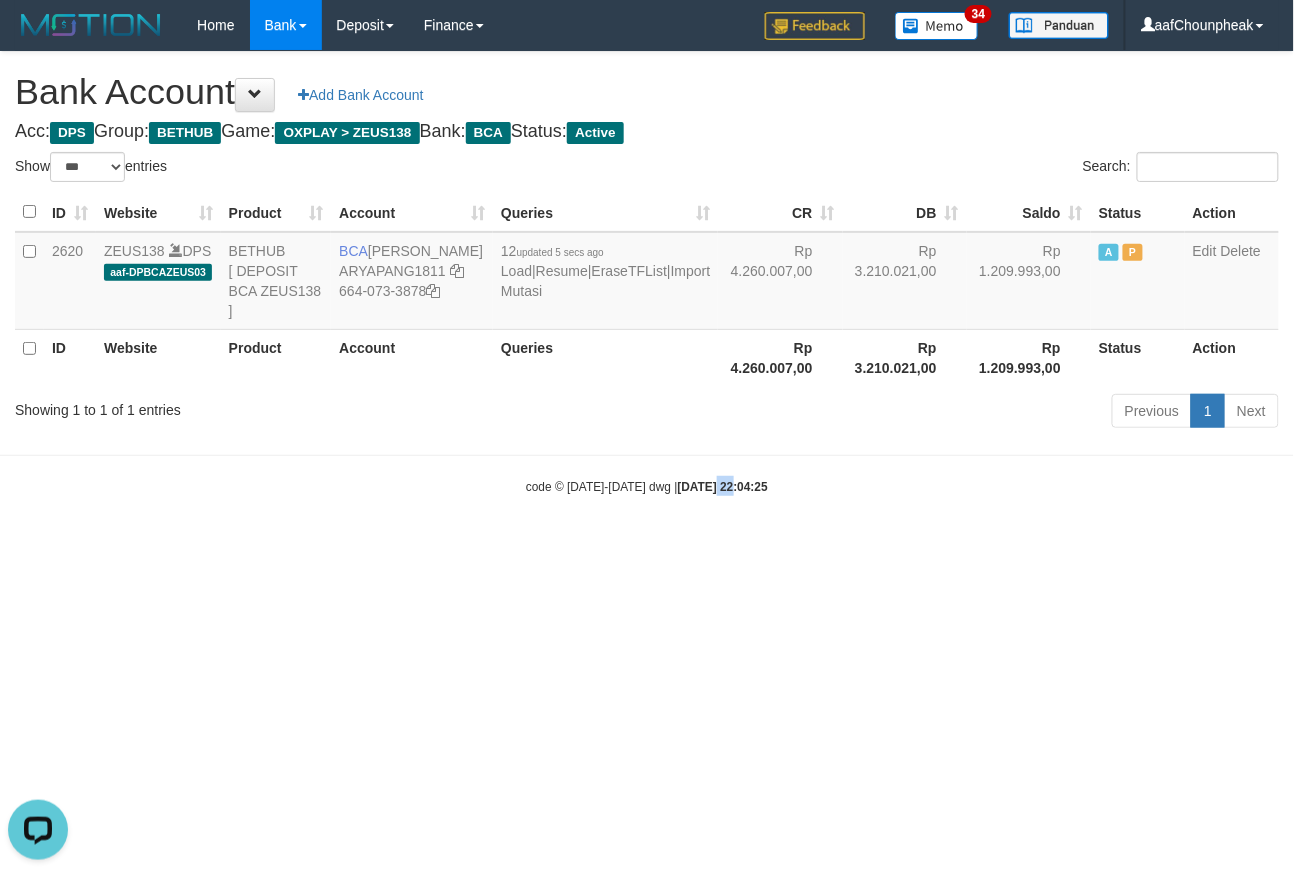 drag, startPoint x: 713, startPoint y: 670, endPoint x: 696, endPoint y: 677, distance: 18.384777 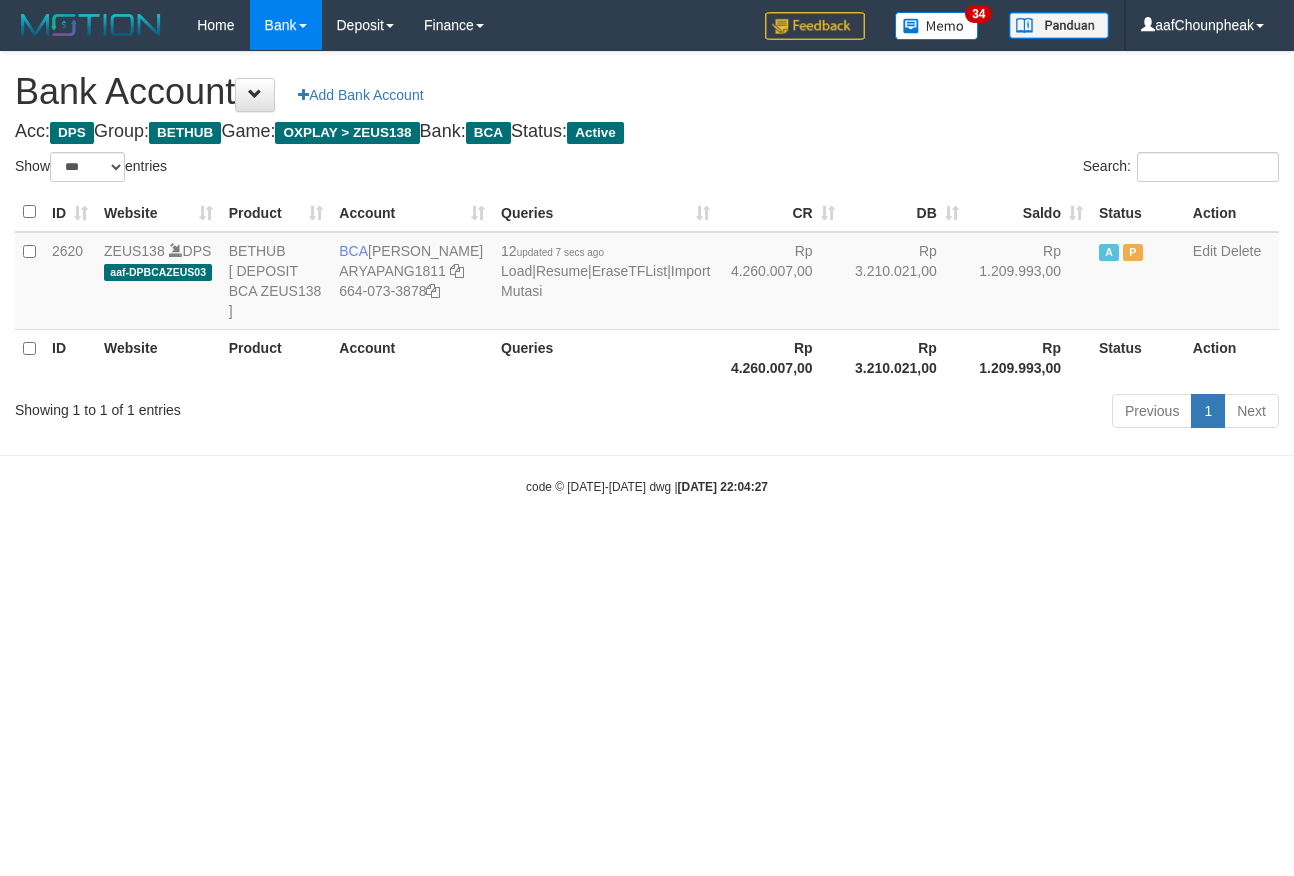select on "***" 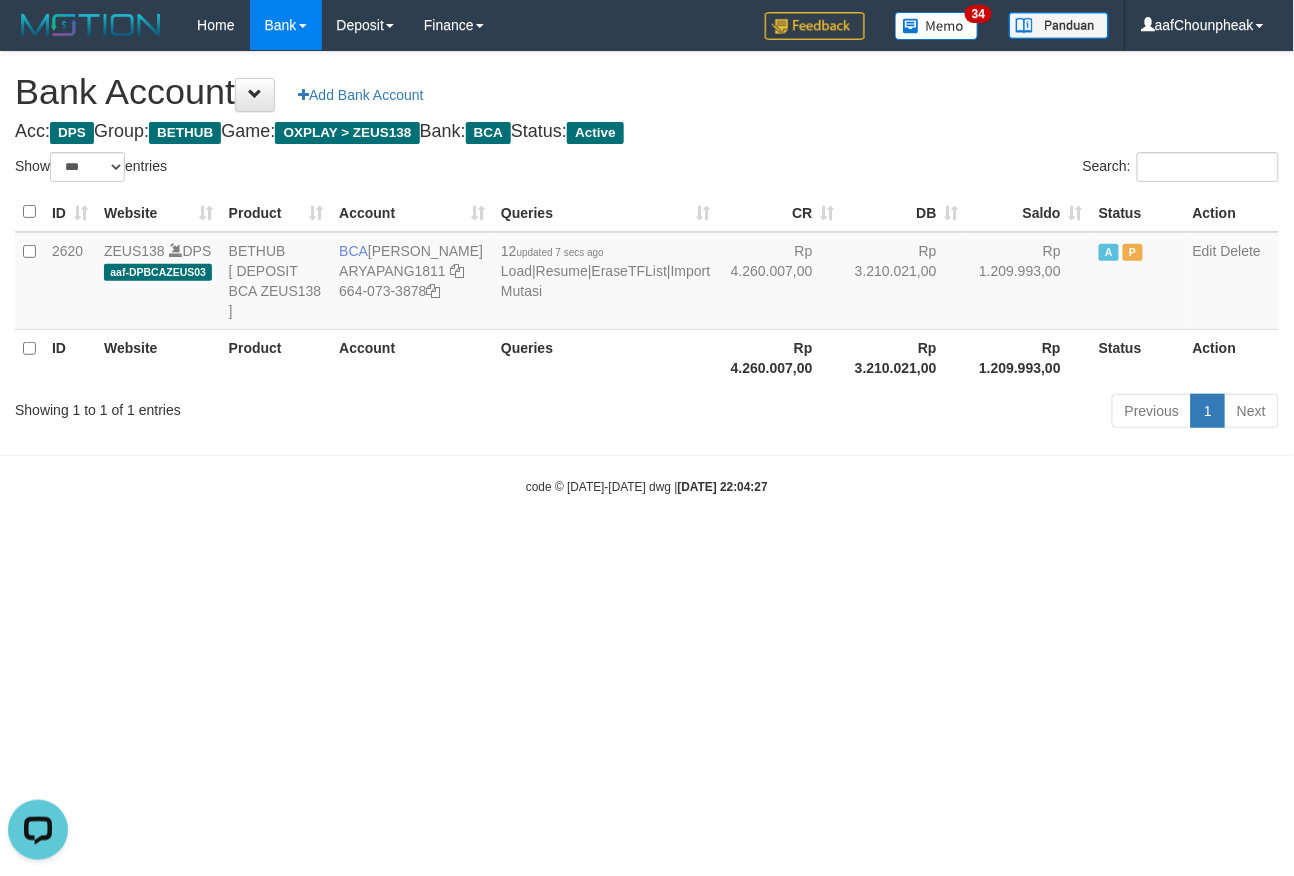 scroll, scrollTop: 0, scrollLeft: 0, axis: both 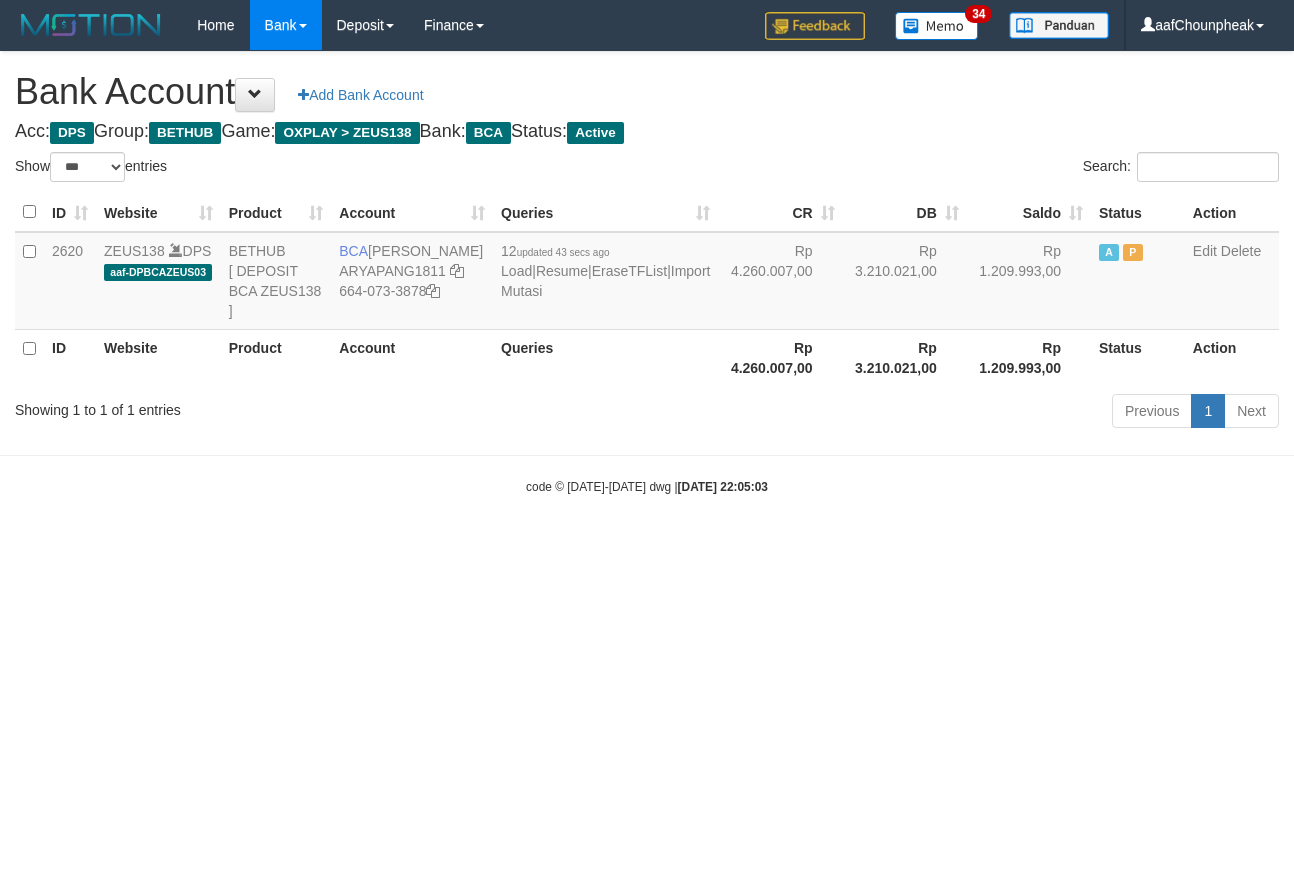 select on "***" 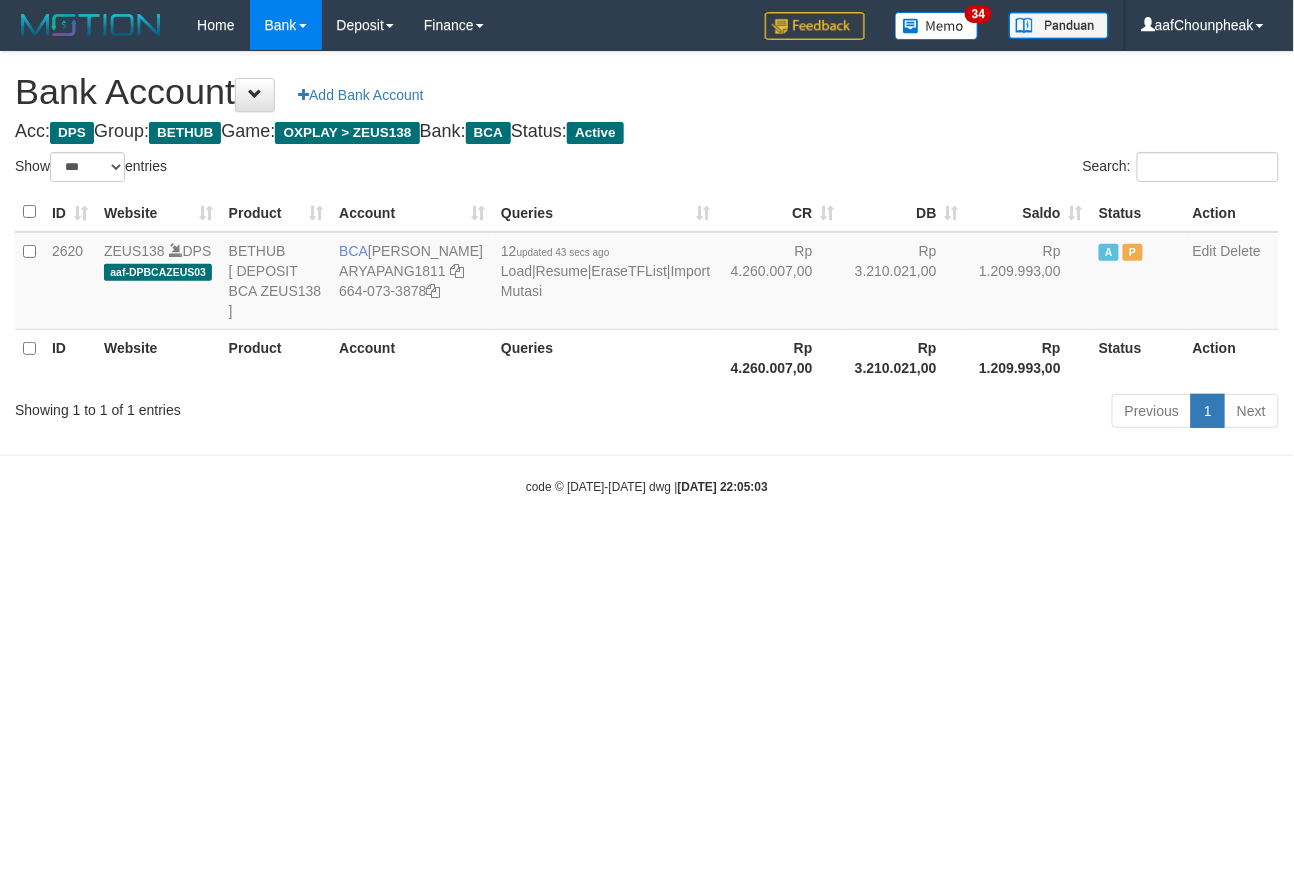 click on "Toggle navigation
Home
Bank
Account List
Mutasi Bank
Search
Note Mutasi
Deposit
DPS List
History
Finance
Financial Data
aafChounpheak
My Profile
Log Out
34" at bounding box center (647, 273) 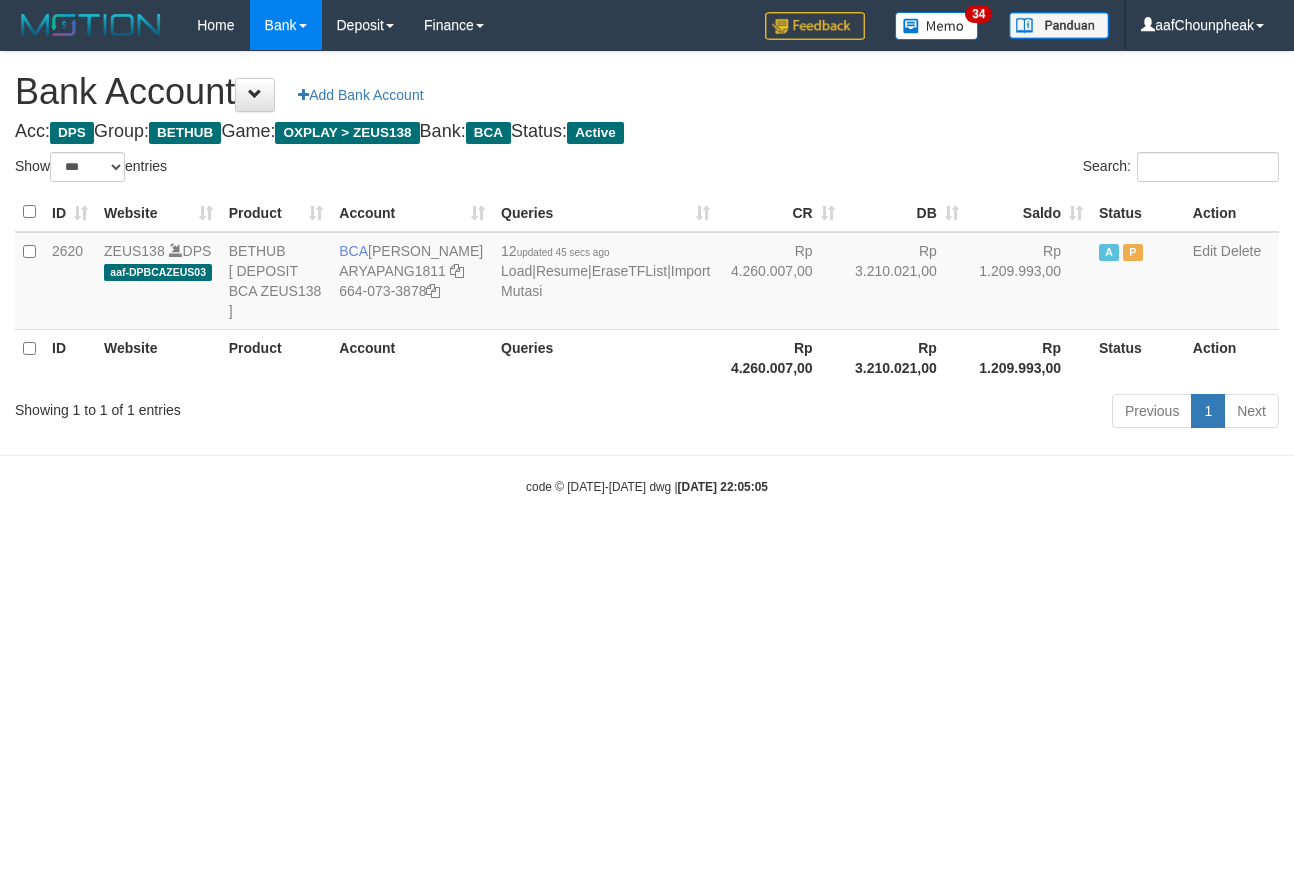select on "***" 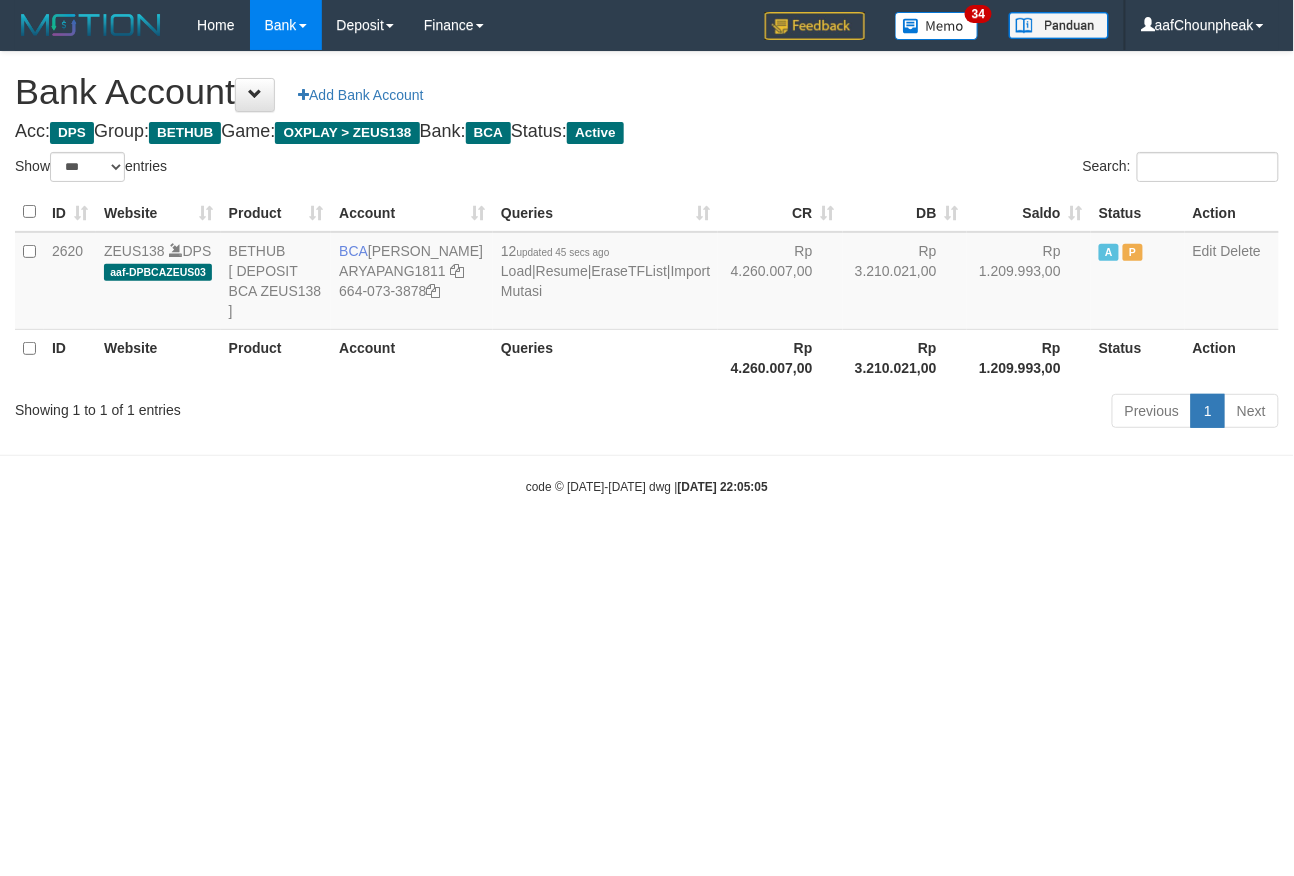 click on "Toggle navigation
Home
Bank
Account List
Mutasi Bank
Search
Note Mutasi
Deposit
DPS List
History
Finance
Financial Data
aafChounpheak
My Profile
Log Out
34" at bounding box center [647, 273] 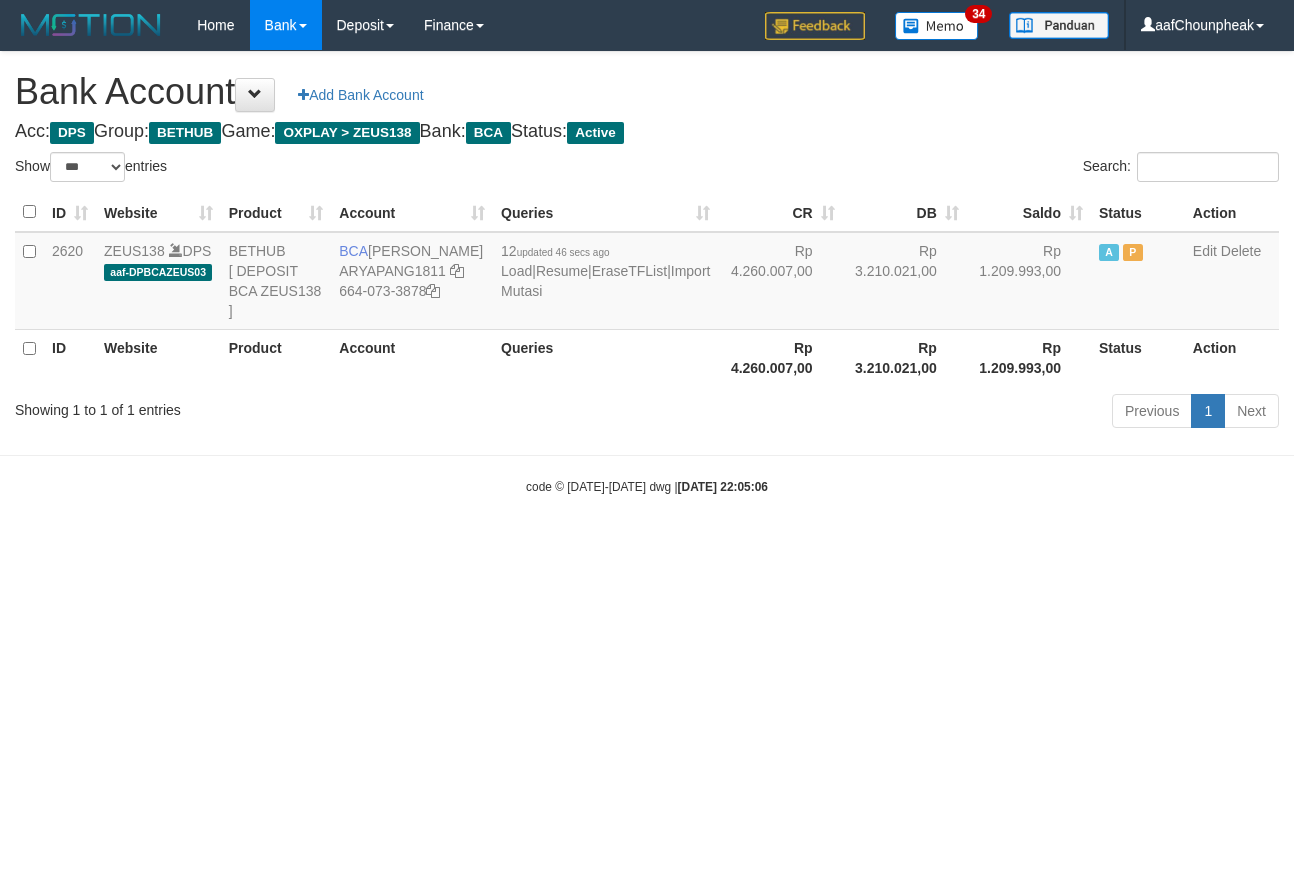 select on "***" 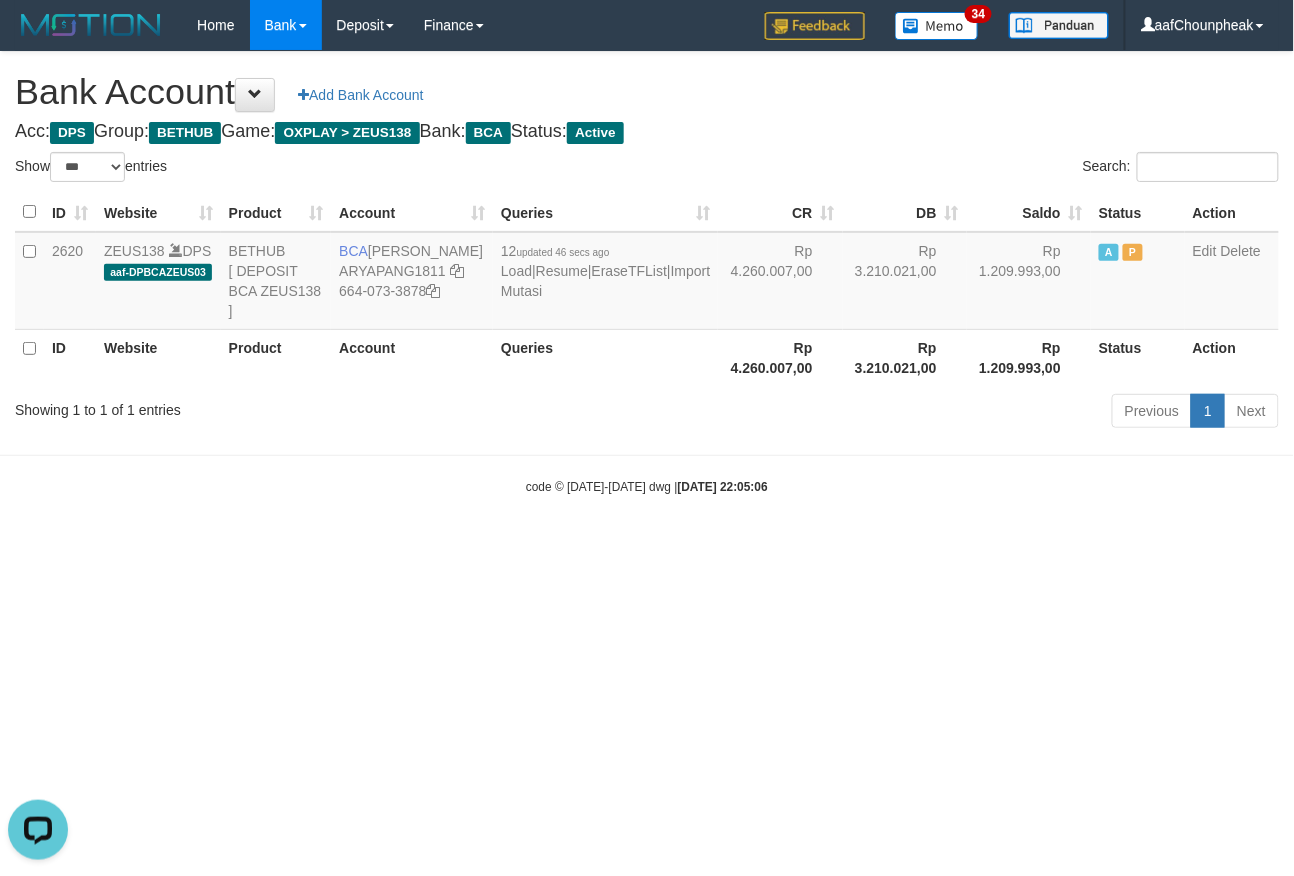 scroll, scrollTop: 0, scrollLeft: 0, axis: both 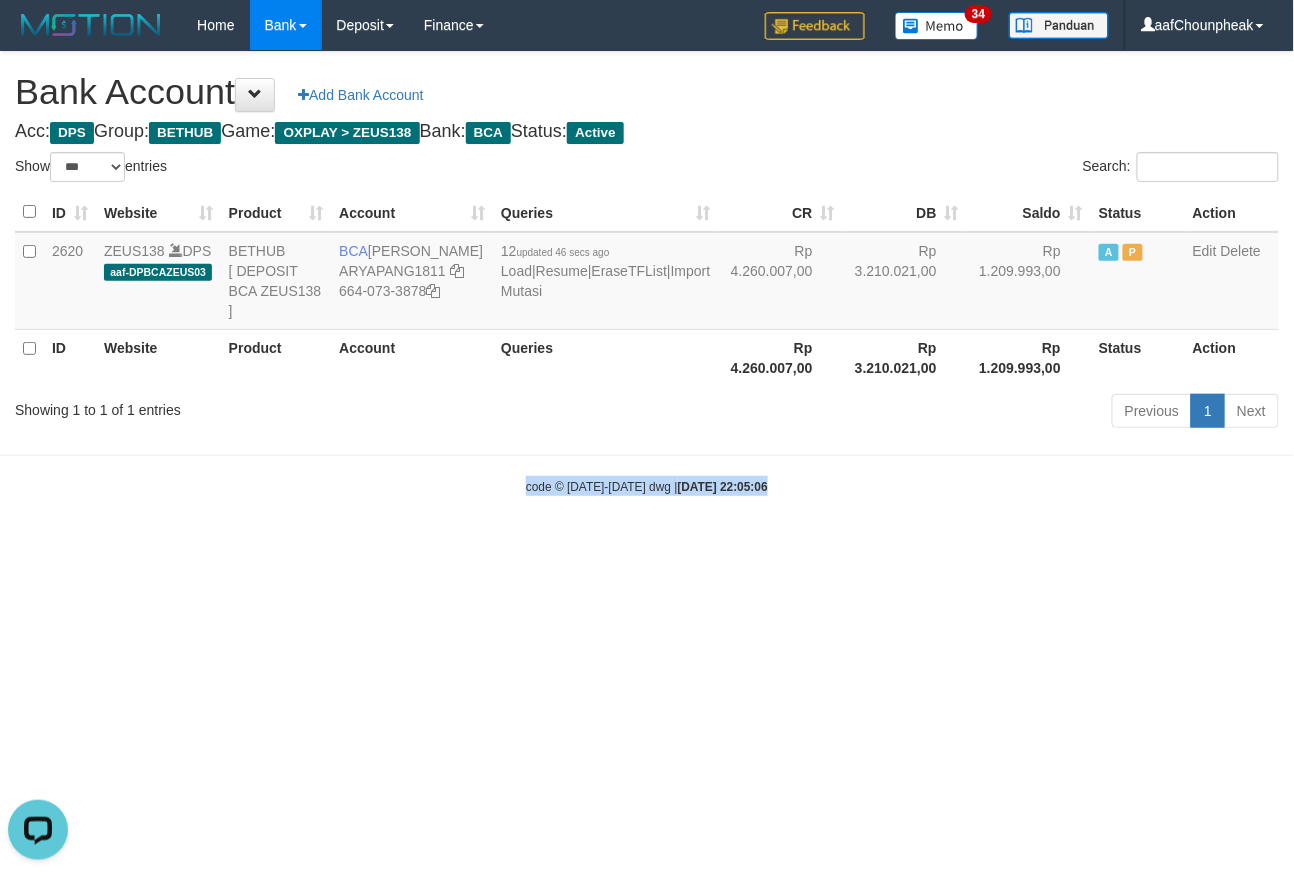 click on "Toggle navigation
Home
Bank
Account List
Mutasi Bank
Search
Note Mutasi
Deposit
DPS List
History
Finance
Financial Data
aafChounpheak
My Profile
Log Out
34" at bounding box center (647, 273) 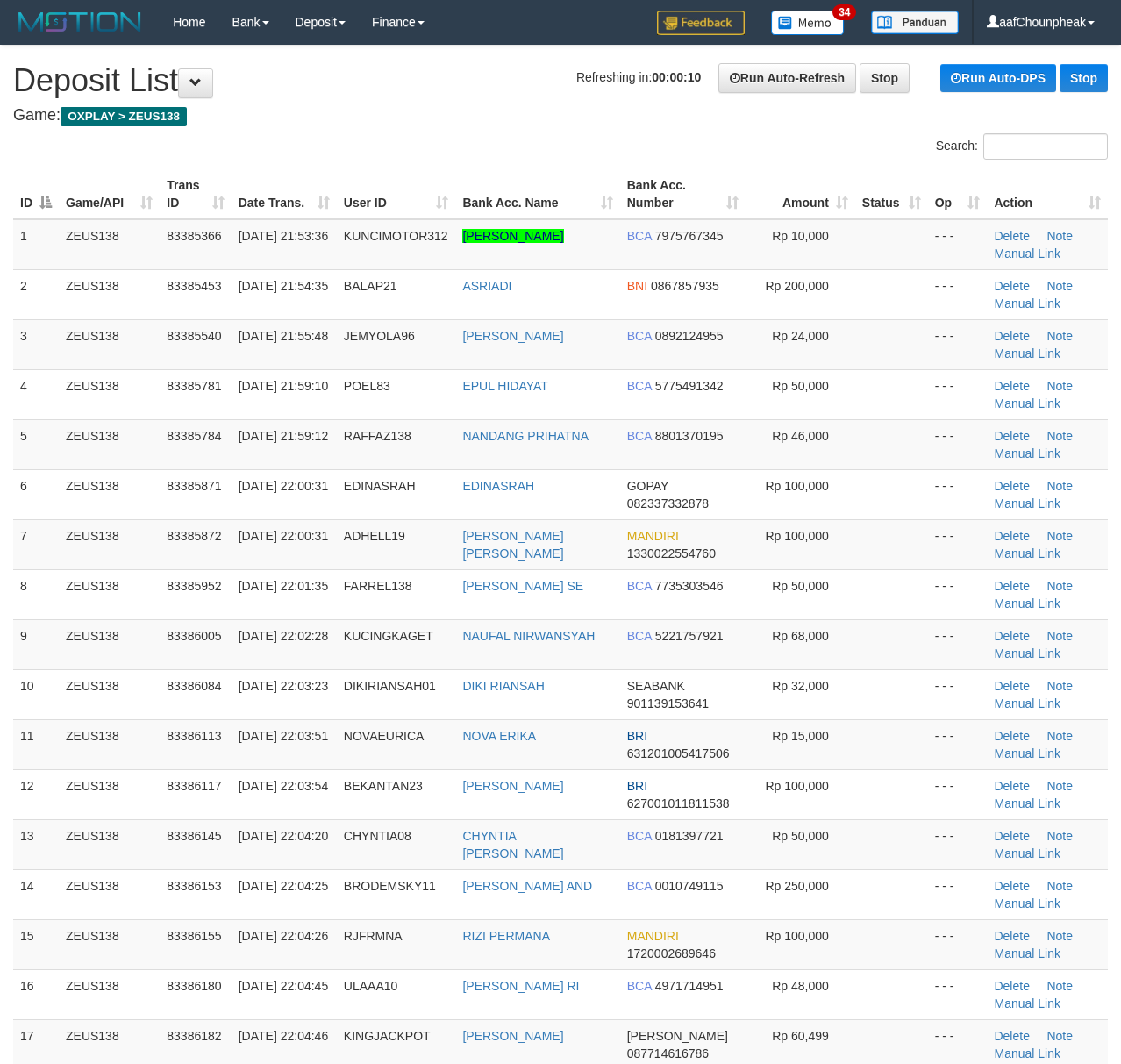 scroll, scrollTop: 0, scrollLeft: 0, axis: both 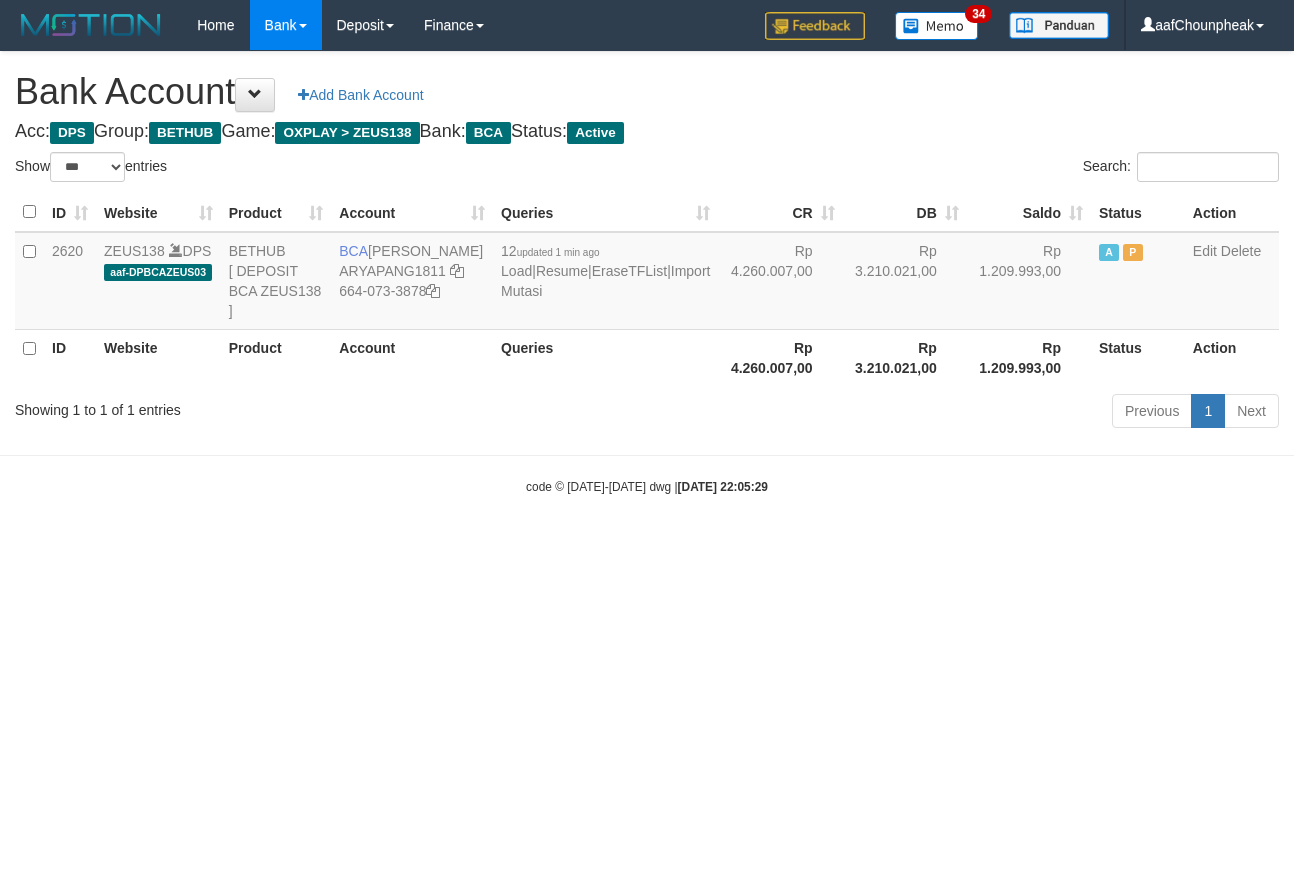 select on "***" 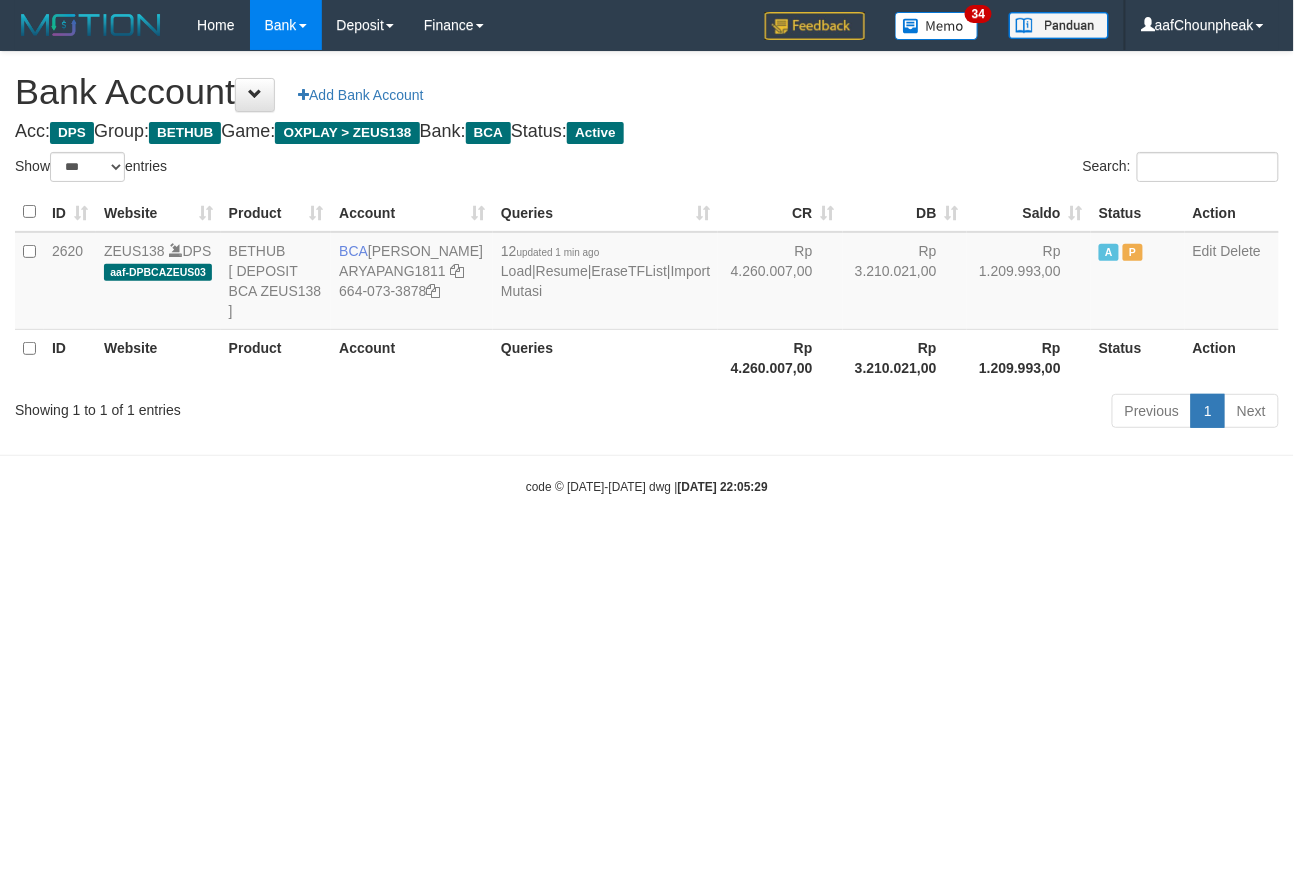click on "Toggle navigation
Home
Bank
Account List
Mutasi Bank
Search
Note Mutasi
Deposit
DPS List
History
Finance
Financial Data
aafChounpheak
My Profile
Log Out
34" at bounding box center [647, 273] 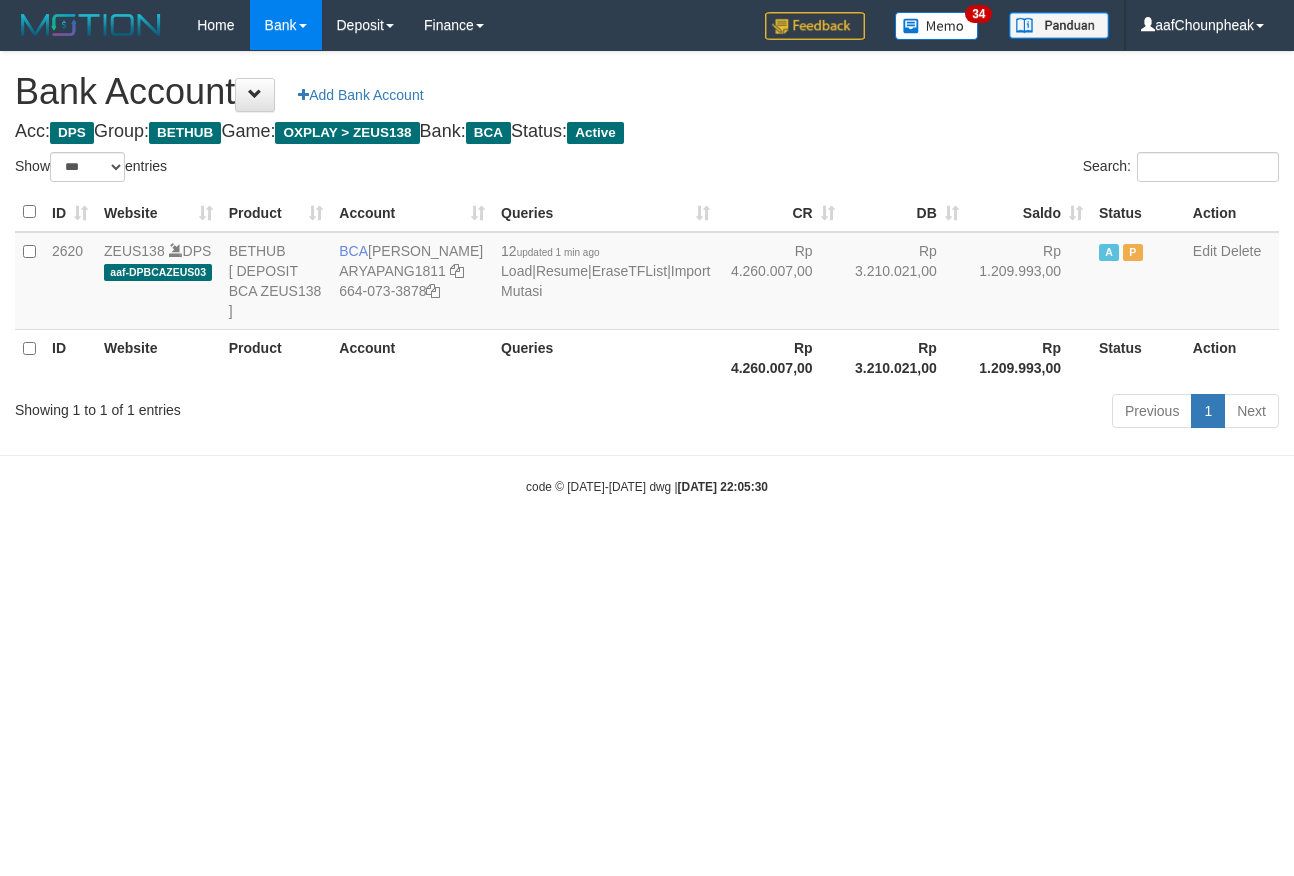 select on "***" 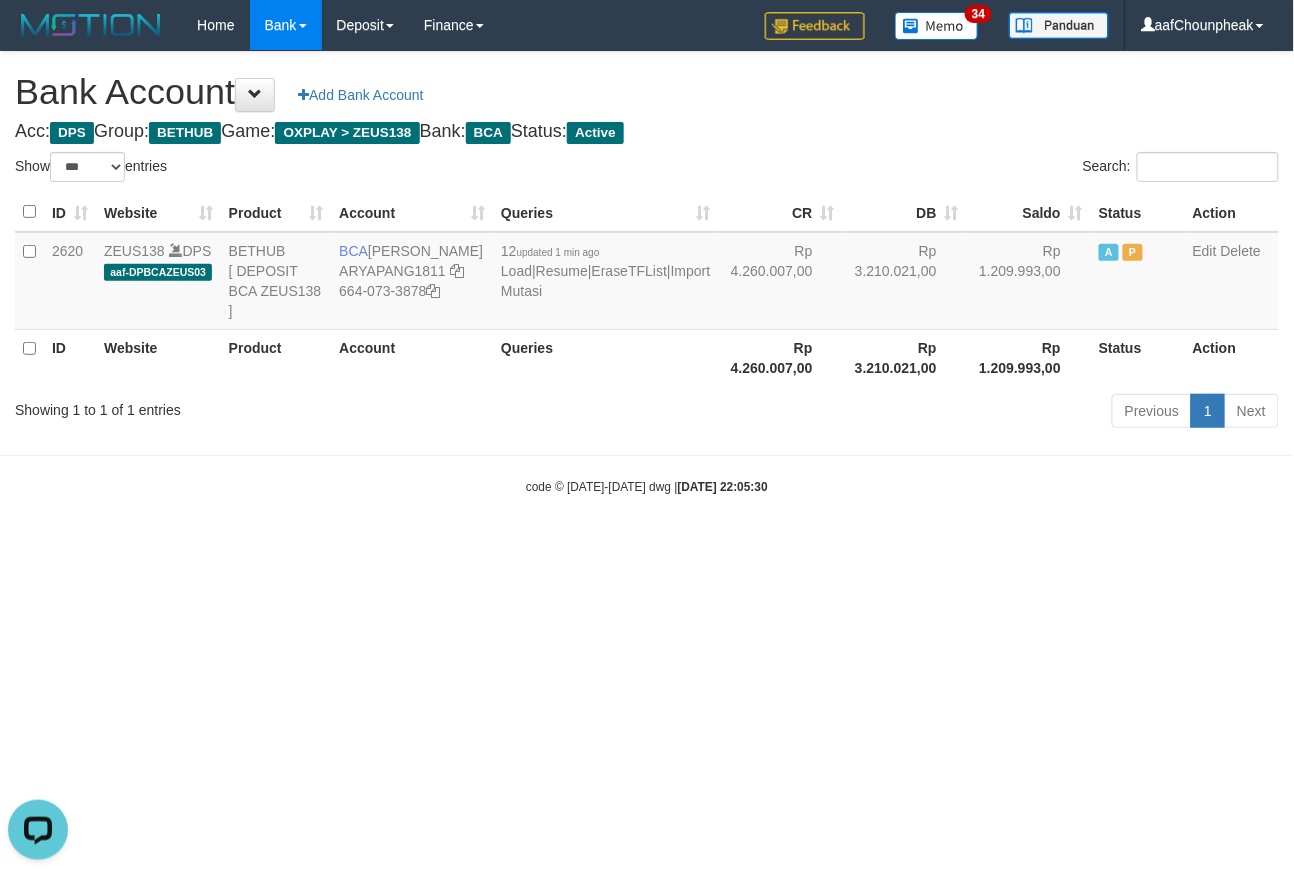 scroll, scrollTop: 0, scrollLeft: 0, axis: both 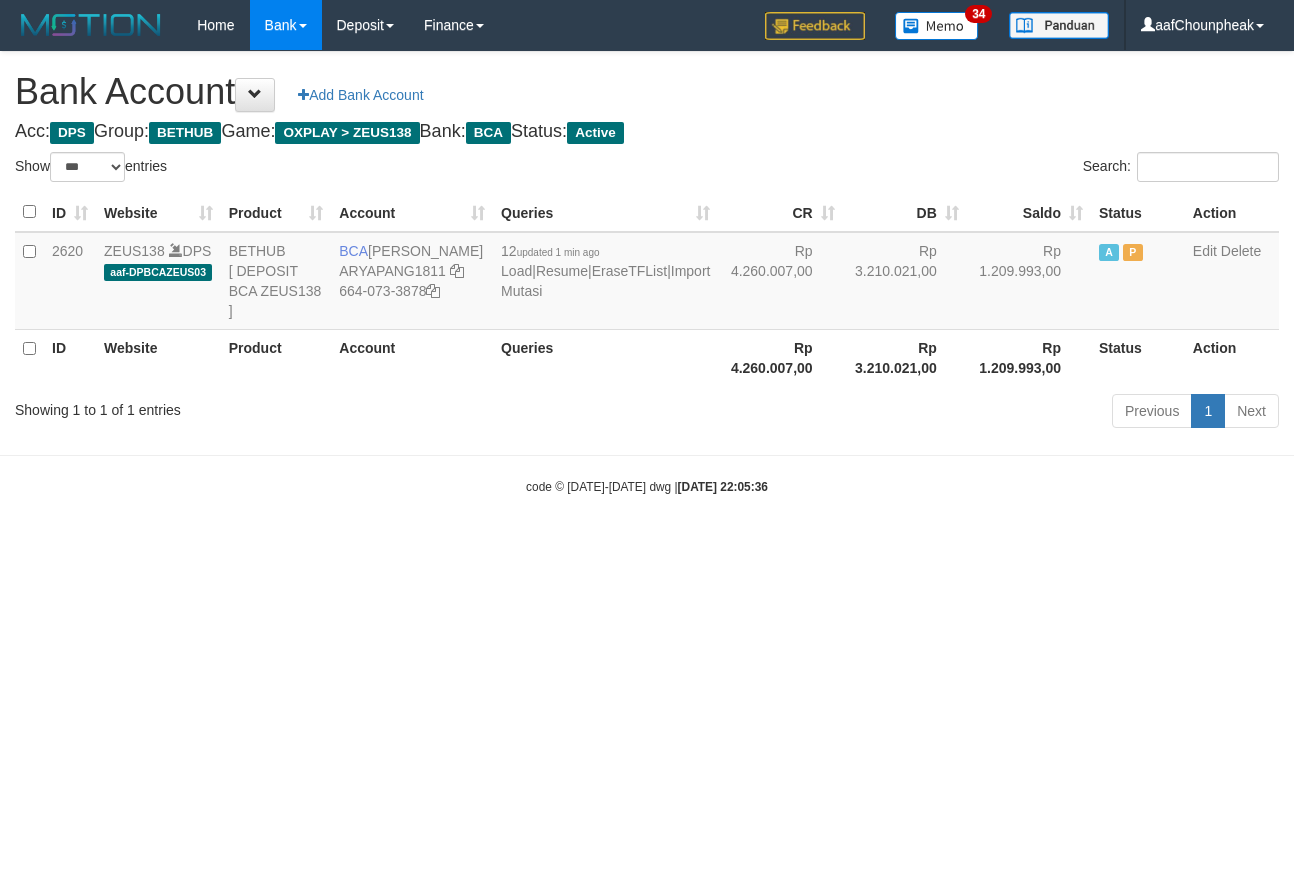 select on "***" 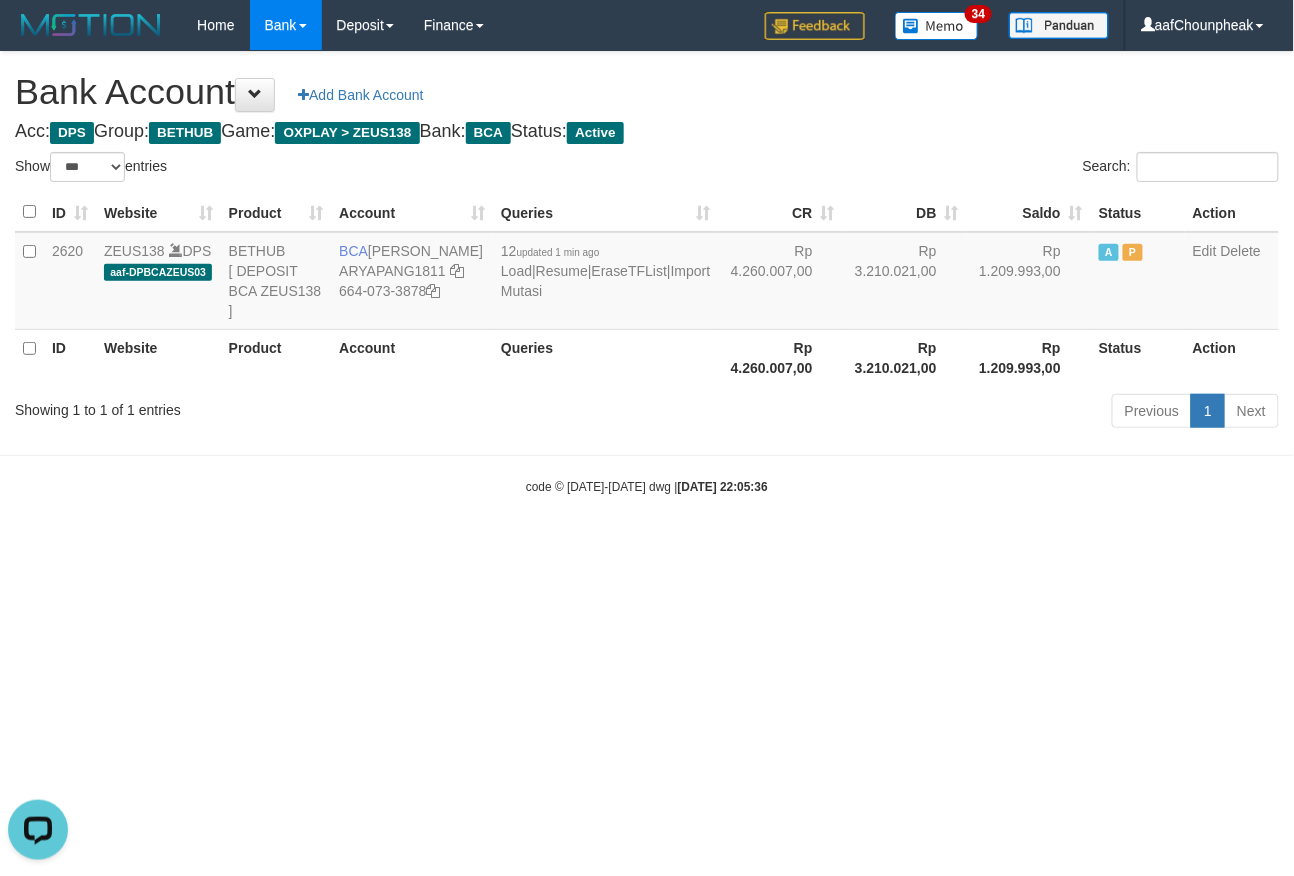 scroll, scrollTop: 0, scrollLeft: 0, axis: both 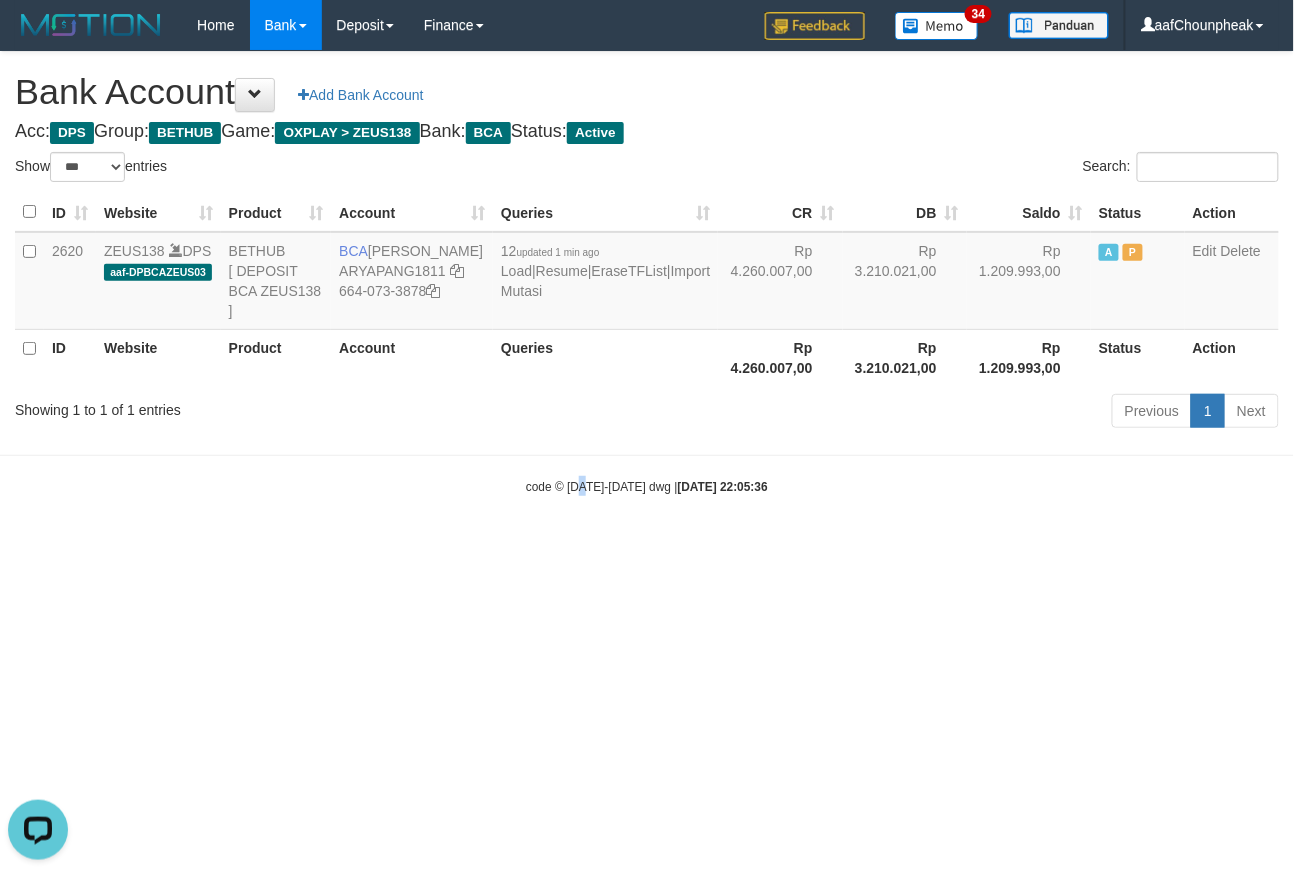 click on "Toggle navigation
Home
Bank
Account List
Mutasi Bank
Search
Note Mutasi
Deposit
DPS List
History
Finance
Financial Data
aafChounpheak
My Profile
Log Out
34" at bounding box center [647, 273] 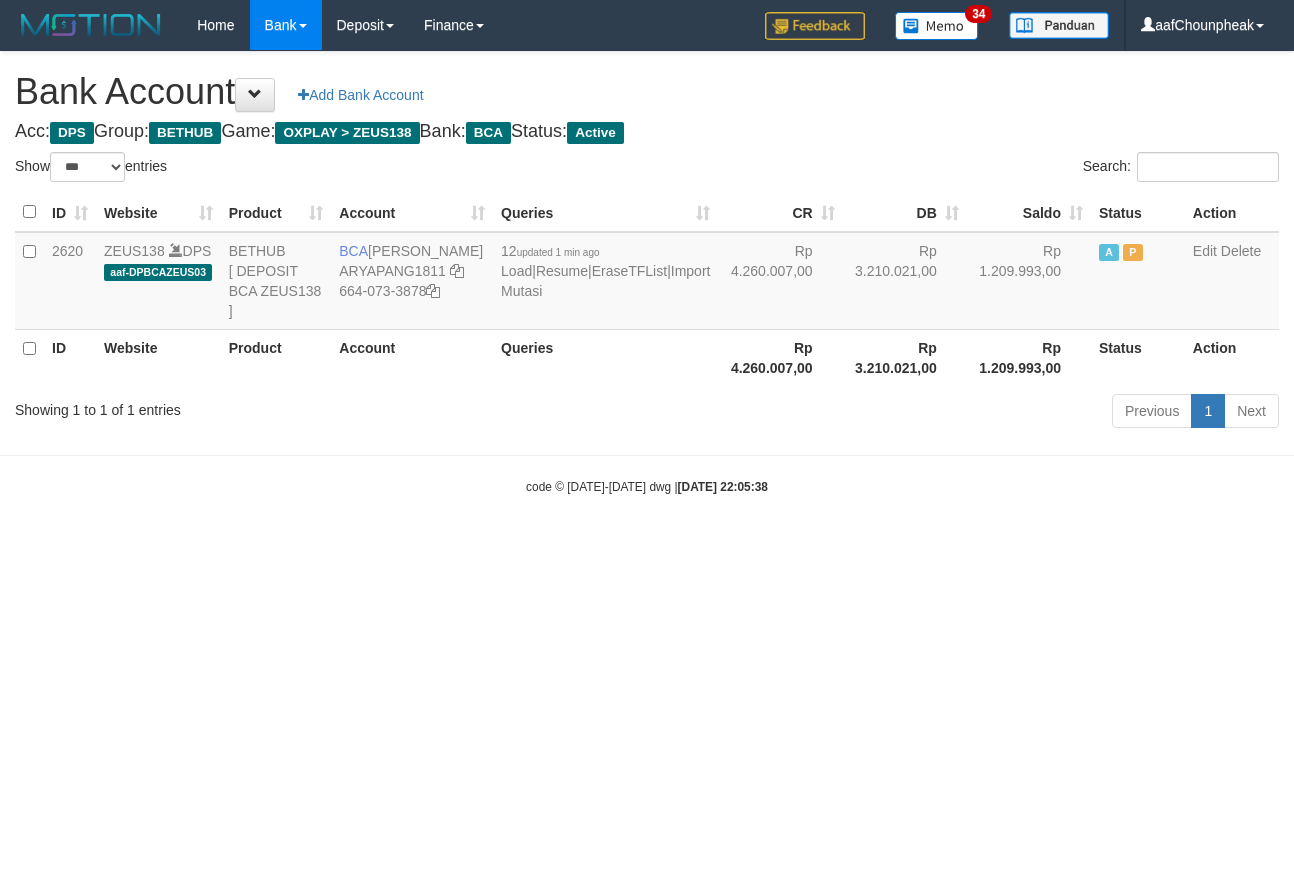 select on "***" 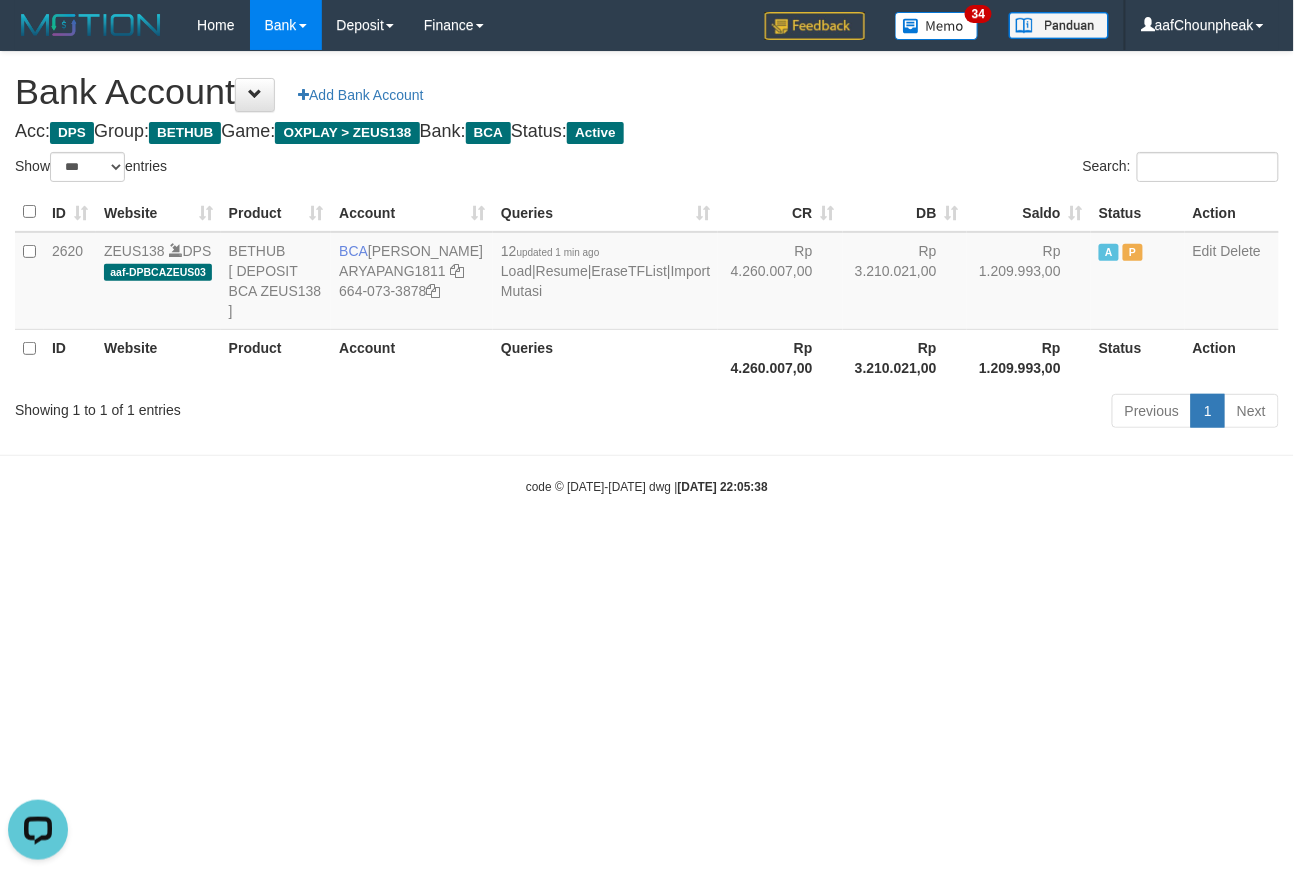 scroll, scrollTop: 0, scrollLeft: 0, axis: both 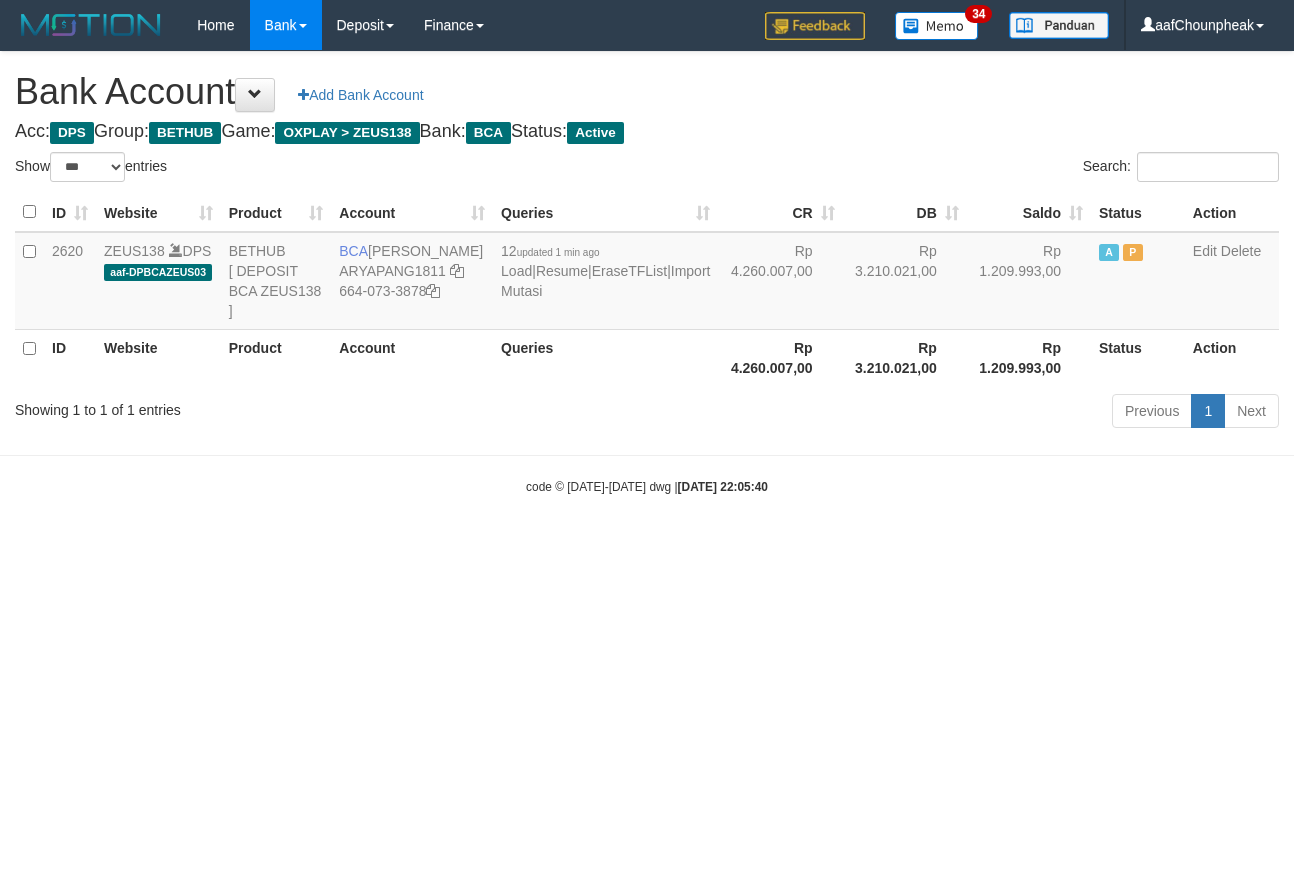 select on "***" 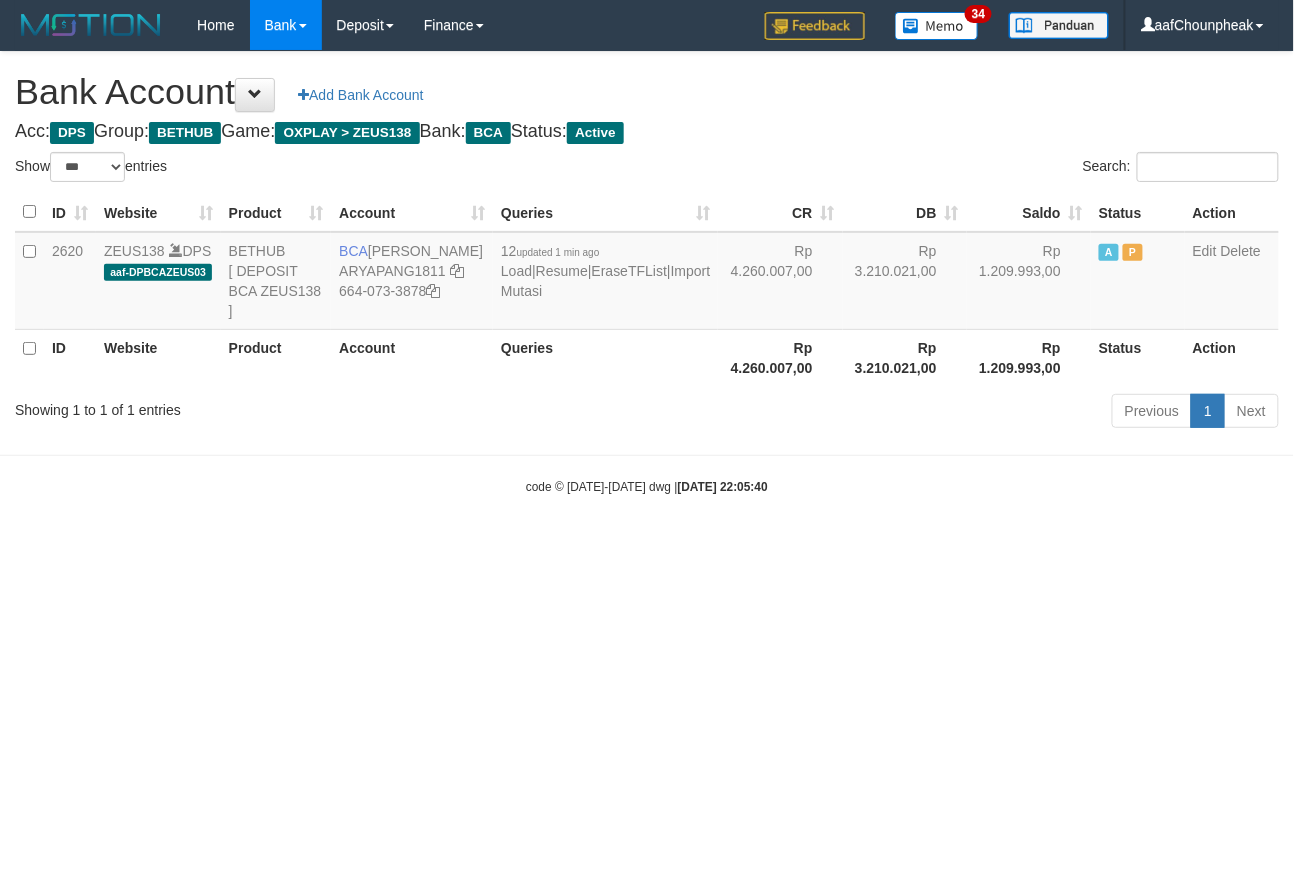 click on "Toggle navigation
Home
Bank
Account List
Mutasi Bank
Search
Note Mutasi
Deposit
DPS List
History
Finance
Financial Data
aafChounpheak
My Profile
Log Out
34" at bounding box center (647, 273) 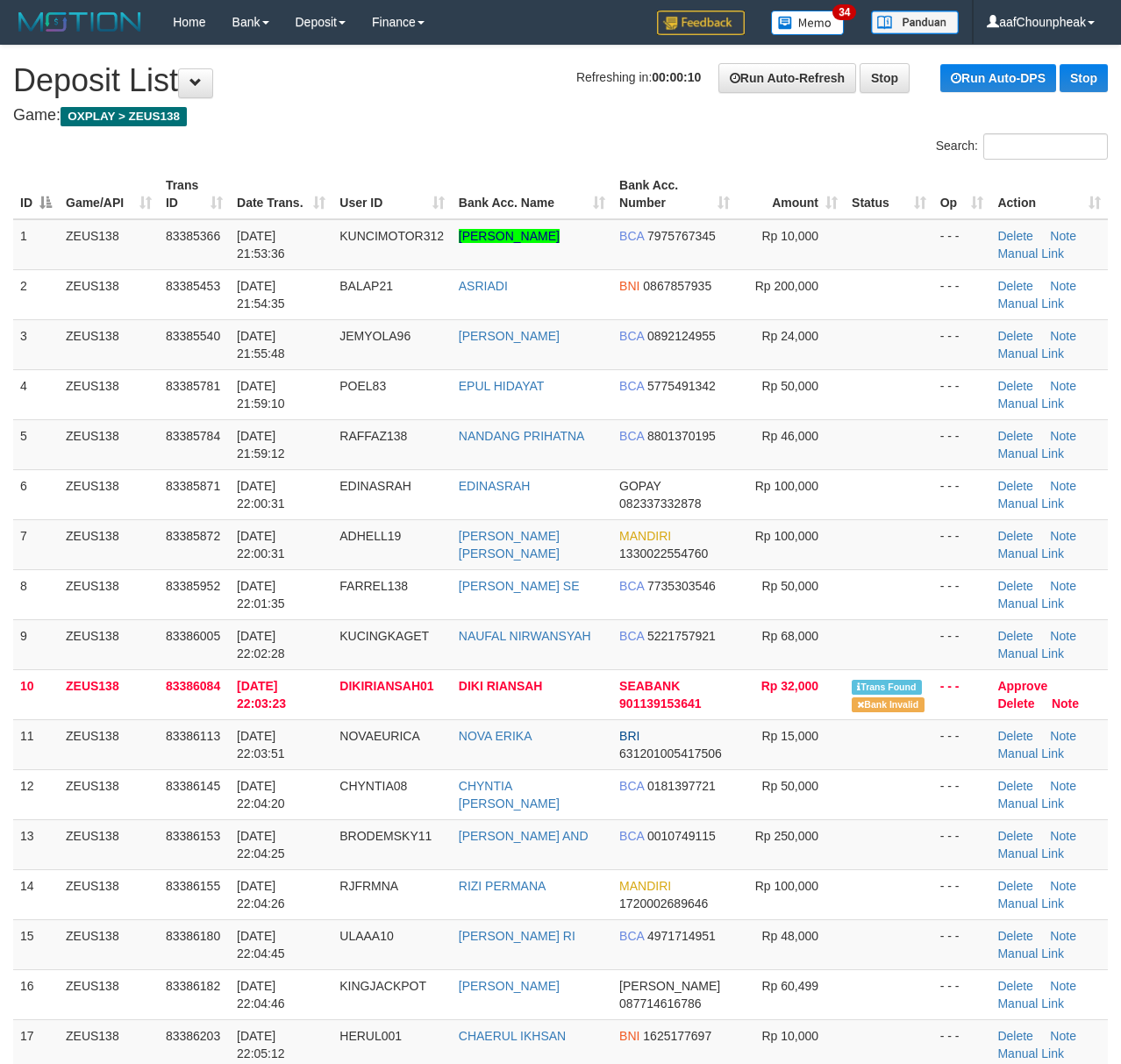 scroll, scrollTop: 0, scrollLeft: 0, axis: both 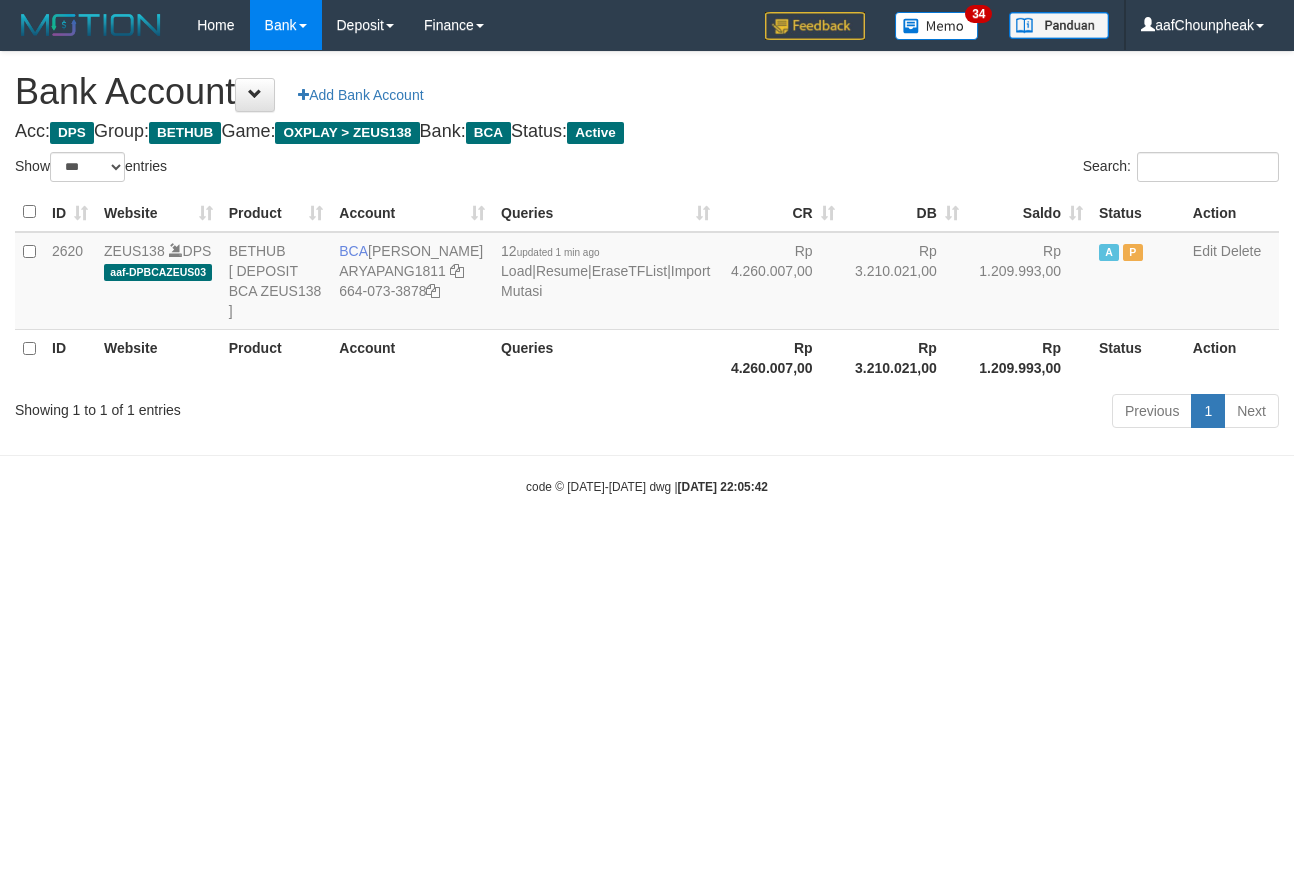 select on "***" 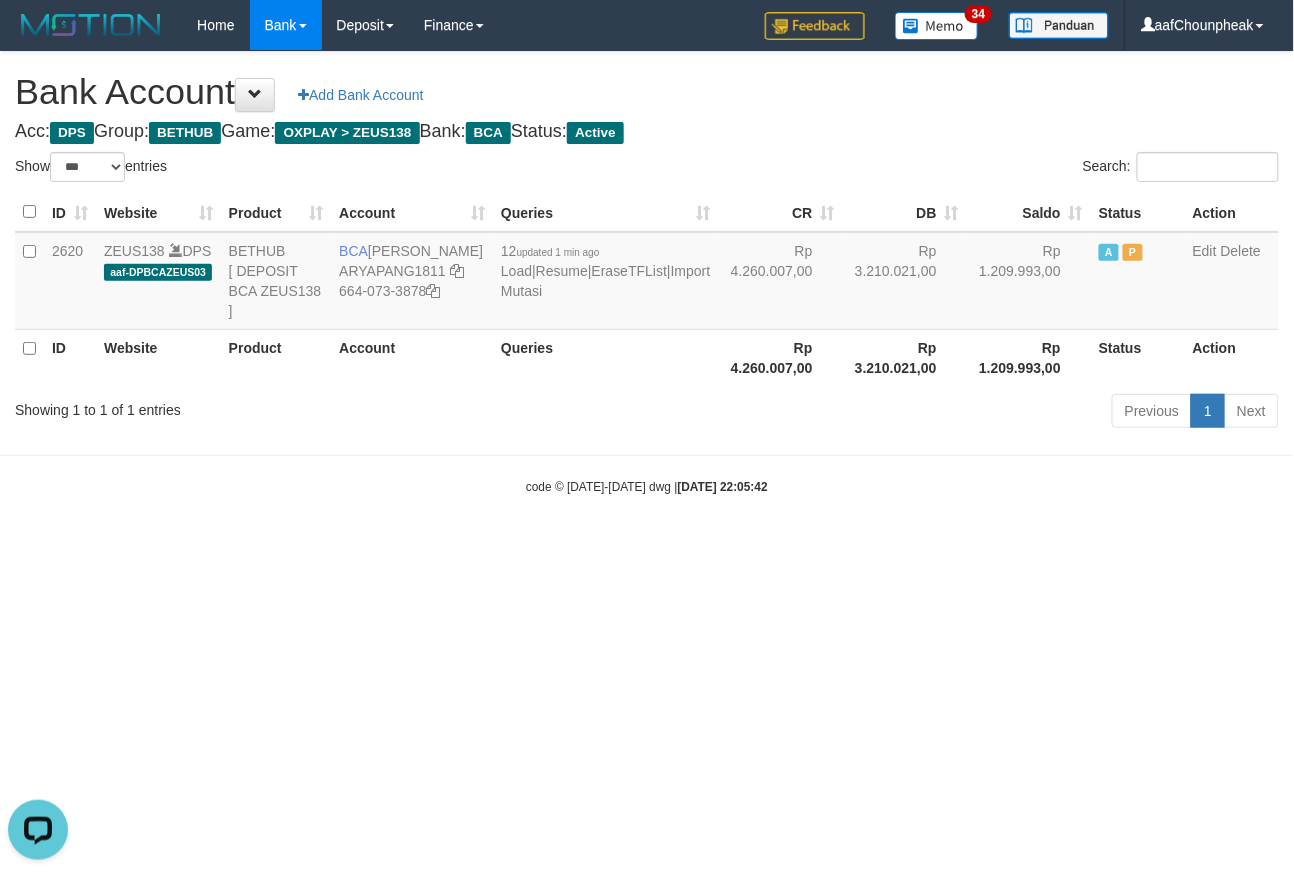 scroll, scrollTop: 0, scrollLeft: 0, axis: both 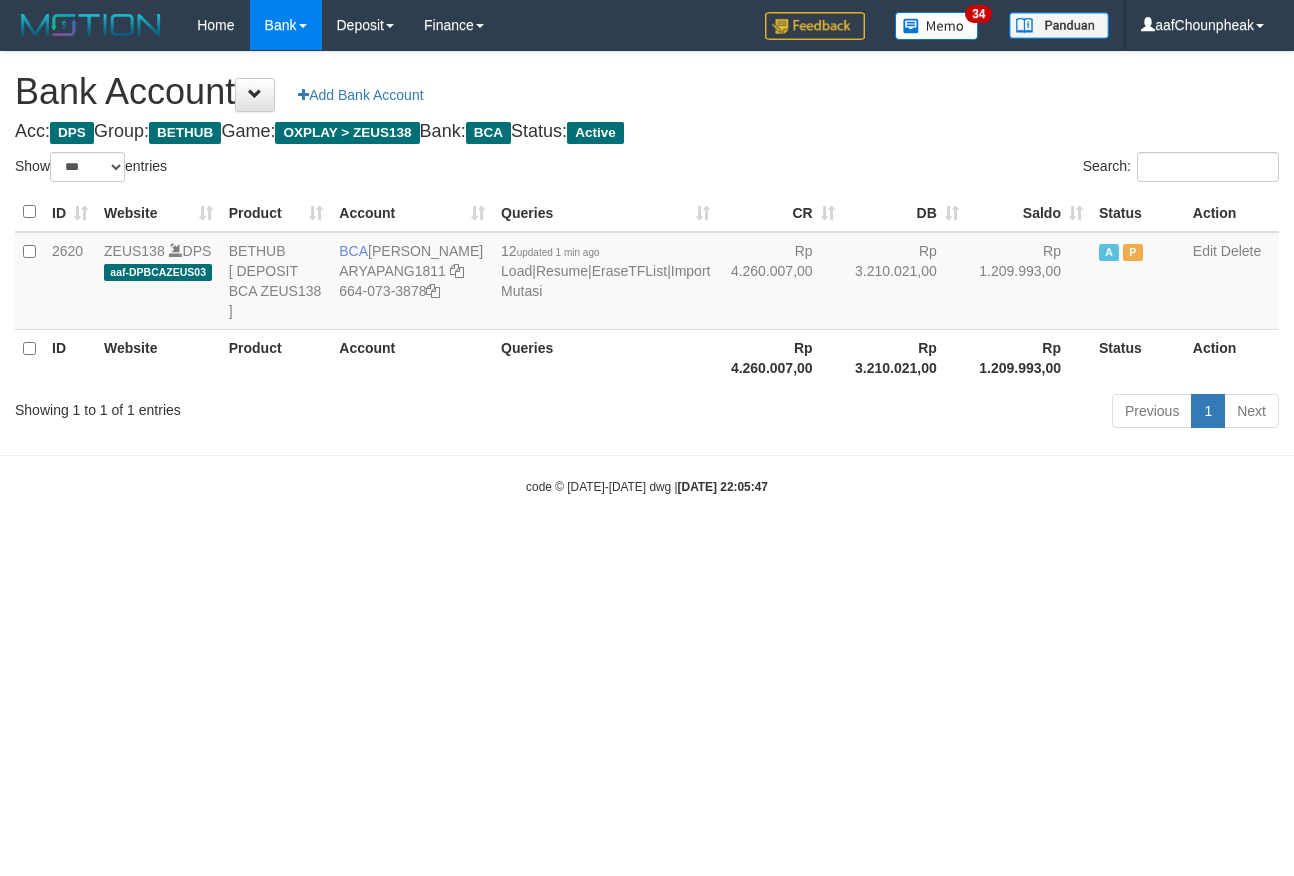 select on "***" 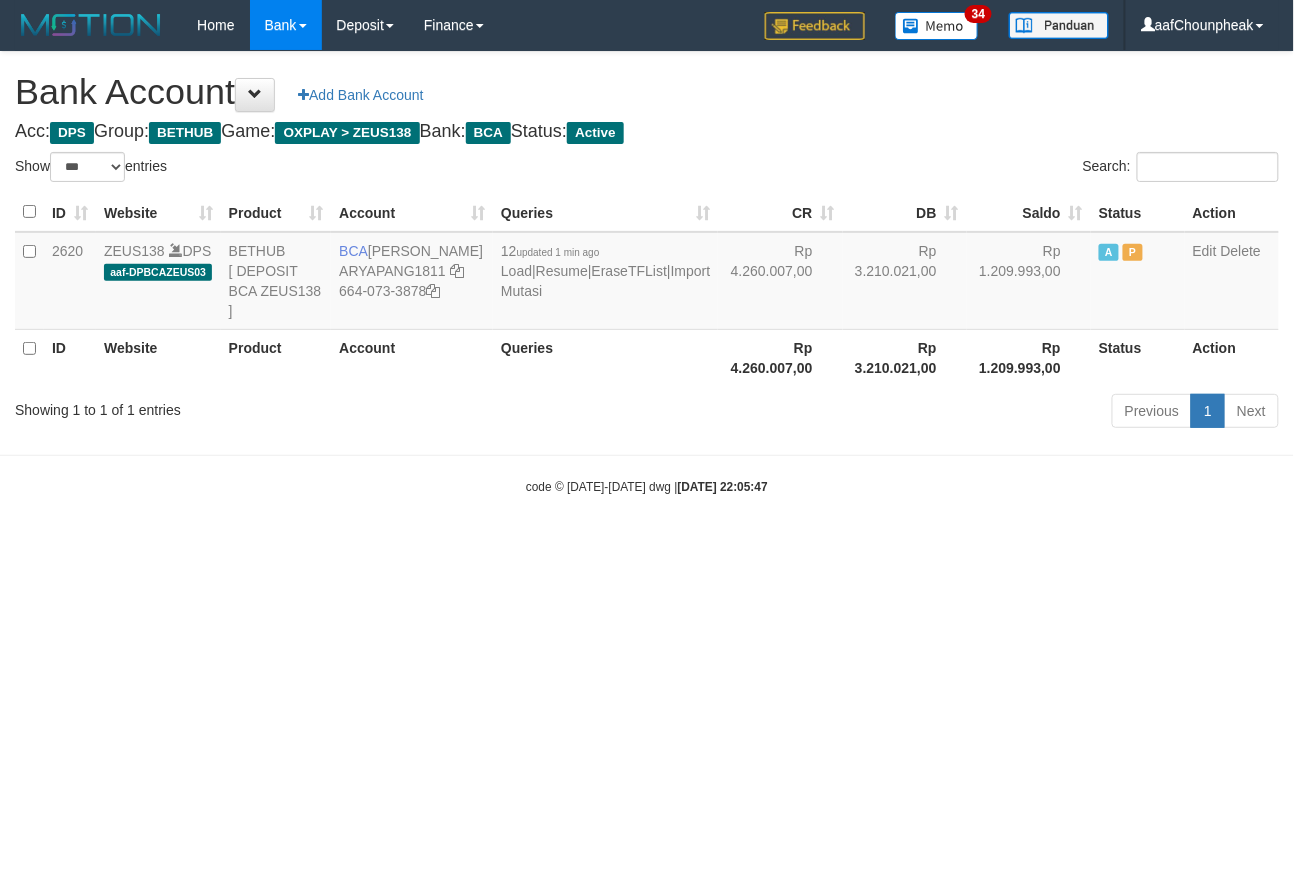 click on "Toggle navigation
Home
Bank
Account List
Mutasi Bank
Search
Note Mutasi
Deposit
DPS List
History
Finance
Financial Data
aafChounpheak
My Profile
Log Out
34" at bounding box center [647, 273] 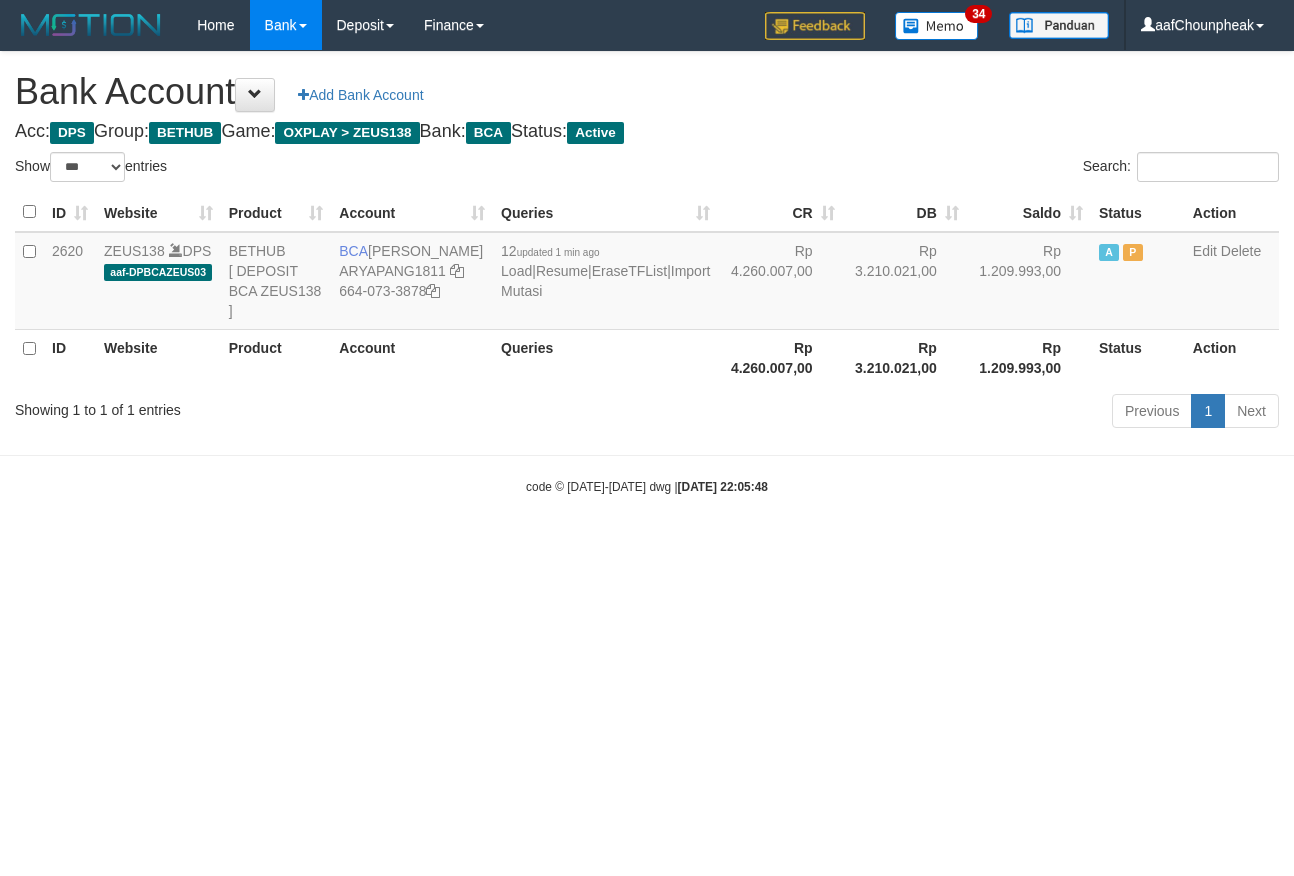 select on "***" 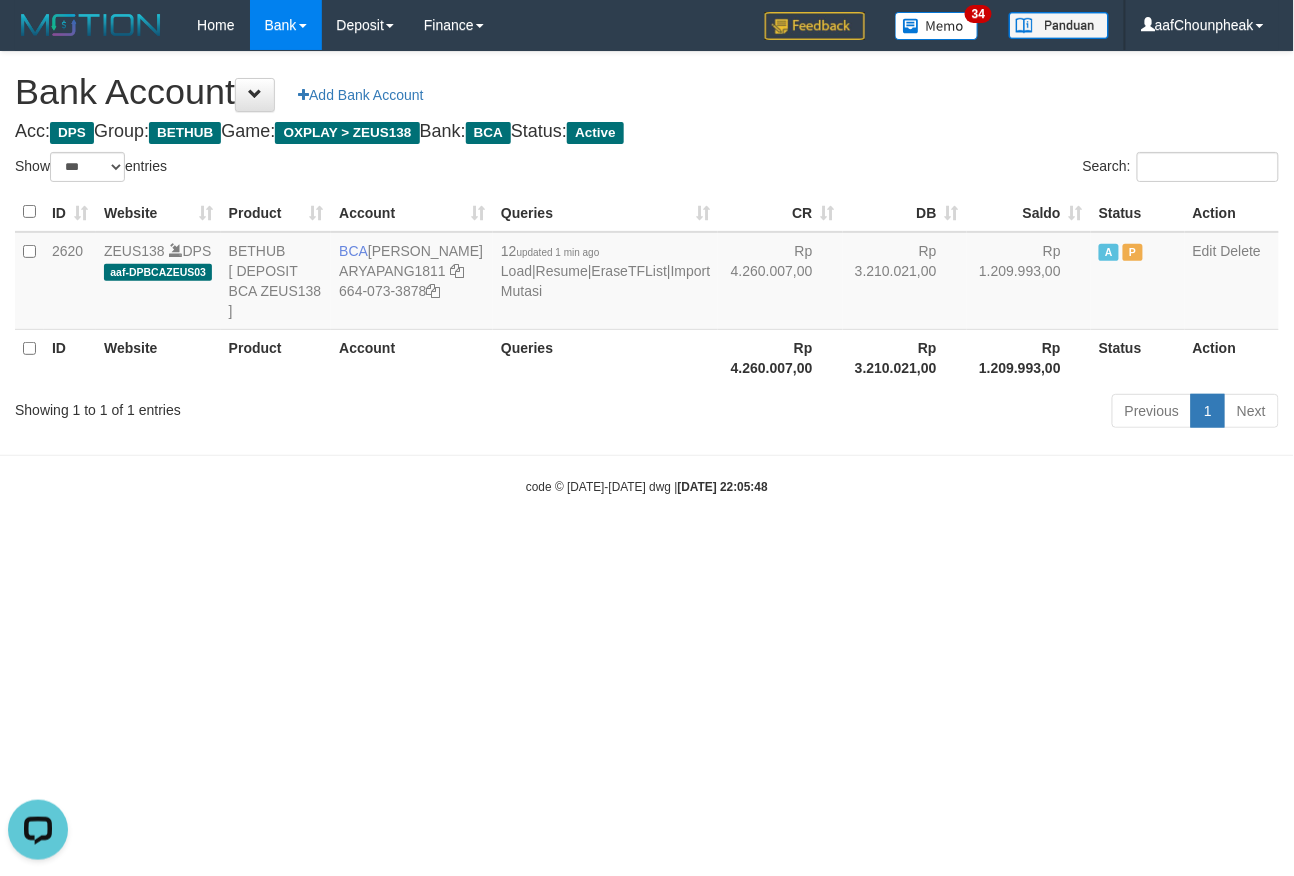 scroll, scrollTop: 0, scrollLeft: 0, axis: both 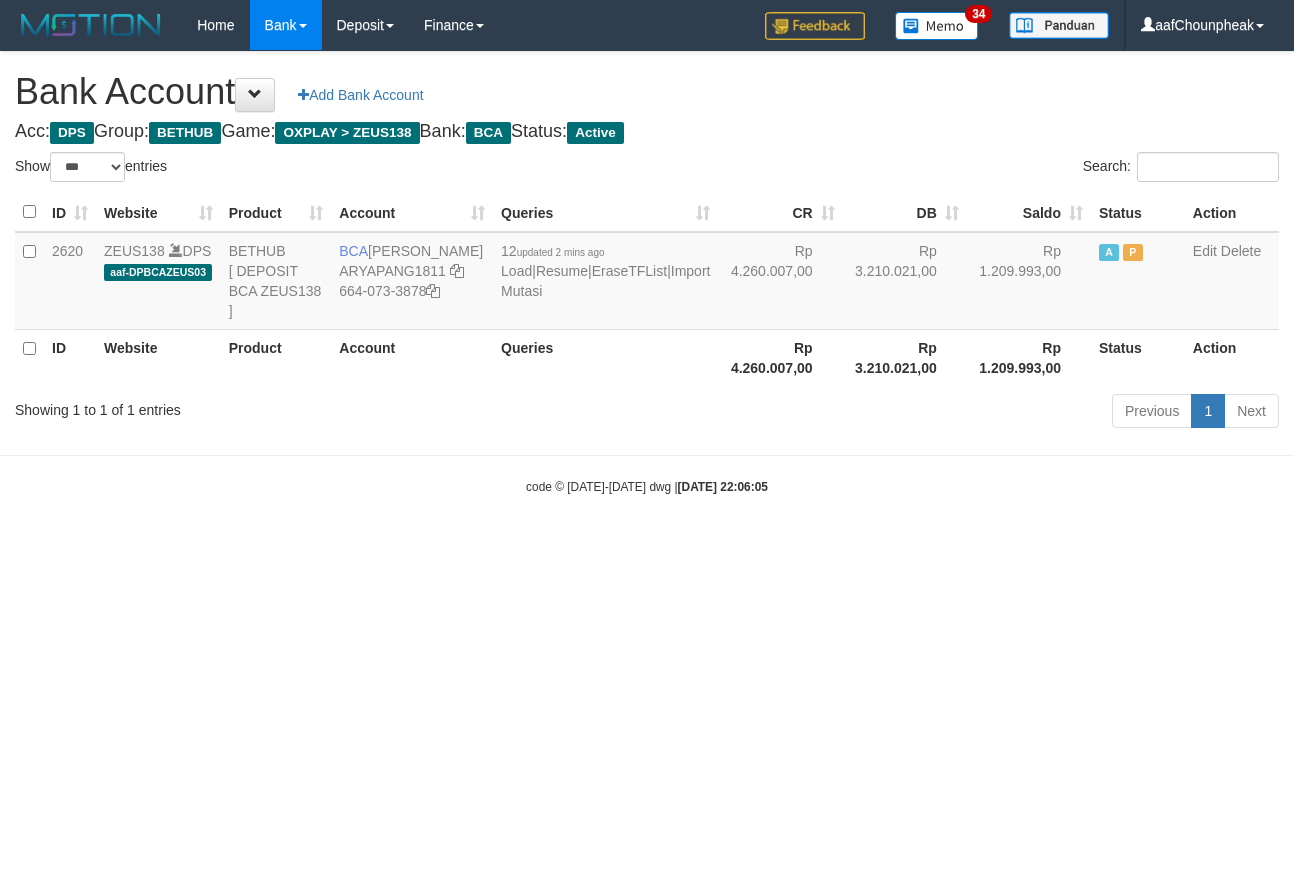 select on "***" 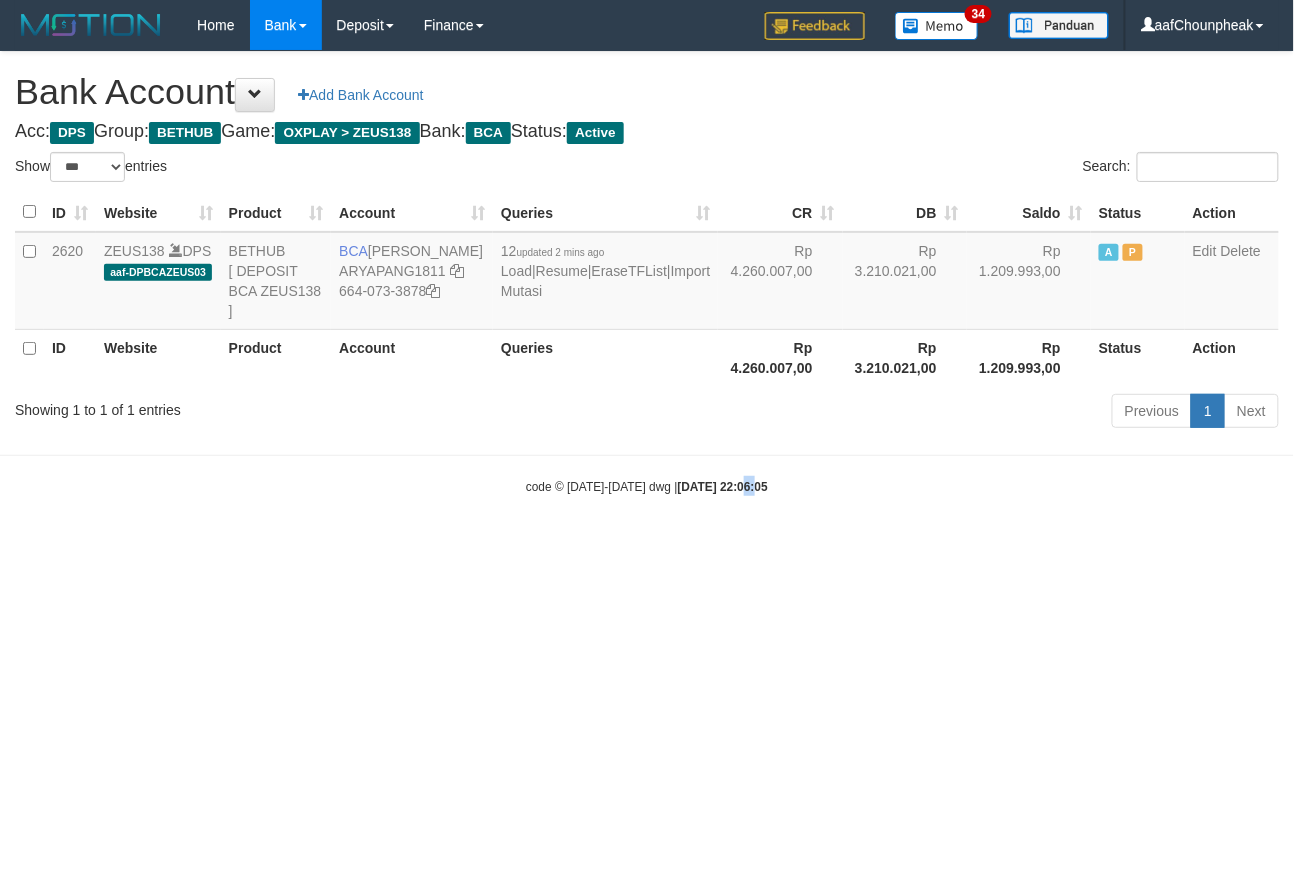 click on "Toggle navigation
Home
Bank
Account List
Mutasi Bank
Search
Note Mutasi
Deposit
DPS List
History
Finance
Financial Data
aafChounpheak
My Profile
Log Out
34" at bounding box center [647, 273] 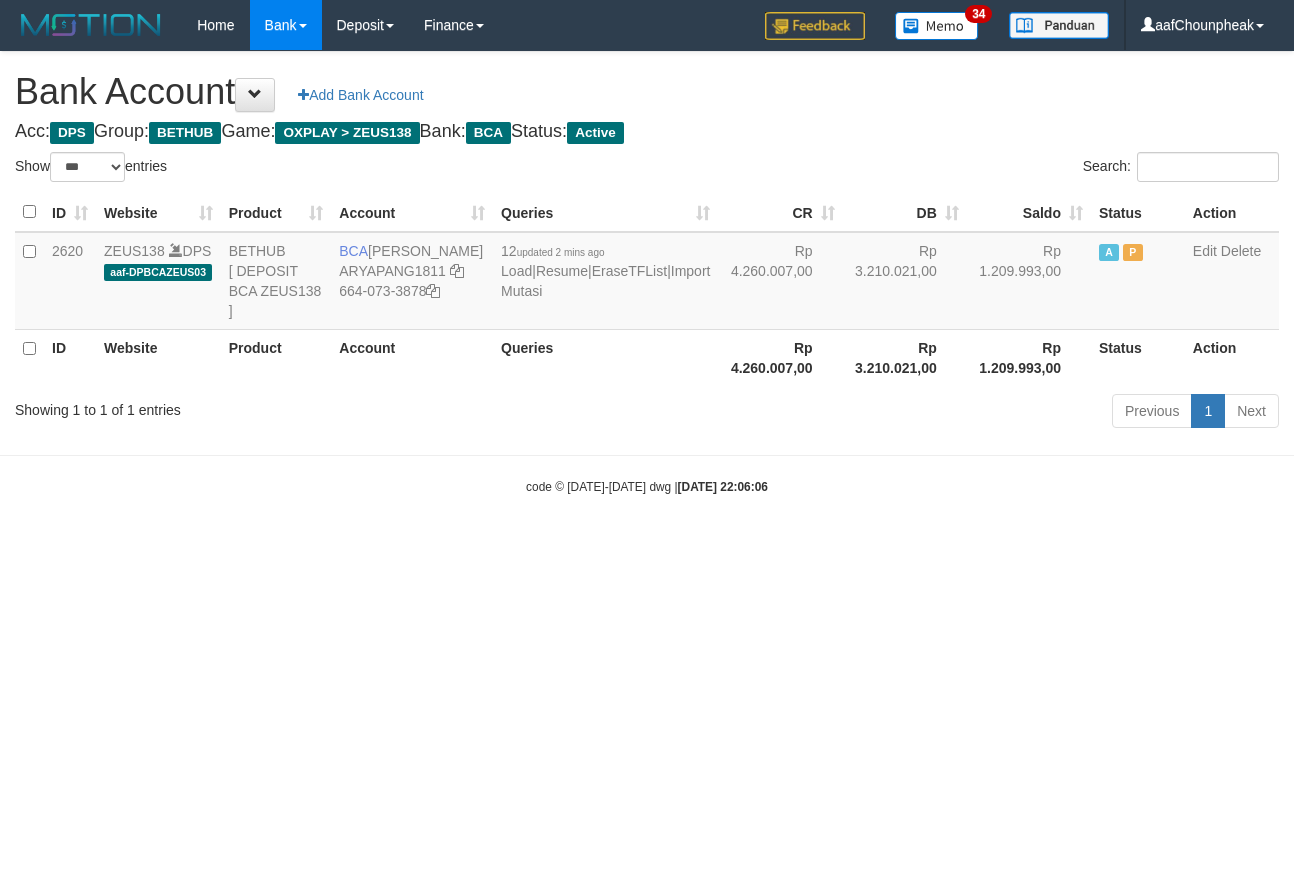 select on "***" 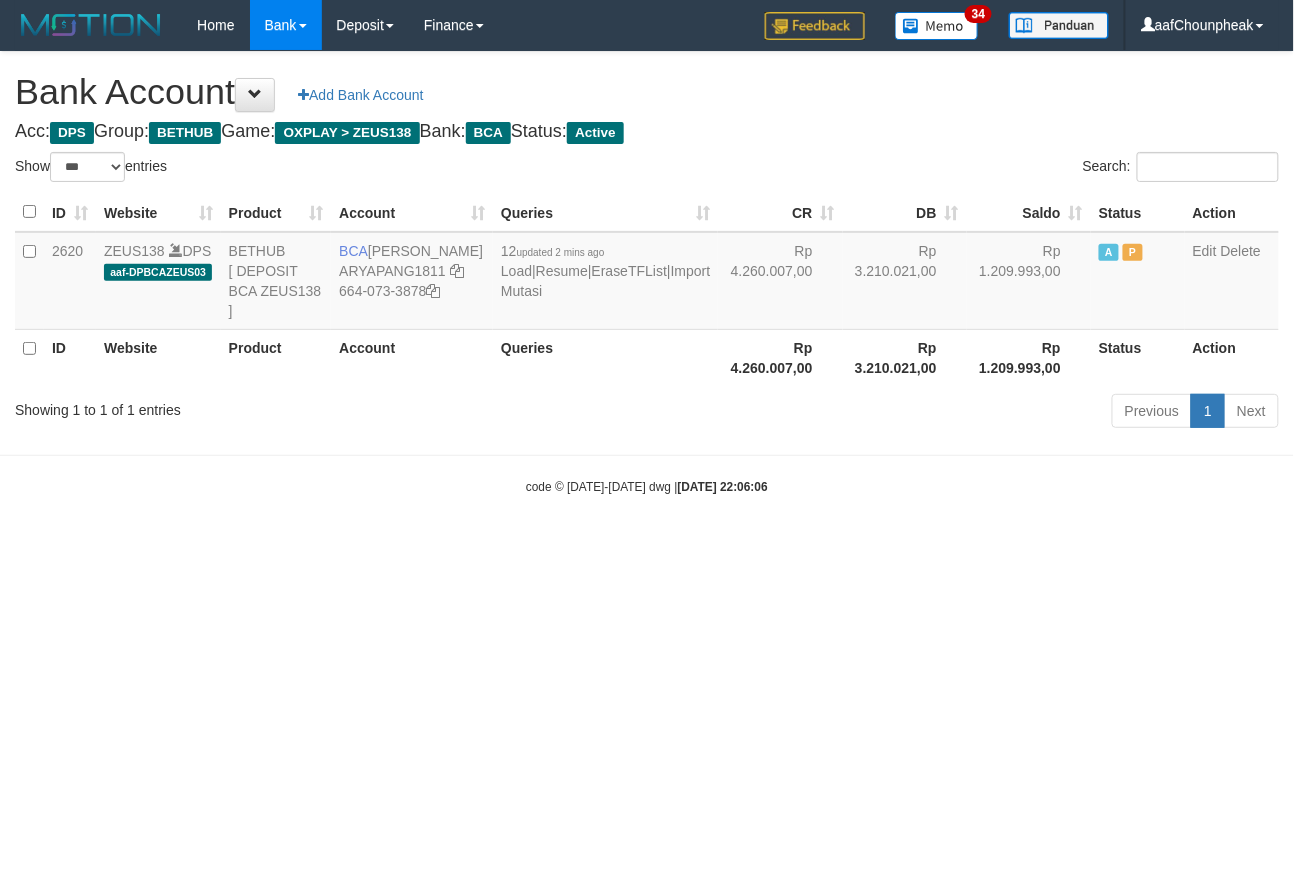 click on "Toggle navigation
Home
Bank
Account List
Mutasi Bank
Search
Note Mutasi
Deposit
DPS List
History
Finance
Financial Data
aafChounpheak
My Profile
Log Out
34" at bounding box center [647, 273] 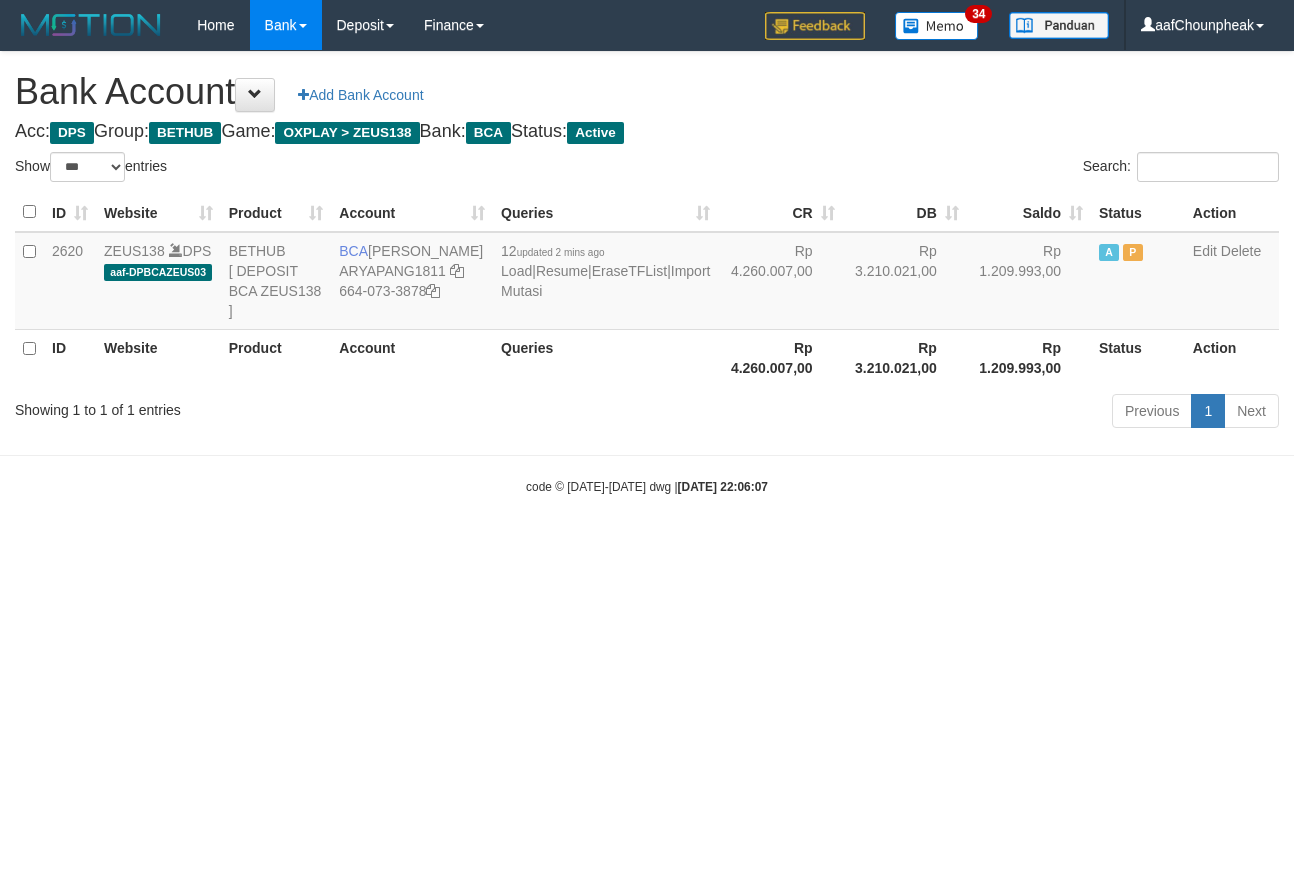 select on "***" 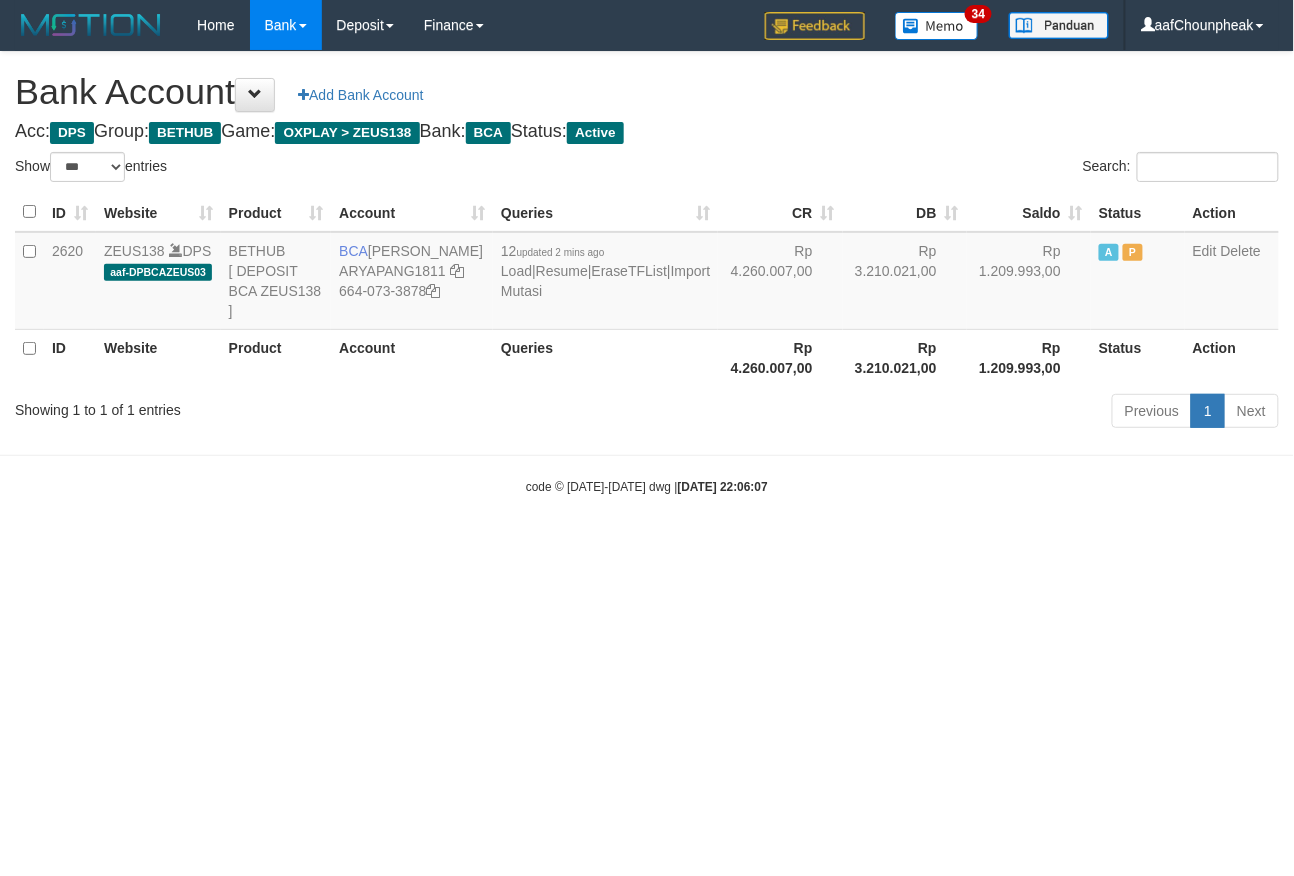 click on "Toggle navigation
Home
Bank
Account List
Mutasi Bank
Search
Note Mutasi
Deposit
DPS List
History
Finance
Financial Data
aafChounpheak
My Profile
Log Out
34" at bounding box center (647, 273) 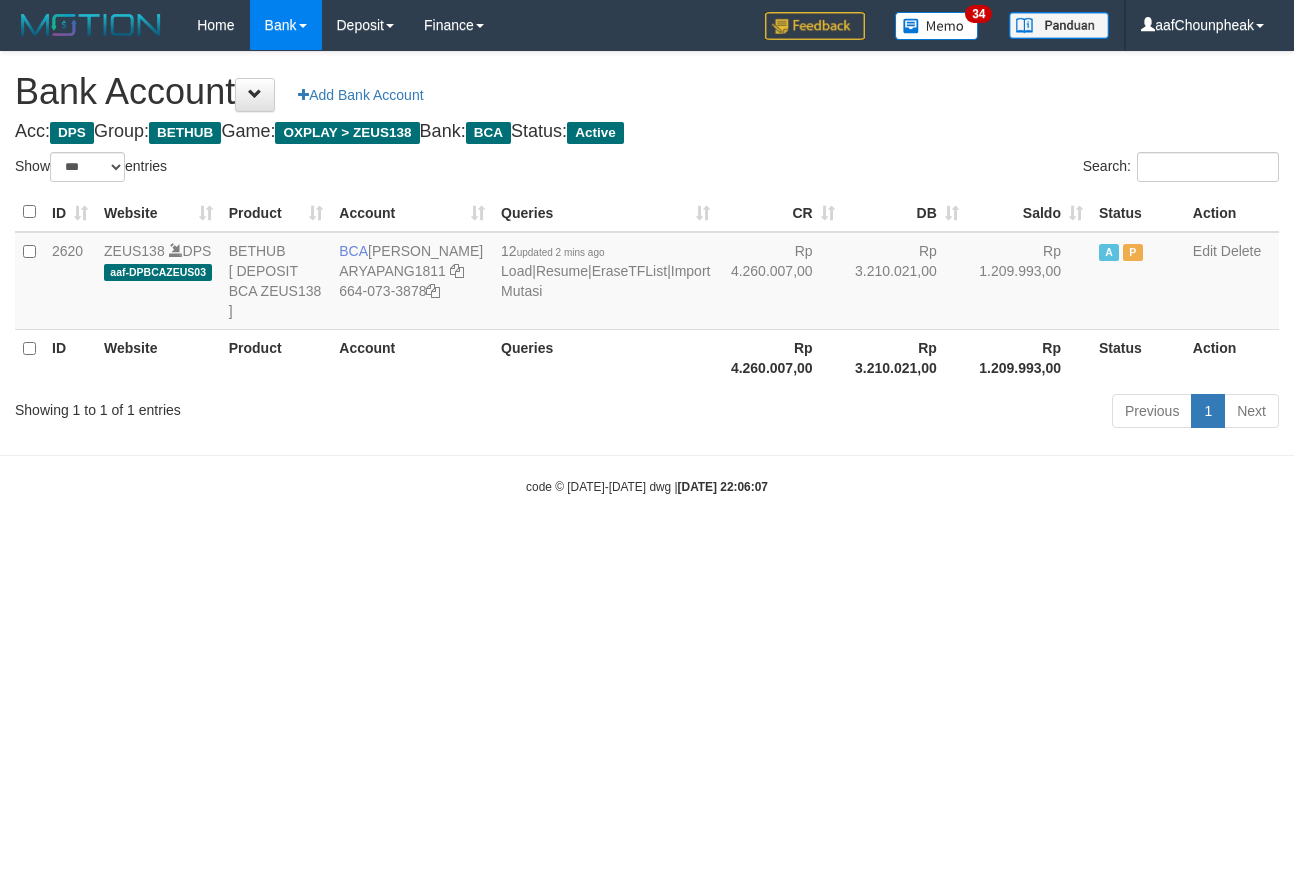 select on "***" 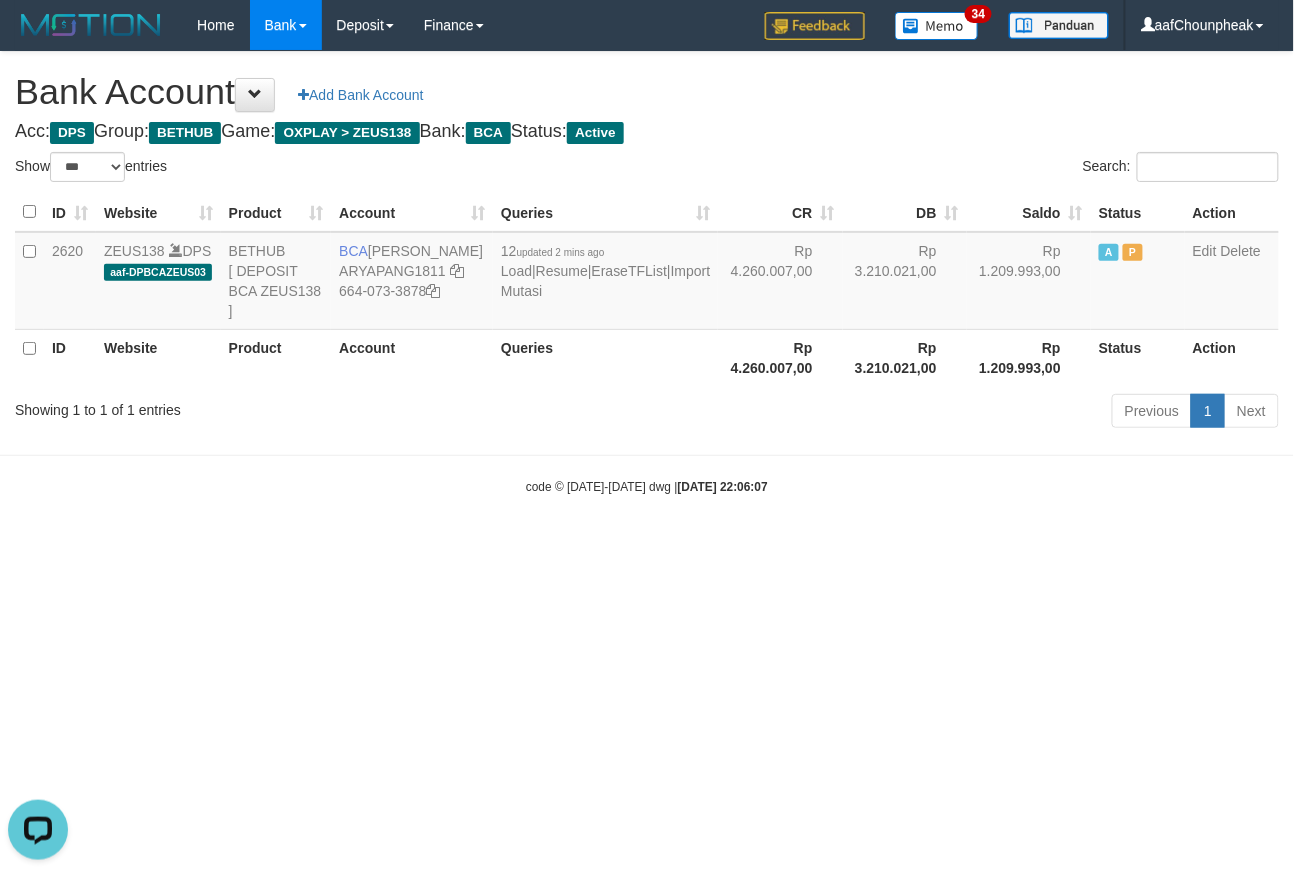 scroll, scrollTop: 0, scrollLeft: 0, axis: both 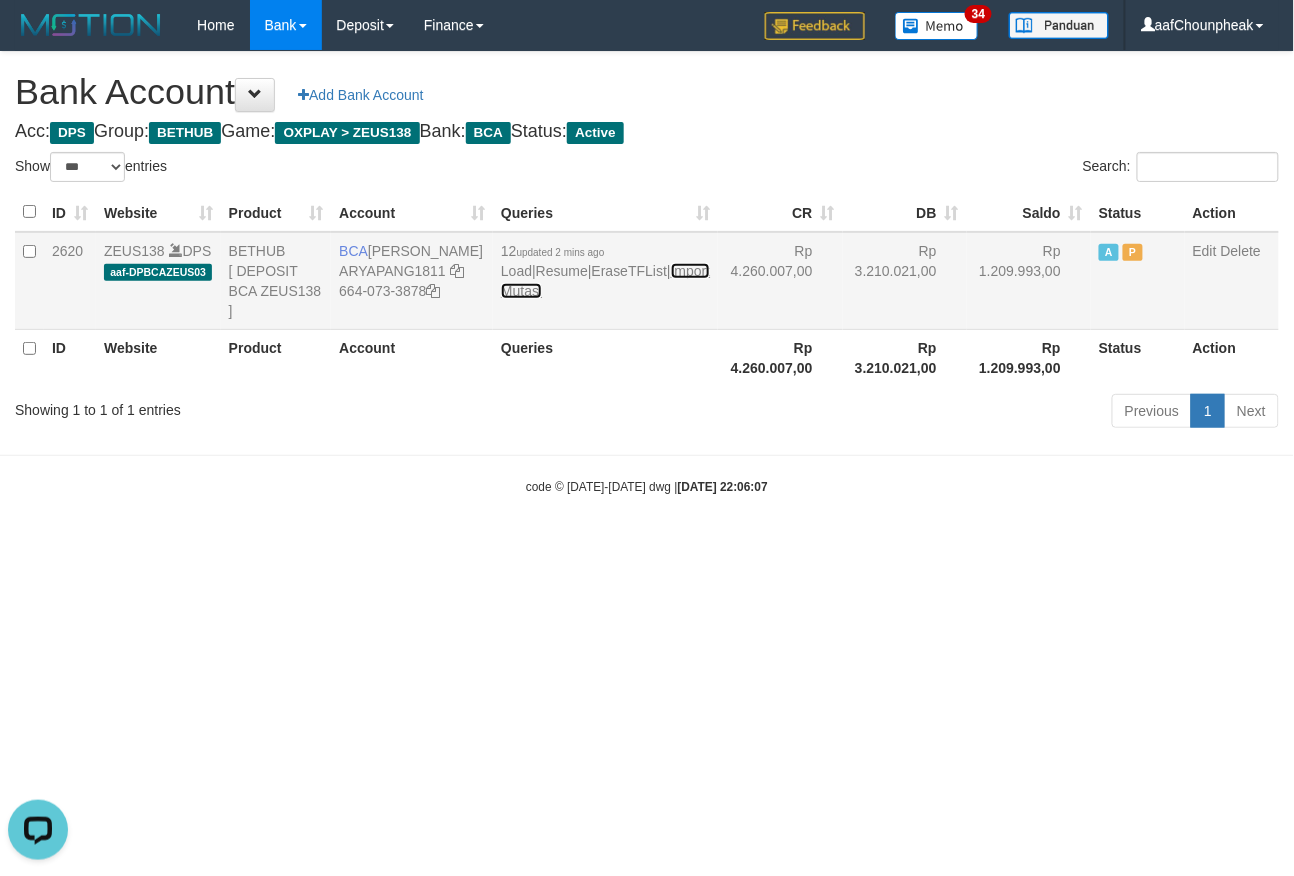 click on "Import Mutasi" at bounding box center [605, 281] 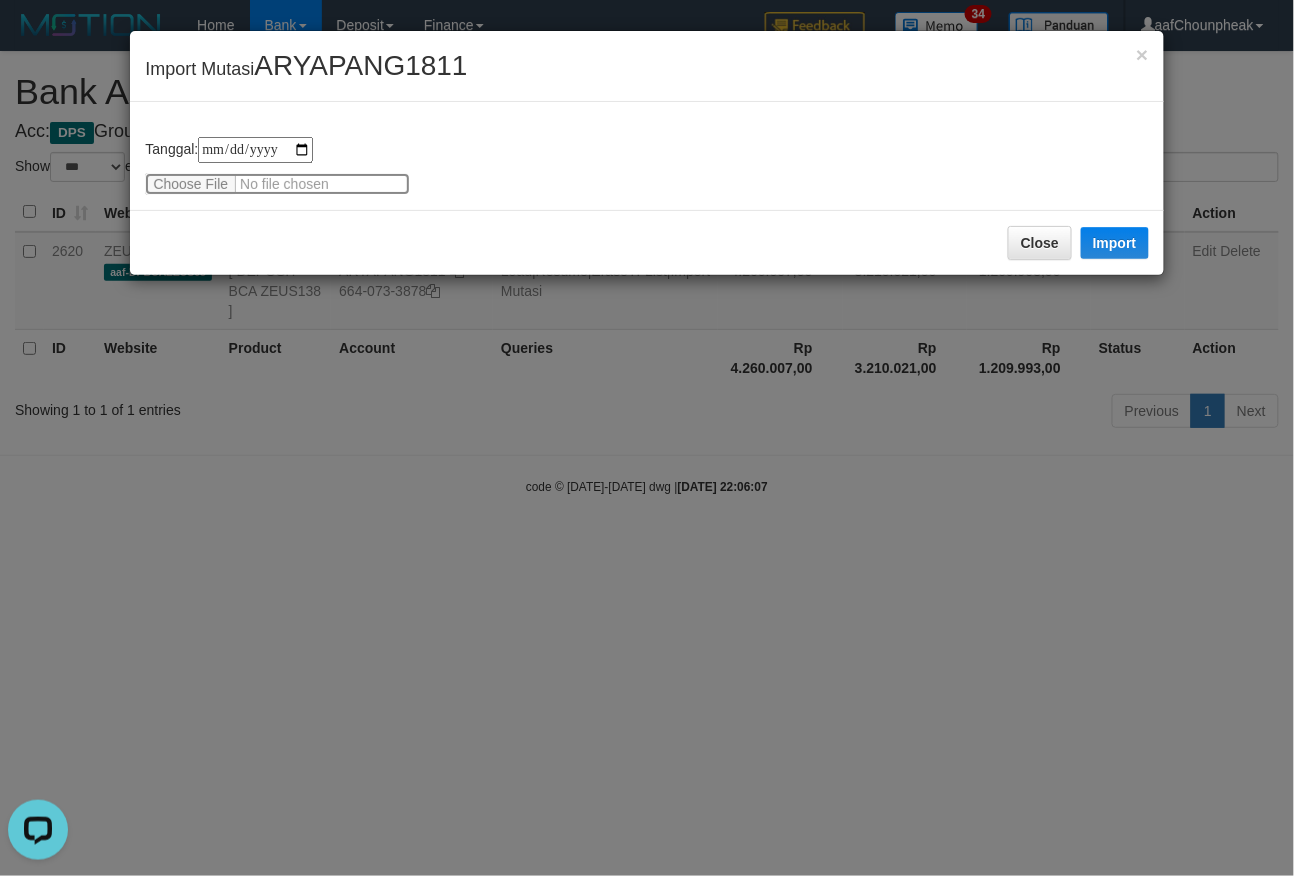 click at bounding box center [277, 184] 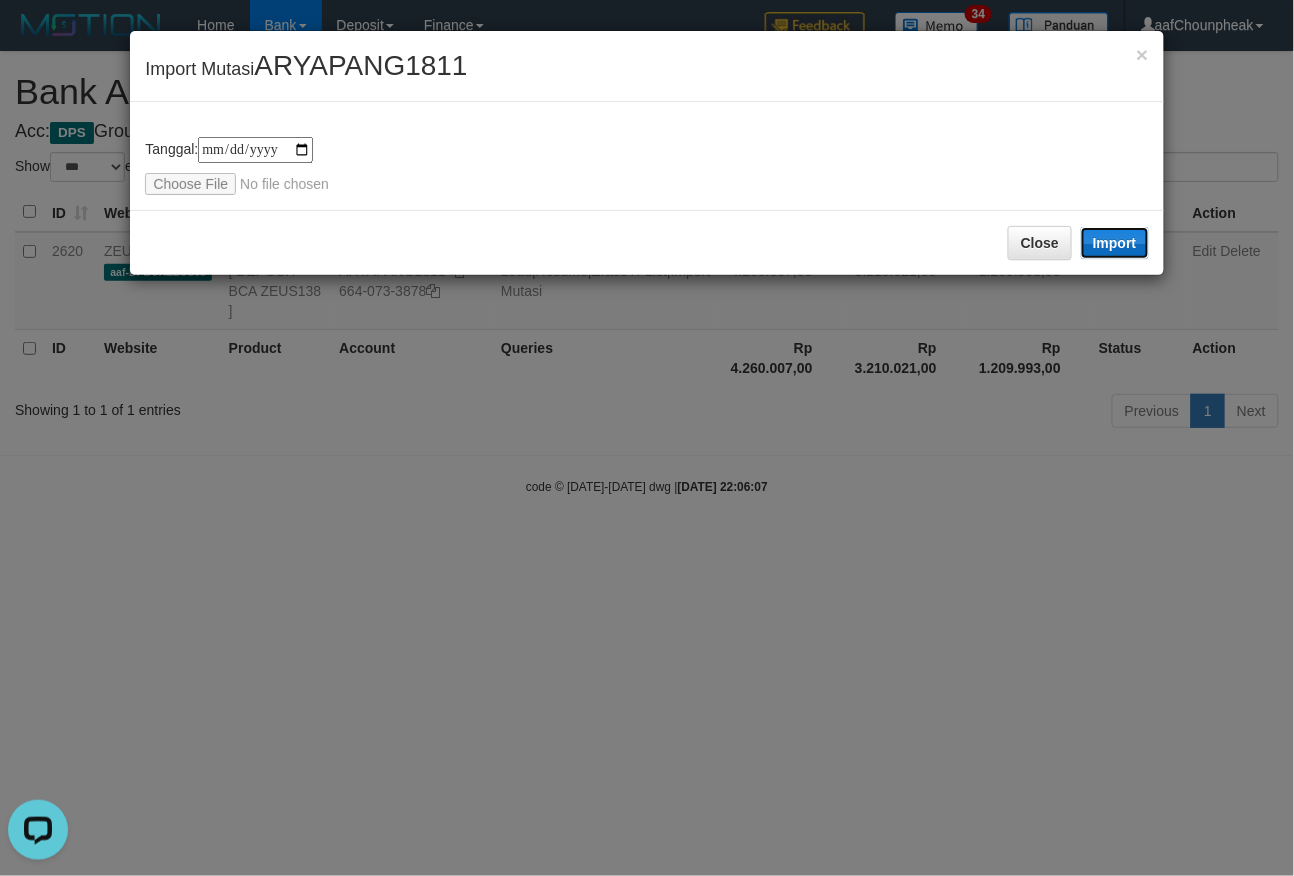 click on "Import" at bounding box center [1115, 243] 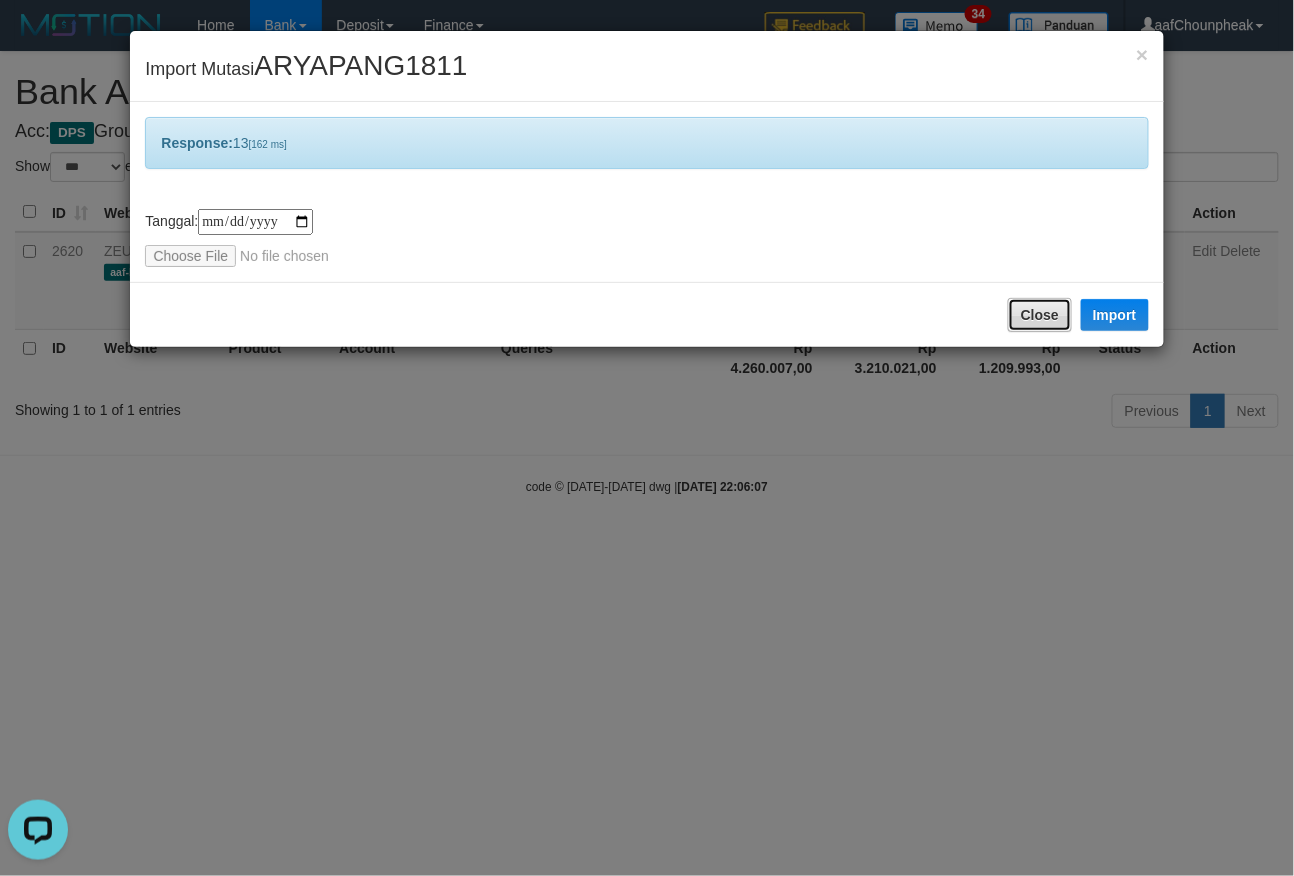 click on "Close" at bounding box center (1040, 315) 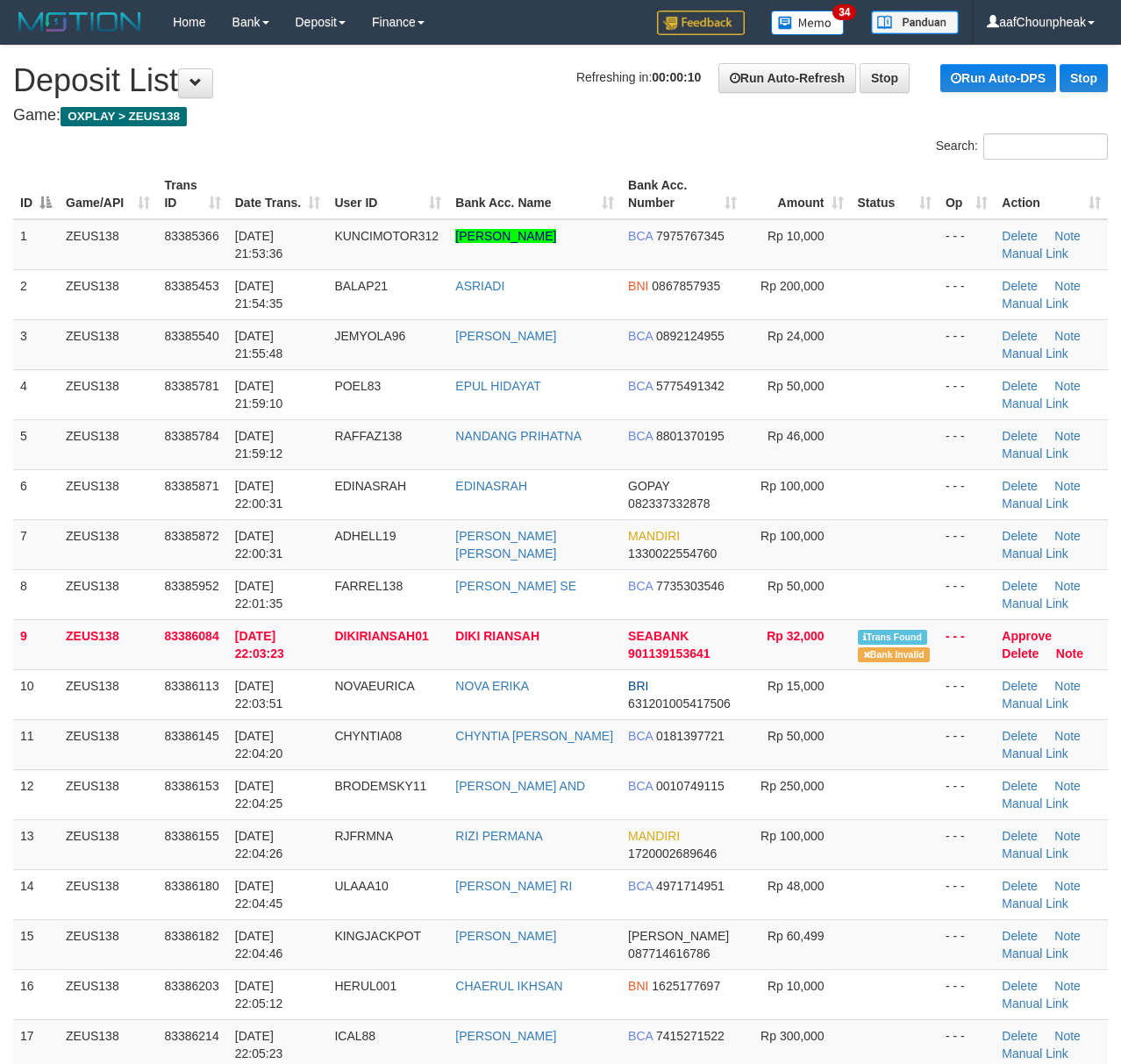 scroll, scrollTop: 0, scrollLeft: 0, axis: both 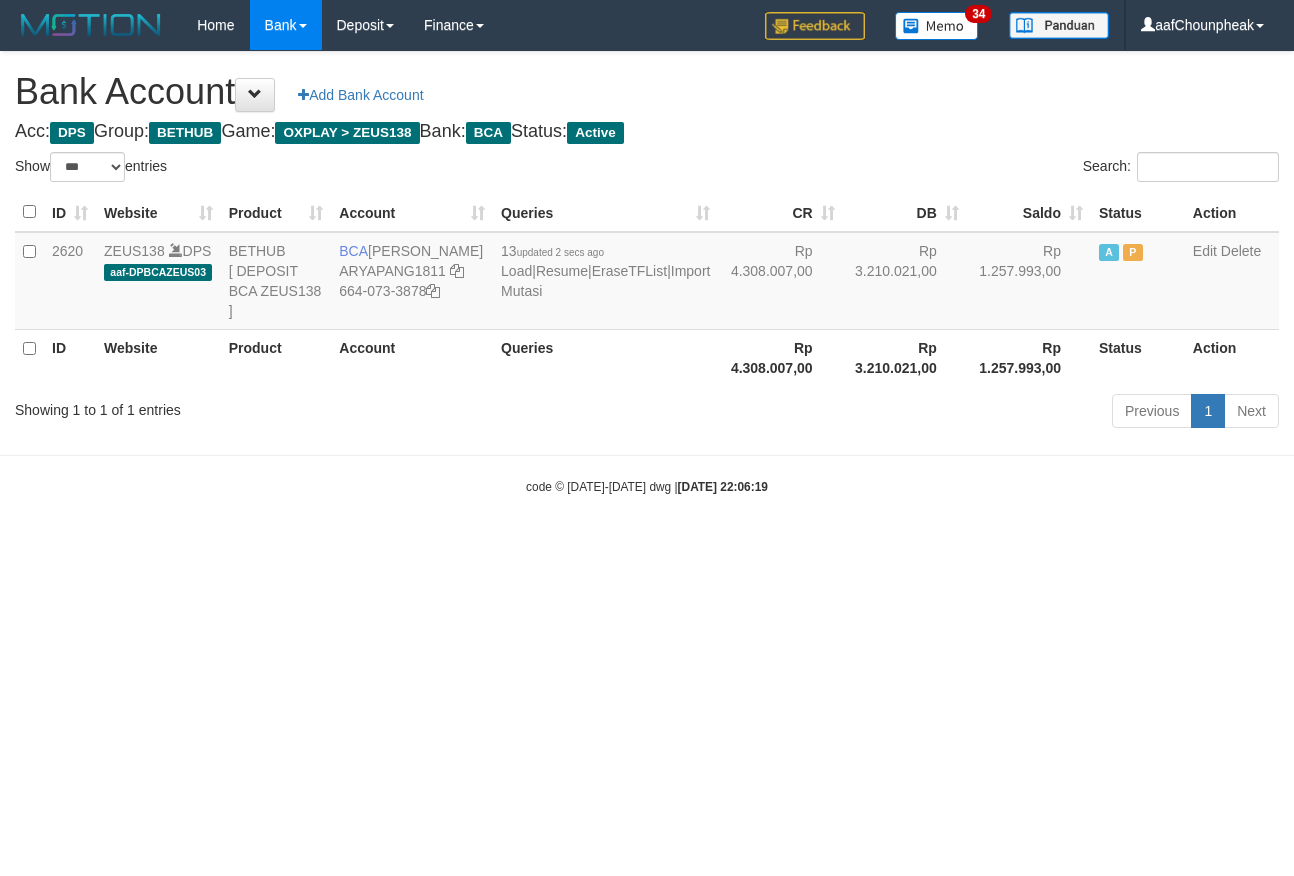 select on "***" 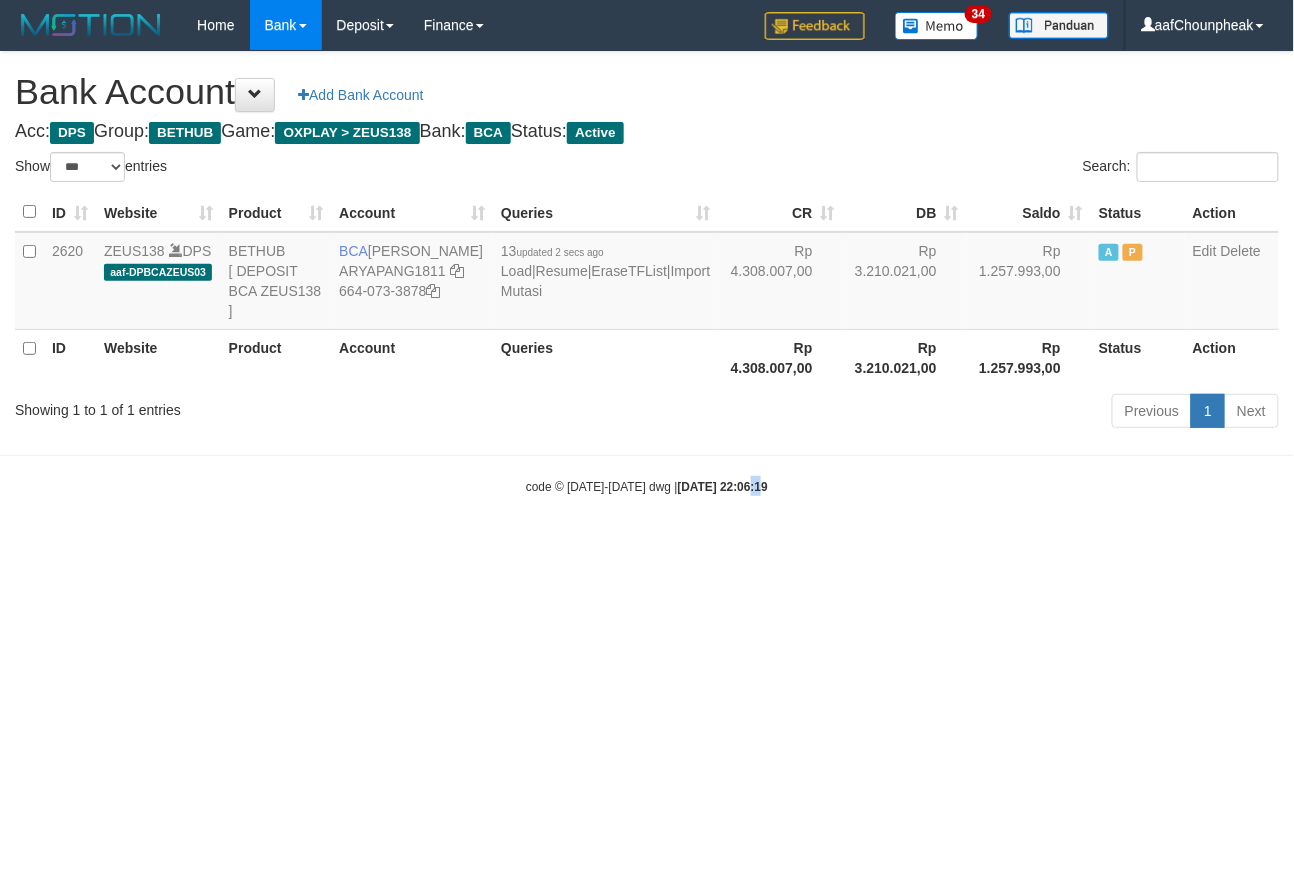click on "Toggle navigation
Home
Bank
Account List
Mutasi Bank
Search
Note Mutasi
Deposit
DPS List
History
Finance
Financial Data
aafChounpheak
My Profile
Log Out
34" at bounding box center [647, 273] 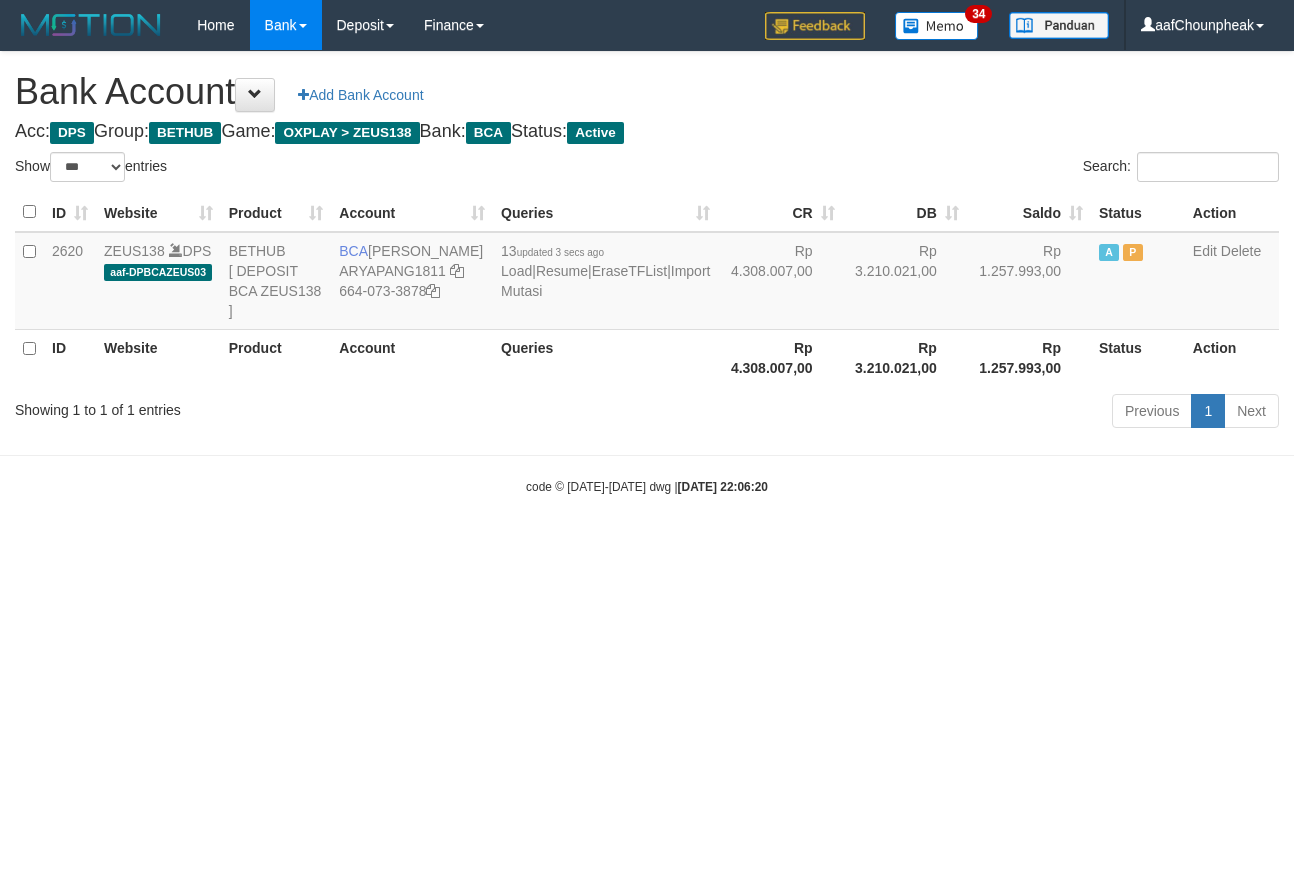 select on "***" 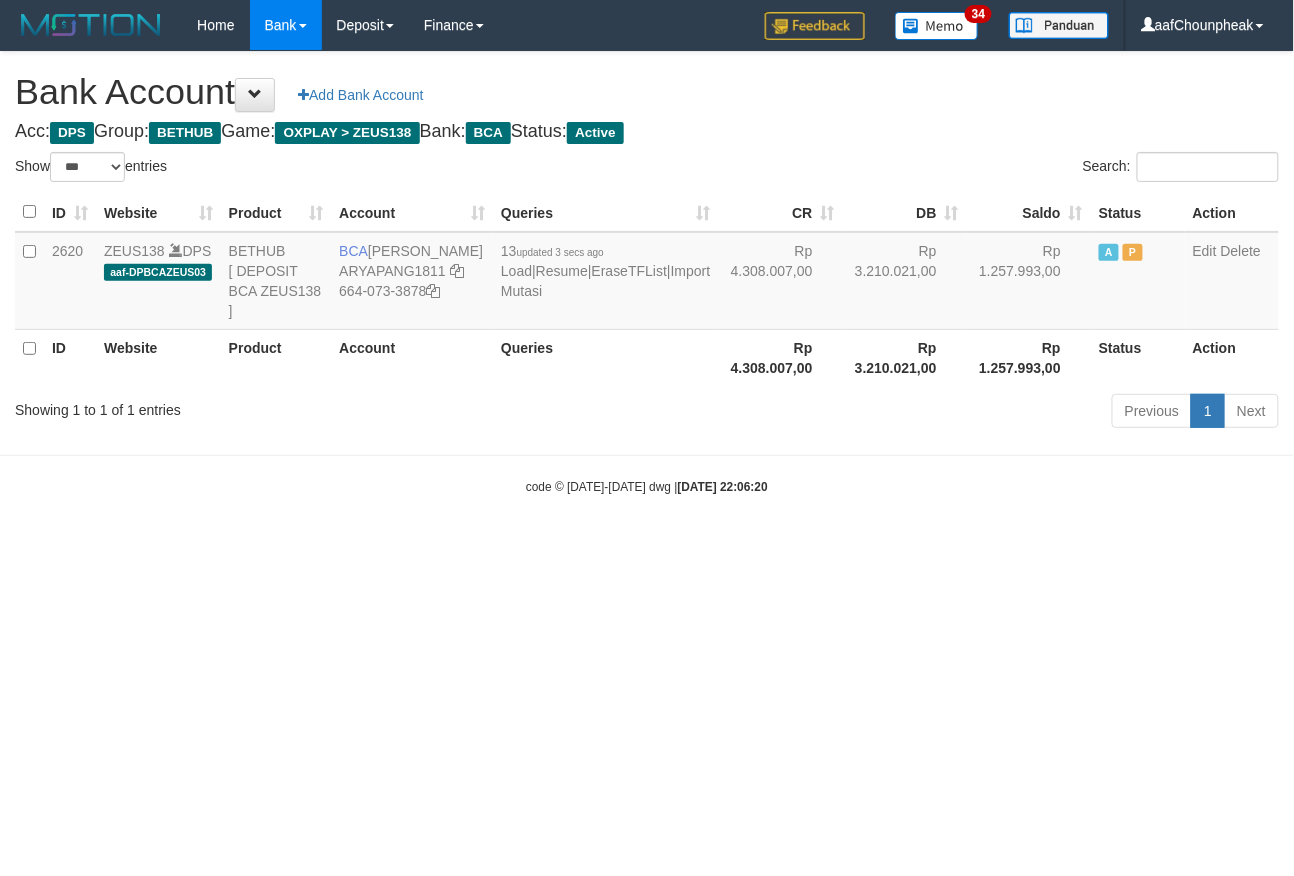 click on "Toggle navigation
Home
Bank
Account List
Mutasi Bank
Search
Note Mutasi
Deposit
DPS List
History
Finance
Financial Data
aafChounpheak
My Profile
Log Out
34" at bounding box center [647, 273] 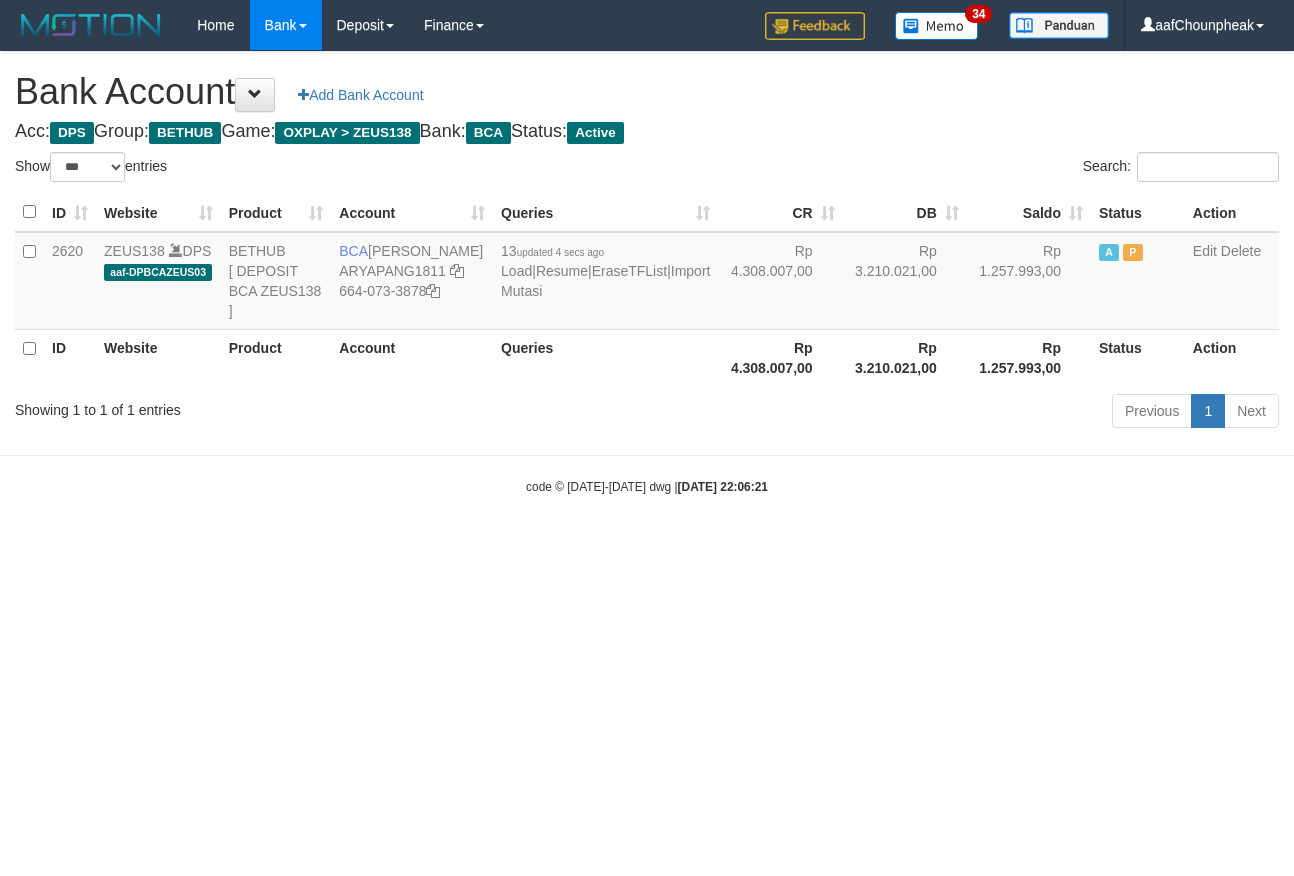 select on "***" 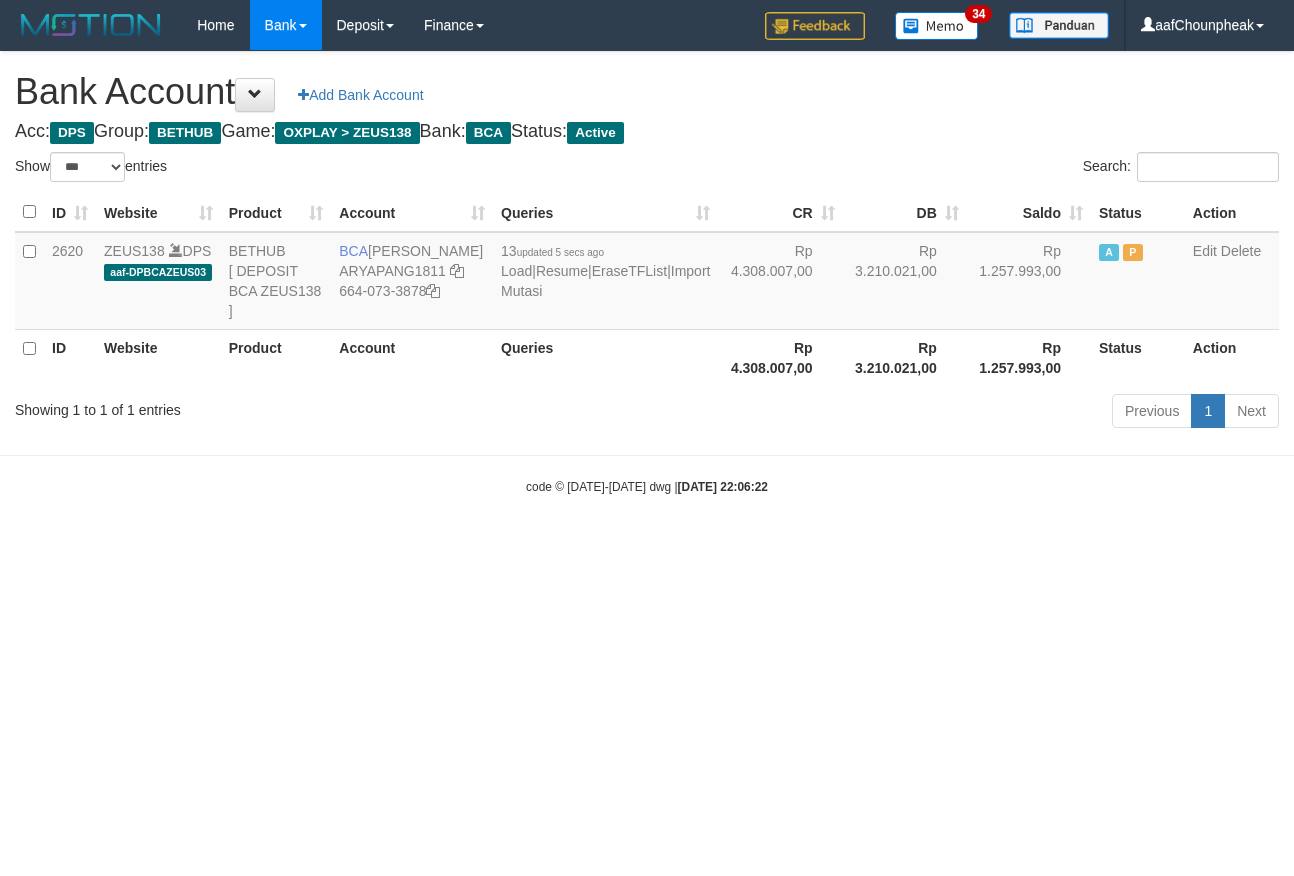 select on "***" 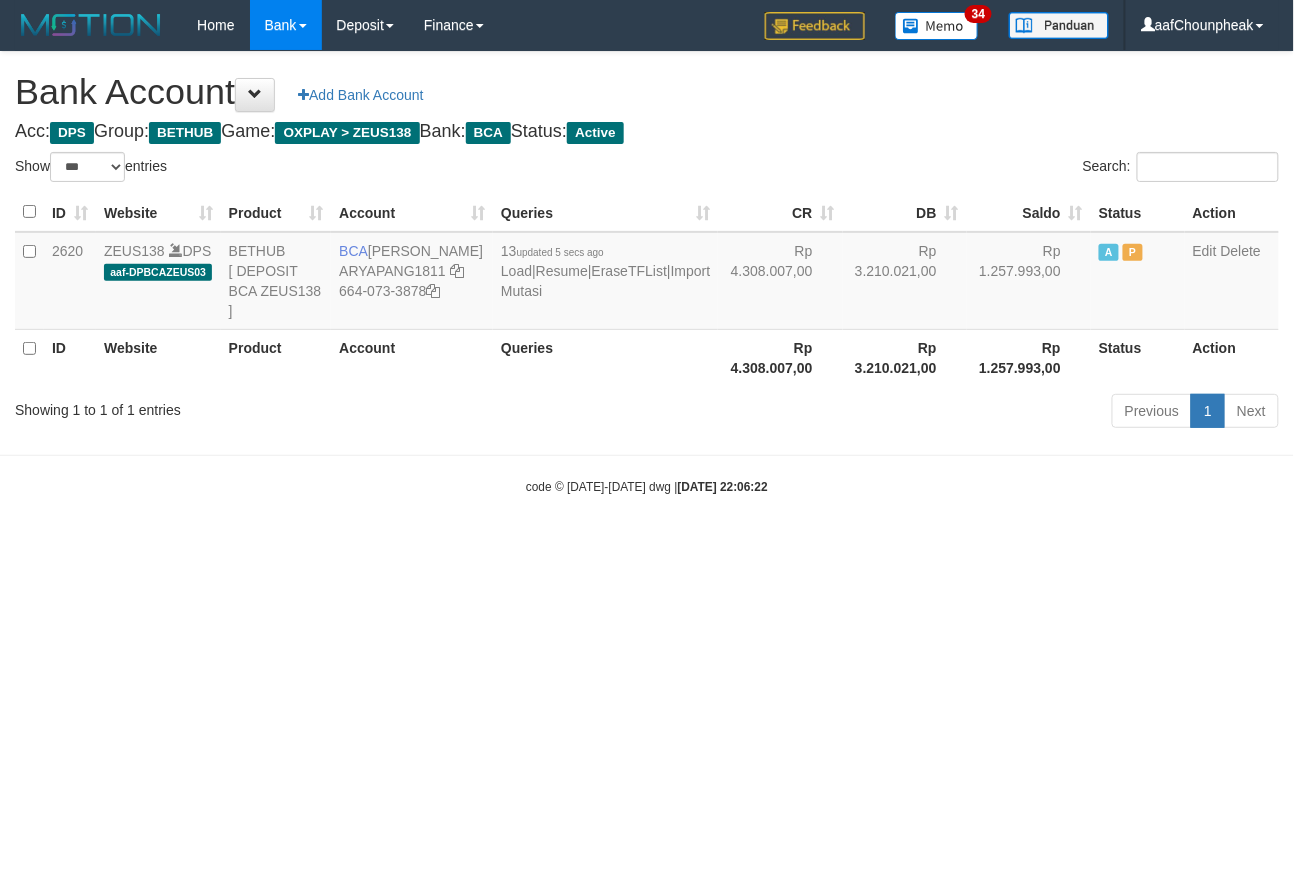 click on "Toggle navigation
Home
Bank
Account List
Mutasi Bank
Search
Note Mutasi
Deposit
DPS List
History
Finance
Financial Data
aafChounpheak
My Profile
Log Out
34" at bounding box center (647, 273) 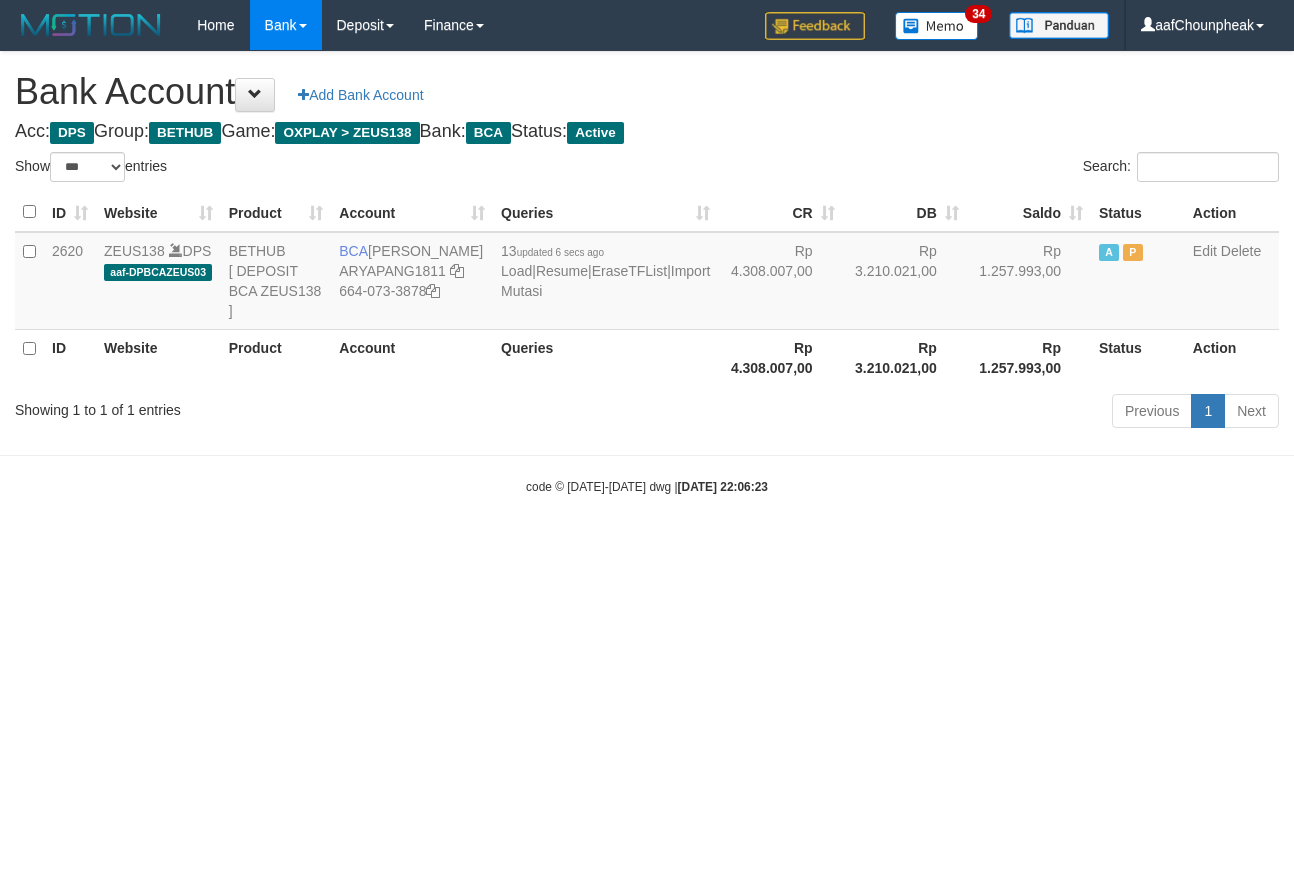 select on "***" 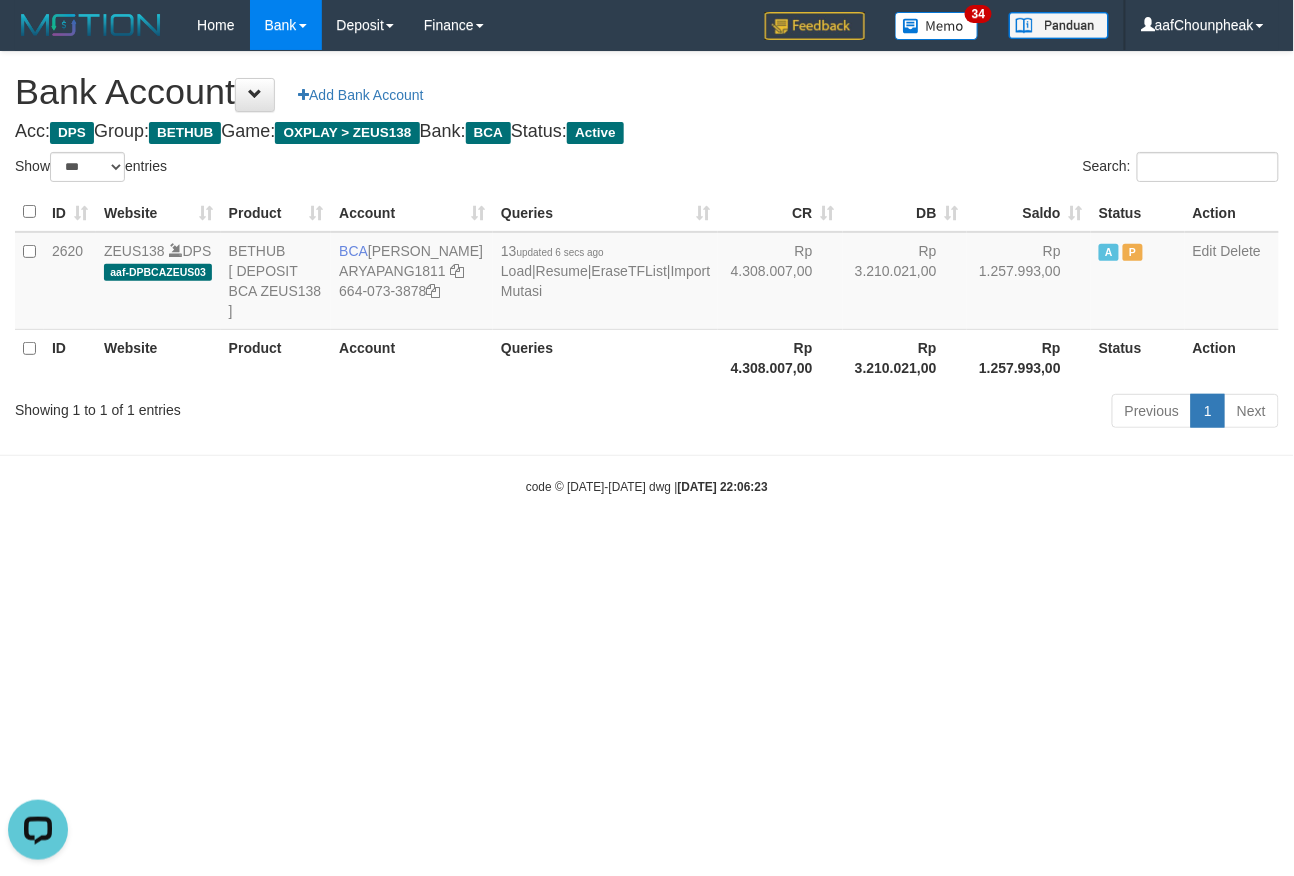 scroll, scrollTop: 0, scrollLeft: 0, axis: both 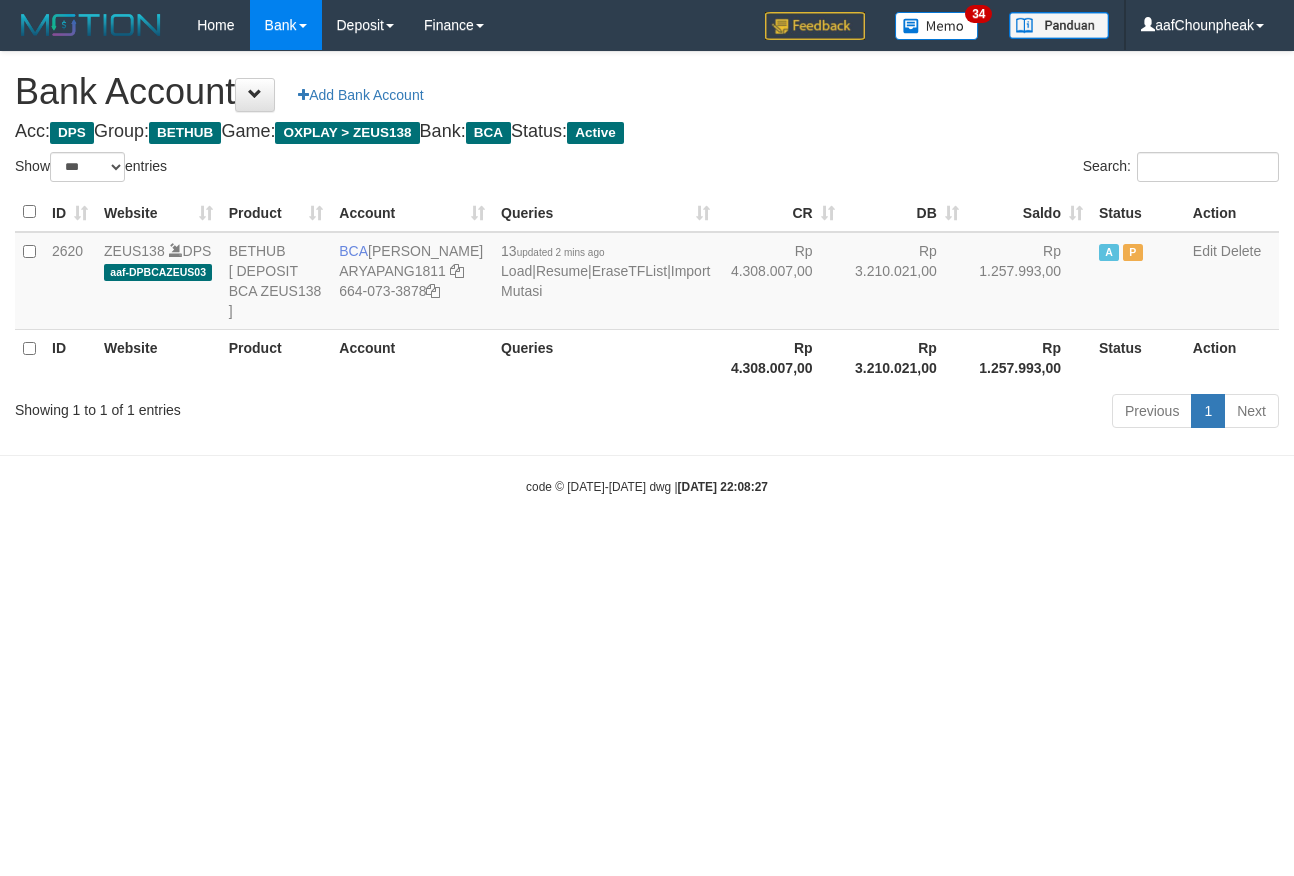 select on "***" 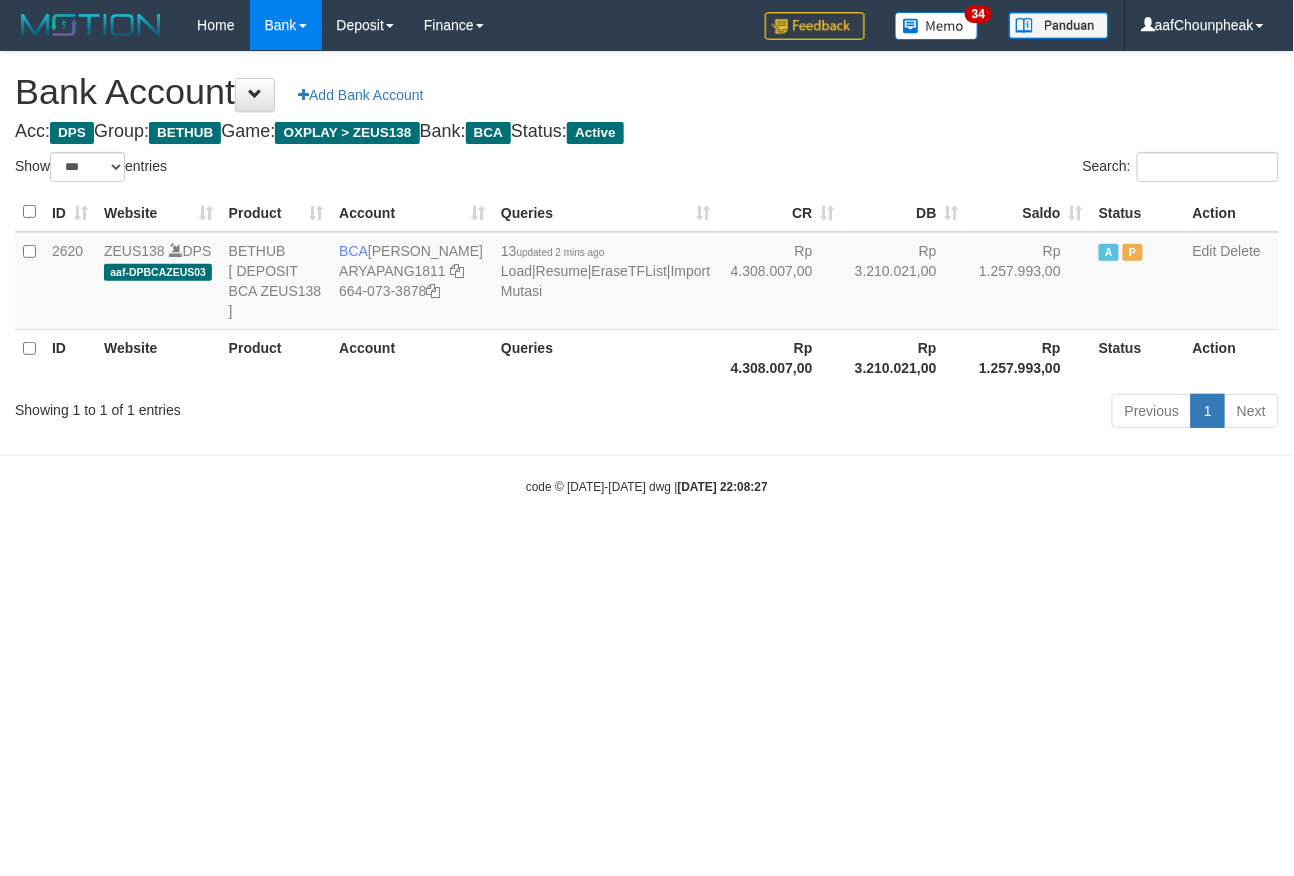 click on "Toggle navigation
Home
Bank
Account List
Mutasi Bank
Search
Note Mutasi
Deposit
DPS List
History
Finance
Financial Data
aafChounpheak
My Profile
Log Out
34" at bounding box center (647, 273) 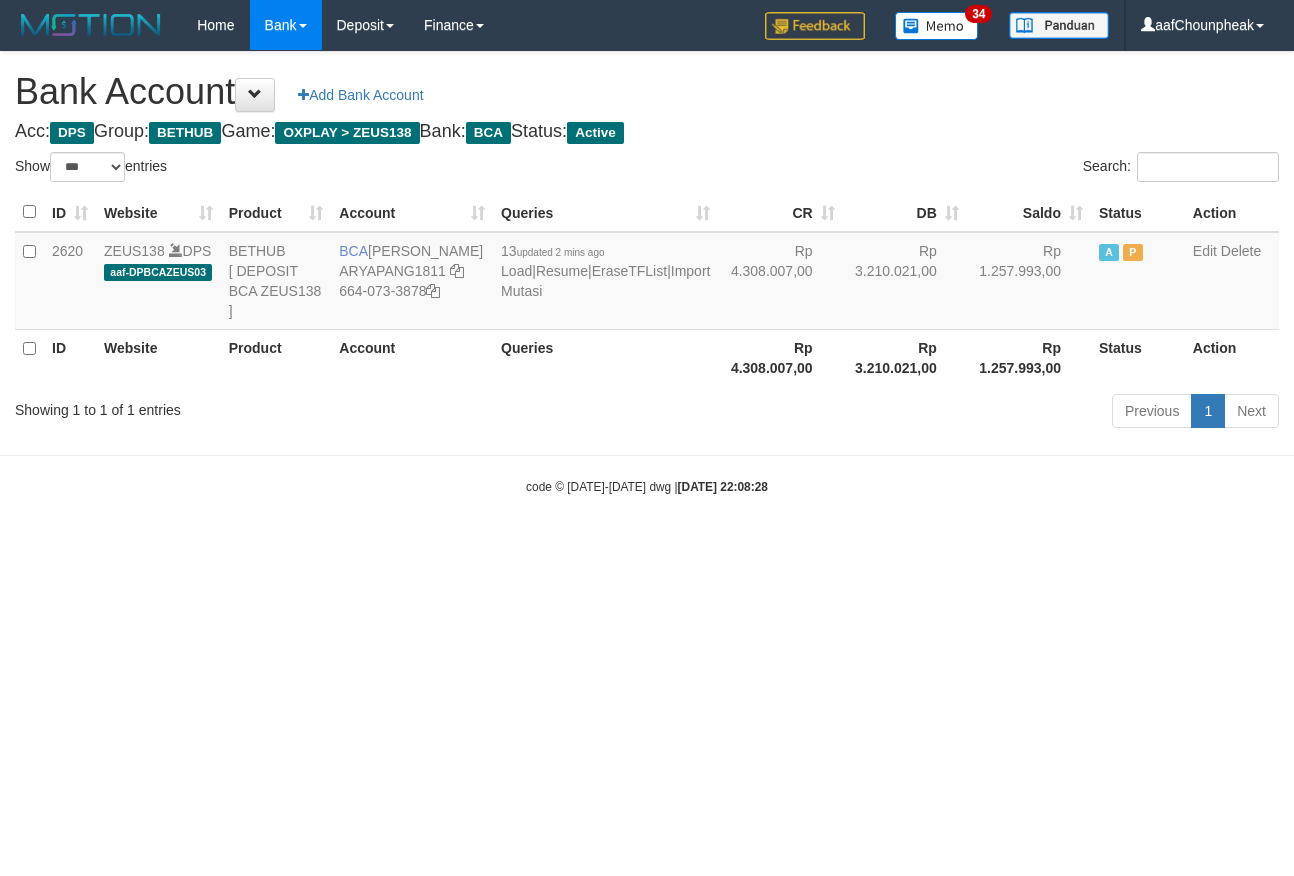 select on "***" 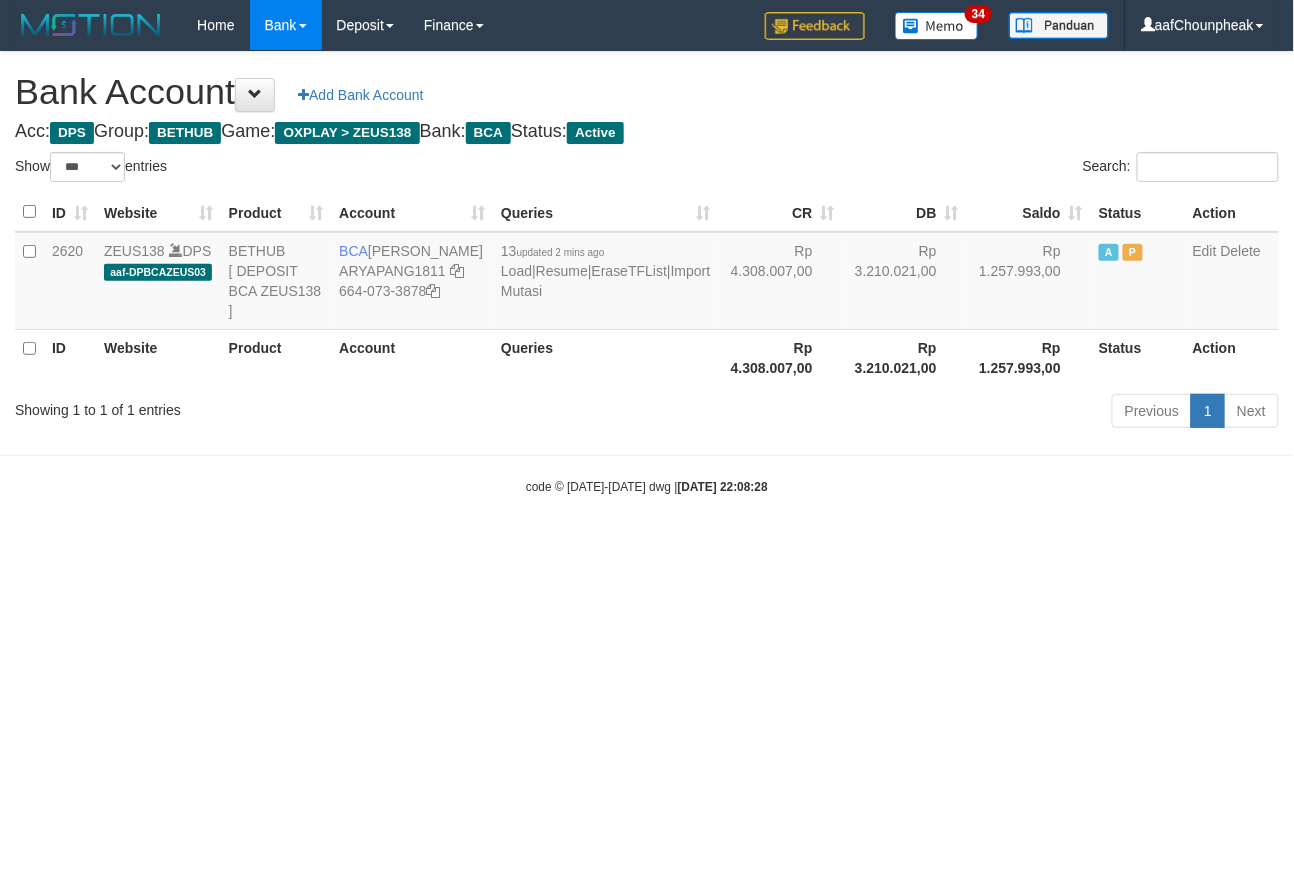 click on "Toggle navigation
Home
Bank
Account List
Mutasi Bank
Search
Note Mutasi
Deposit
DPS List
History
Finance
Financial Data
aafChounpheak
My Profile
Log Out
34" at bounding box center (647, 273) 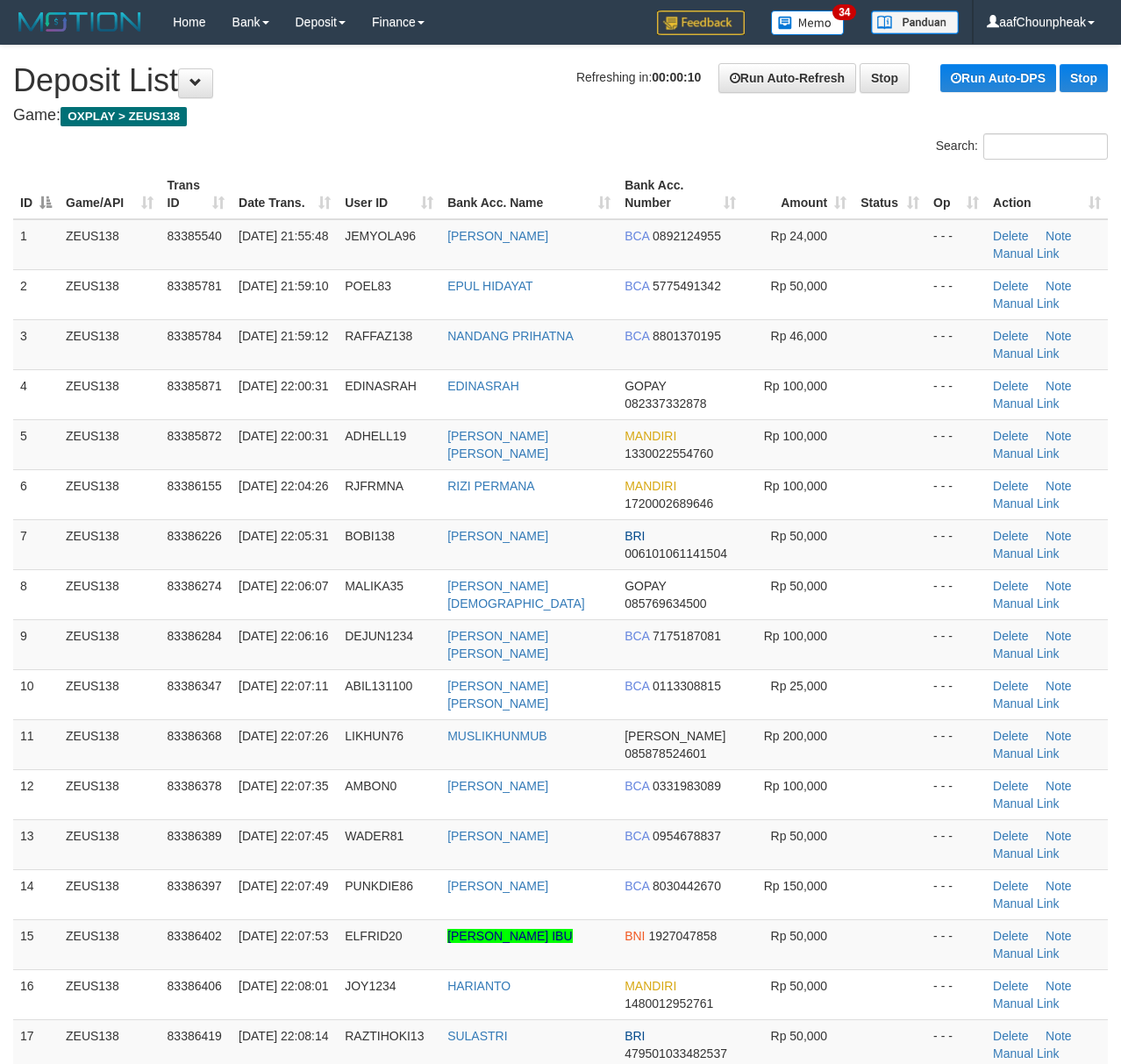 scroll, scrollTop: 0, scrollLeft: 0, axis: both 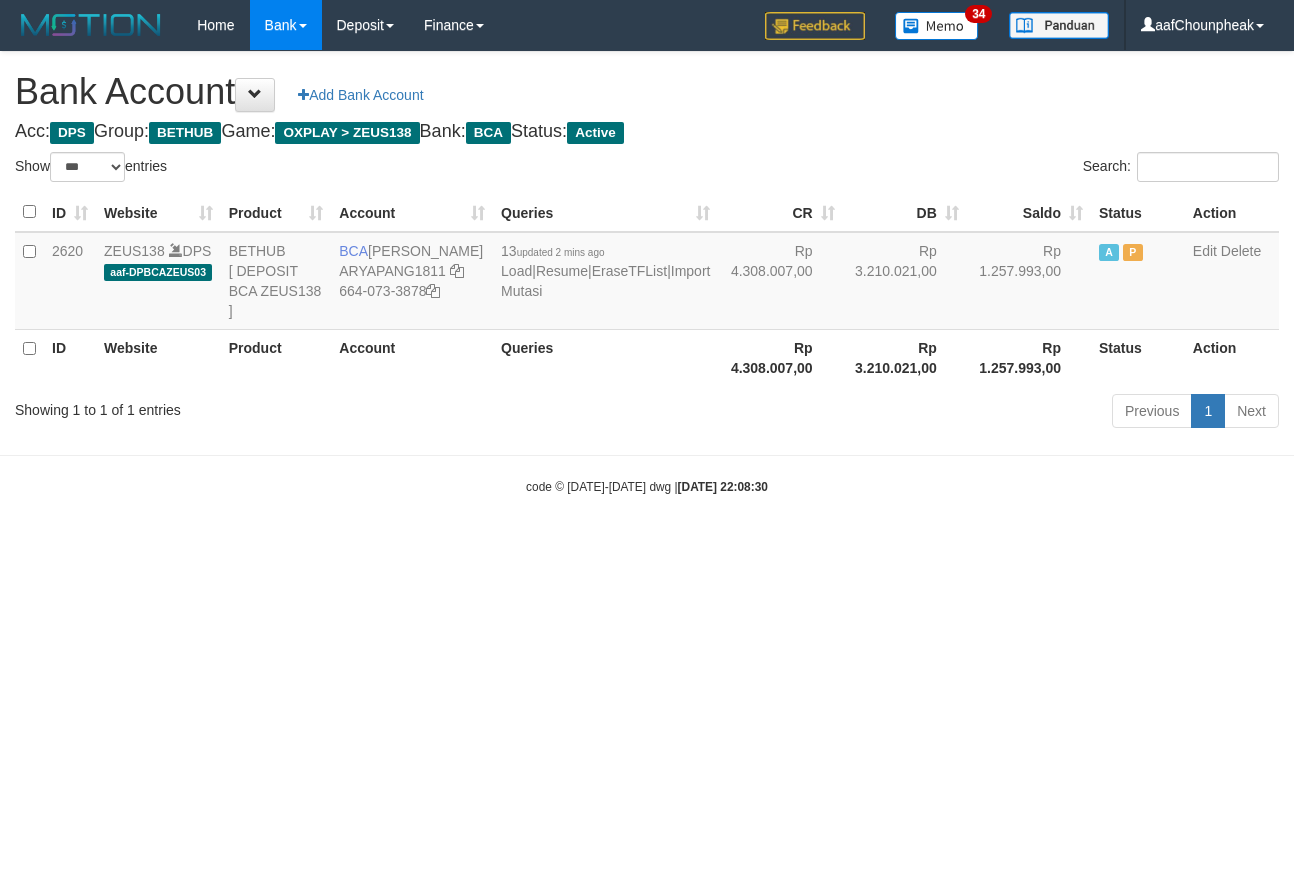 select on "***" 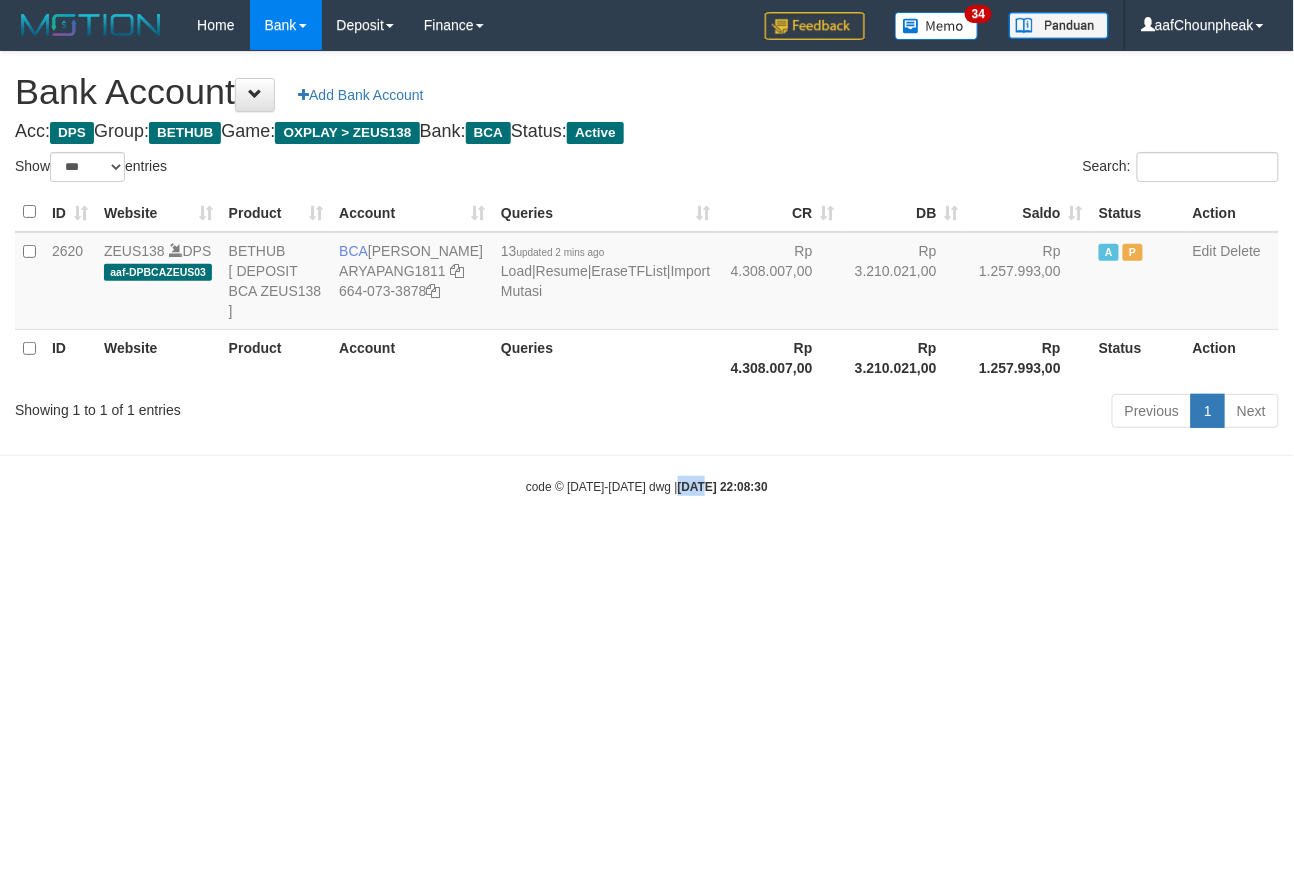 click on "Toggle navigation
Home
Bank
Account List
Mutasi Bank
Search
Note Mutasi
Deposit
DPS List
History
Finance
Financial Data
aafChounpheak
My Profile
Log Out
34" at bounding box center (647, 273) 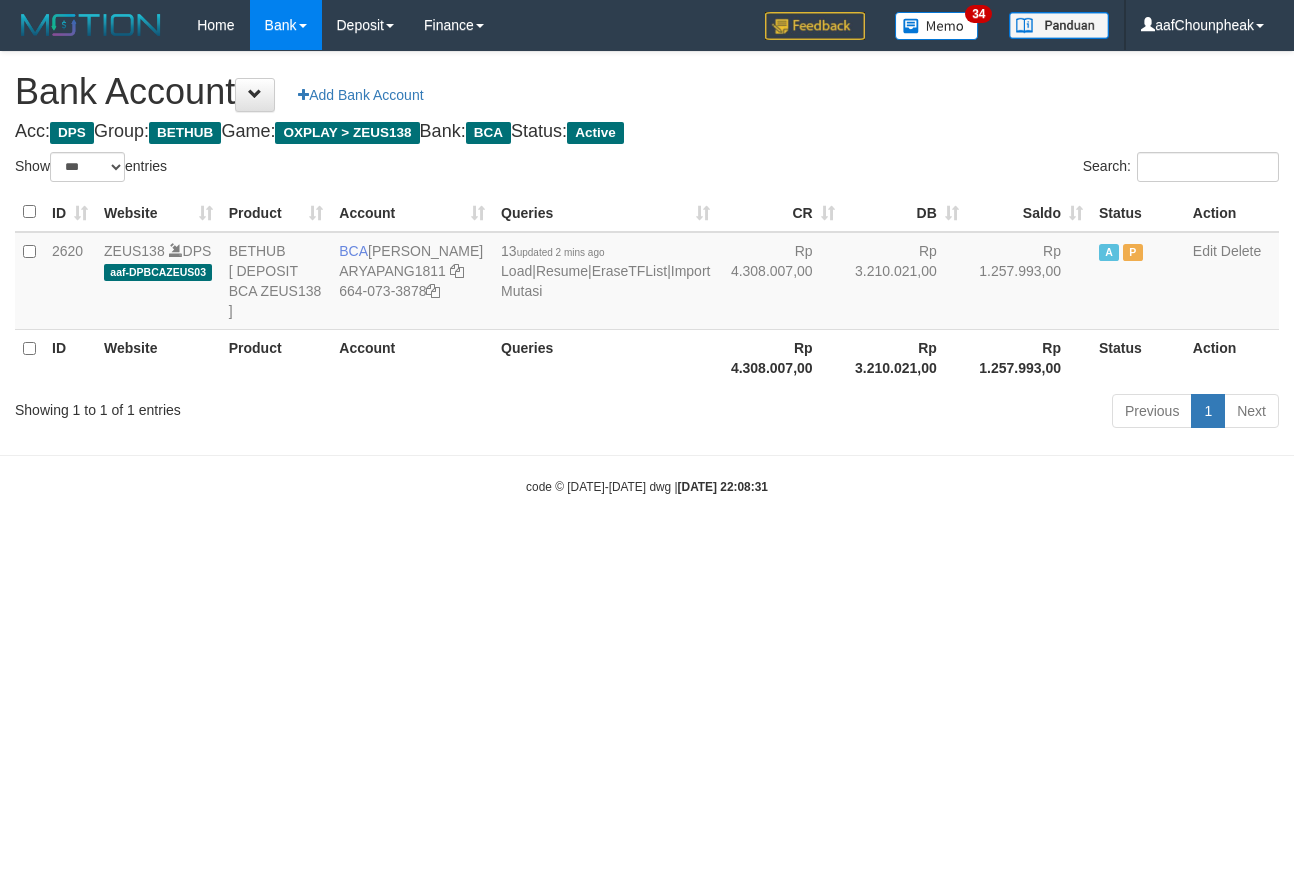 select on "***" 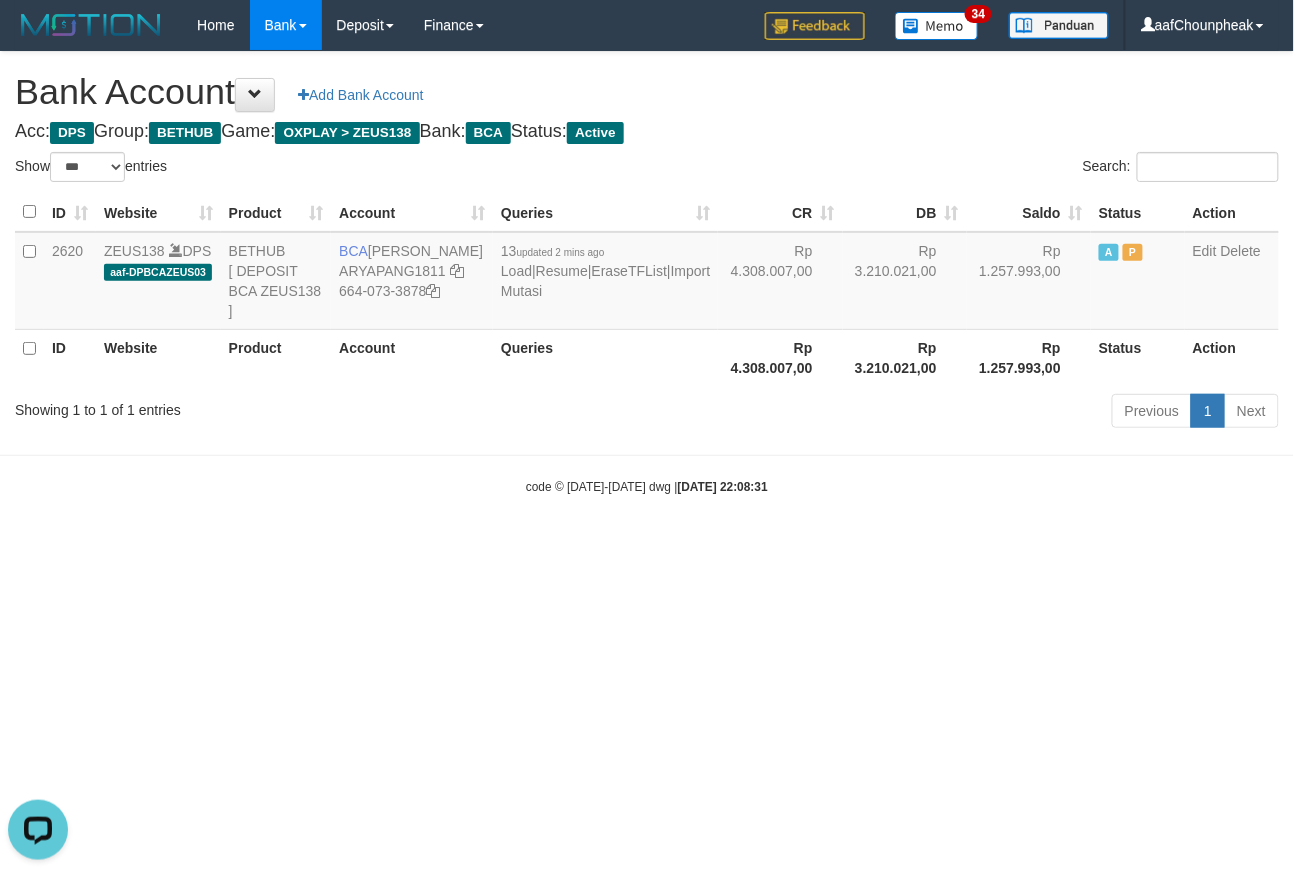 scroll, scrollTop: 0, scrollLeft: 0, axis: both 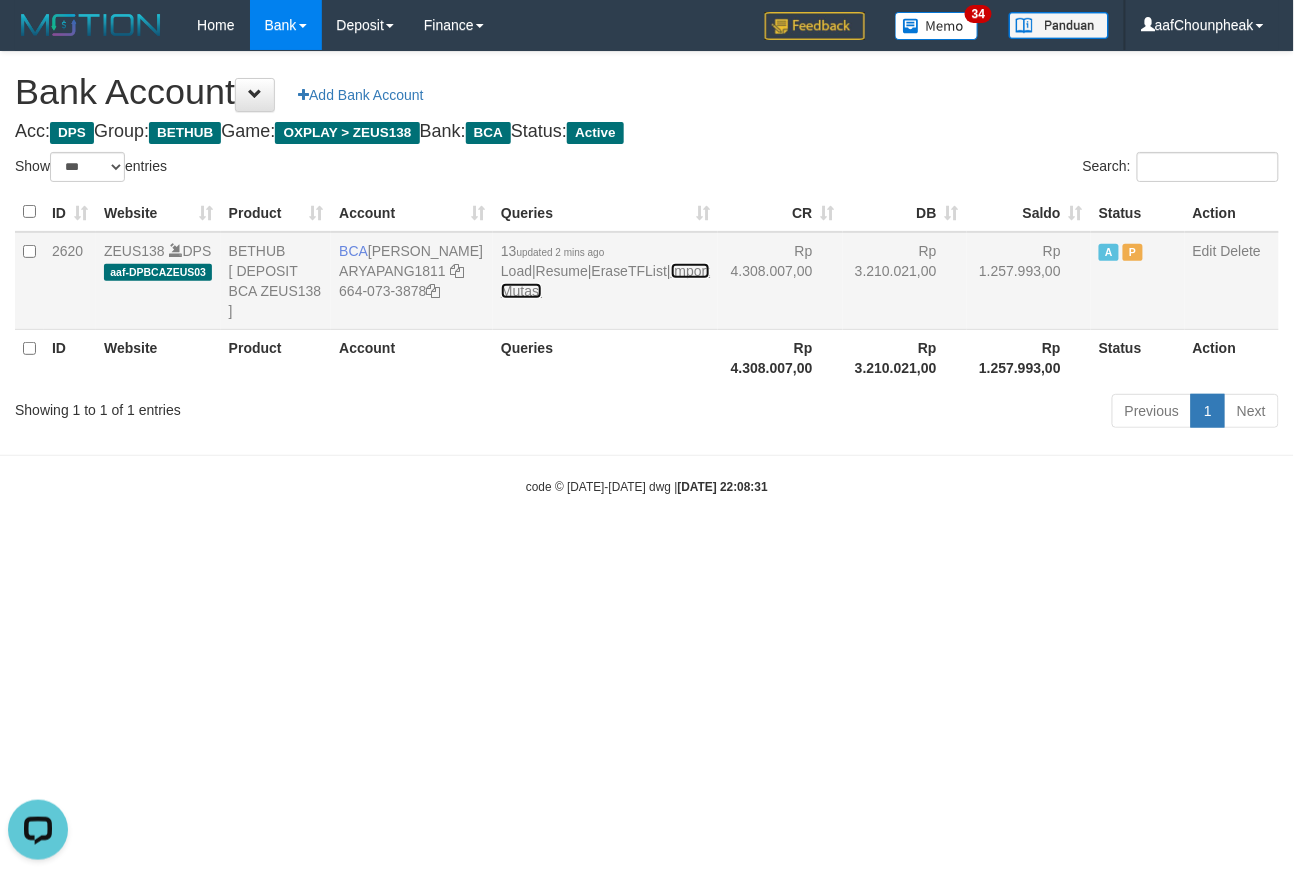 click on "Import Mutasi" at bounding box center [605, 281] 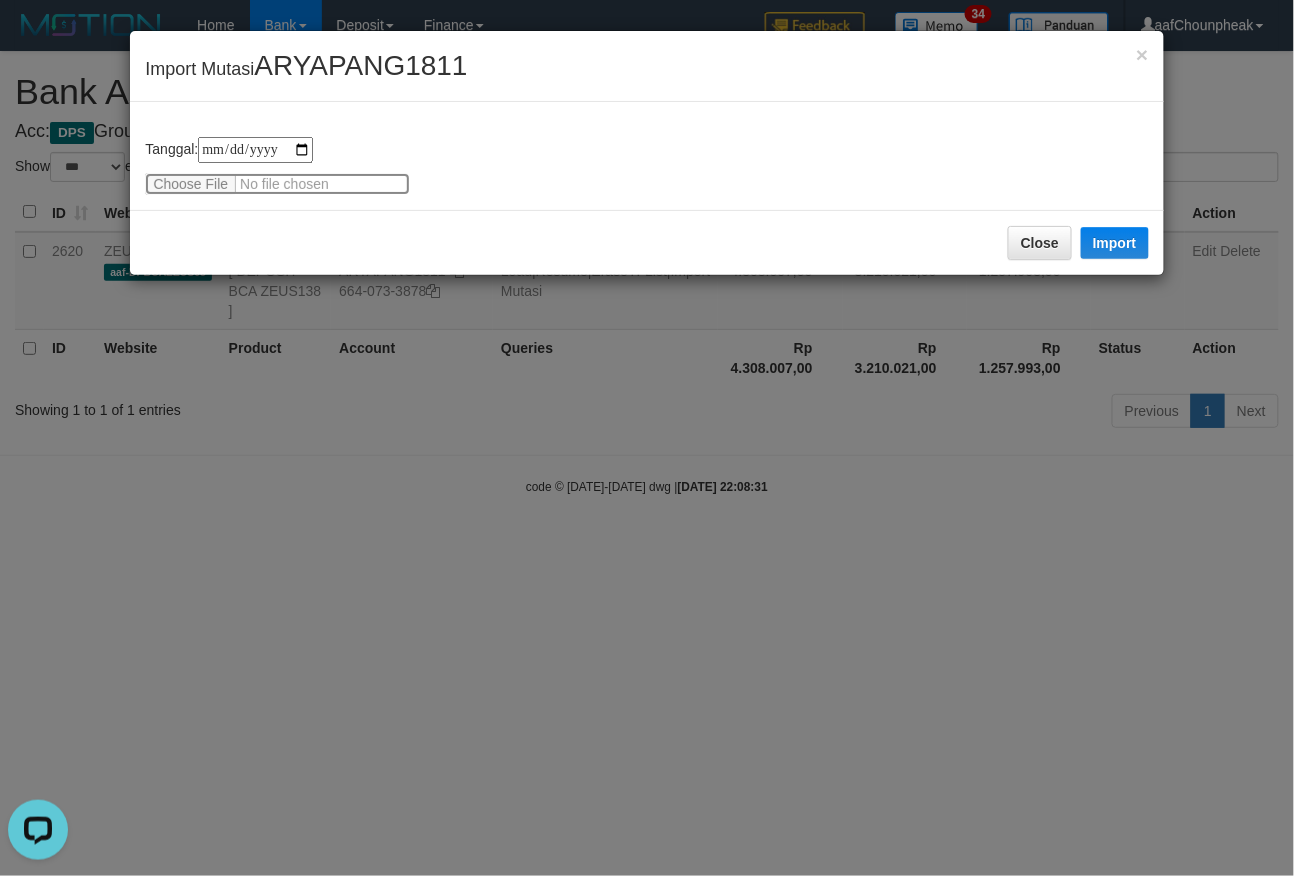 click at bounding box center (277, 184) 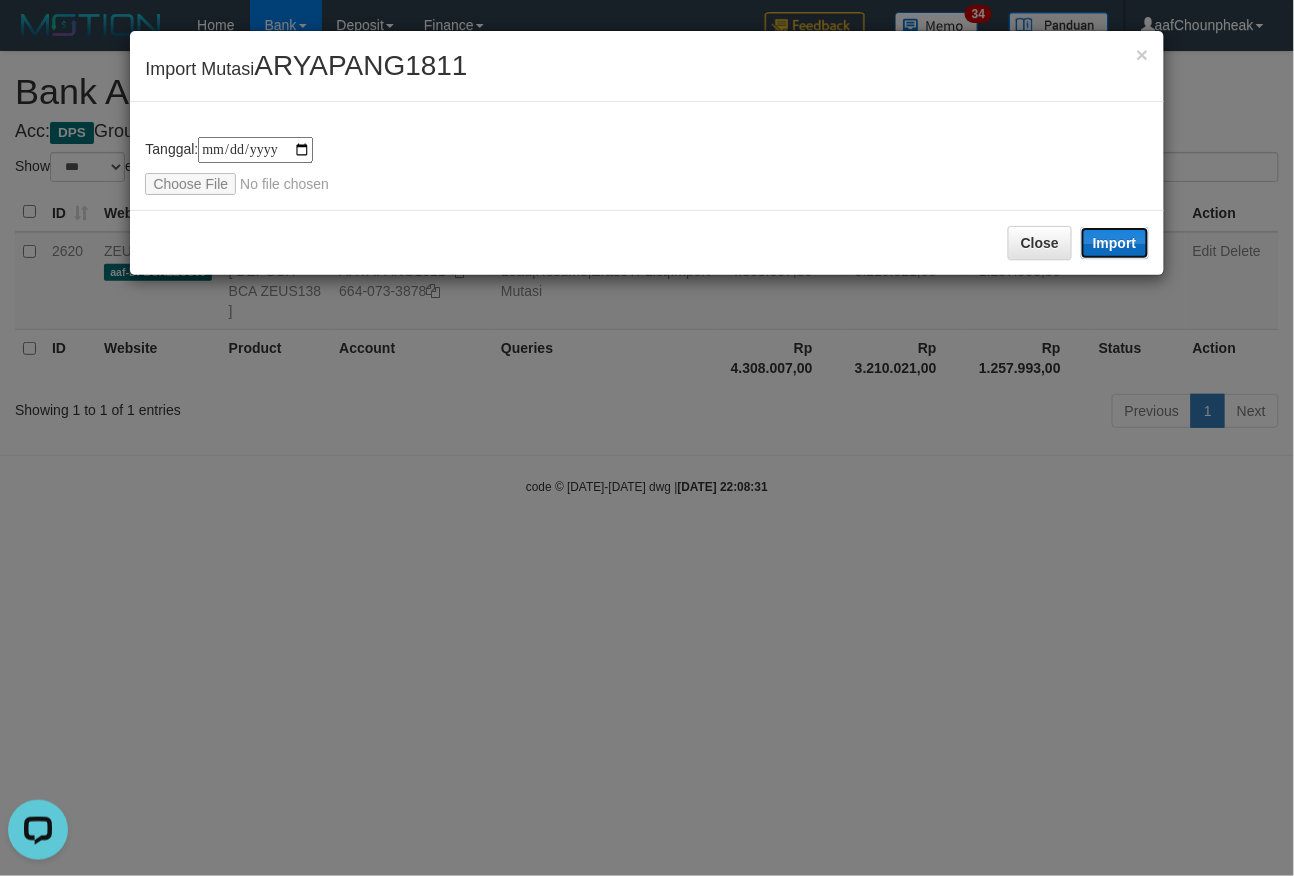 click on "Import" at bounding box center [1115, 243] 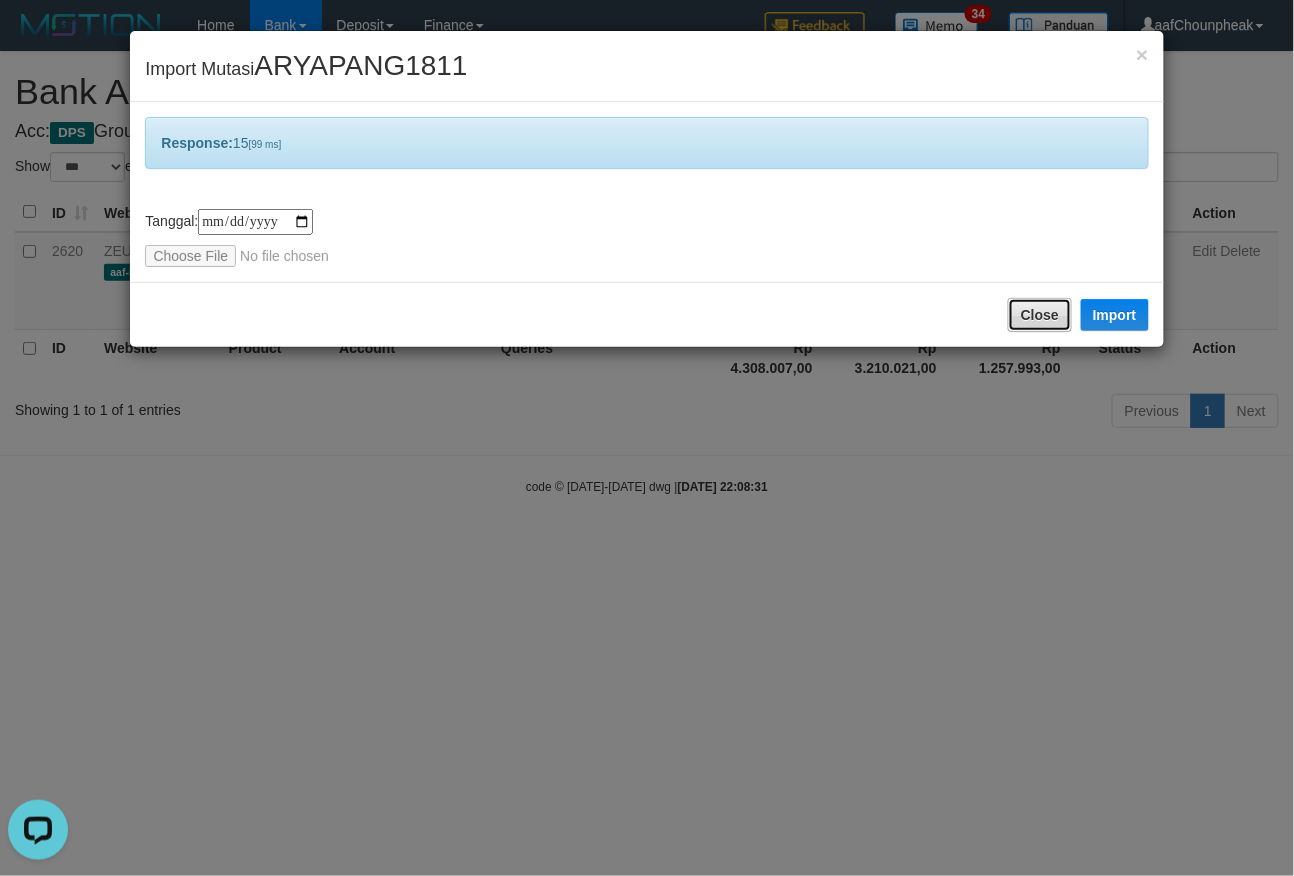 click on "Close" at bounding box center [1040, 315] 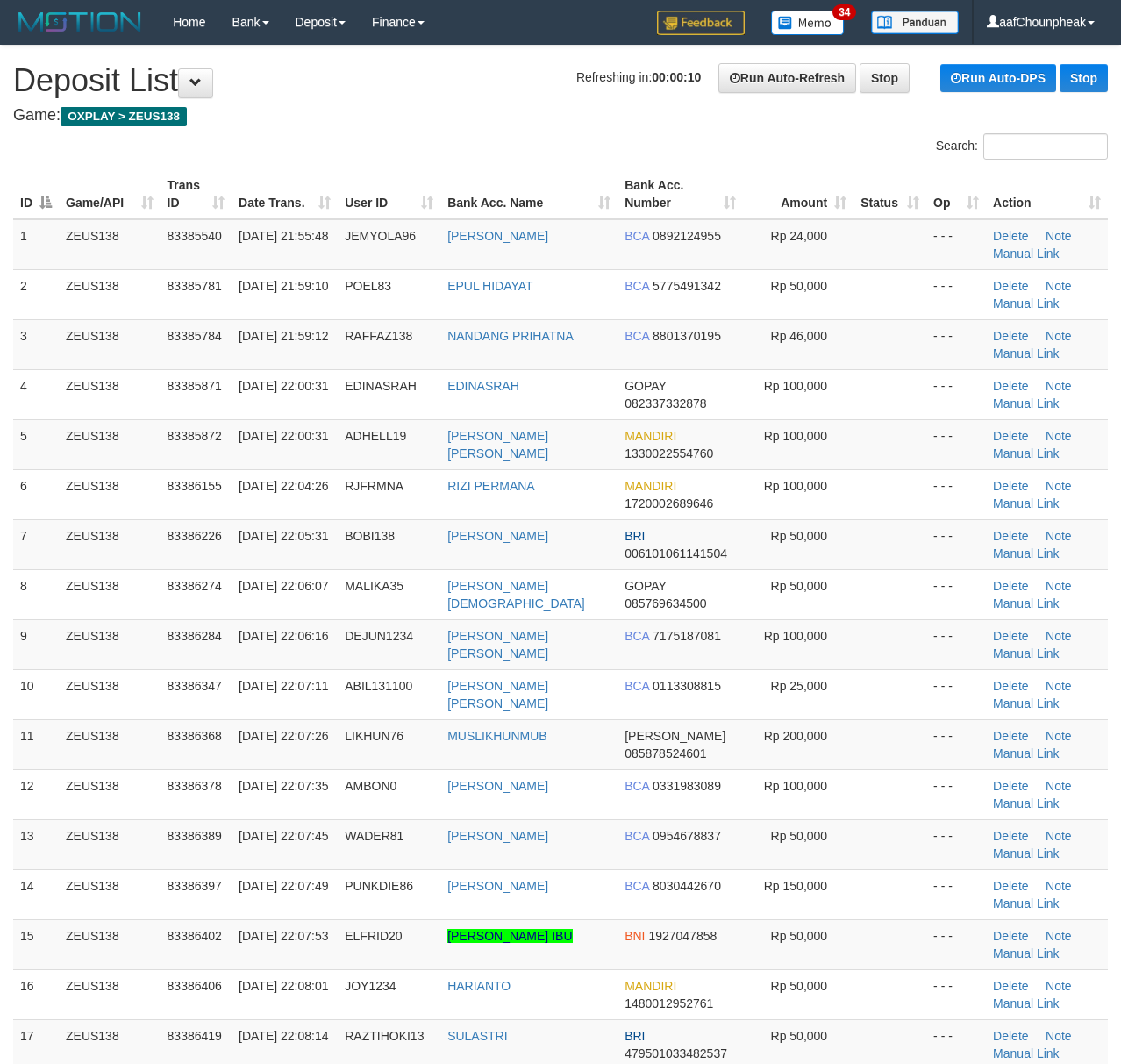 scroll, scrollTop: 0, scrollLeft: 0, axis: both 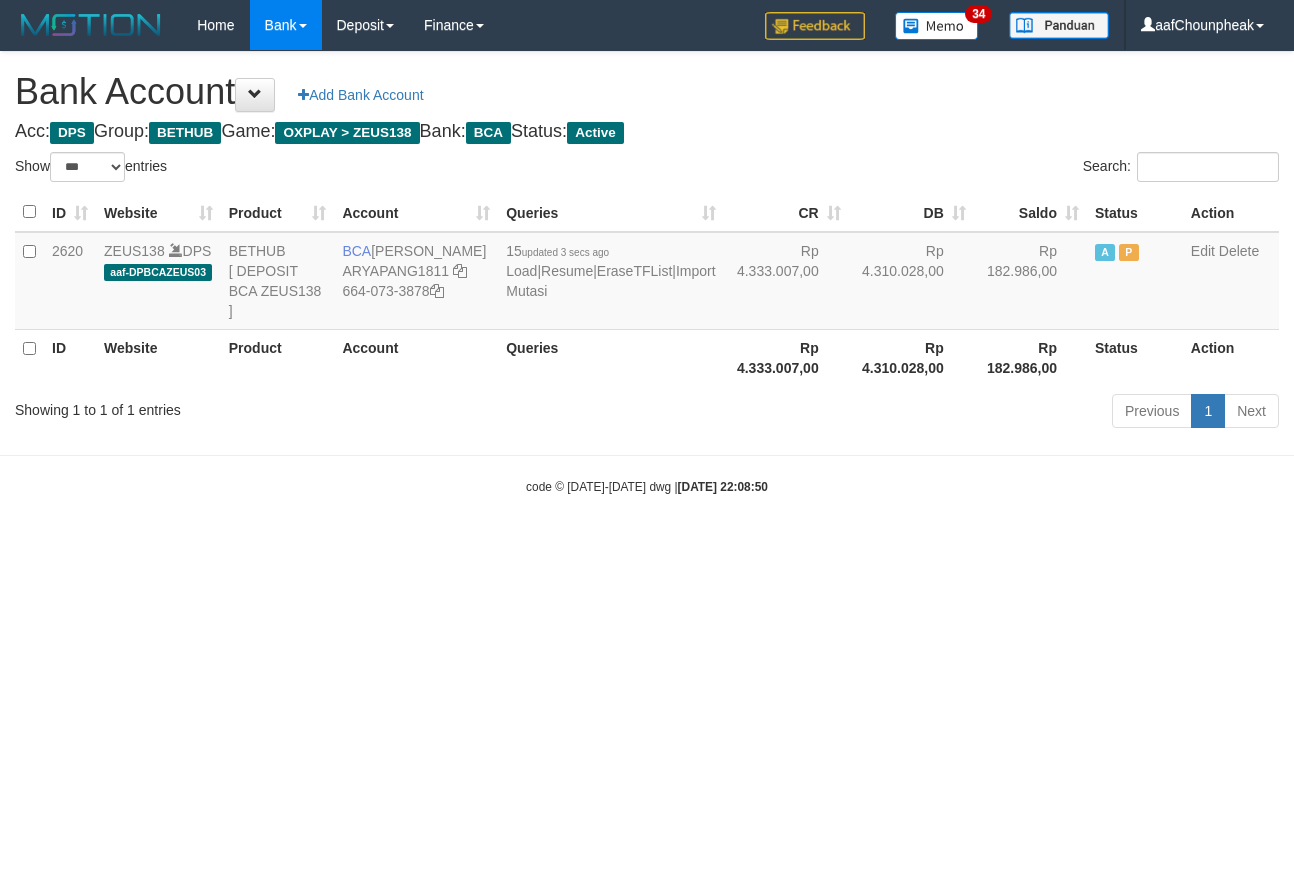 select on "***" 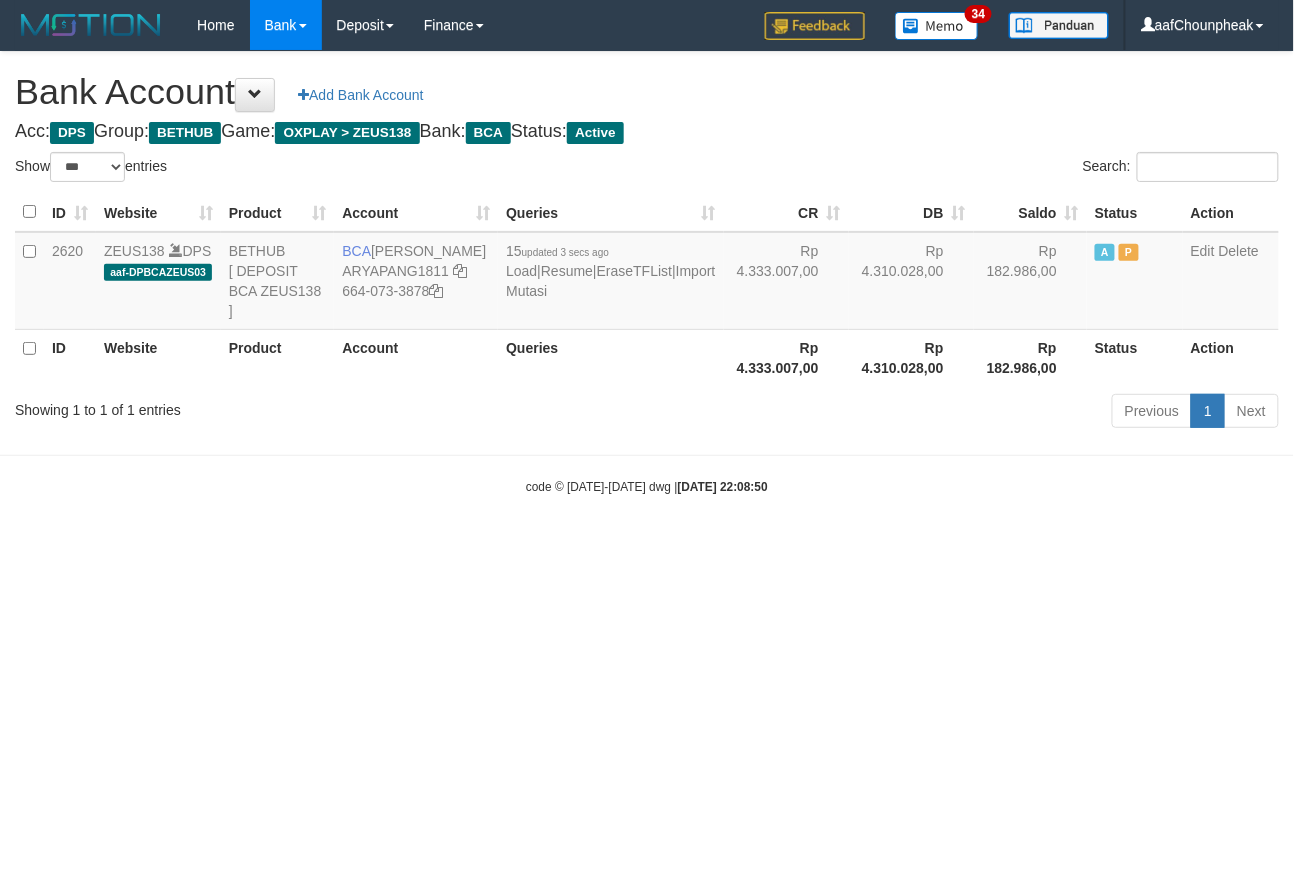click on "Toggle navigation
Home
Bank
Account List
Mutasi Bank
Search
Note Mutasi
Deposit
DPS List
History
Finance
Financial Data
aafChounpheak
My Profile
Log Out
34" at bounding box center (647, 273) 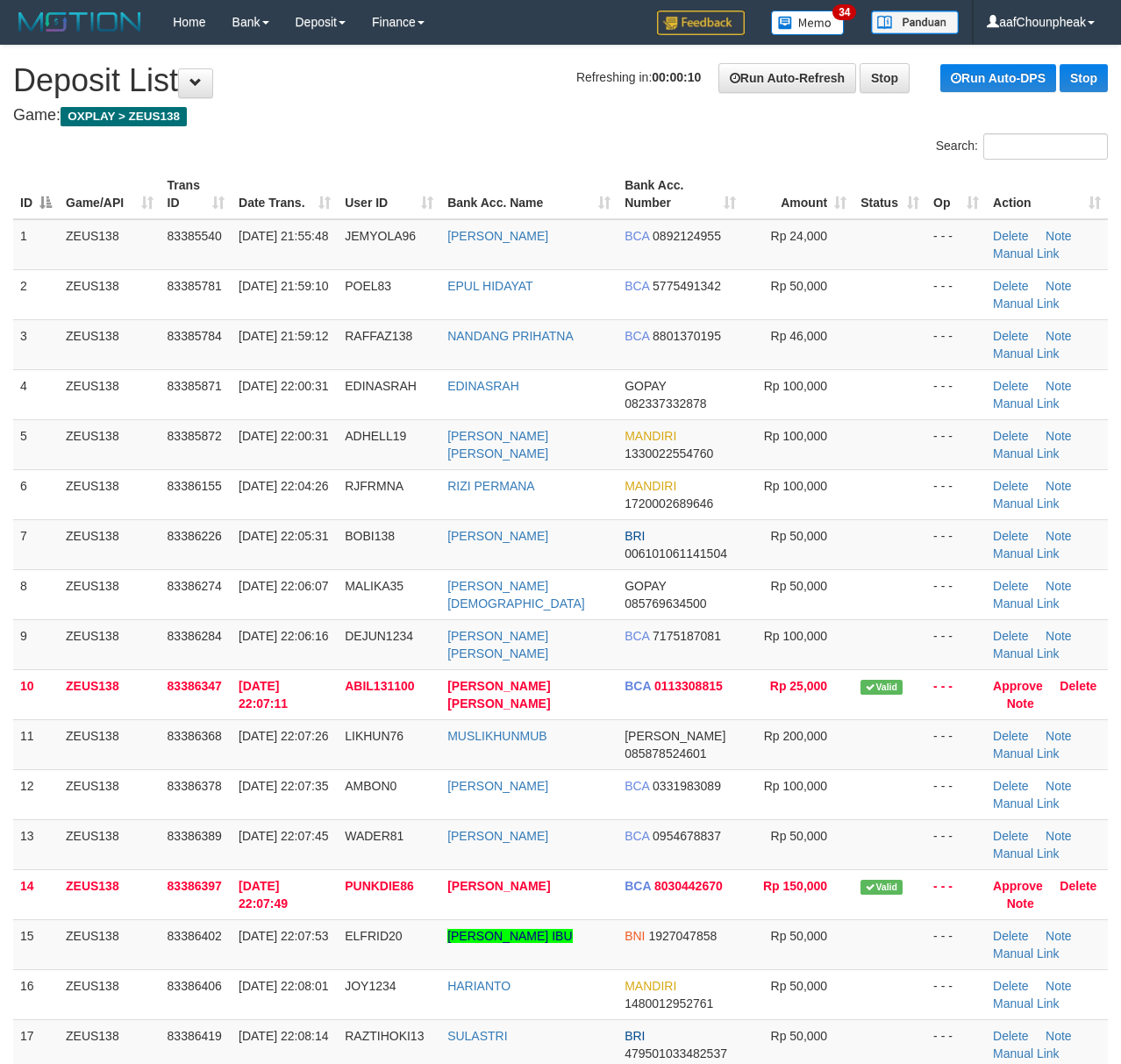 scroll, scrollTop: 0, scrollLeft: 0, axis: both 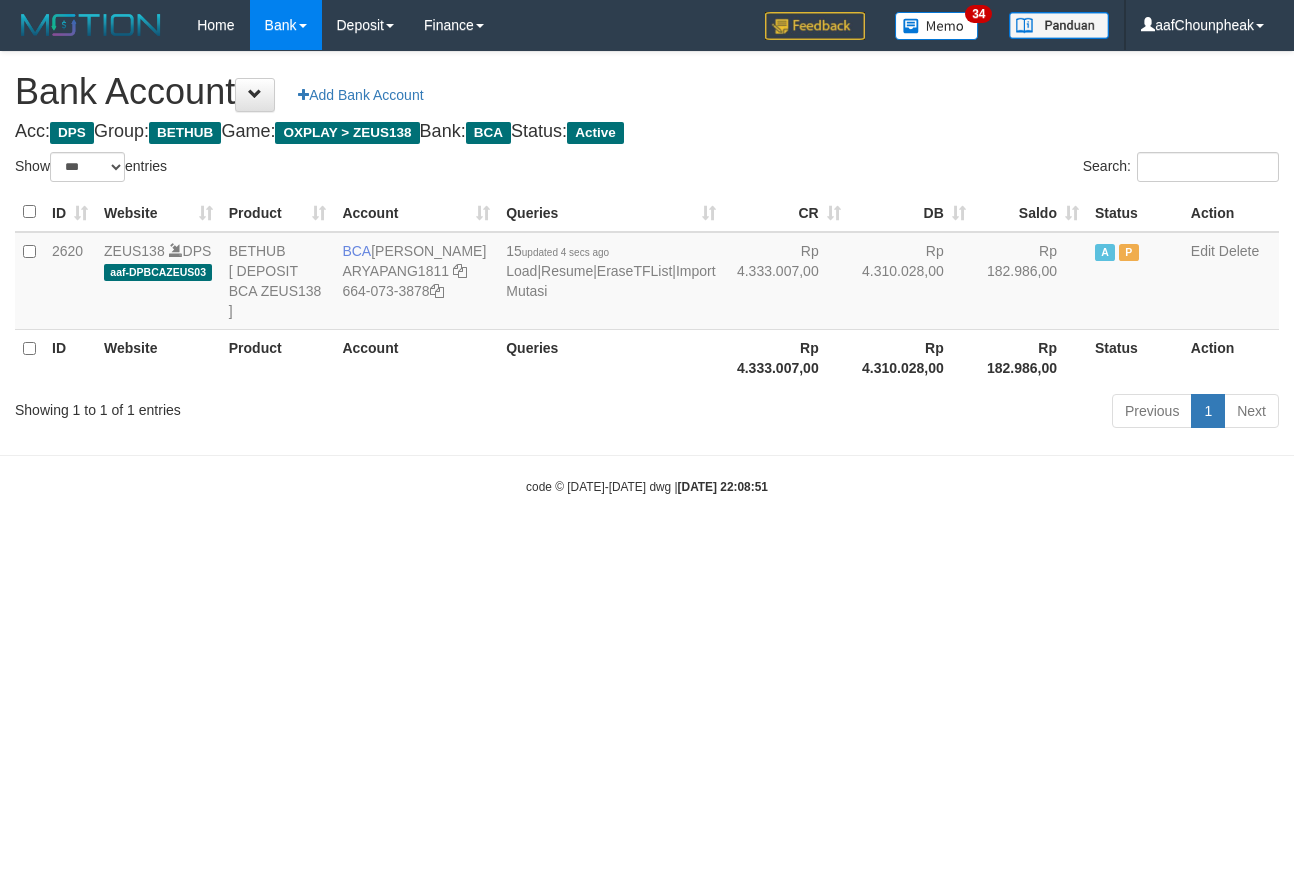 select on "***" 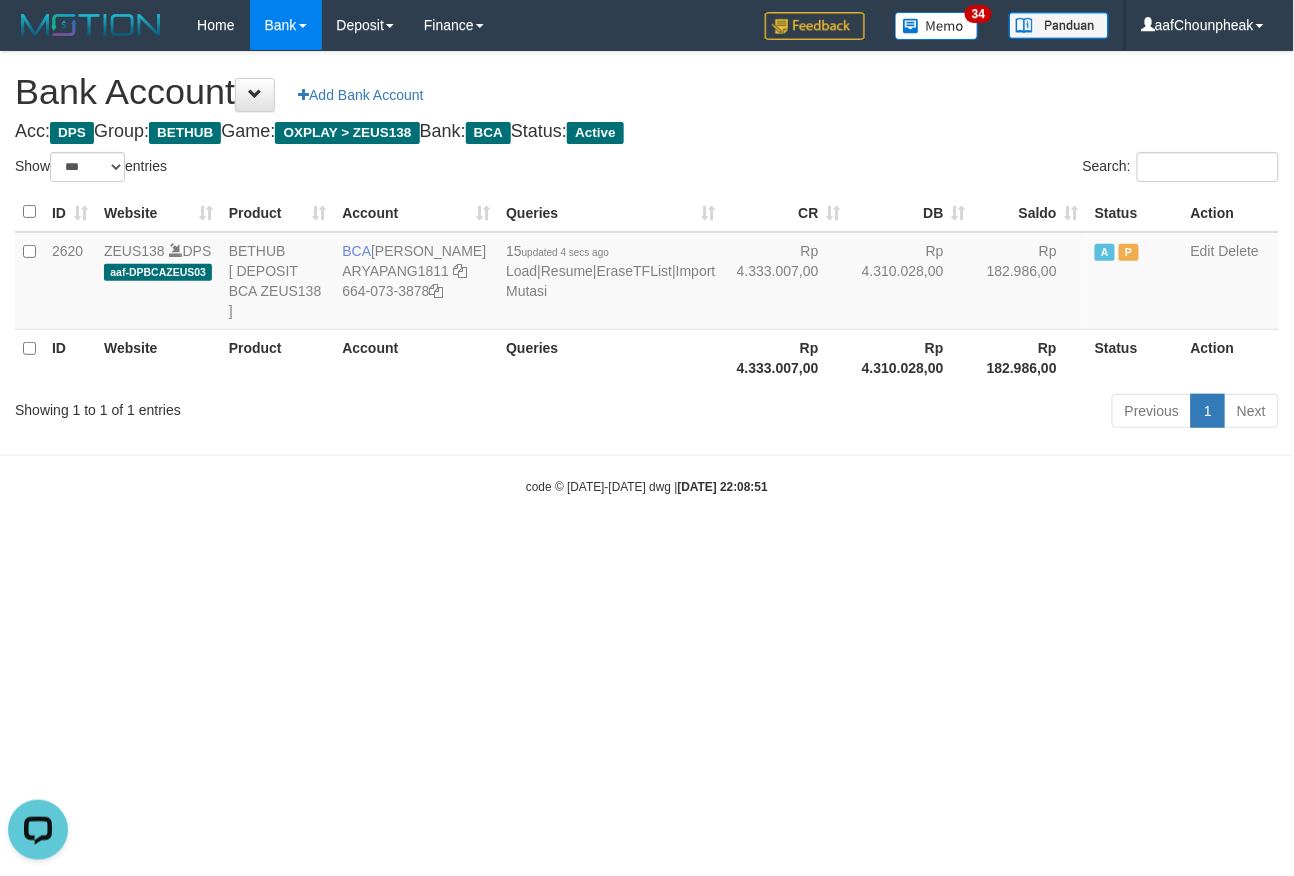scroll, scrollTop: 0, scrollLeft: 0, axis: both 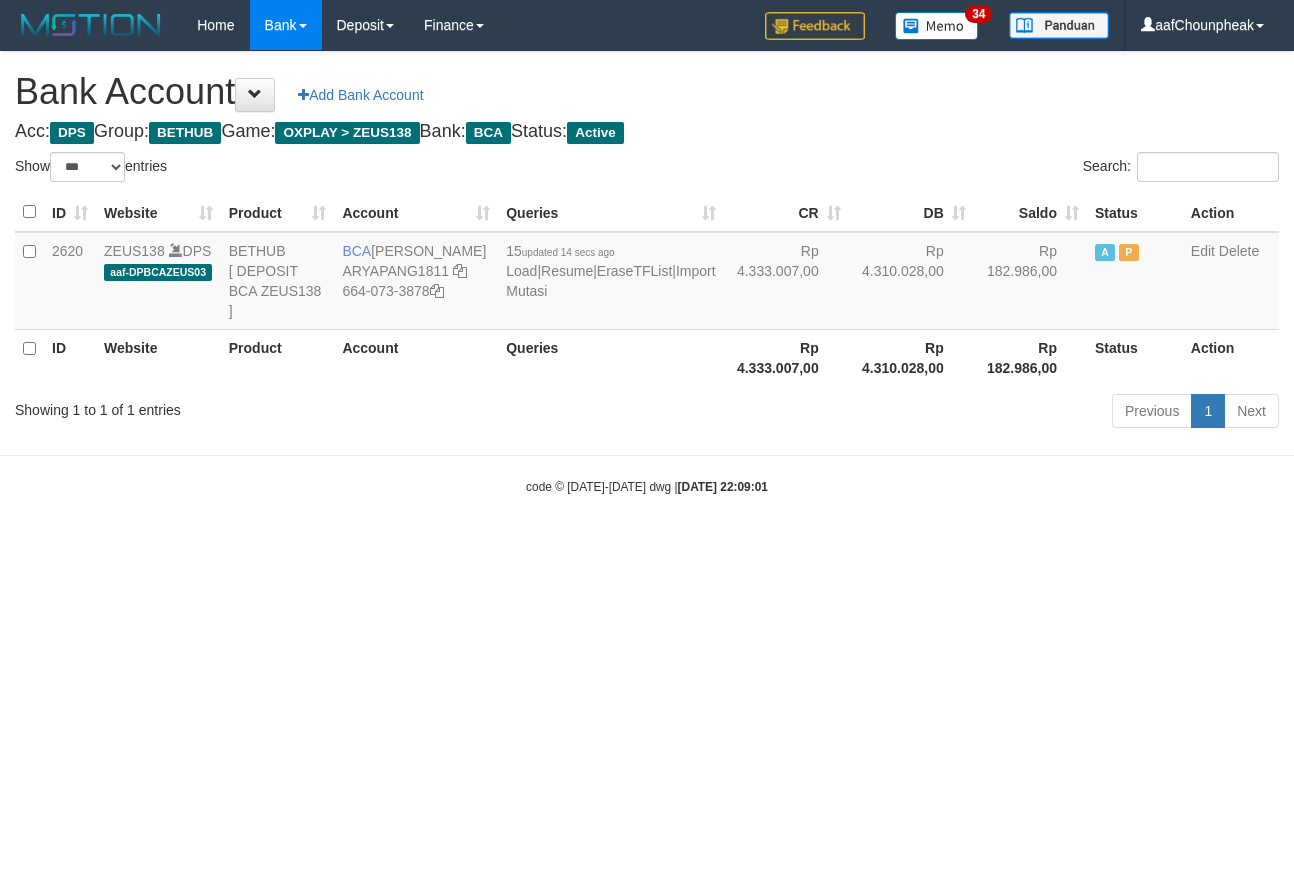 select on "***" 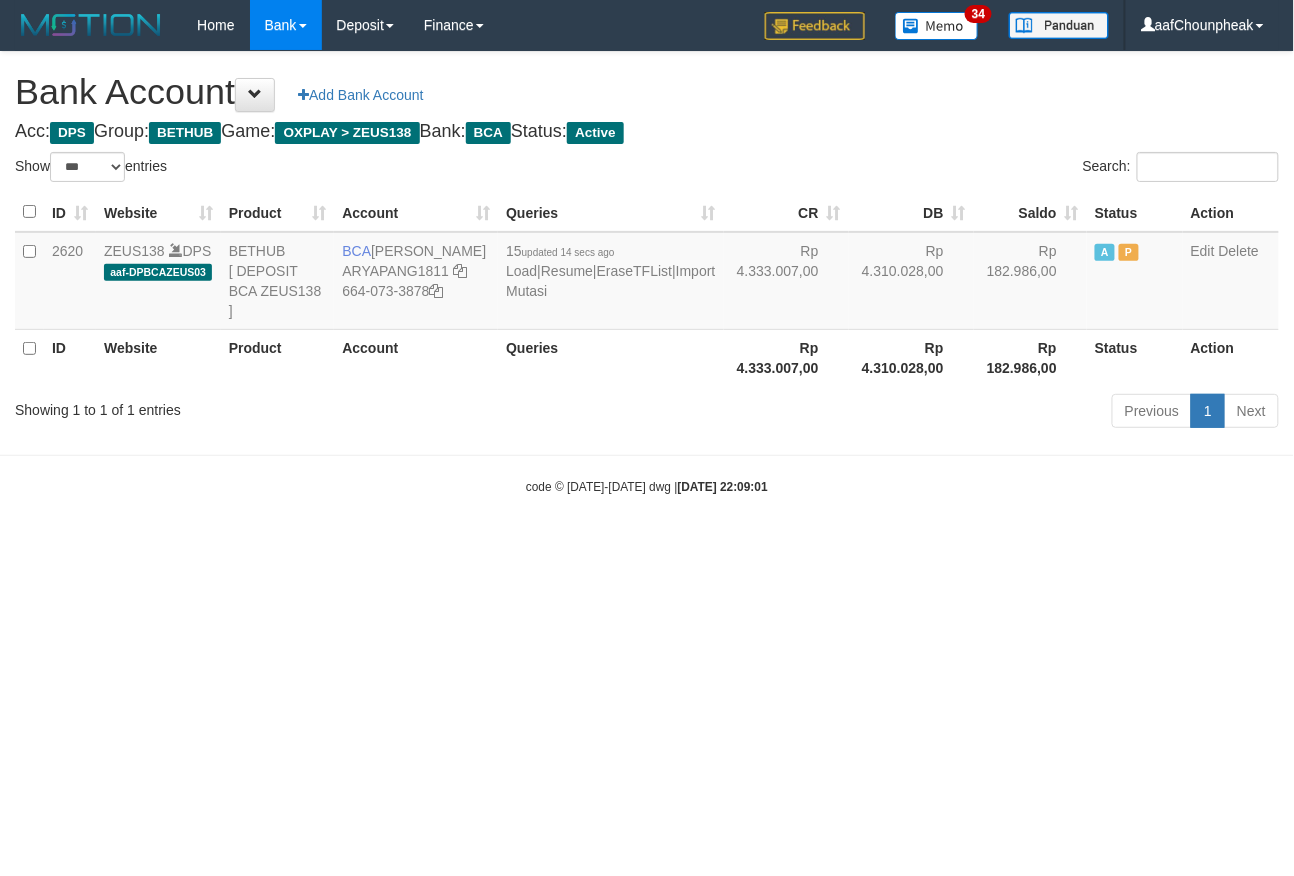 click on "Toggle navigation
Home
Bank
Account List
Mutasi Bank
Search
Note Mutasi
Deposit
DPS List
History
Finance
Financial Data
aafChounpheak
My Profile
Log Out
34" at bounding box center (647, 273) 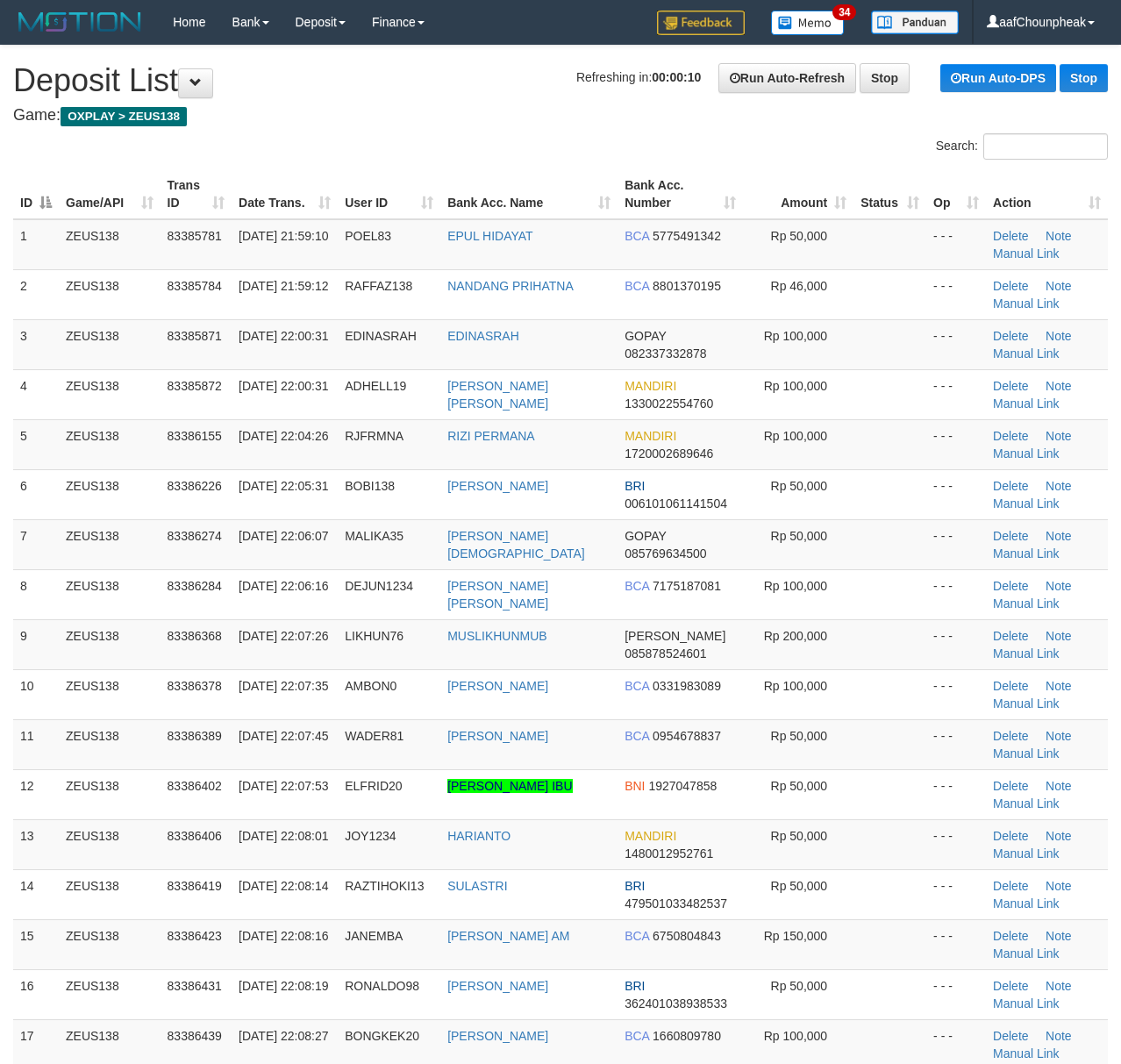 scroll, scrollTop: 0, scrollLeft: 0, axis: both 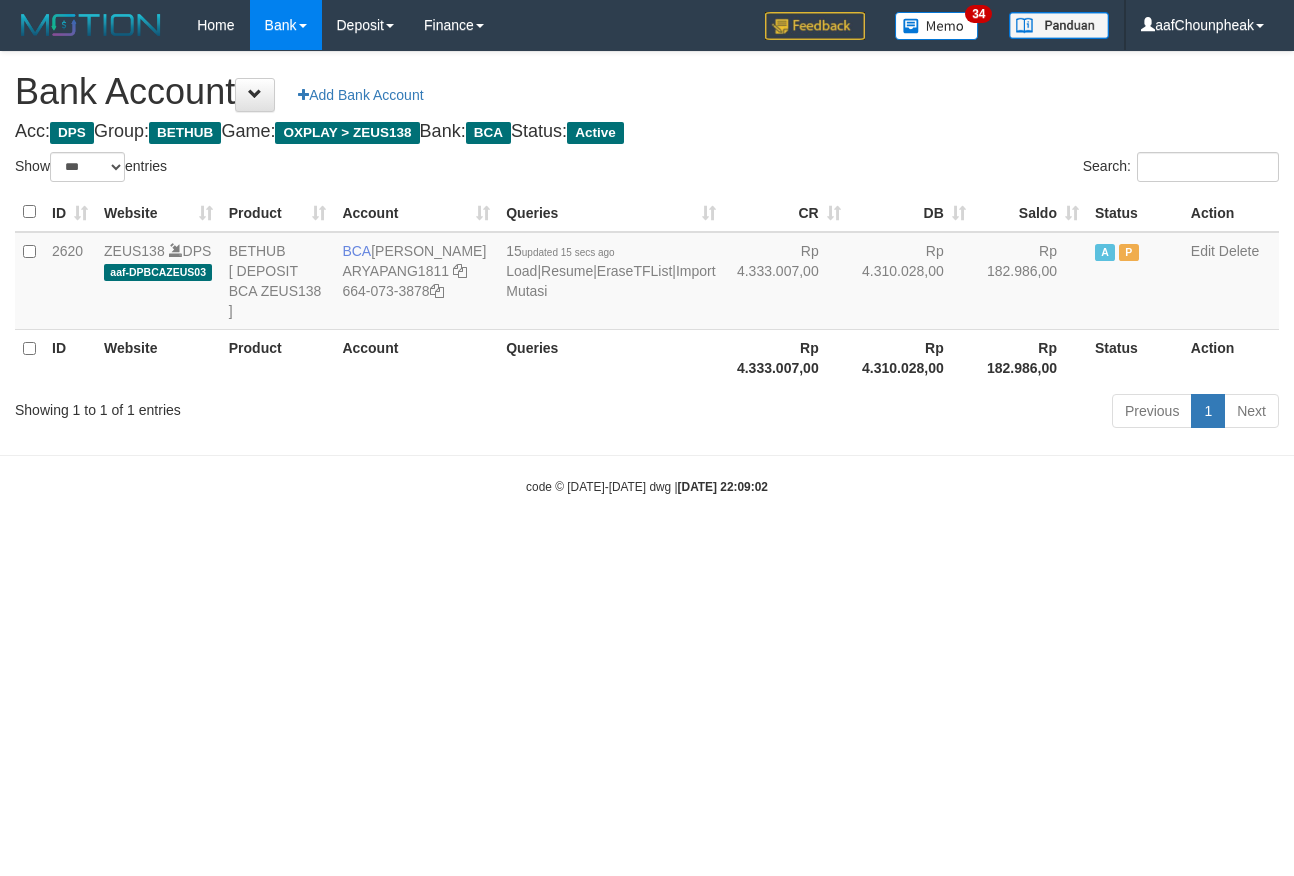 select on "***" 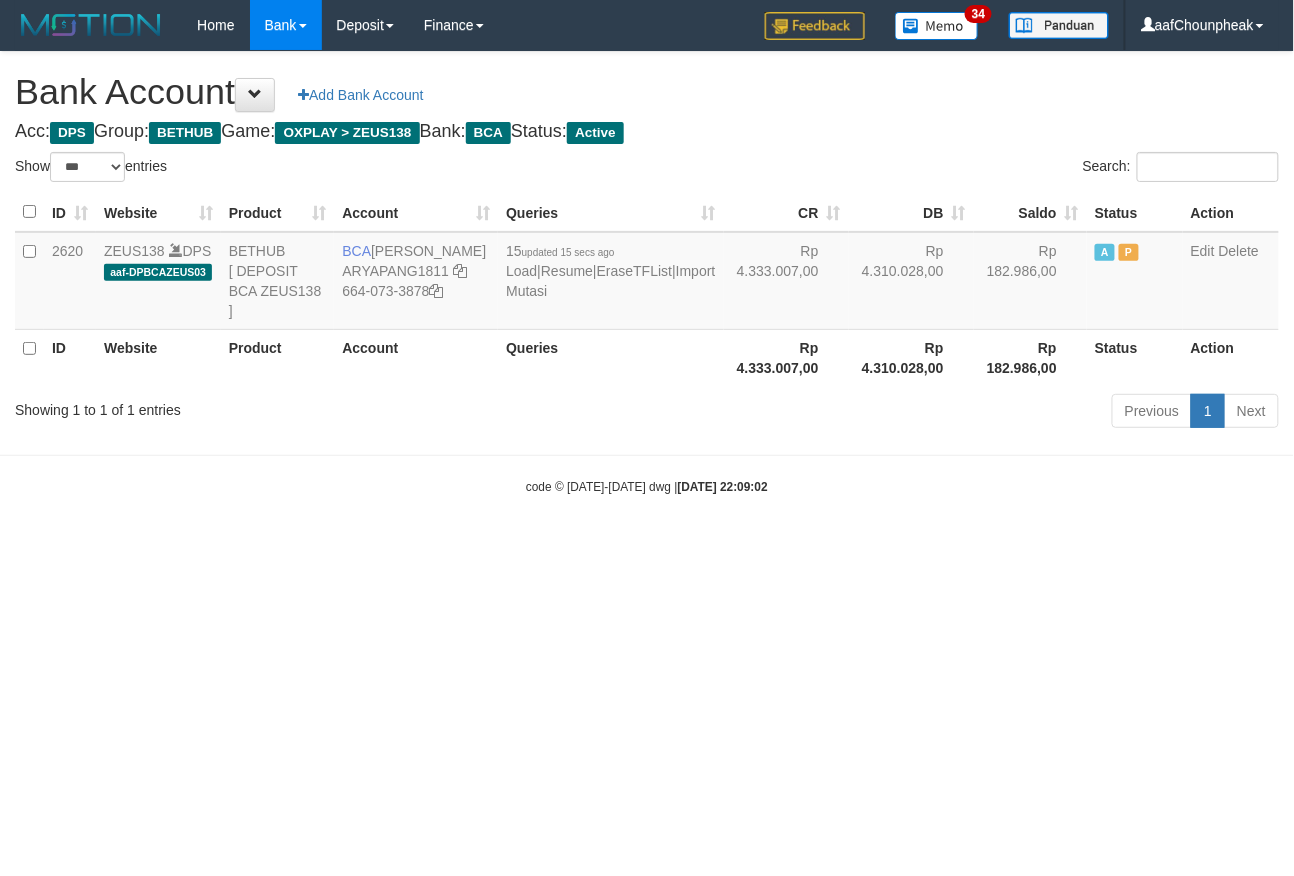 drag, startPoint x: 0, startPoint y: 0, endPoint x: 942, endPoint y: 634, distance: 1135.4823 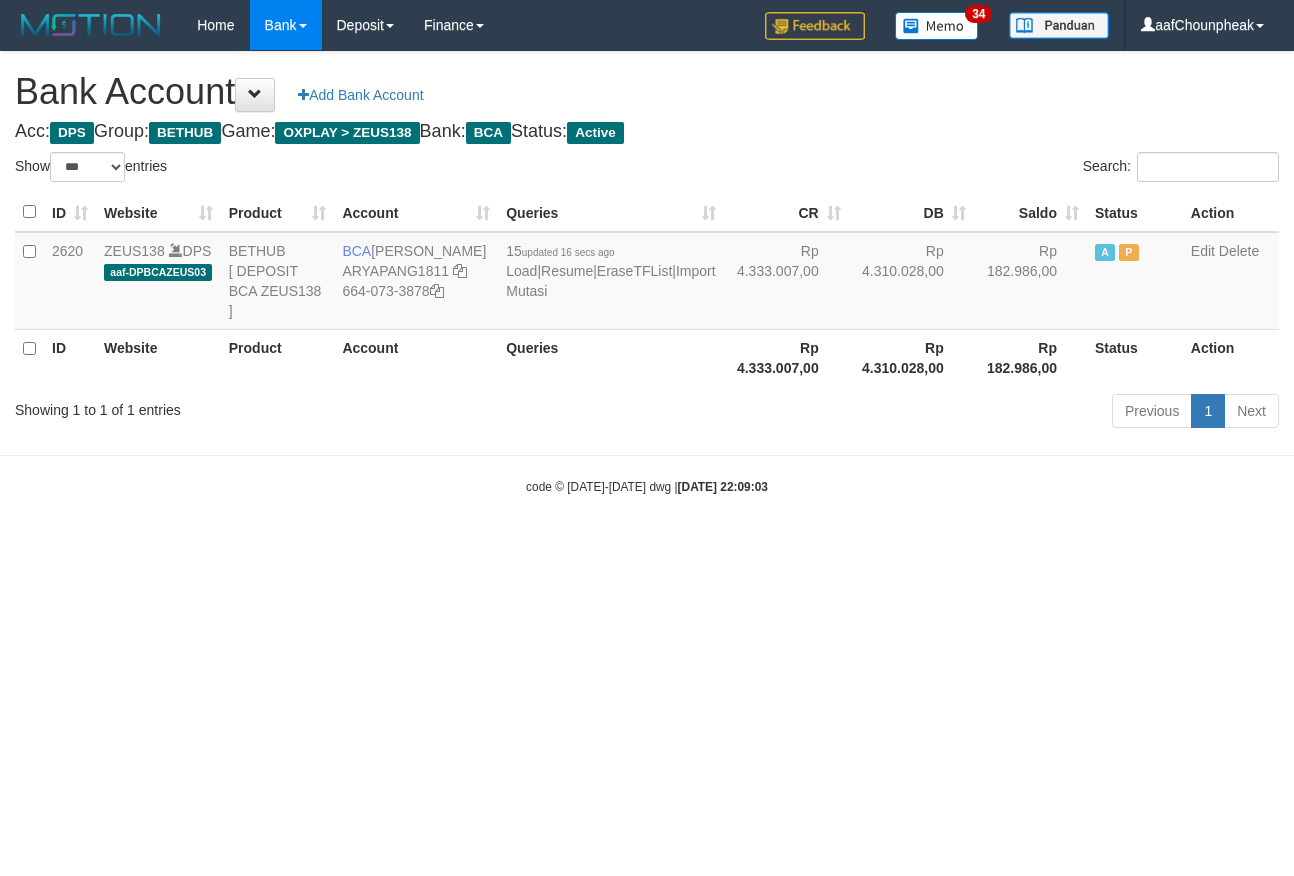 select on "***" 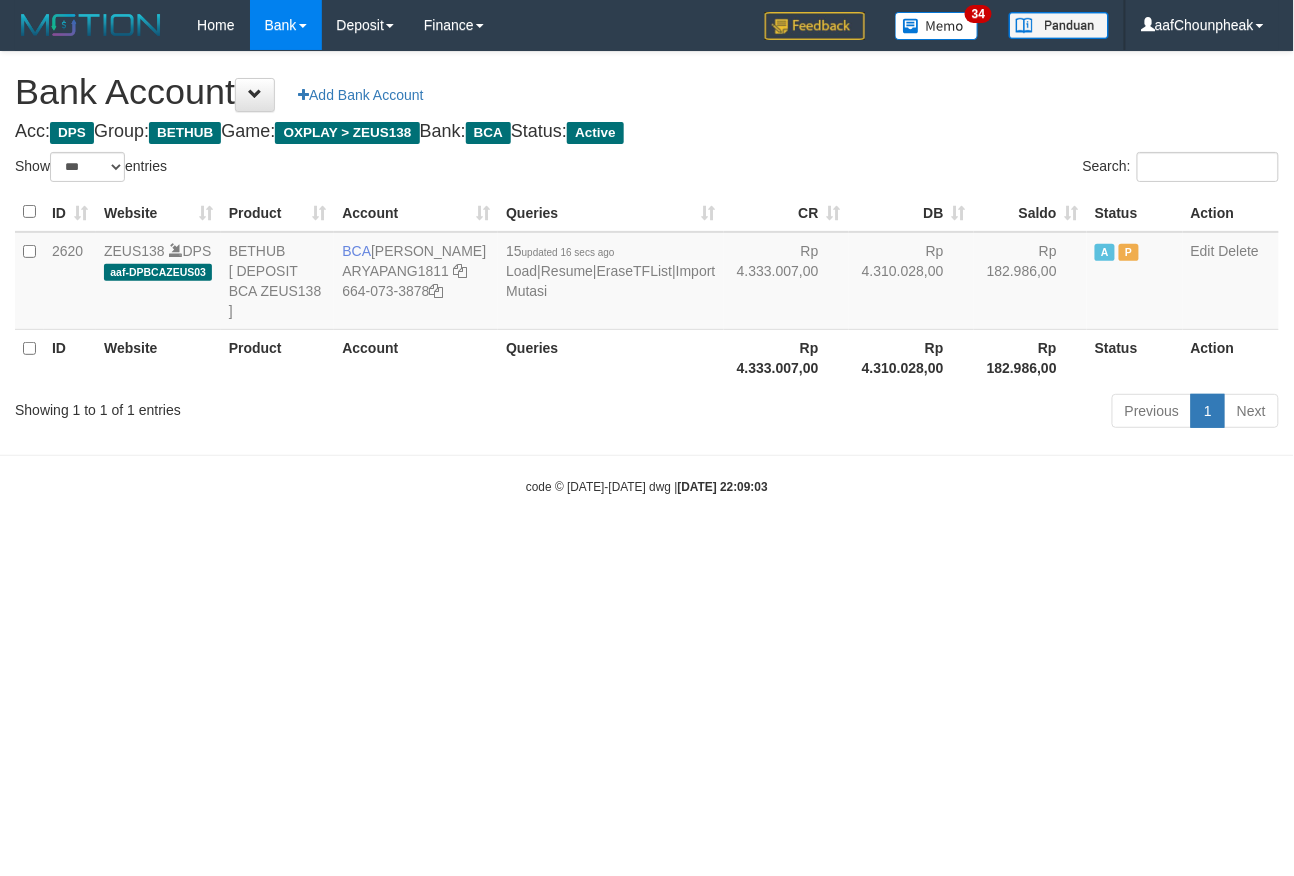 click on "Toggle navigation
Home
Bank
Account List
Mutasi Bank
Search
Note Mutasi
Deposit
DPS List
History
Finance
Financial Data
aafChounpheak
My Profile
Log Out
34" at bounding box center [647, 273] 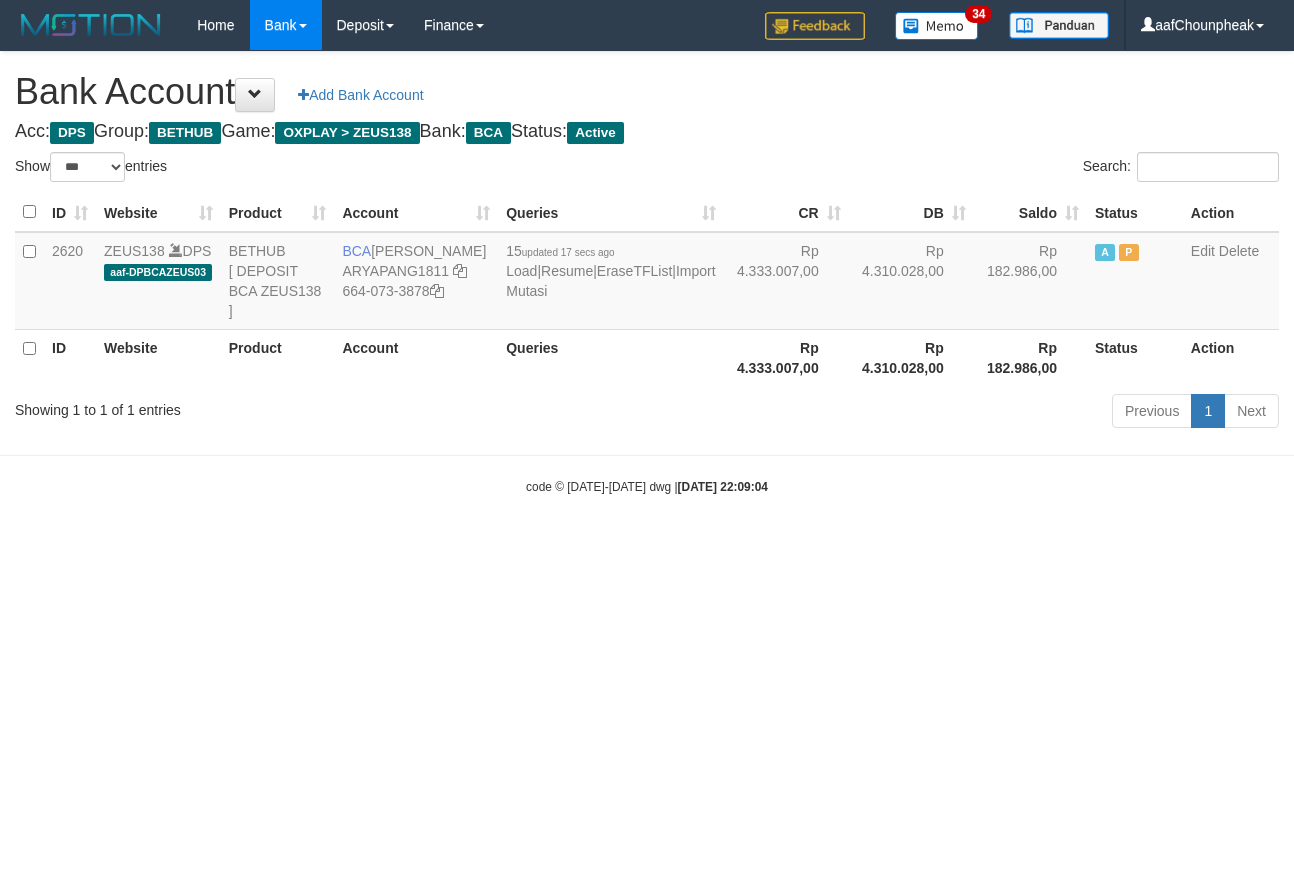 select on "***" 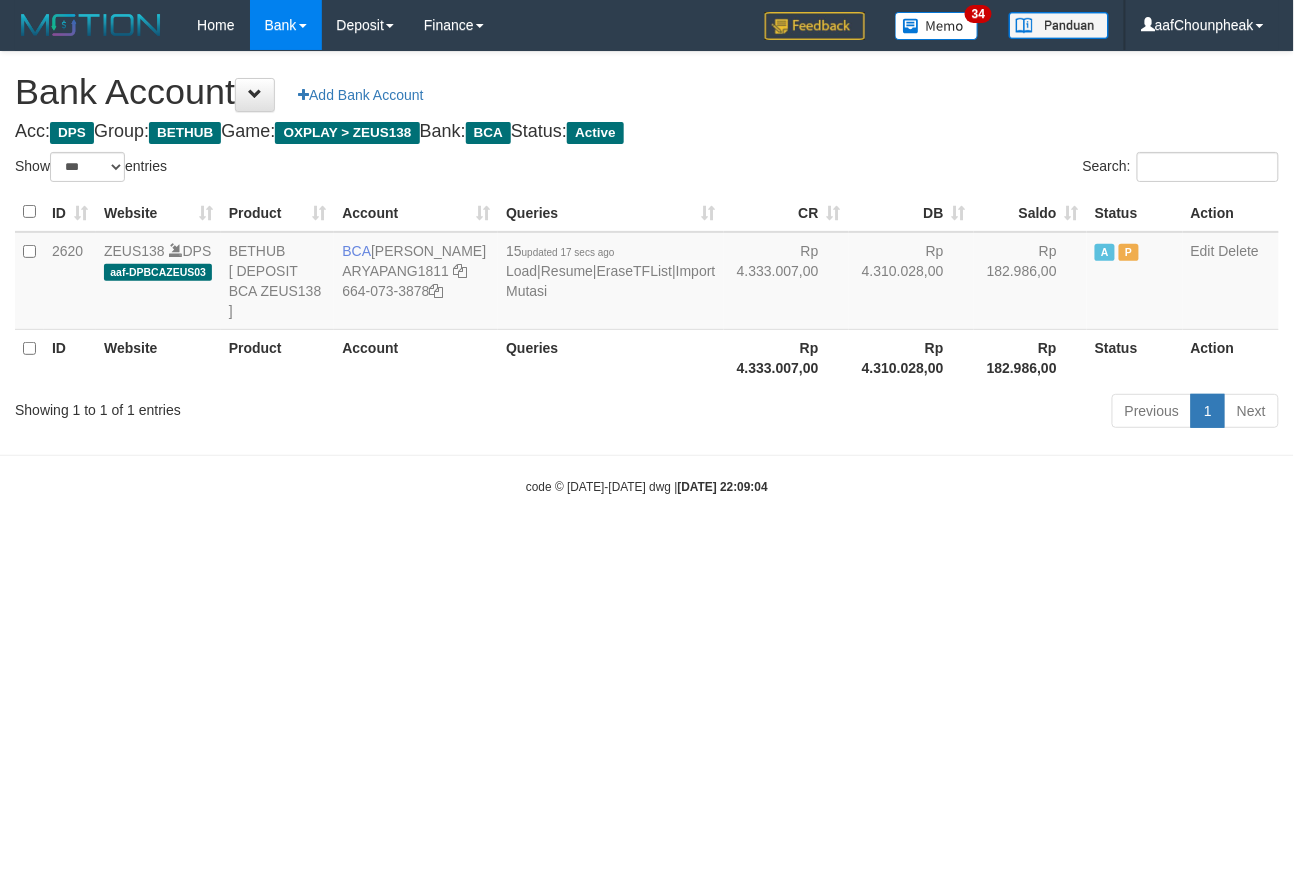 click on "Toggle navigation
Home
Bank
Account List
Mutasi Bank
Search
Note Mutasi
Deposit
DPS List
History
Finance
Financial Data
aafChounpheak
My Profile
Log Out
34" at bounding box center [647, 273] 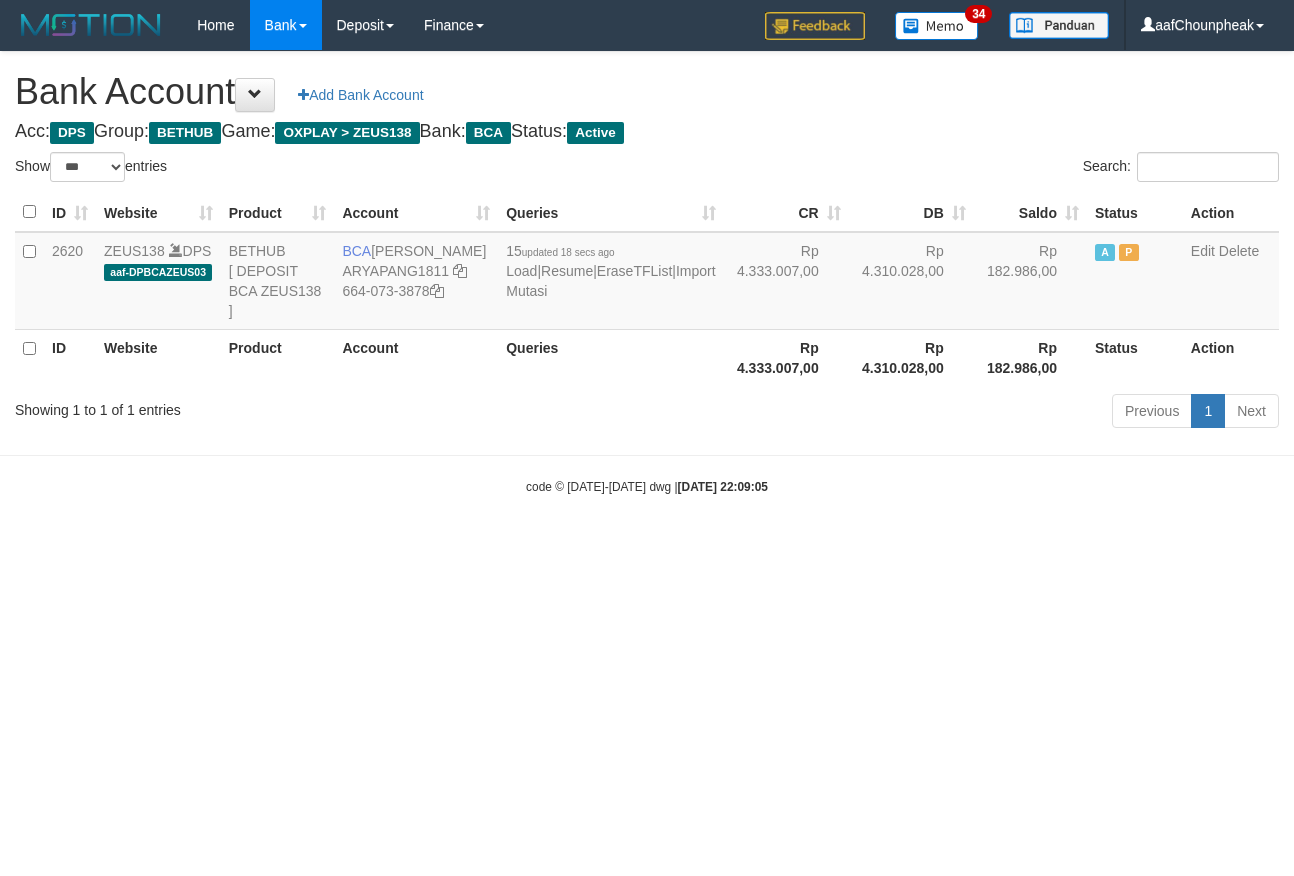 select on "***" 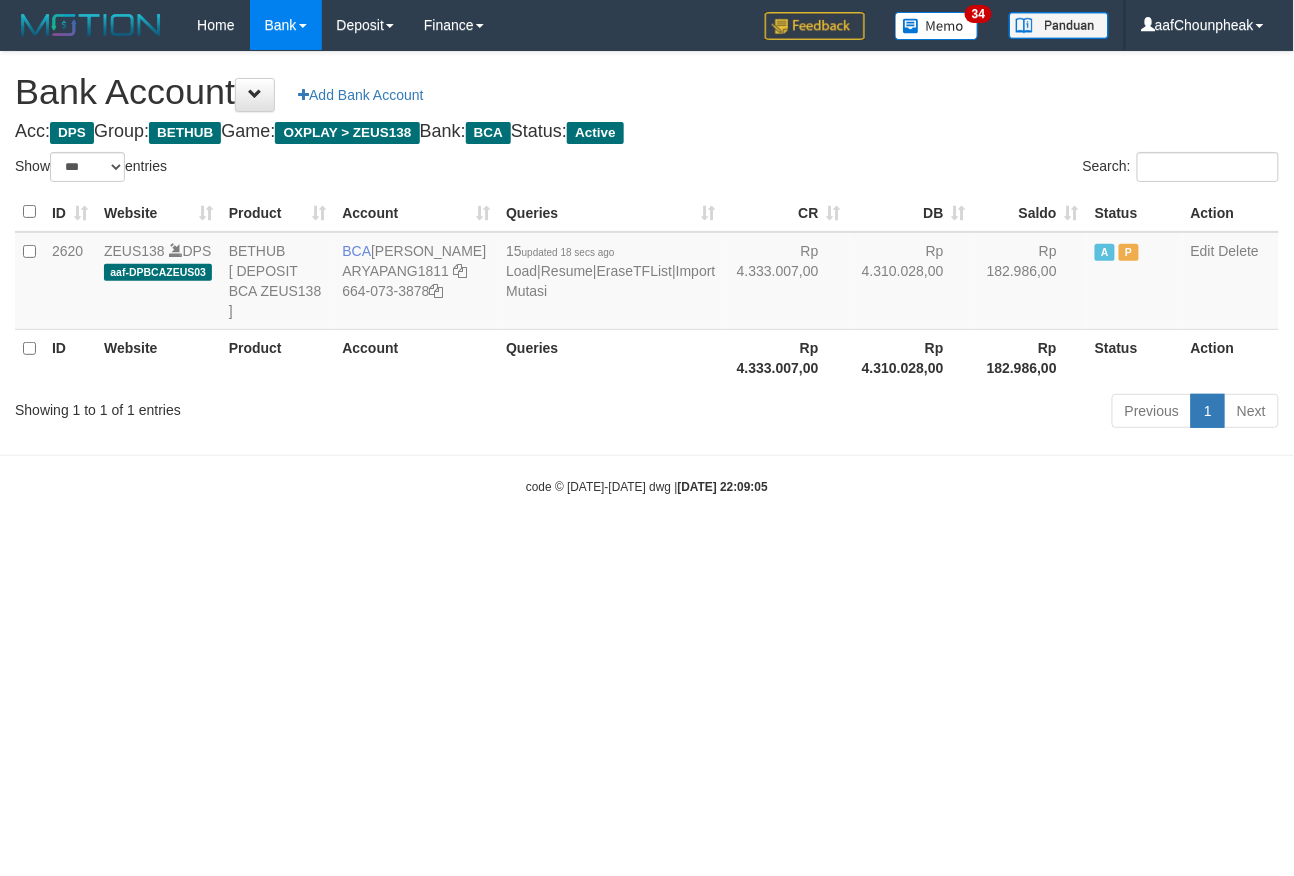 click on "Toggle navigation
Home
Bank
Account List
Mutasi Bank
Search
Note Mutasi
Deposit
DPS List
History
Finance
Financial Data
aafChounpheak
My Profile
Log Out
34" at bounding box center [647, 273] 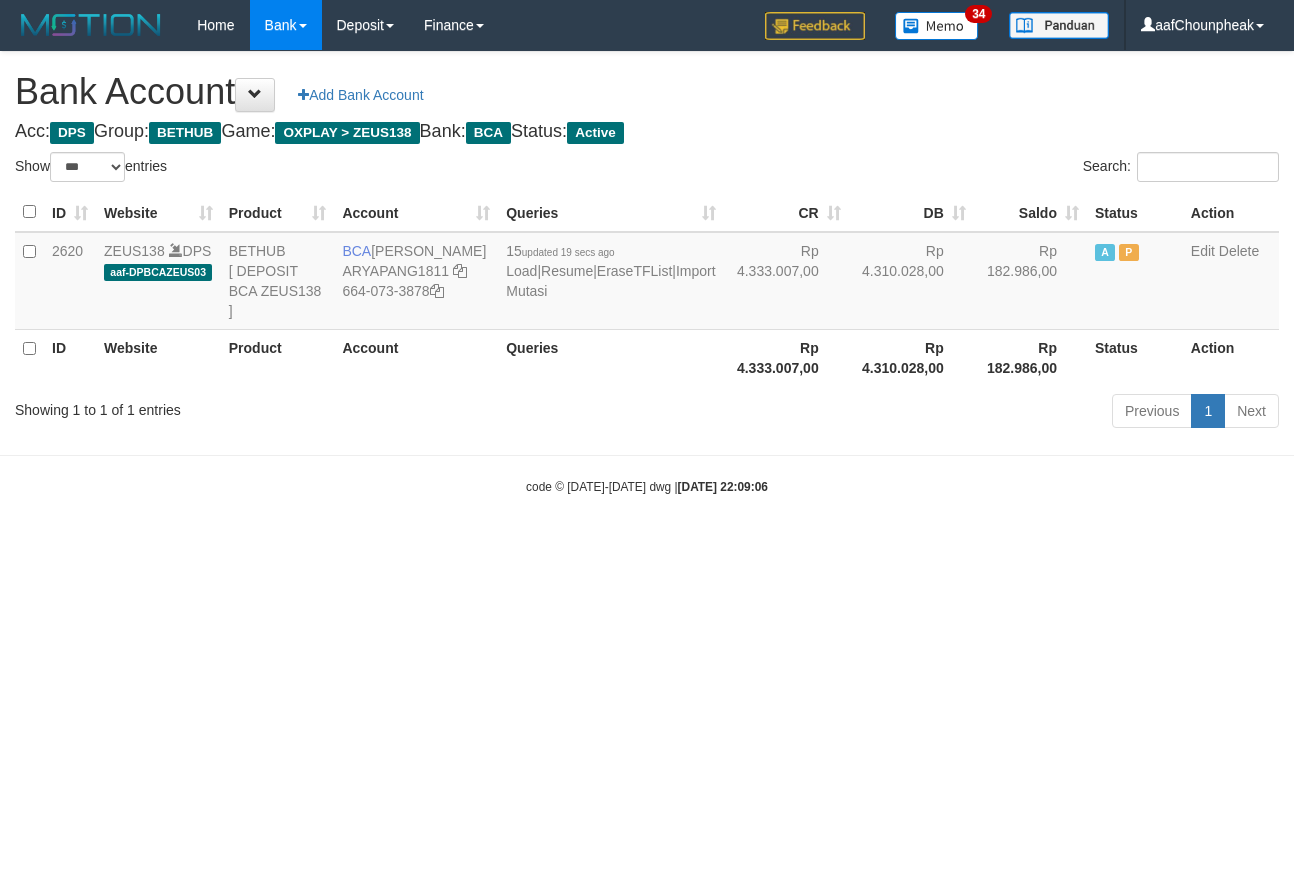 select on "***" 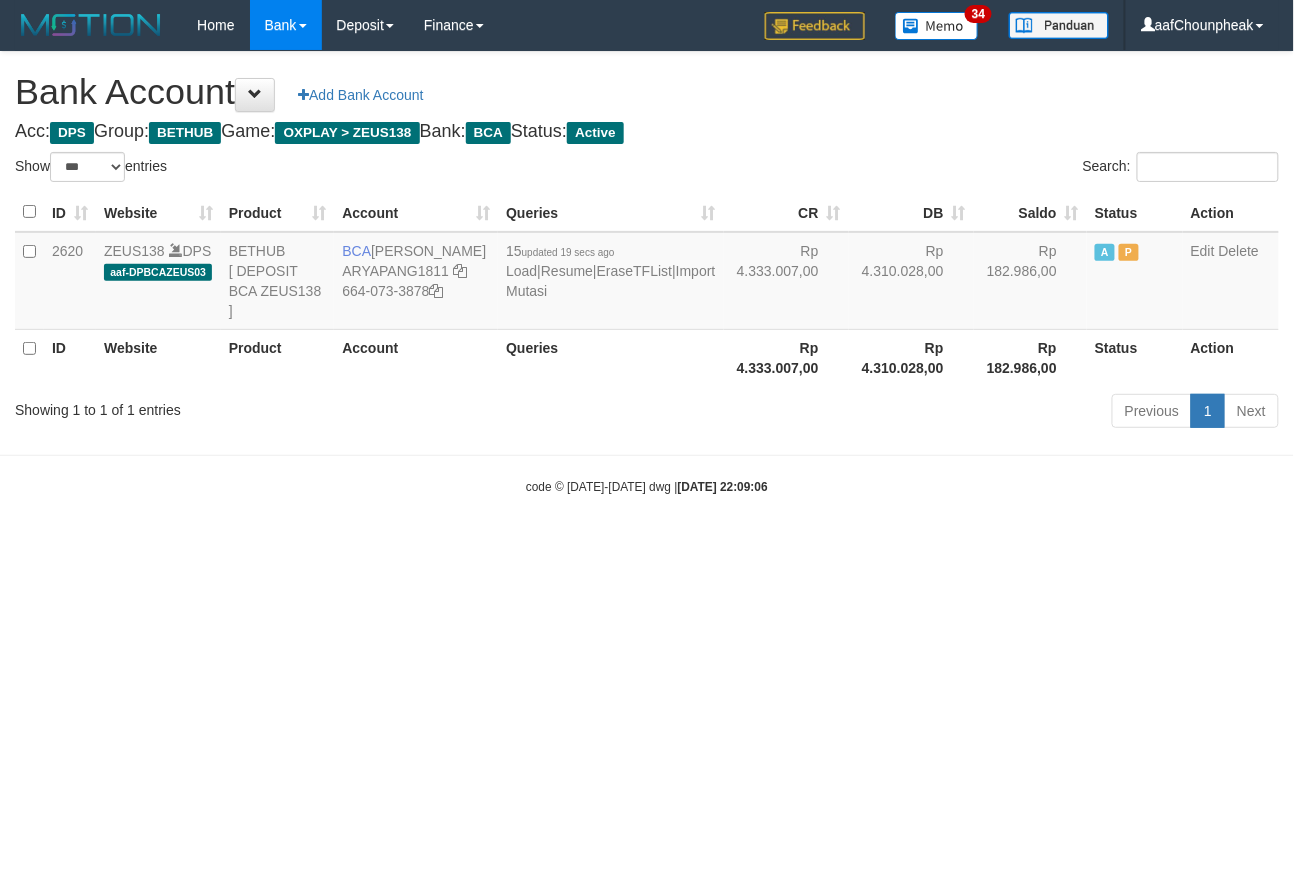 click on "Toggle navigation
Home
Bank
Account List
Mutasi Bank
Search
Note Mutasi
Deposit
DPS List
History
Finance
Financial Data
aafChounpheak
My Profile
Log Out
34" at bounding box center [647, 273] 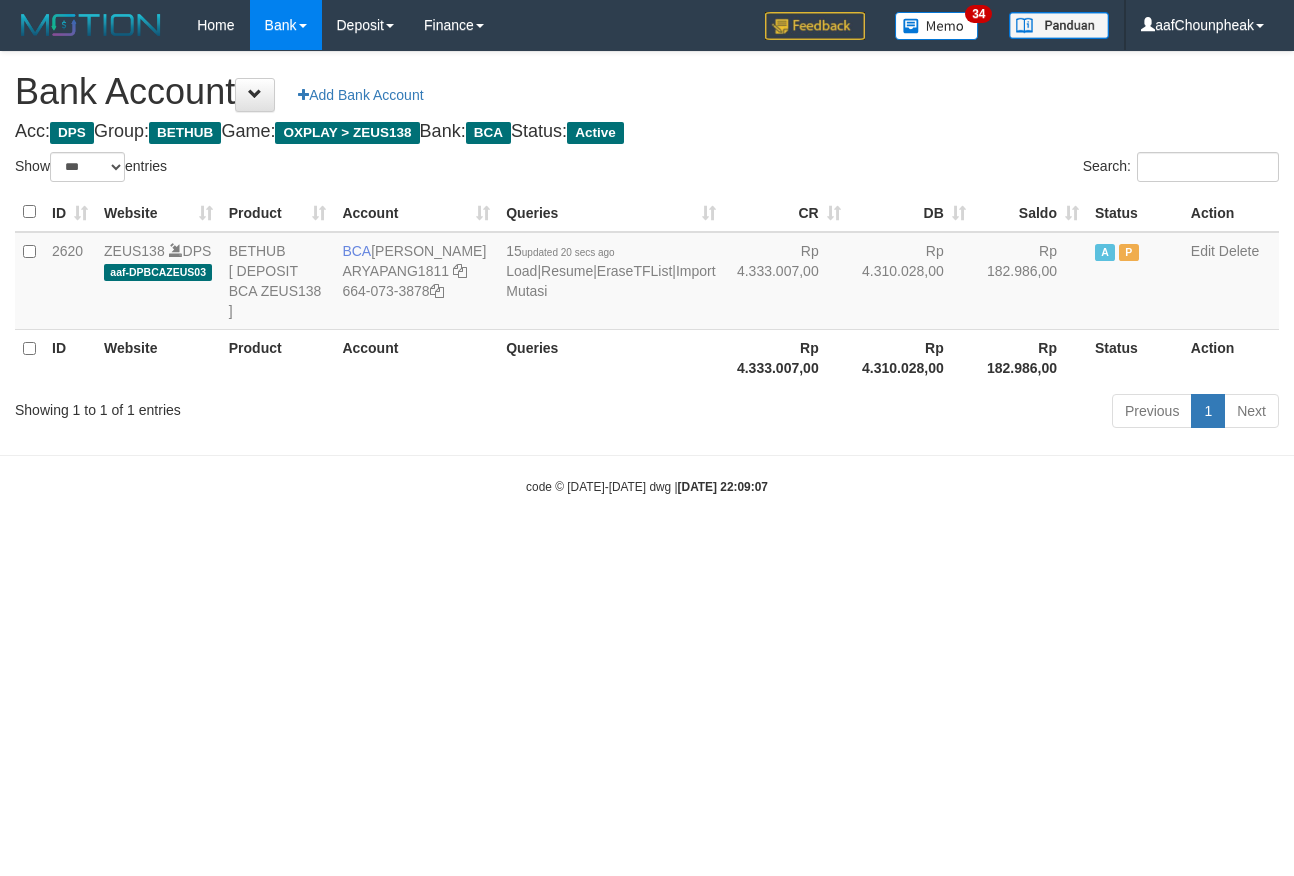 select on "***" 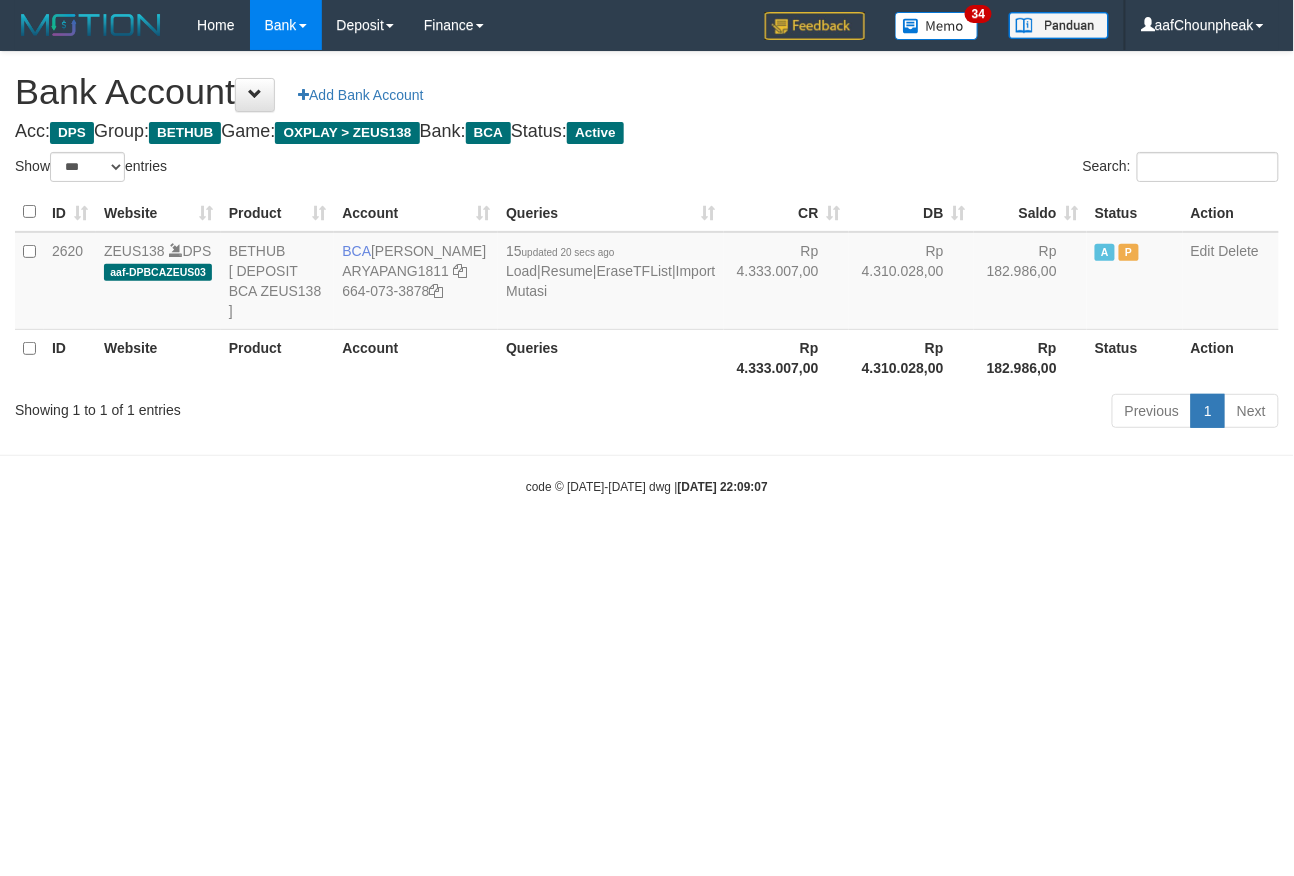 click on "Toggle navigation
Home
Bank
Account List
Mutasi Bank
Search
Note Mutasi
Deposit
DPS List
History
Finance
Financial Data
aafChounpheak
My Profile
Log Out
34" at bounding box center (647, 273) 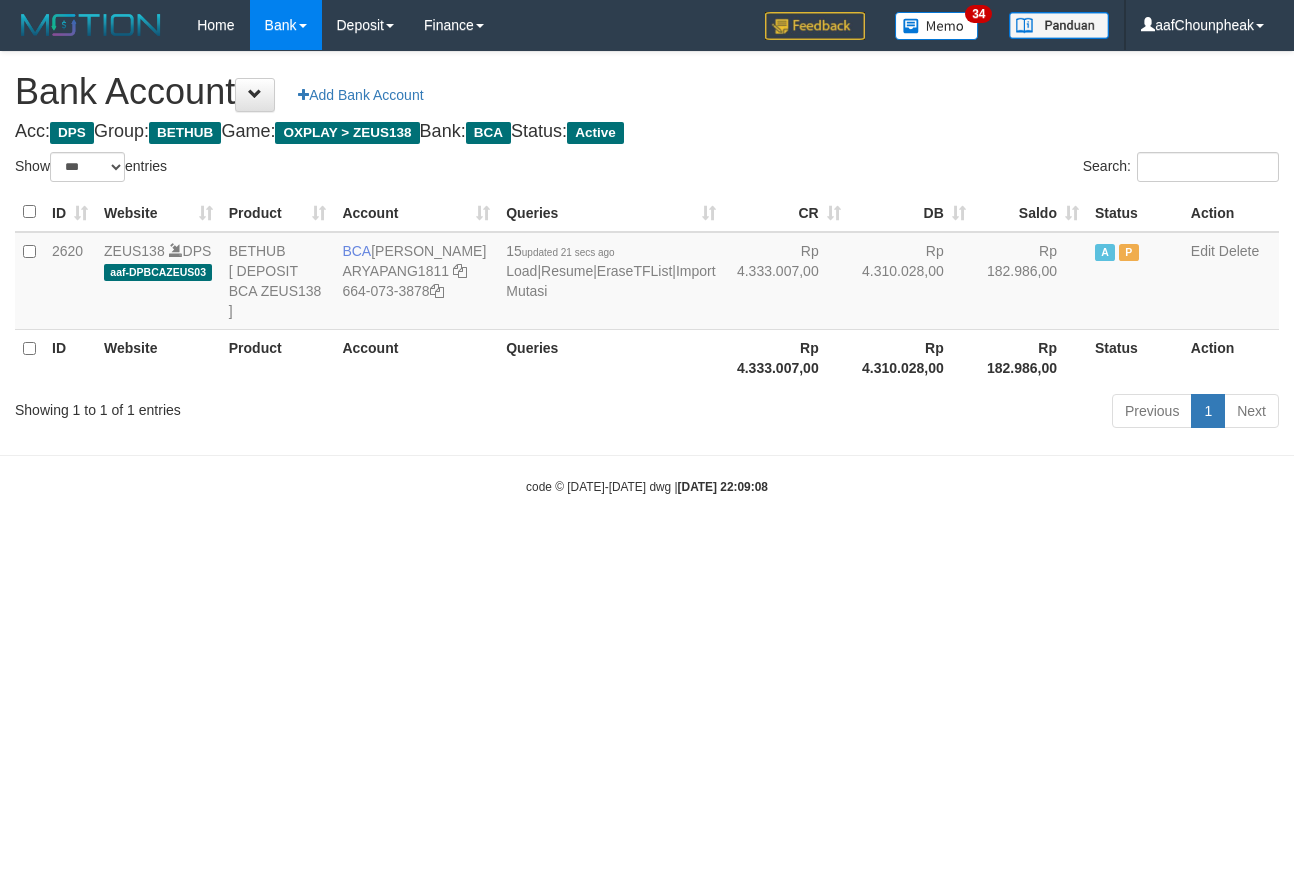 select on "***" 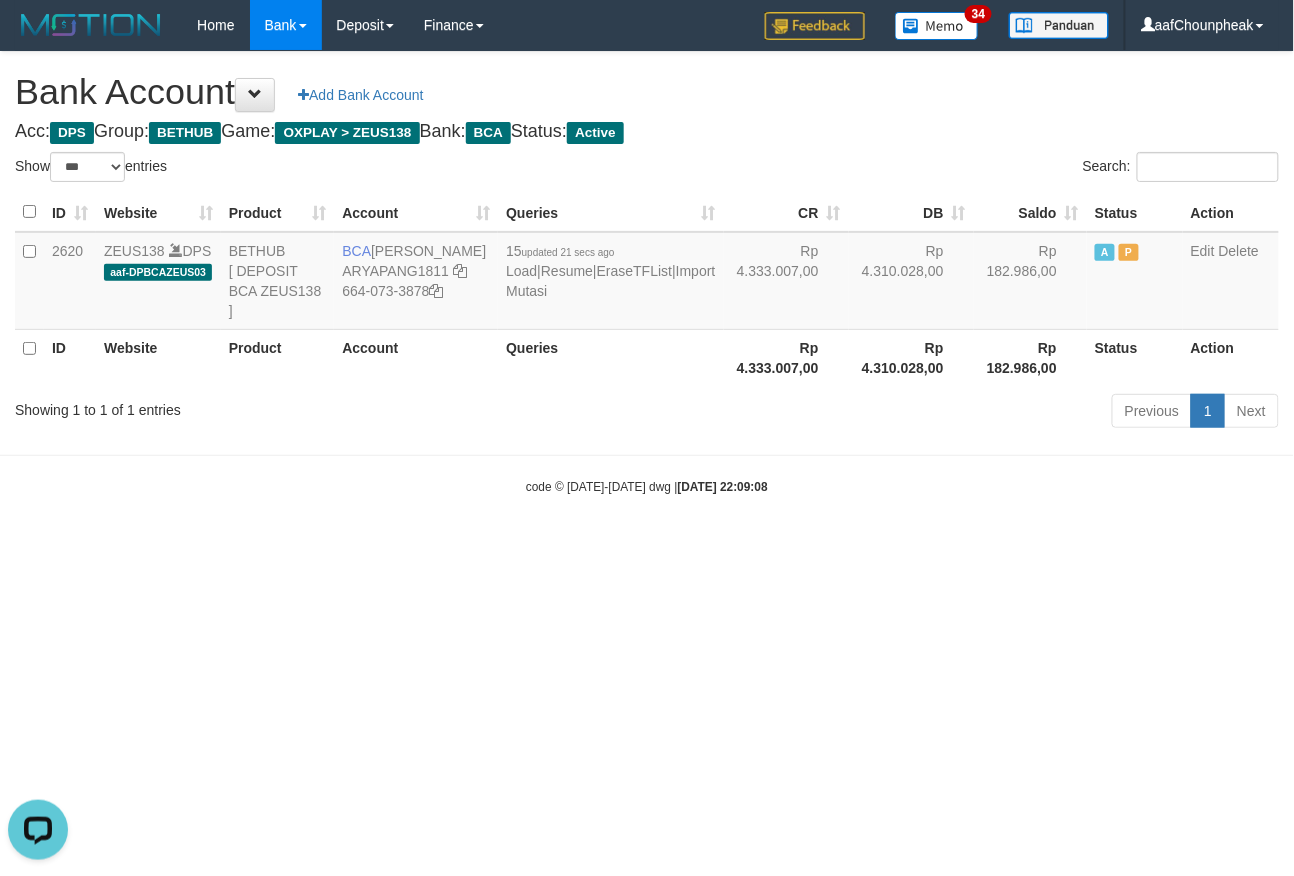 scroll, scrollTop: 0, scrollLeft: 0, axis: both 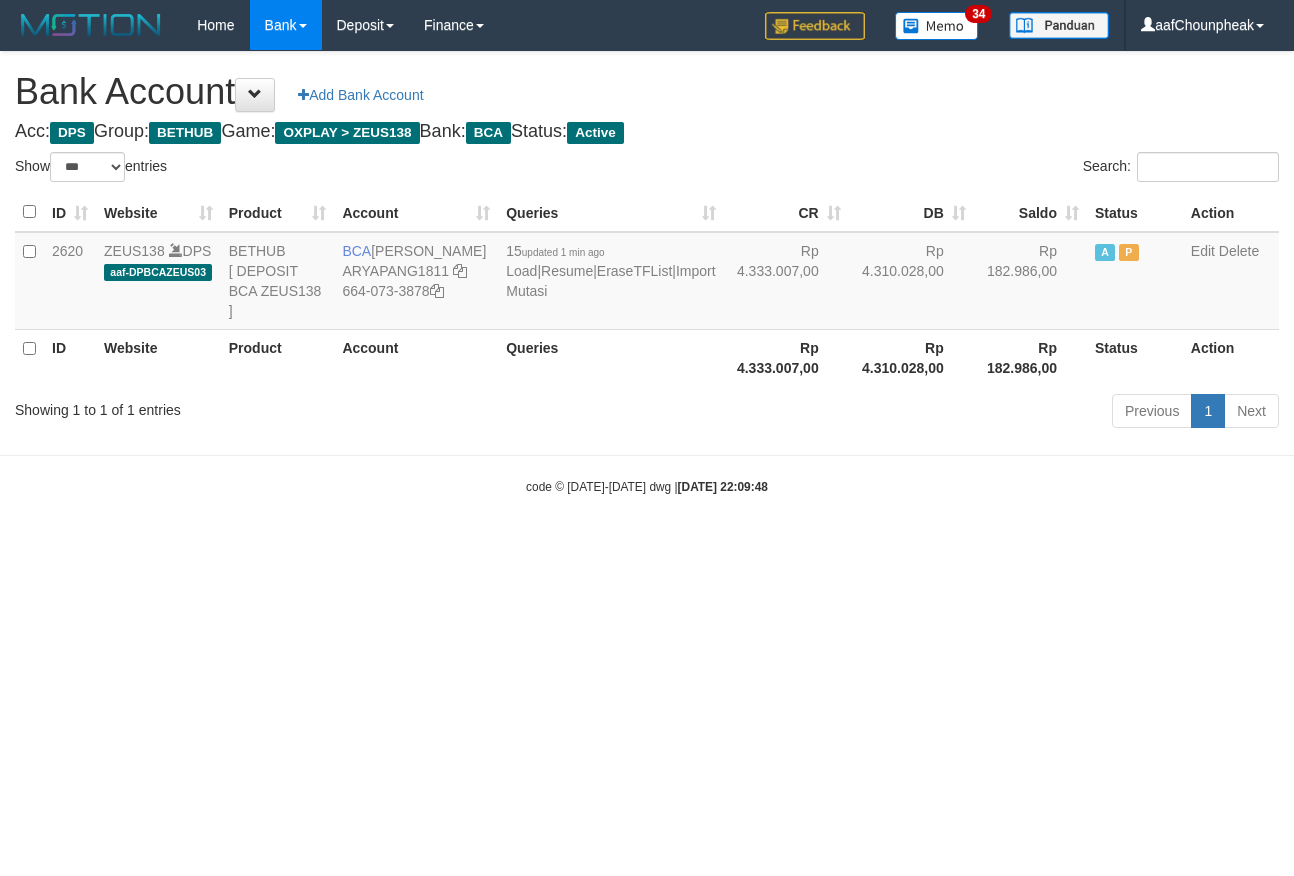 select on "***" 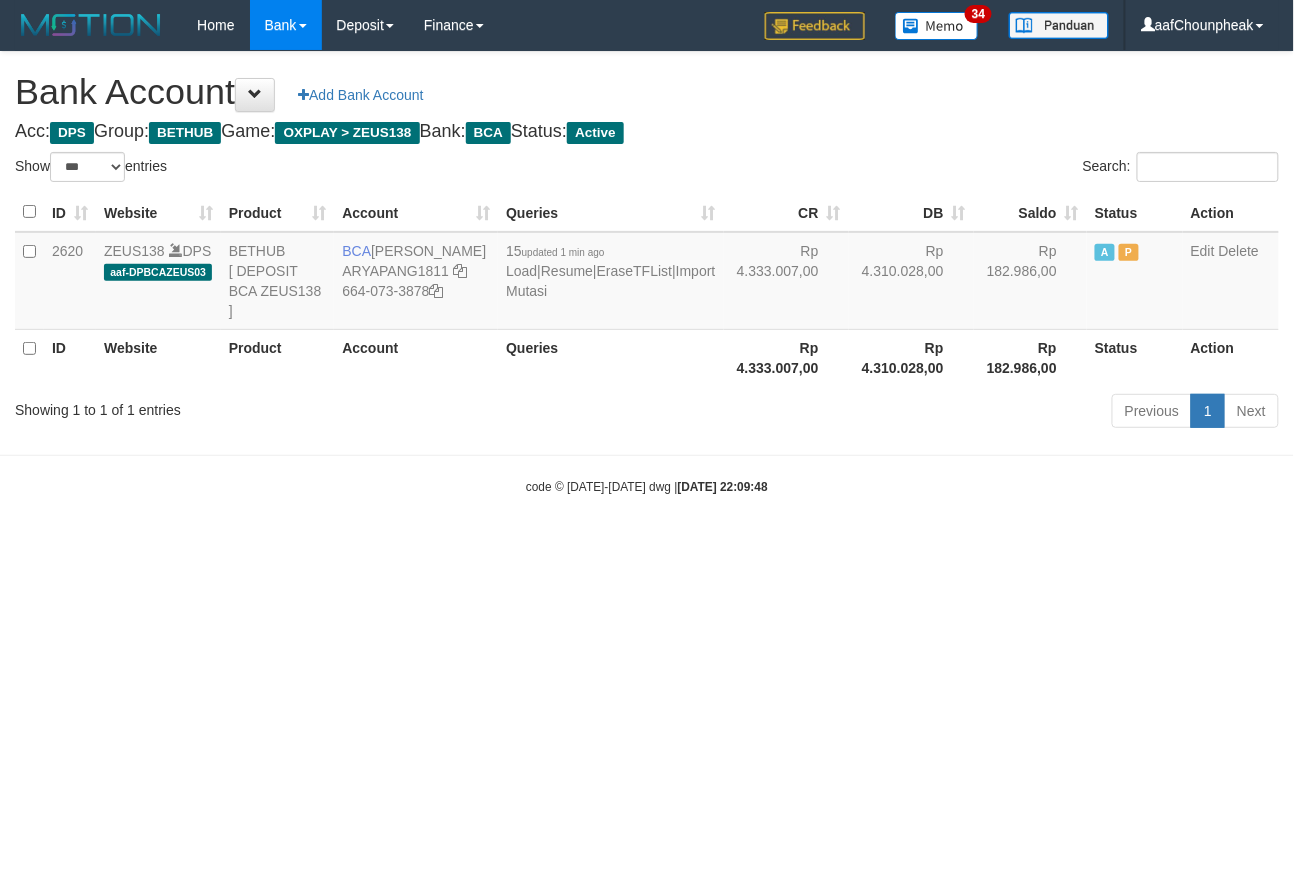 click on "Toggle navigation
Home
Bank
Account List
Mutasi Bank
Search
Note Mutasi
Deposit
DPS List
History
Finance
Financial Data
aafChounpheak
My Profile
Log Out
34" at bounding box center [647, 273] 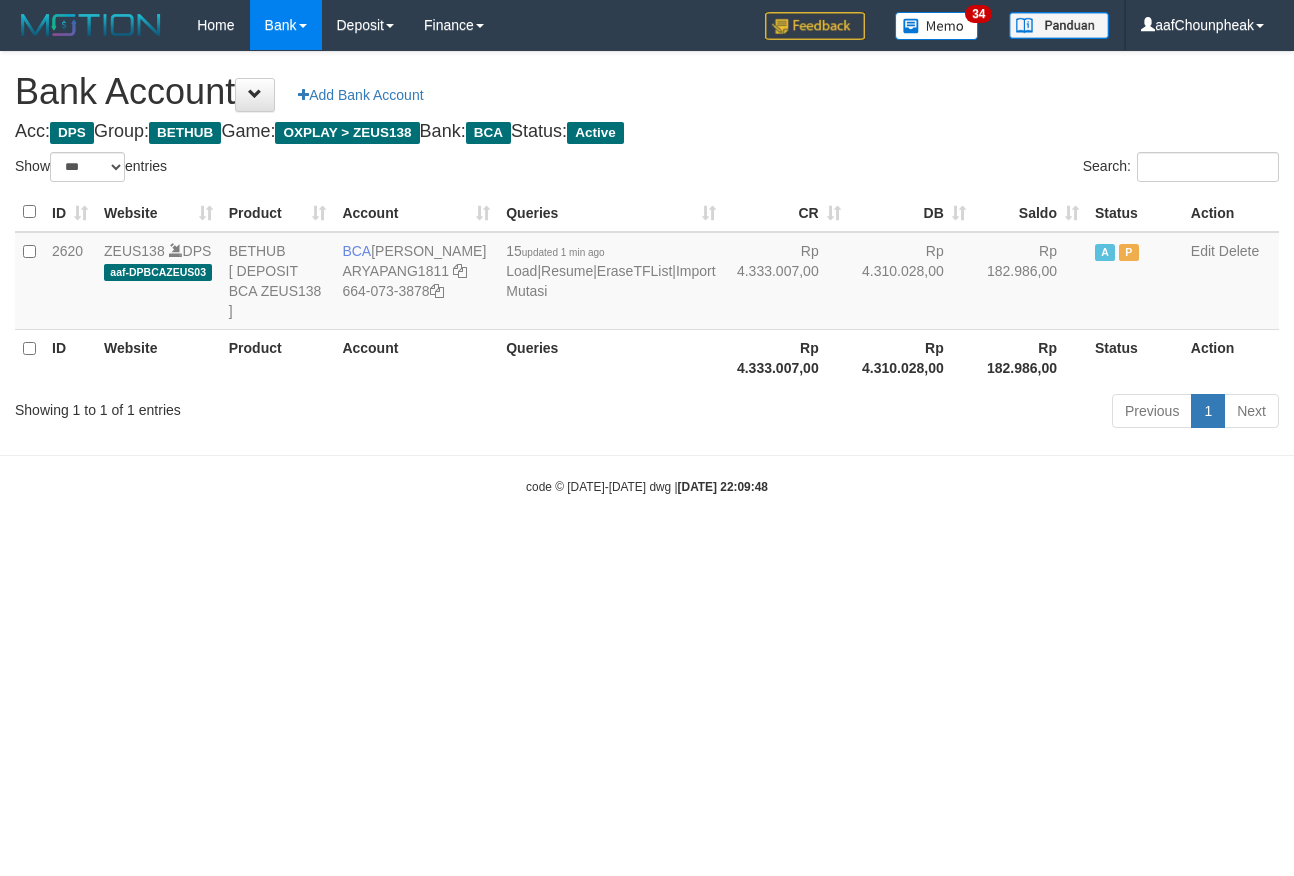 select on "***" 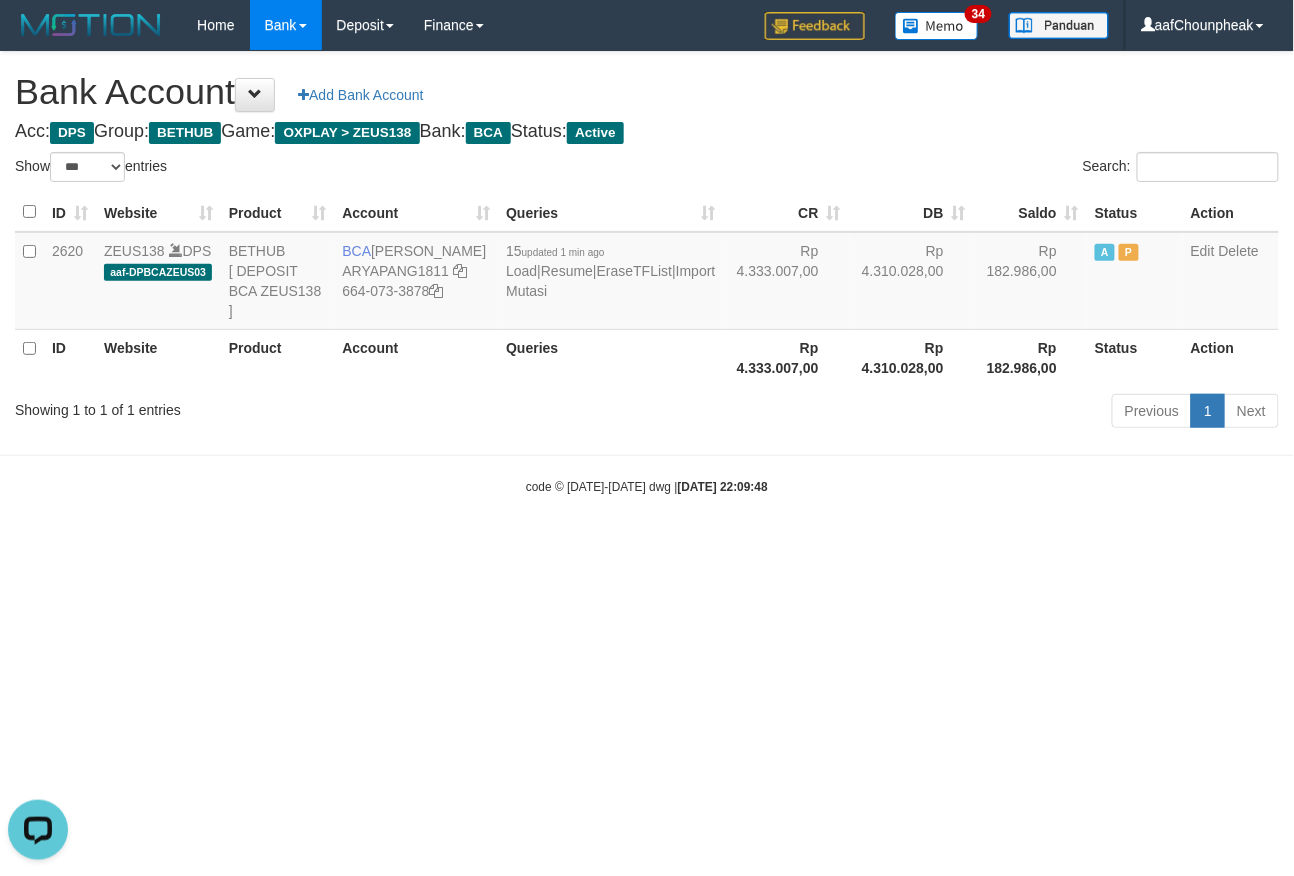 scroll, scrollTop: 0, scrollLeft: 0, axis: both 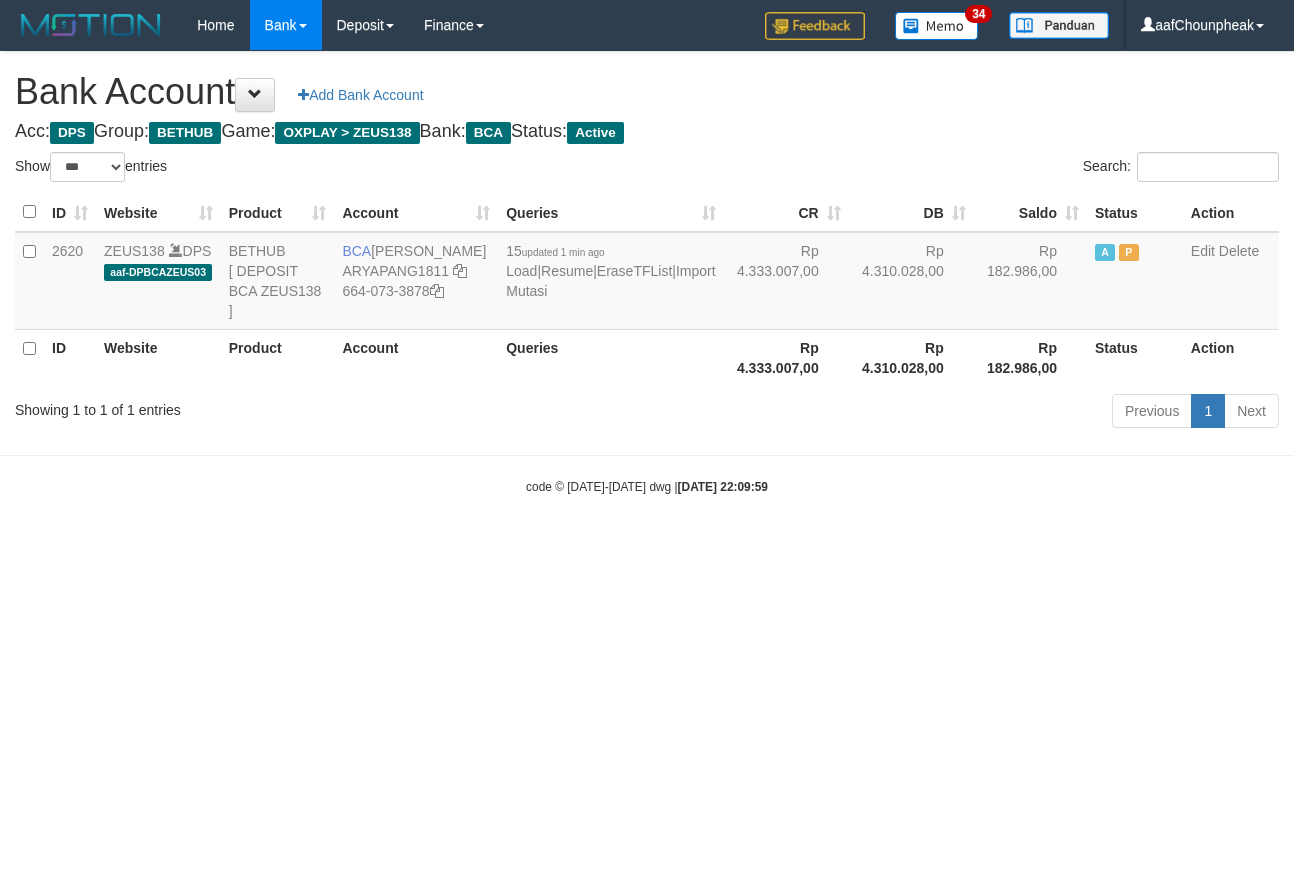 select on "***" 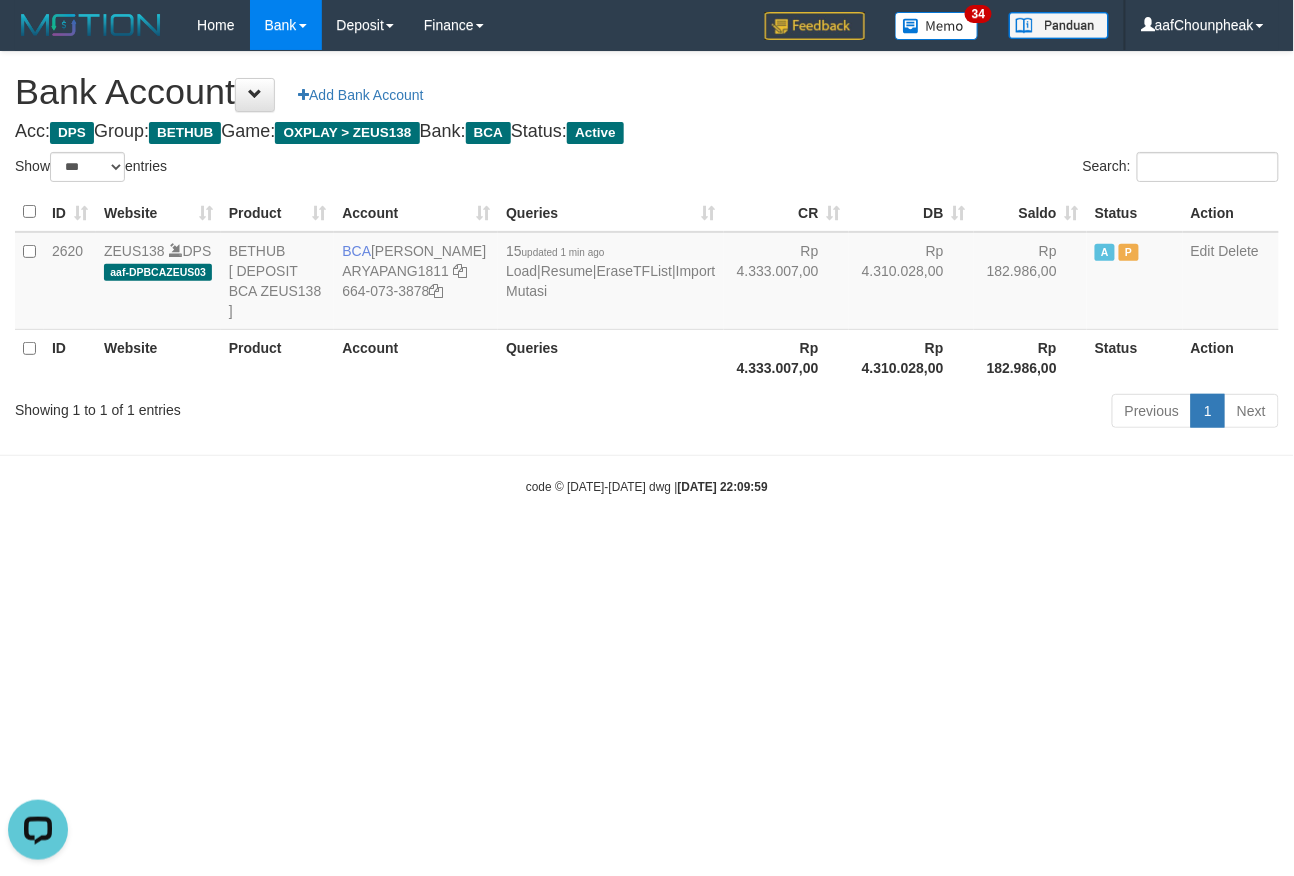 scroll, scrollTop: 0, scrollLeft: 0, axis: both 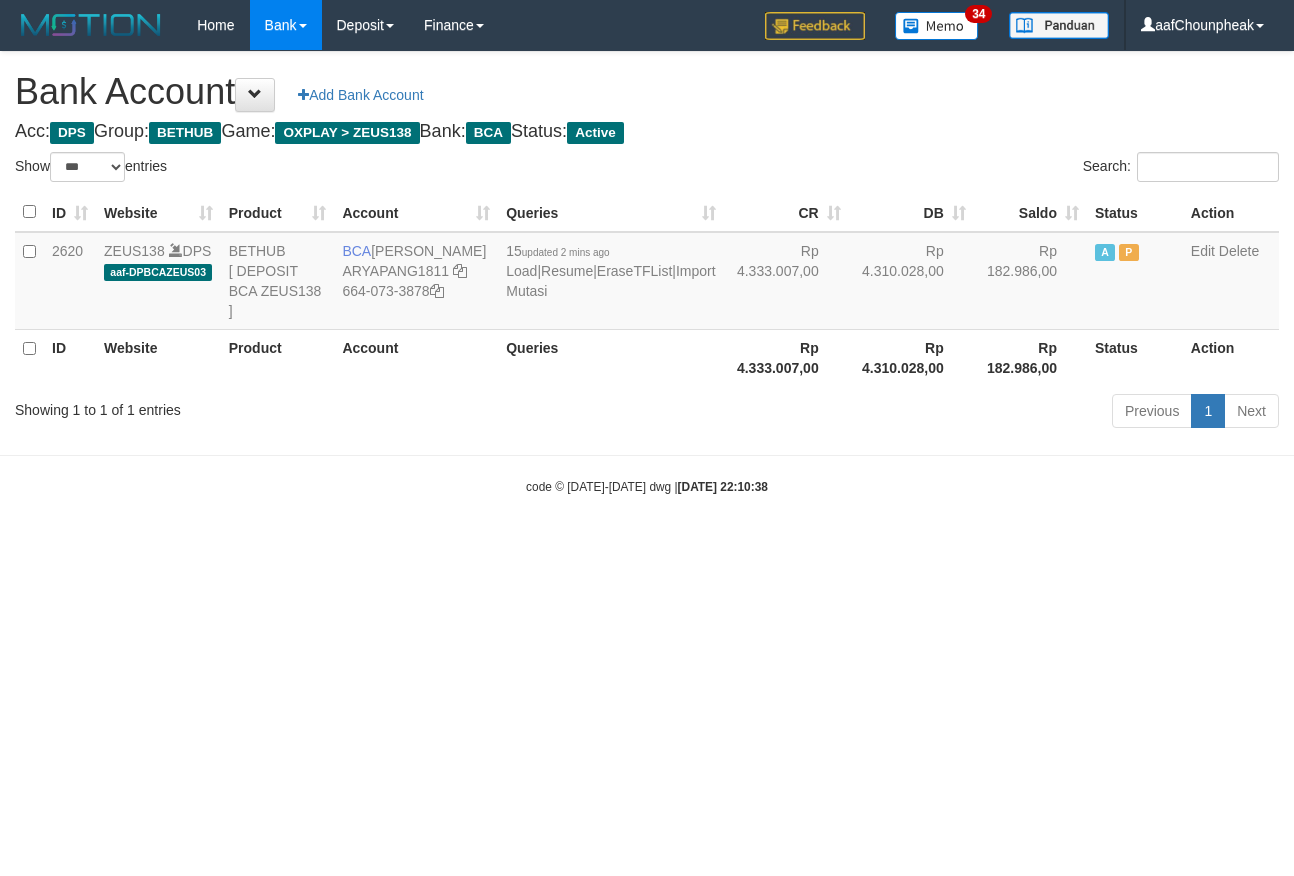 select on "***" 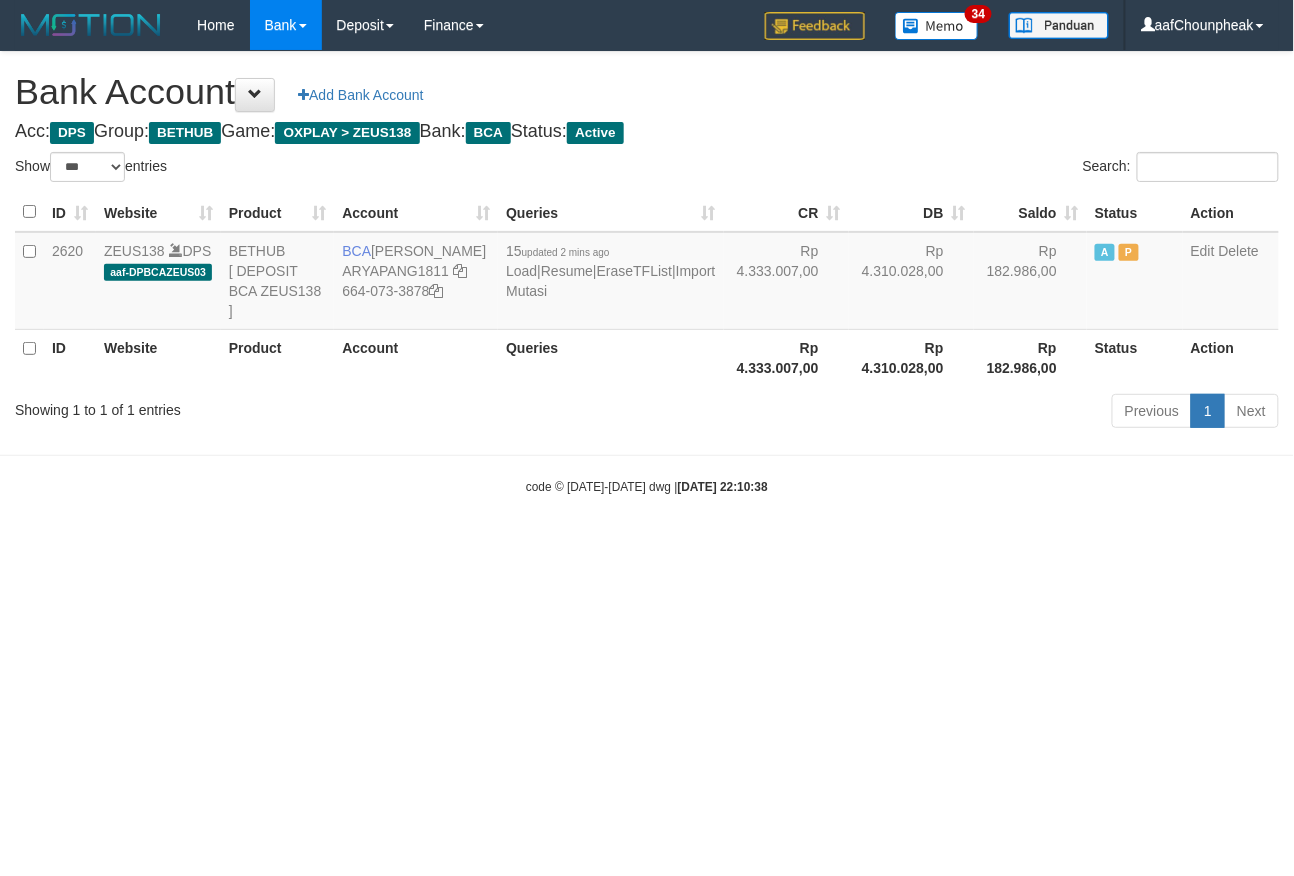 drag, startPoint x: 0, startPoint y: 0, endPoint x: 749, endPoint y: 644, distance: 987.794 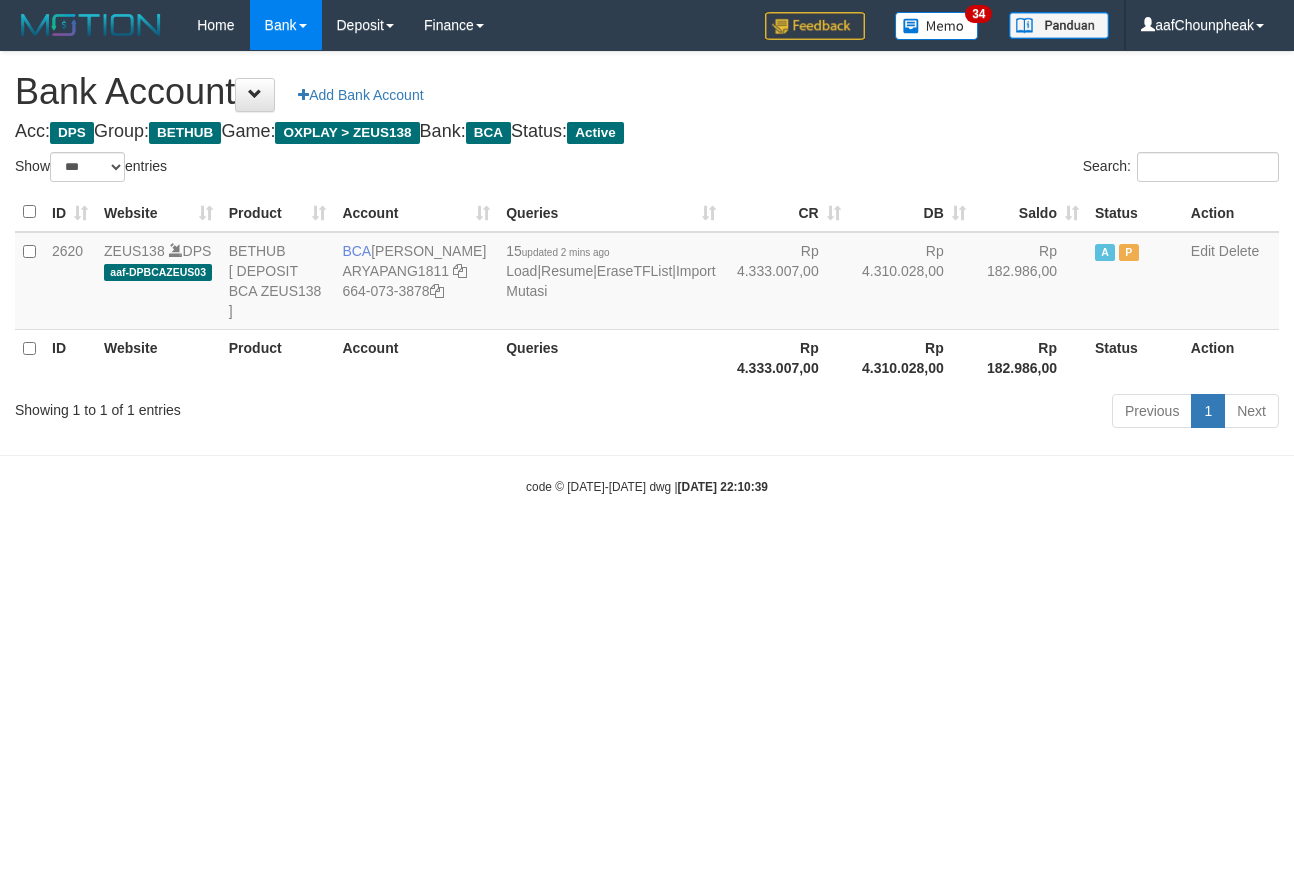 select on "***" 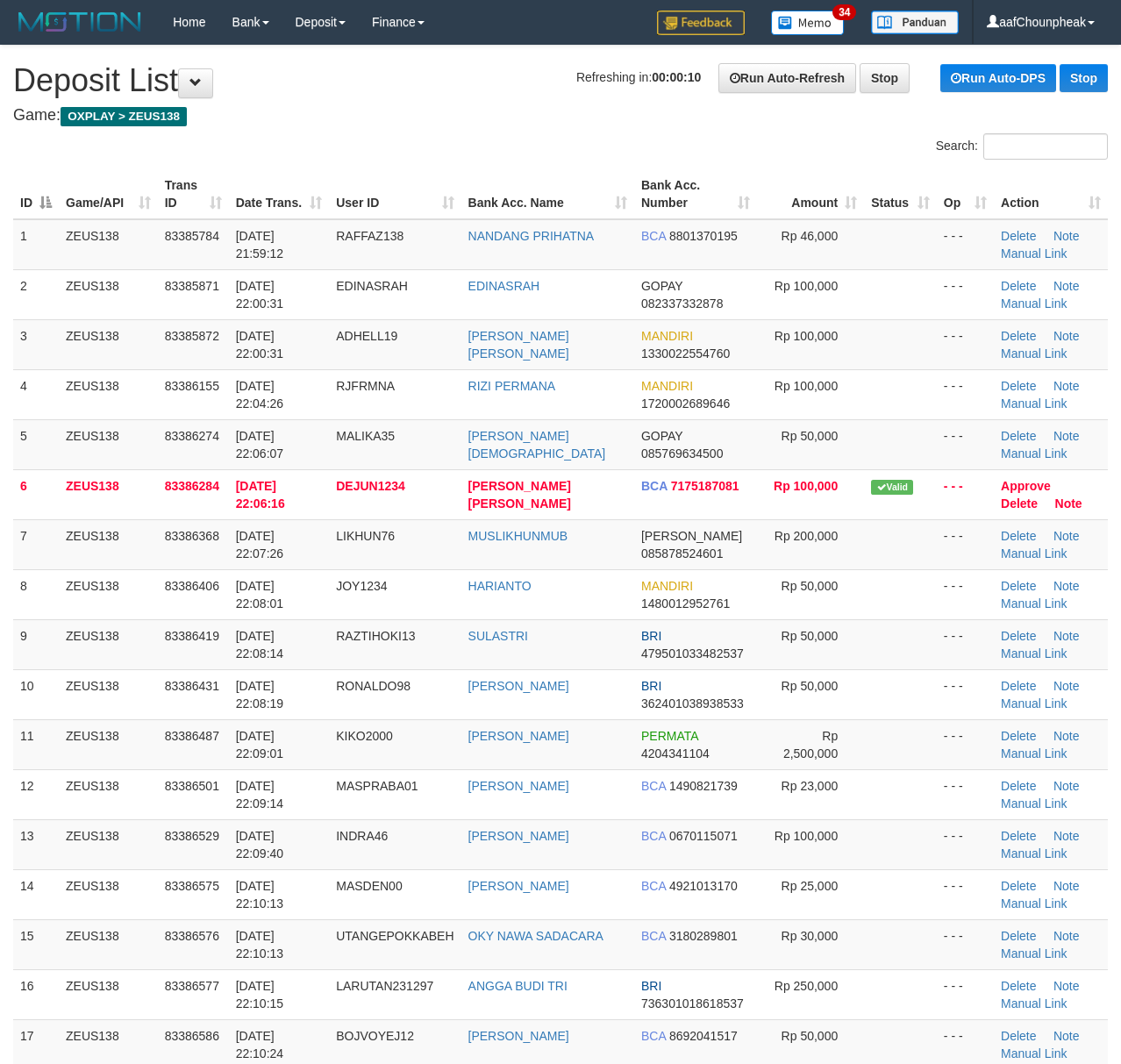 scroll, scrollTop: 0, scrollLeft: 0, axis: both 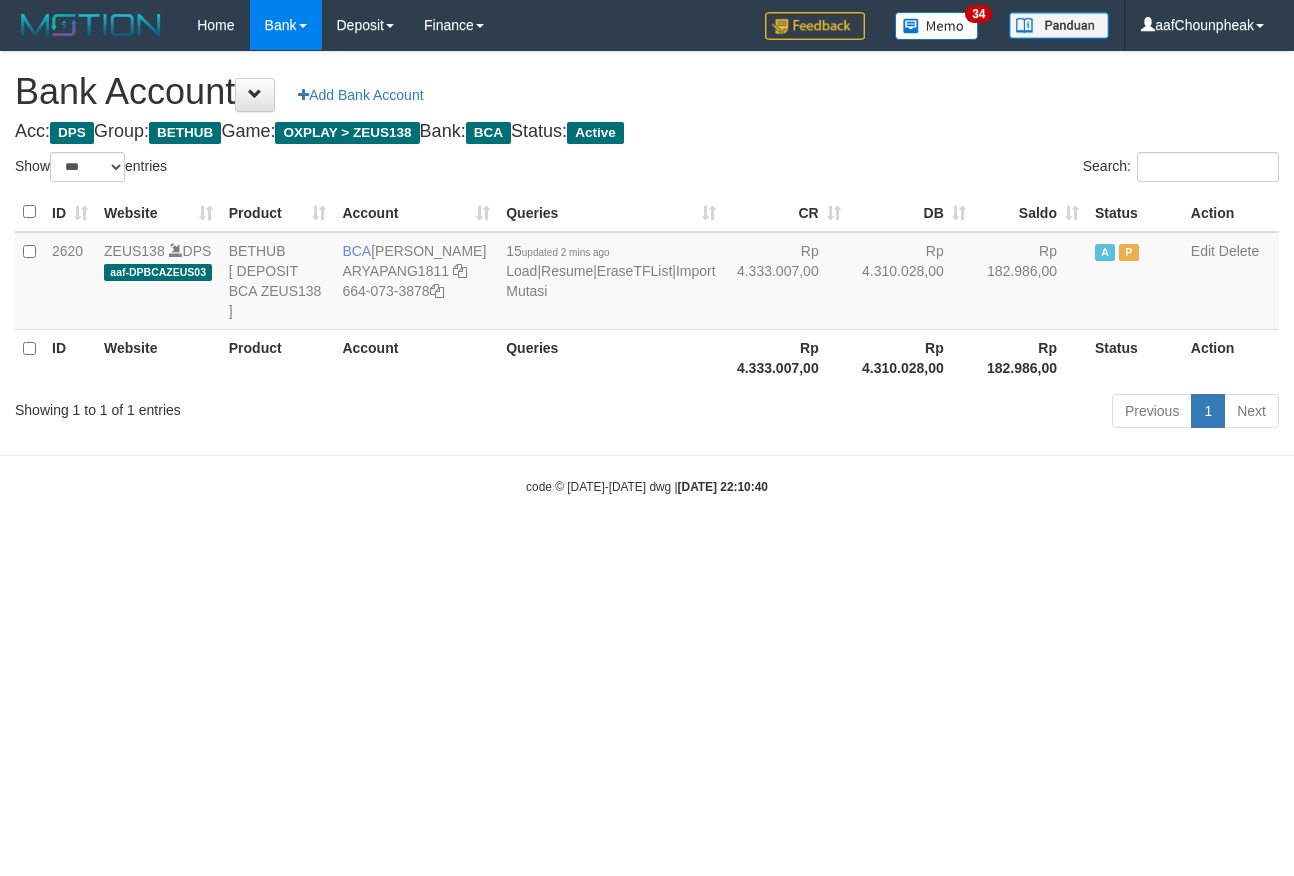 select on "***" 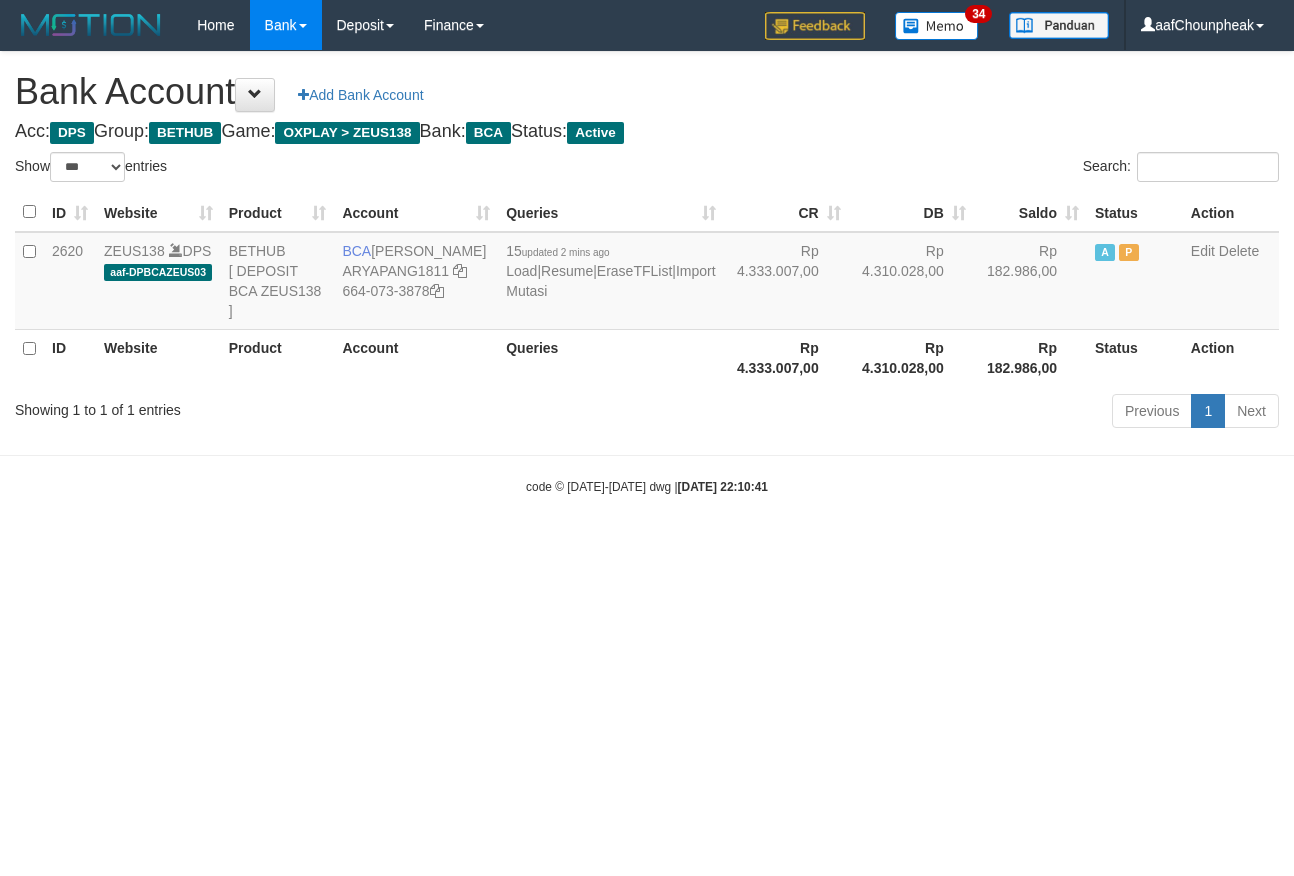 select on "***" 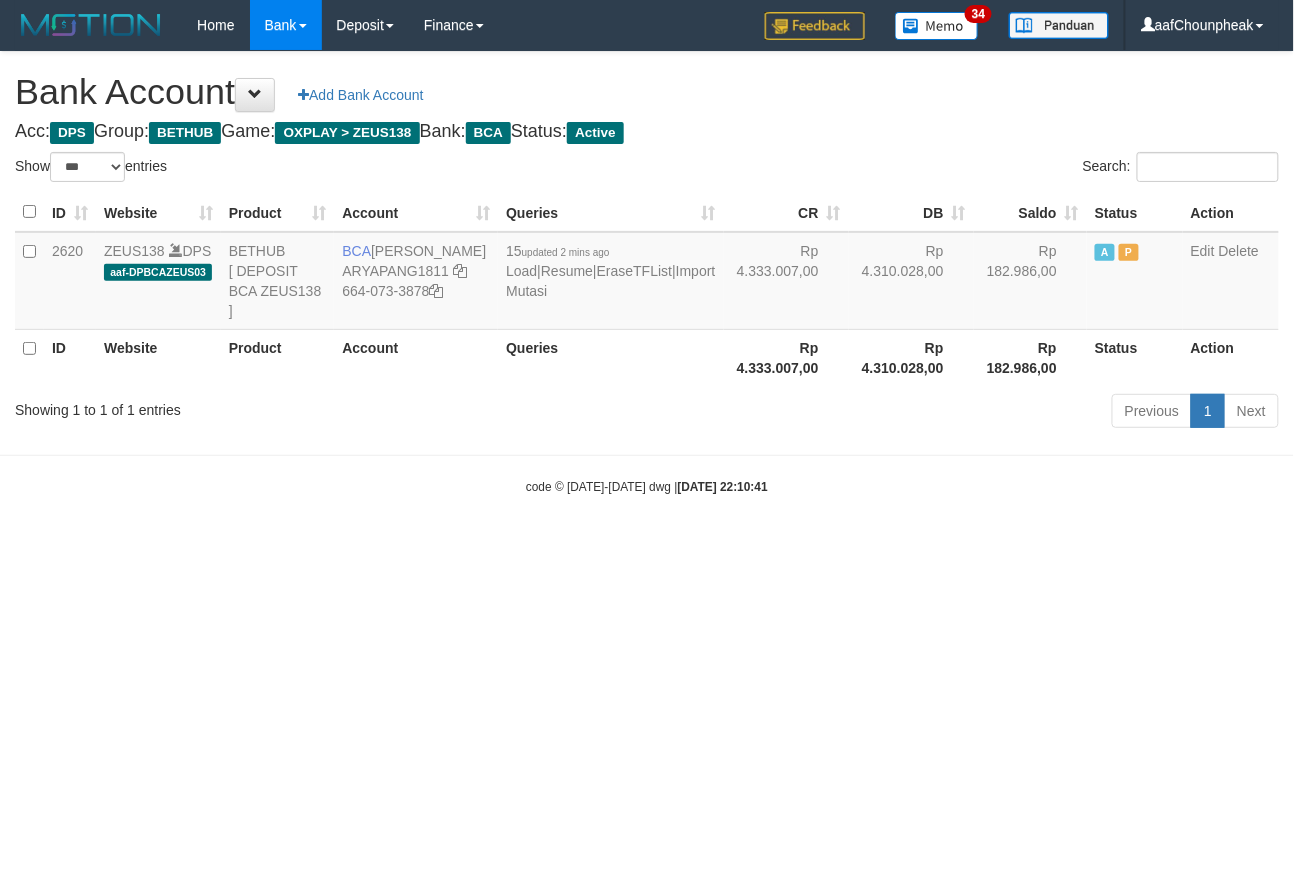 drag, startPoint x: 0, startPoint y: 0, endPoint x: 741, endPoint y: 640, distance: 979.12256 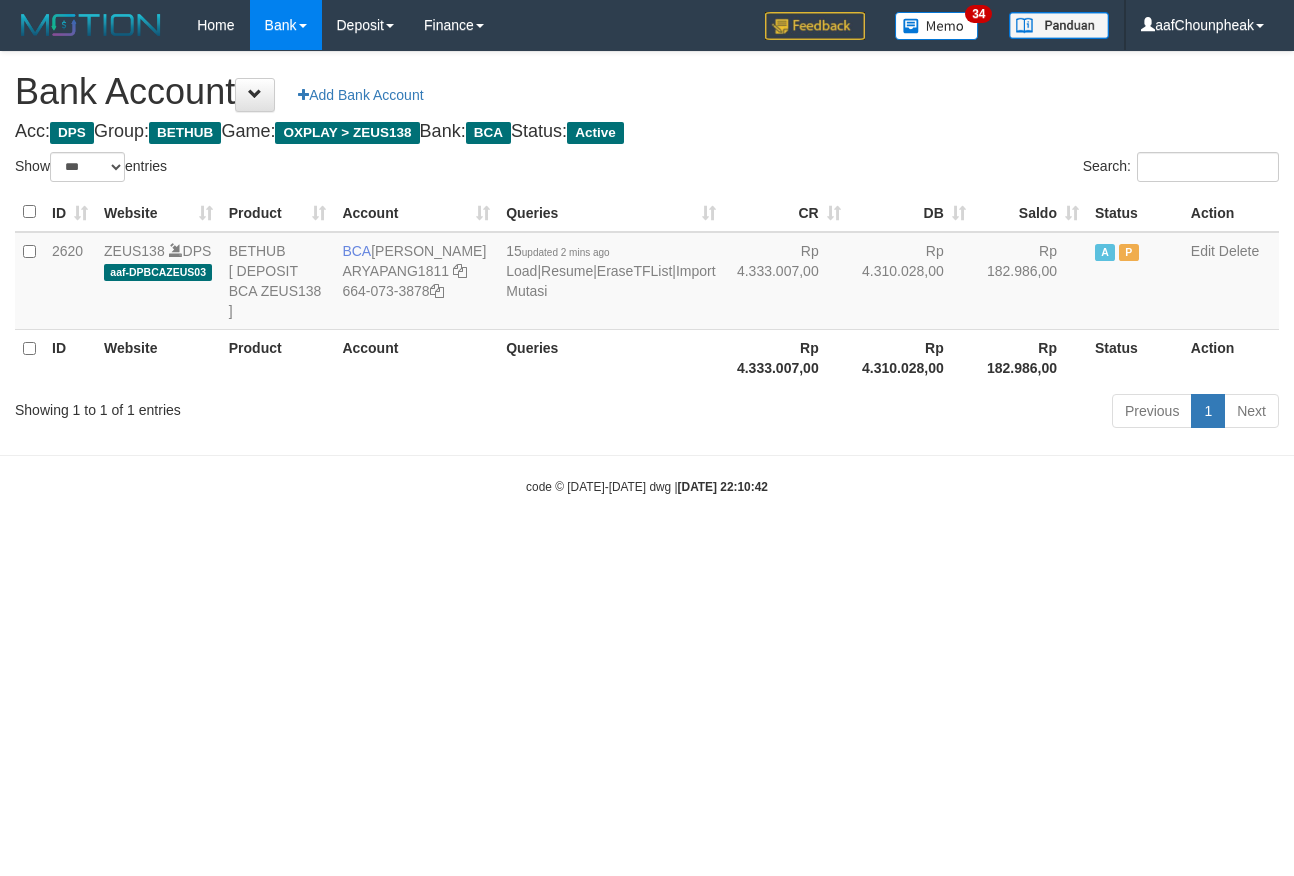 select on "***" 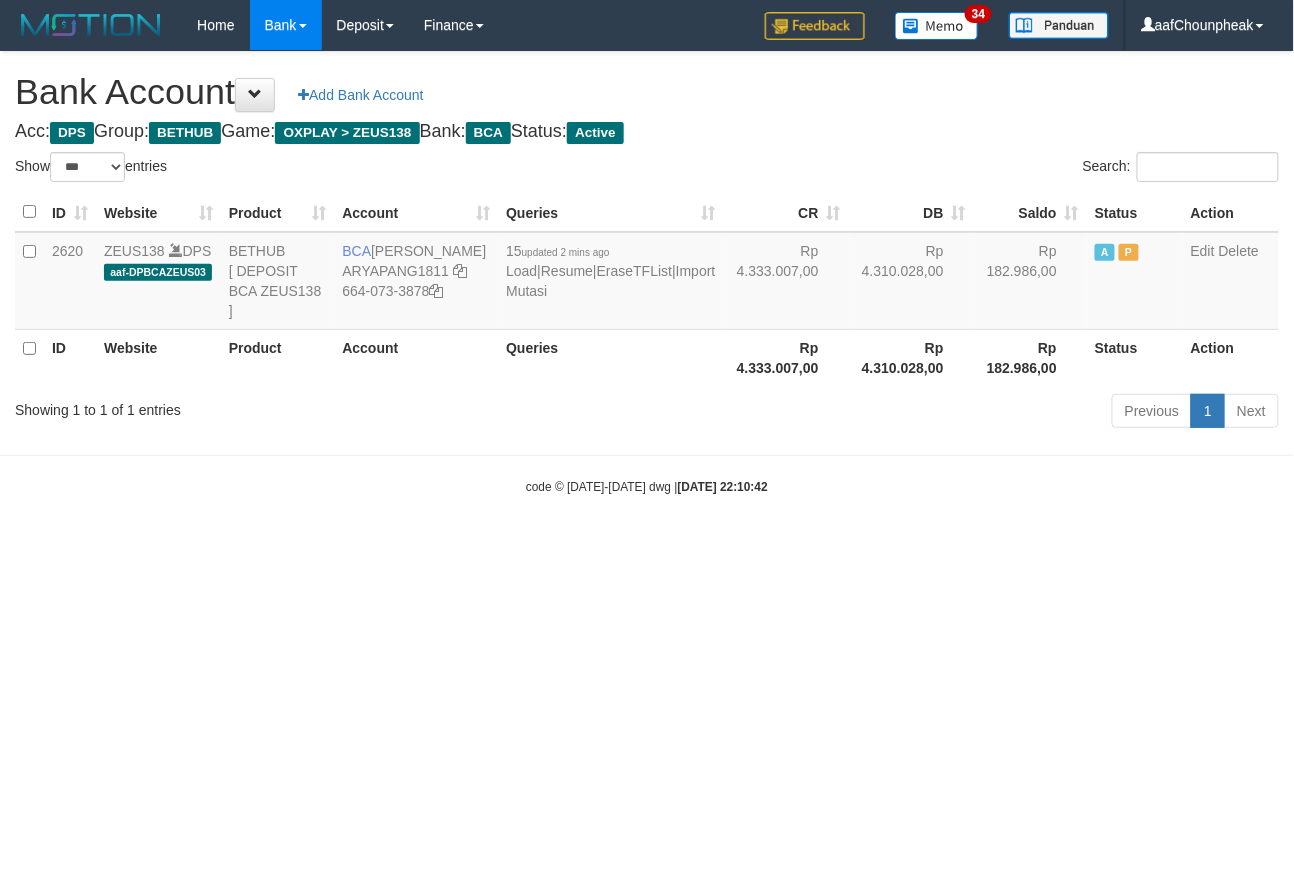 click on "Toggle navigation
Home
Bank
Account List
Mutasi Bank
Search
Note Mutasi
Deposit
DPS List
History
Finance
Financial Data
aafChounpheak
My Profile
Log Out
34" at bounding box center [647, 273] 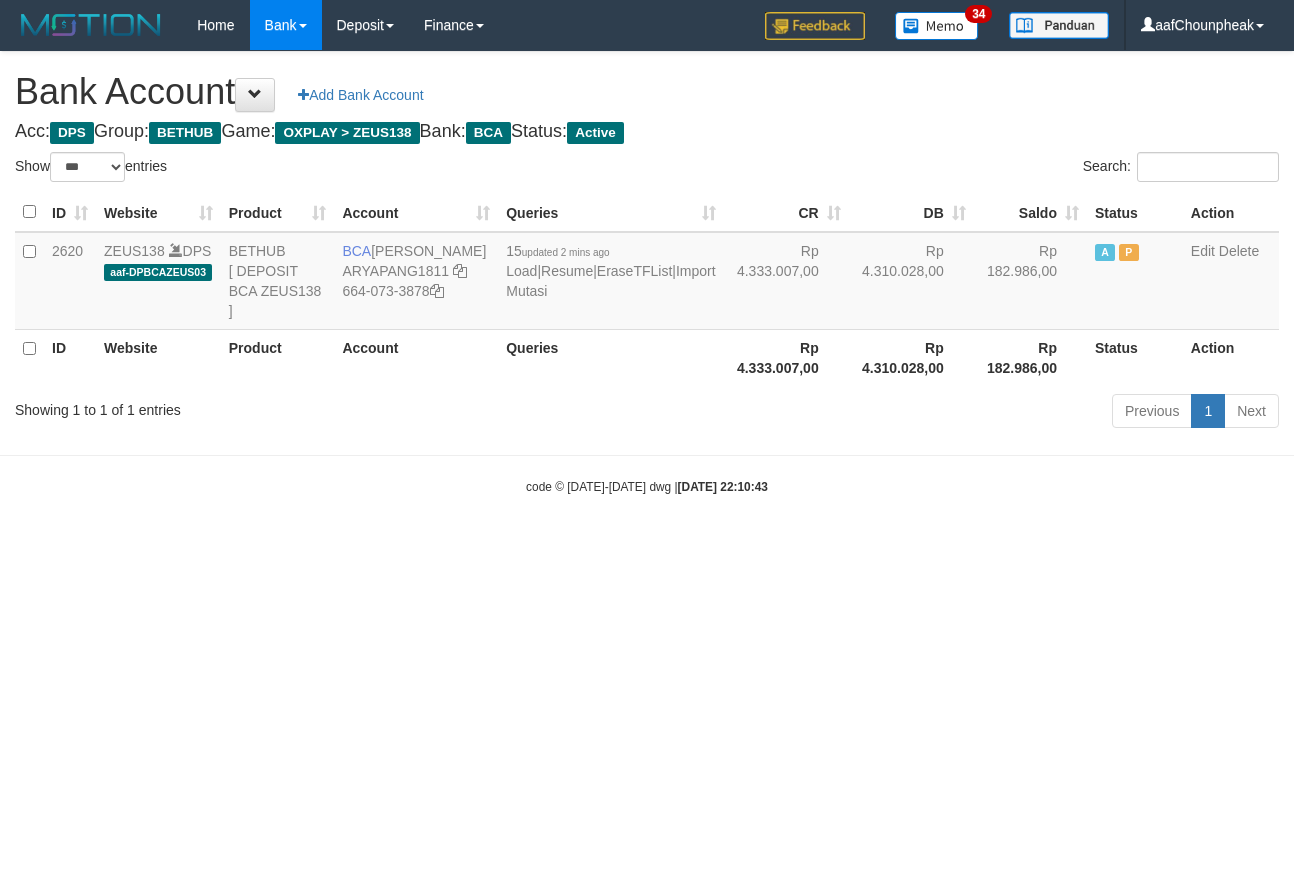 select on "***" 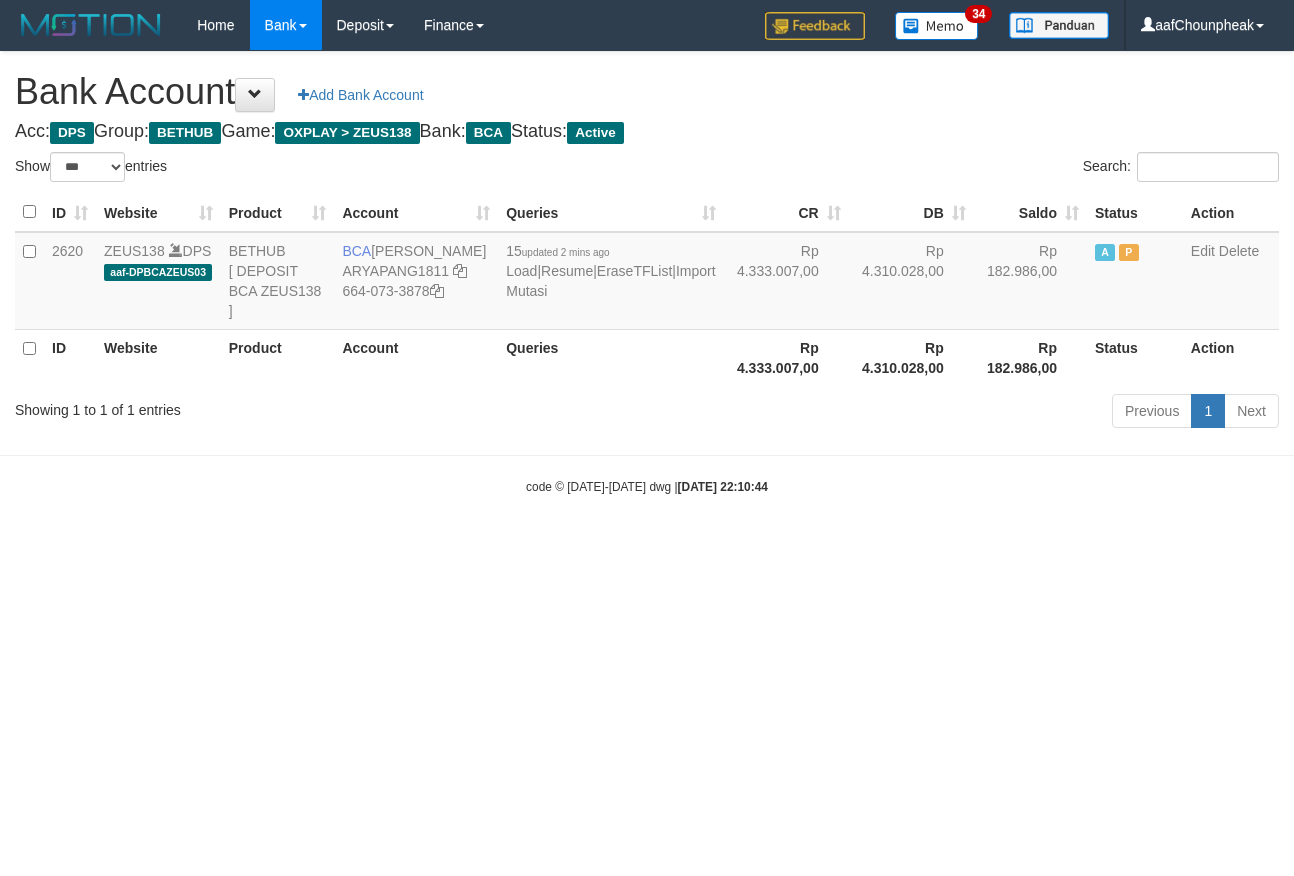 select on "***" 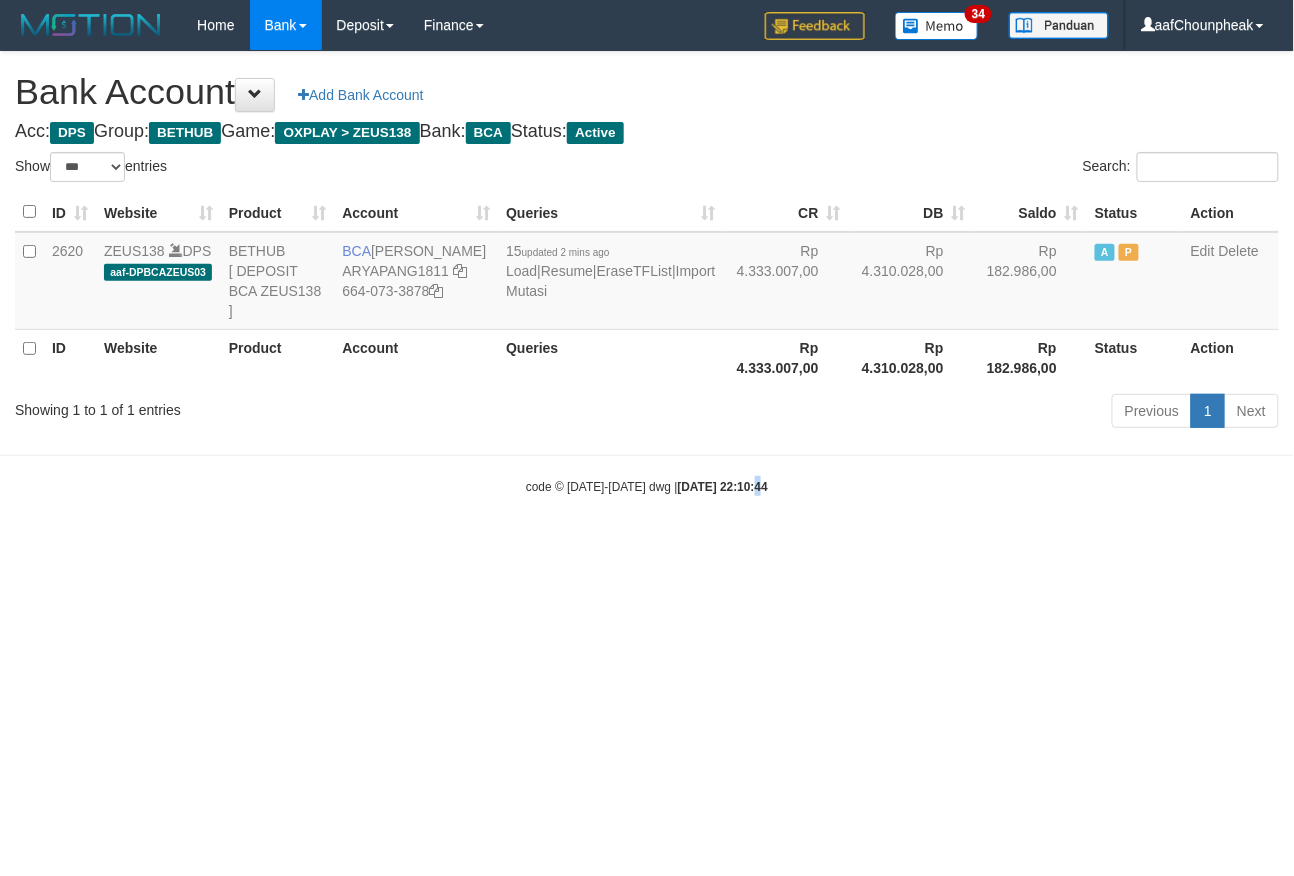 click on "Toggle navigation
Home
Bank
Account List
Mutasi Bank
Search
Note Mutasi
Deposit
DPS List
History
Finance
Financial Data
aafChounpheak
My Profile
Log Out
34" at bounding box center [647, 273] 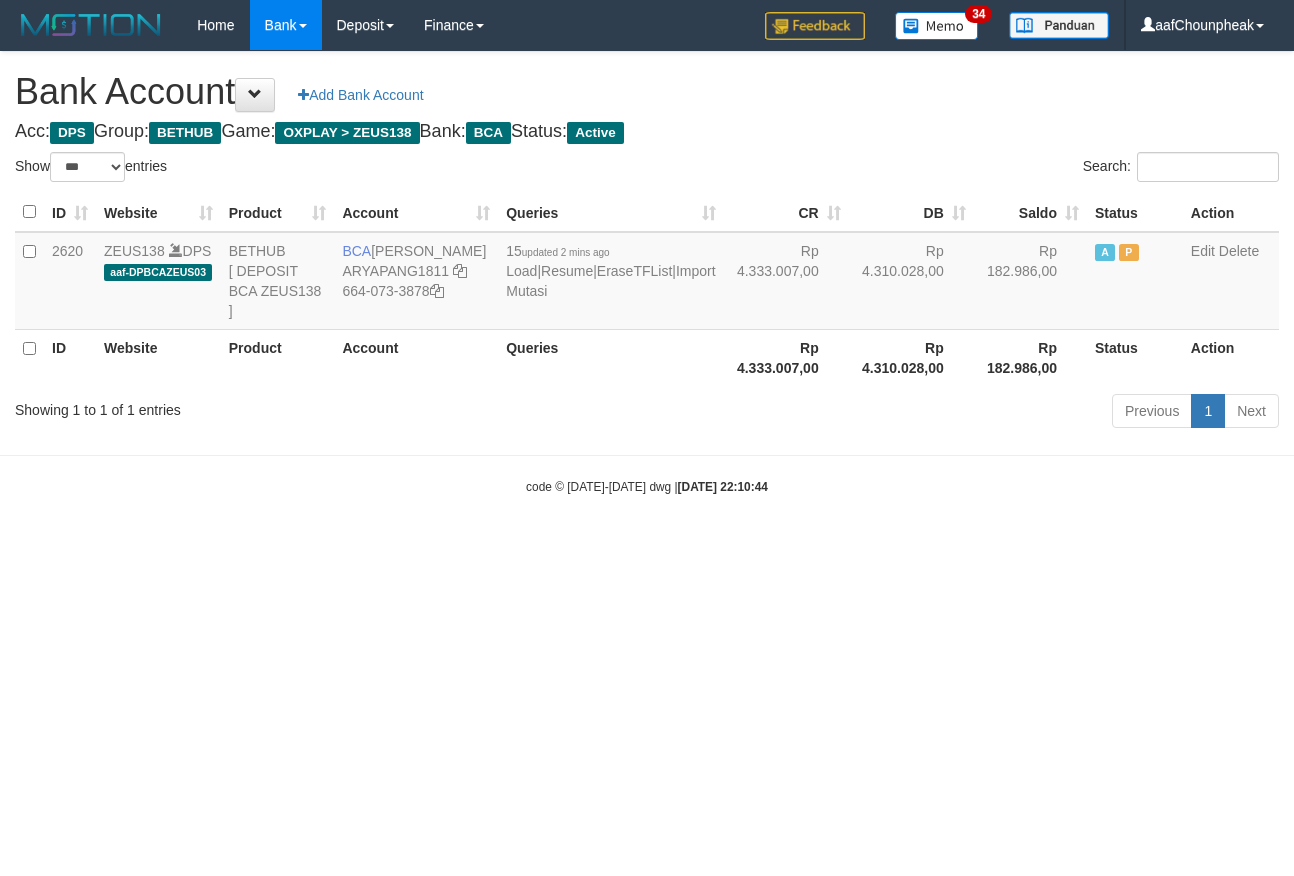 select on "***" 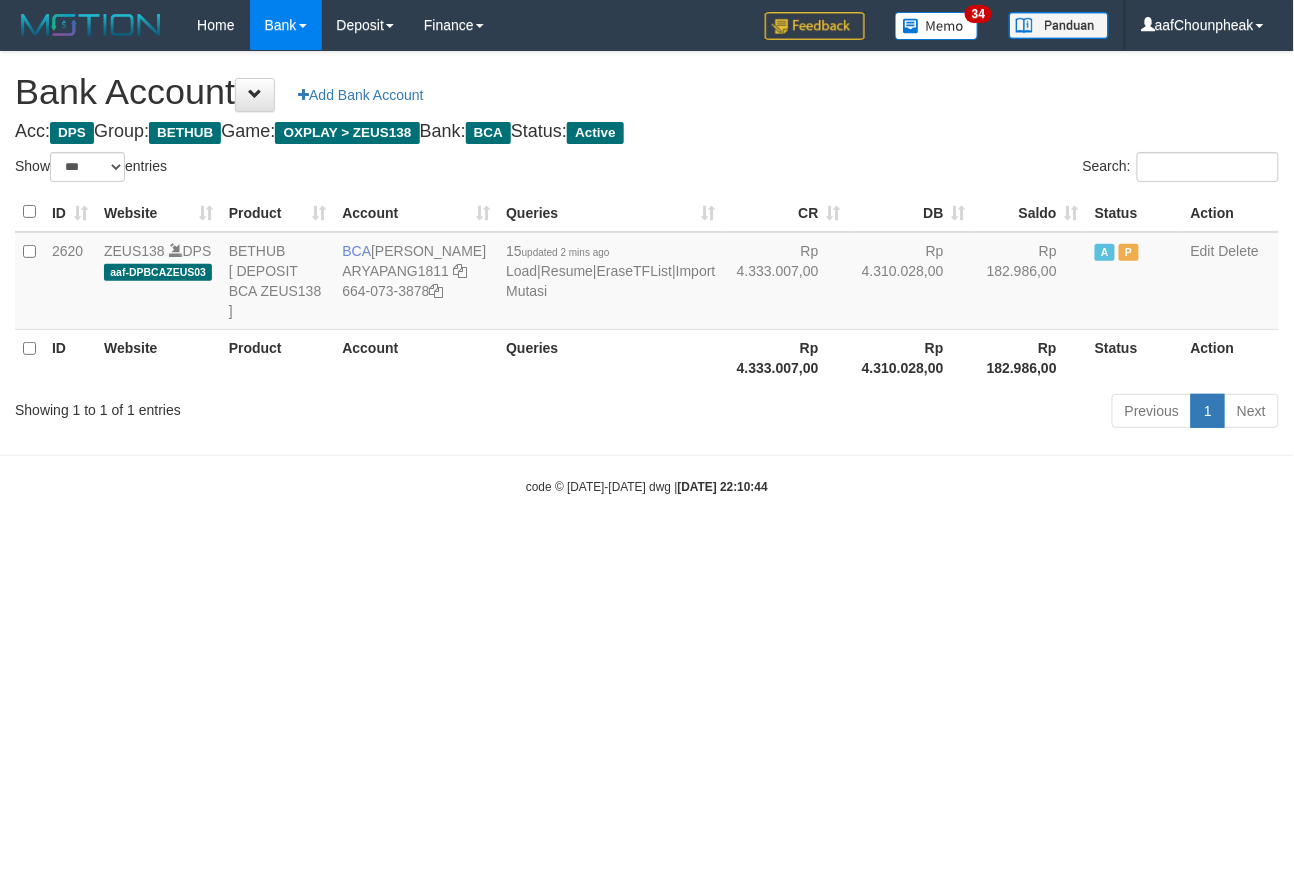 click on "Toggle navigation
Home
Bank
Account List
Mutasi Bank
Search
Note Mutasi
Deposit
DPS List
History
Finance
Financial Data
aafChounpheak
My Profile
Log Out
34" at bounding box center (647, 273) 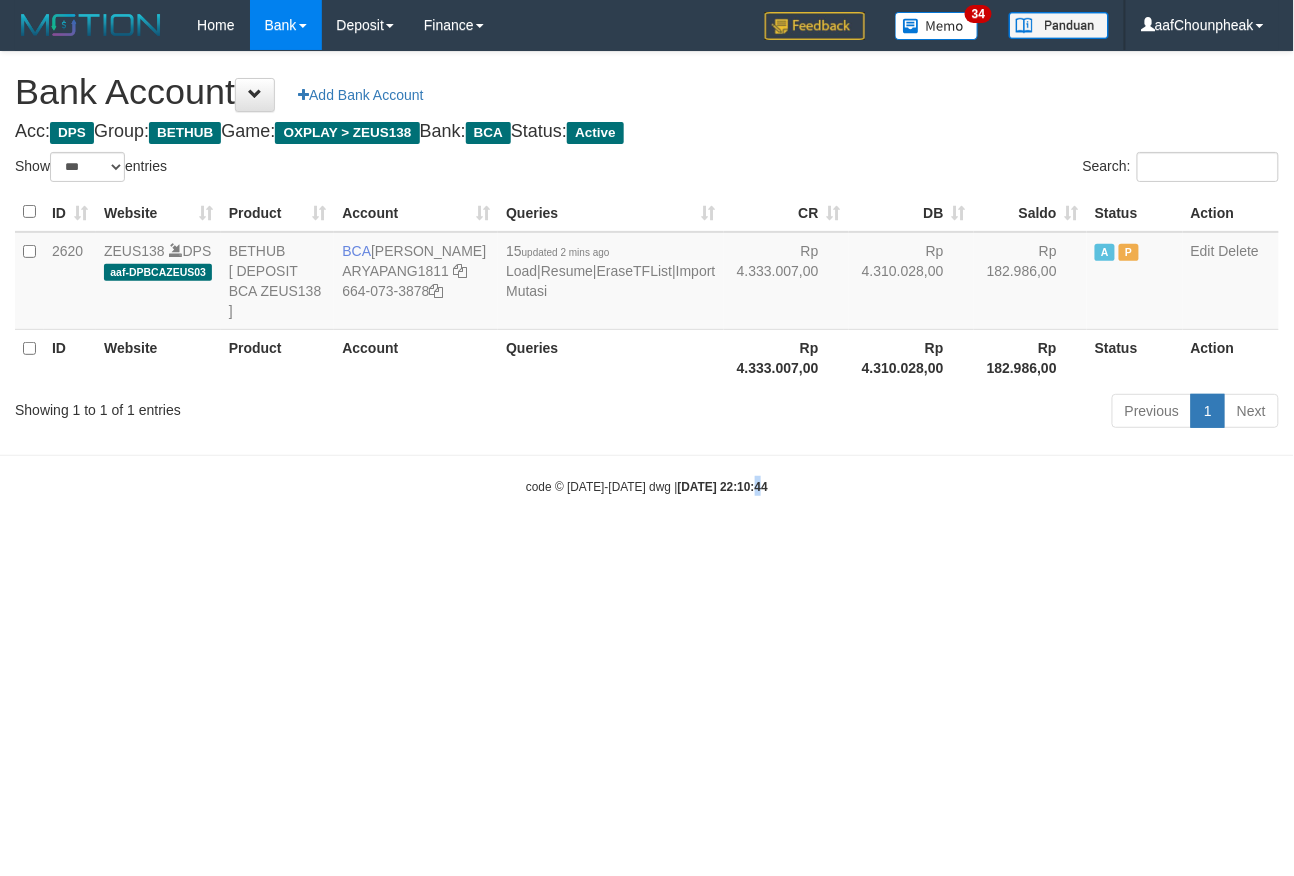 click on "Toggle navigation
Home
Bank
Account List
Mutasi Bank
Search
Note Mutasi
Deposit
DPS List
History
Finance
Financial Data
aafChounpheak
My Profile
Log Out
34" at bounding box center [647, 273] 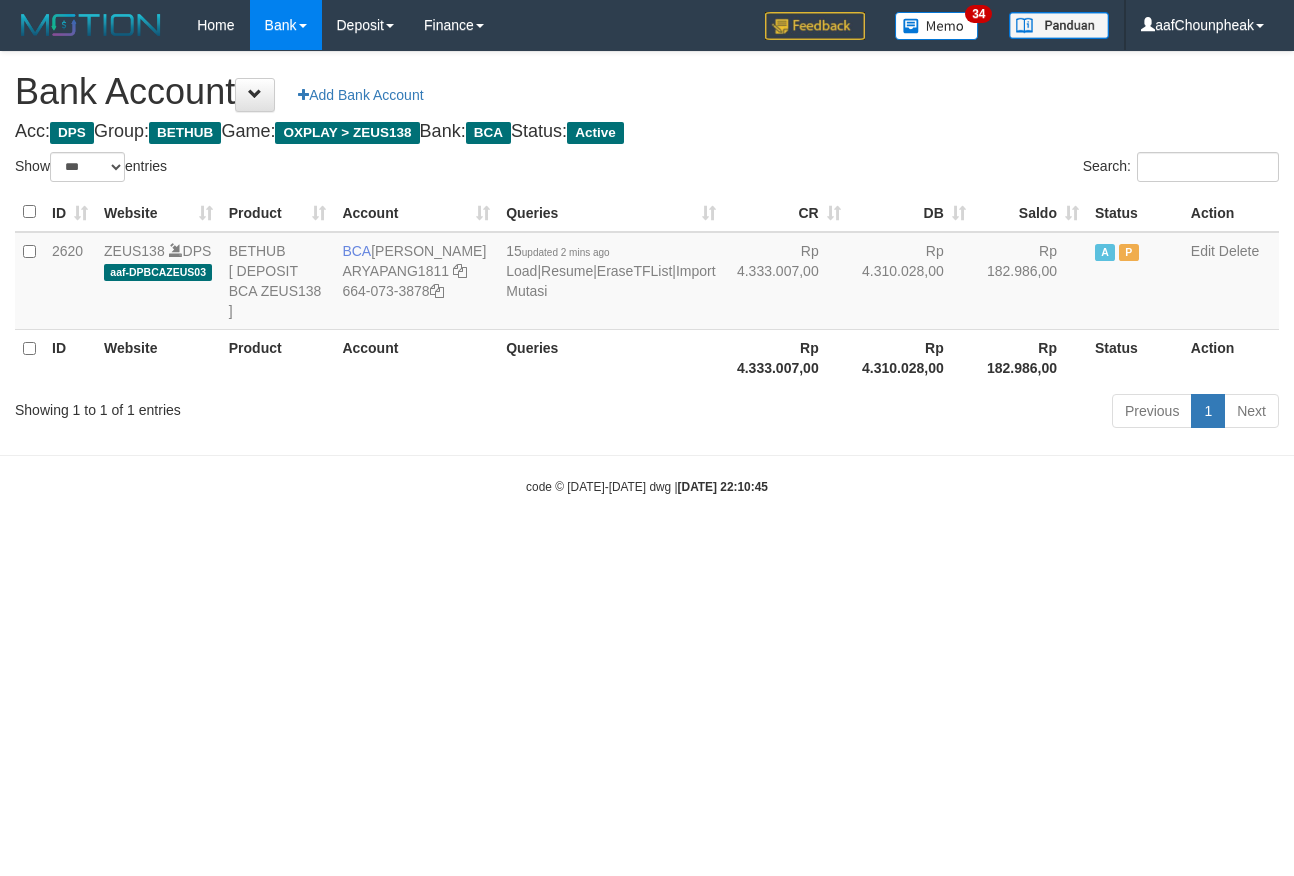 select on "***" 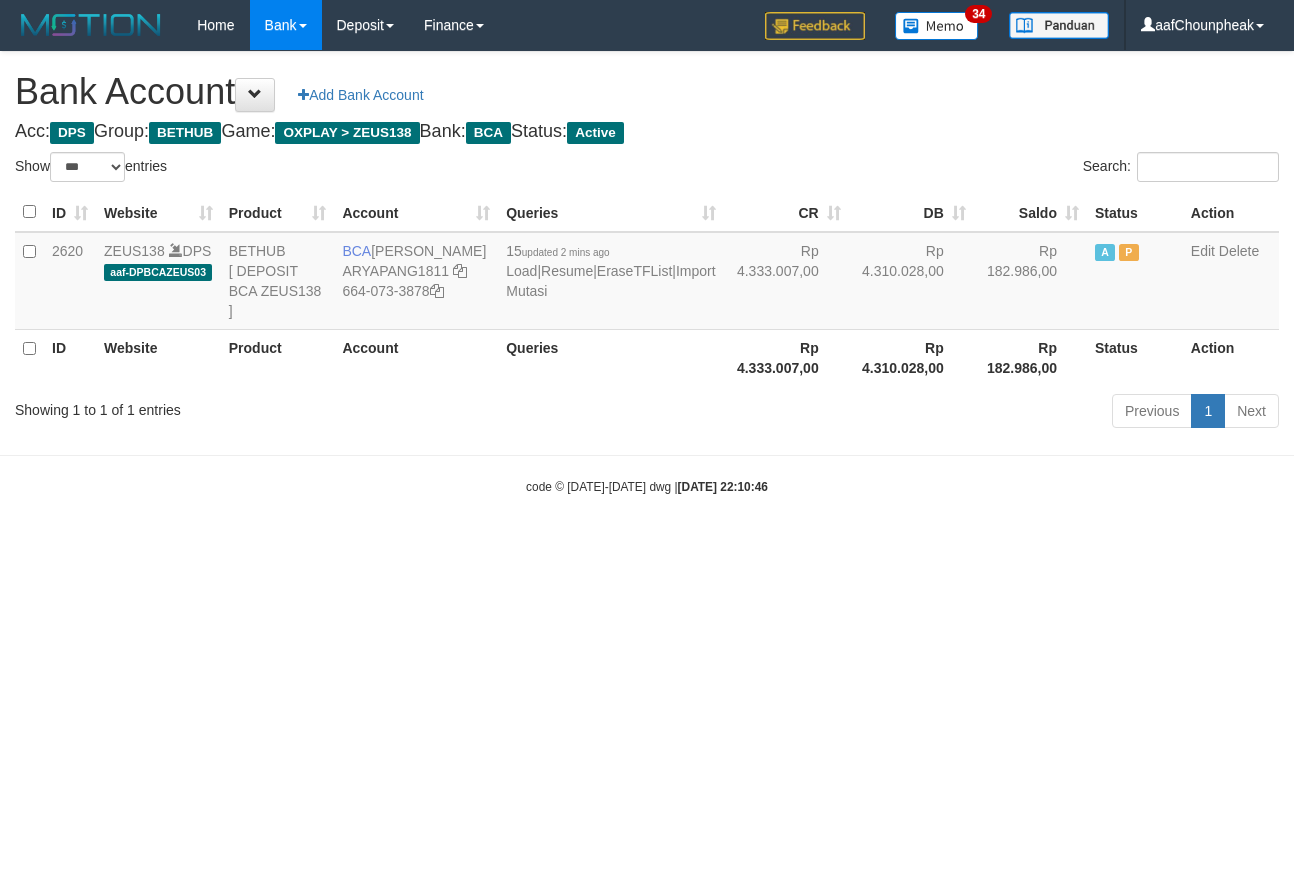 select on "***" 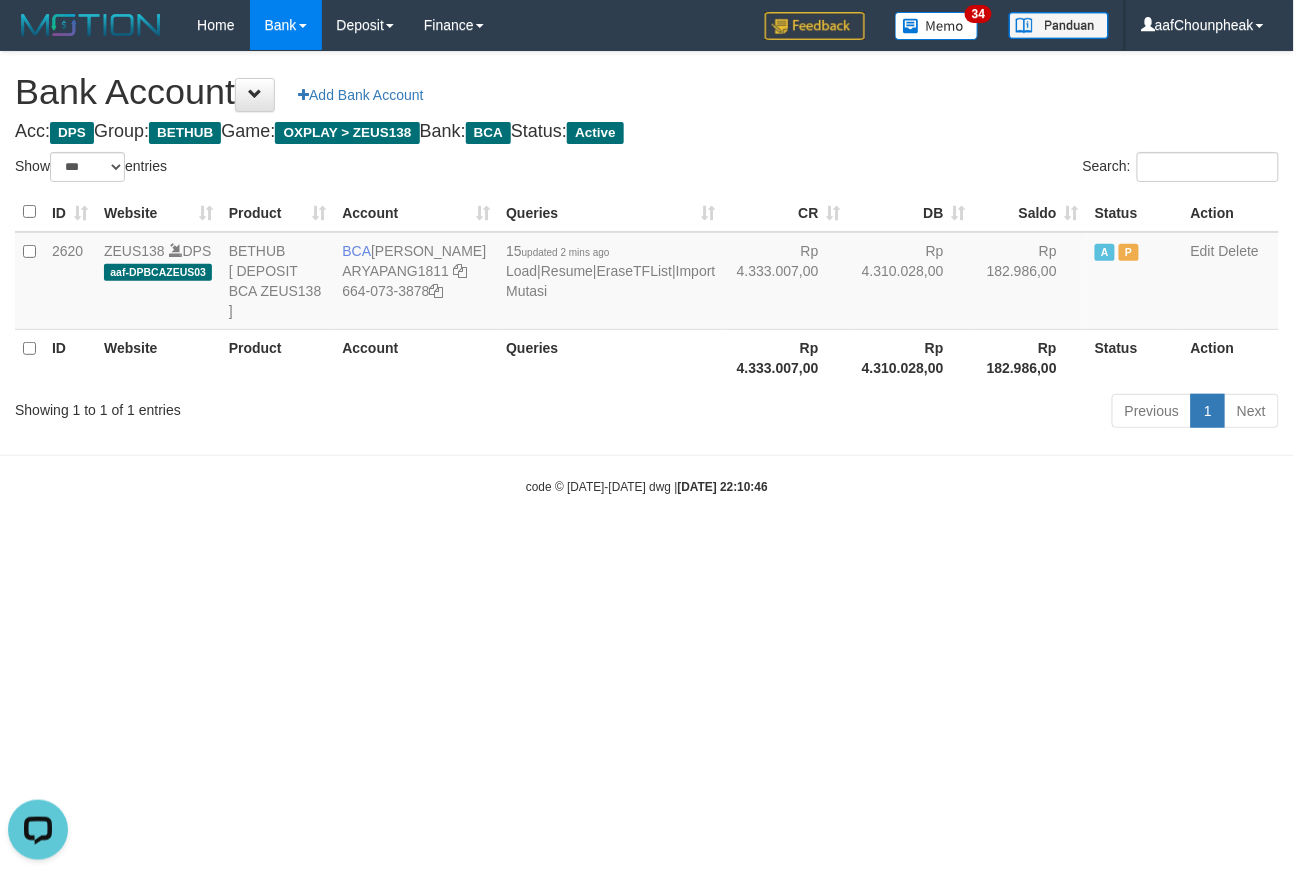 scroll, scrollTop: 0, scrollLeft: 0, axis: both 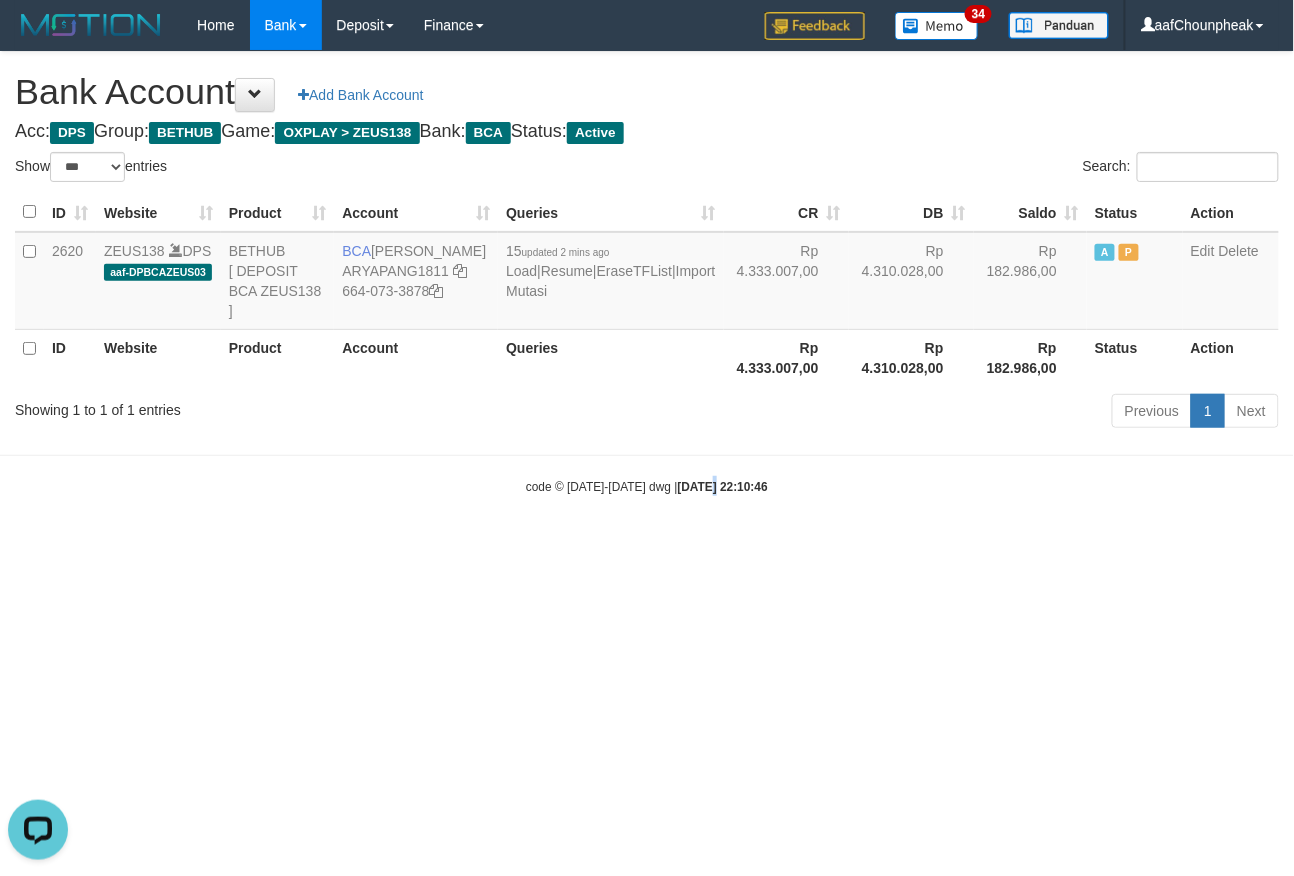 click on "Toggle navigation
Home
Bank
Account List
Mutasi Bank
Search
Note Mutasi
Deposit
DPS List
History
Finance
Financial Data
aafChounpheak
My Profile
Log Out
34" at bounding box center (647, 273) 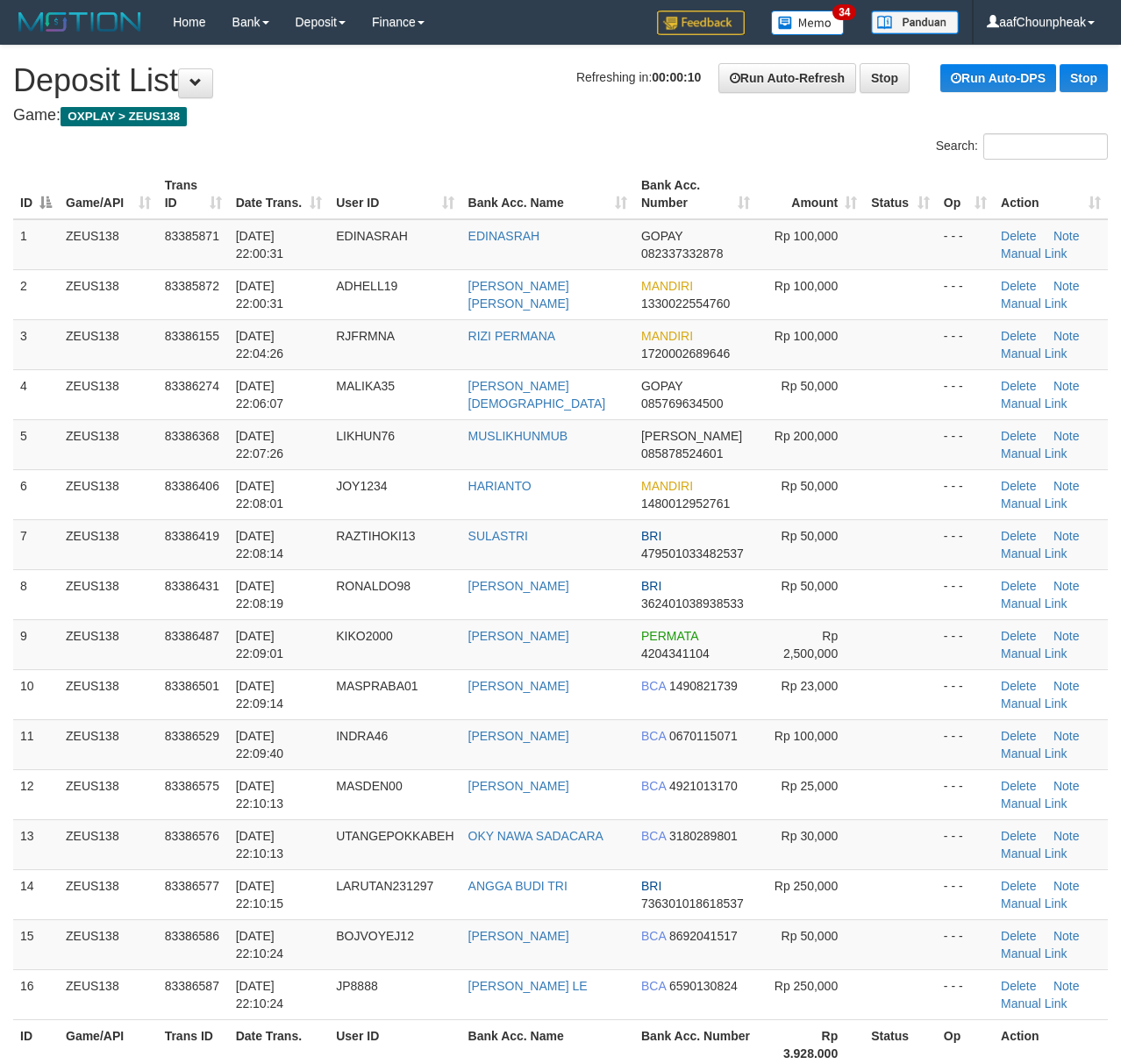 scroll, scrollTop: 0, scrollLeft: 0, axis: both 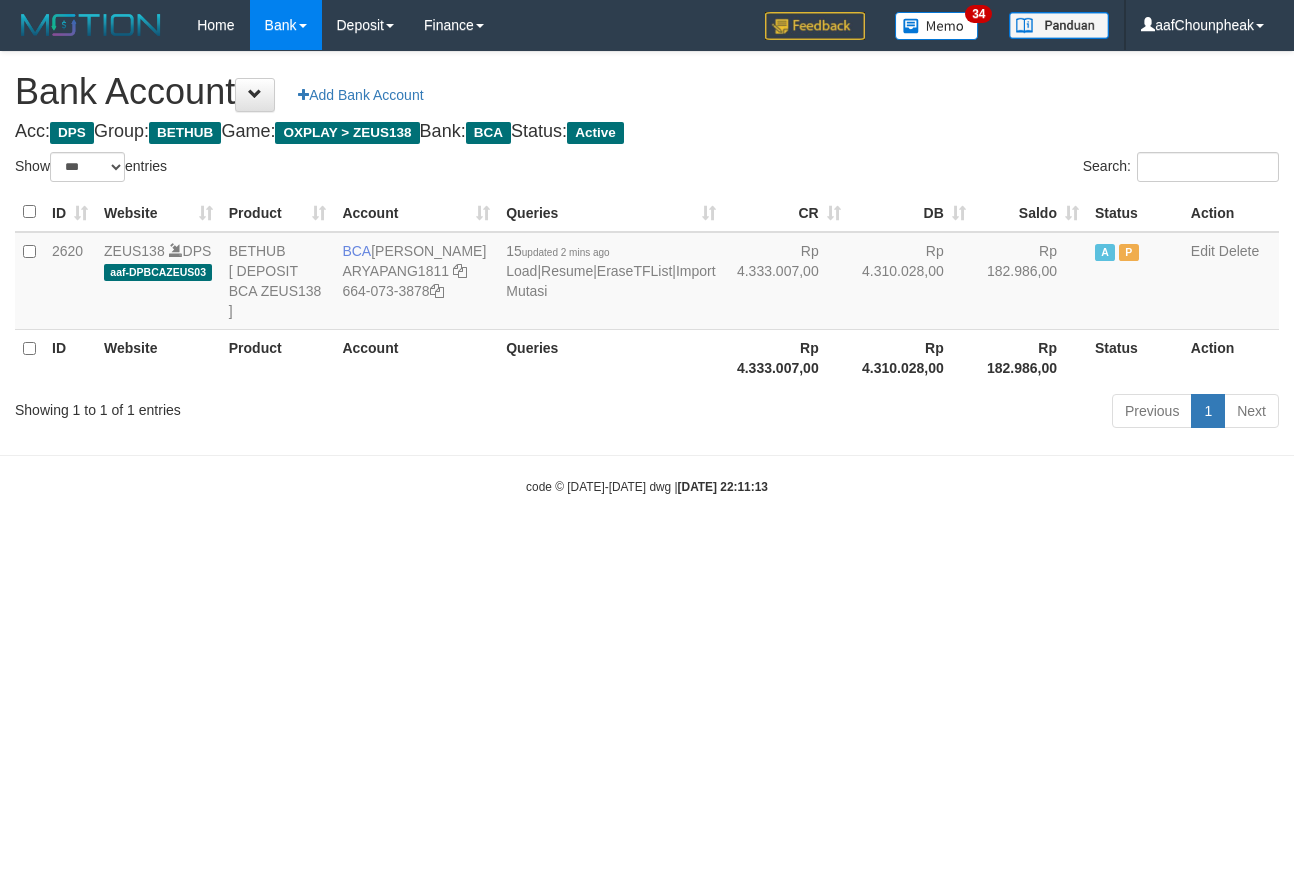 select on "***" 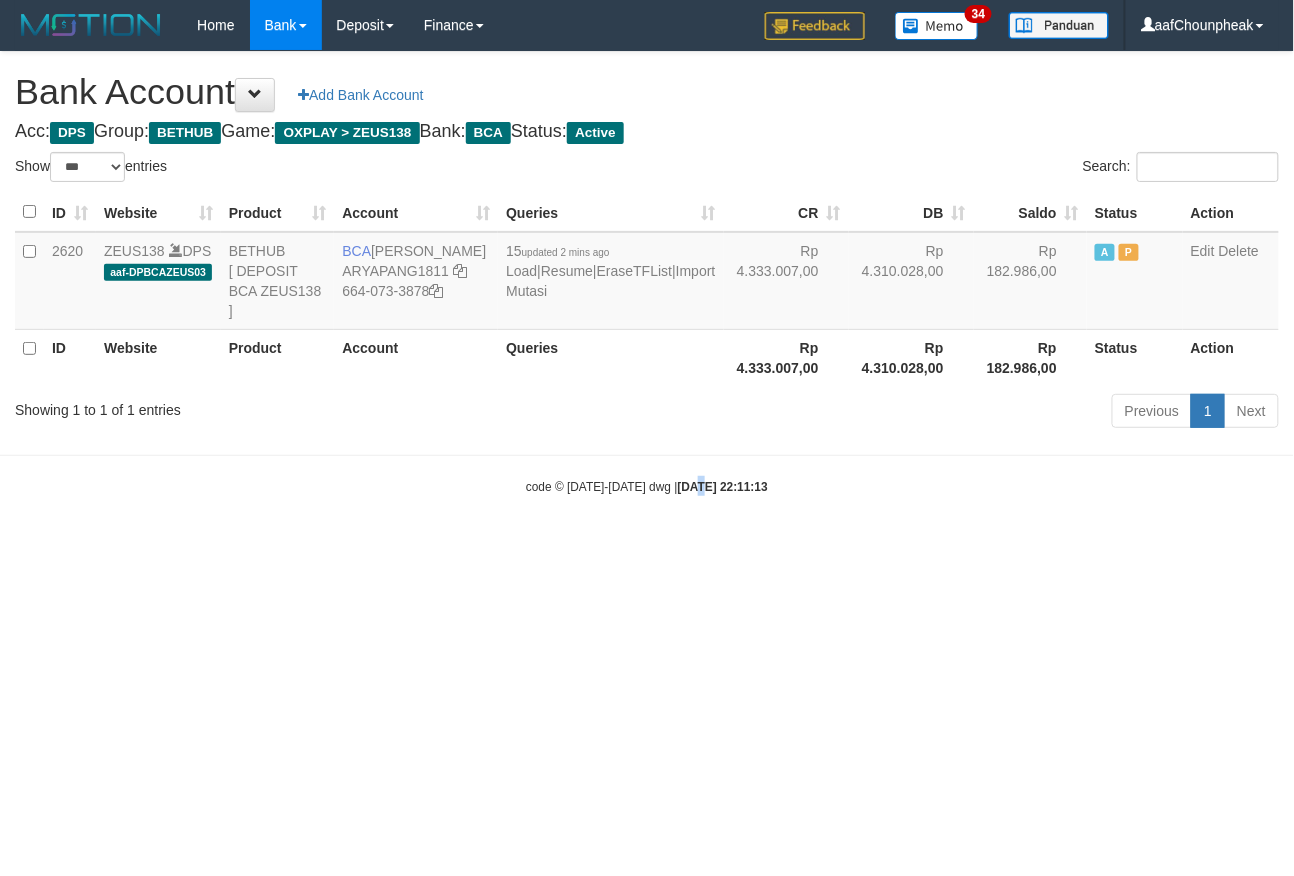 click on "Toggle navigation
Home
Bank
Account List
Mutasi Bank
Search
Note Mutasi
Deposit
DPS List
History
Finance
Financial Data
aafChounpheak
My Profile
Log Out
34" at bounding box center [647, 273] 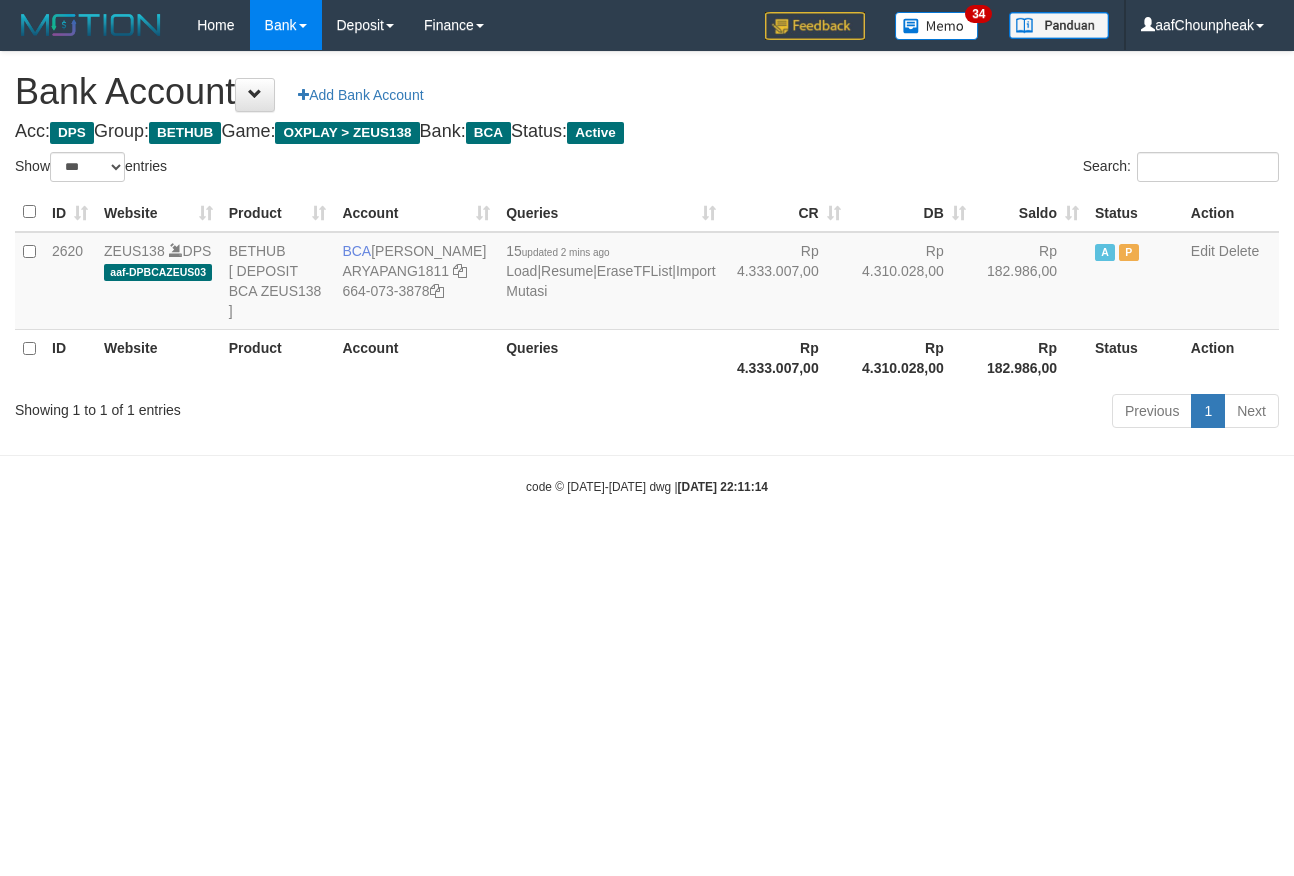 select on "***" 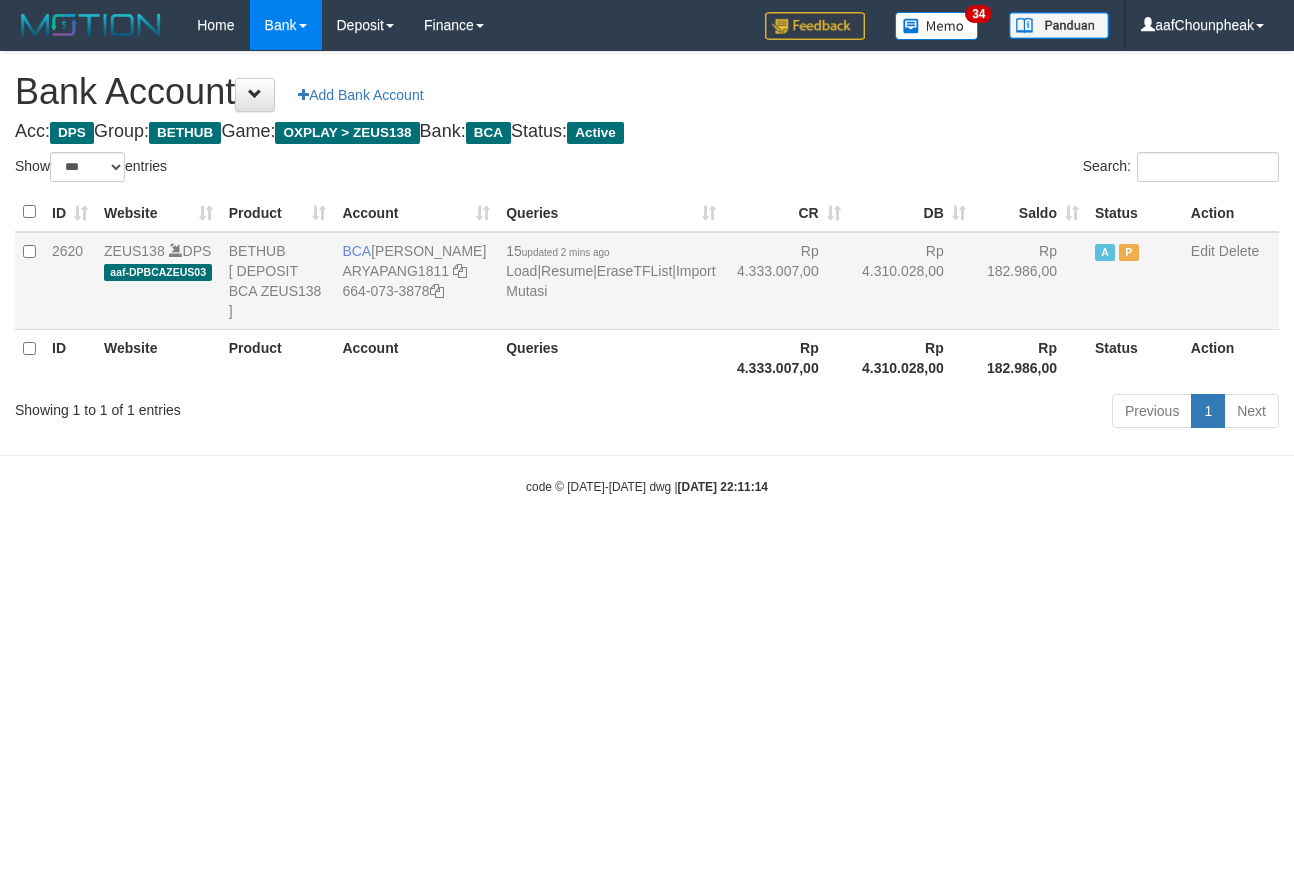 scroll, scrollTop: 0, scrollLeft: 0, axis: both 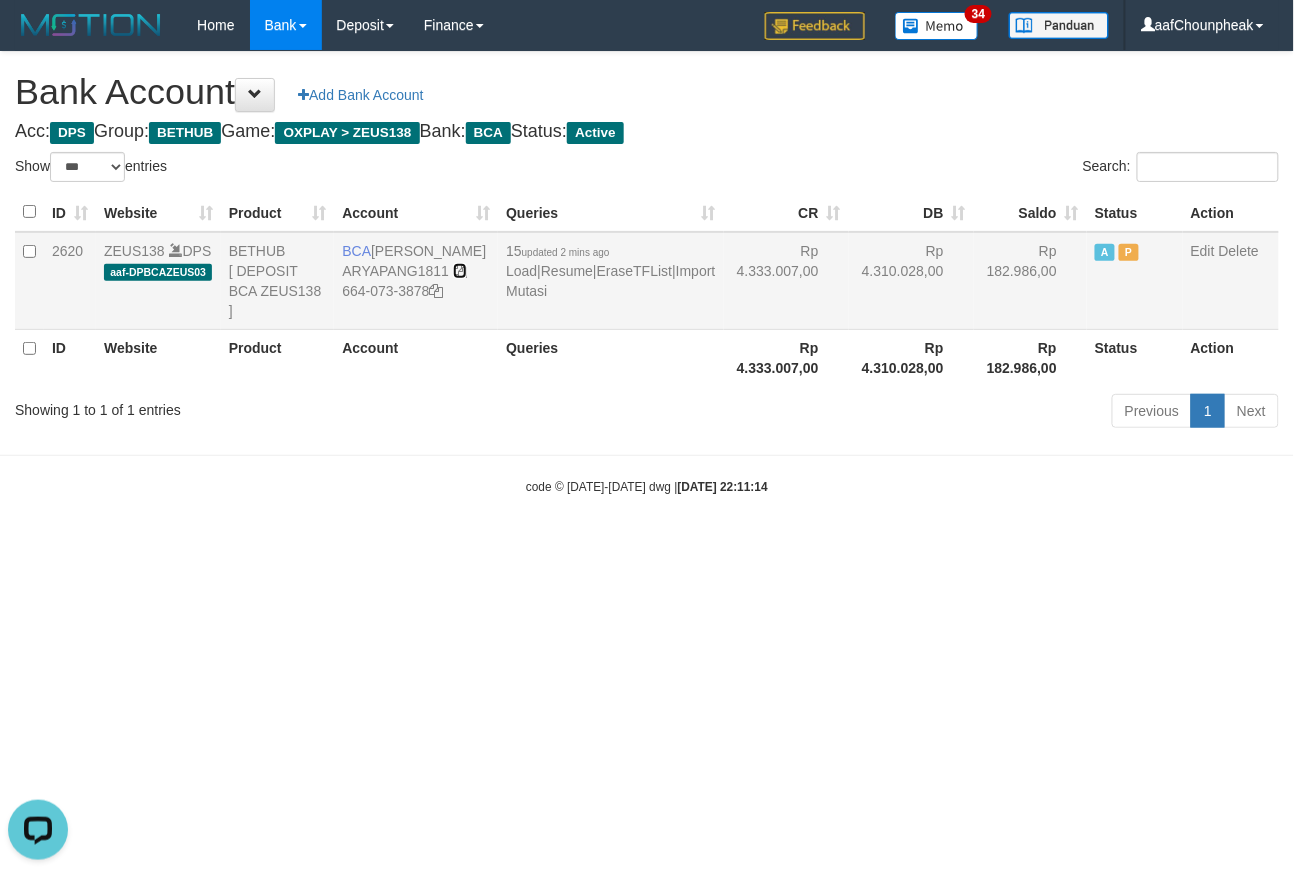 click at bounding box center (460, 271) 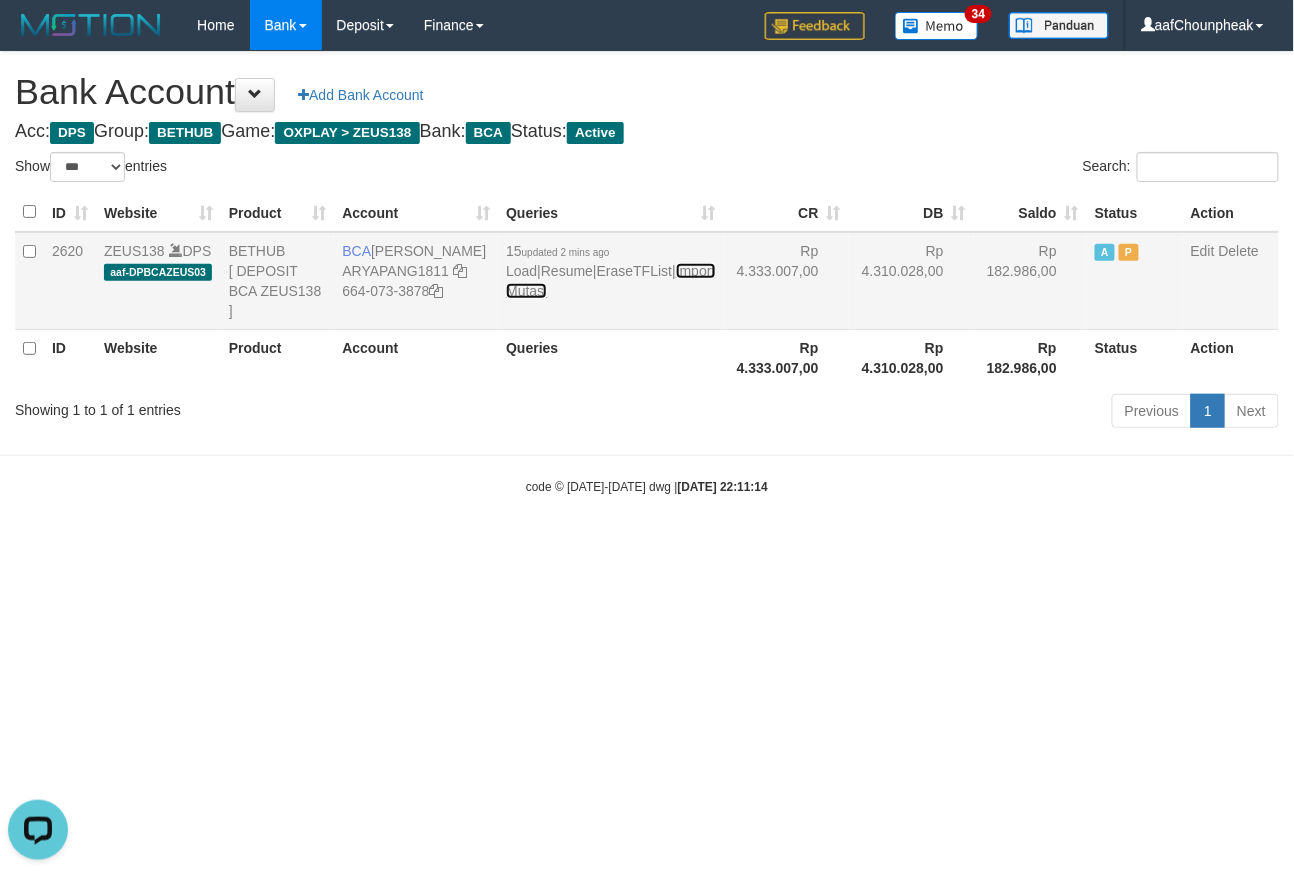 click on "Import Mutasi" at bounding box center (610, 281) 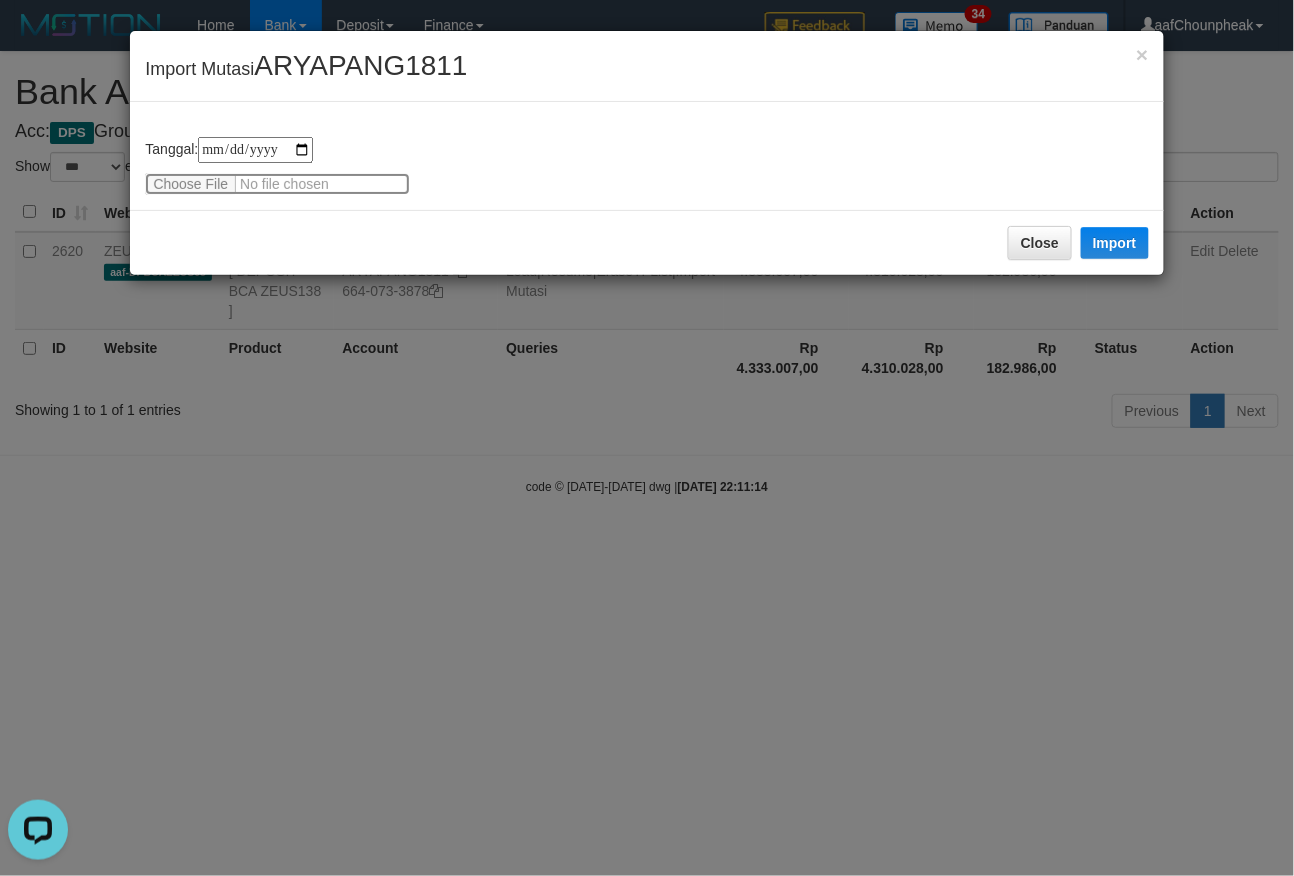 click at bounding box center [277, 184] 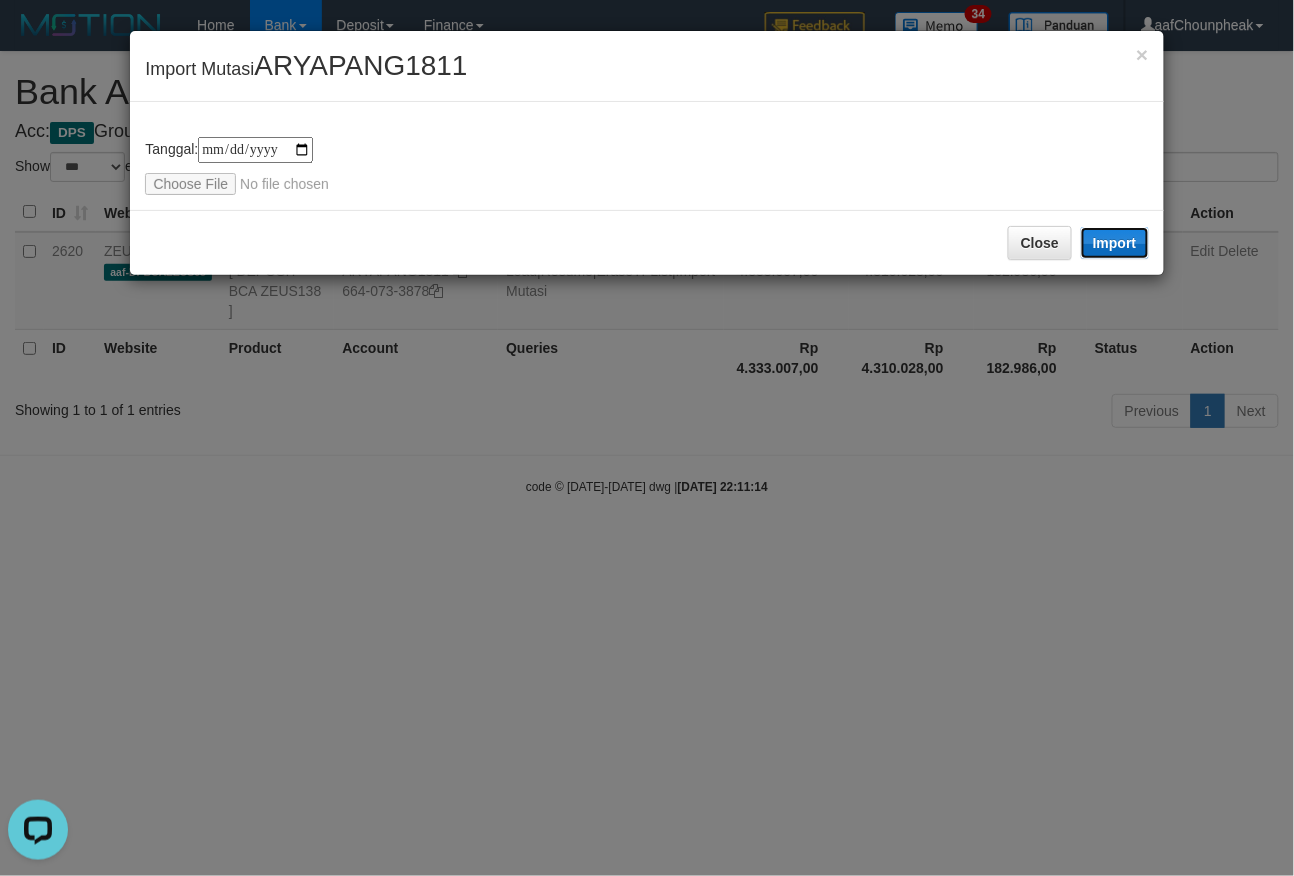 click on "Import" at bounding box center (1115, 243) 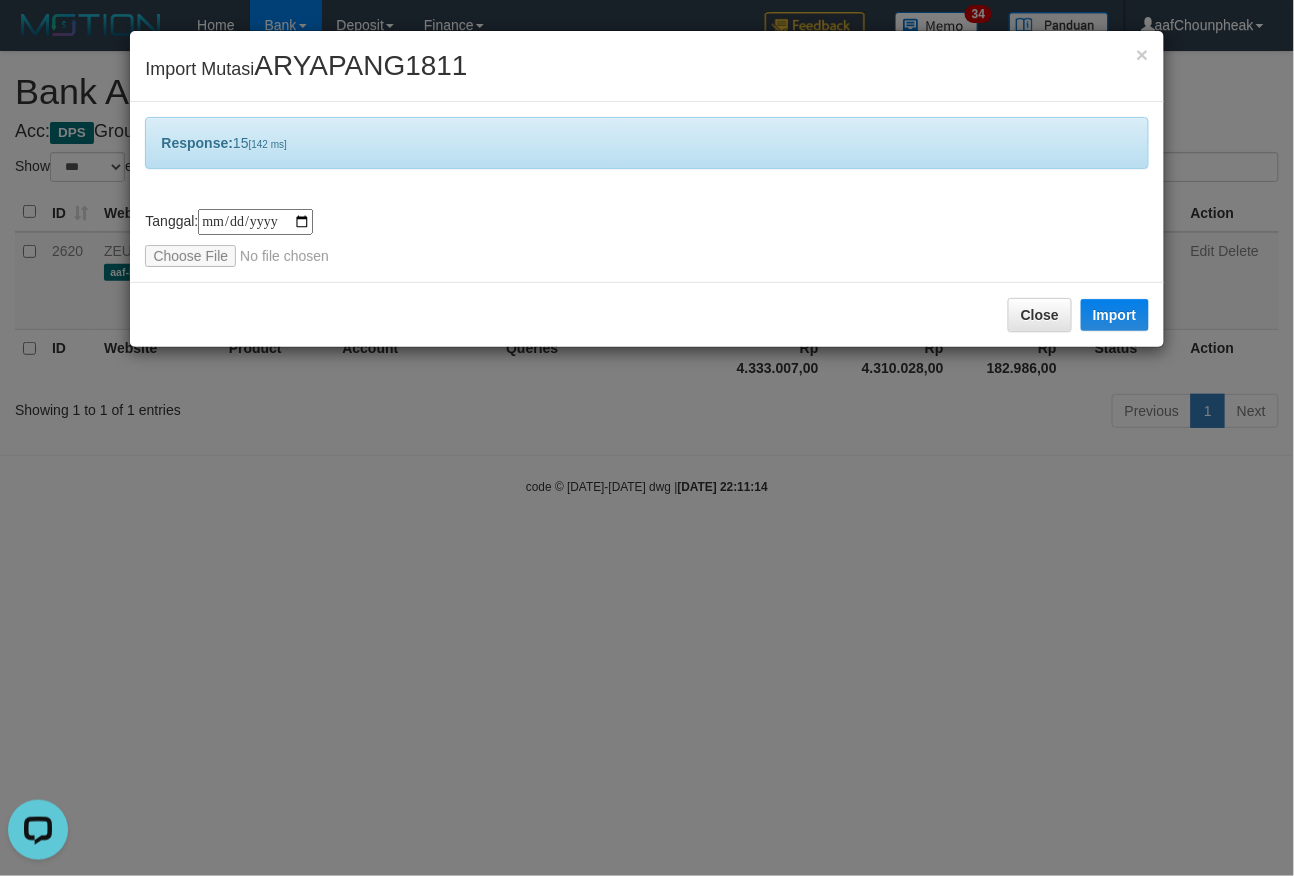 click on "**********" at bounding box center [647, 438] 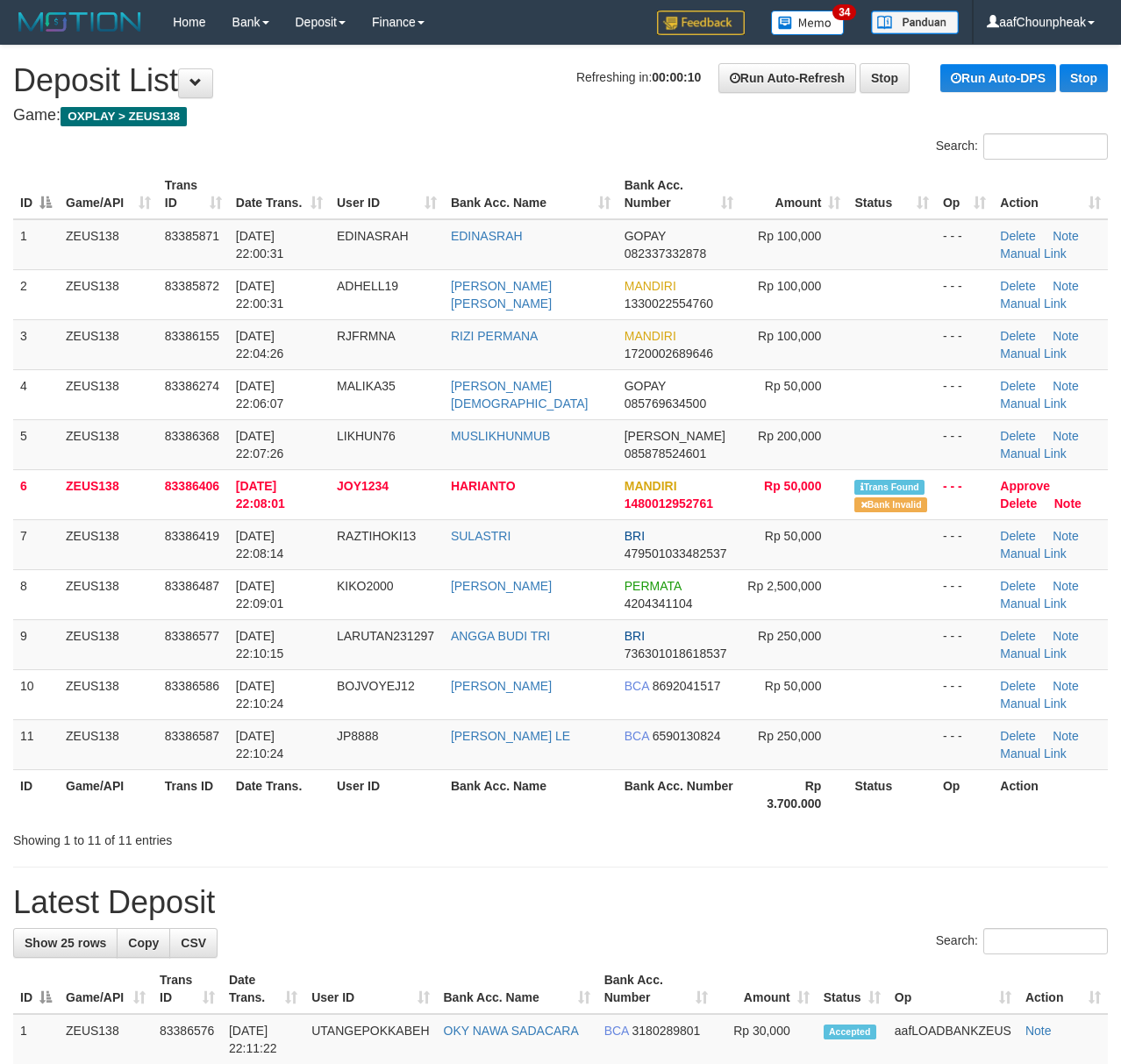 scroll, scrollTop: 0, scrollLeft: 0, axis: both 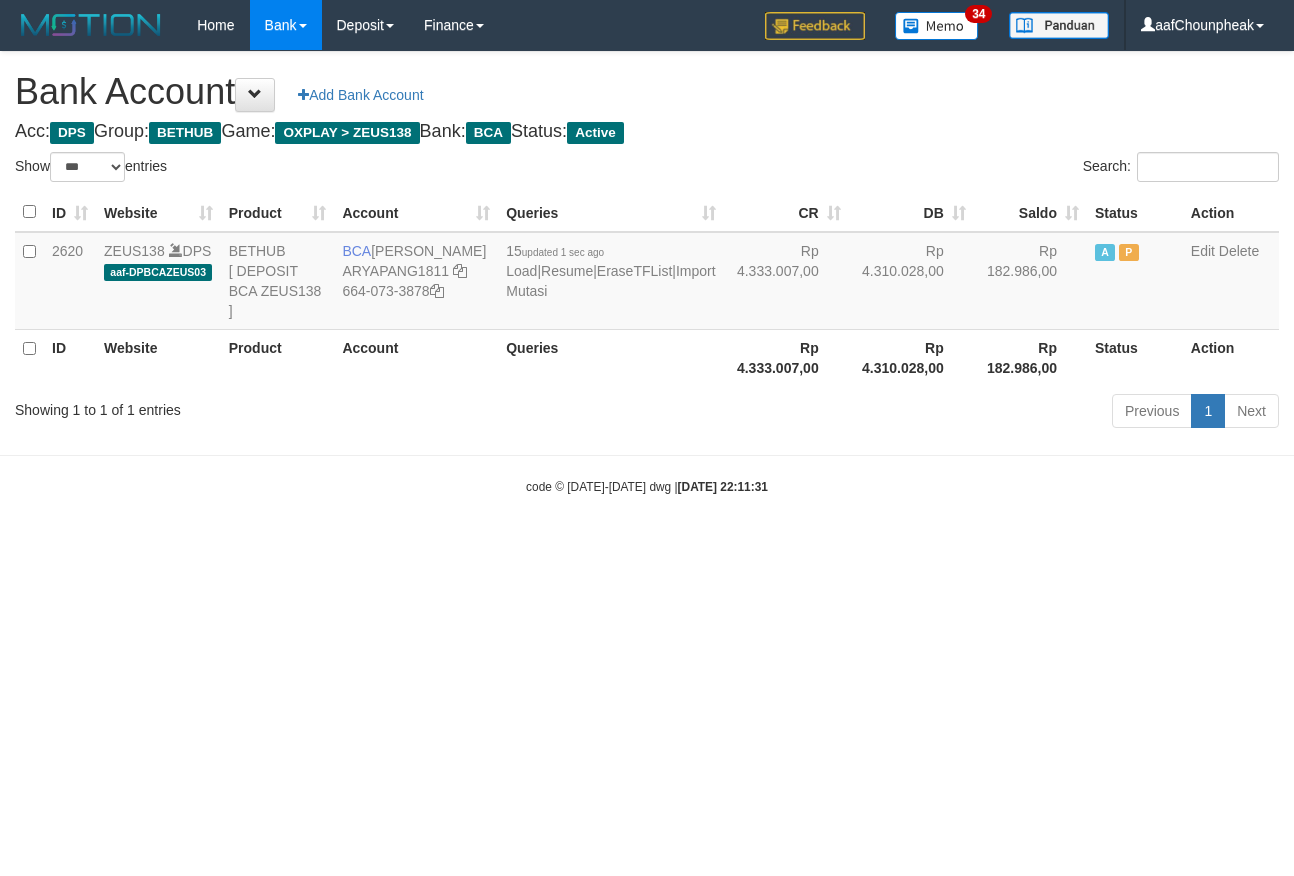 select on "***" 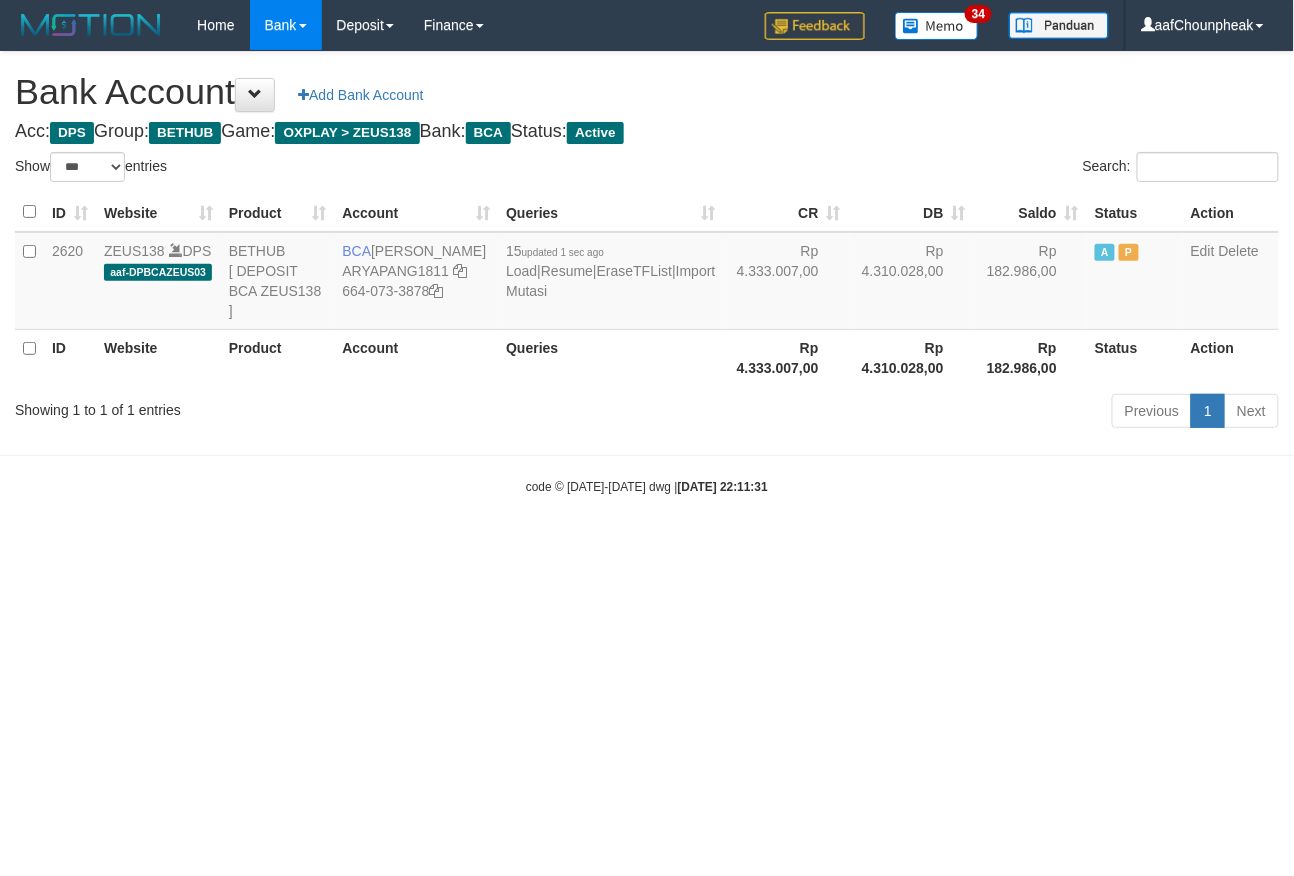 click on "Toggle navigation
Home
Bank
Account List
Mutasi Bank
Search
Note Mutasi
Deposit
DPS List
History
Finance
Financial Data
aafChounpheak
My Profile
Log Out
34" at bounding box center [647, 273] 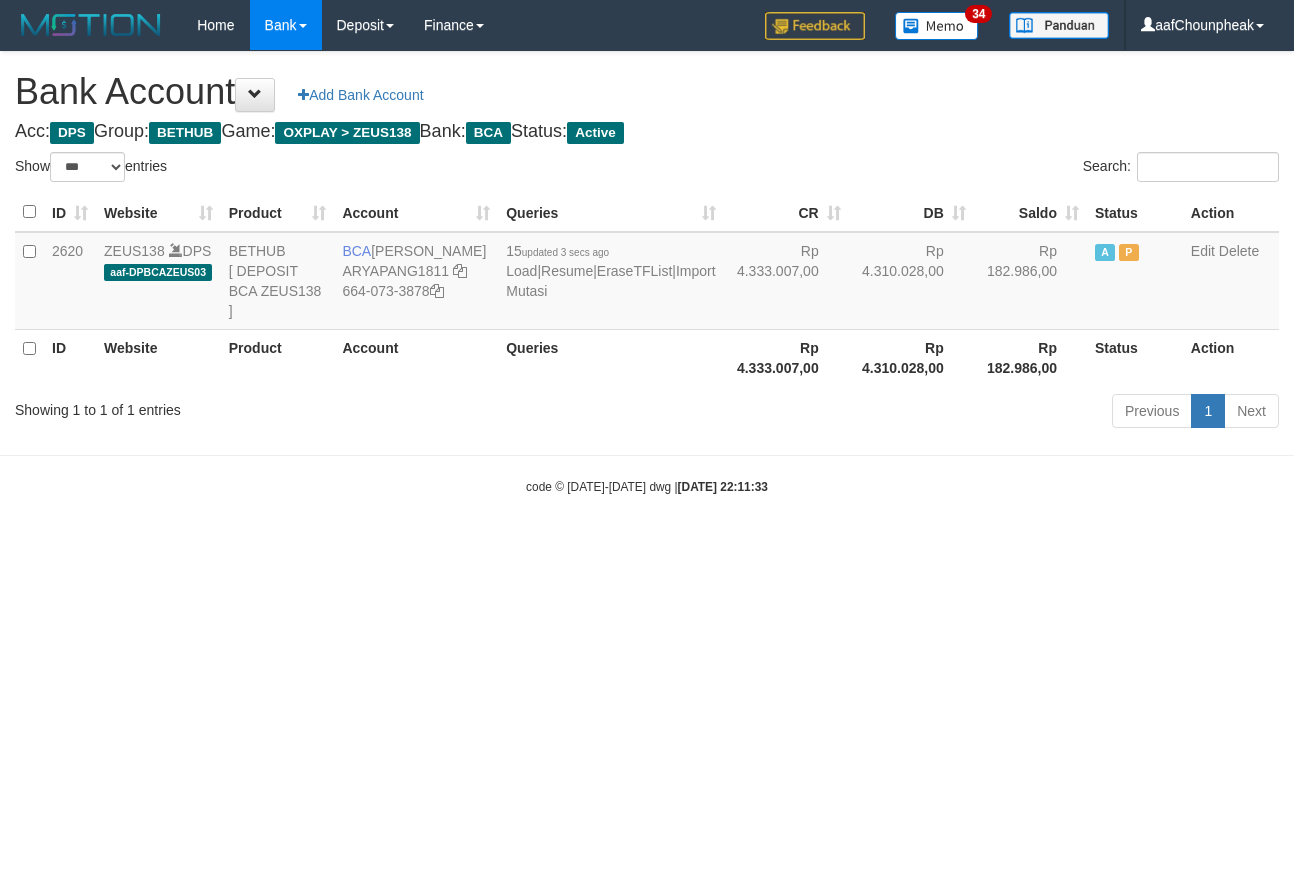 select on "***" 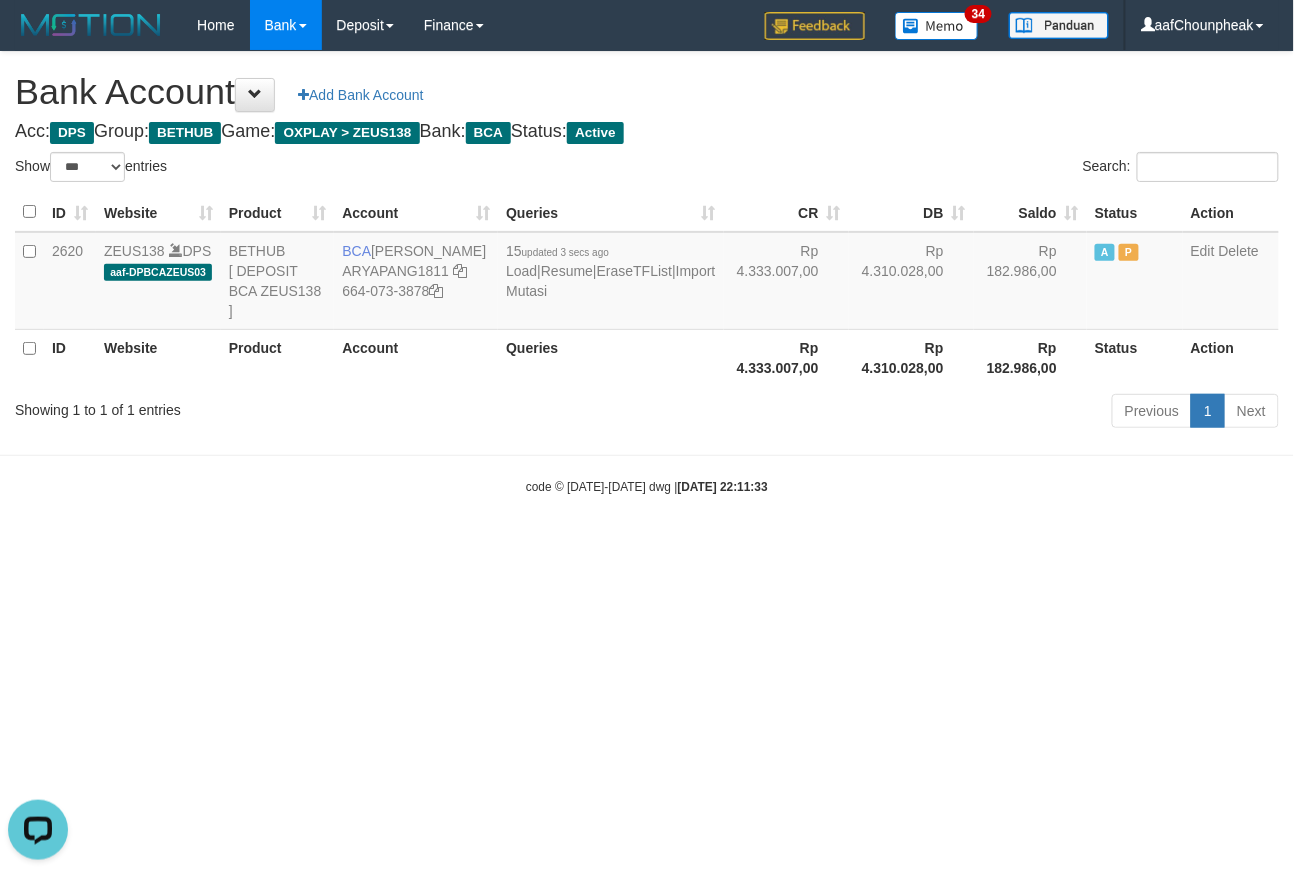 scroll, scrollTop: 0, scrollLeft: 0, axis: both 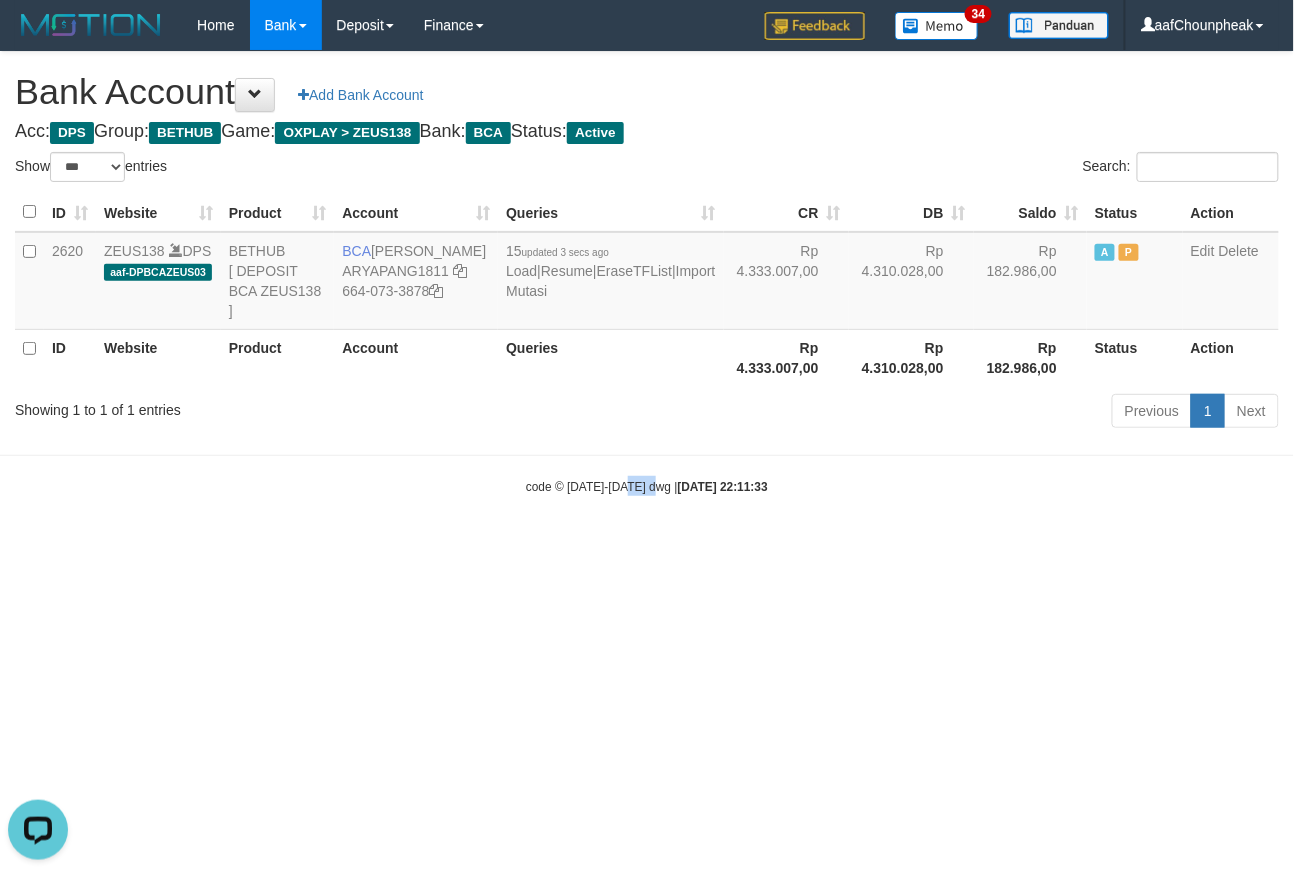 click on "Toggle navigation
Home
Bank
Account List
Mutasi Bank
Search
Note Mutasi
Deposit
DPS List
History
Finance
Financial Data
aafChounpheak
My Profile
Log Out
34" at bounding box center (647, 273) 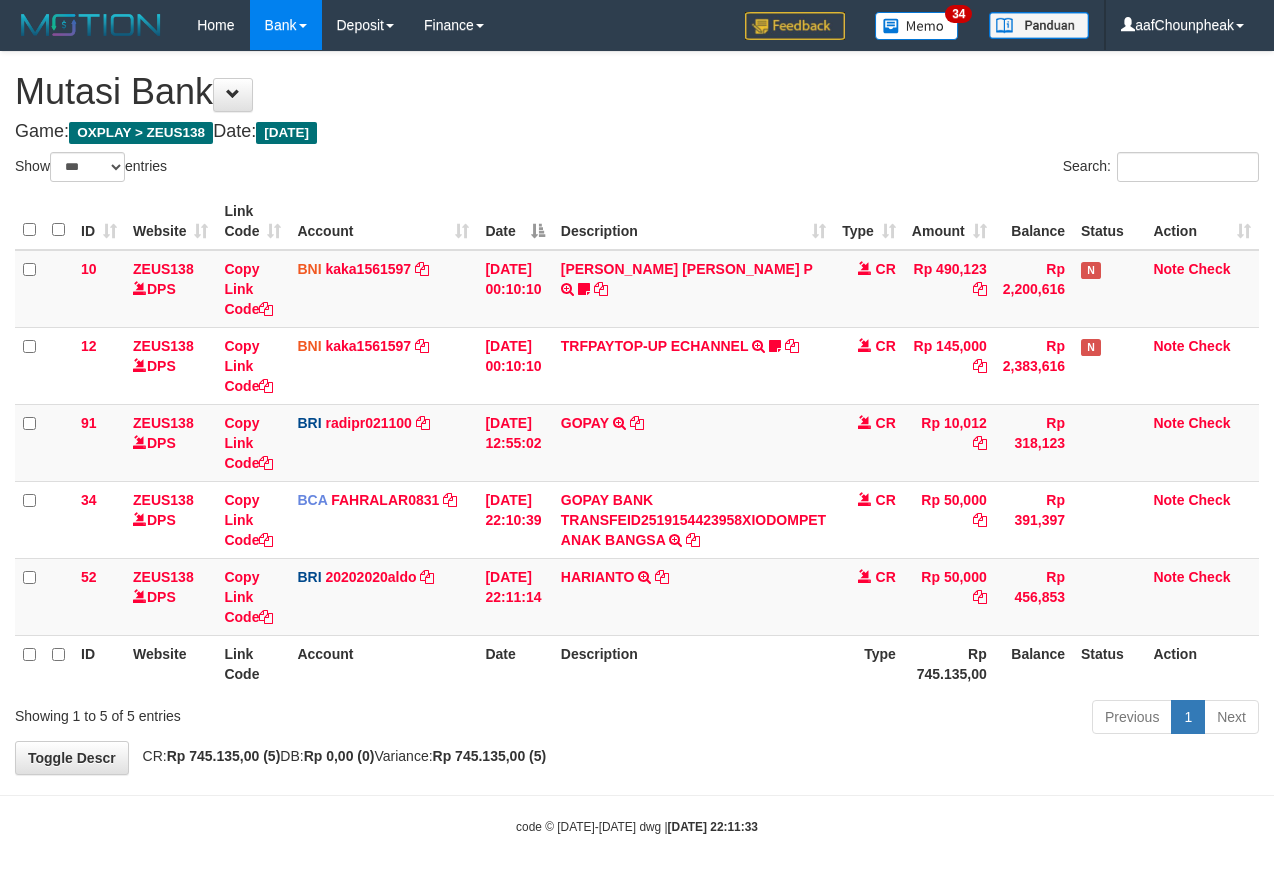 select on "***" 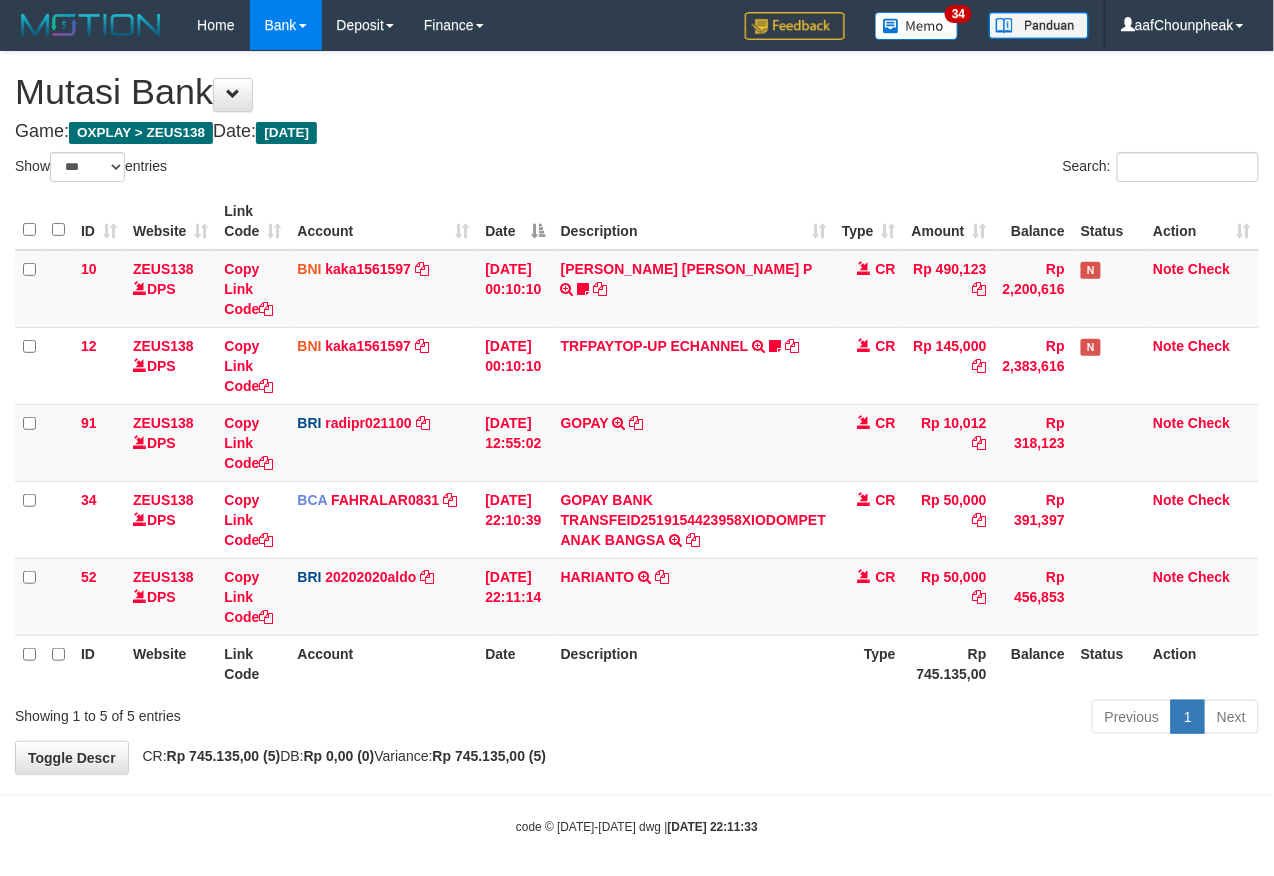 click on "Description" at bounding box center [693, 663] 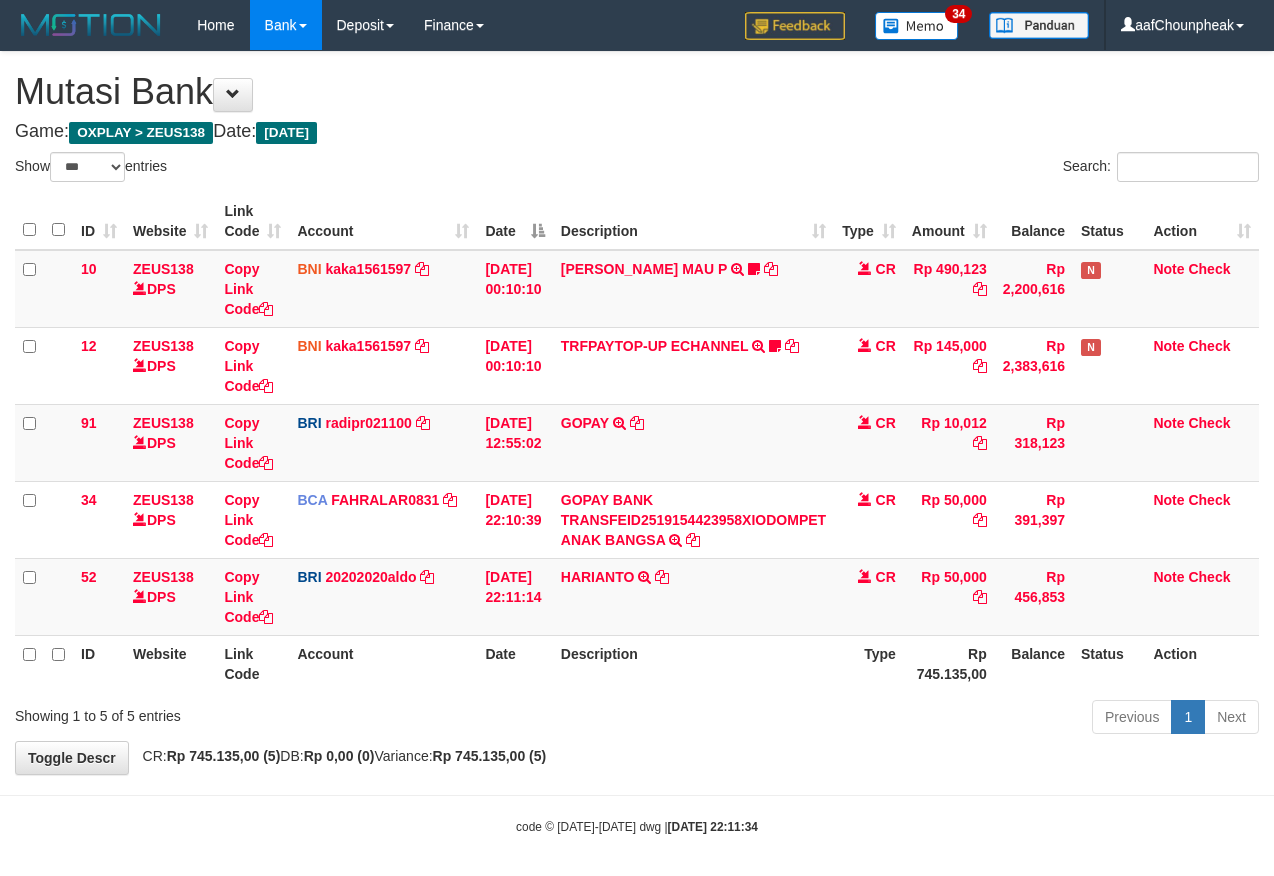 select on "***" 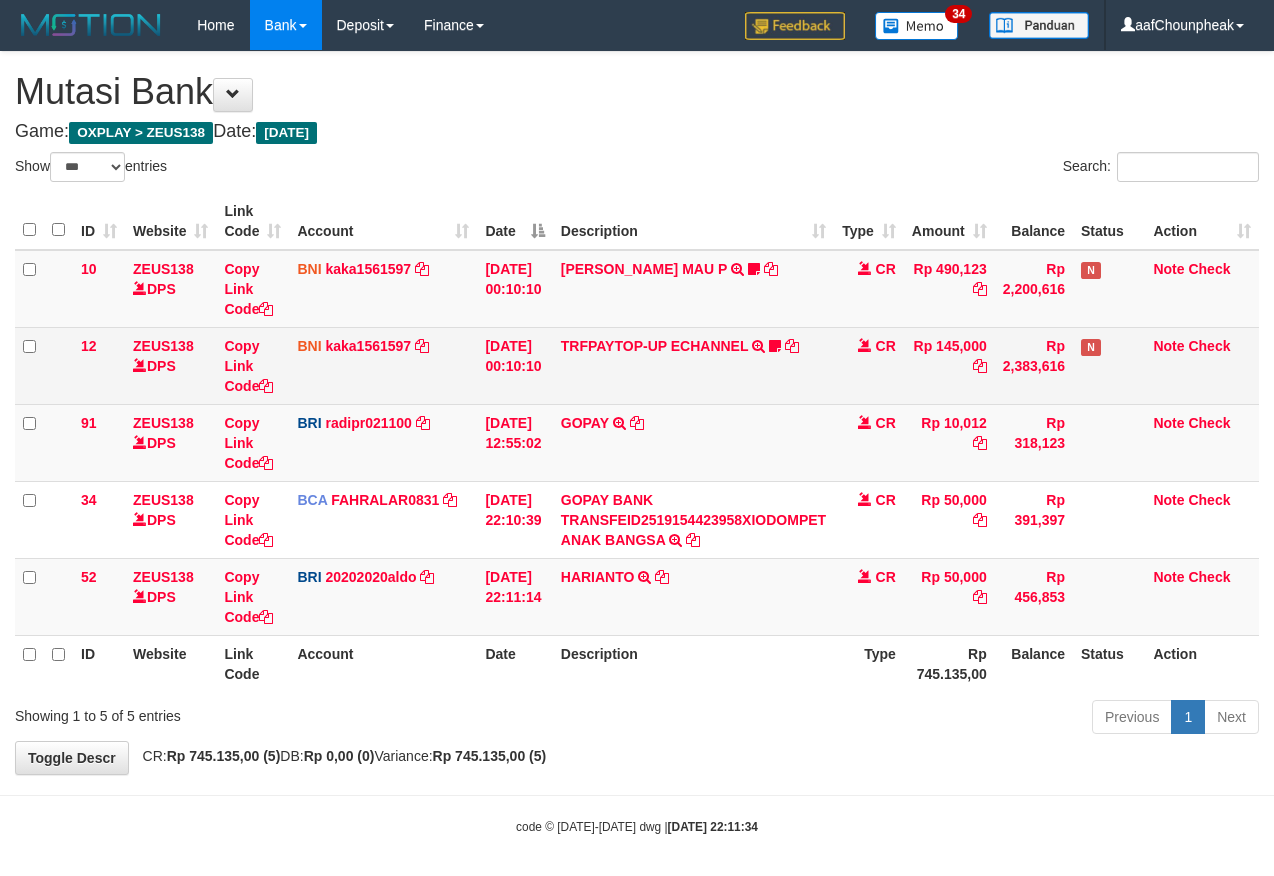 scroll, scrollTop: 0, scrollLeft: 0, axis: both 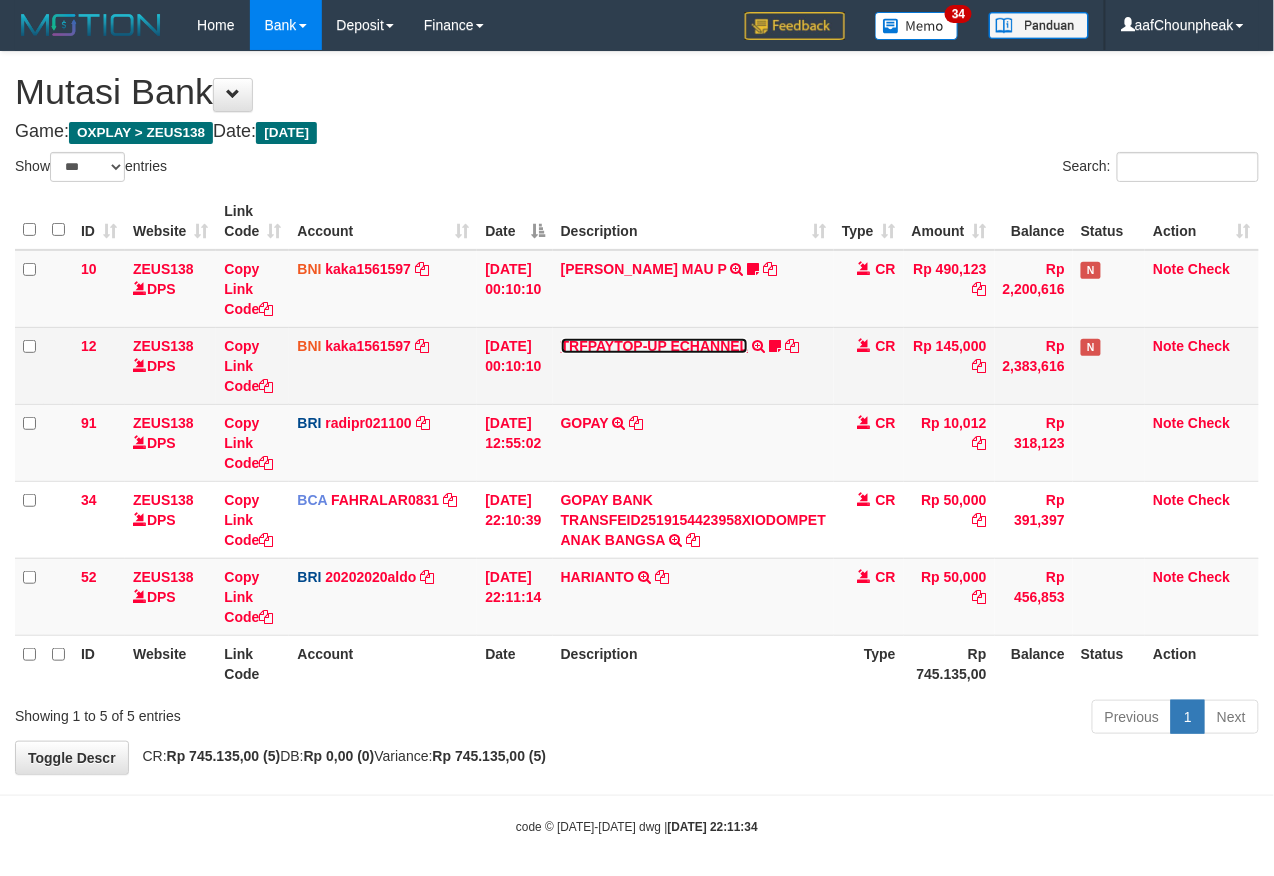 click on "TRFPAYTOP-UP ECHANNEL" at bounding box center (654, 346) 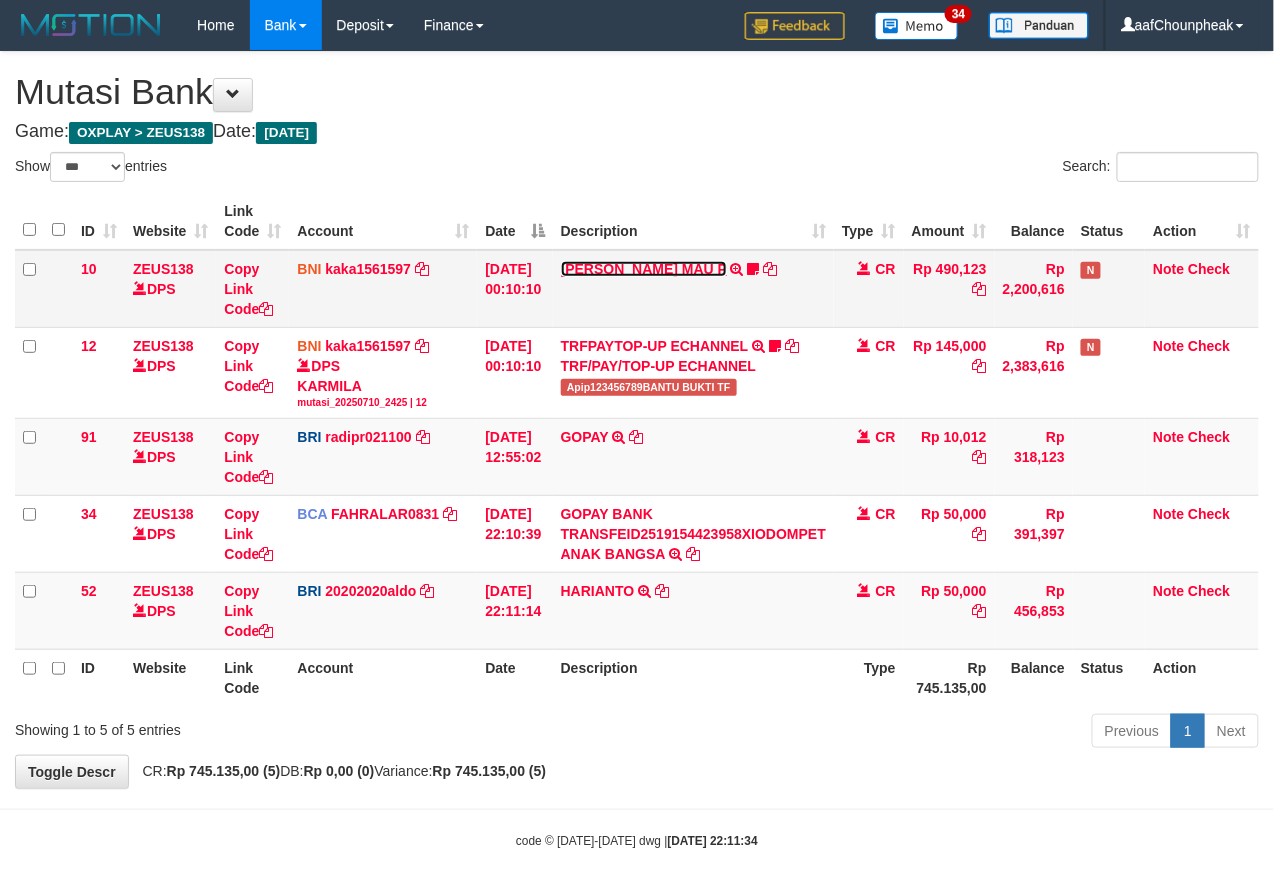 click on "[PERSON_NAME] [PERSON_NAME] P" at bounding box center (644, 269) 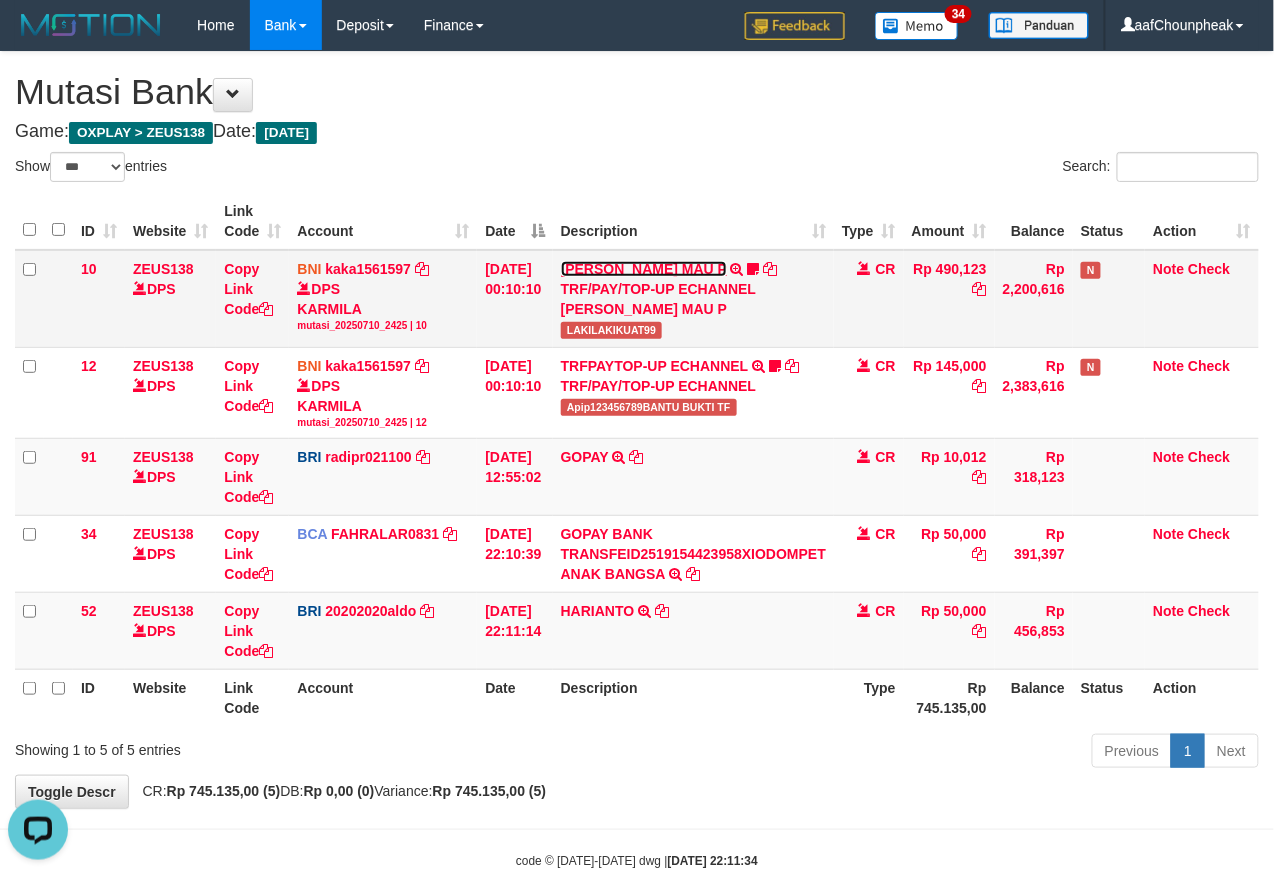 scroll, scrollTop: 0, scrollLeft: 0, axis: both 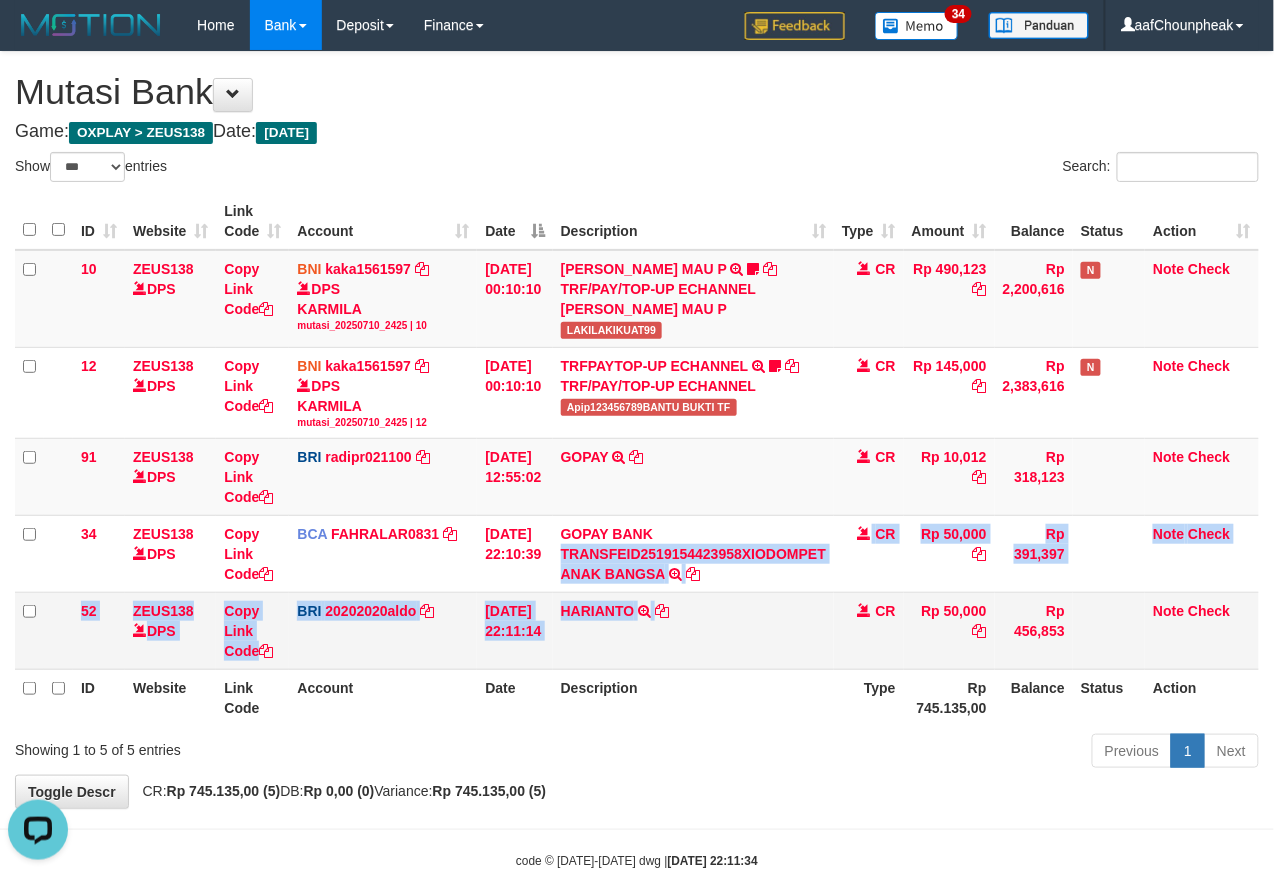 click on "10
ZEUS138    DPS
Copy Link Code
BNI
kaka1561597
DPS
KARMILA
mutasi_20250710_2425 | 10
mutasi_20250710_2425 | 10
10/07/2025 00:10:10
MARIO MATERNUS MAU P            TRF/PAY/TOP-UP ECHANNEL MARIO MATERNUS MAU P    LAKILAKIKUAT99
CR
Rp 490,123
Rp 2,200,616
N
Note
Check
12
ZEUS138    DPS
Copy Link Code
BNI
kaka1561597
DPS
KARMILA
mutasi_20250710_2425 | 12
mutasi_20250710_2425 | 12" at bounding box center (637, 460) 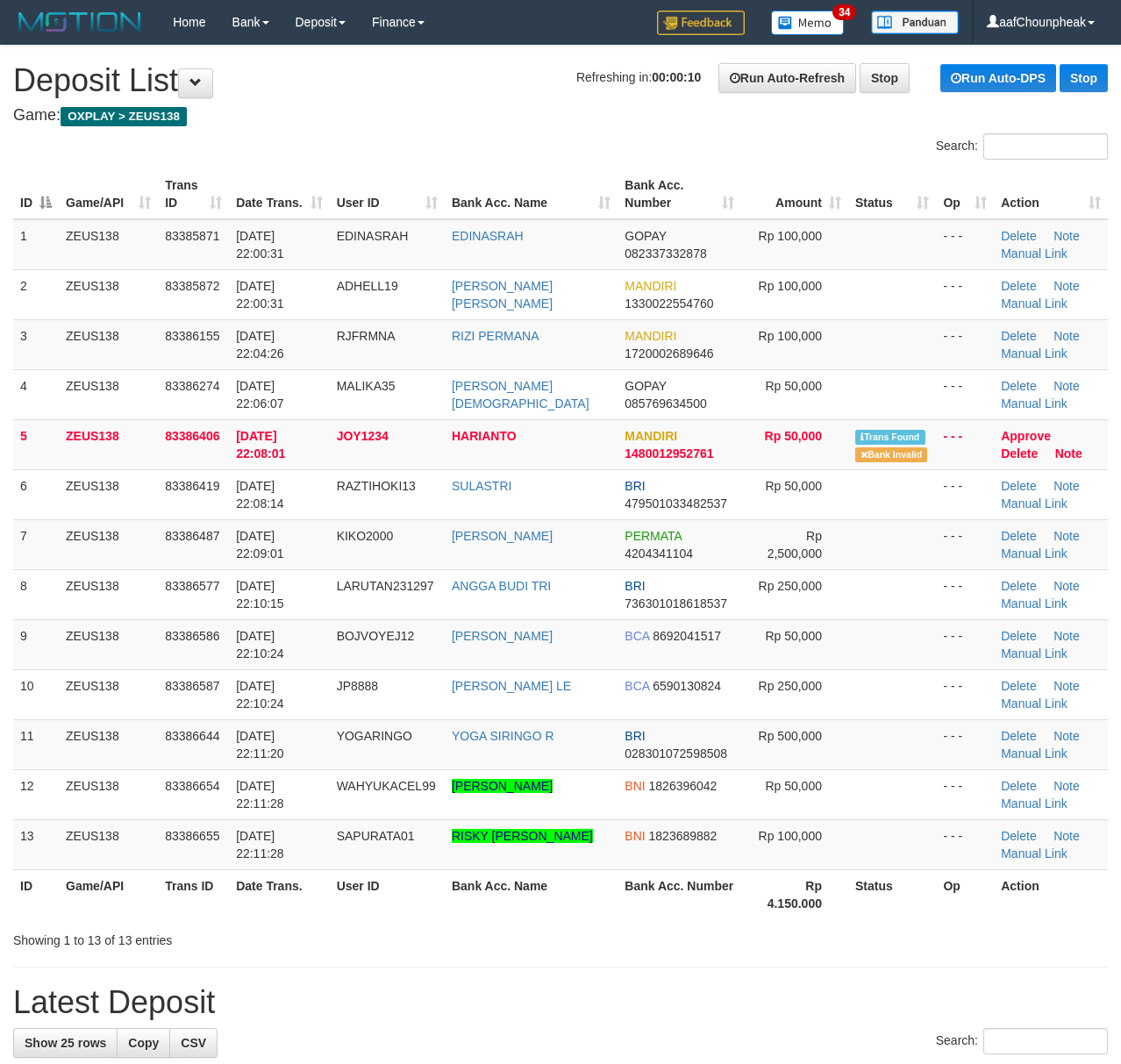 scroll, scrollTop: 0, scrollLeft: 0, axis: both 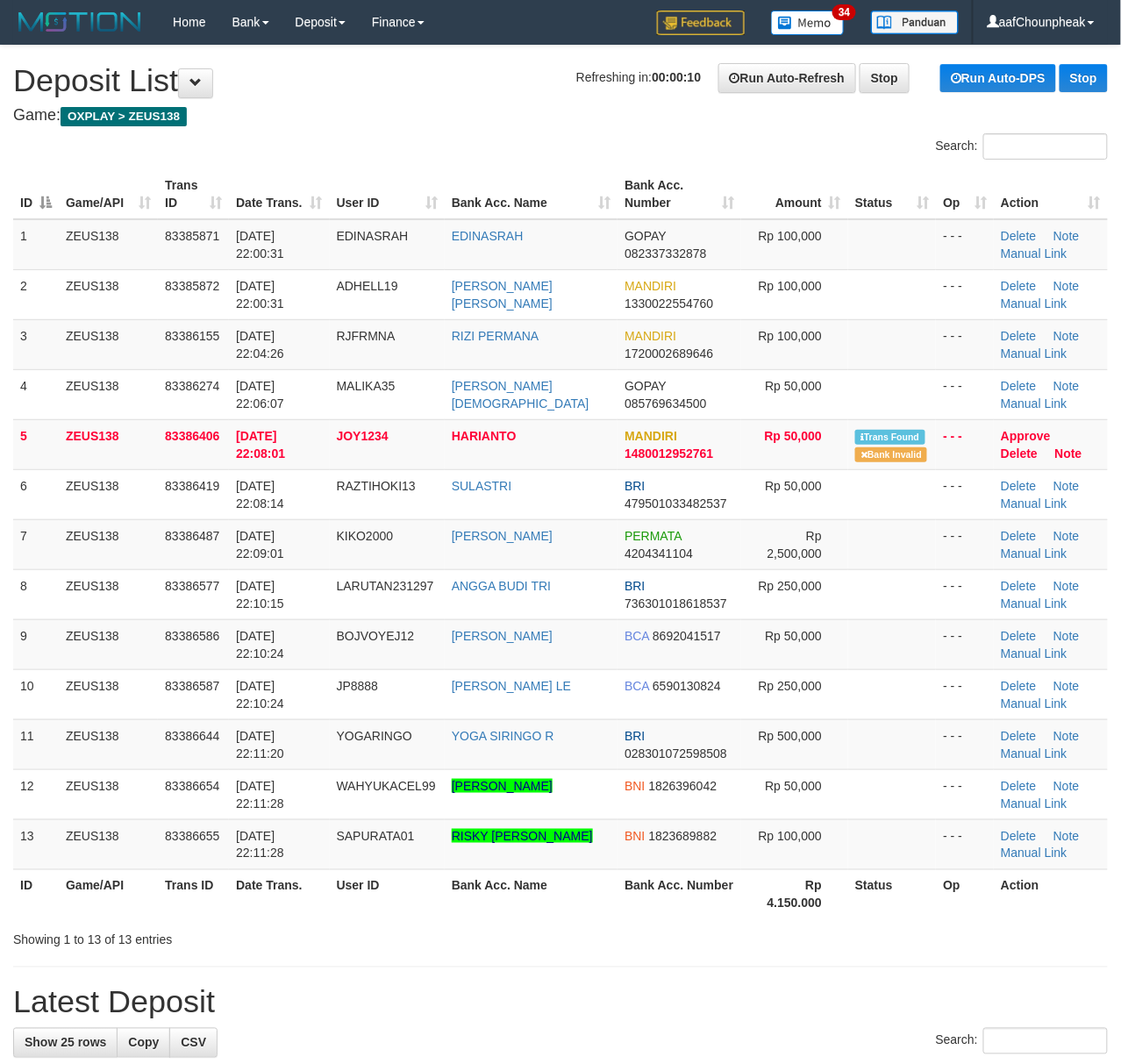 drag, startPoint x: 333, startPoint y: 152, endPoint x: 4, endPoint y: 183, distance: 330.45726 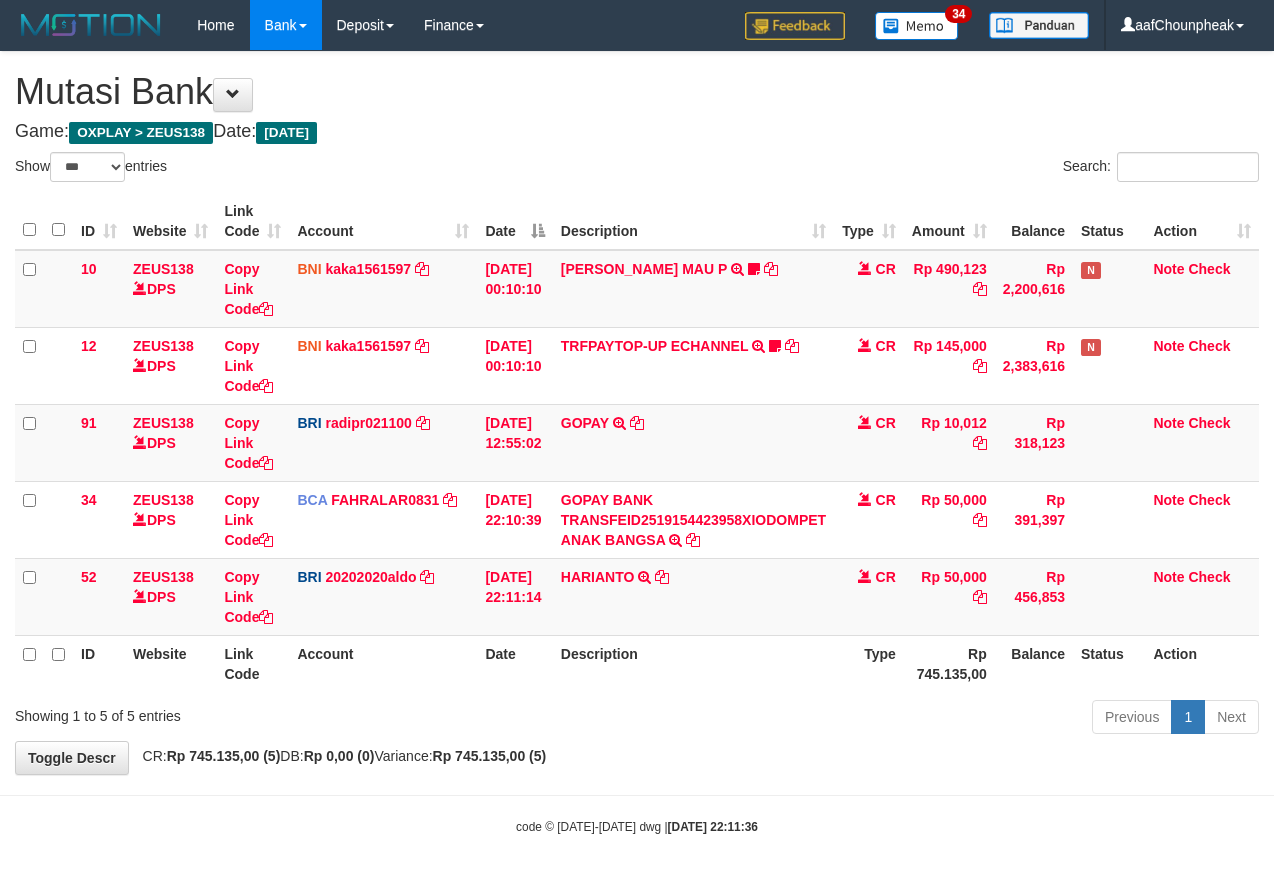 select on "***" 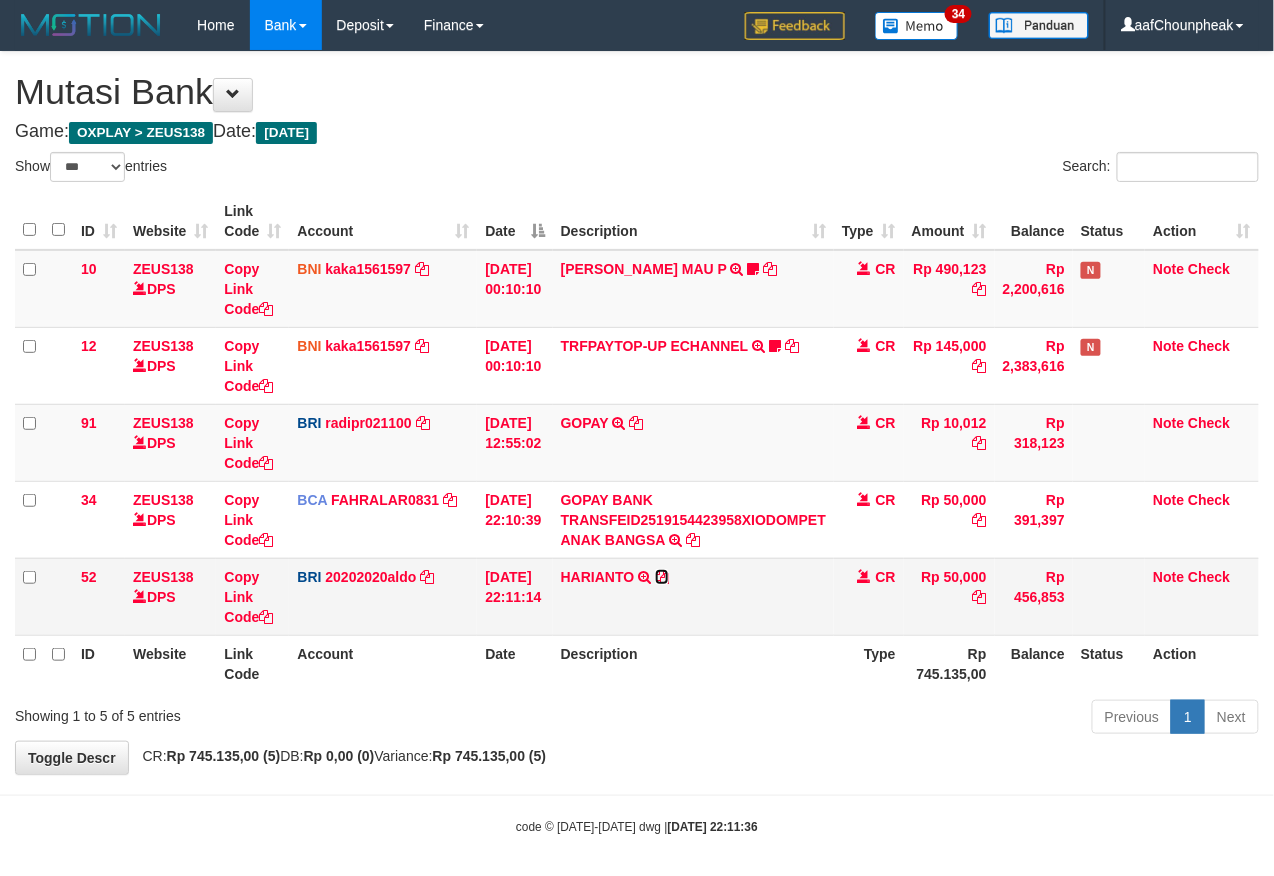 click at bounding box center [662, 577] 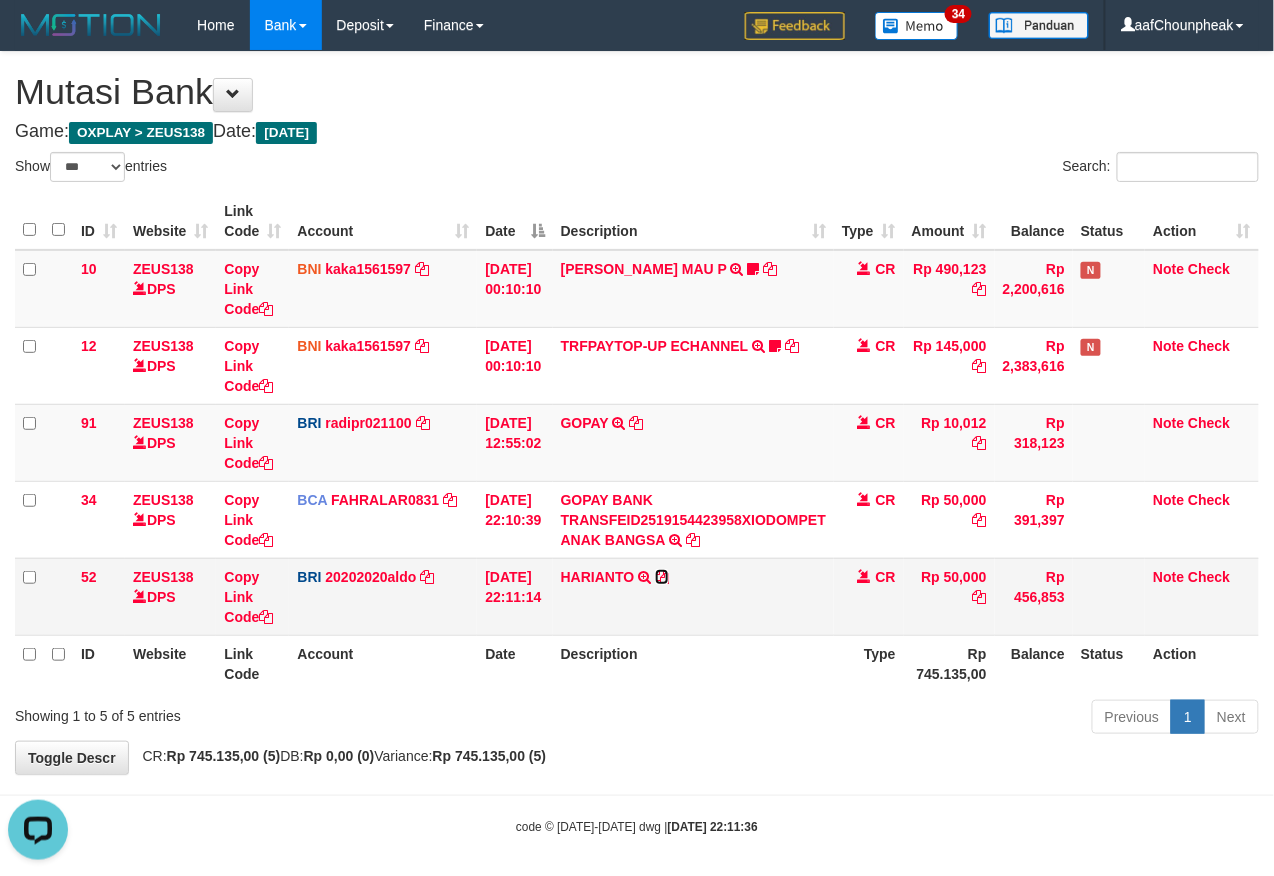 scroll, scrollTop: 0, scrollLeft: 0, axis: both 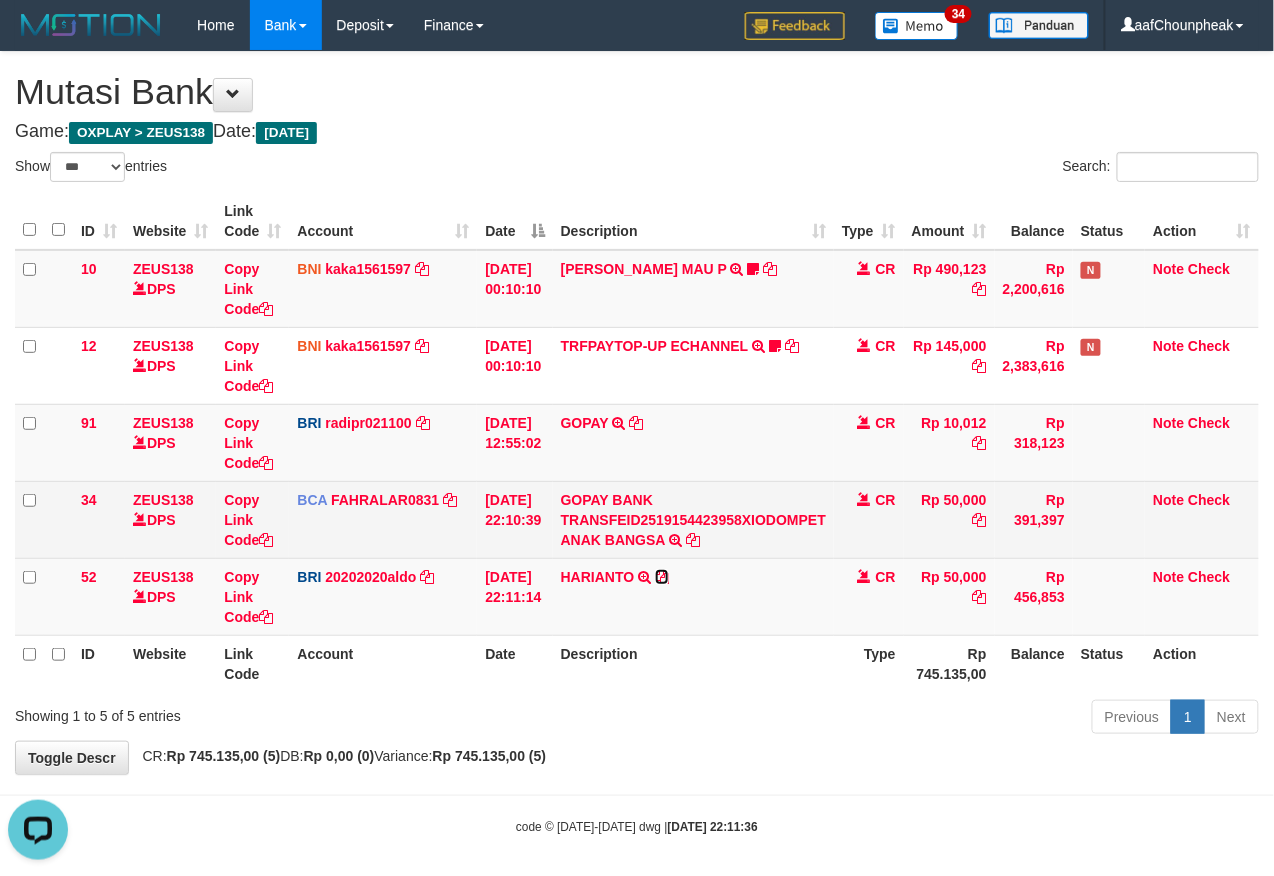 drag, startPoint x: 673, startPoint y: 580, endPoint x: 1040, endPoint y: 544, distance: 368.76144 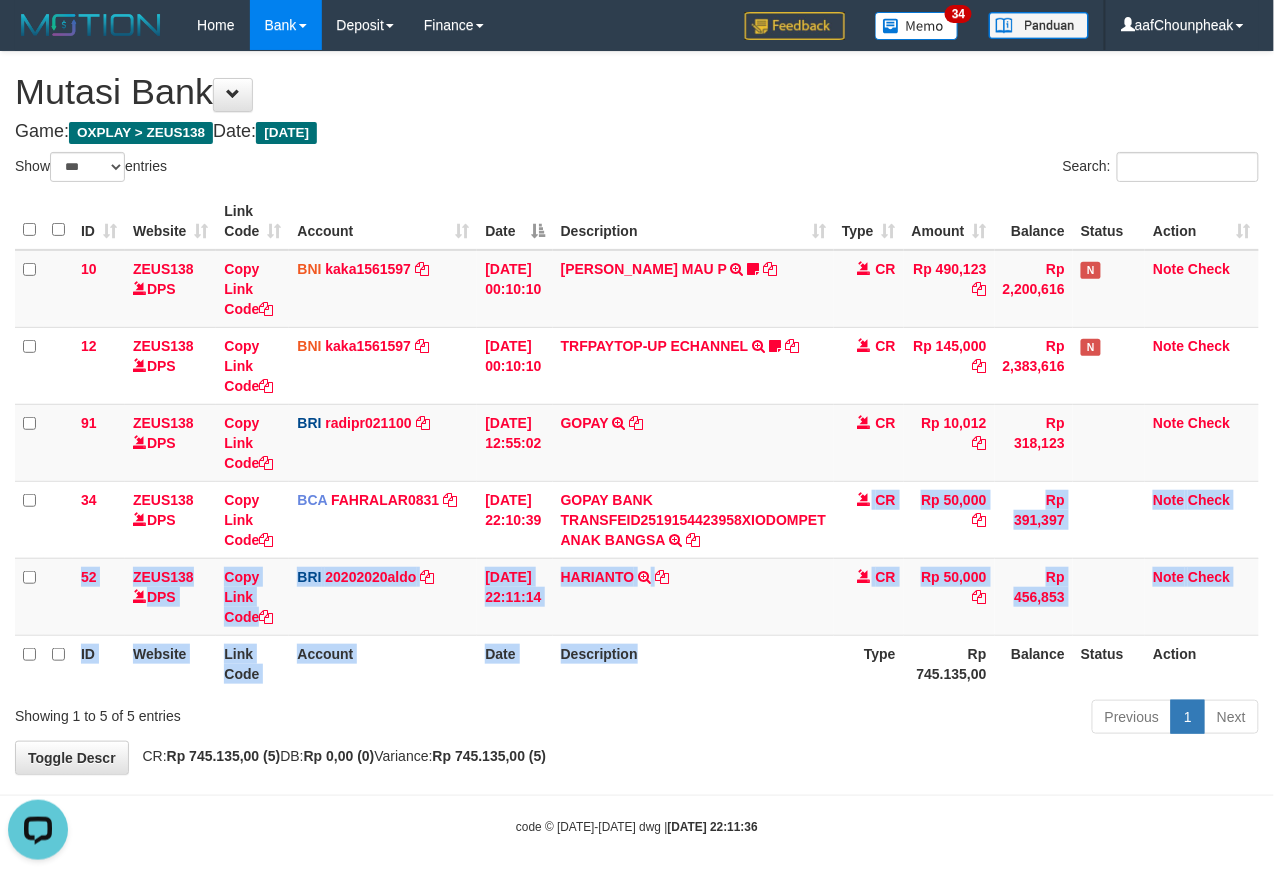 click on "ID Website Link Code Account Date Description Type Amount Balance Status Action
10
ZEUS138    DPS
Copy Link Code
BNI
kaka1561597
DPS
KARMILA
mutasi_20250710_2425 | 10
mutasi_20250710_2425 | 10
10/07/2025 00:10:10
MARIO MATERNUS MAU P            TRF/PAY/TOP-UP ECHANNEL MARIO MATERNUS MAU P    LAKILAKIKUAT99
CR
Rp 490,123
Rp 2,200,616
N
Note
Check
12
ZEUS138    DPS
Copy Link Code
BNI
kaka1561597
DPS" at bounding box center (637, 442) 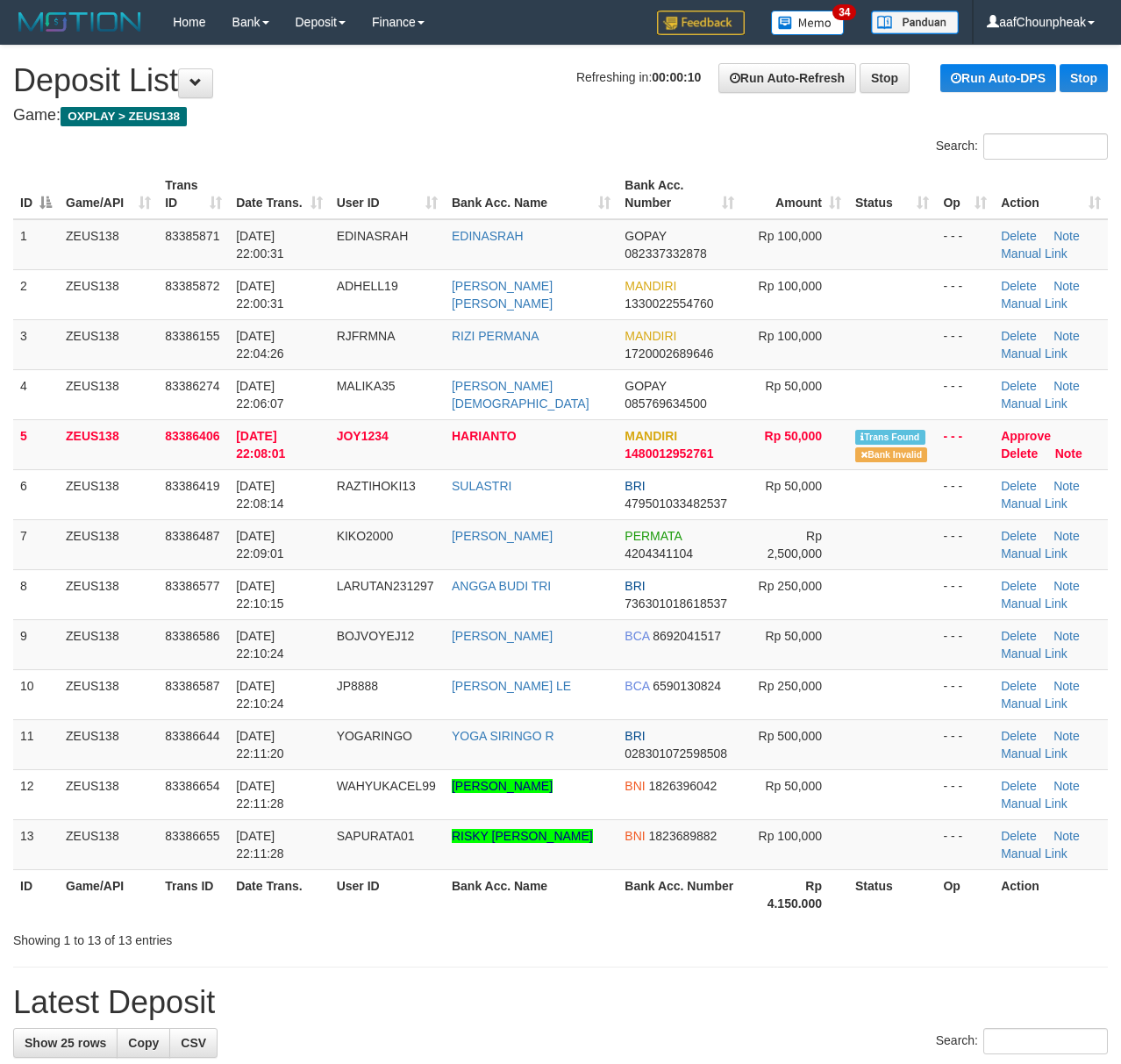 scroll, scrollTop: 0, scrollLeft: 0, axis: both 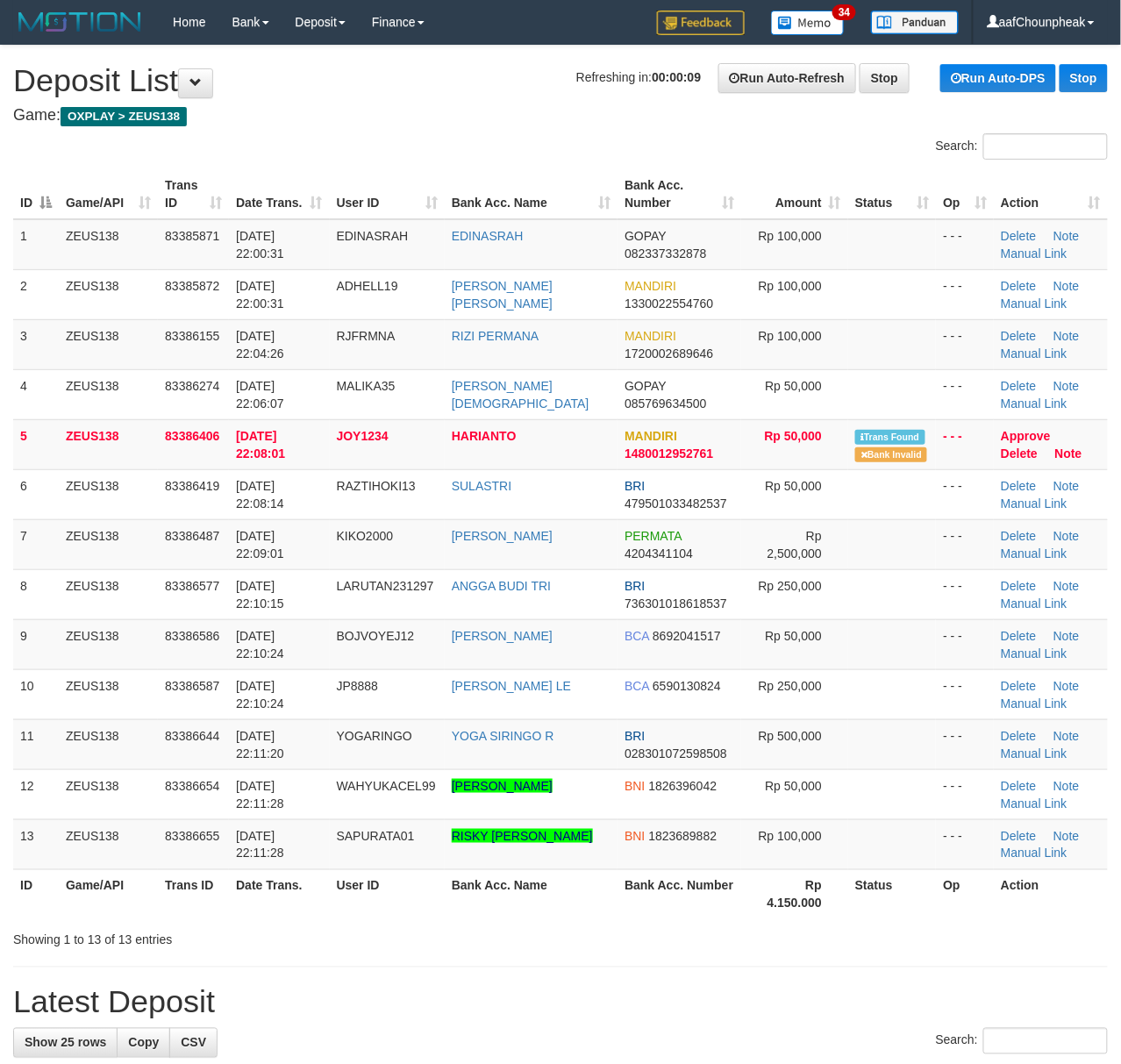 click on "Search:" at bounding box center (560, 148) 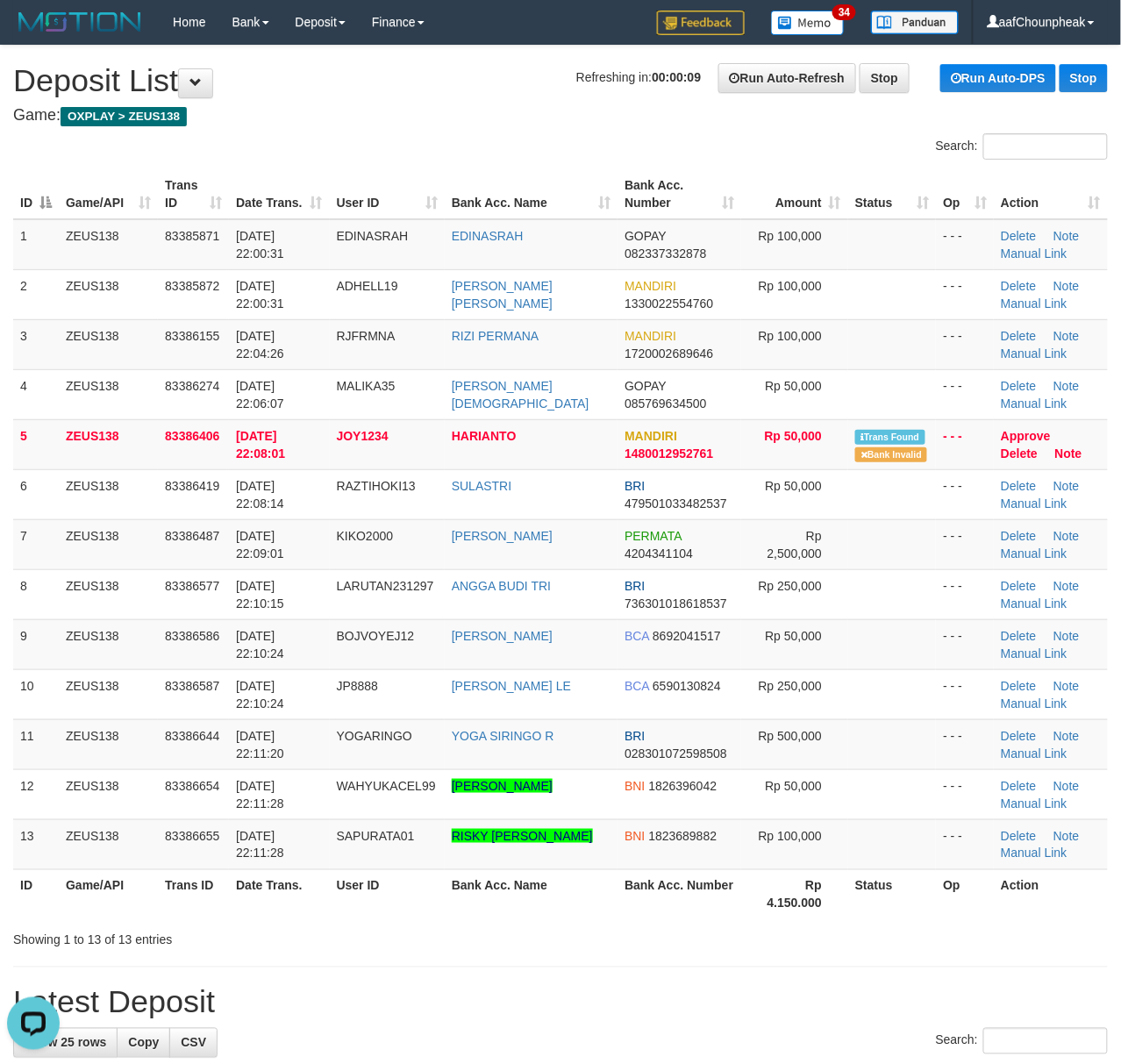 scroll, scrollTop: 0, scrollLeft: 0, axis: both 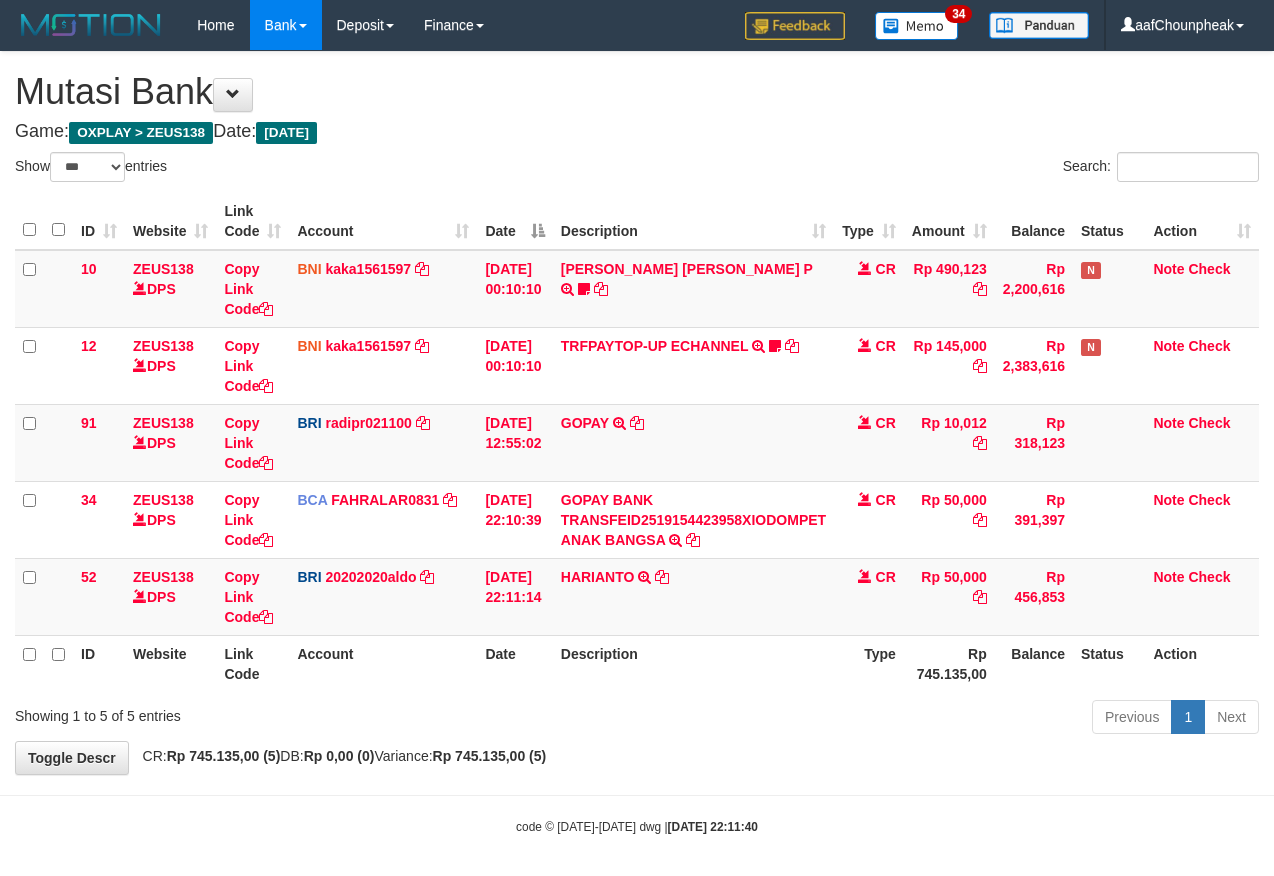 select on "***" 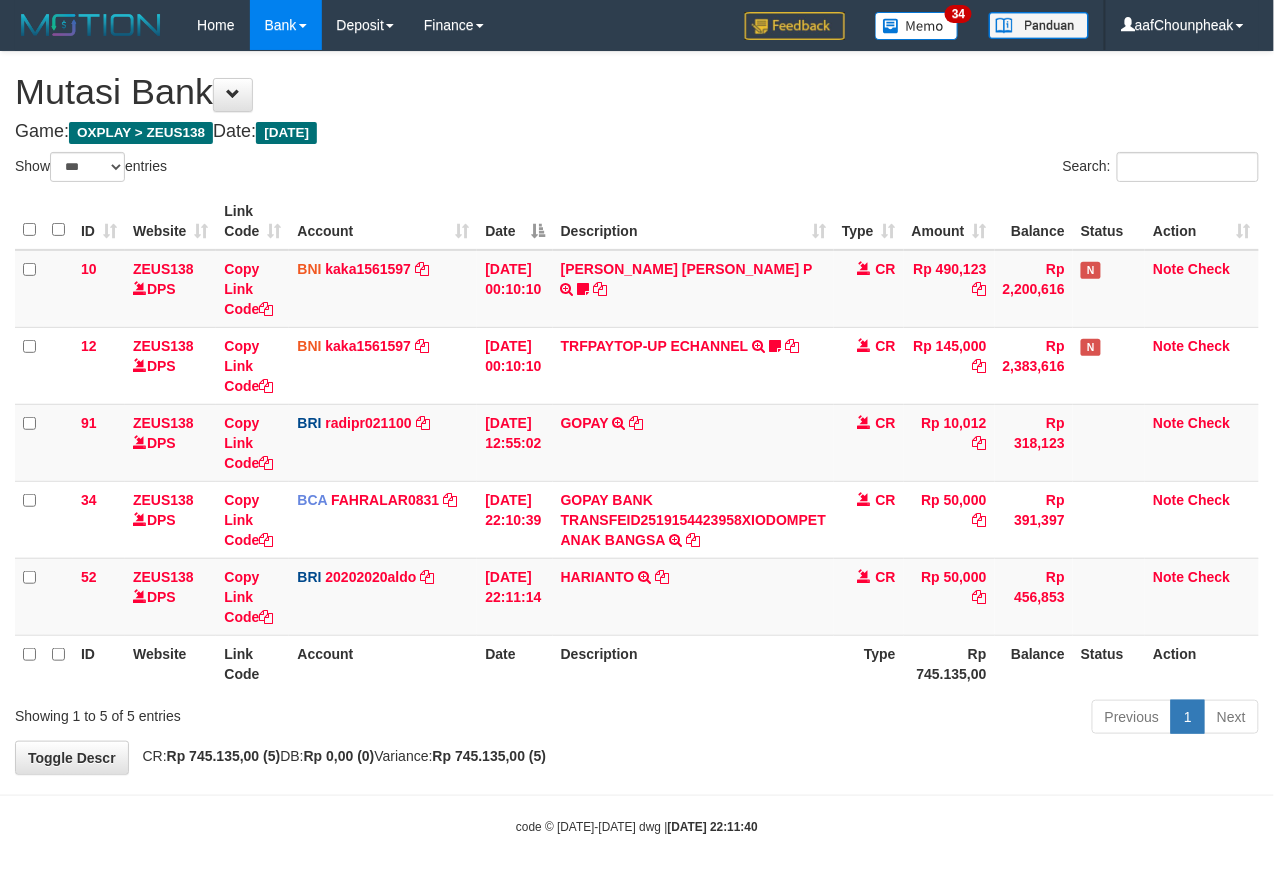 click on "Description" at bounding box center (693, 663) 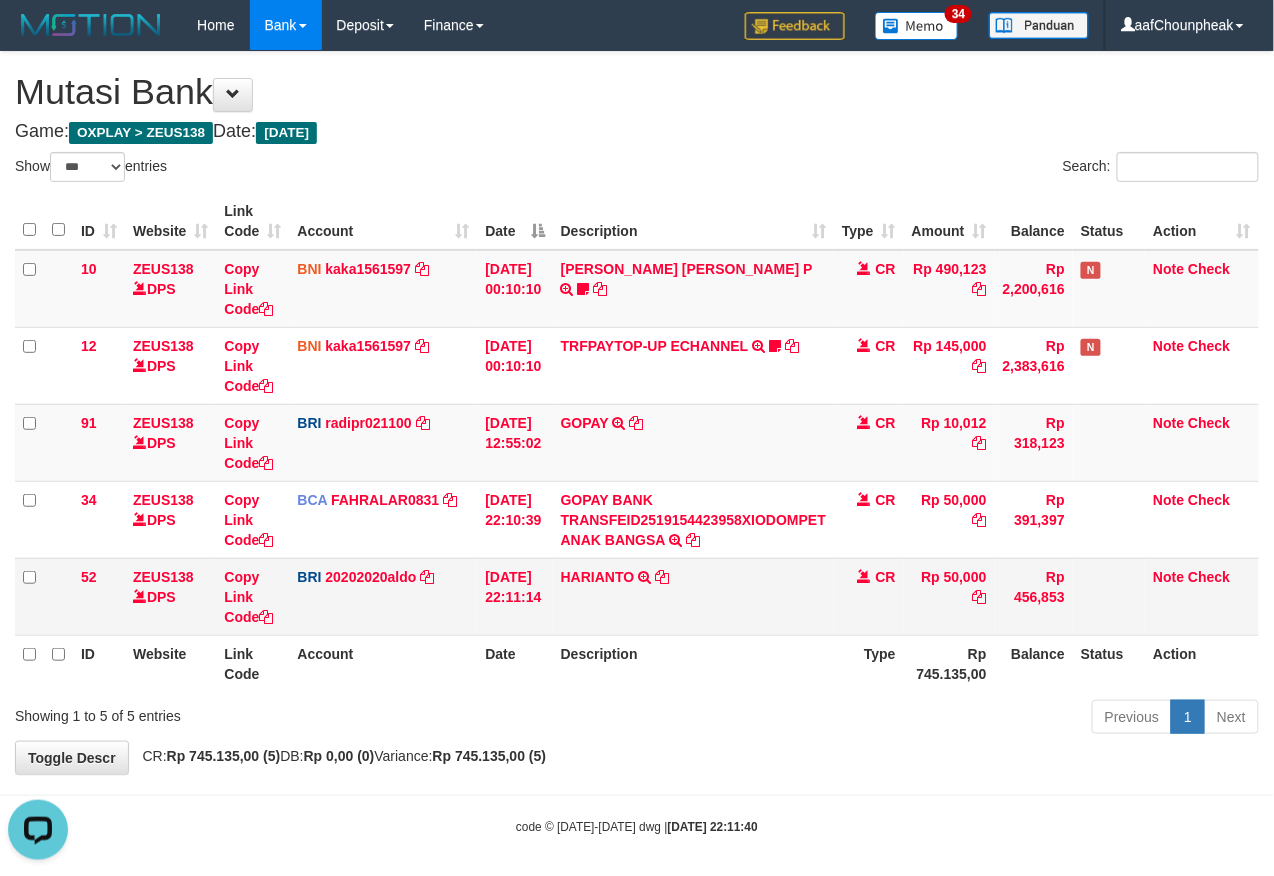 scroll, scrollTop: 0, scrollLeft: 0, axis: both 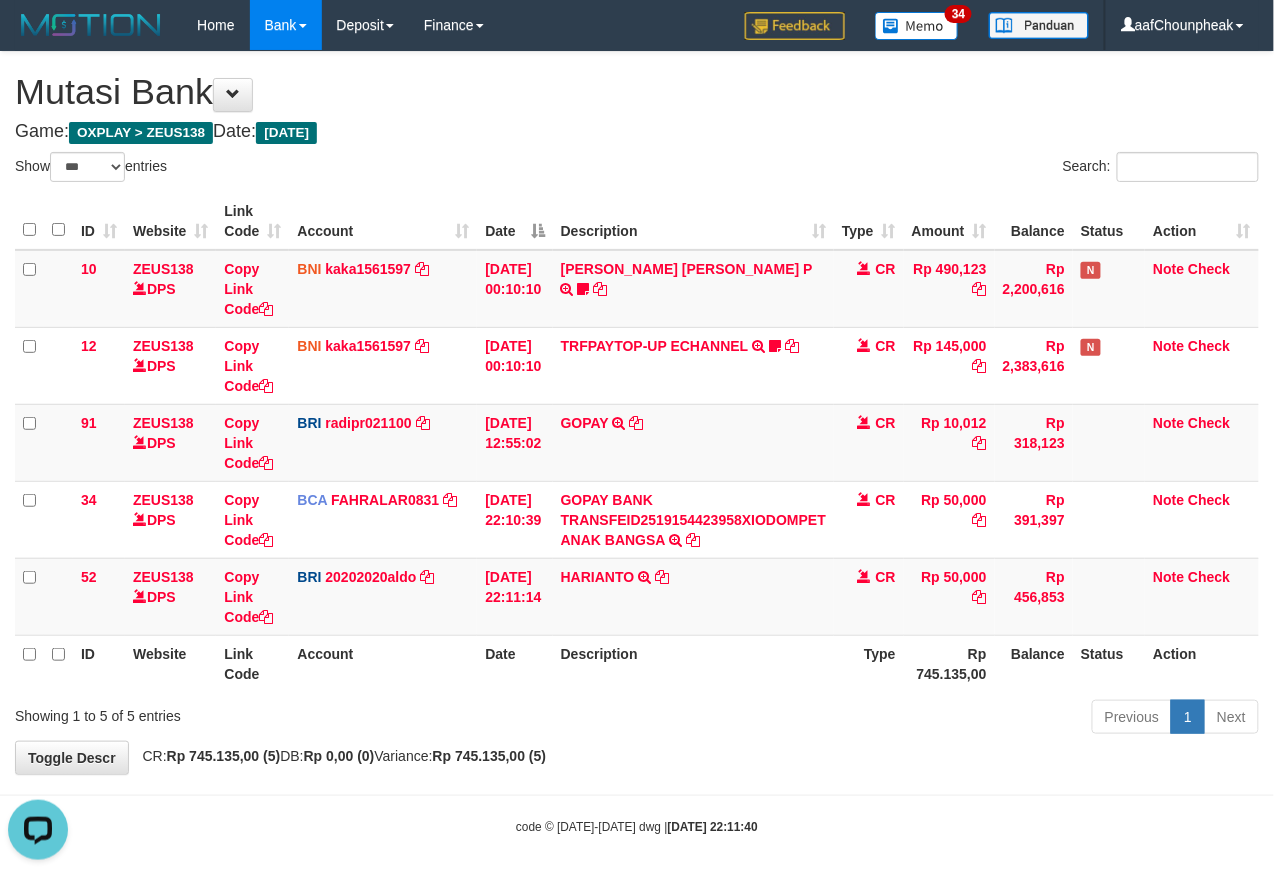 click on "**********" at bounding box center [637, 413] 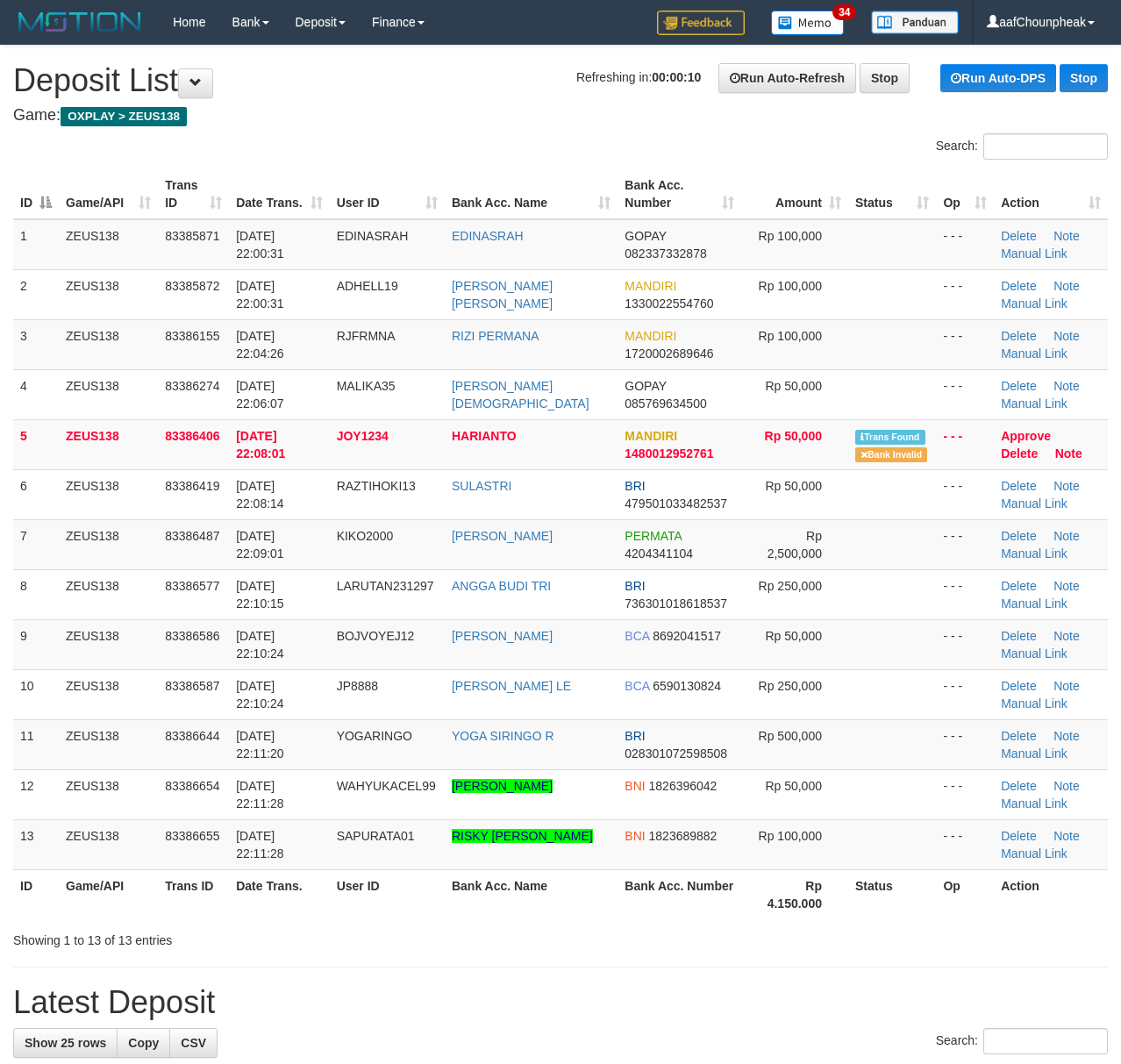 scroll, scrollTop: 0, scrollLeft: 0, axis: both 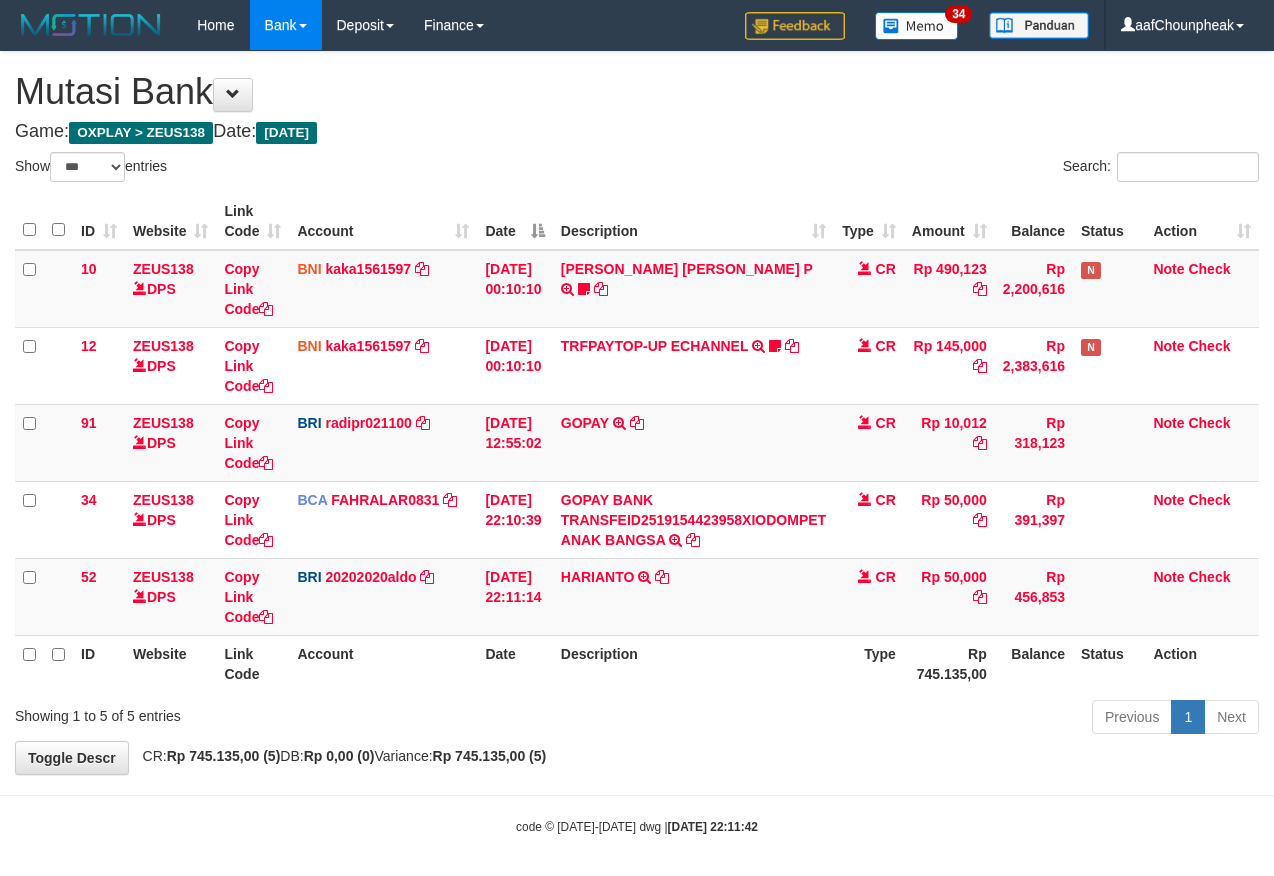 select on "***" 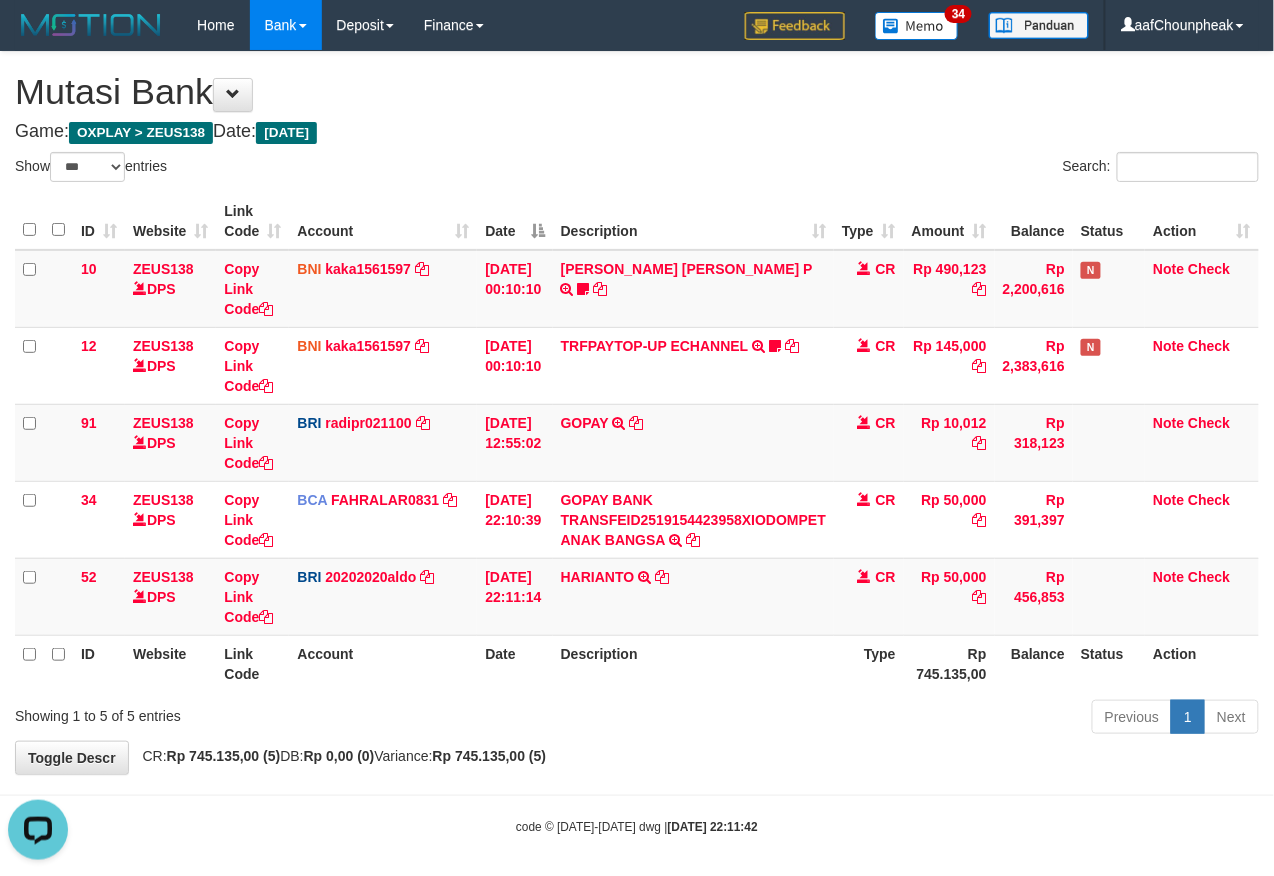scroll, scrollTop: 0, scrollLeft: 0, axis: both 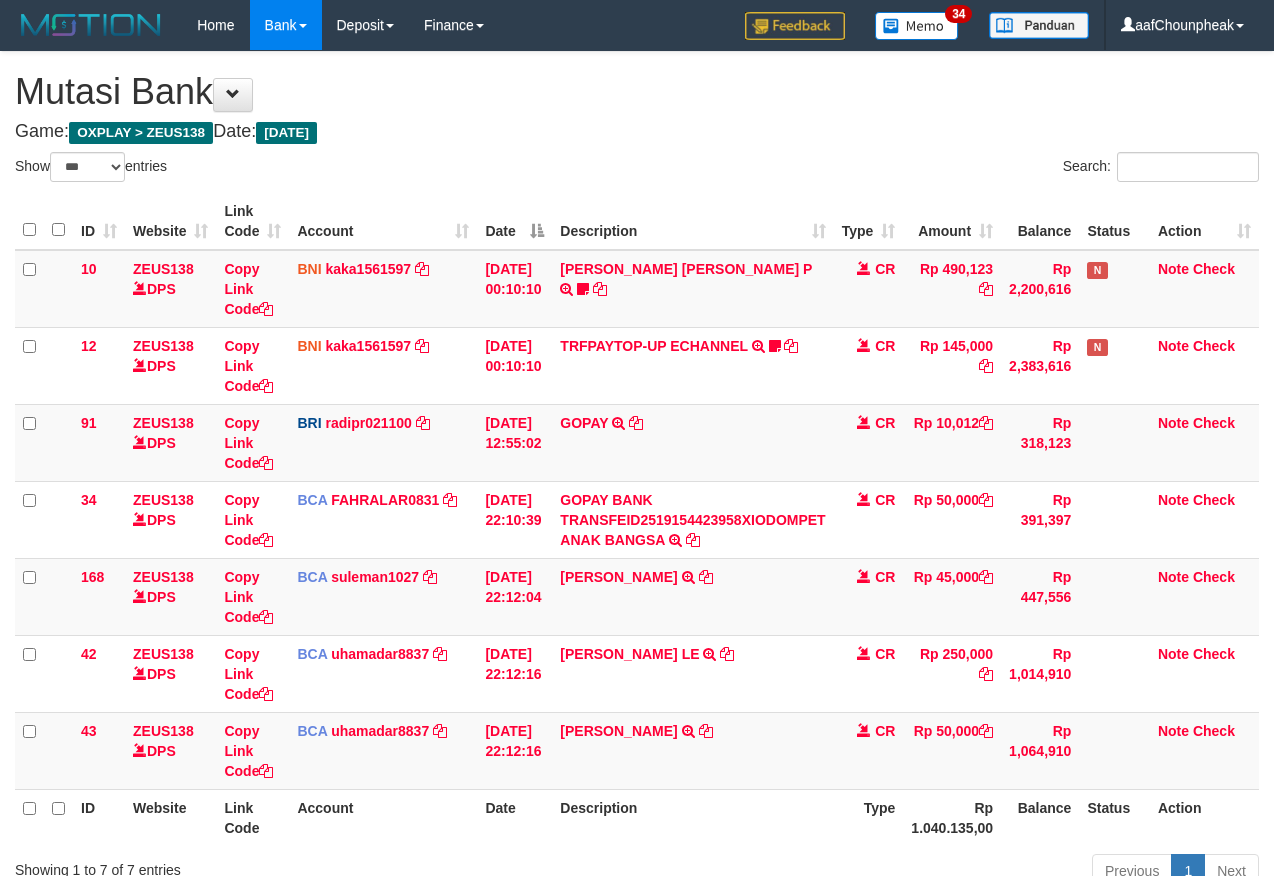 select on "***" 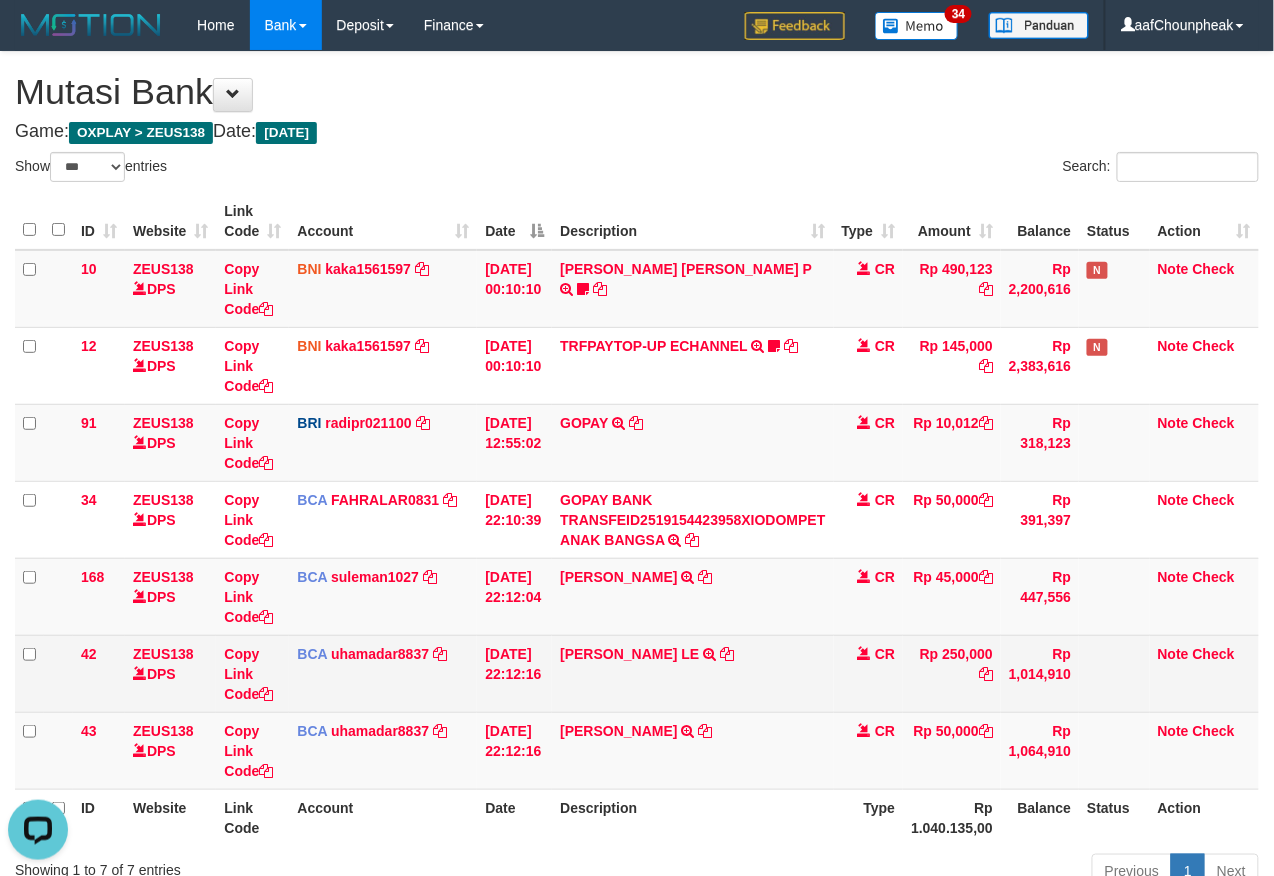 scroll, scrollTop: 0, scrollLeft: 0, axis: both 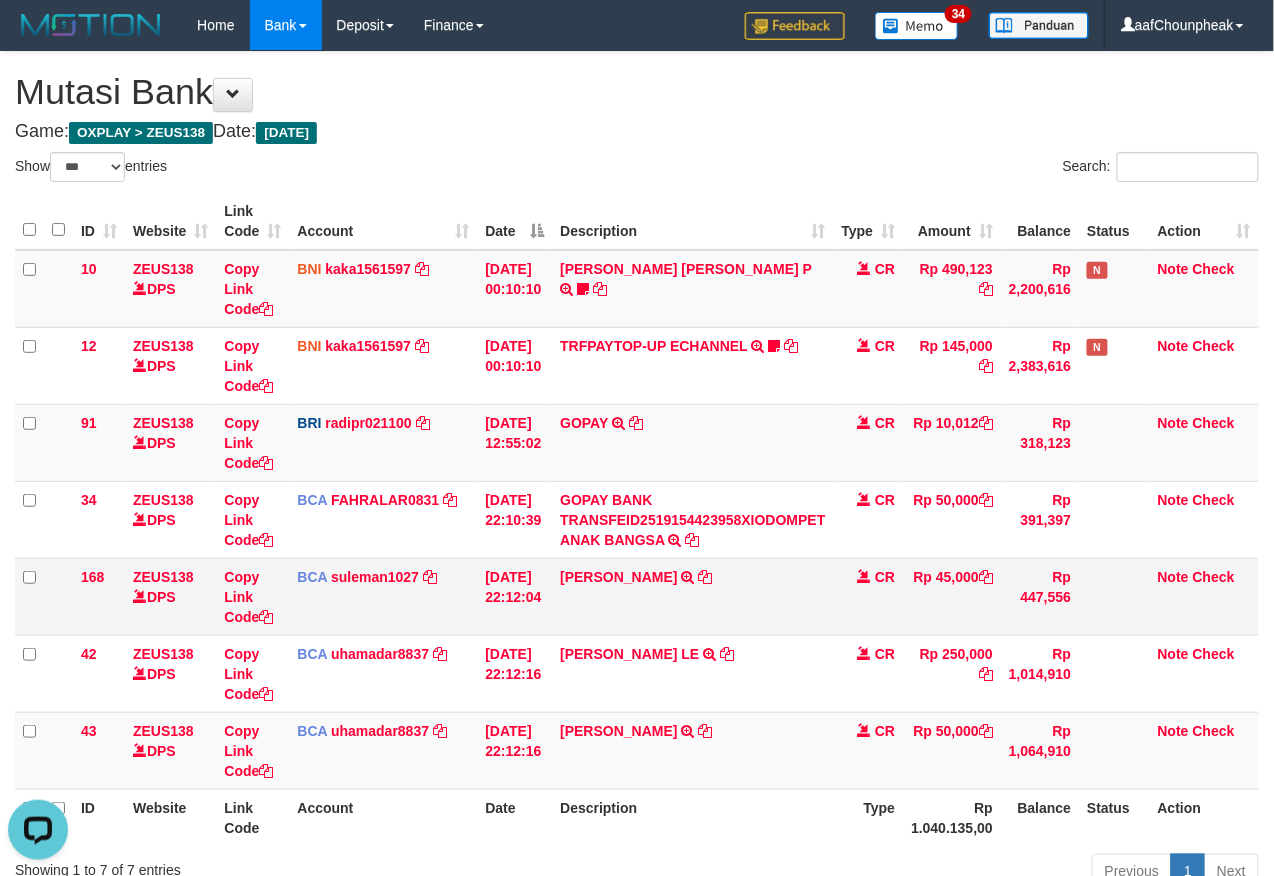click on "CR" at bounding box center (869, 596) 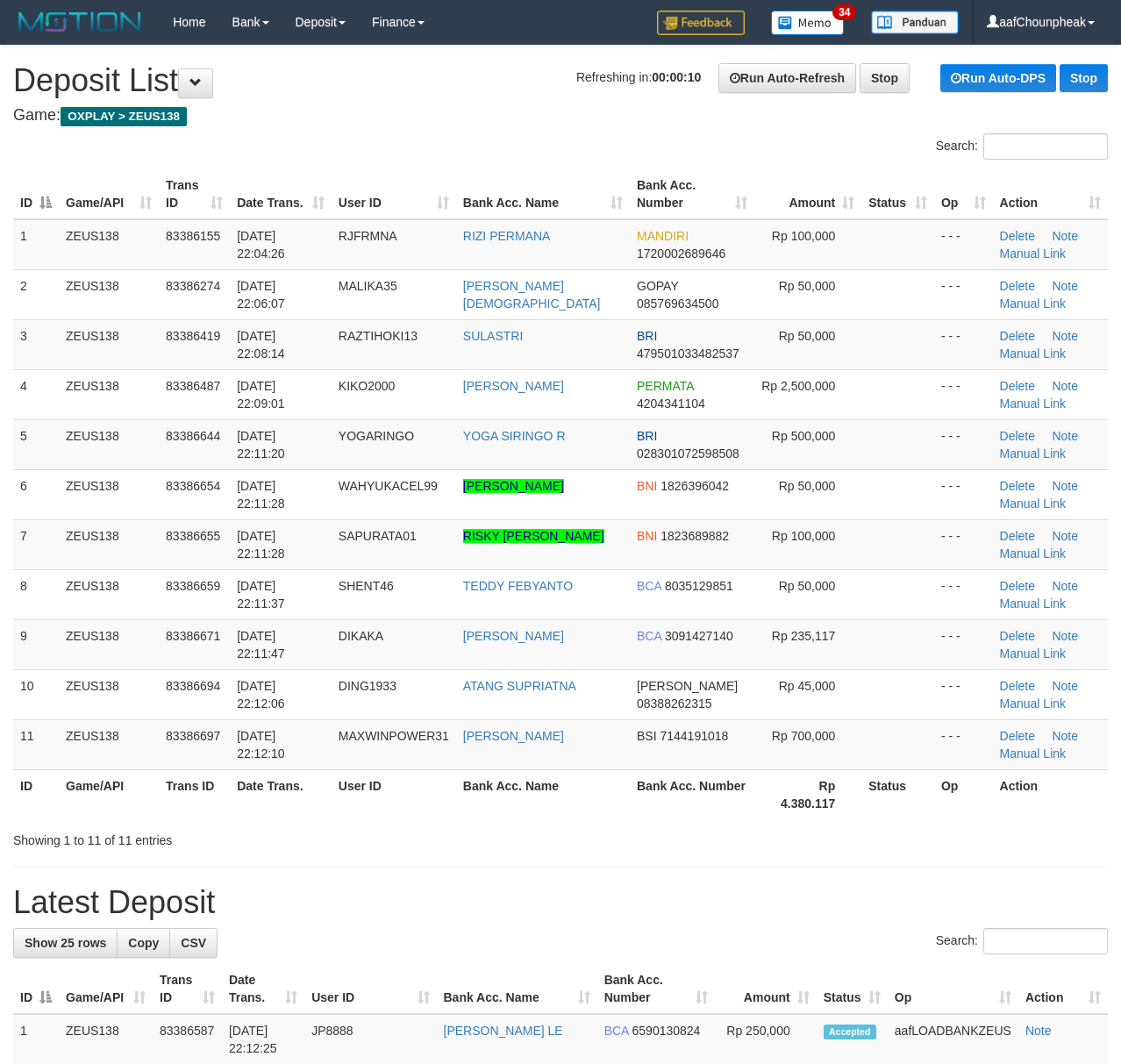 scroll, scrollTop: 0, scrollLeft: 0, axis: both 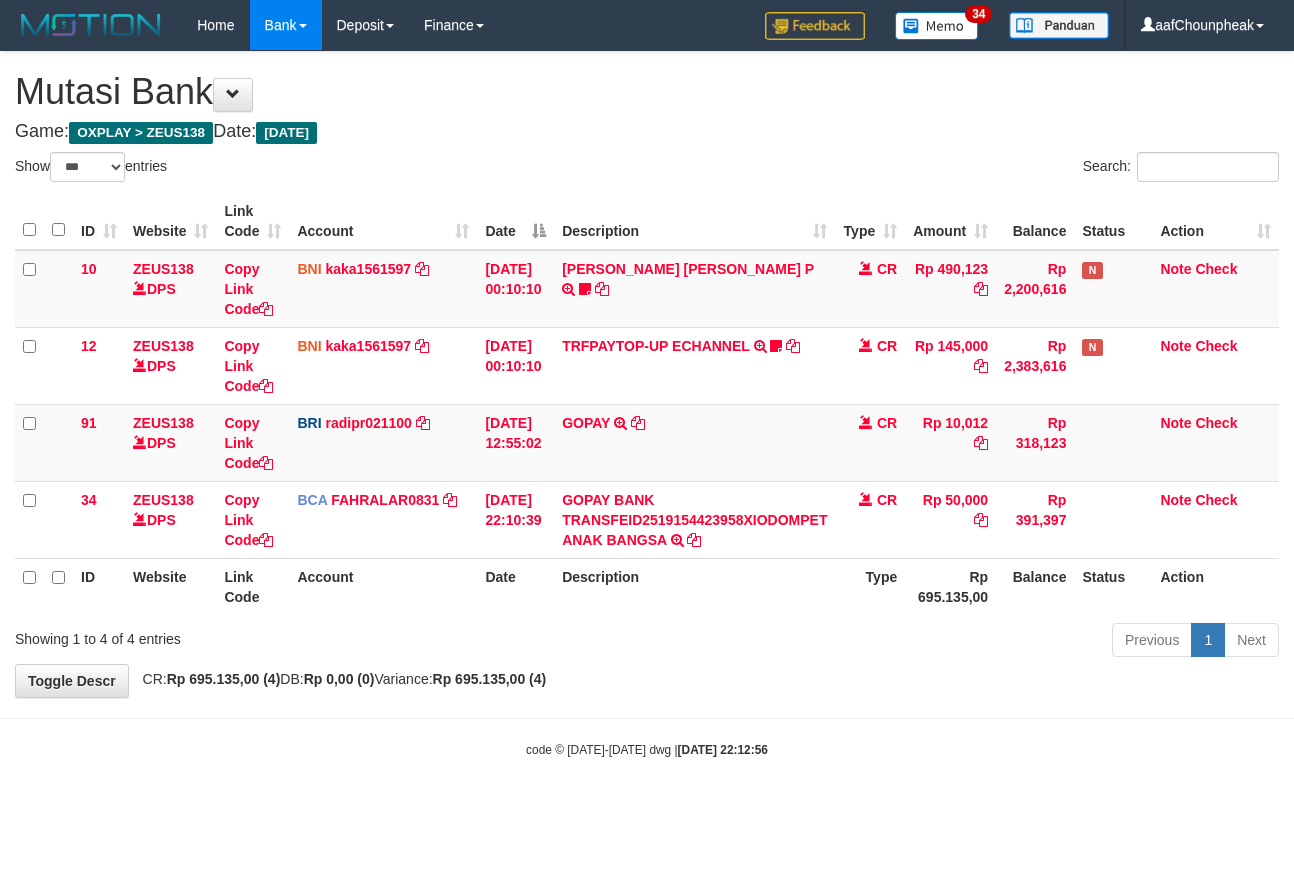 select on "***" 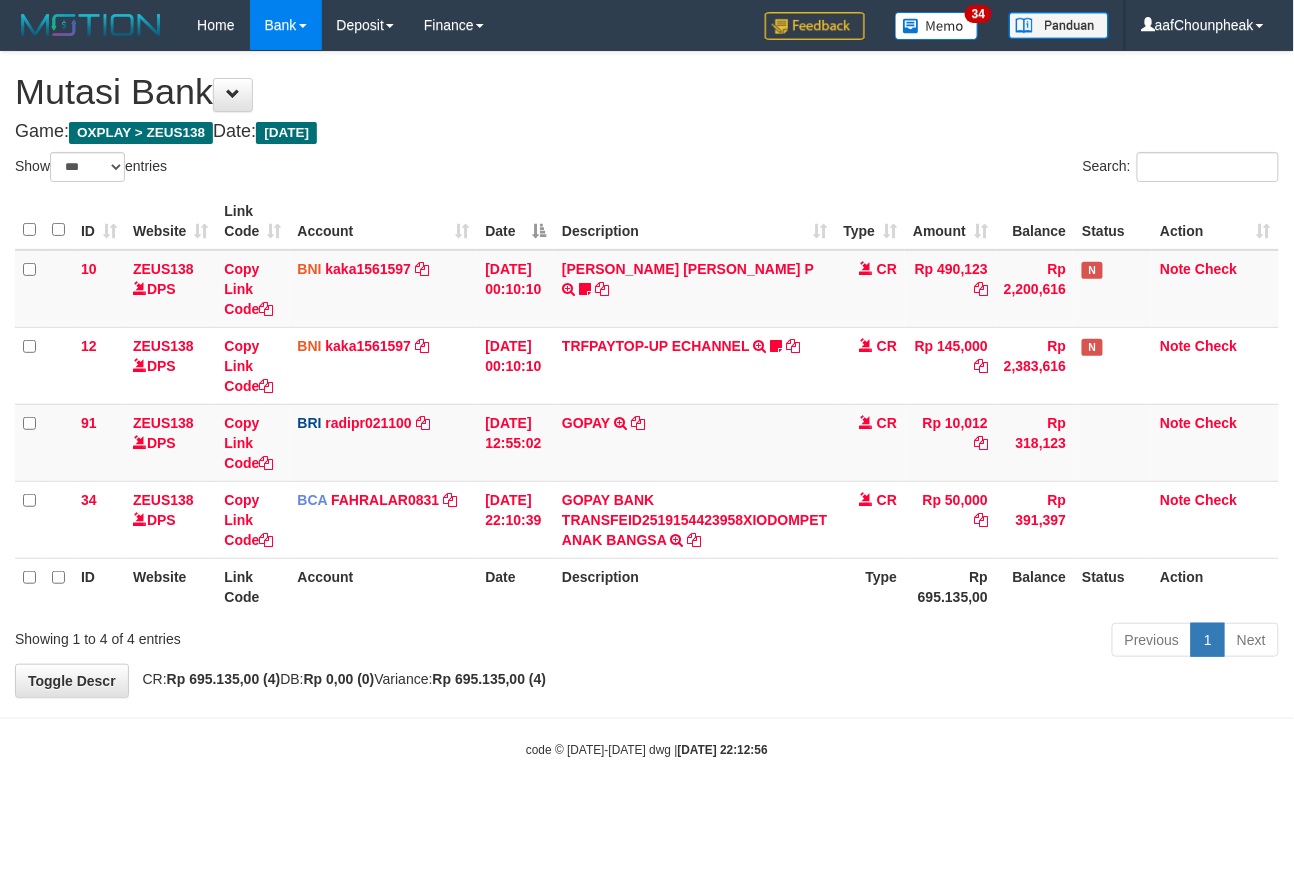 drag, startPoint x: 0, startPoint y: 0, endPoint x: 836, endPoint y: 606, distance: 1032.5367 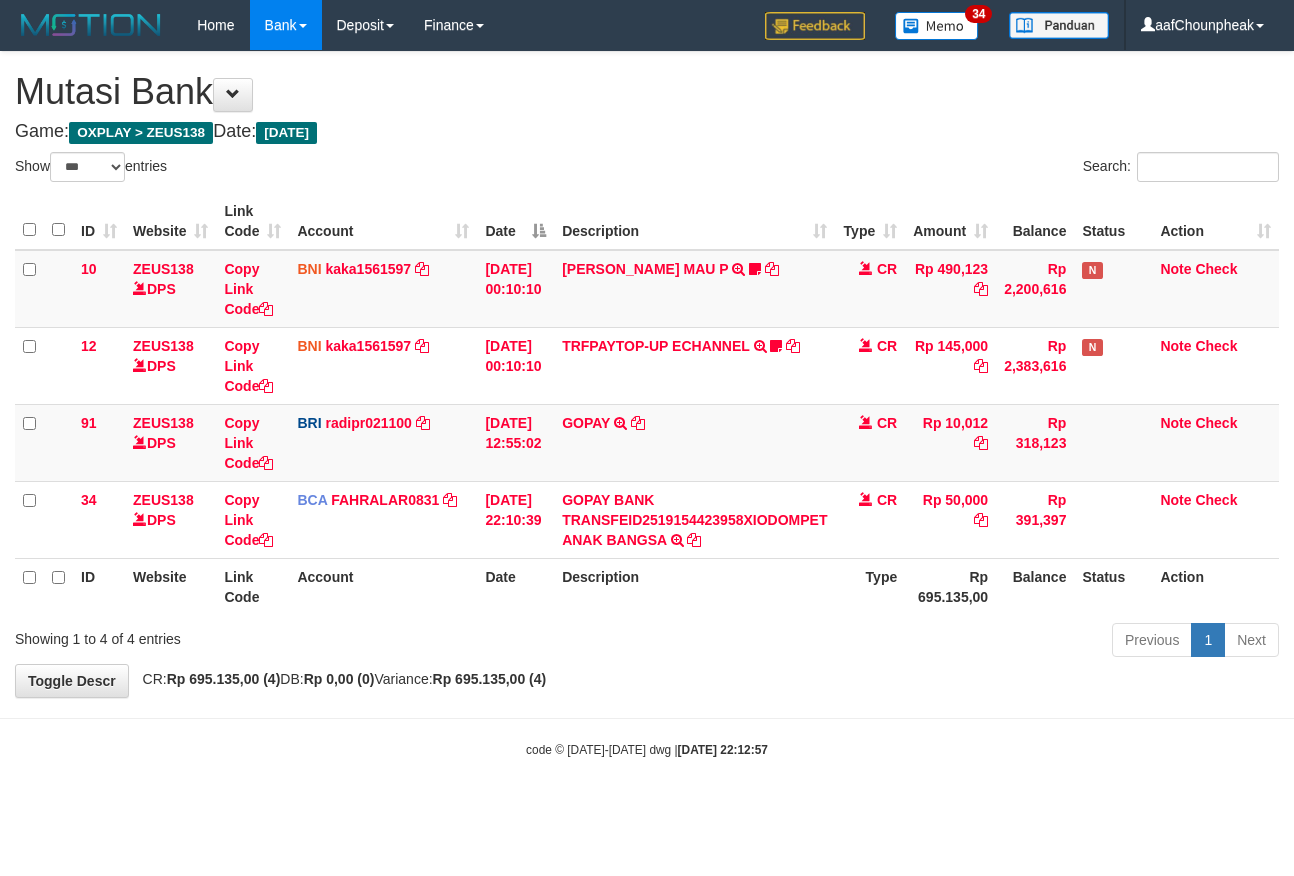 select on "***" 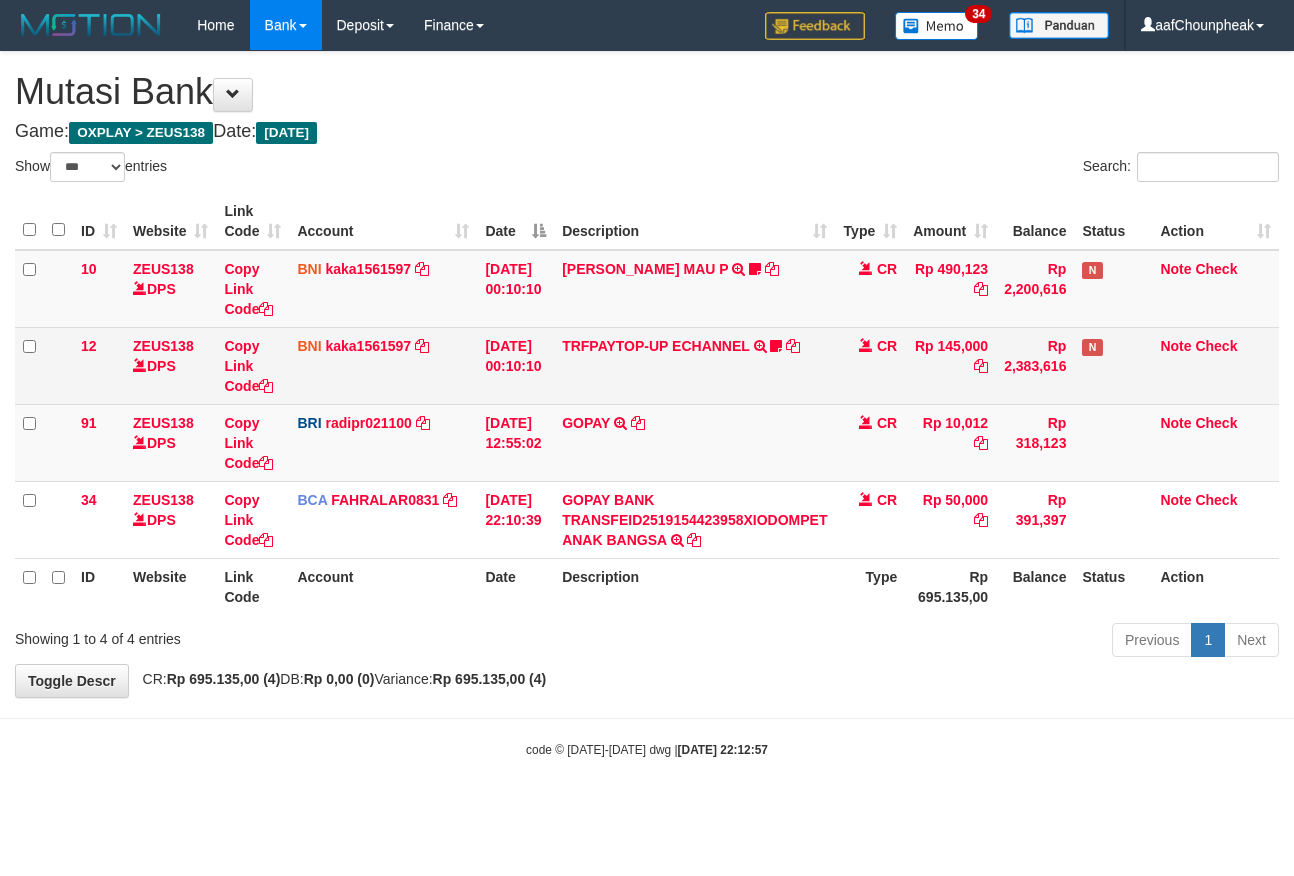 scroll, scrollTop: 0, scrollLeft: 0, axis: both 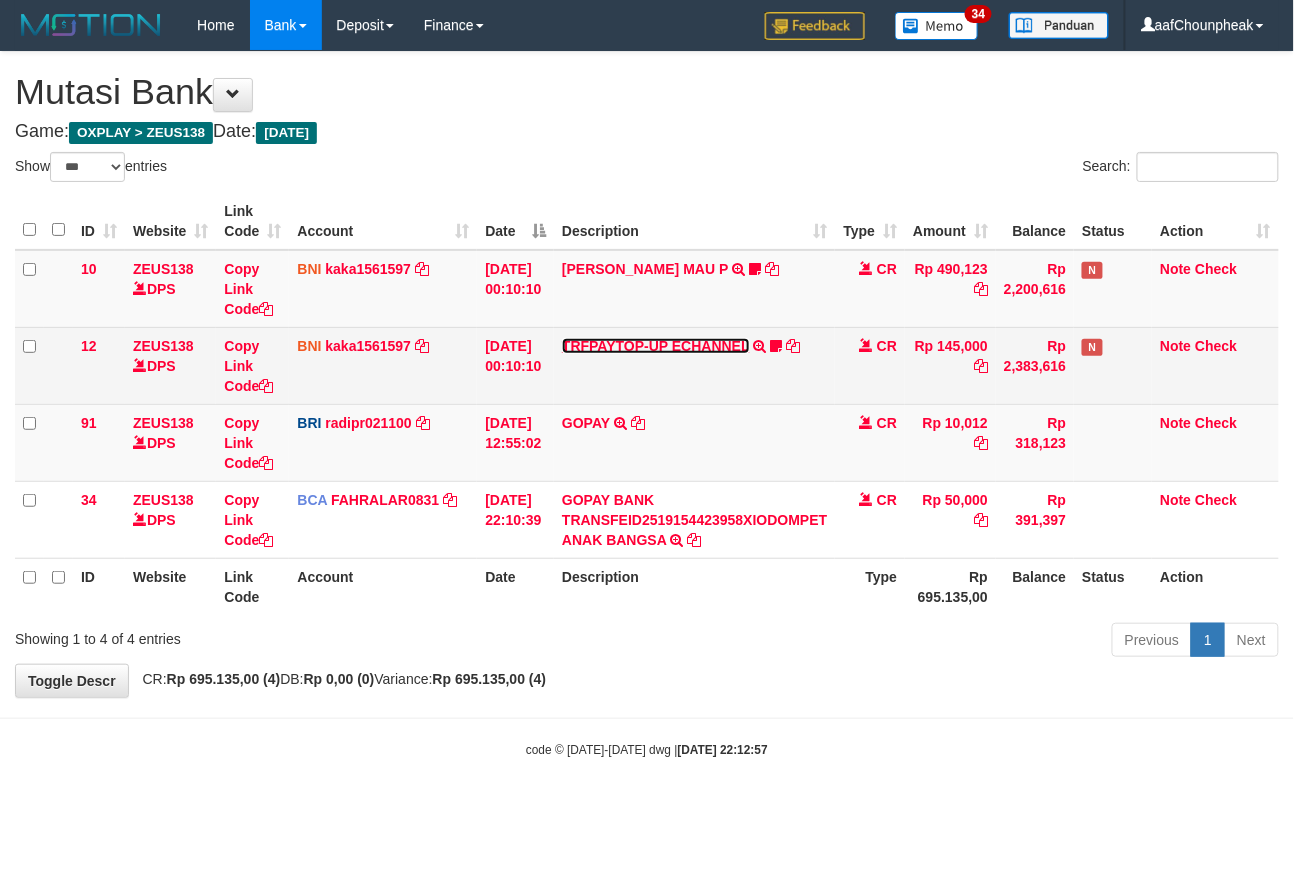 click on "TRFPAYTOP-UP ECHANNEL" at bounding box center [655, 346] 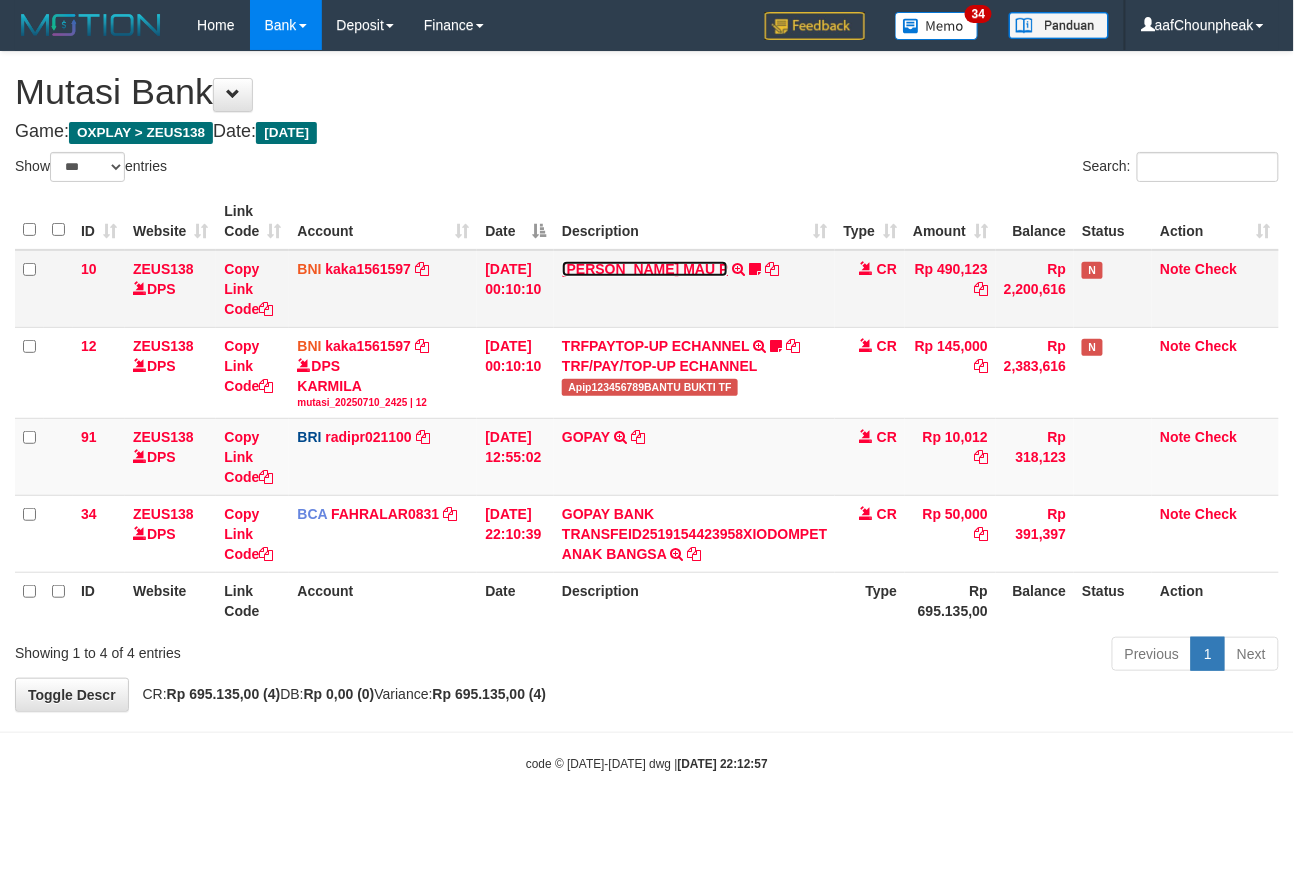 click on "[PERSON_NAME] MAU P" at bounding box center (645, 269) 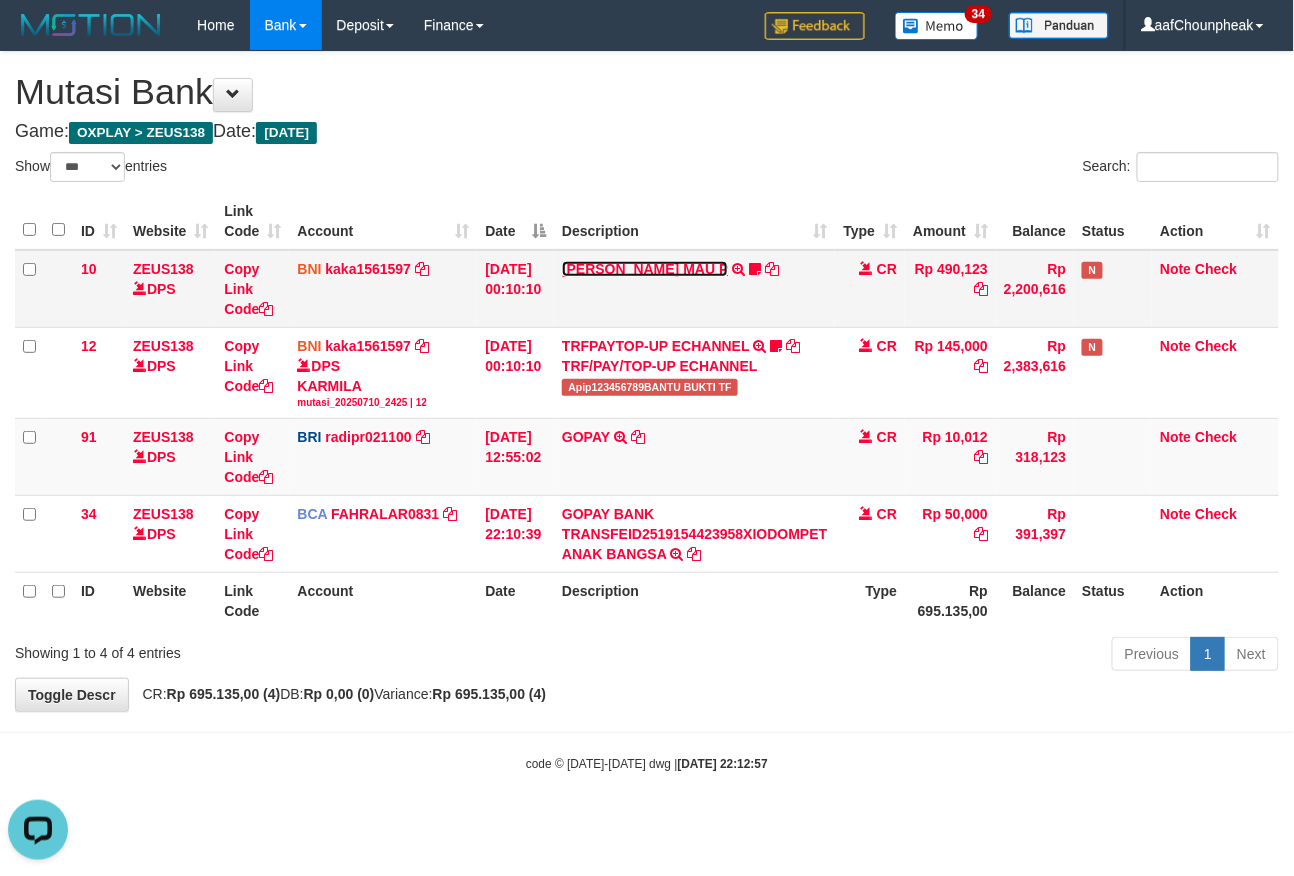 scroll, scrollTop: 0, scrollLeft: 0, axis: both 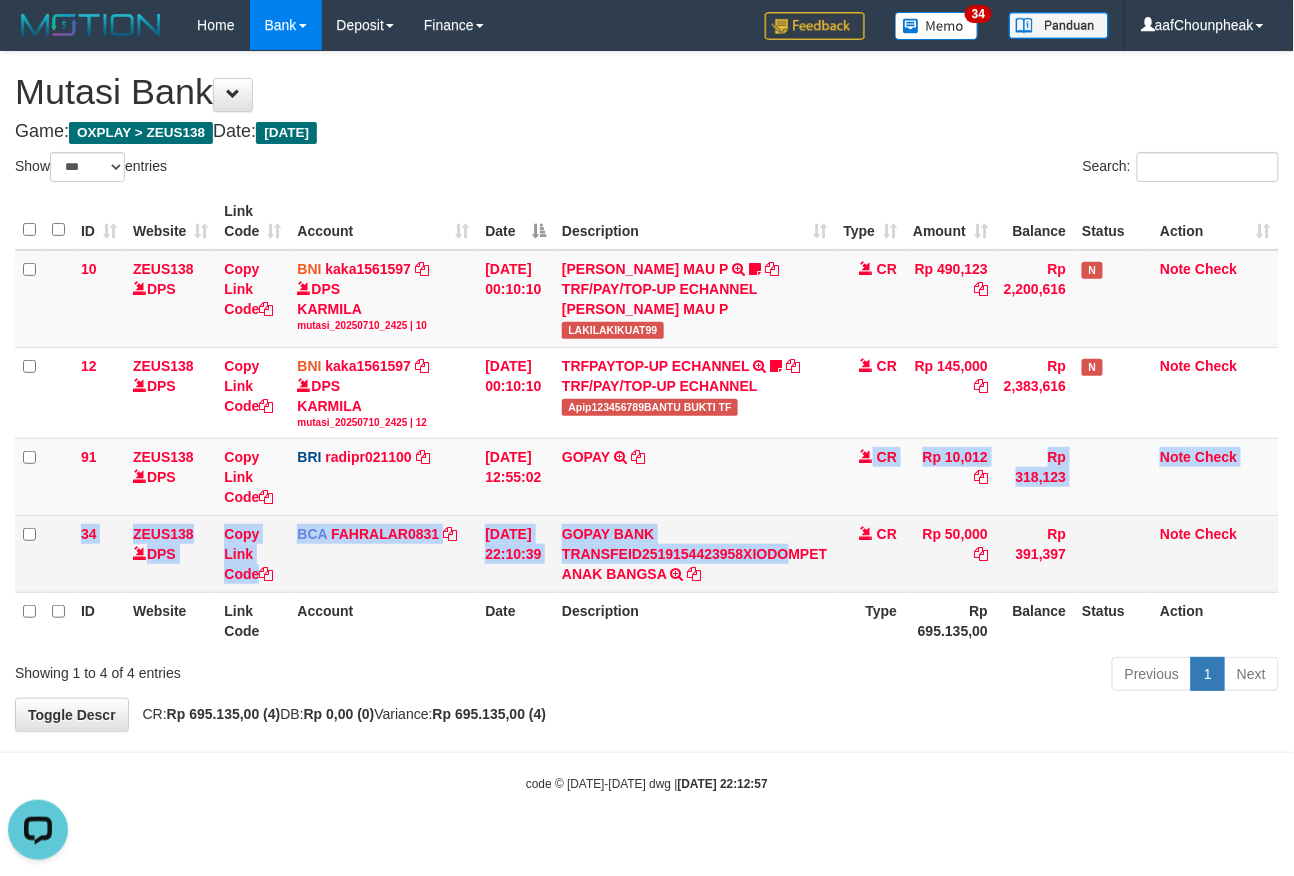 drag, startPoint x: 801, startPoint y: 550, endPoint x: 972, endPoint y: 545, distance: 171.07309 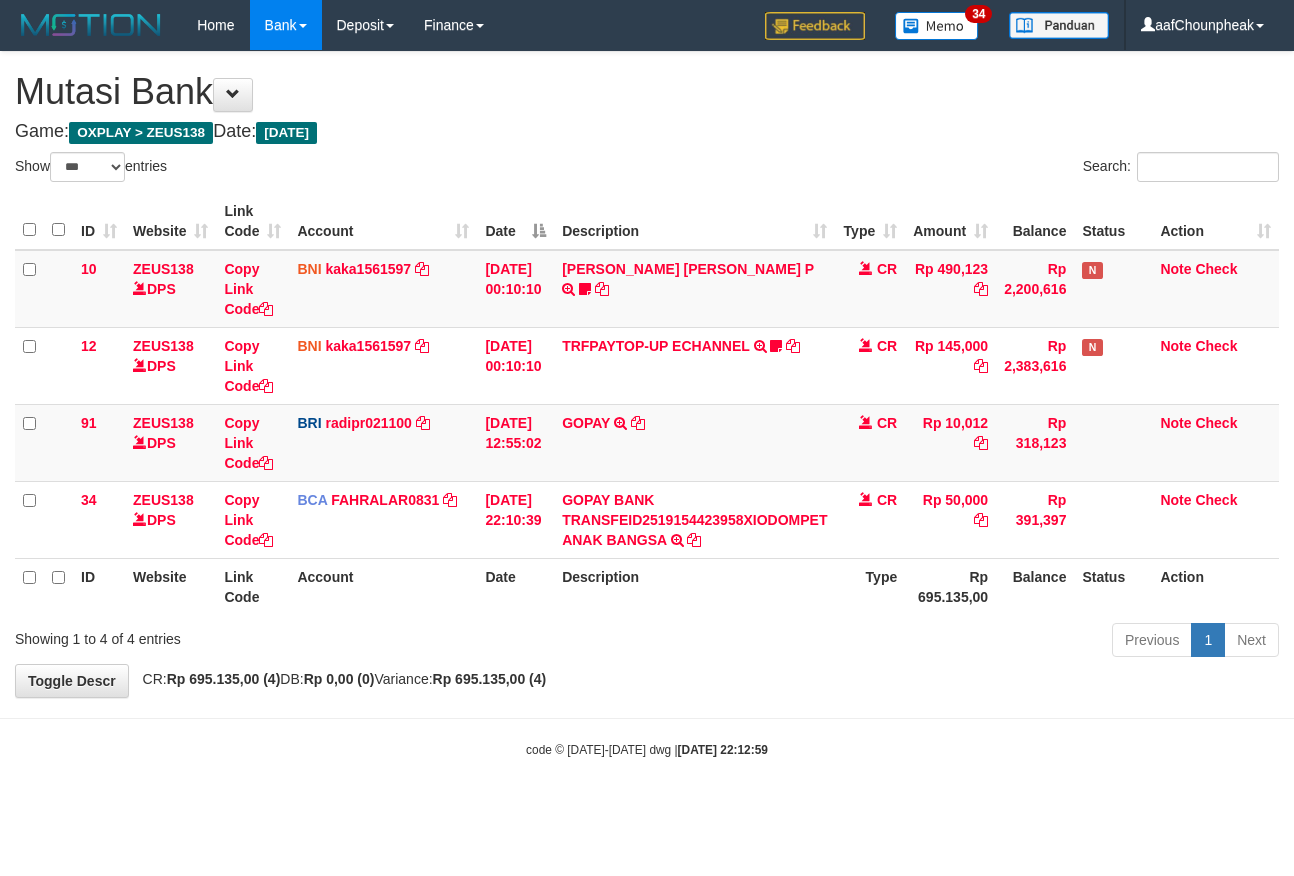 select on "***" 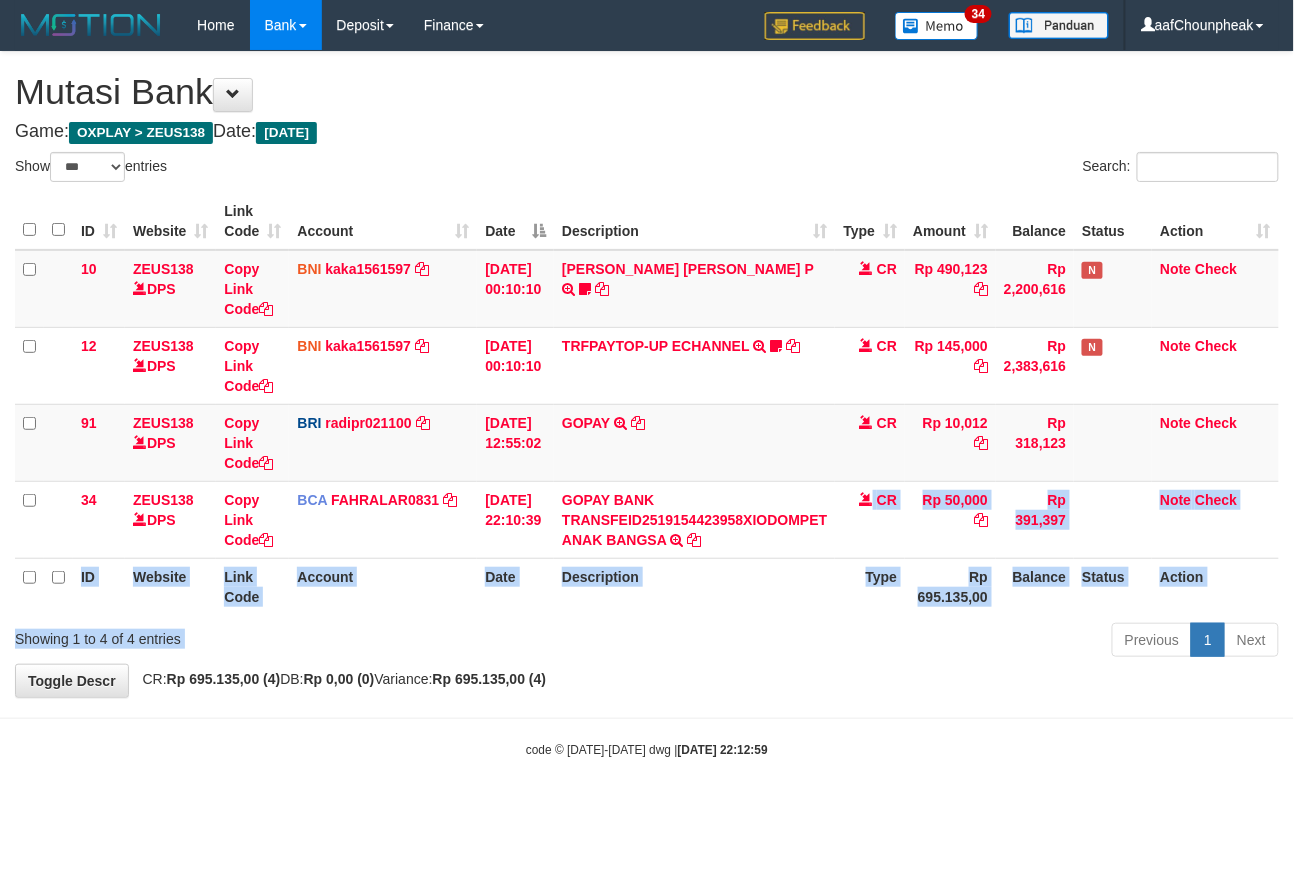 click on "Show  ** ** ** ***  entries Search:
ID Website Link Code Account Date Description Type Amount Balance Status Action
10
ZEUS138    DPS
Copy Link Code
BNI
kaka1561597
DPS
KARMILA
mutasi_20250710_2425 | 10
mutasi_20250710_2425 | 10
10/07/2025 00:10:10
MARIO MATERNUS MAU P            TRF/PAY/TOP-UP ECHANNEL MARIO MATERNUS MAU P    LAKILAKIKUAT99
CR
Rp 490,123
Rp 2,200,616
N
Note
Check
12
ZEUS138    DPS
Copy Link Code
BNI
kaka1561597" at bounding box center (647, 408) 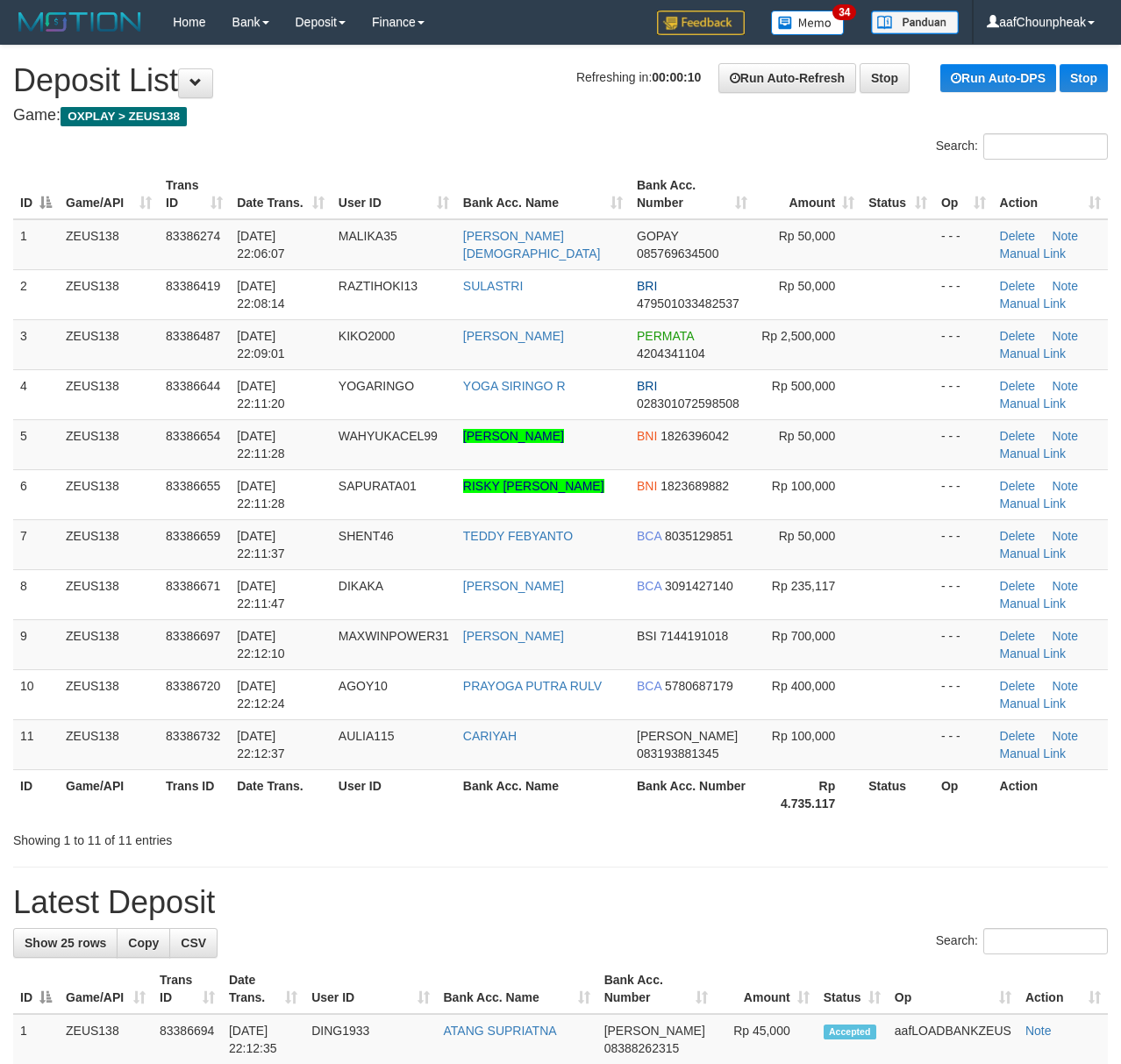 scroll, scrollTop: 0, scrollLeft: 0, axis: both 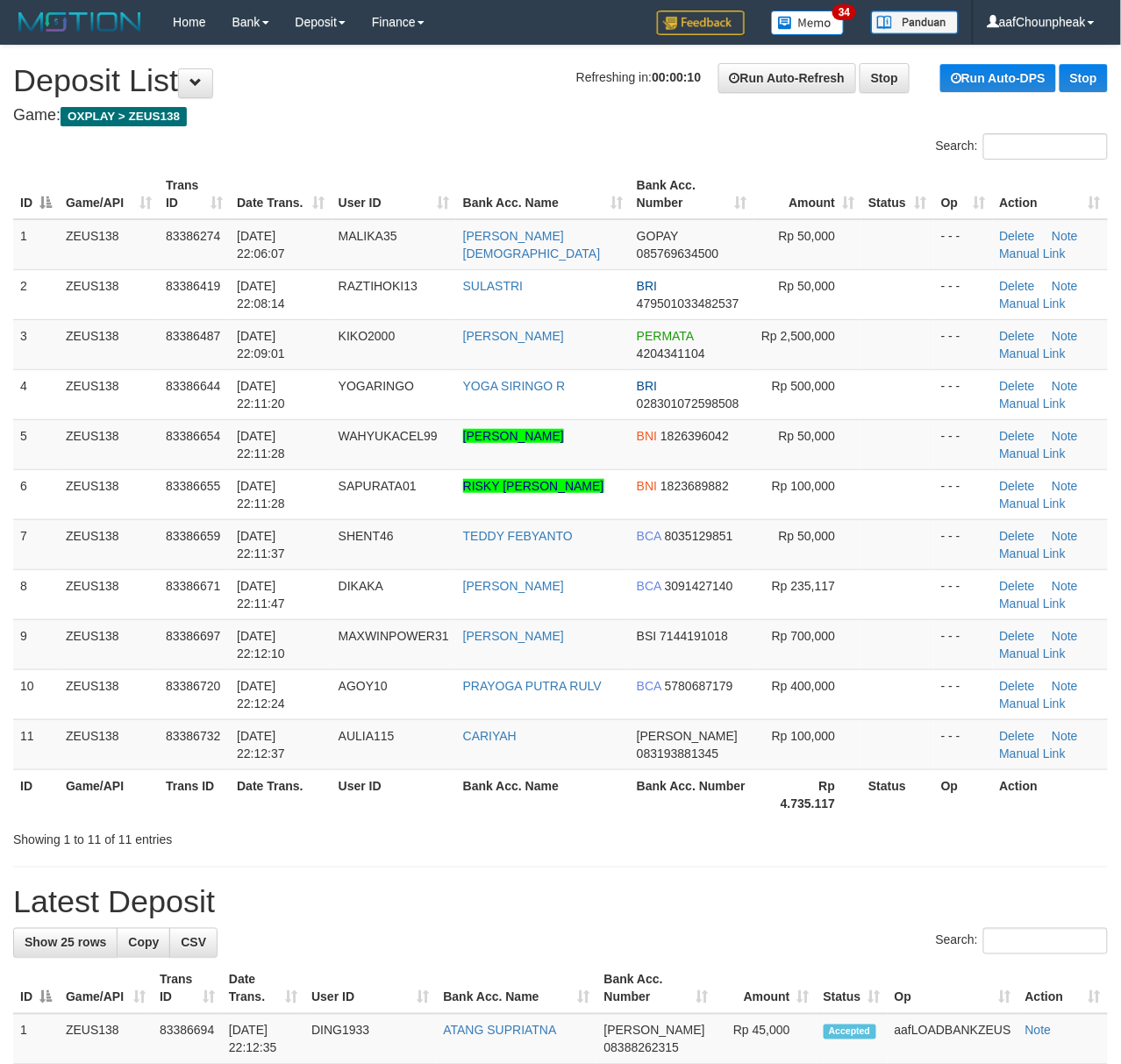 drag, startPoint x: 281, startPoint y: 128, endPoint x: 246, endPoint y: 138, distance: 36.400549 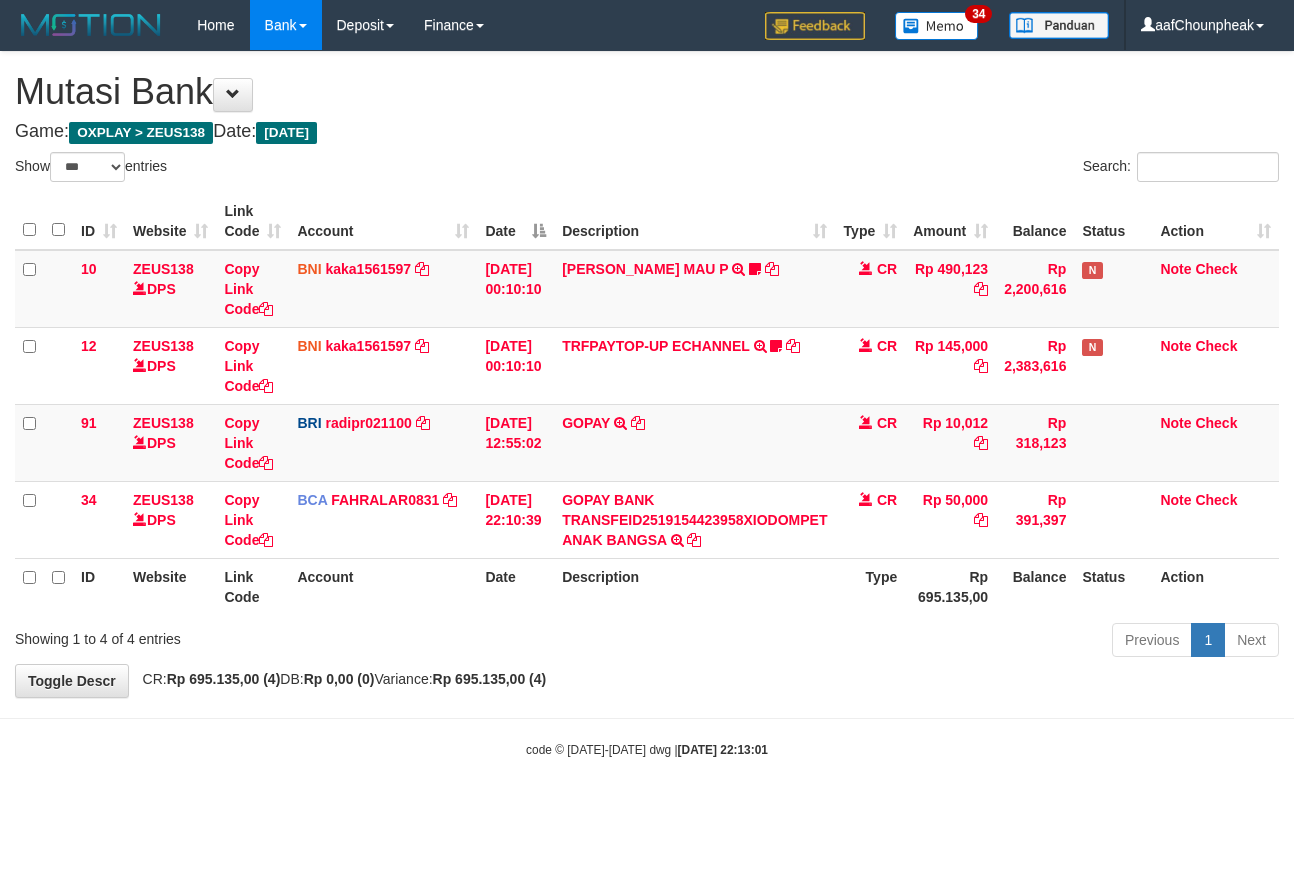 select on "***" 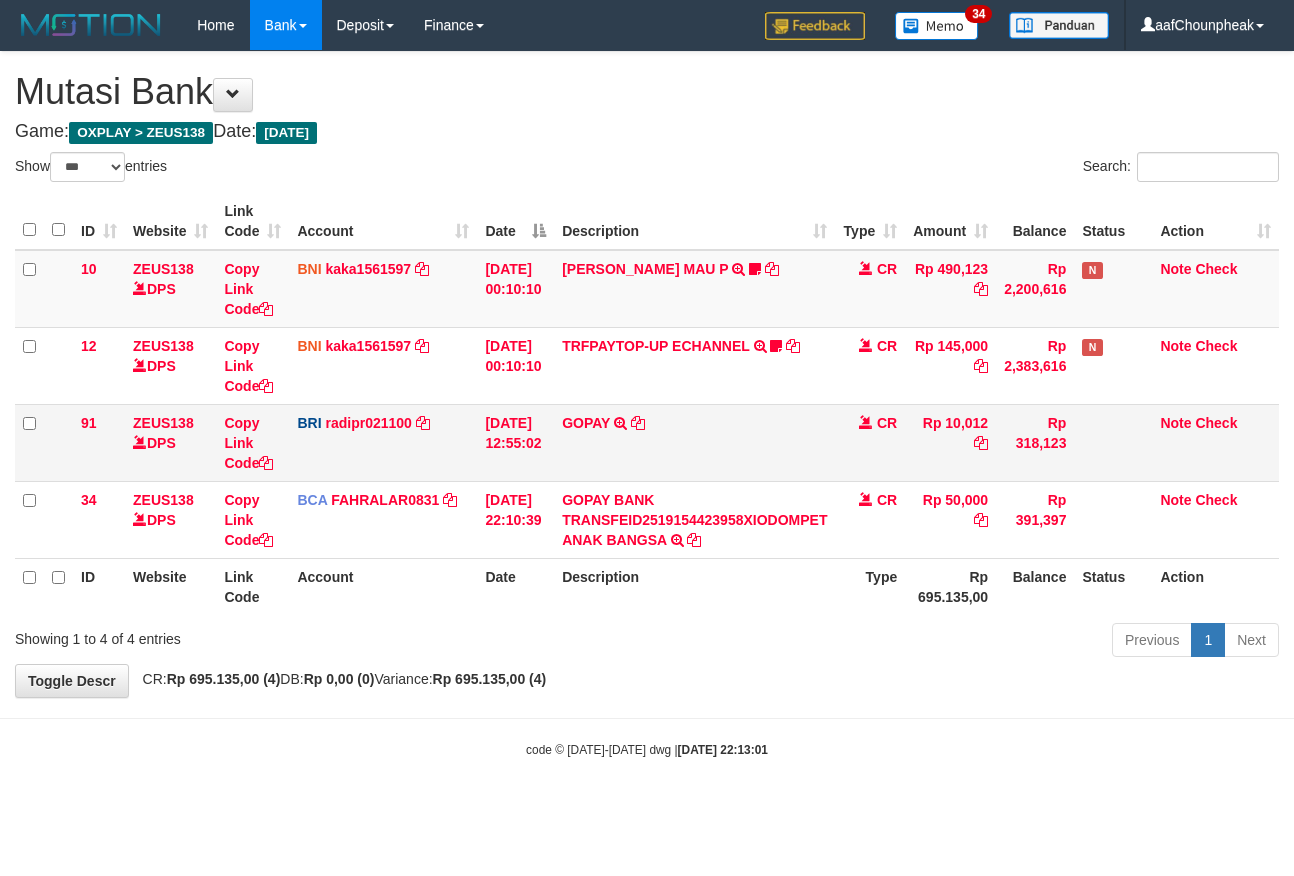 scroll, scrollTop: 0, scrollLeft: 0, axis: both 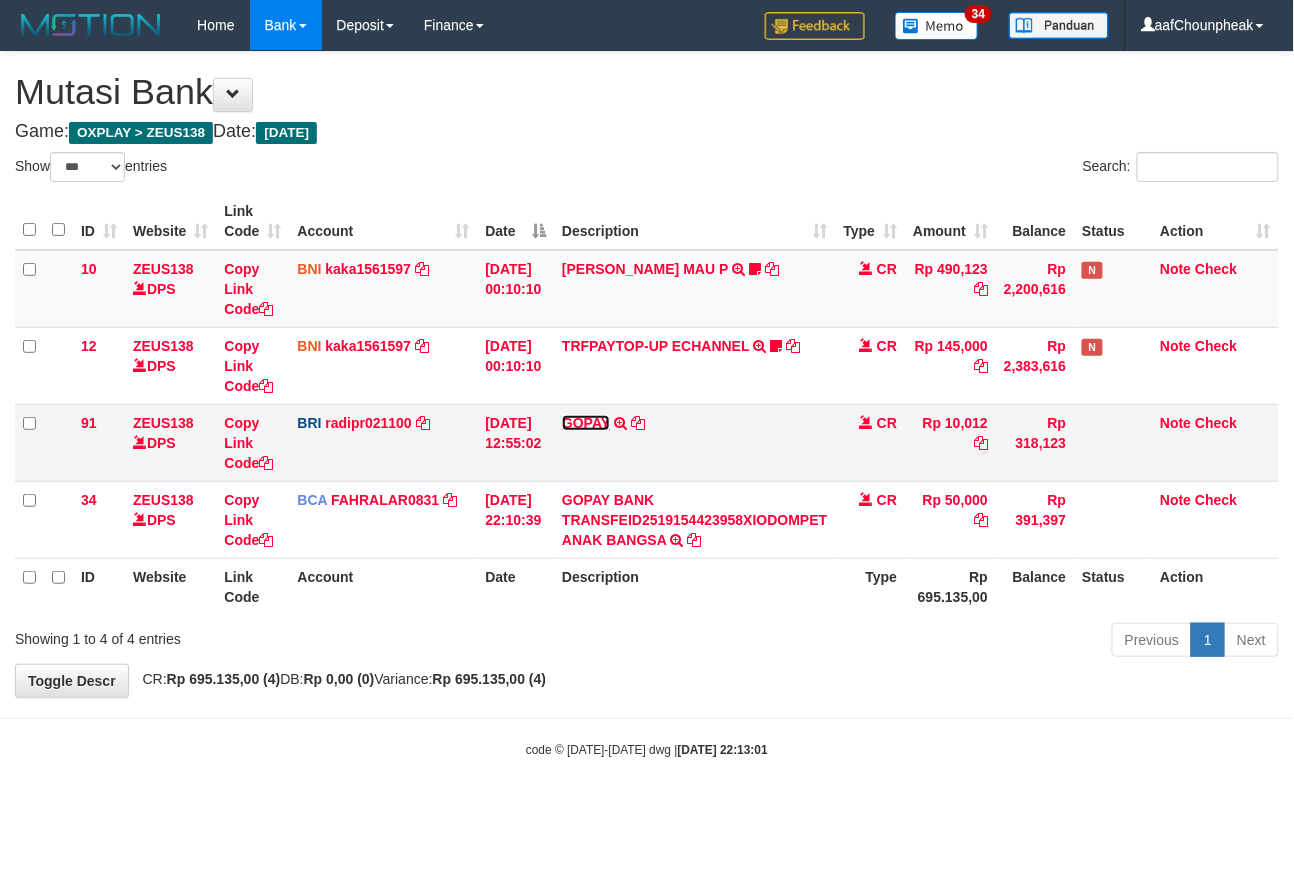click on "GOPAY" at bounding box center (586, 423) 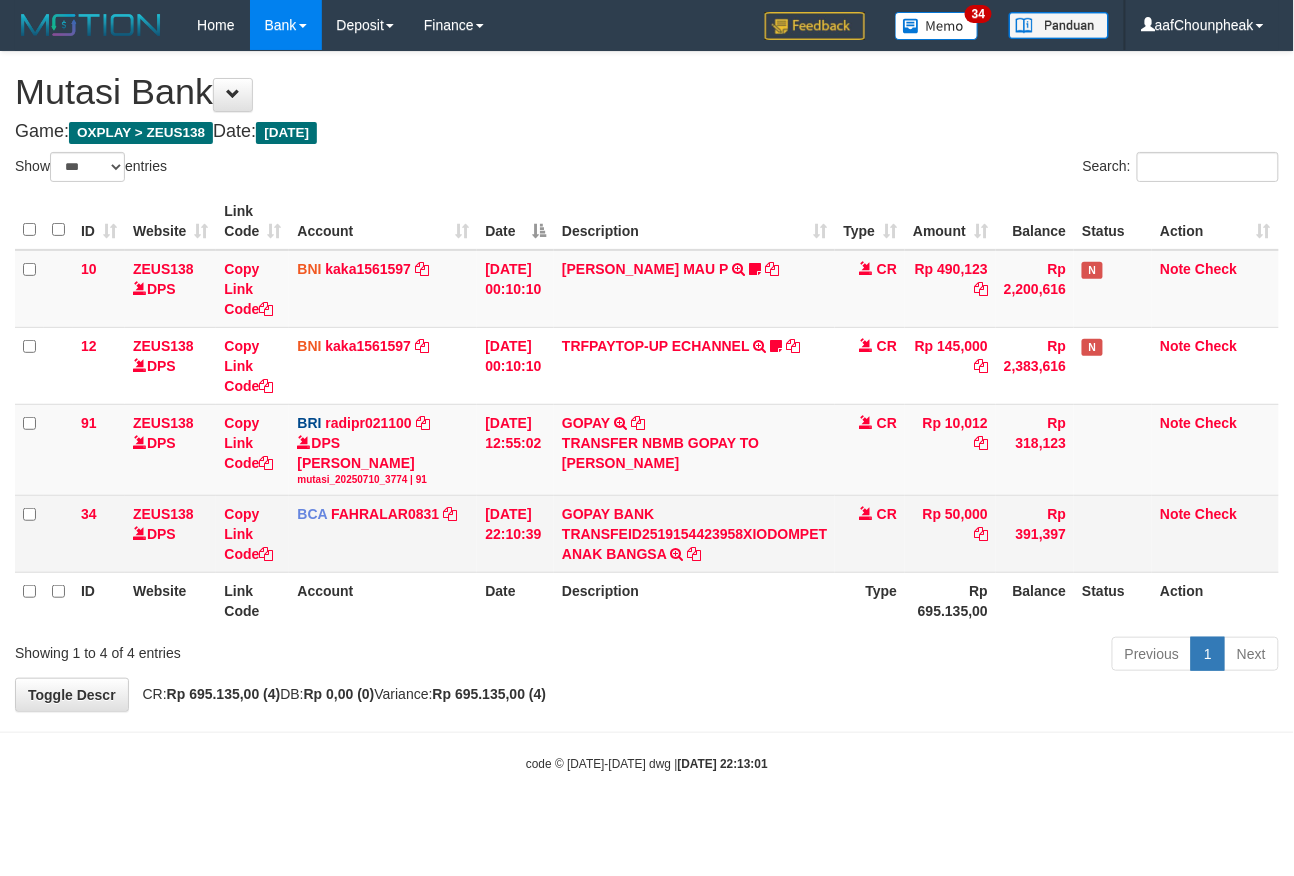 click on "10
ZEUS138    DPS
Copy Link Code
BNI
kaka1561597
DPS
KARMILA
mutasi_20250710_2425 | 10
mutasi_20250710_2425 | 10
[DATE] 00:10:10
[PERSON_NAME] MAU P            TRF/PAY/TOP-UP ECHANNEL [PERSON_NAME] MAU P    LAKILAKIKUAT99
CR
Rp 490,123
Rp 2,200,616
N
Note
Check
12
ZEUS138    DPS
Copy Link Code
BNI
kaka1561597
DPS
KARMILA
mutasi_20250710_2425 | 12
mutasi_20250710_2425 | 12" at bounding box center (647, 411) 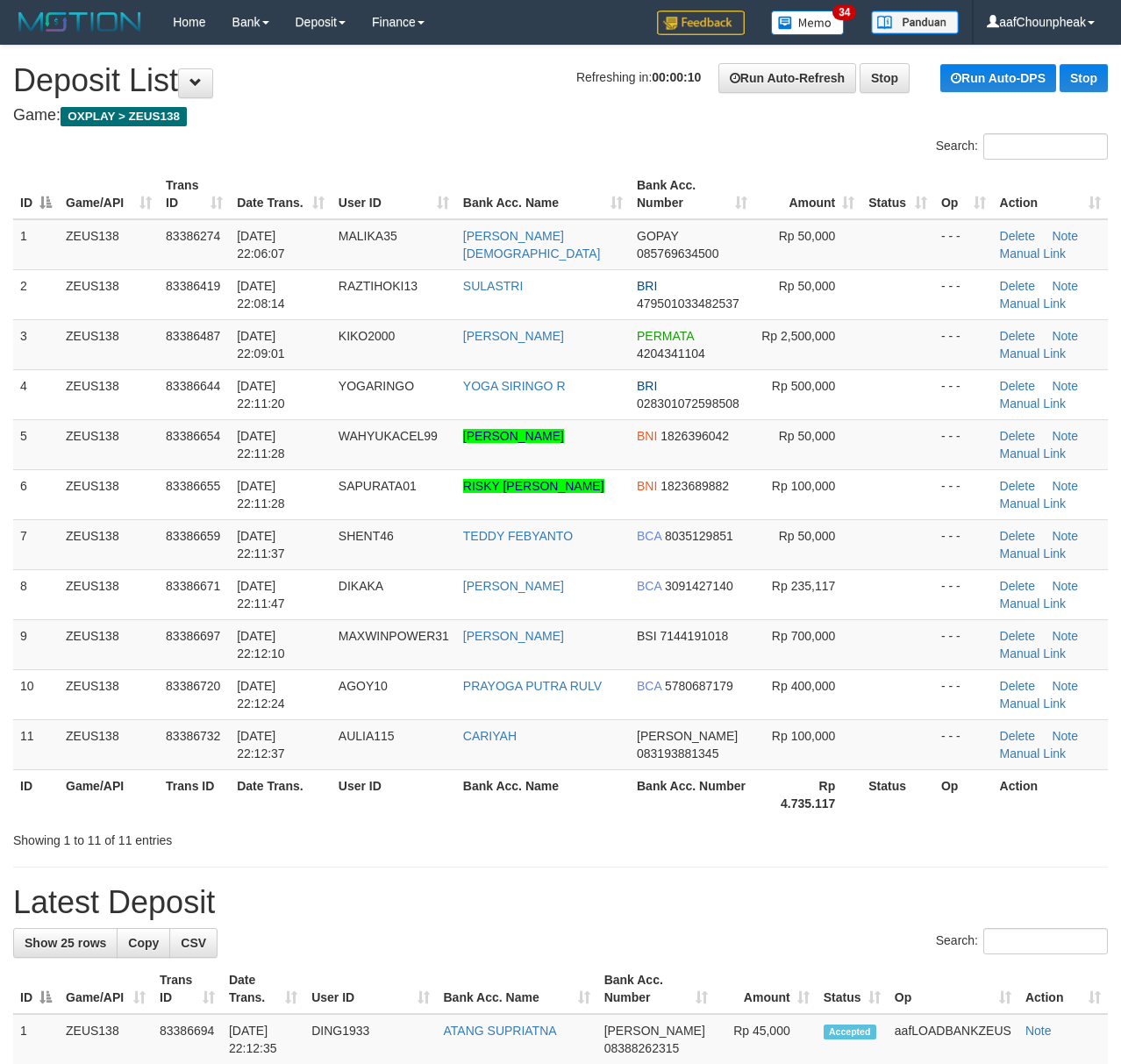 scroll, scrollTop: 0, scrollLeft: 0, axis: both 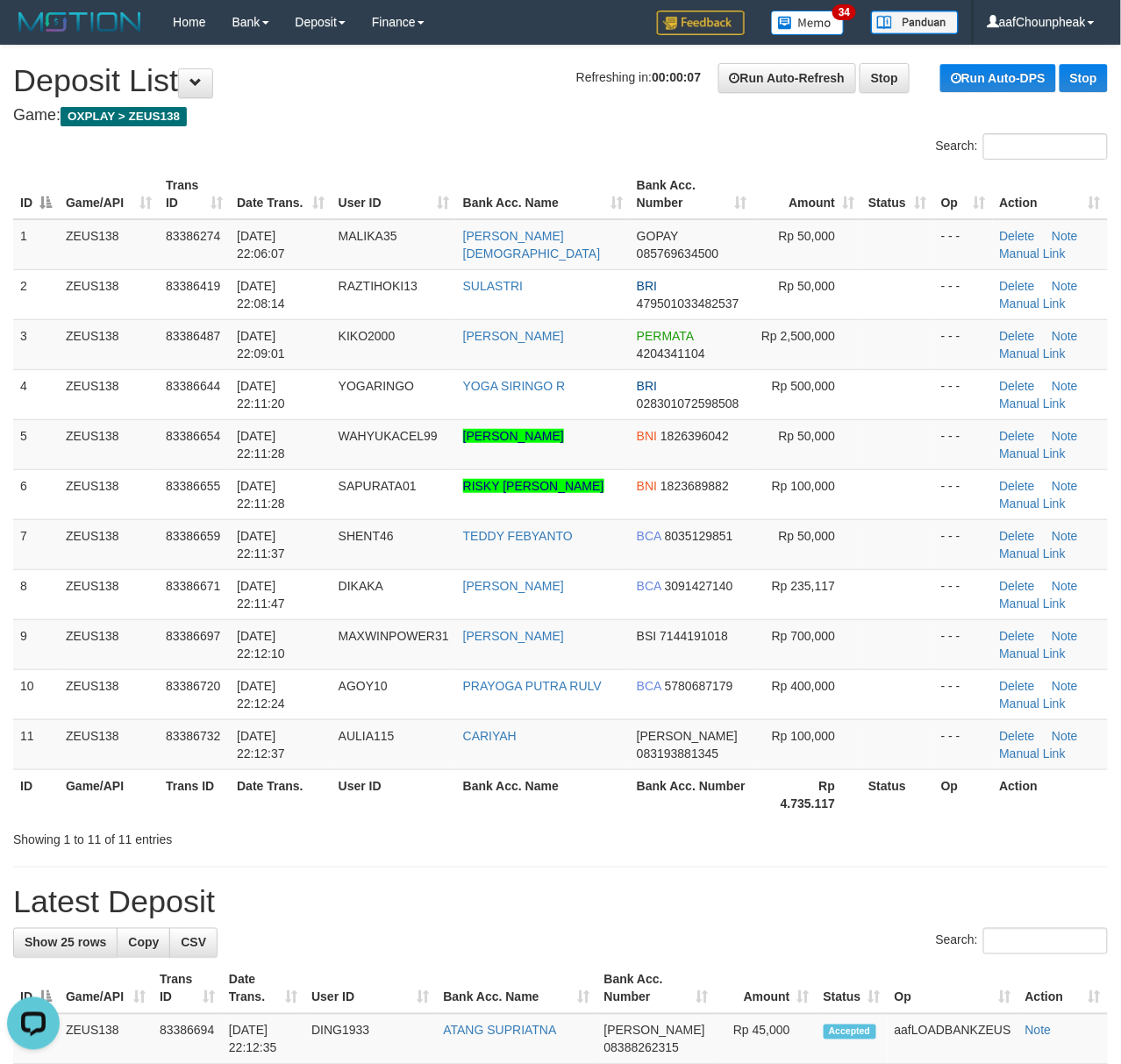 click on "Search:" at bounding box center (560, 148) 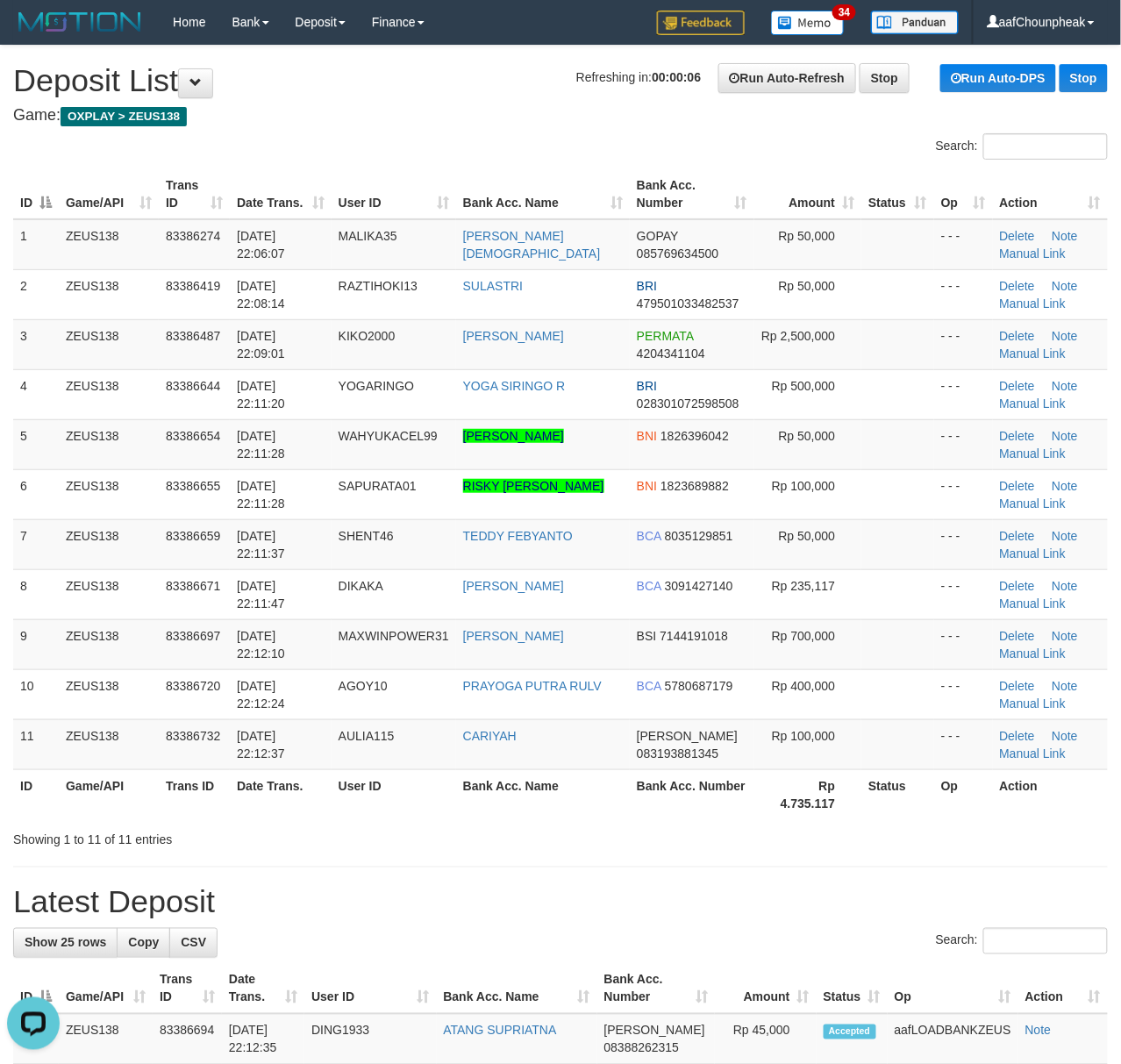 drag, startPoint x: 319, startPoint y: 130, endPoint x: 117, endPoint y: 152, distance: 203.19449 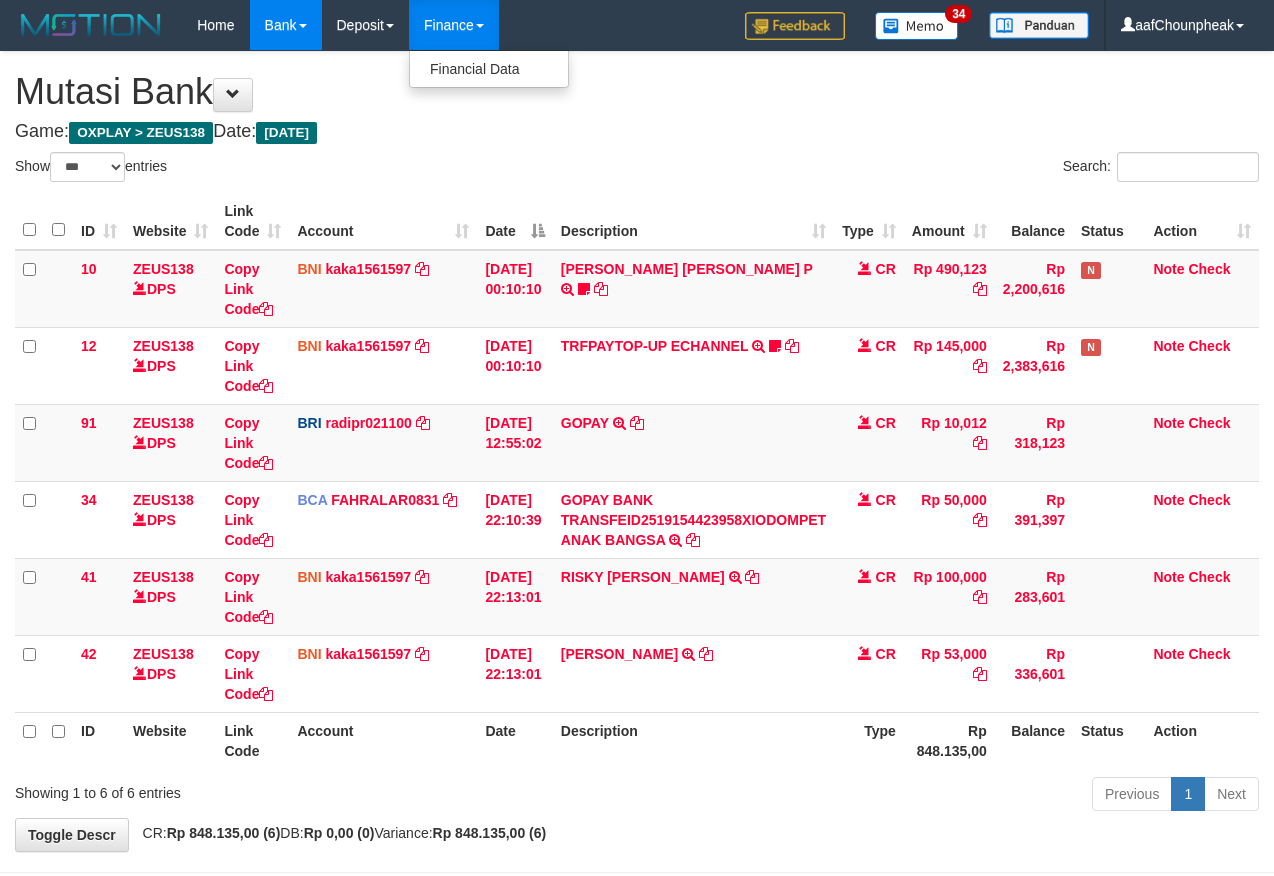 select on "***" 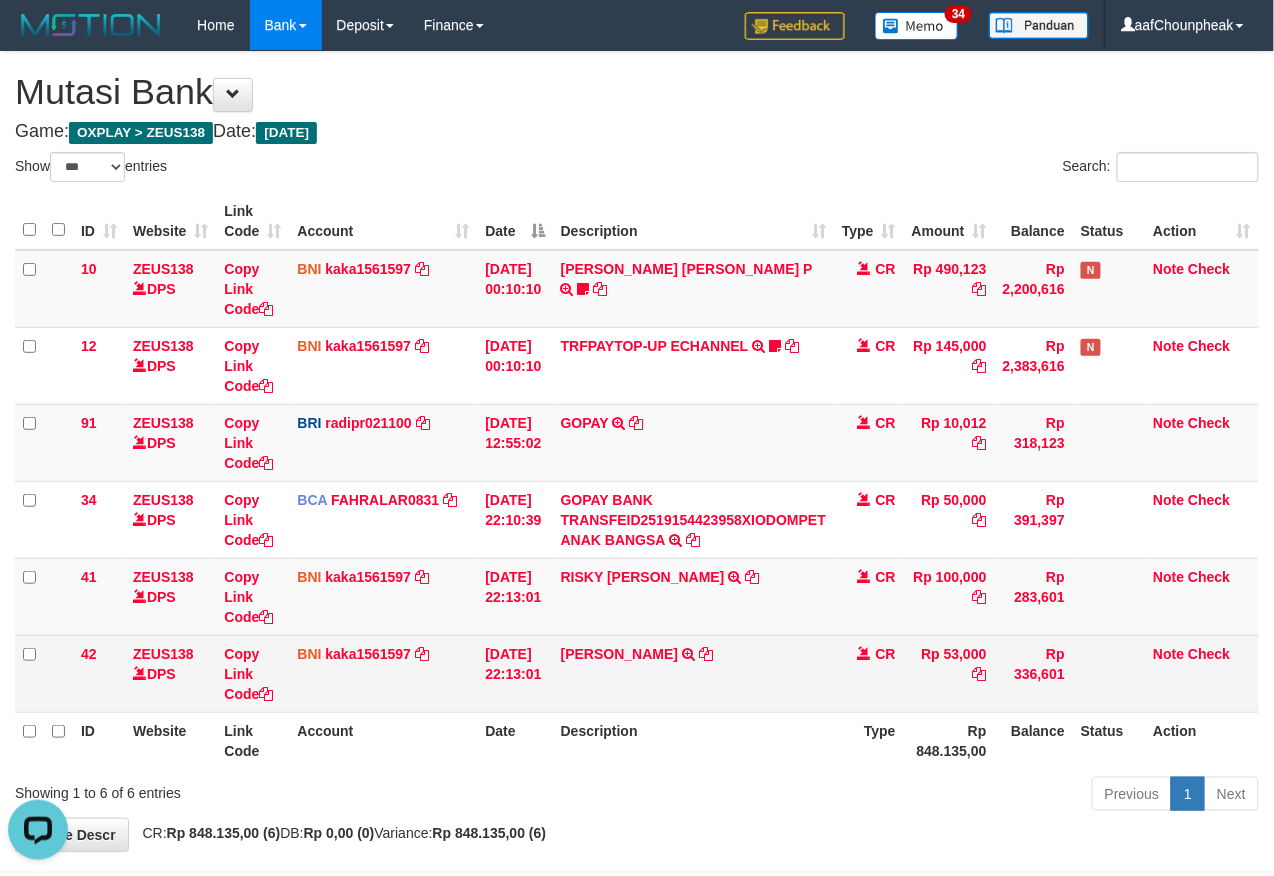scroll, scrollTop: 0, scrollLeft: 0, axis: both 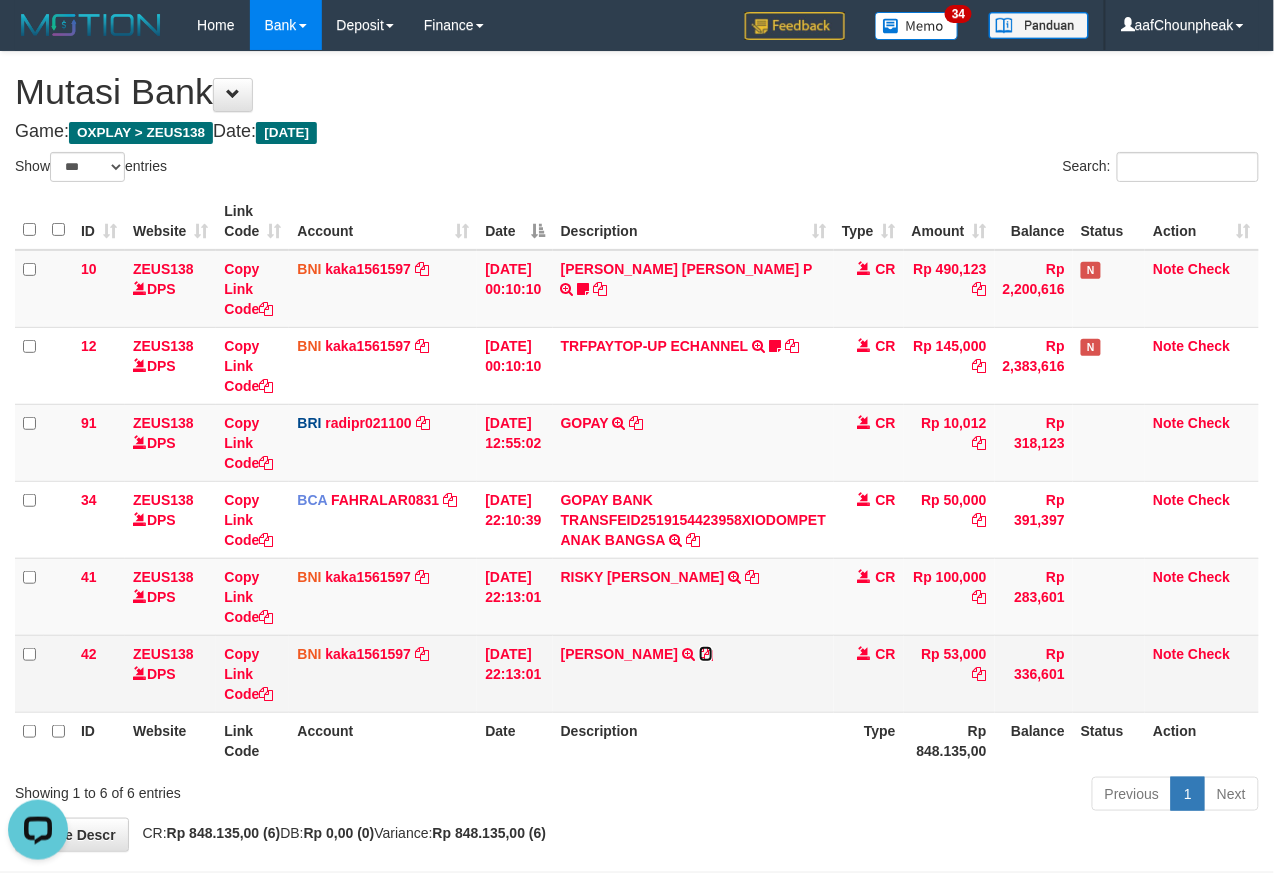 click at bounding box center [706, 654] 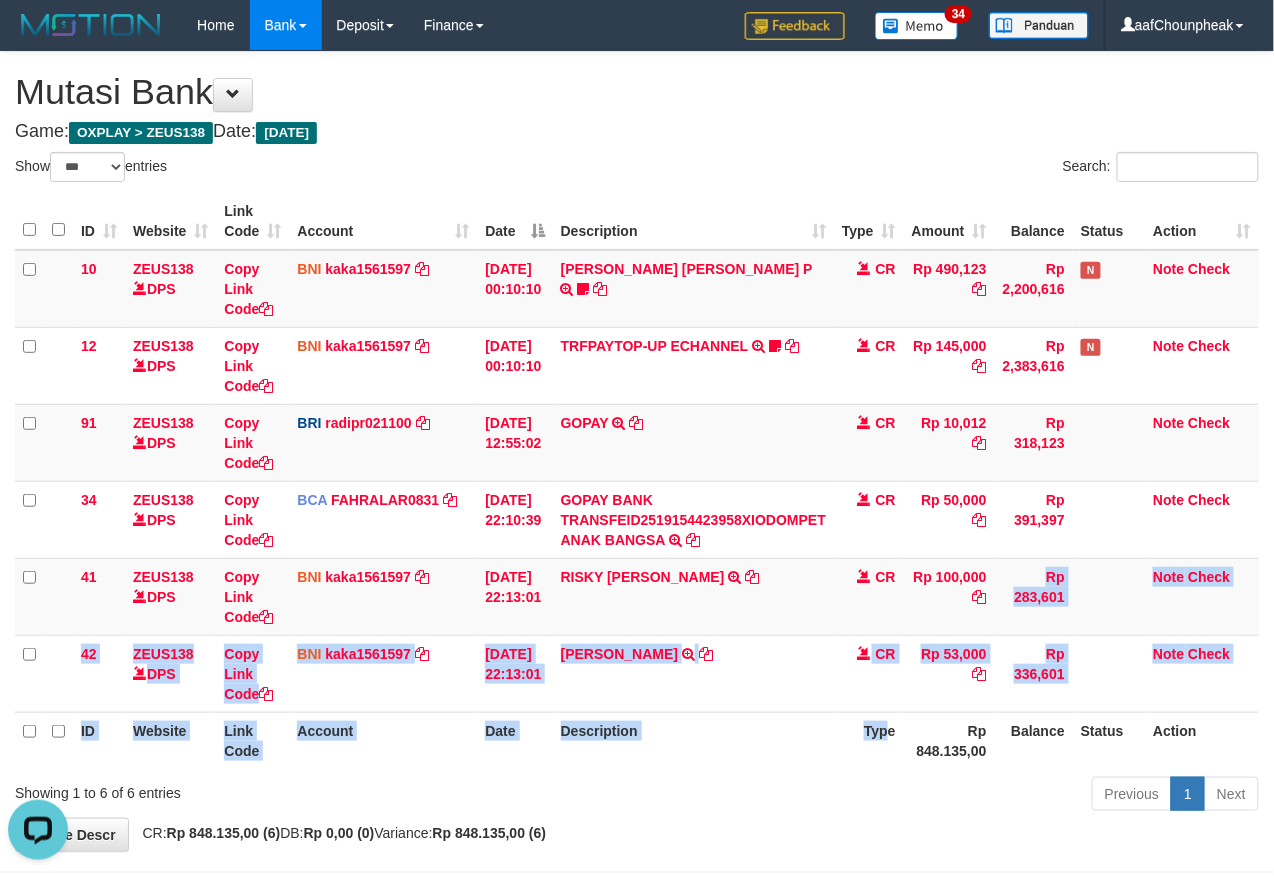 click on "ID Website Link Code Account Date Description Type Amount Balance Status Action
10
ZEUS138    DPS
Copy Link Code
BNI
kaka1561597
DPS
KARMILA
mutasi_20250710_2425 | 10
mutasi_20250710_2425 | 10
10/07/2025 00:10:10
MARIO MATERNUS MAU P            TRF/PAY/TOP-UP ECHANNEL MARIO MATERNUS MAU P    LAKILAKIKUAT99
CR
Rp 490,123
Rp 2,200,616
N
Note
Check
12
ZEUS138    DPS
Copy Link Code
BNI
kaka1561597
DPS" at bounding box center (637, 481) 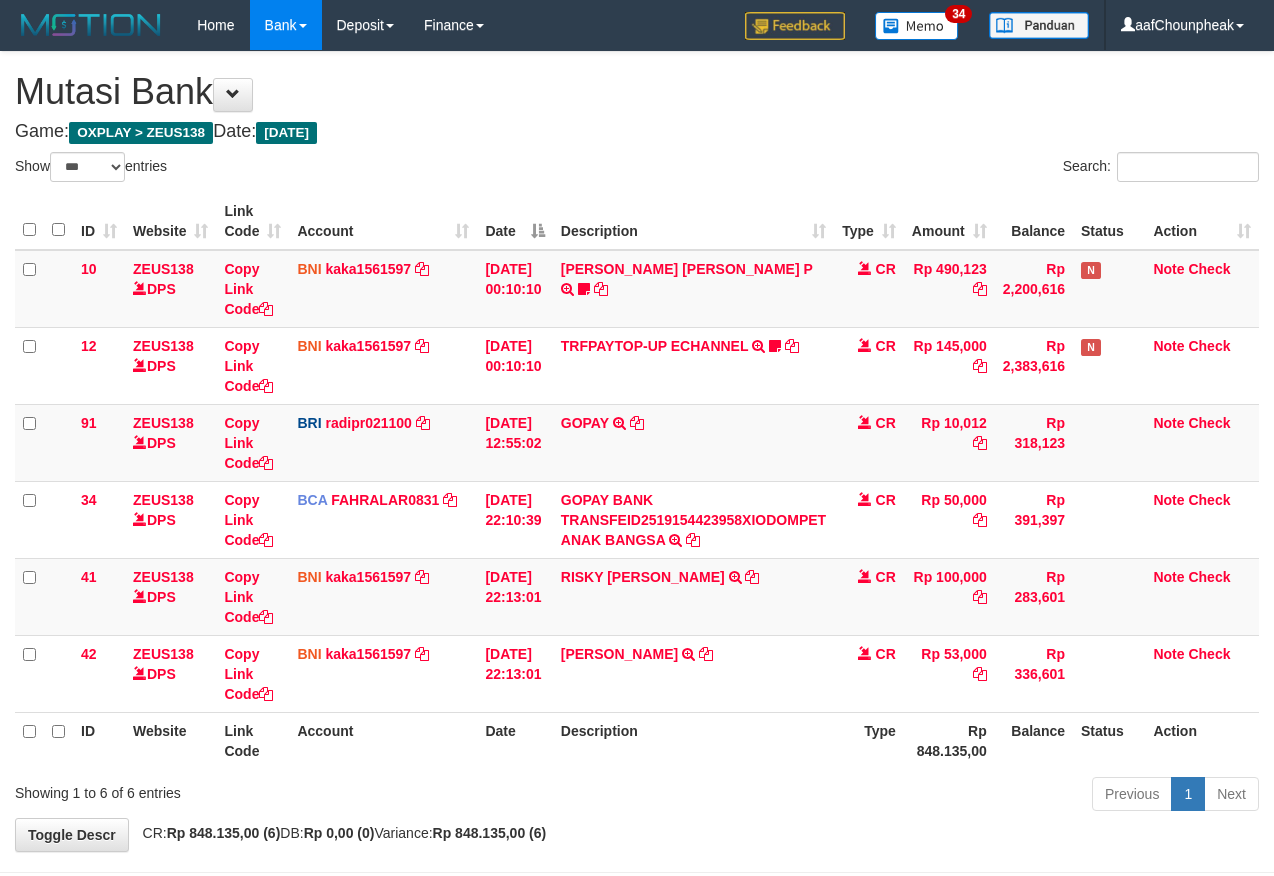 select on "***" 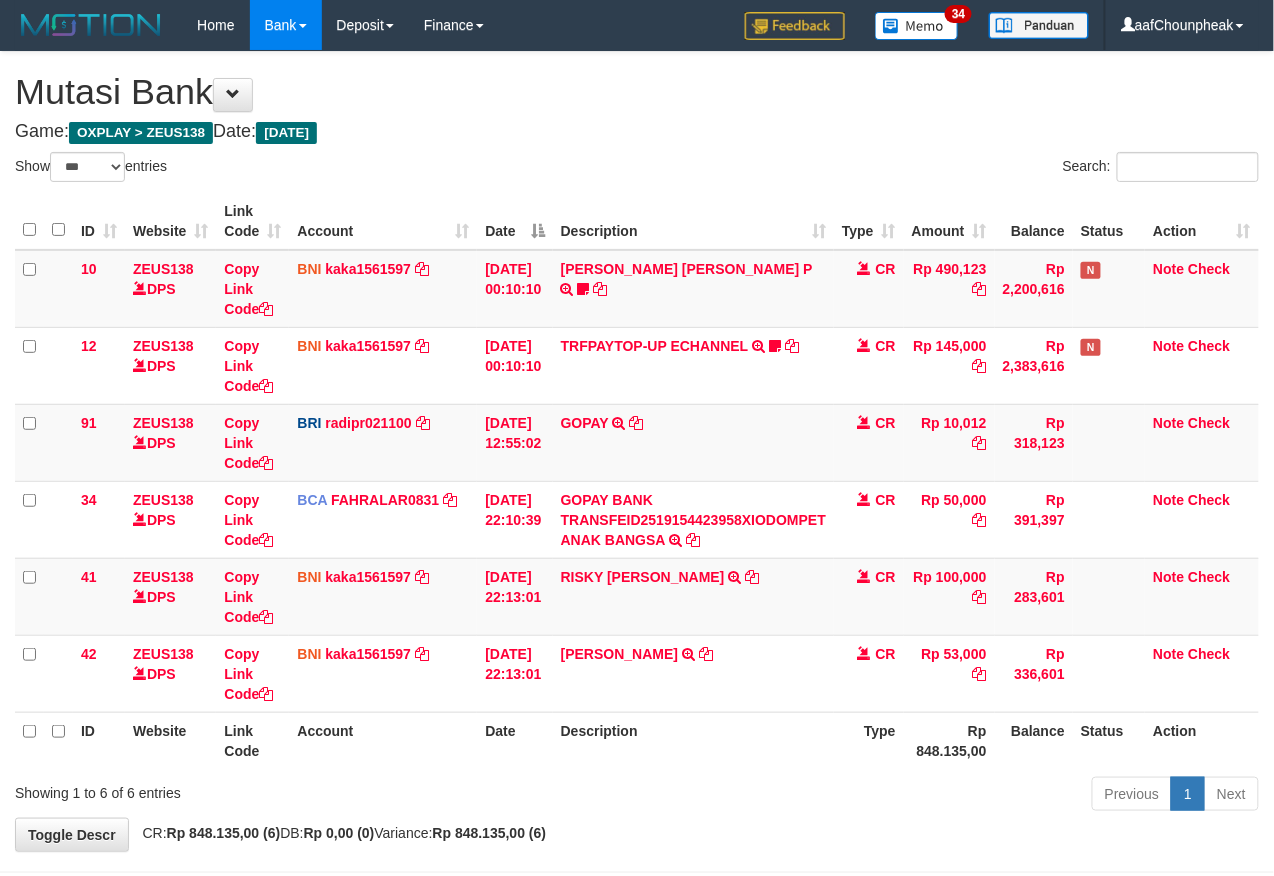 click on "Description" at bounding box center (693, 740) 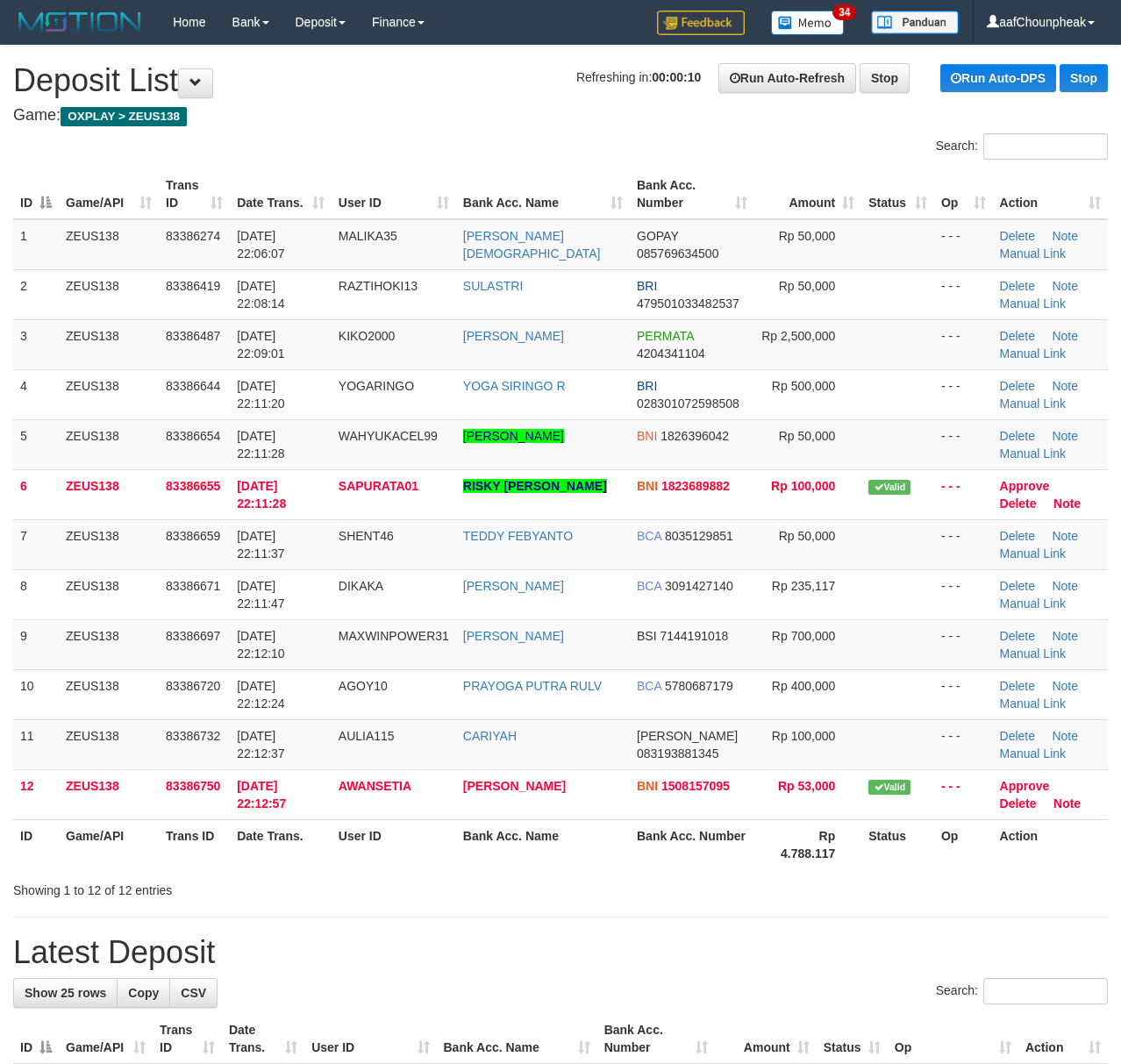 scroll, scrollTop: 0, scrollLeft: 0, axis: both 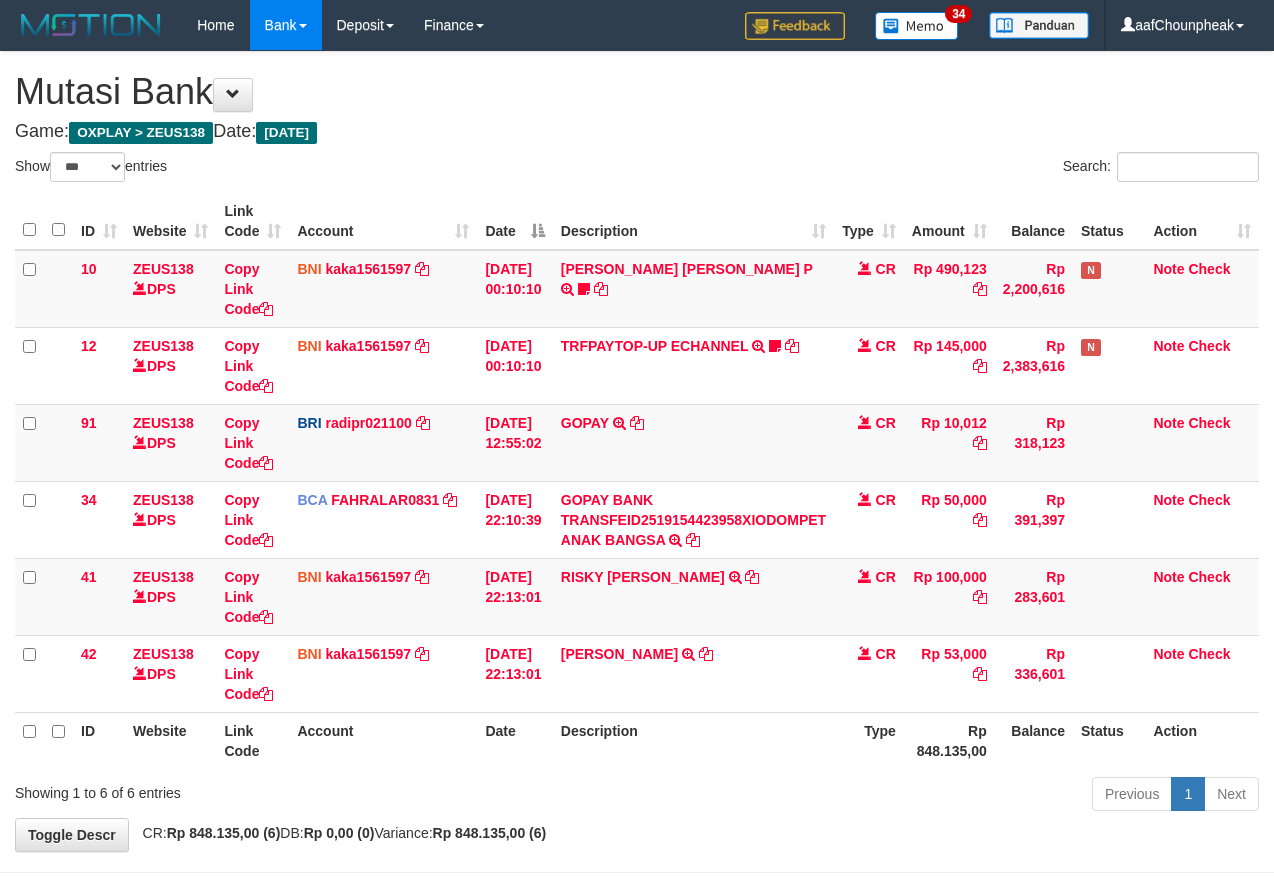 select on "***" 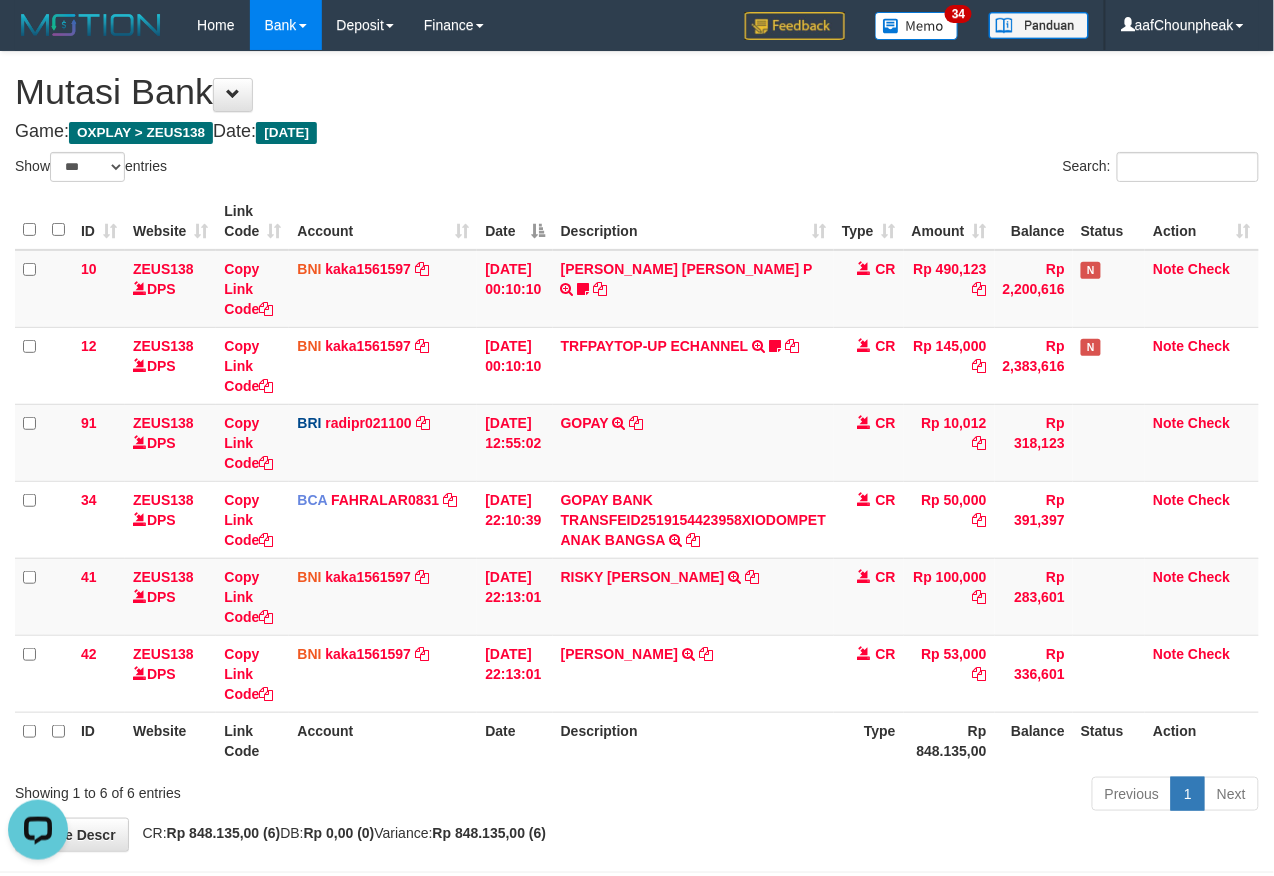 scroll, scrollTop: 0, scrollLeft: 0, axis: both 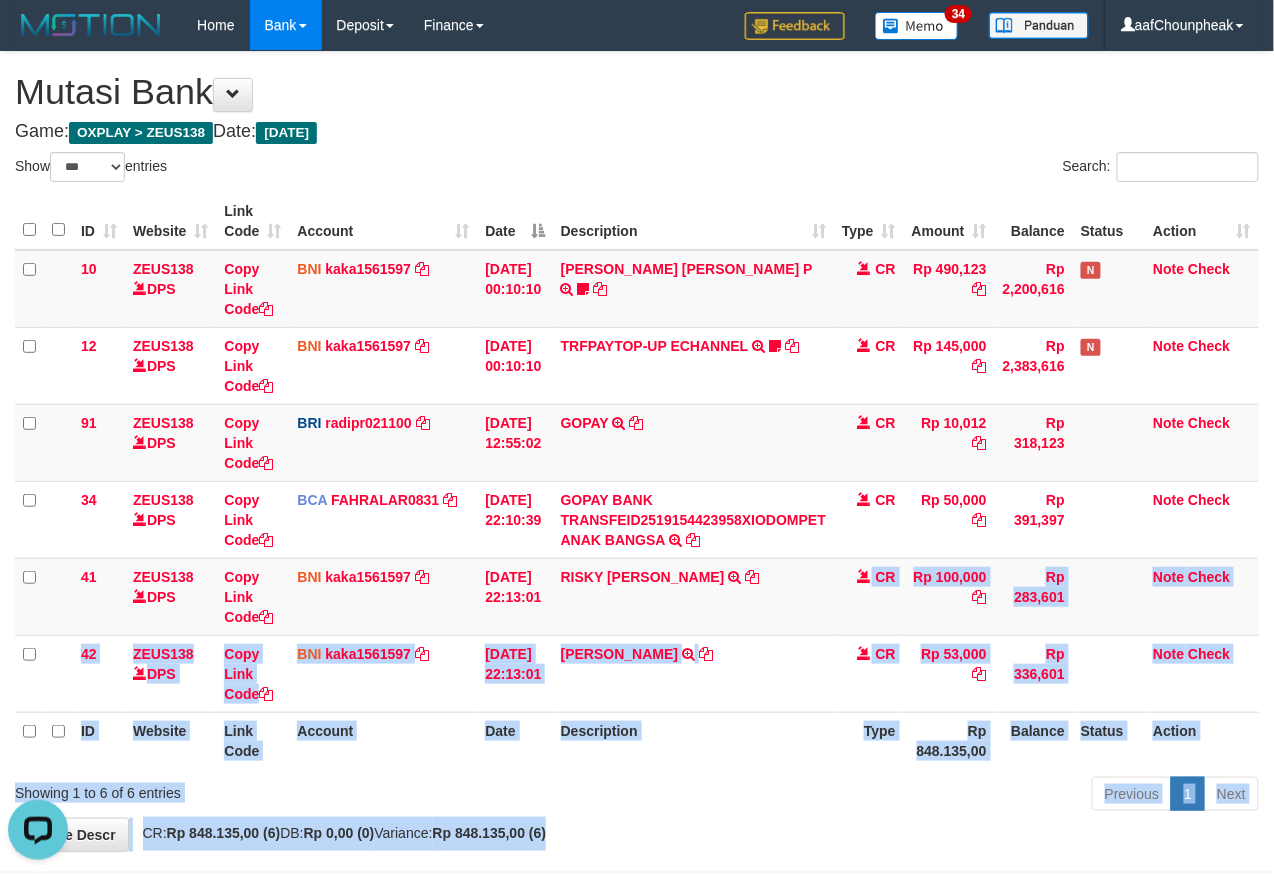 drag, startPoint x: 848, startPoint y: 622, endPoint x: 941, endPoint y: 829, distance: 226.9317 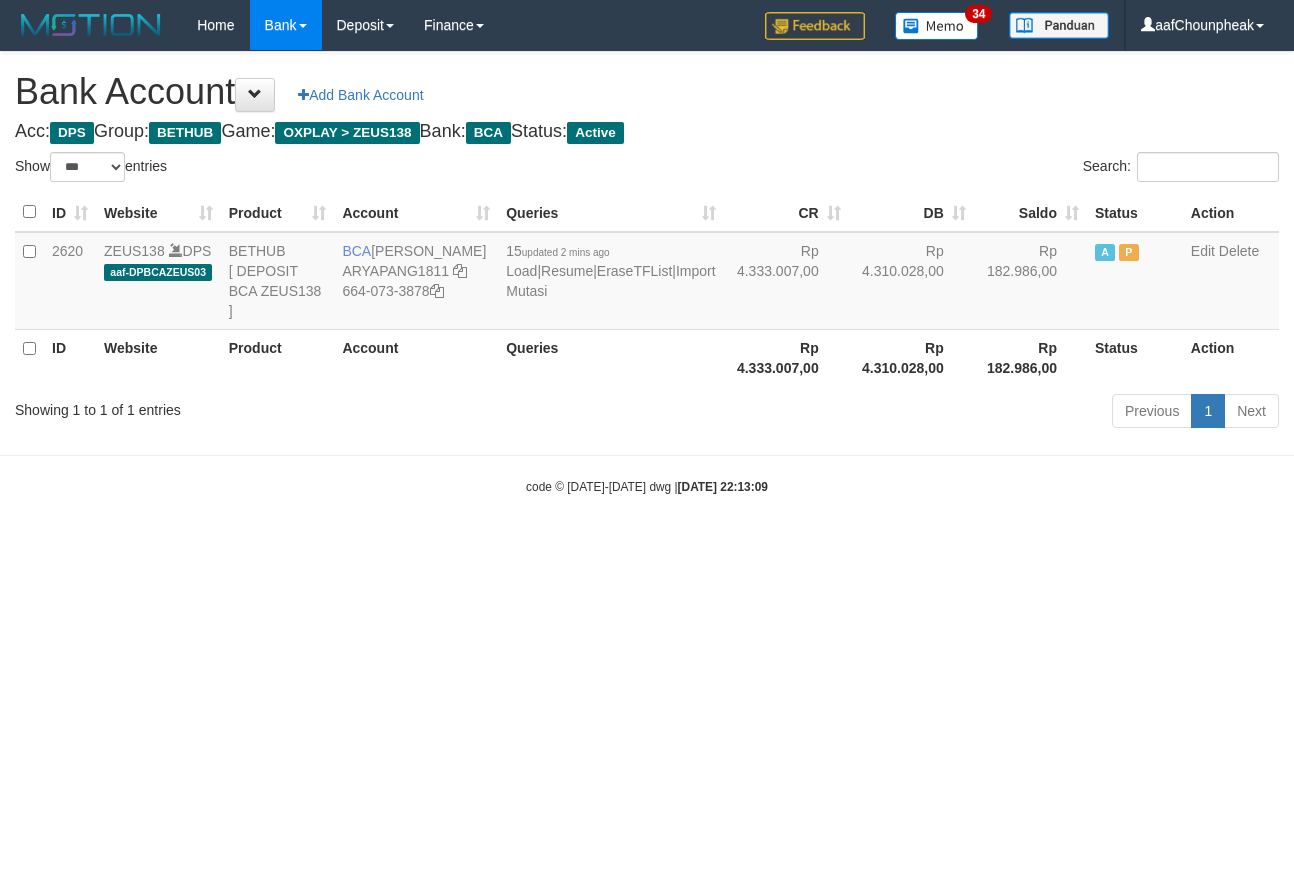 select on "***" 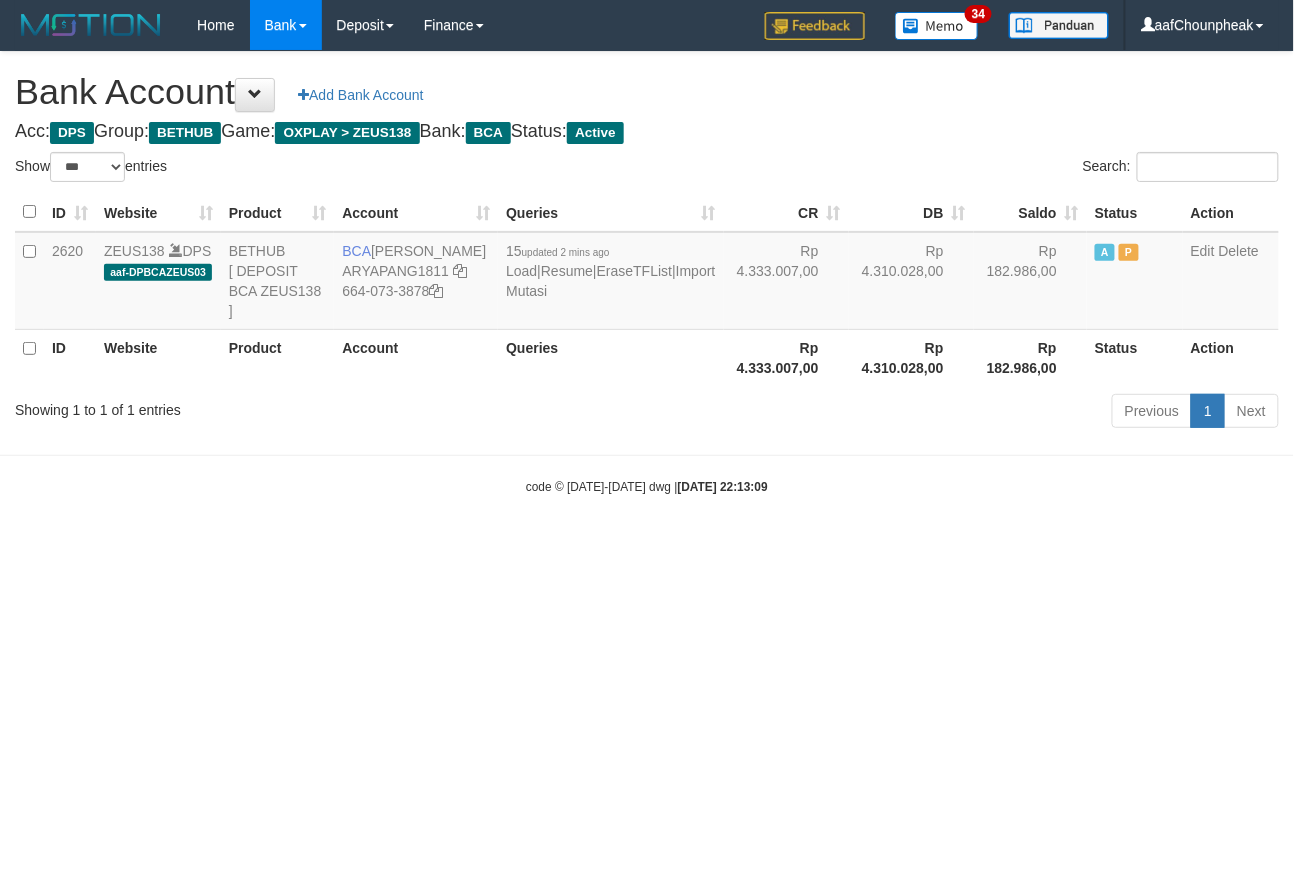 drag, startPoint x: 0, startPoint y: 0, endPoint x: 654, endPoint y: 534, distance: 844.3175 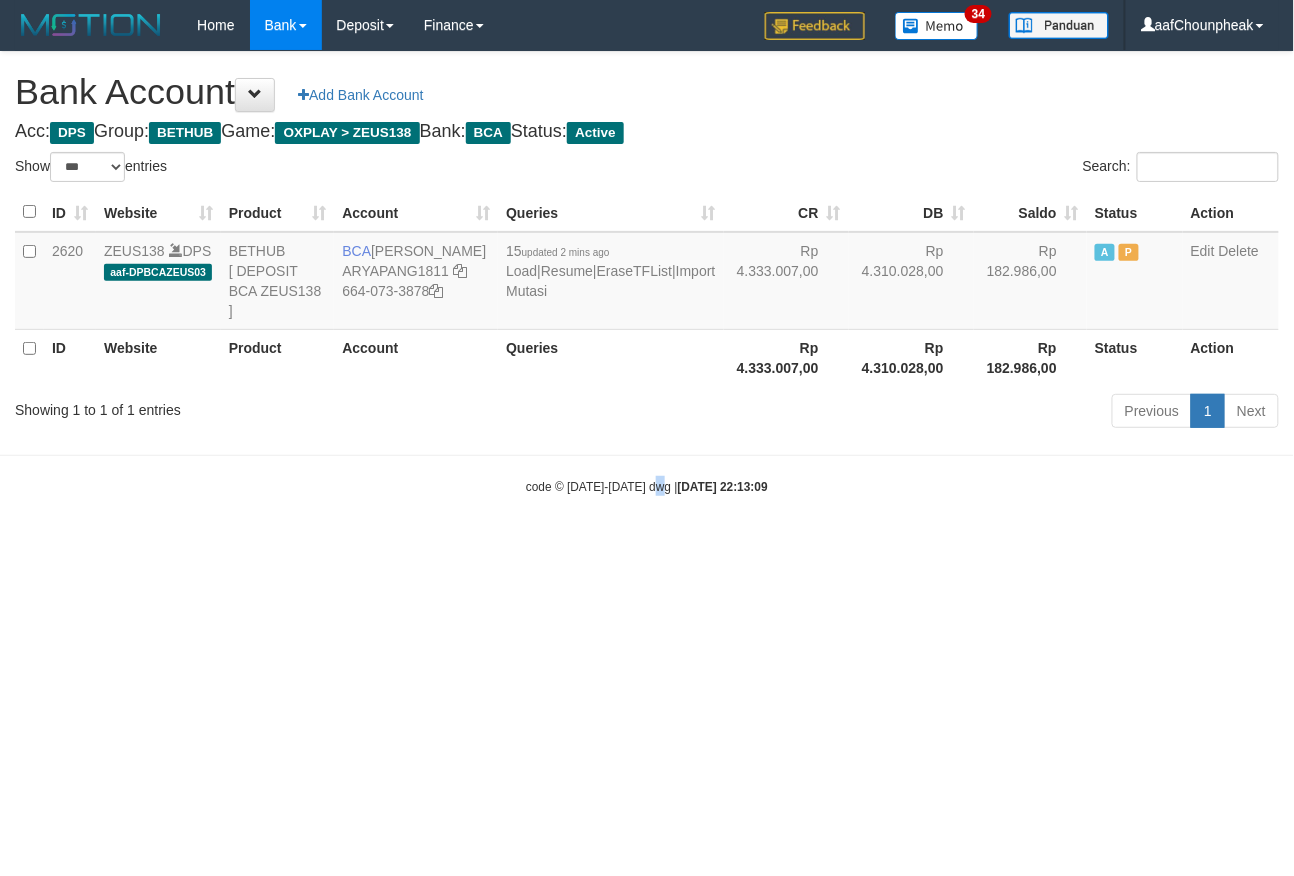click on "Toggle navigation
Home
Bank
Account List
Mutasi Bank
Search
Note Mutasi
Deposit
DPS List
History
Finance
Financial Data
aafChounpheak
My Profile
Log Out
34" at bounding box center [647, 273] 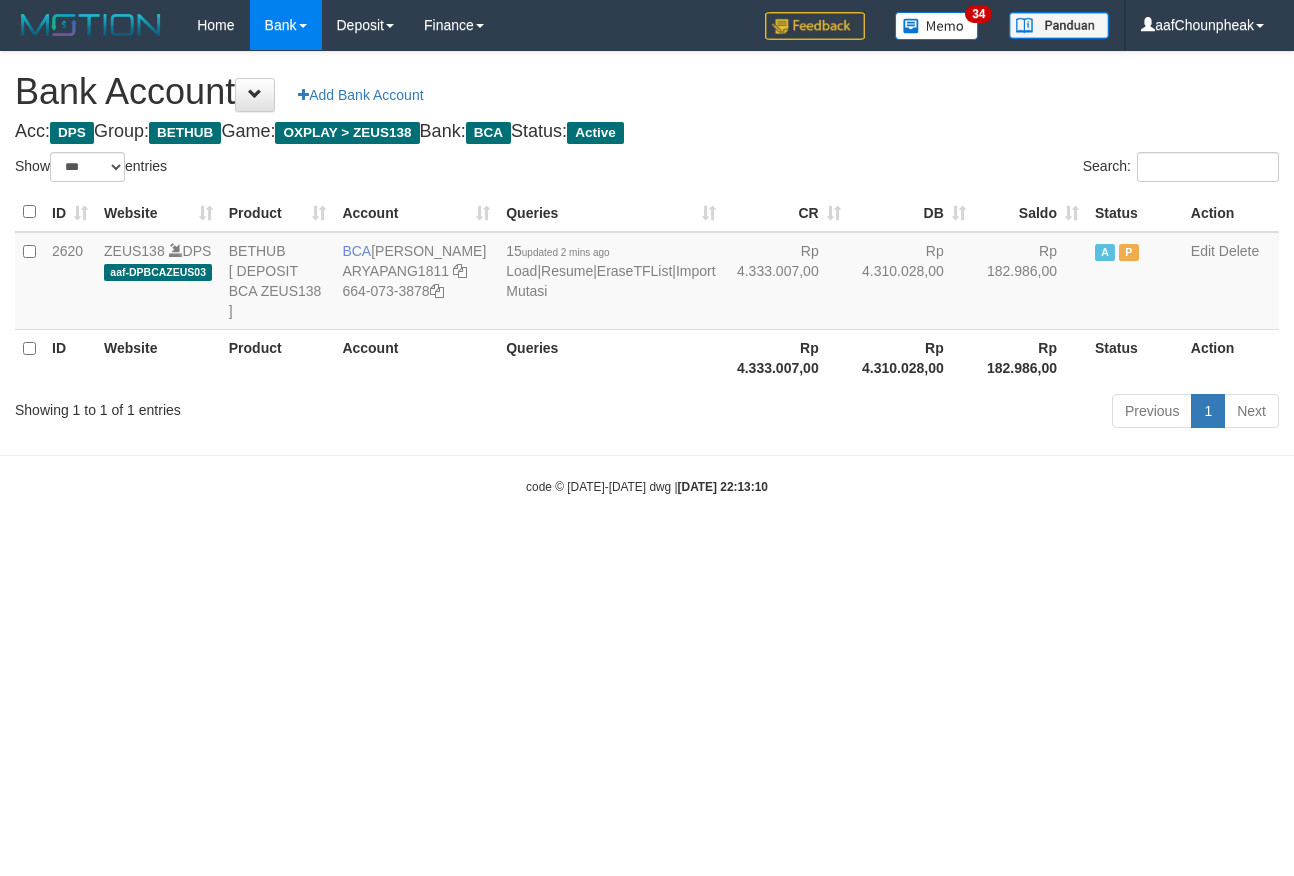 select on "***" 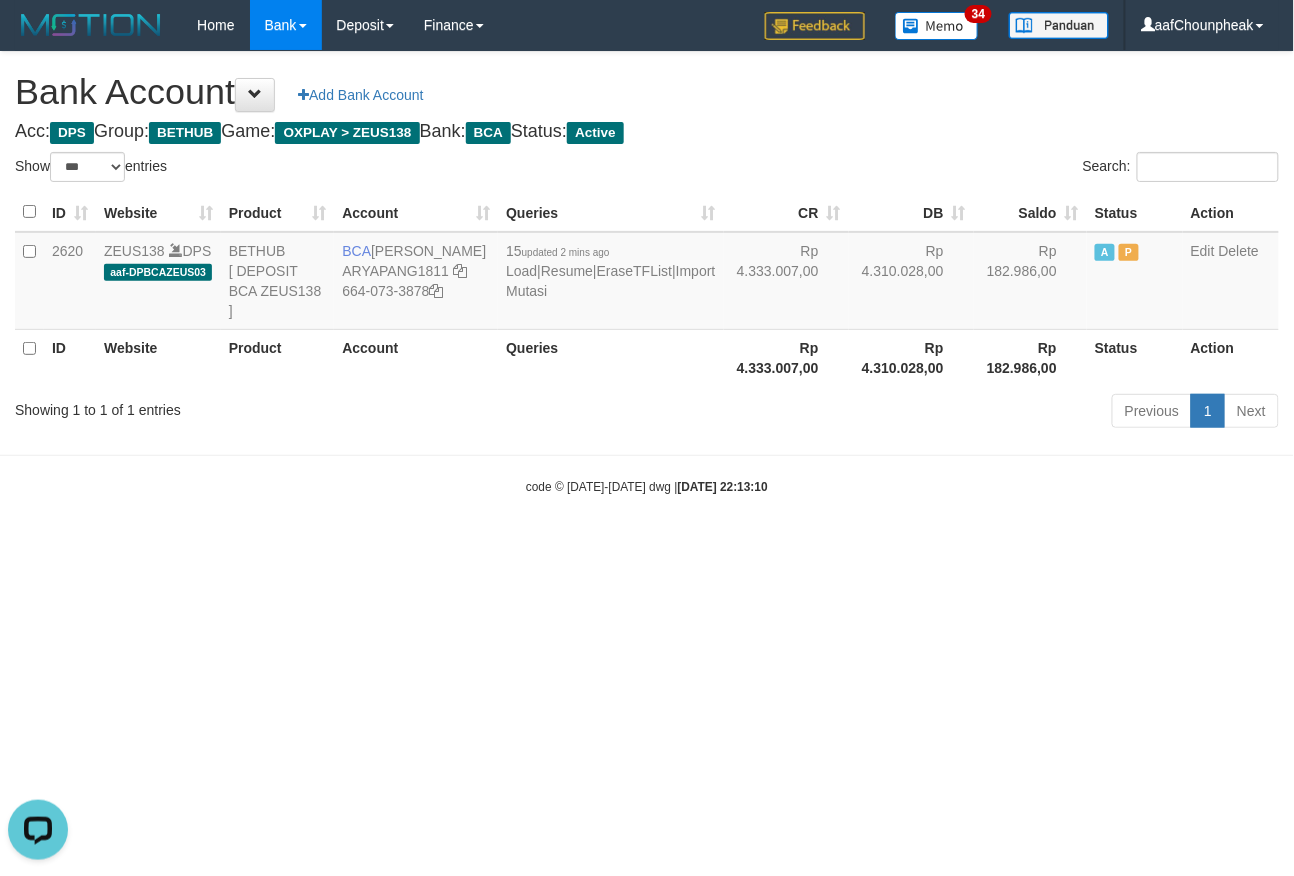 scroll, scrollTop: 0, scrollLeft: 0, axis: both 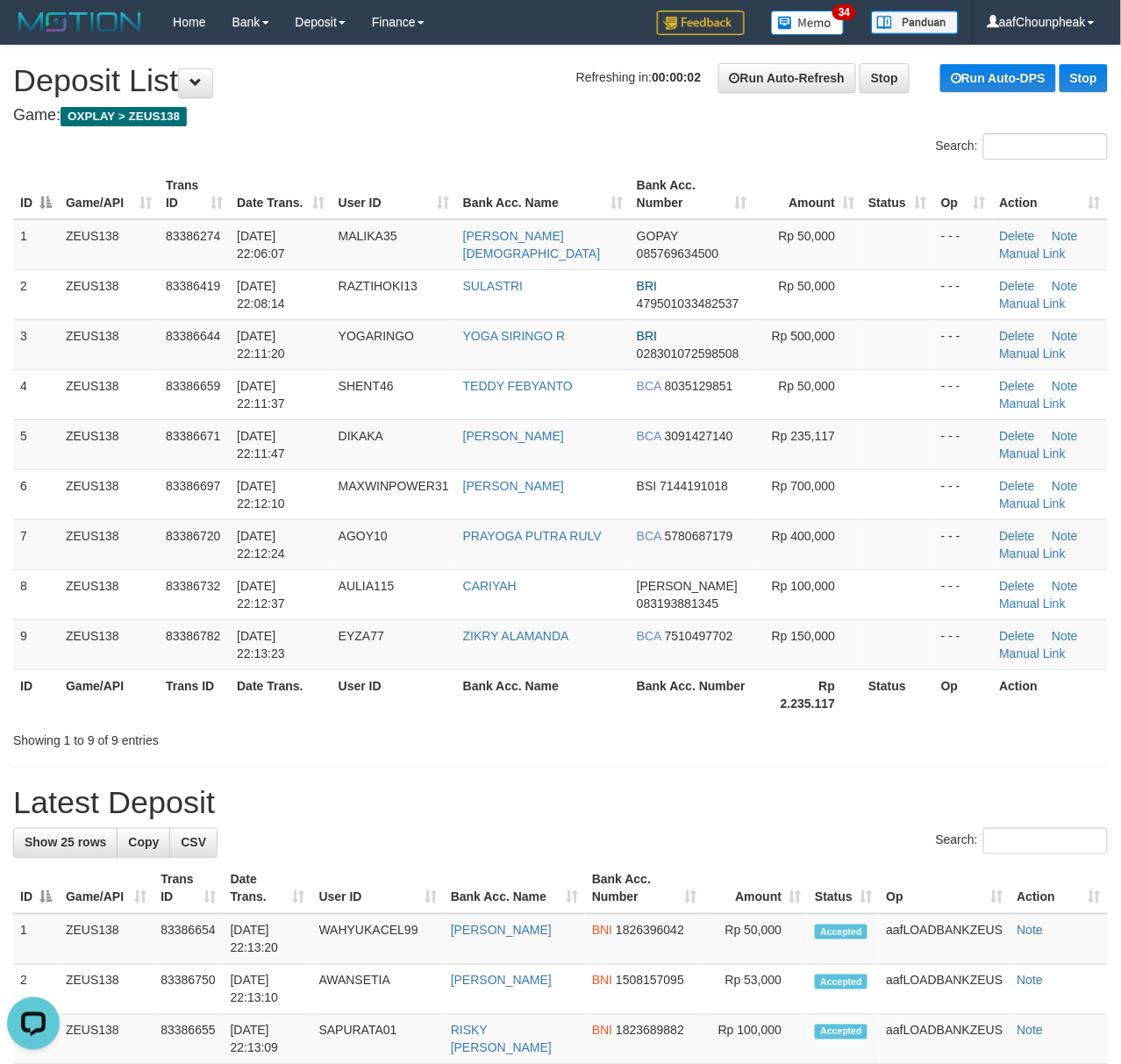drag, startPoint x: 166, startPoint y: 158, endPoint x: 2, endPoint y: 182, distance: 165.74679 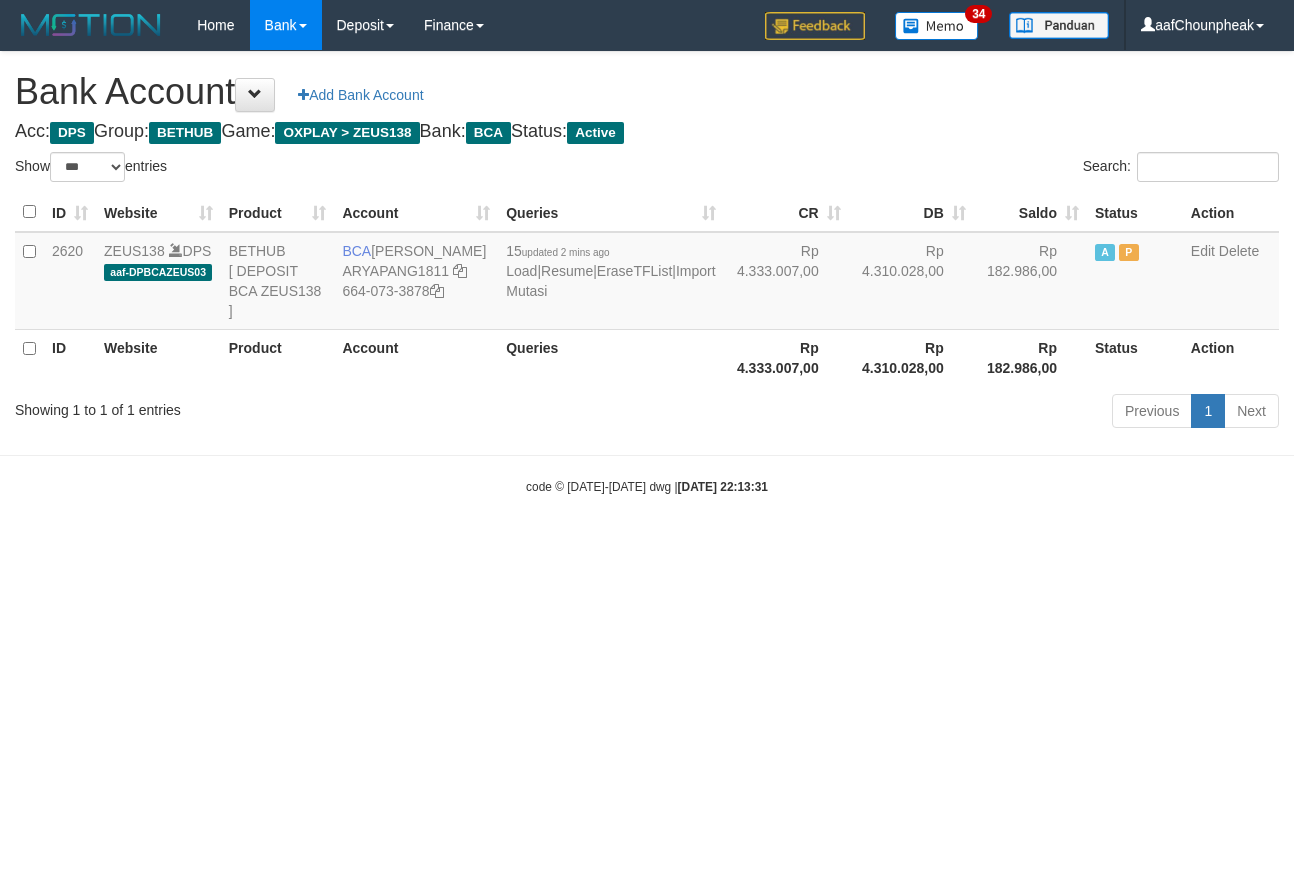 select on "***" 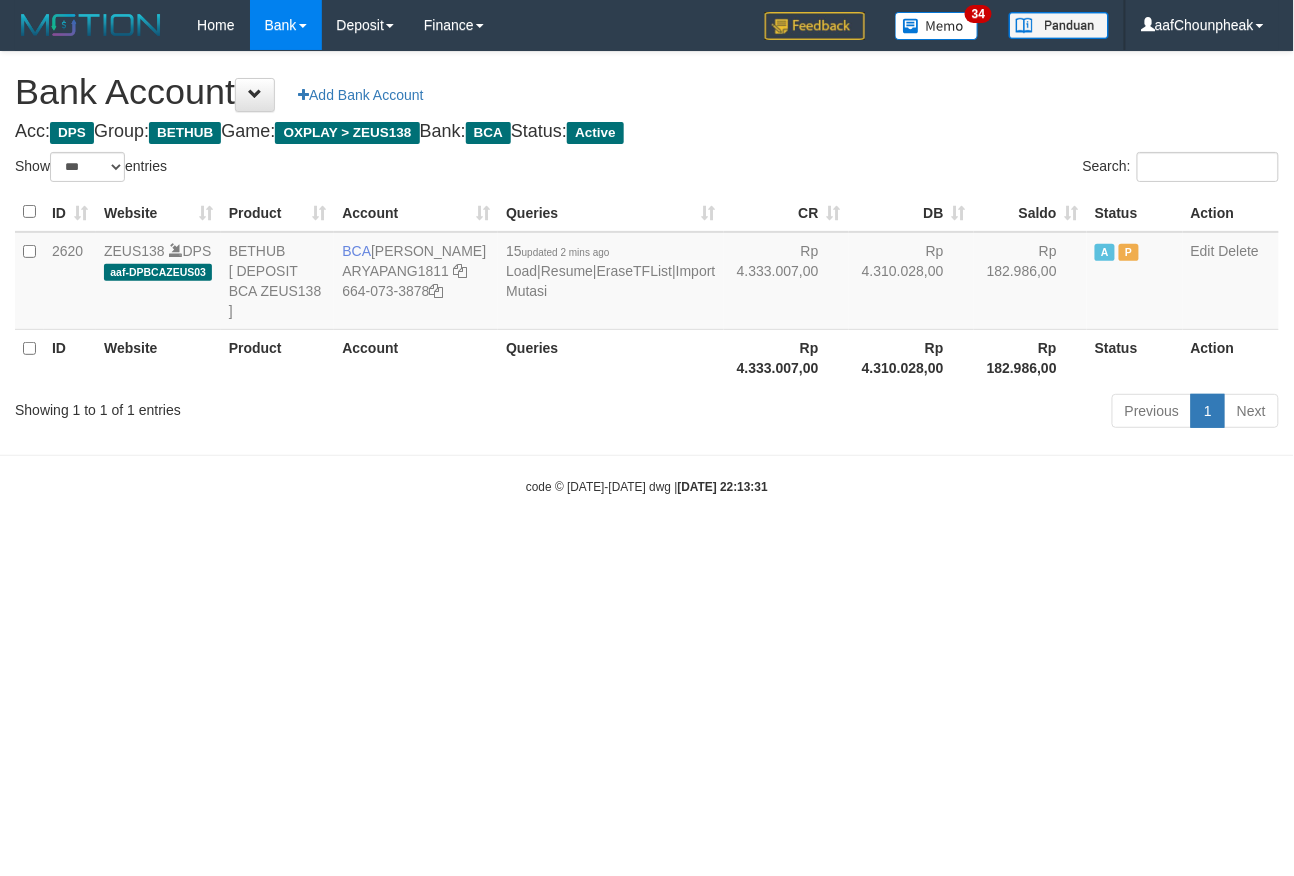 click on "Toggle navigation
Home
Bank
Account List
Mutasi Bank
Search
Note Mutasi
Deposit
DPS List
History
Finance
Financial Data
aafChounpheak
My Profile
Log Out
34" at bounding box center (647, 273) 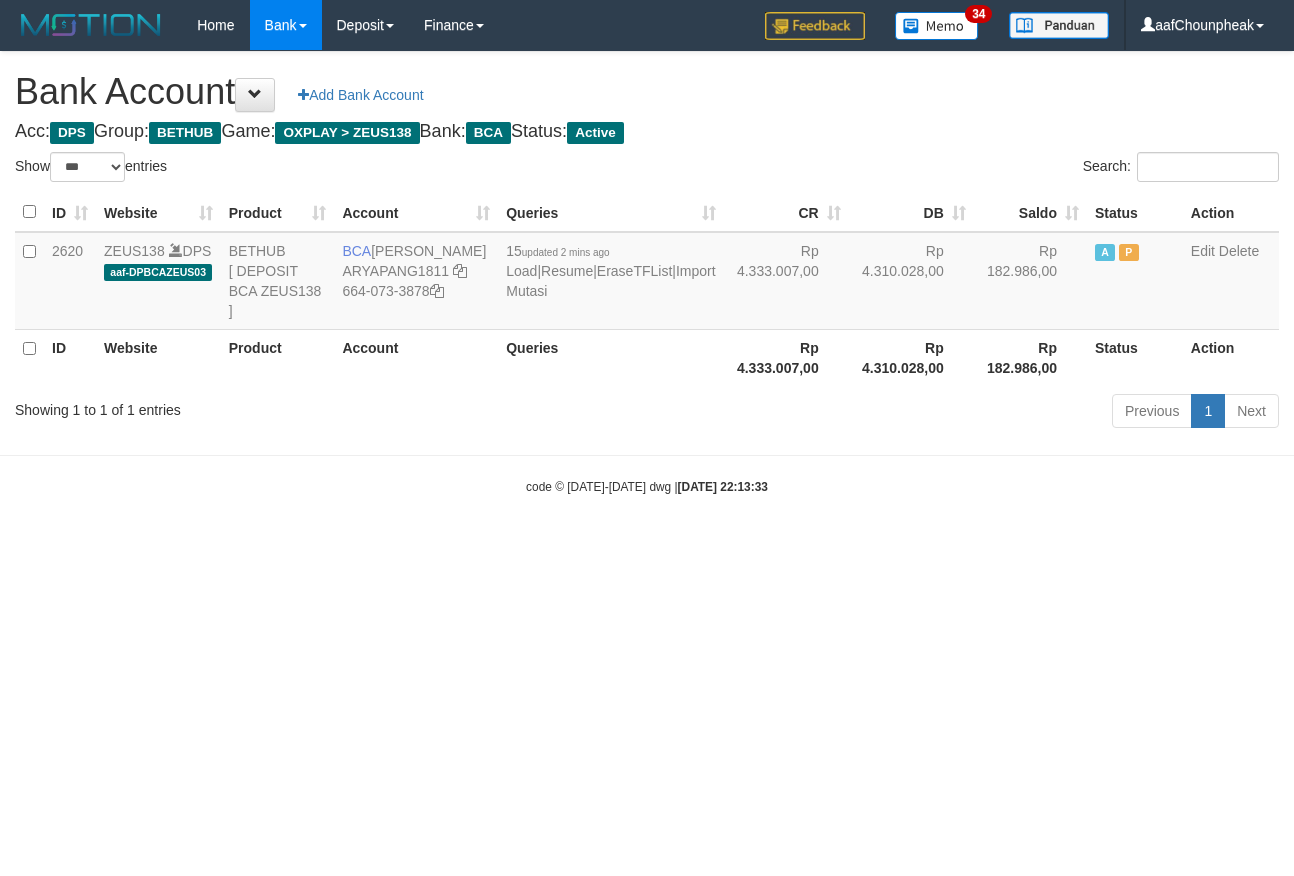 select on "***" 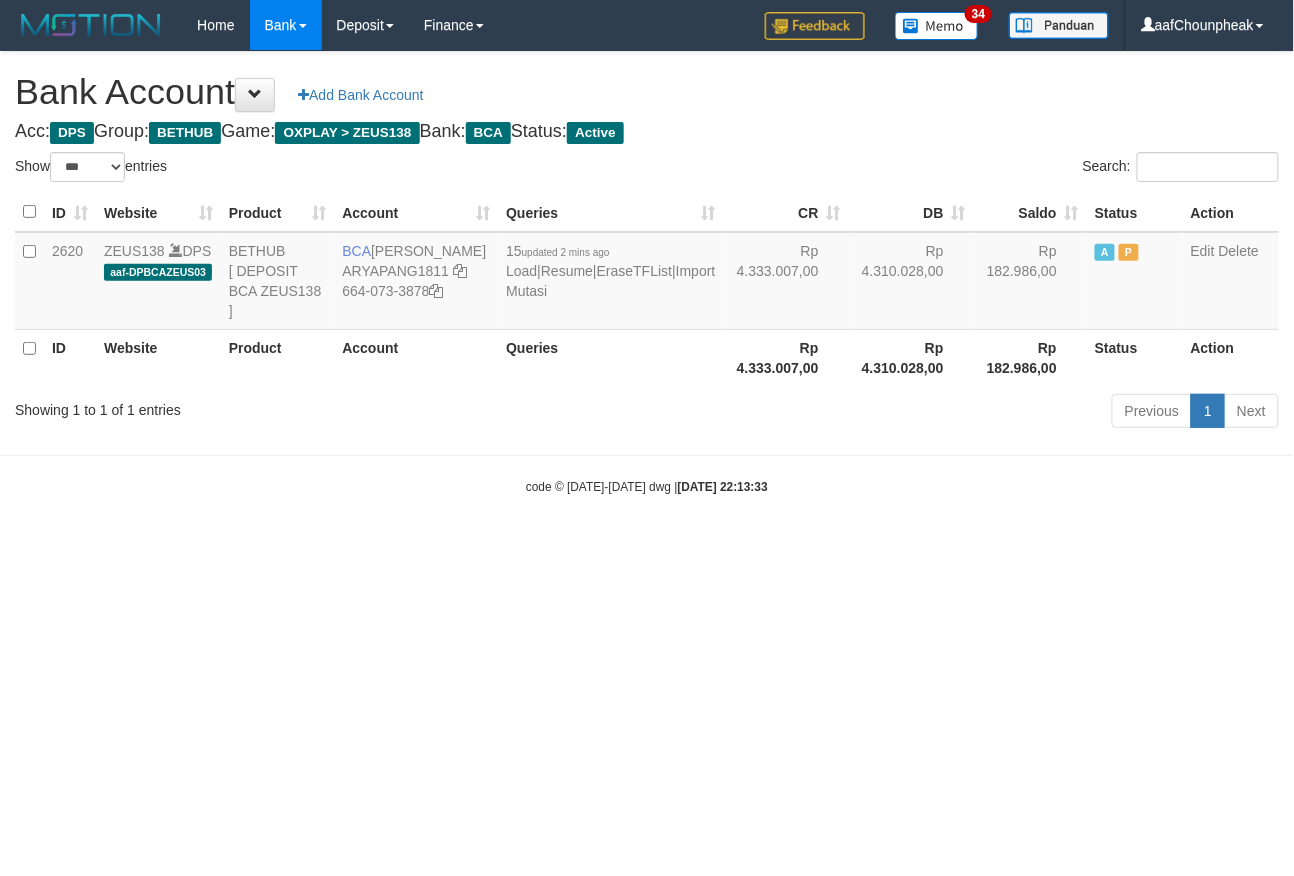 drag, startPoint x: 0, startPoint y: 0, endPoint x: 678, endPoint y: 613, distance: 914.0312 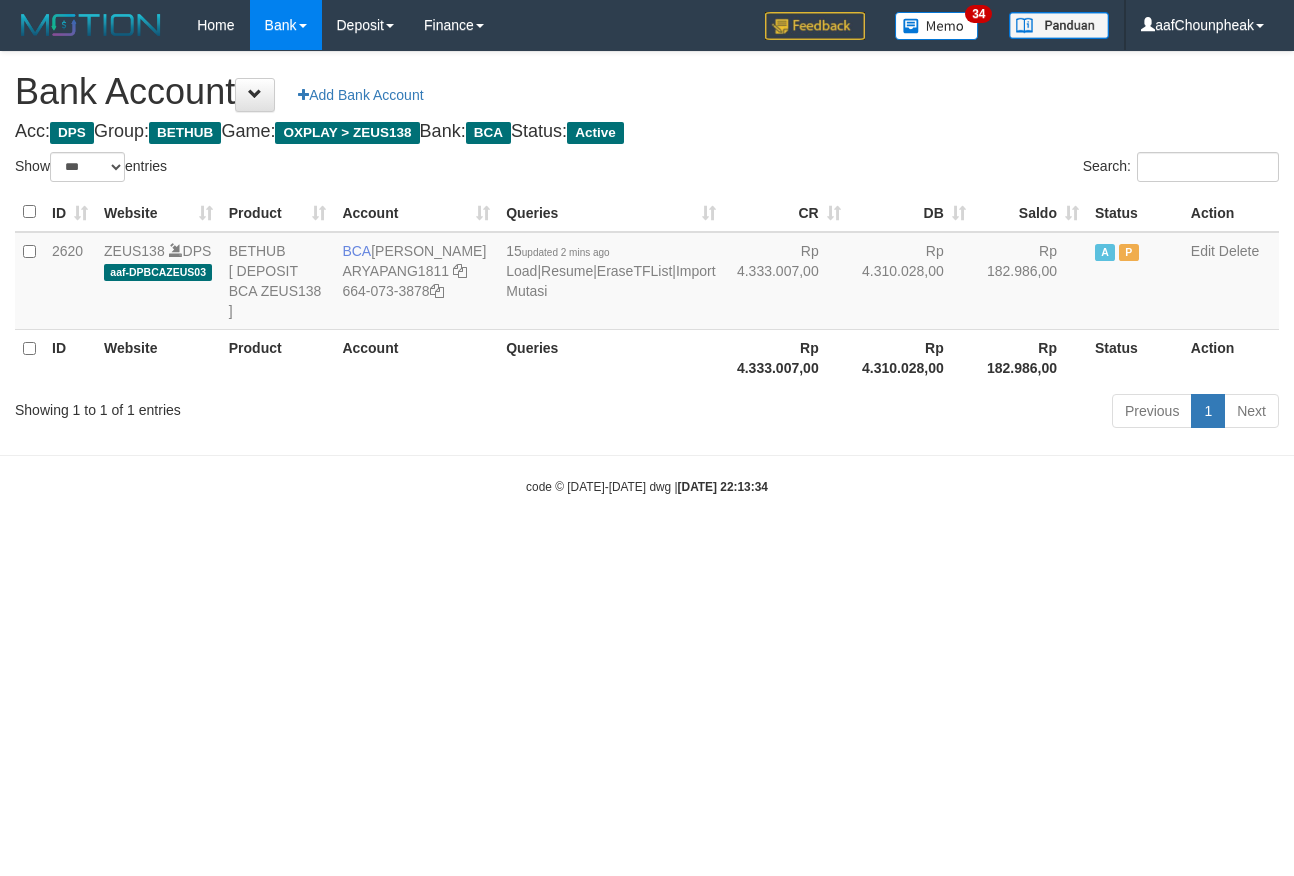 select on "***" 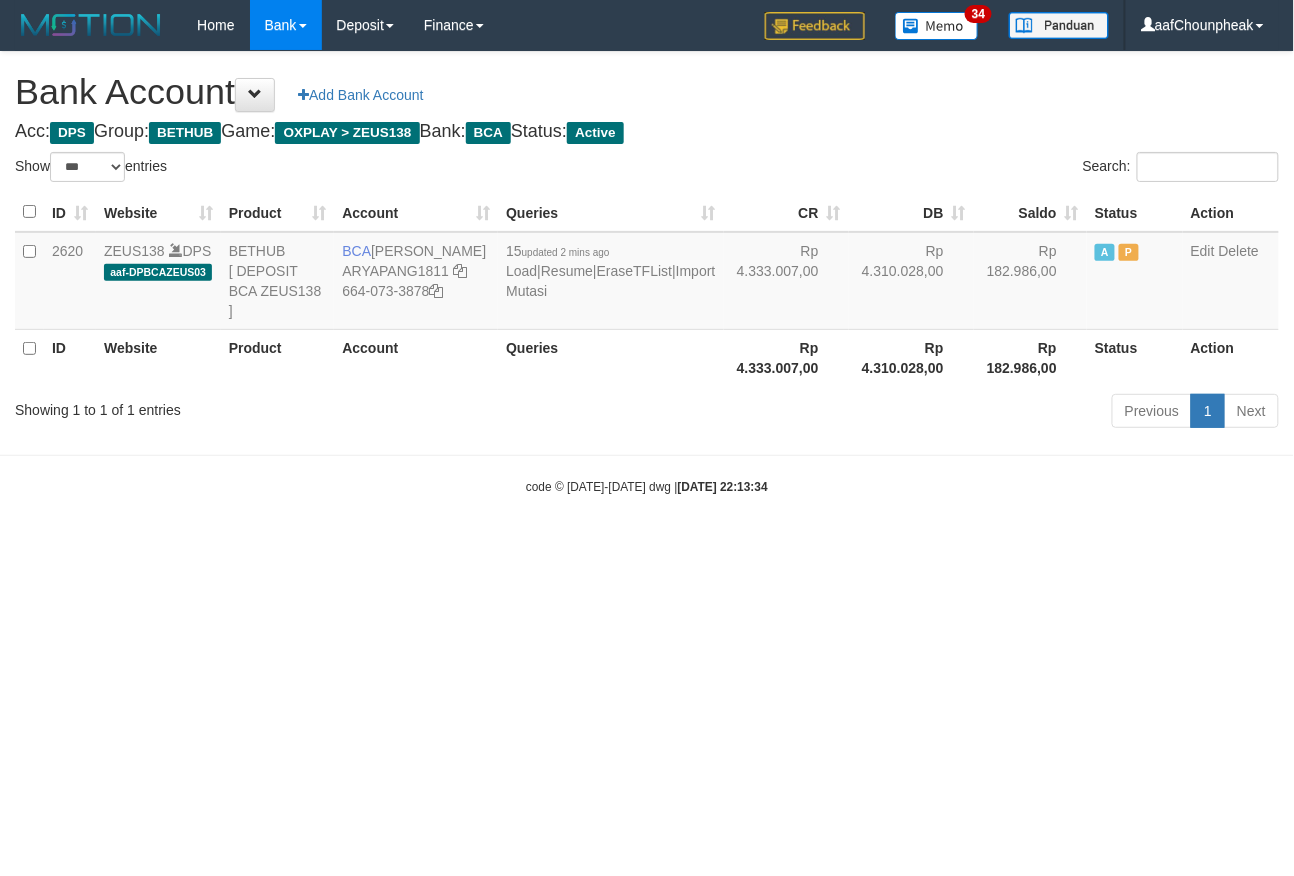 click on "Toggle navigation
Home
Bank
Account List
Mutasi Bank
Search
Note Mutasi
Deposit
DPS List
History
Finance
Financial Data
aafChounpheak
My Profile
Log Out
34" at bounding box center [647, 273] 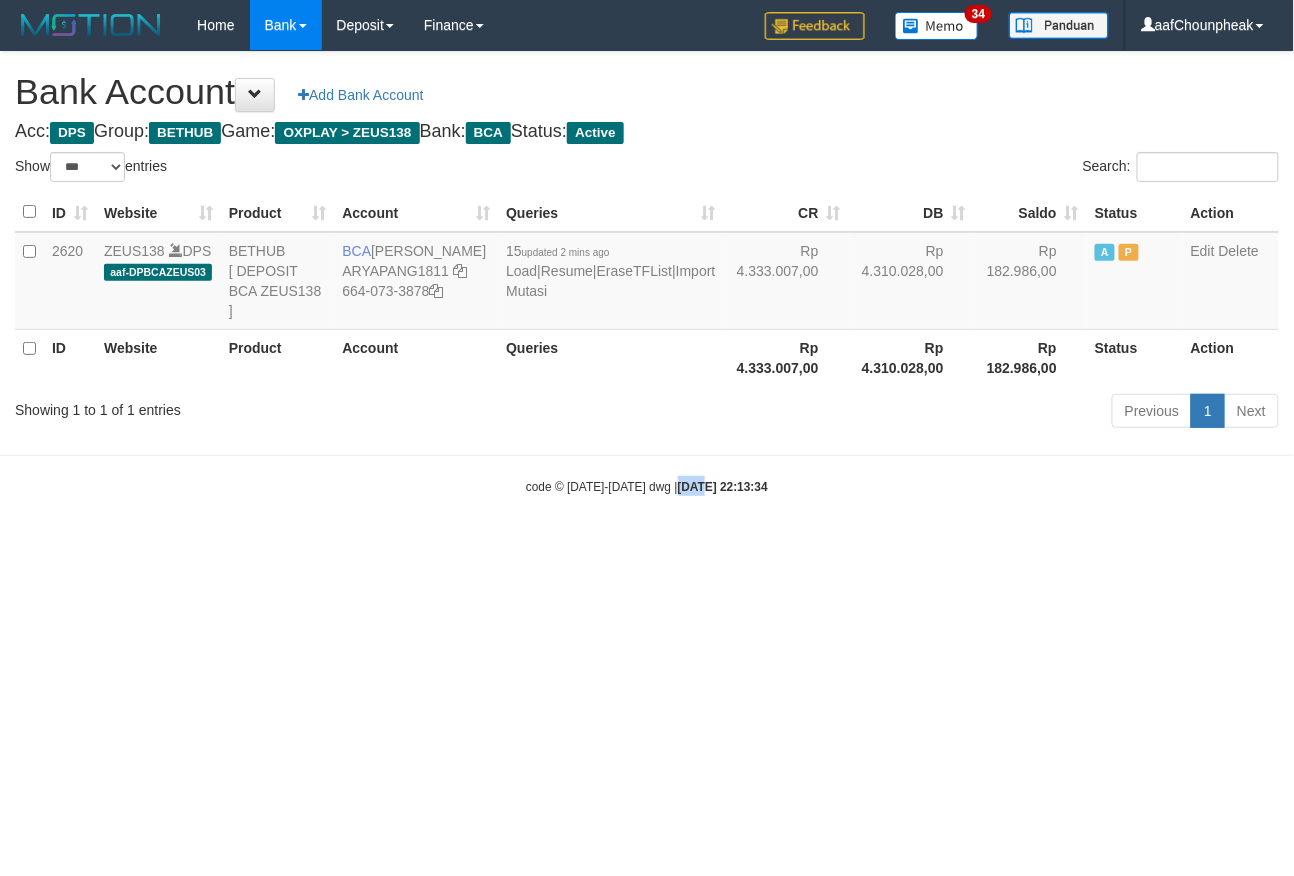 click on "Toggle navigation
Home
Bank
Account List
Mutasi Bank
Search
Note Mutasi
Deposit
DPS List
History
Finance
Financial Data
aafChounpheak
My Profile
Log Out
34" at bounding box center (647, 273) 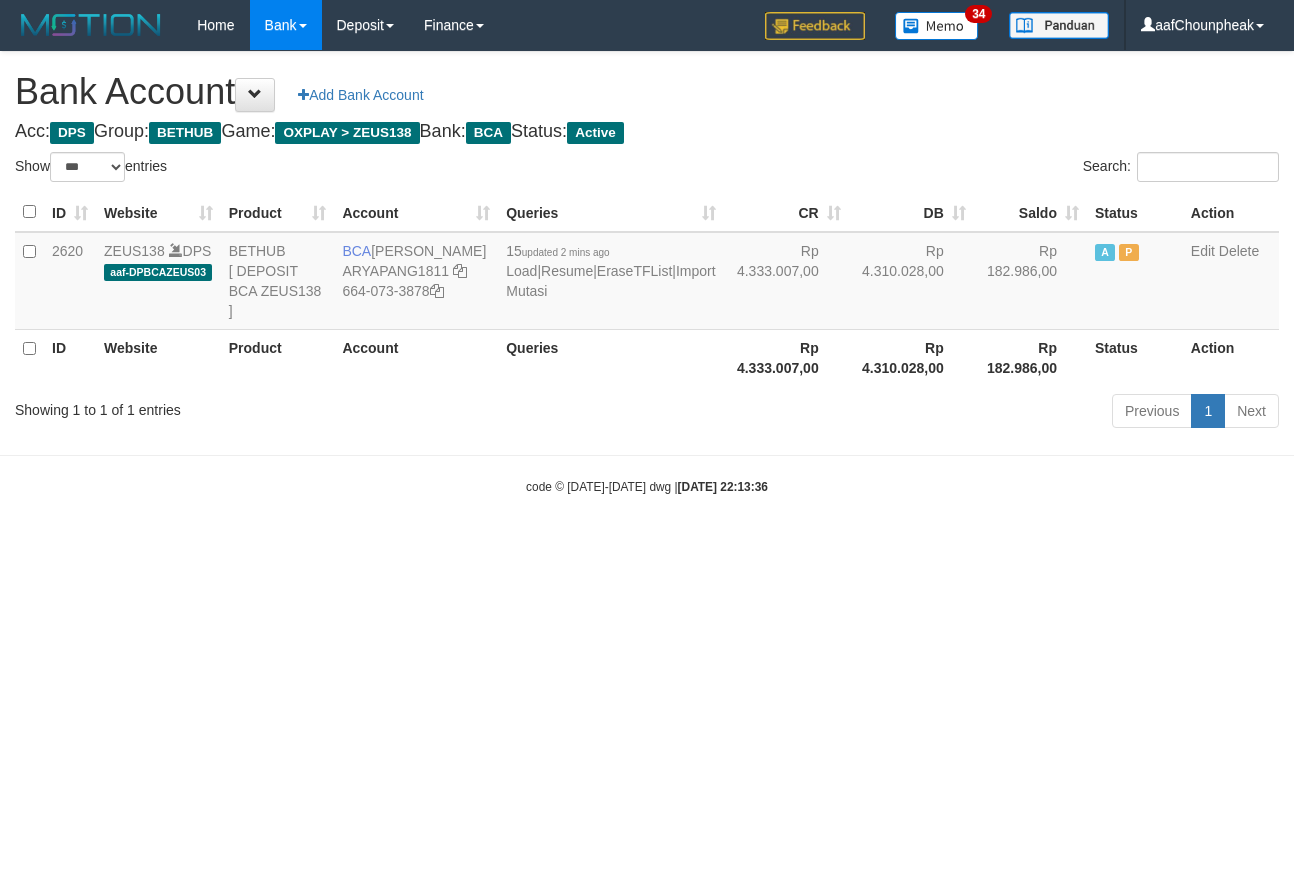 select on "***" 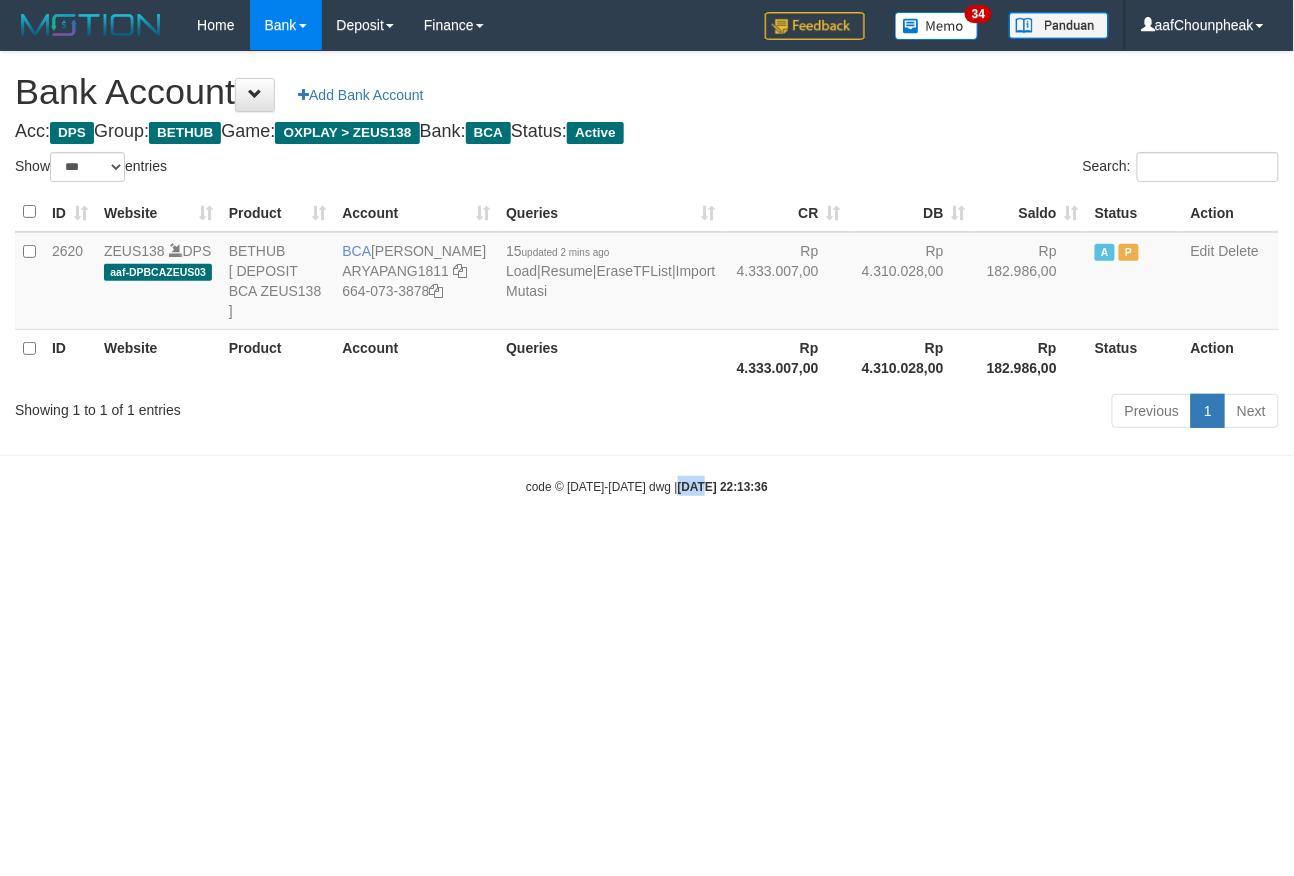 click on "Toggle navigation
Home
Bank
Account List
Mutasi Bank
Search
Note Mutasi
Deposit
DPS List
History
Finance
Financial Data
aafChounpheak
My Profile
Log Out
34" at bounding box center (647, 273) 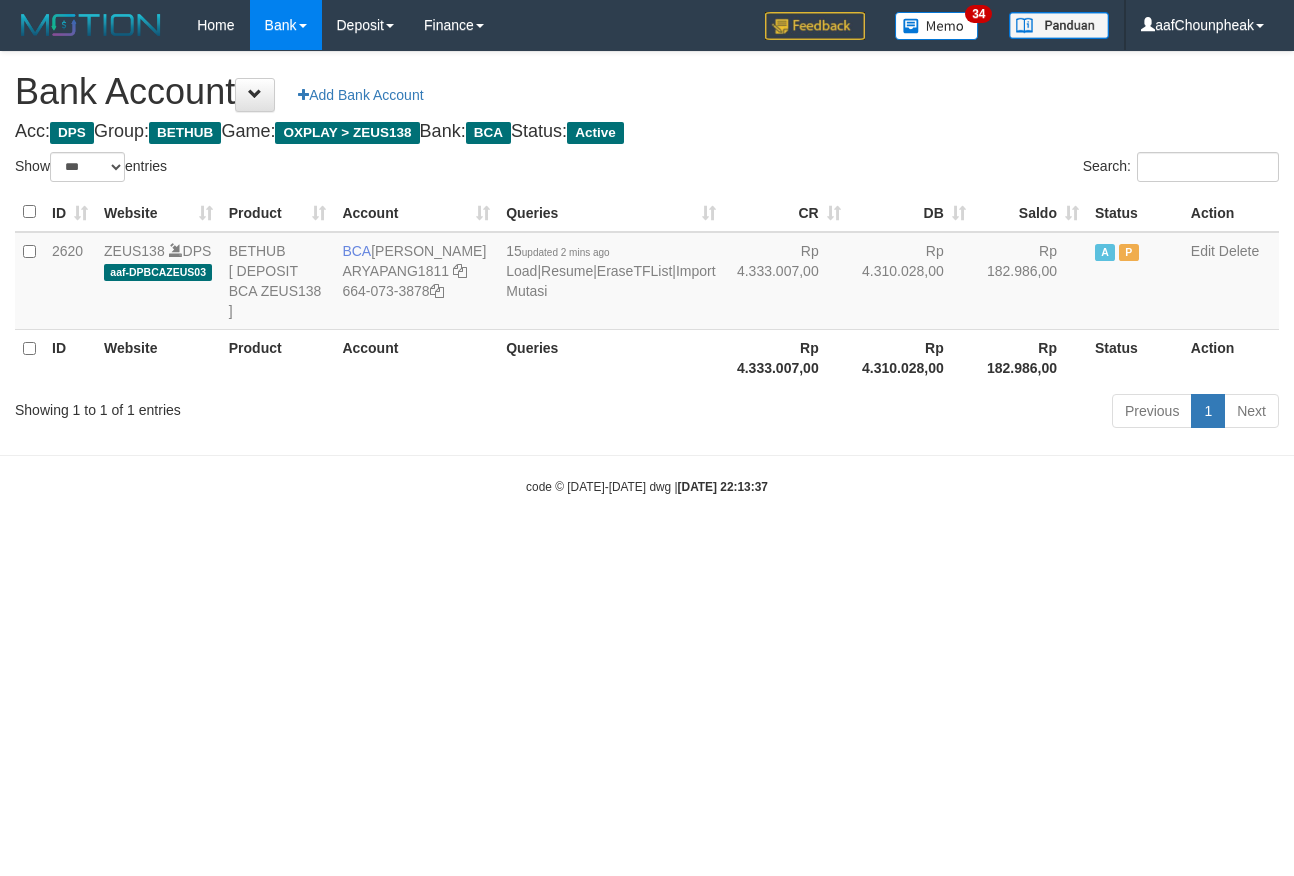 select on "***" 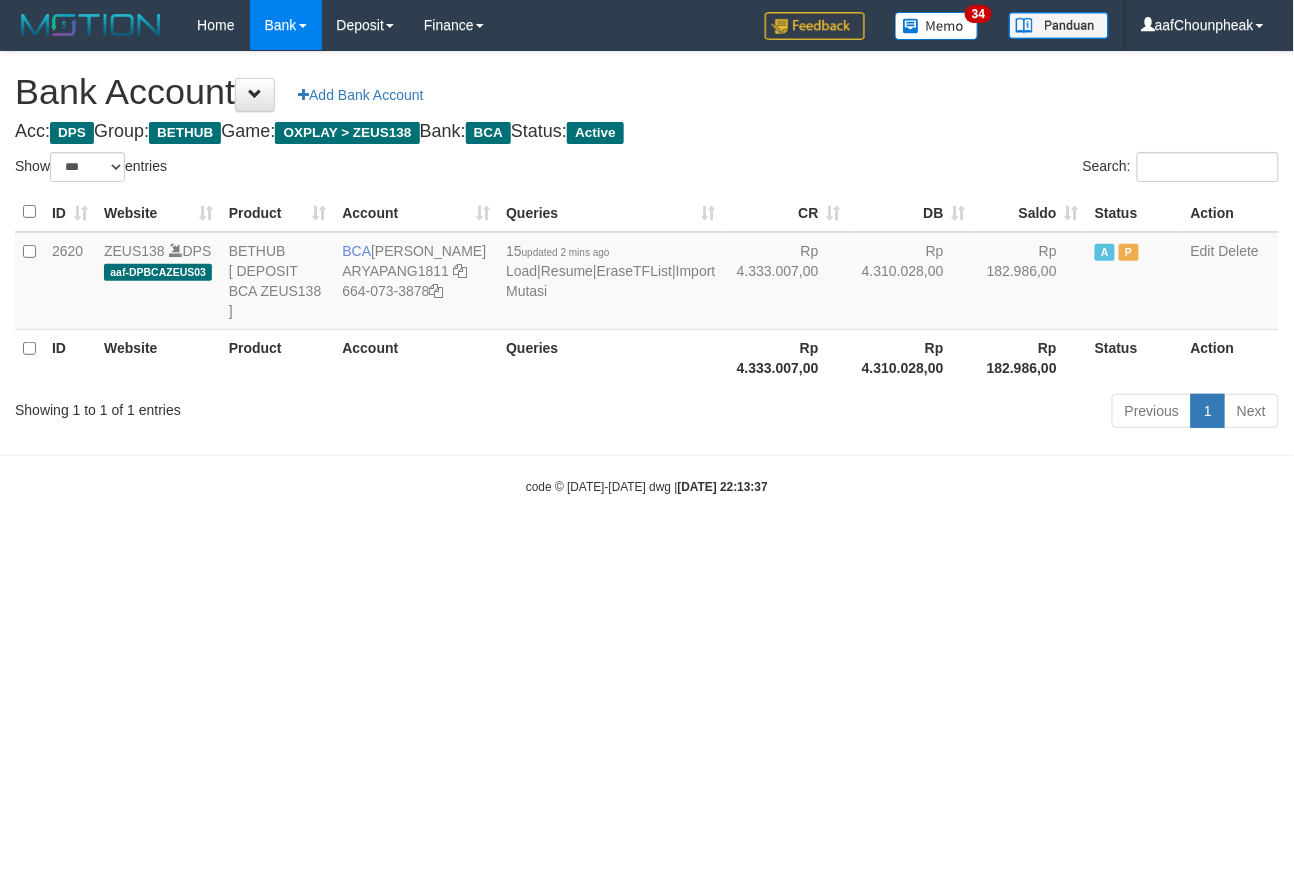 click on "Toggle navigation
Home
Bank
Account List
Mutasi Bank
Search
Note Mutasi
Deposit
DPS List
History
Finance
Financial Data
aafChounpheak
My Profile
Log Out
34" at bounding box center (647, 273) 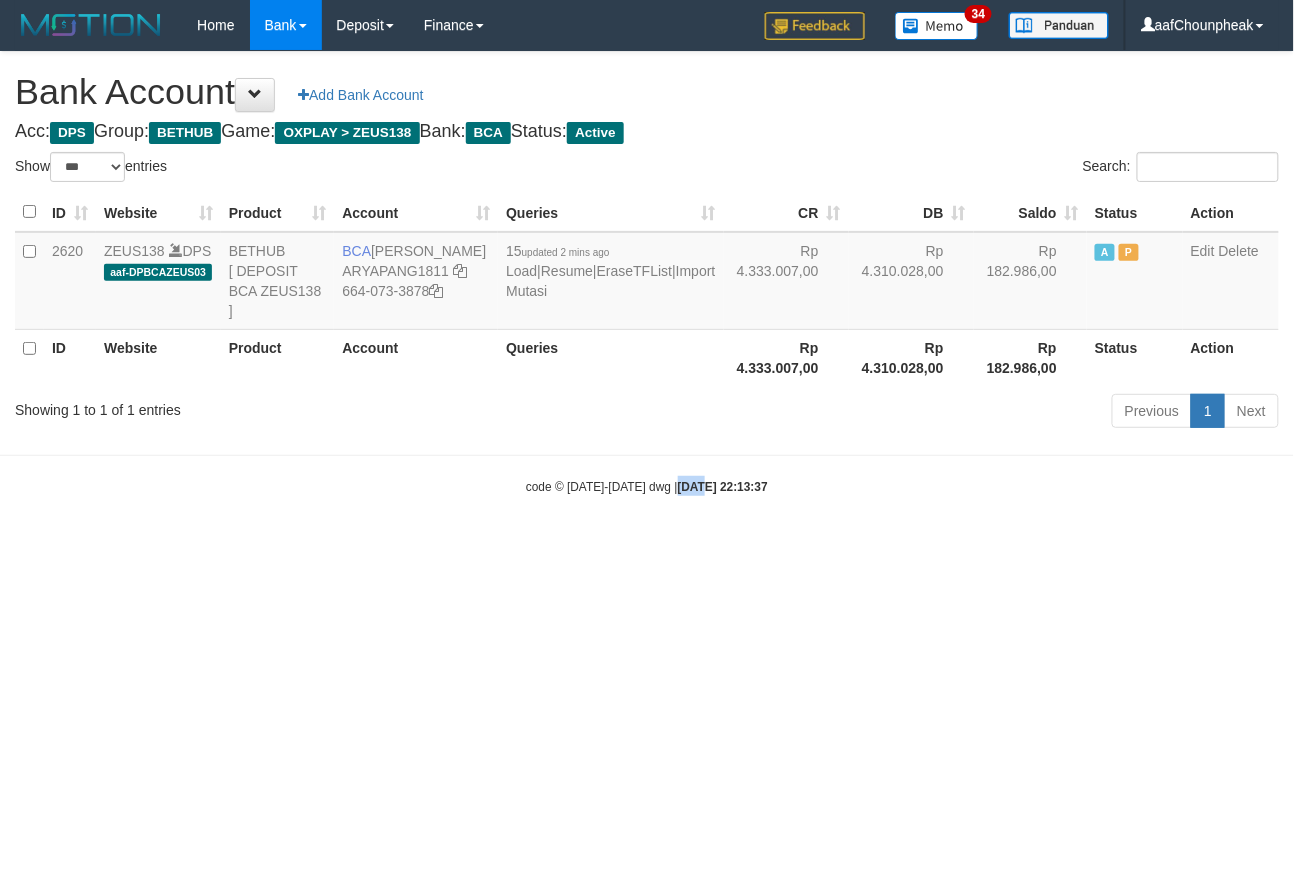 click on "Toggle navigation
Home
Bank
Account List
Mutasi Bank
Search
Note Mutasi
Deposit
DPS List
History
Finance
Financial Data
aafChounpheak
My Profile
Log Out
34" at bounding box center (647, 273) 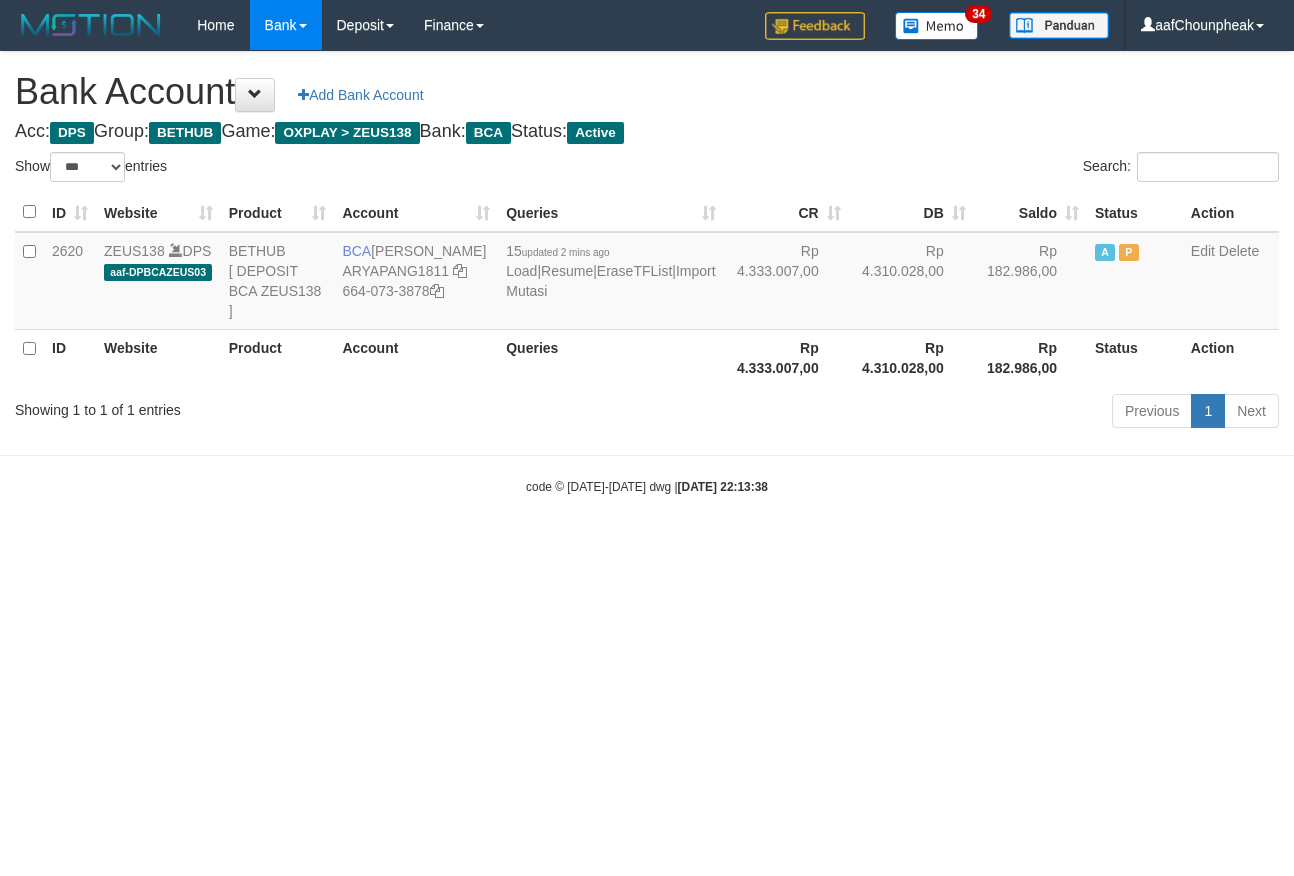 select on "***" 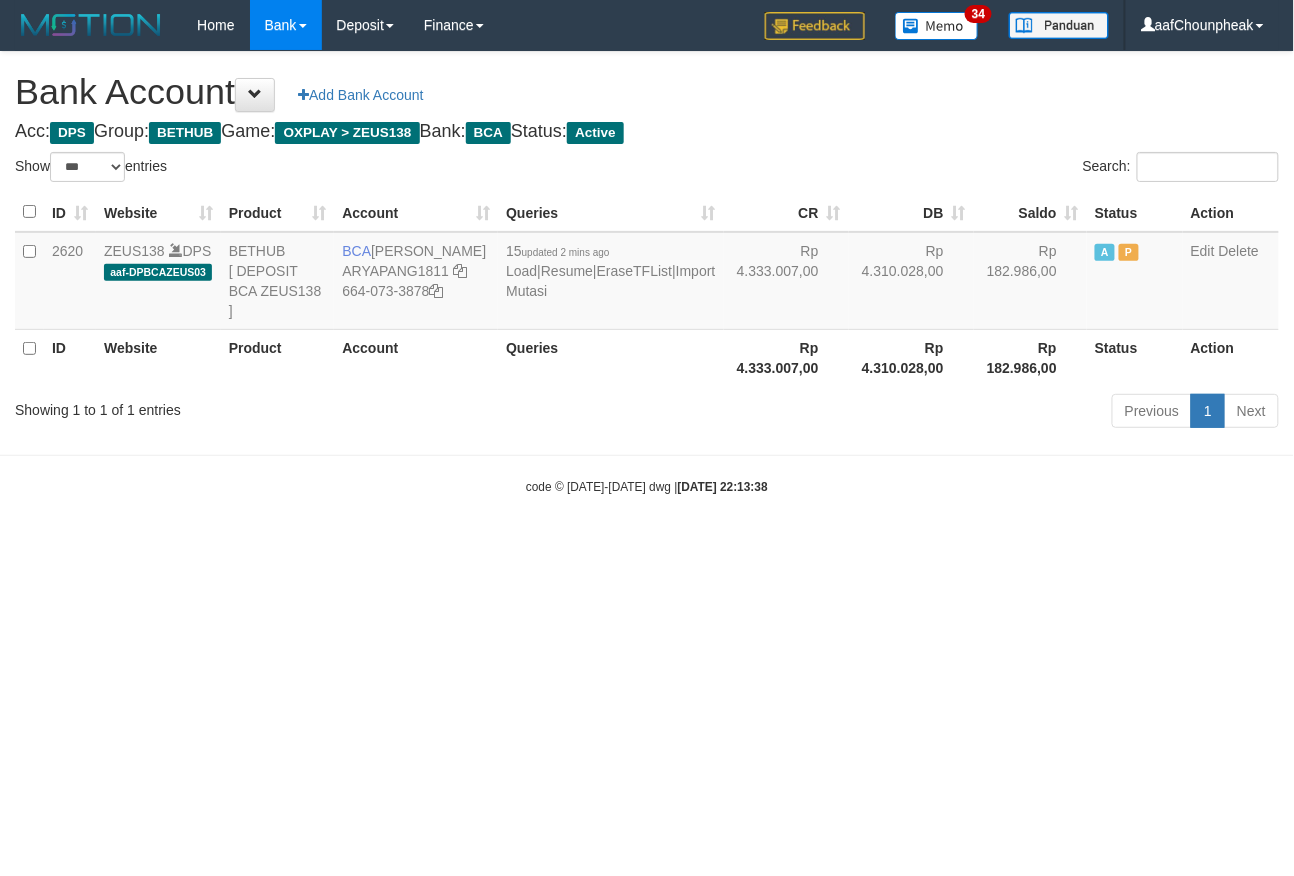 click on "Toggle navigation
Home
Bank
Account List
Mutasi Bank
Search
Note Mutasi
Deposit
DPS List
History
Finance
Financial Data
aafChounpheak
My Profile
Log Out
34" at bounding box center (647, 273) 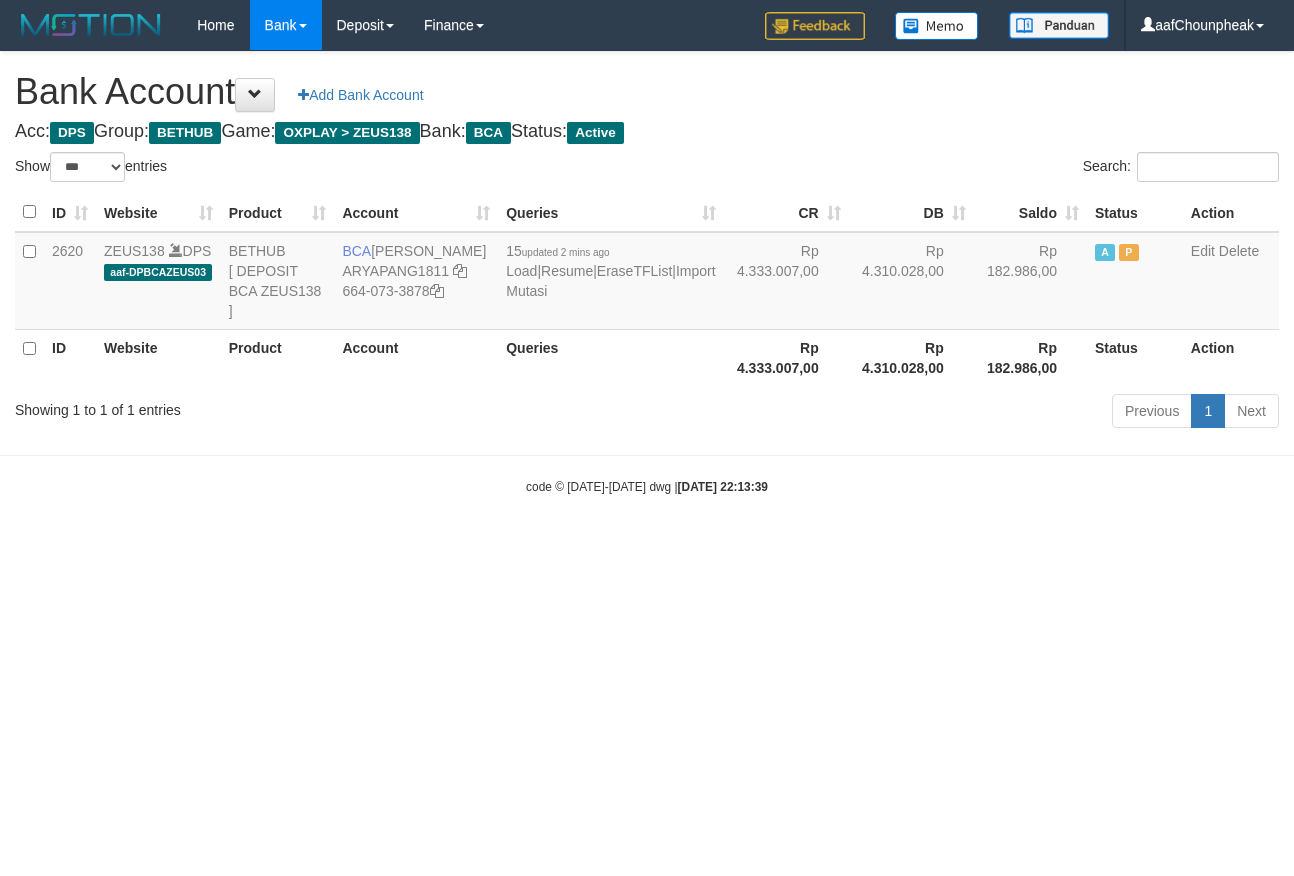 select on "***" 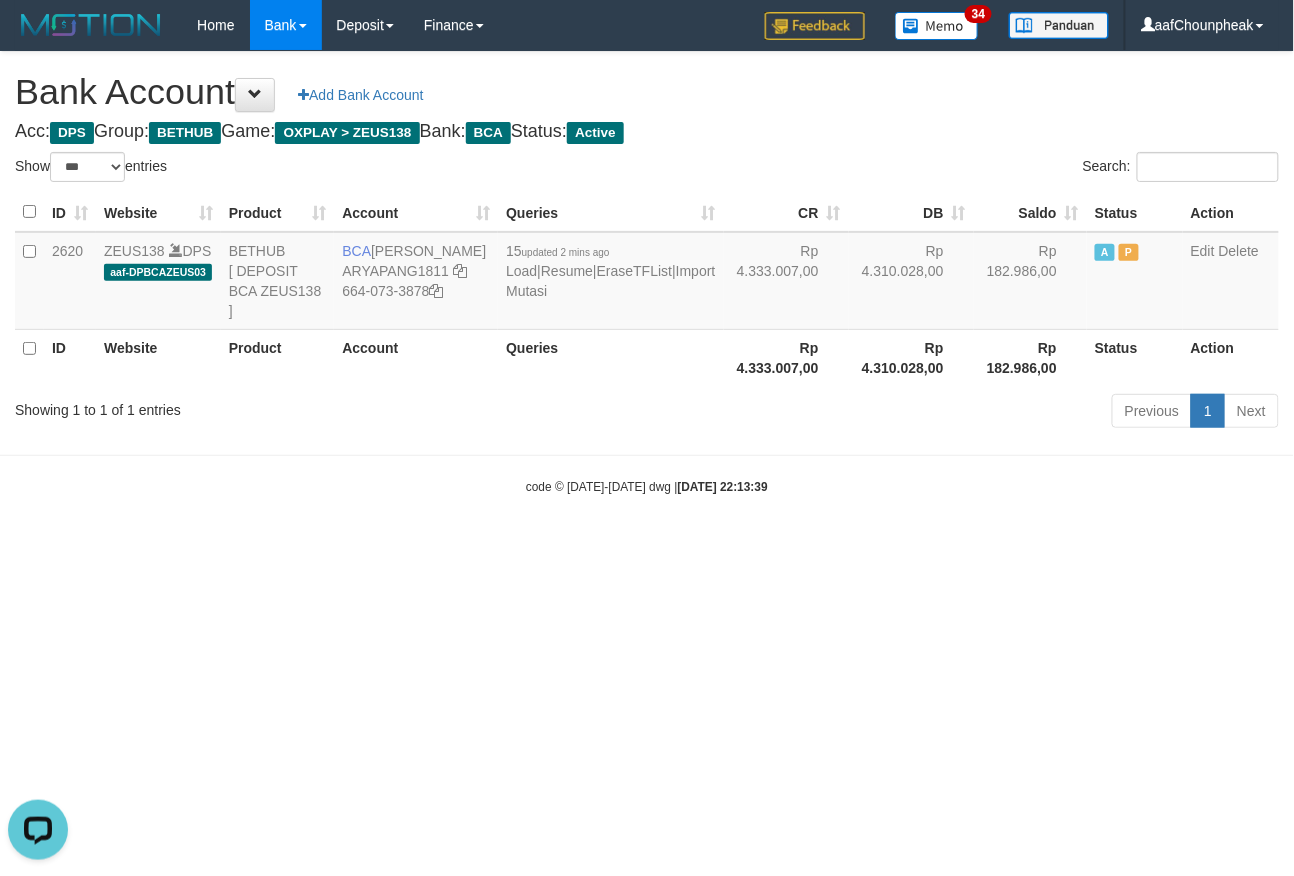 scroll, scrollTop: 0, scrollLeft: 0, axis: both 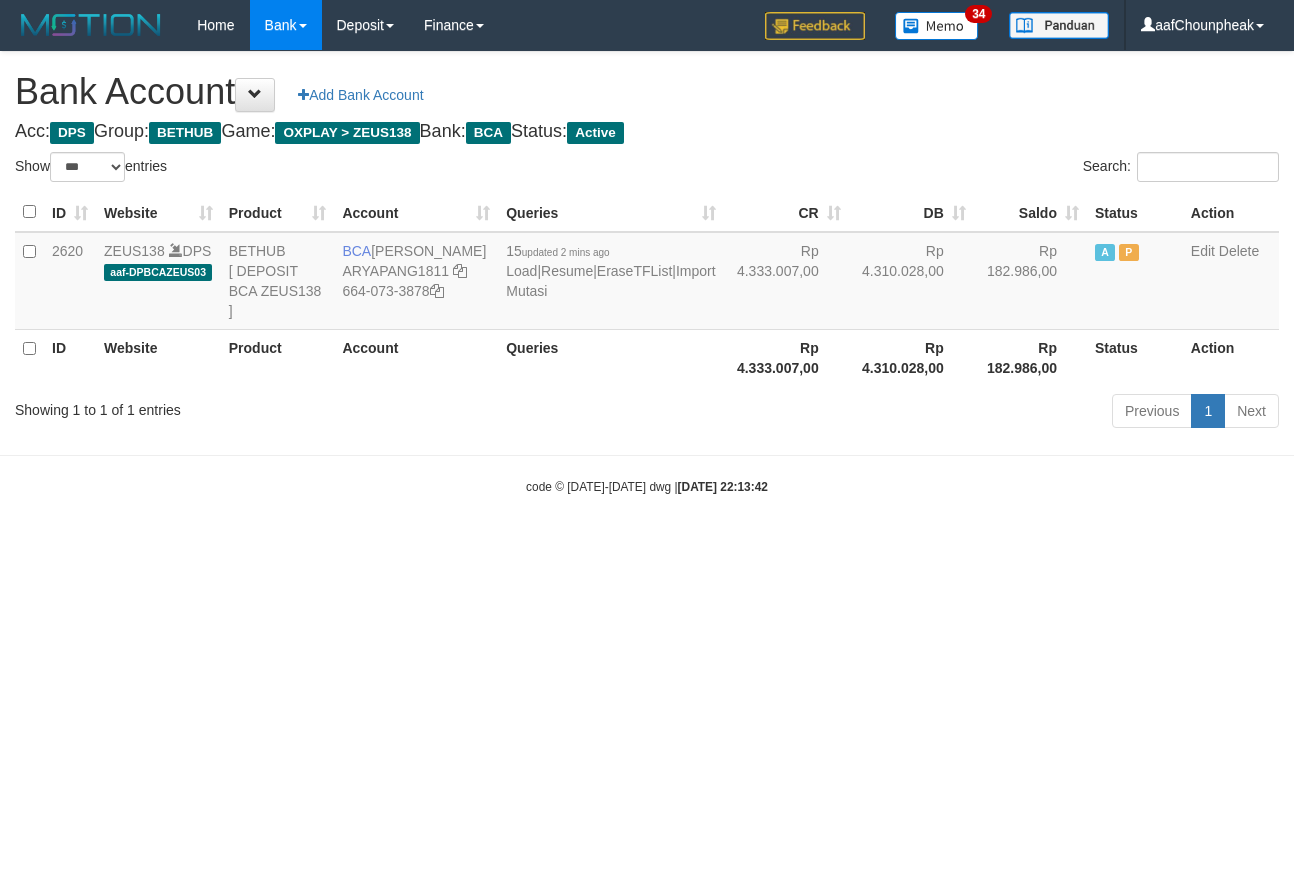 select on "***" 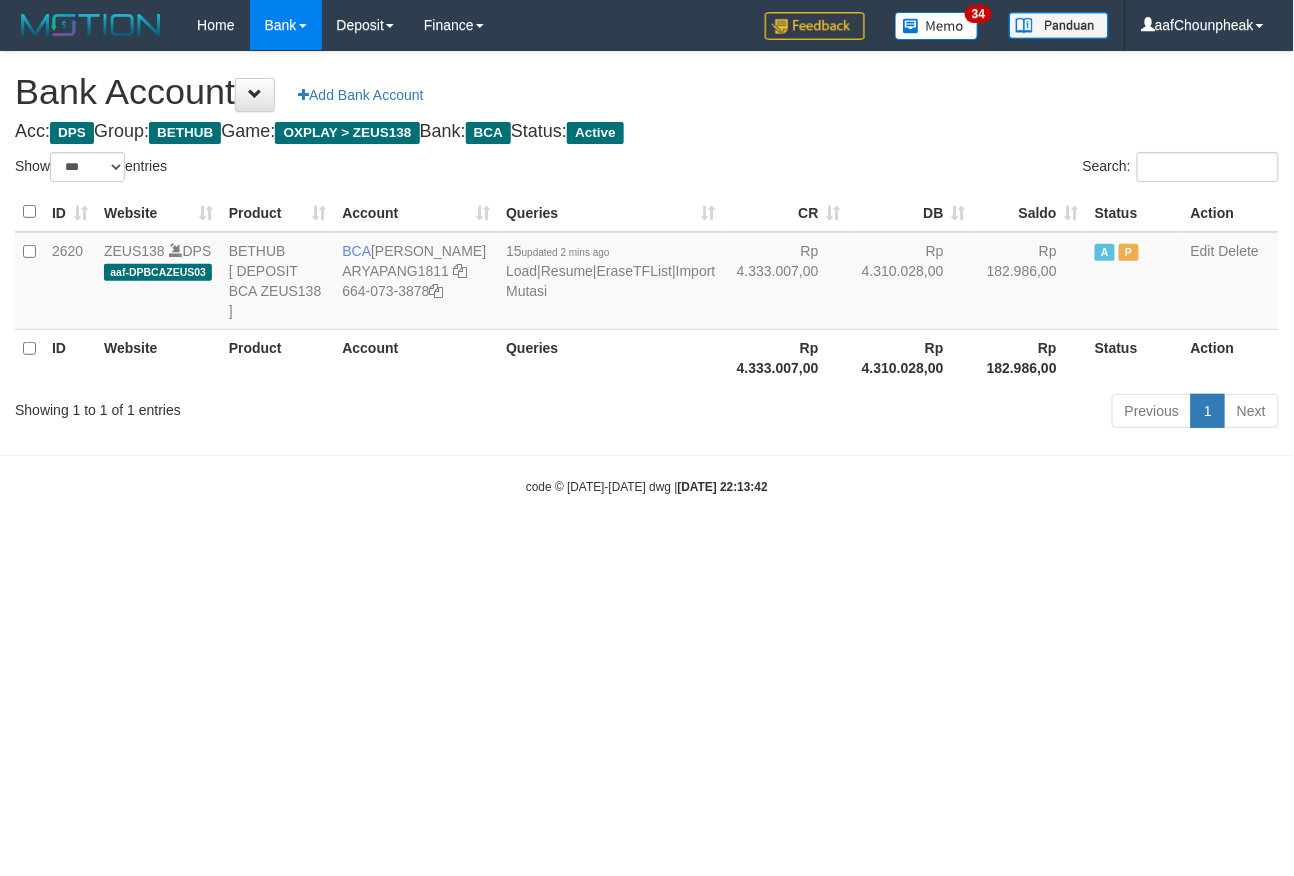 click on "Toggle navigation
Home
Bank
Account List
Mutasi Bank
Search
Note Mutasi
Deposit
DPS List
History
Finance
Financial Data
aafChounpheak
My Profile
Log Out
34" at bounding box center (647, 273) 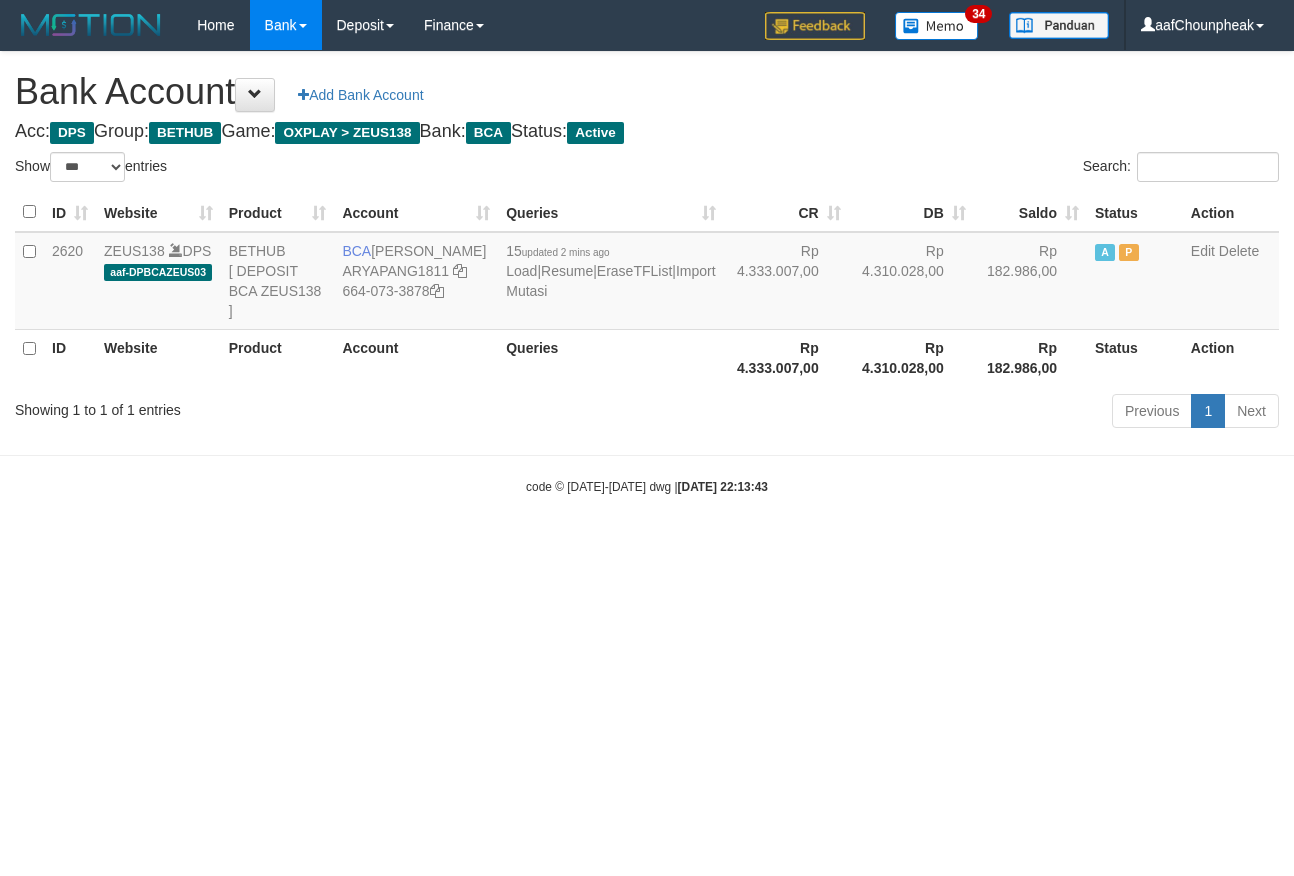 select on "***" 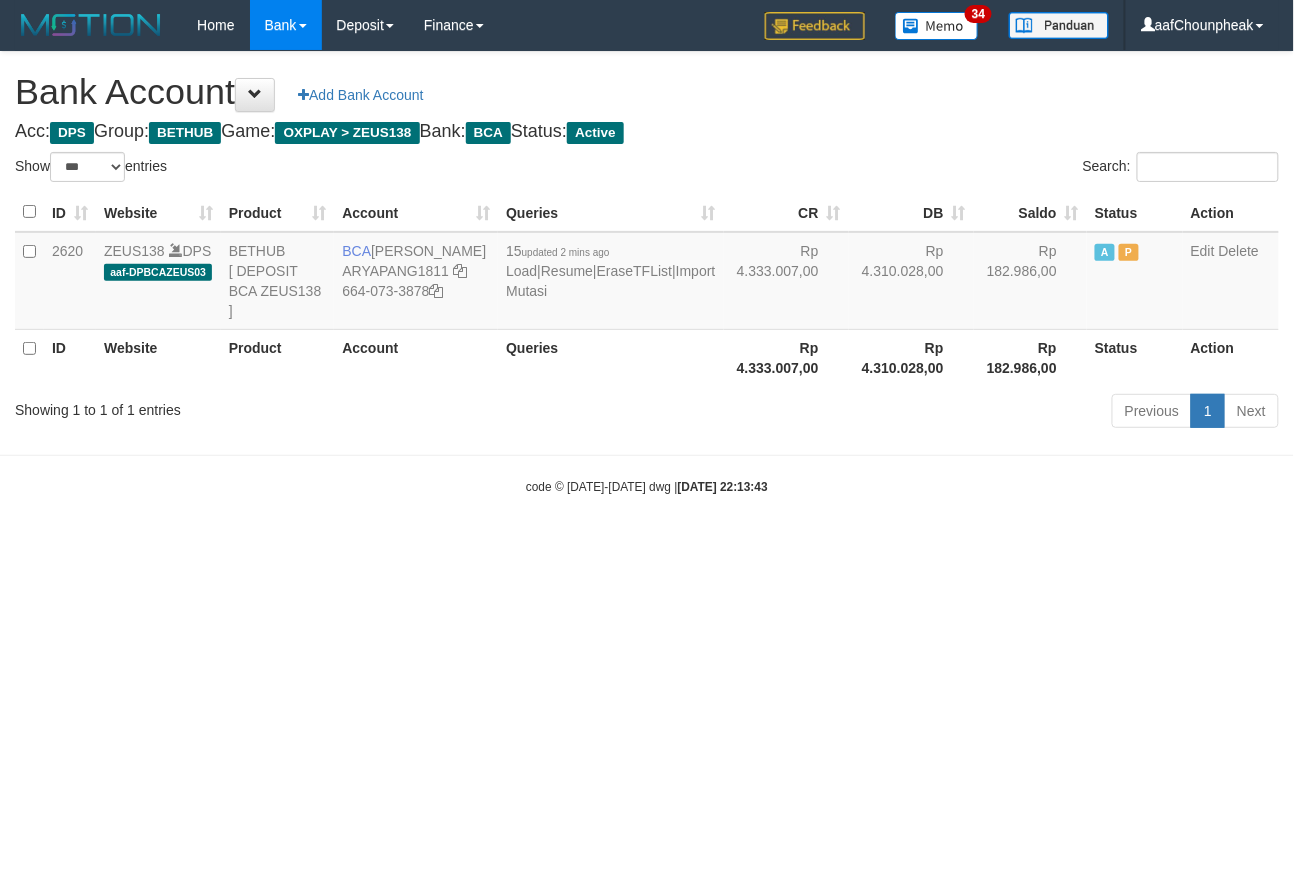 click on "Toggle navigation
Home
Bank
Account List
Mutasi Bank
Search
Note Mutasi
Deposit
DPS List
History
Finance
Financial Data
aafChounpheak
My Profile
Log Out
34" at bounding box center [647, 273] 